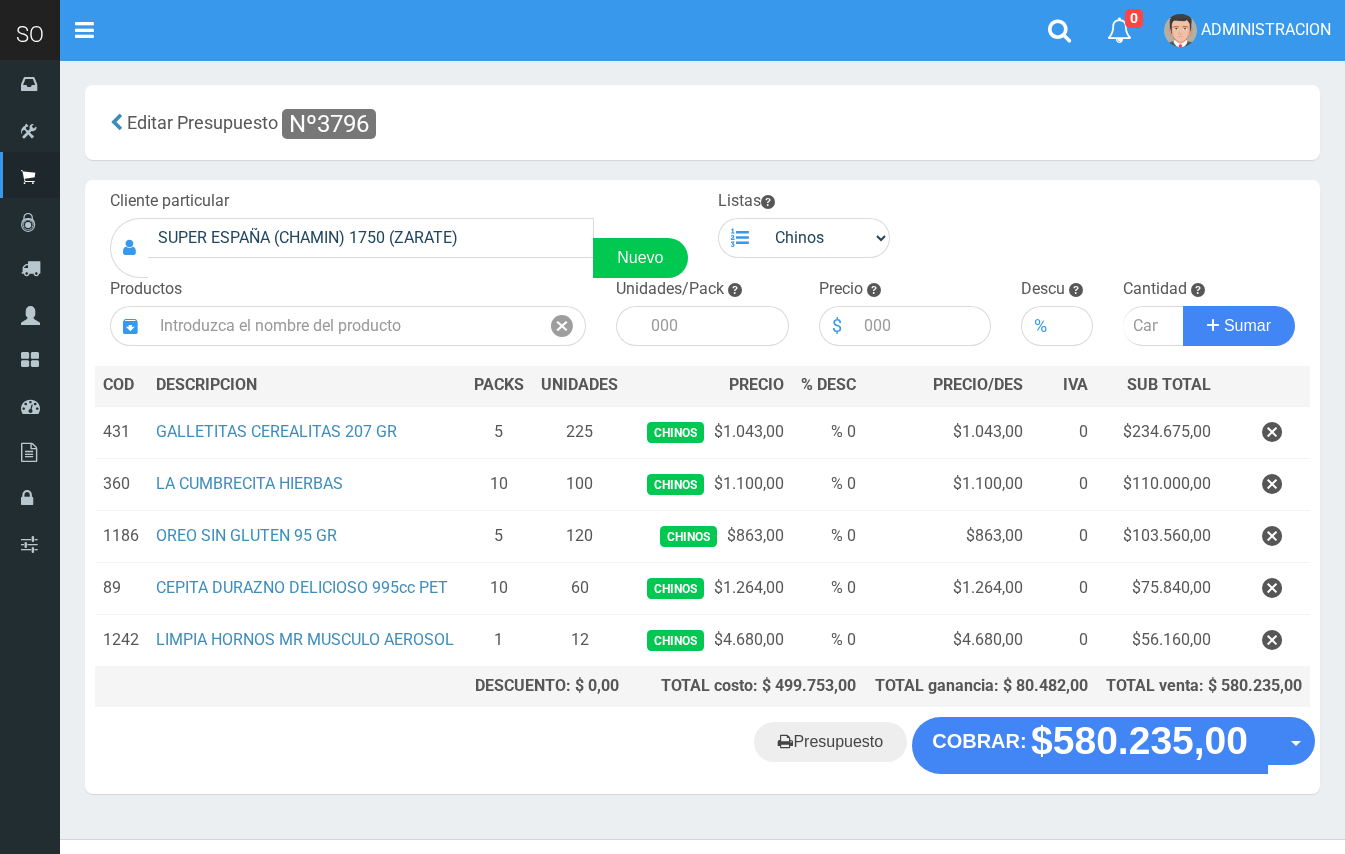 scroll, scrollTop: 0, scrollLeft: 0, axis: both 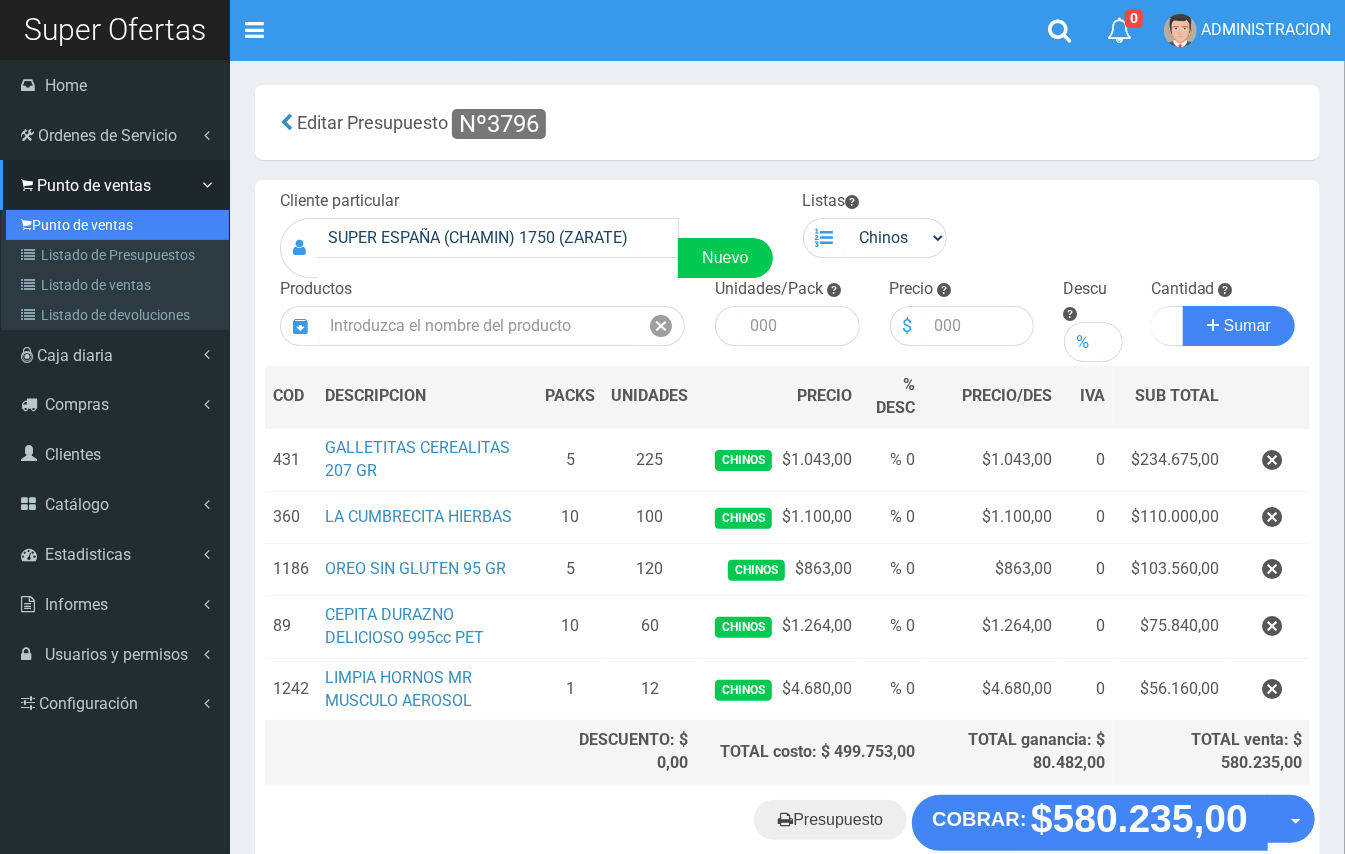 click on "Punto de ventas" at bounding box center [117, 225] 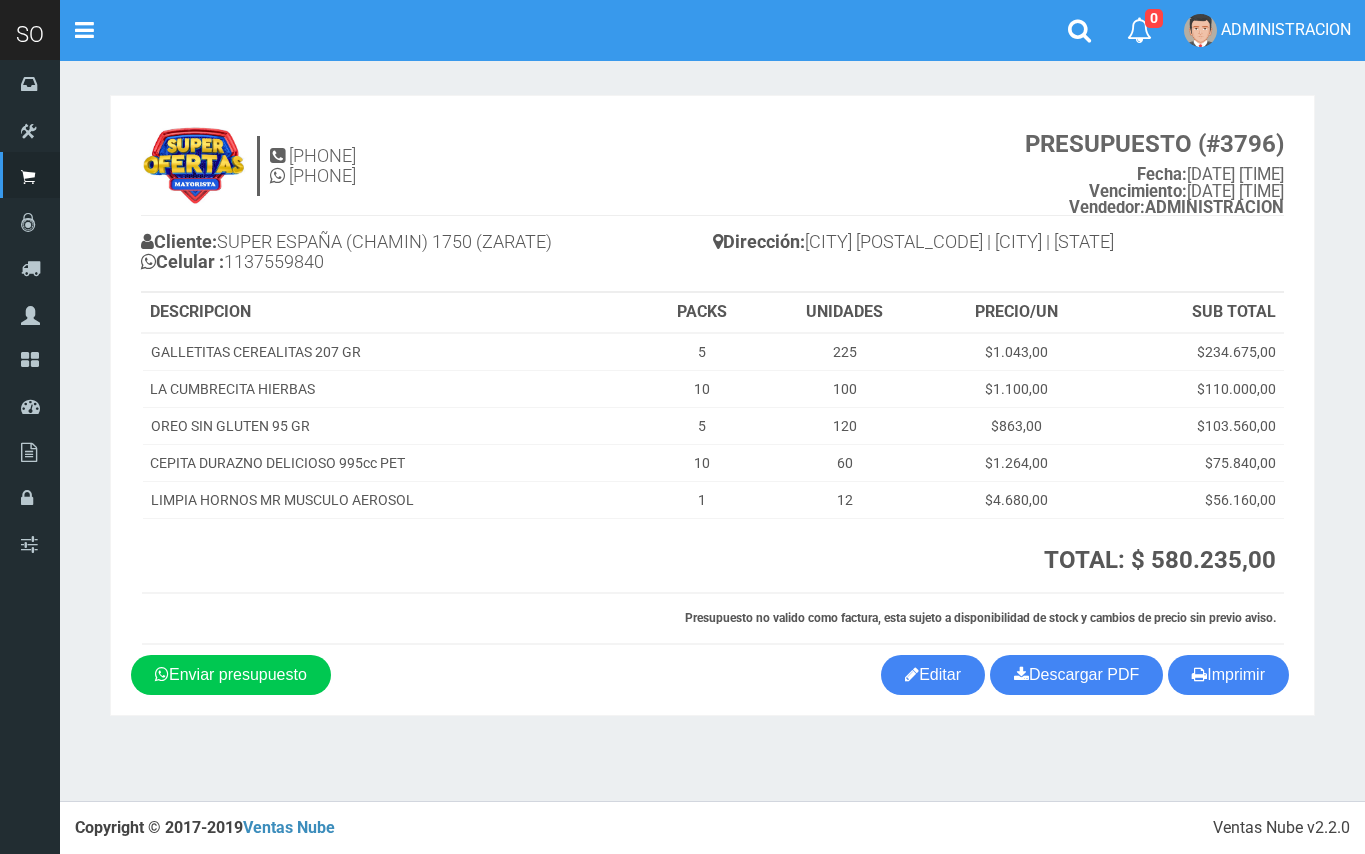 scroll, scrollTop: 0, scrollLeft: 0, axis: both 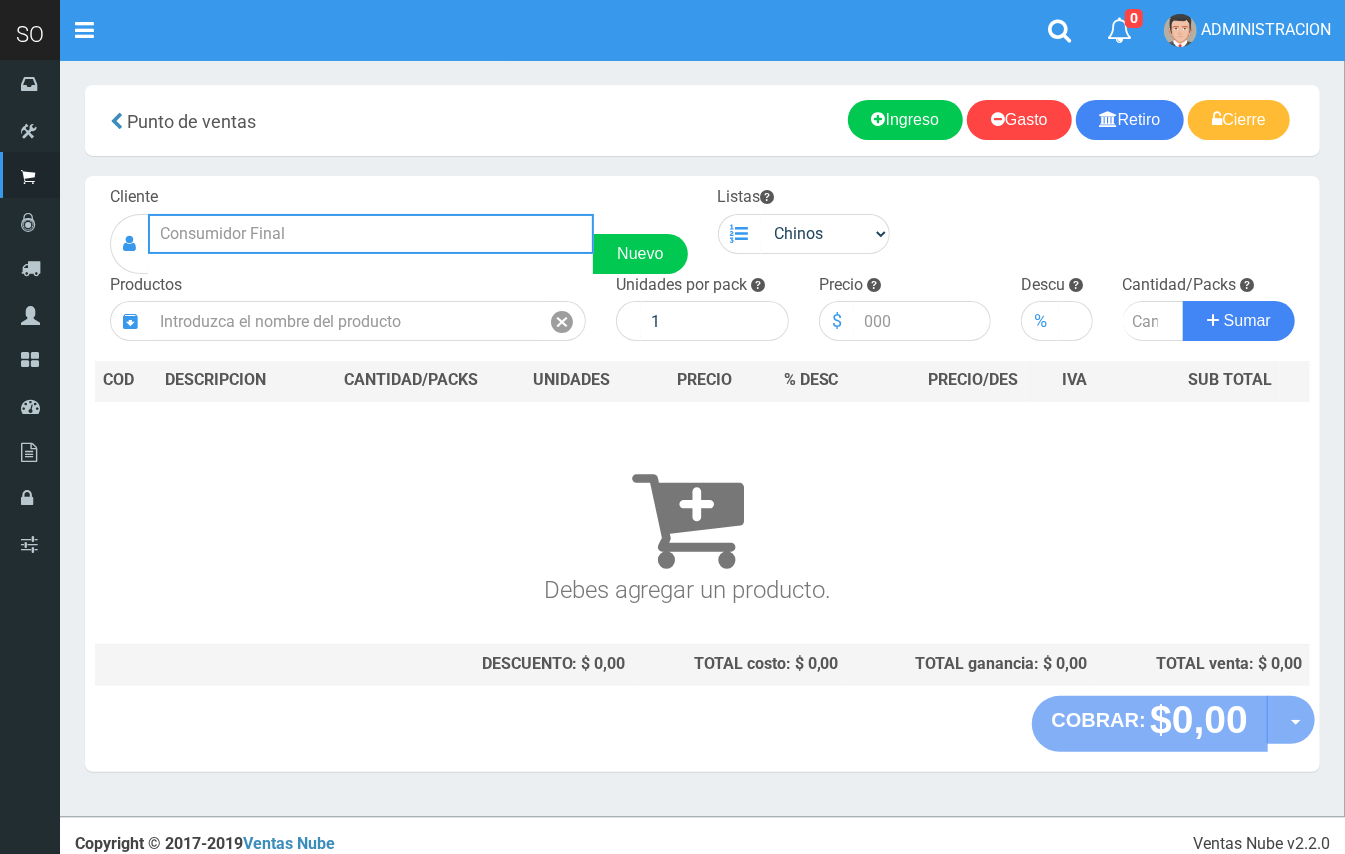 drag, startPoint x: 348, startPoint y: 226, endPoint x: 250, endPoint y: 61, distance: 191.90883 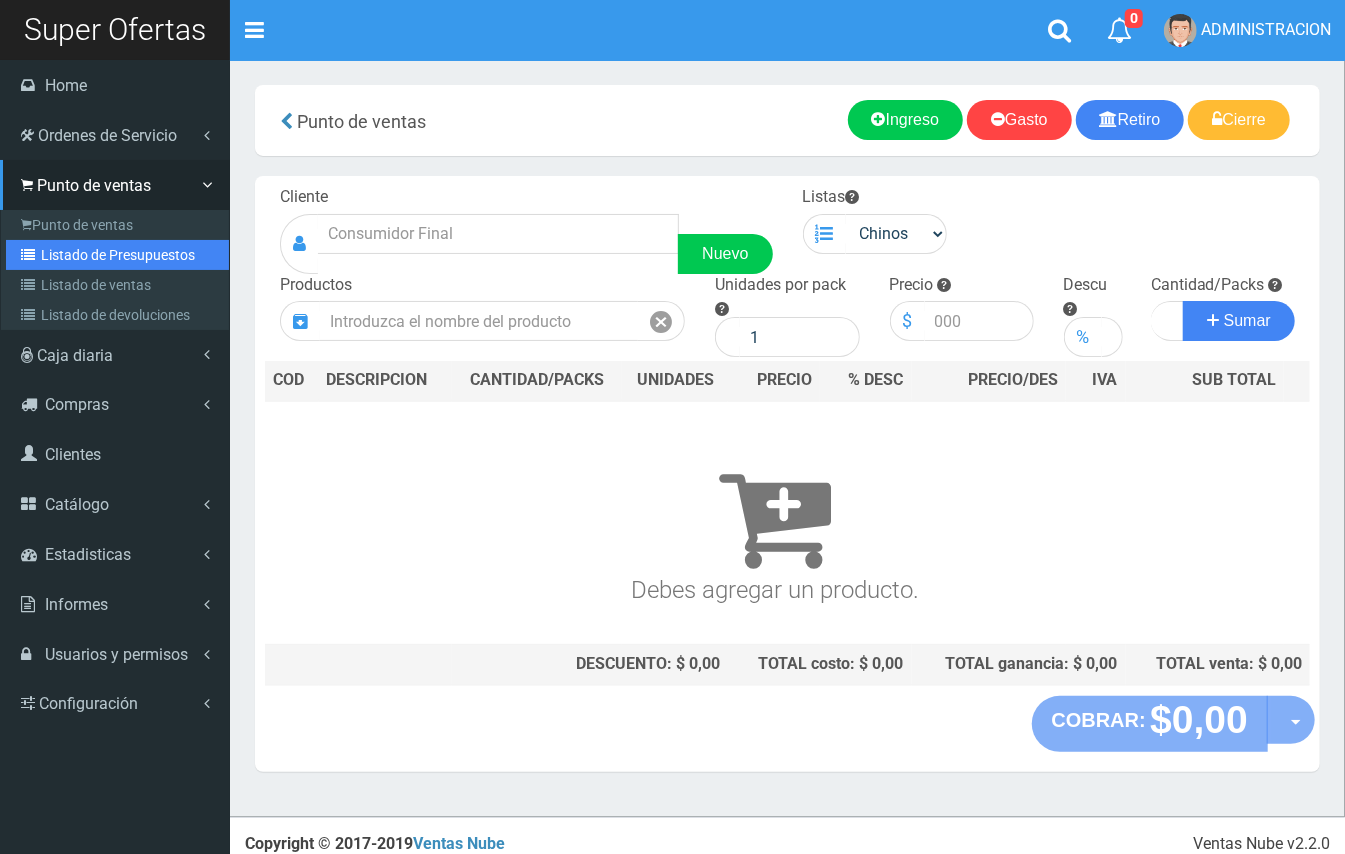 click on "Listado de Presupuestos" at bounding box center [117, 255] 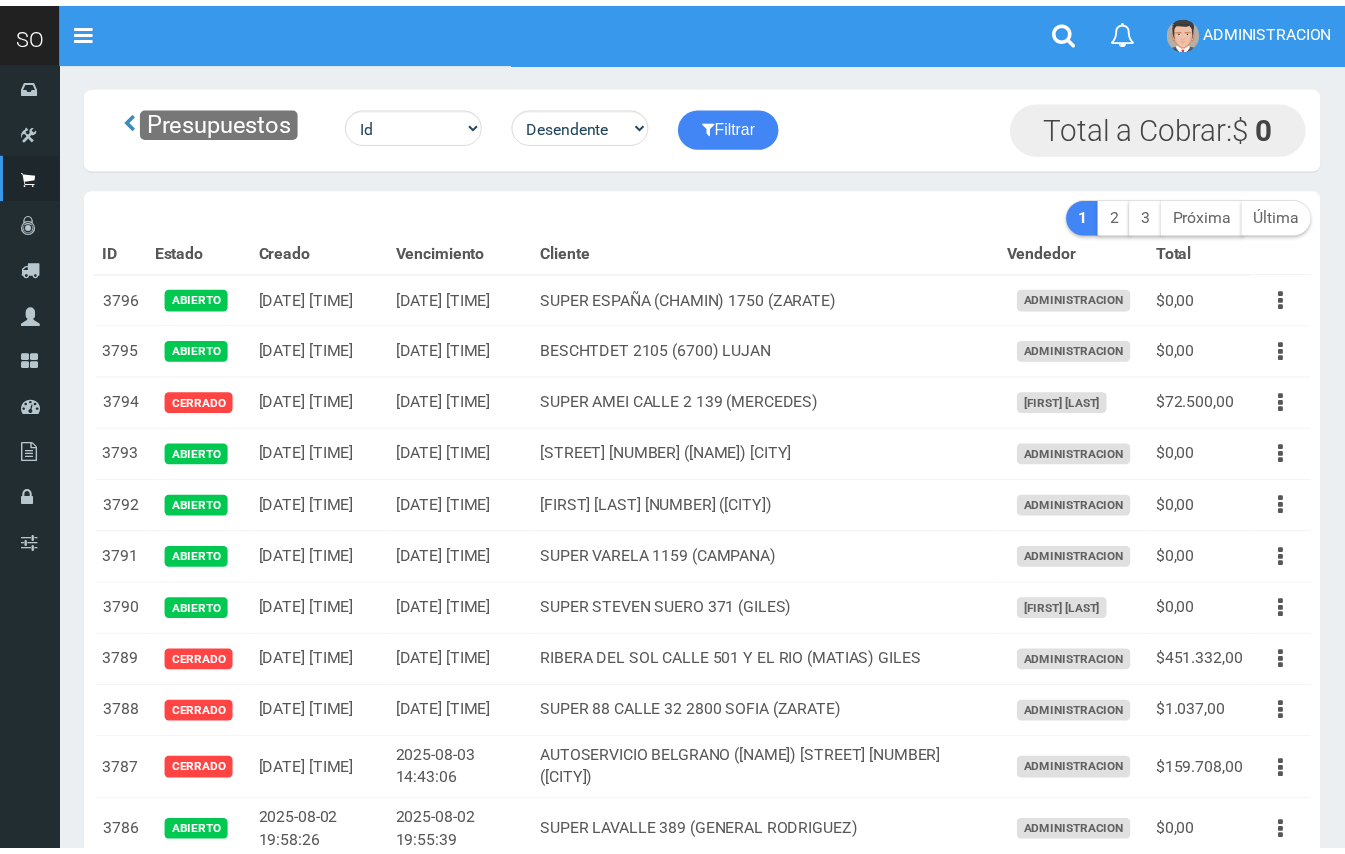scroll, scrollTop: 0, scrollLeft: 0, axis: both 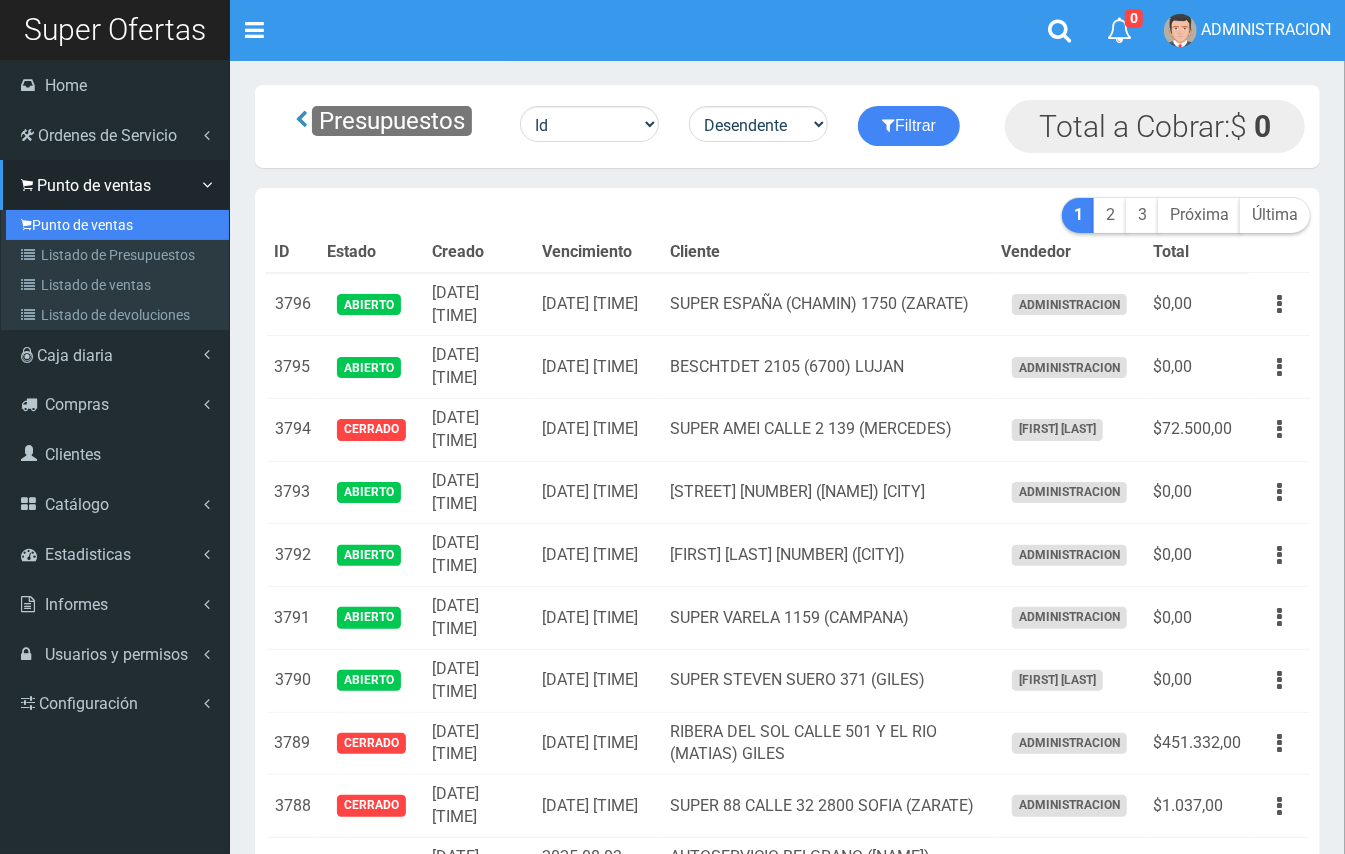click on "Punto de ventas" at bounding box center [117, 225] 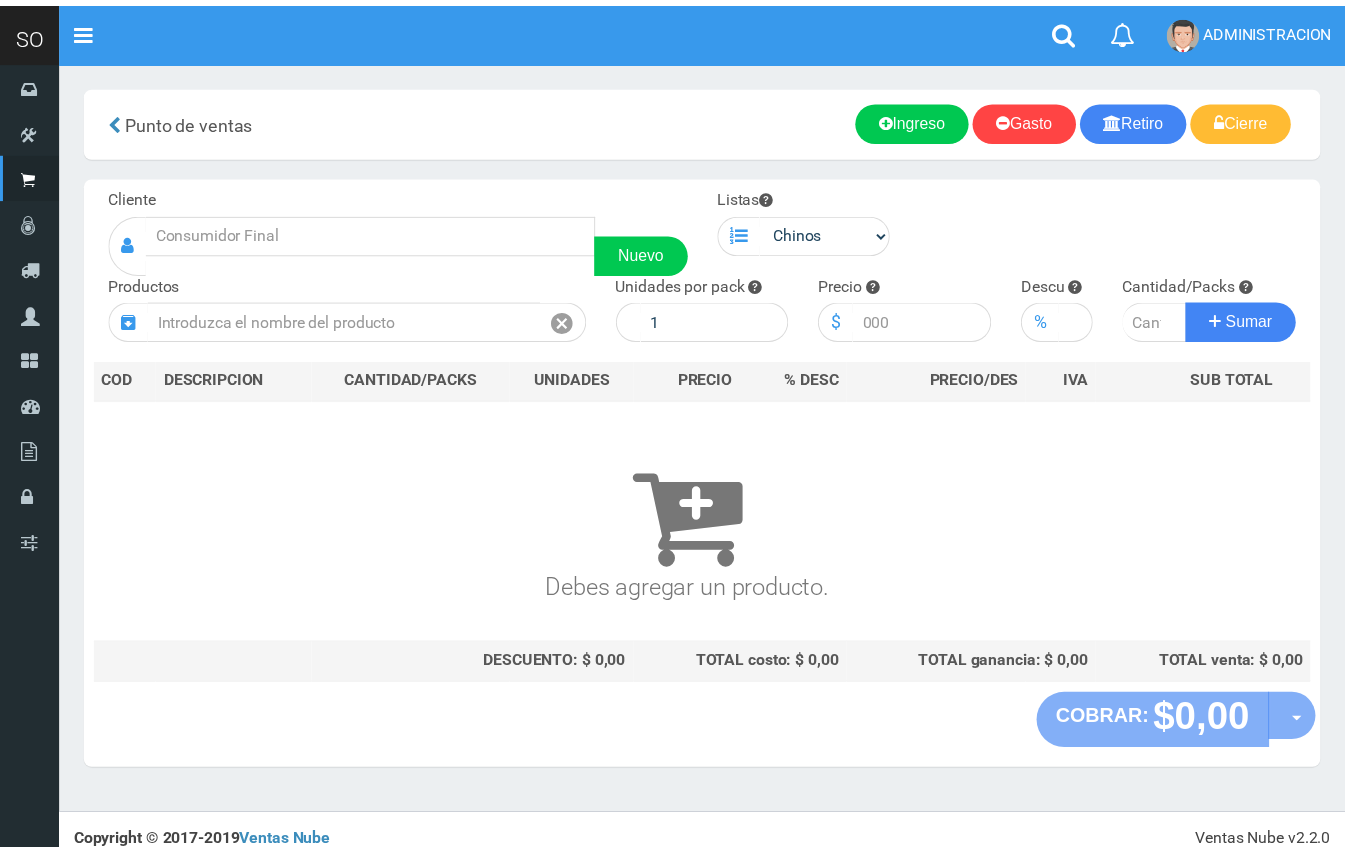 scroll, scrollTop: 0, scrollLeft: 0, axis: both 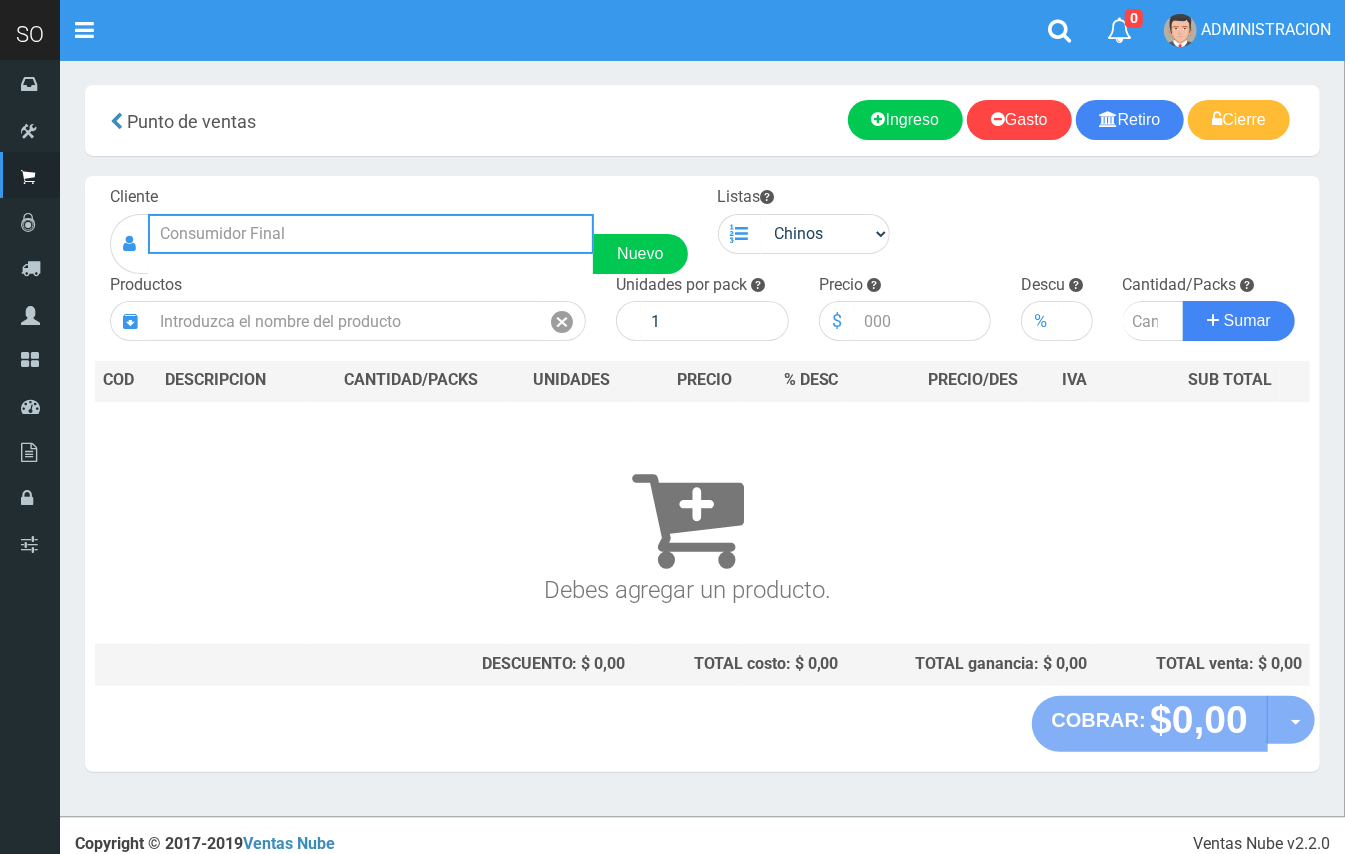 click at bounding box center [371, 234] 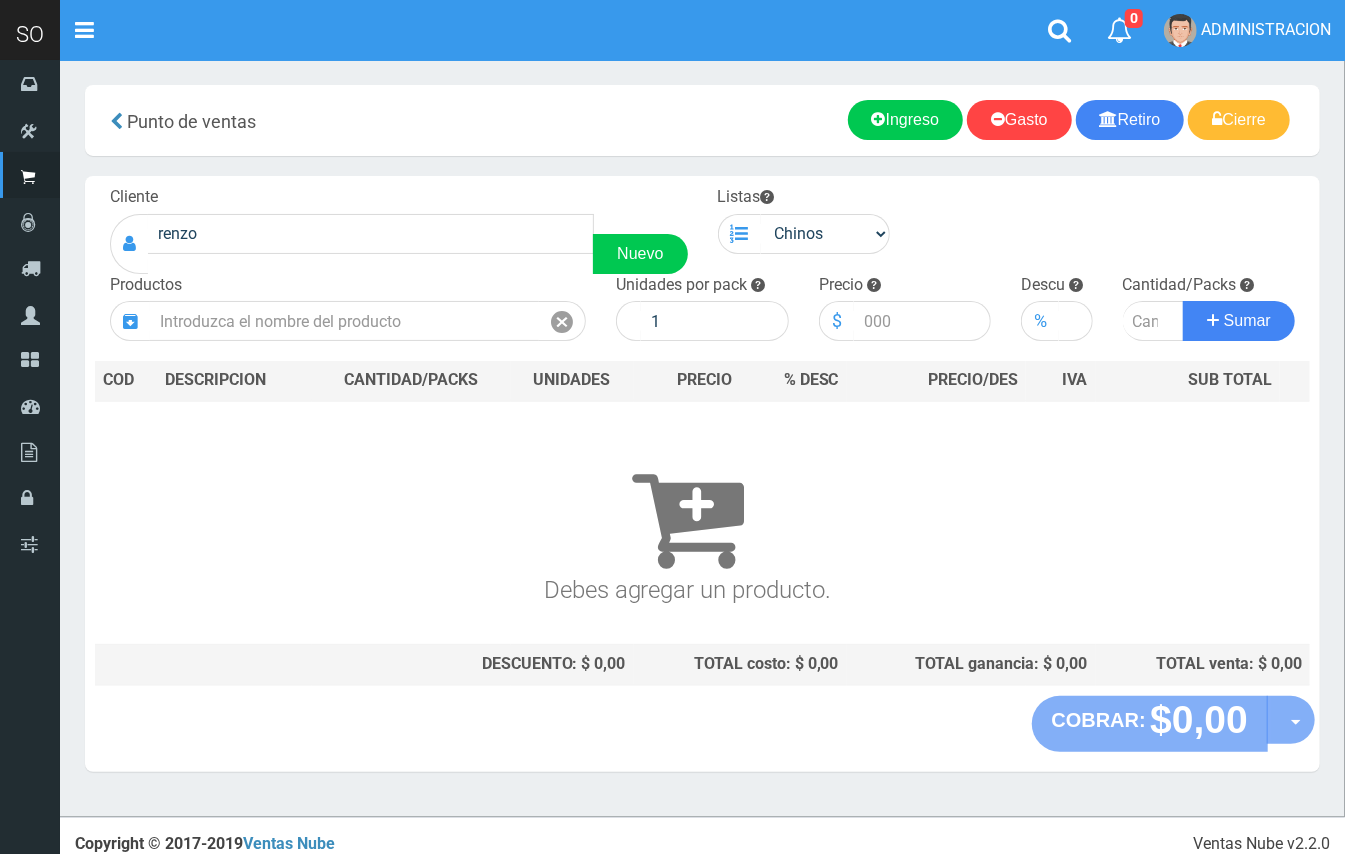 drag, startPoint x: 264, startPoint y: 200, endPoint x: 254, endPoint y: 205, distance: 11.18034 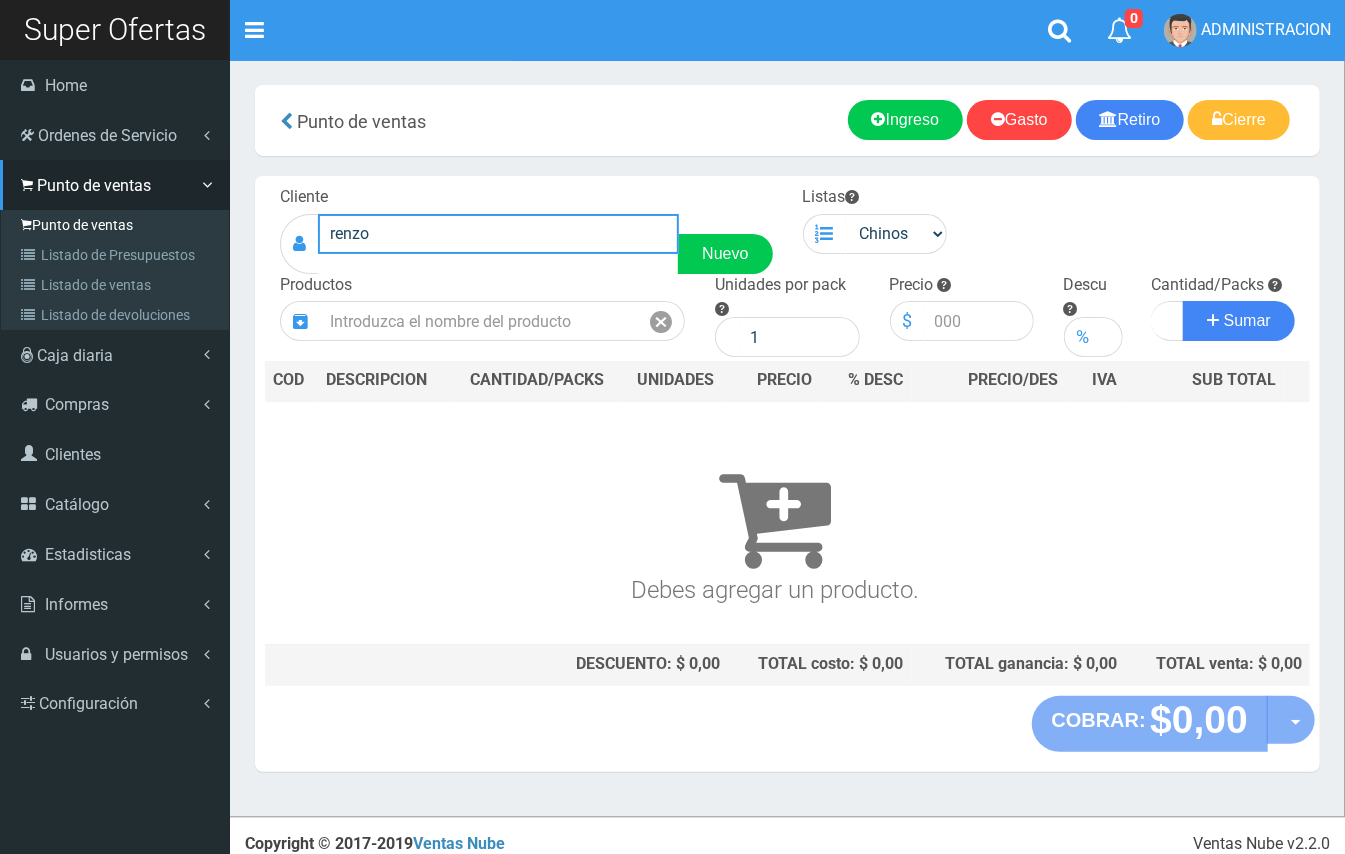 drag, startPoint x: 232, startPoint y: 236, endPoint x: 25, endPoint y: 229, distance: 207.11832 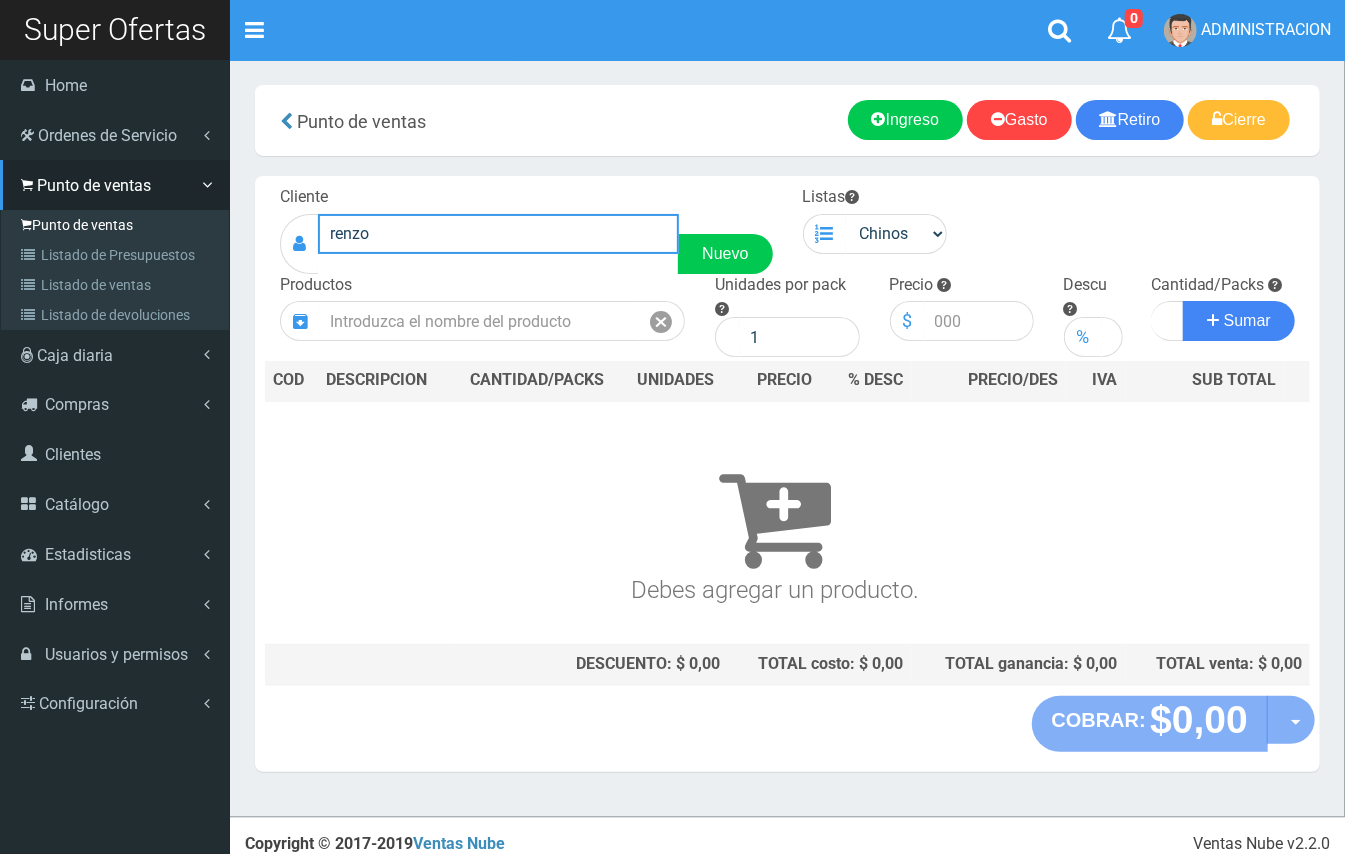 click on "SO
Toggle navigation 0 0" at bounding box center (672, 408) 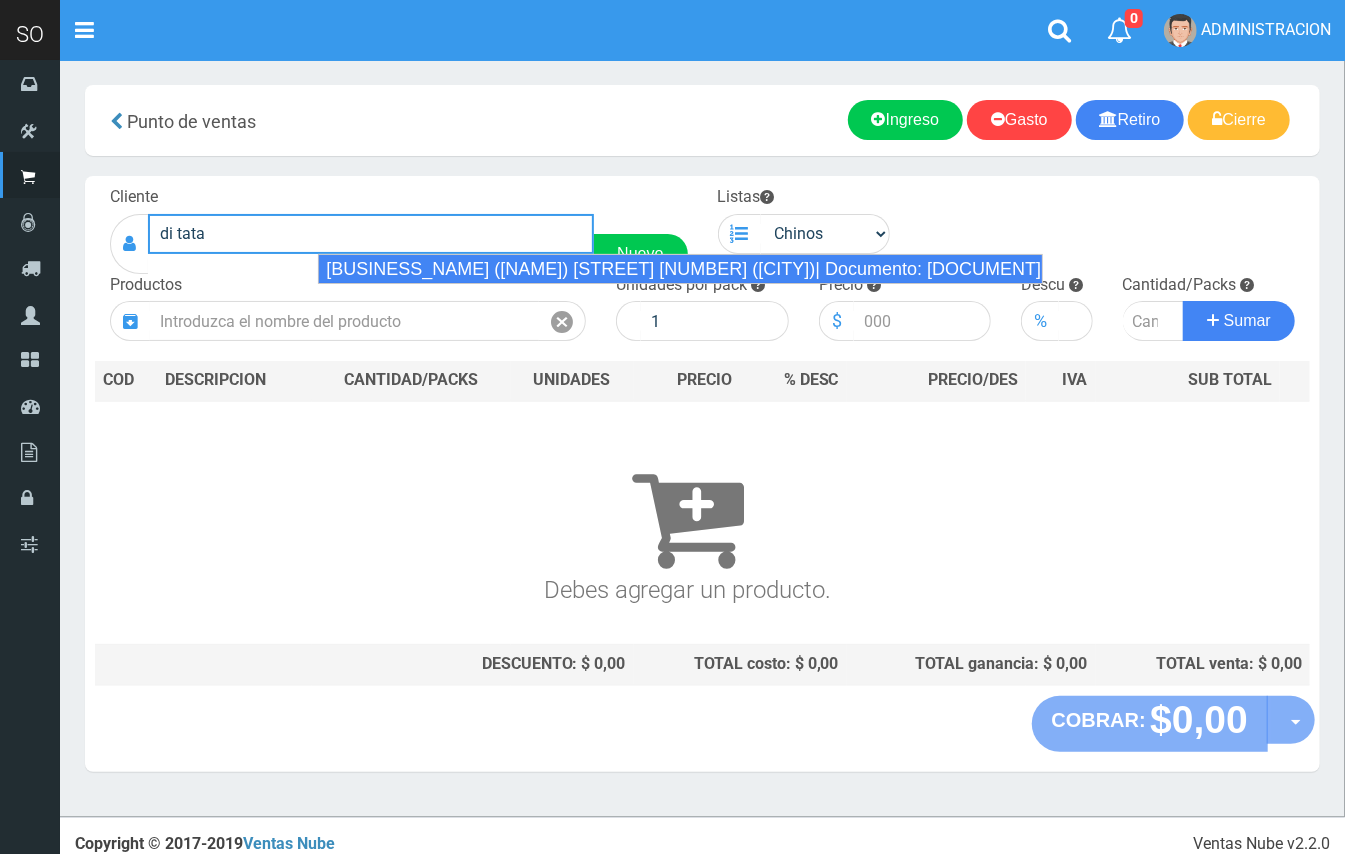 click on "SUPER DI TATA (RENZO) MITRE 1364 (GILES)| Documento: 27861786176 | Teléfono:" at bounding box center [680, 269] 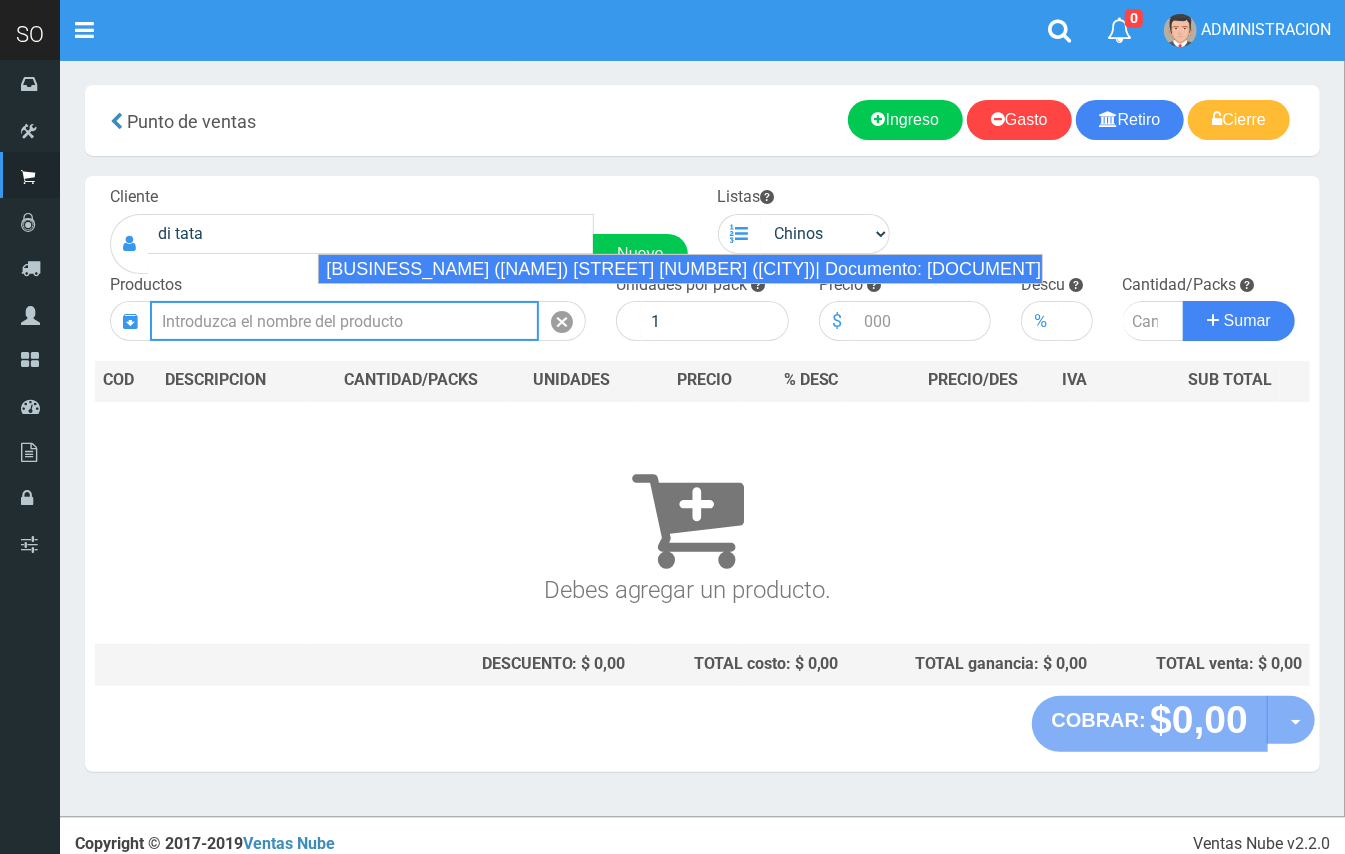 type on "SUPER DI TATA (RENZO) MITRE 1364 (GILES)| Documento: 27861786176 | Teléfono:" 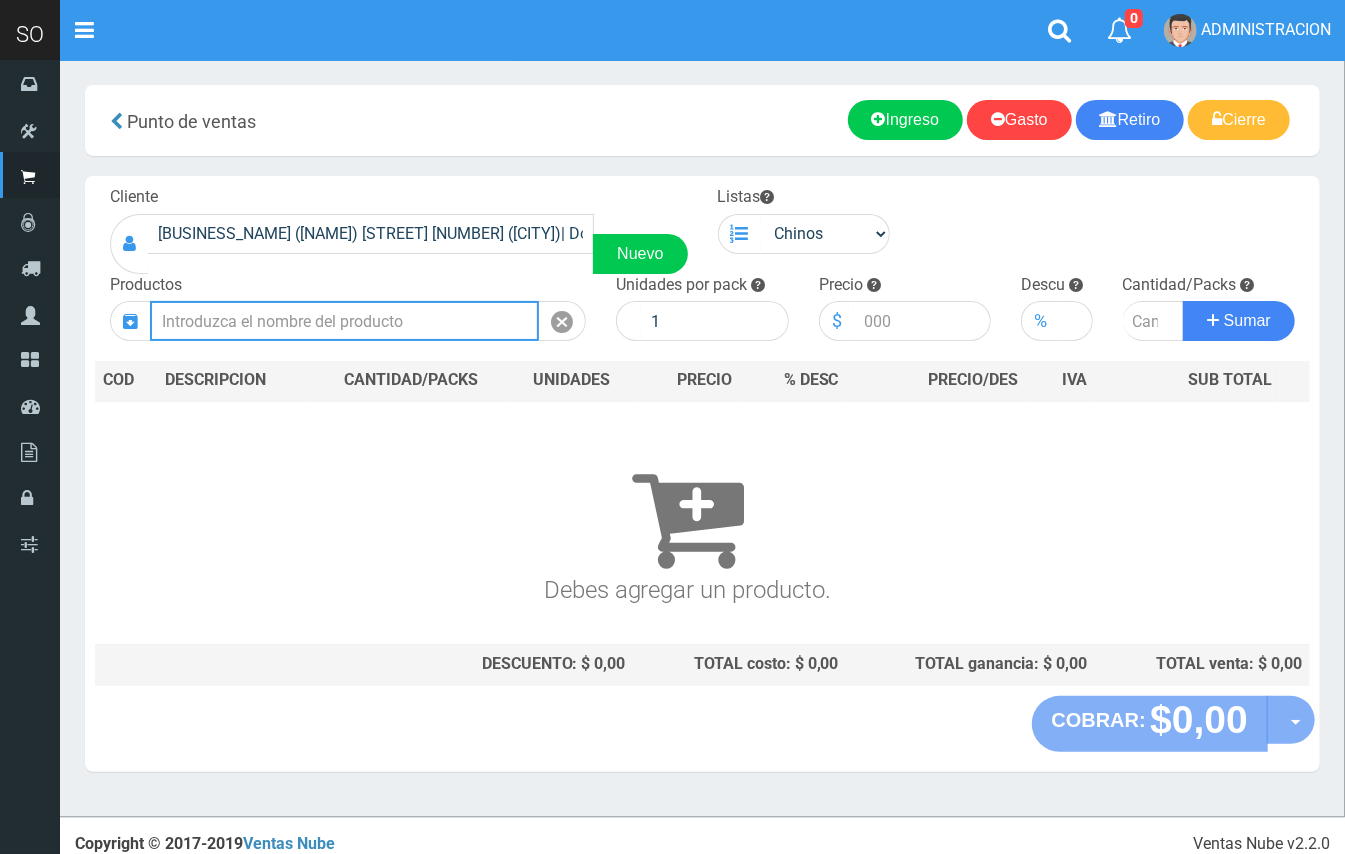 click at bounding box center (344, 321) 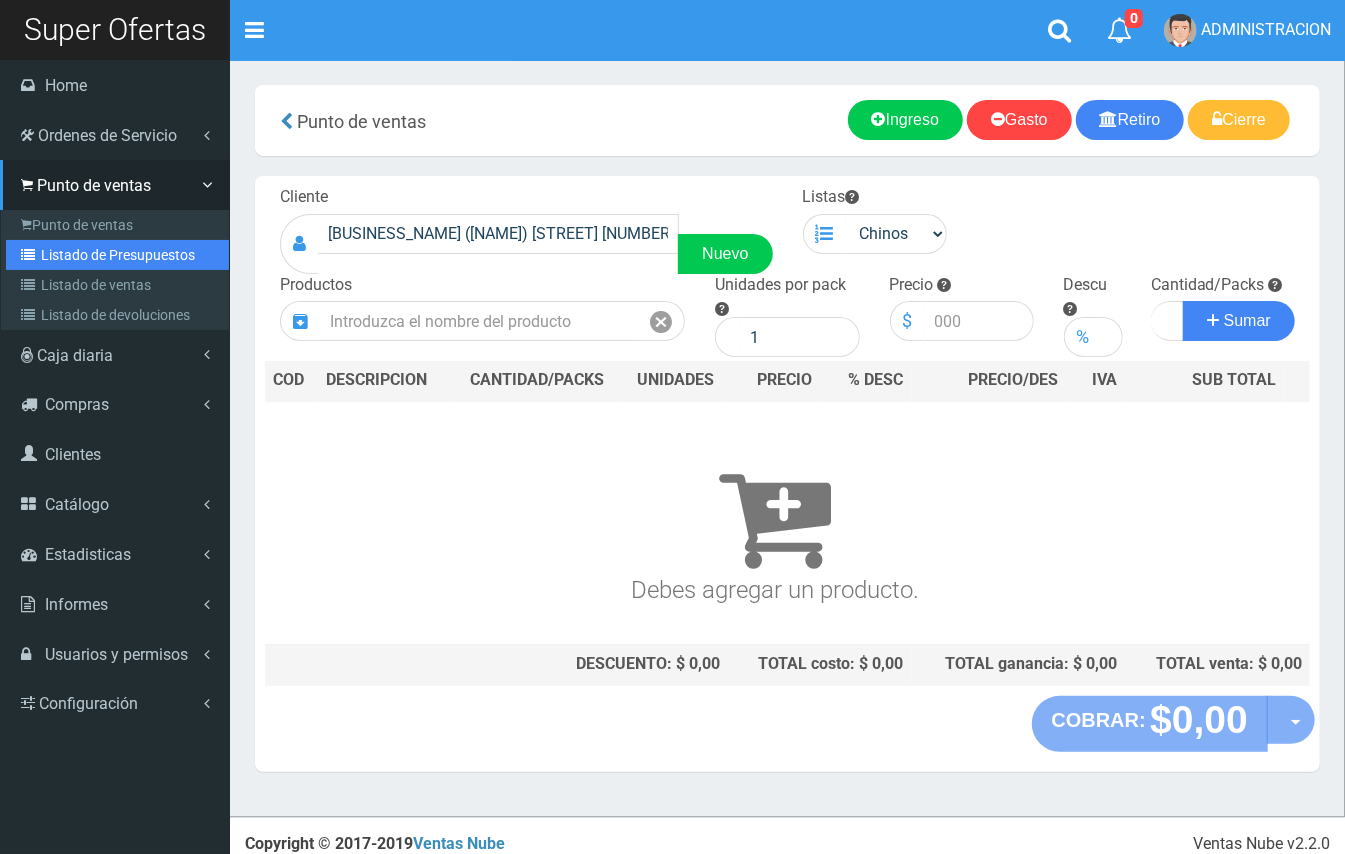 click on "Listado de Presupuestos" at bounding box center (117, 255) 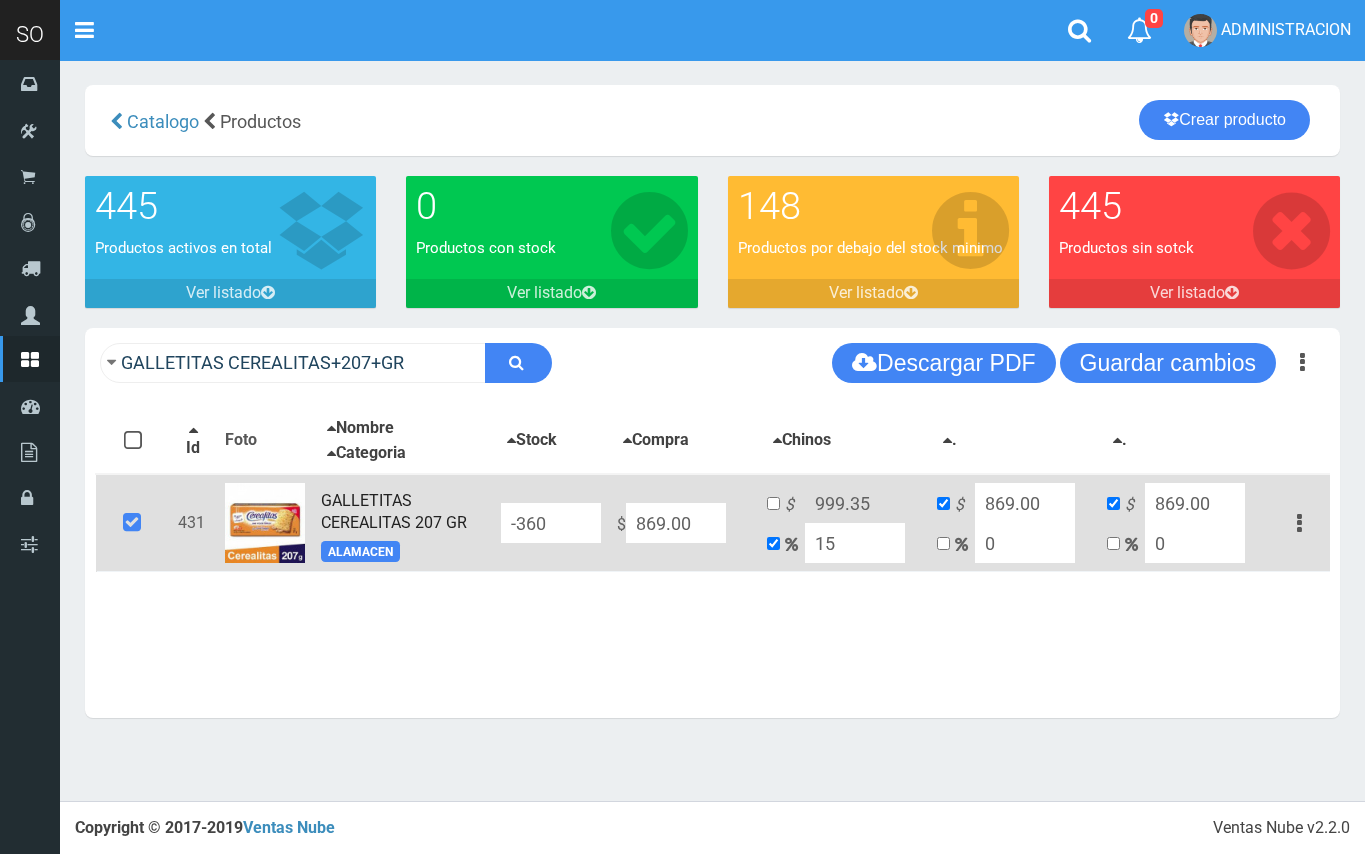 scroll, scrollTop: 0, scrollLeft: 0, axis: both 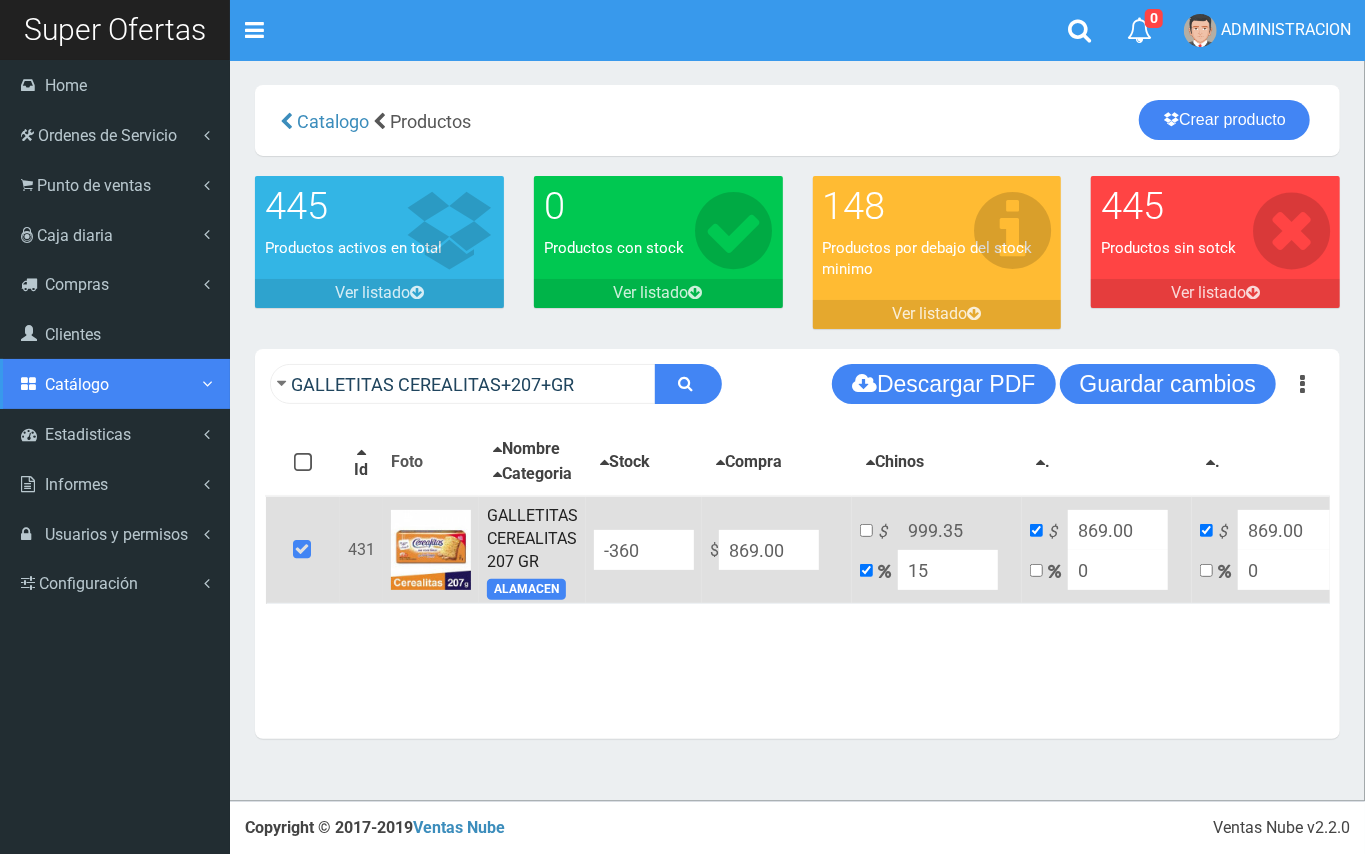 click on "Catálogo" at bounding box center [77, 384] 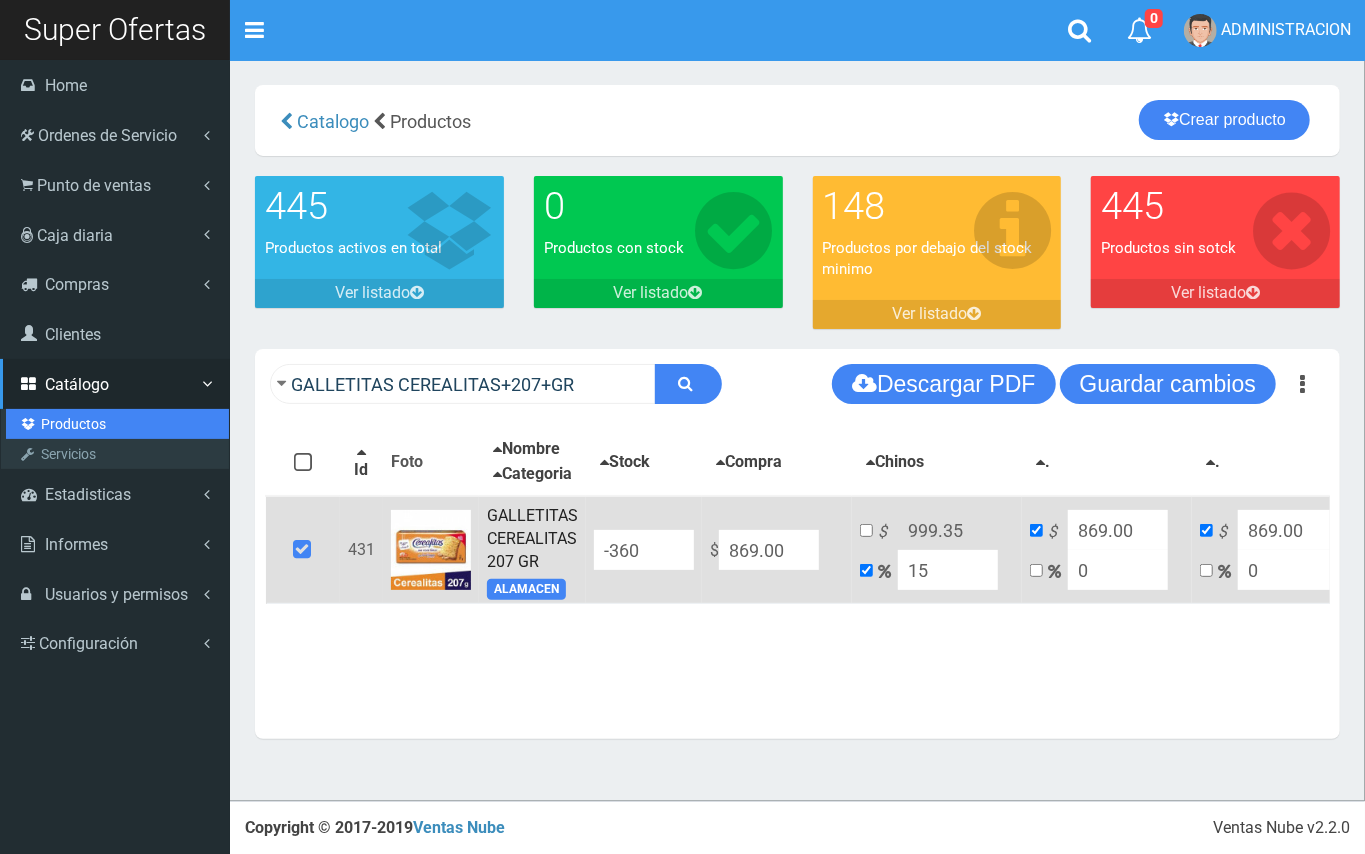 click on "Productos" at bounding box center [117, 424] 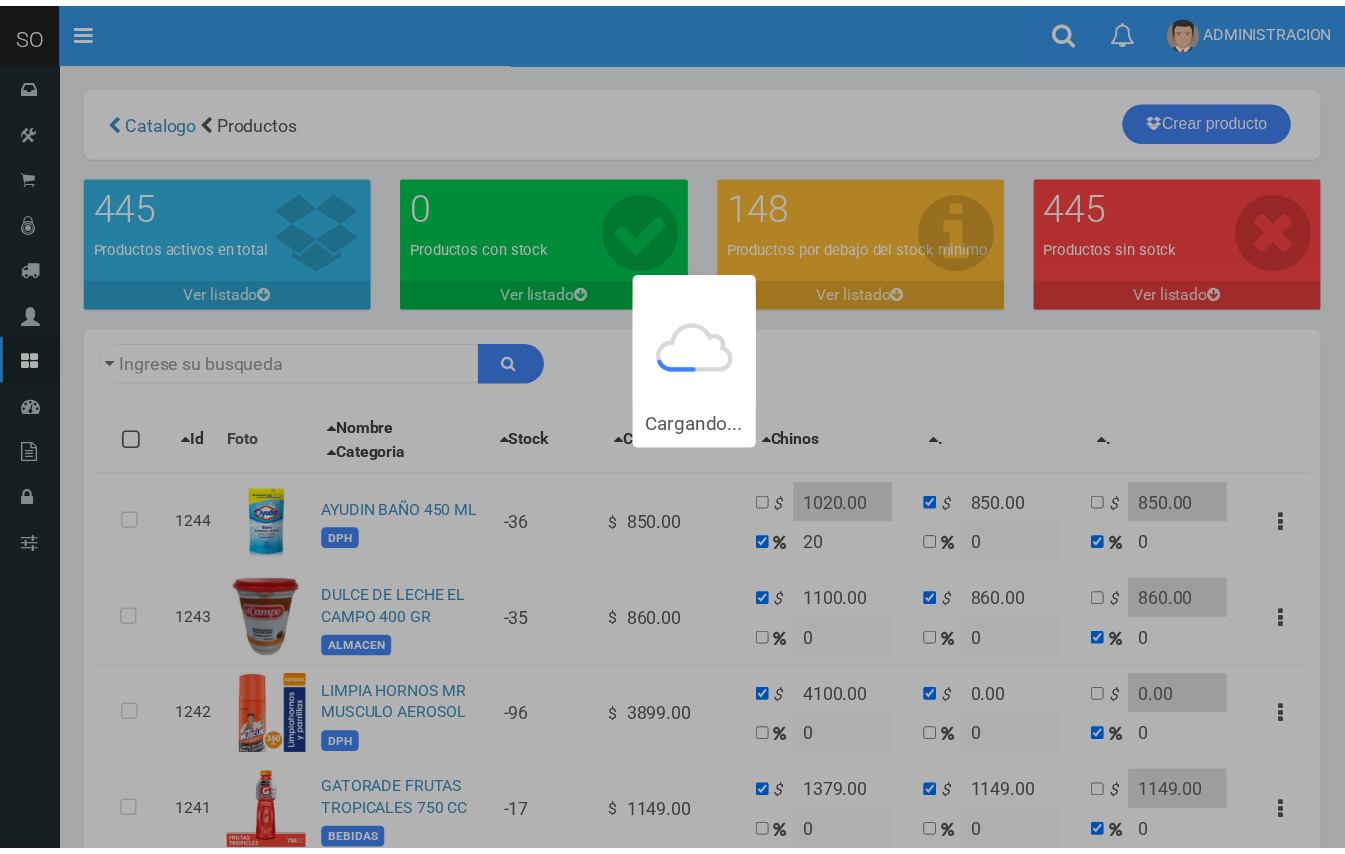 scroll, scrollTop: 0, scrollLeft: 0, axis: both 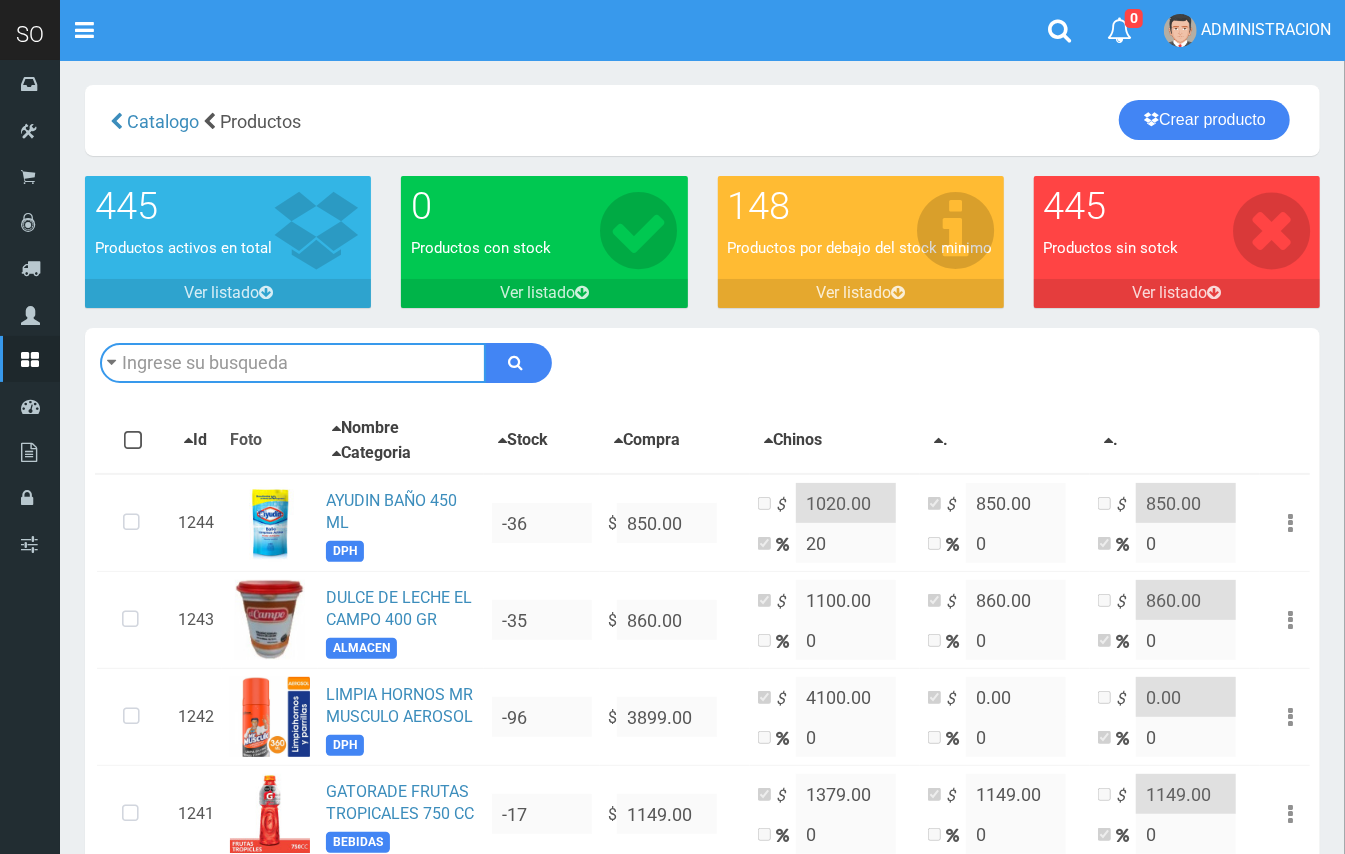 click at bounding box center [293, 363] 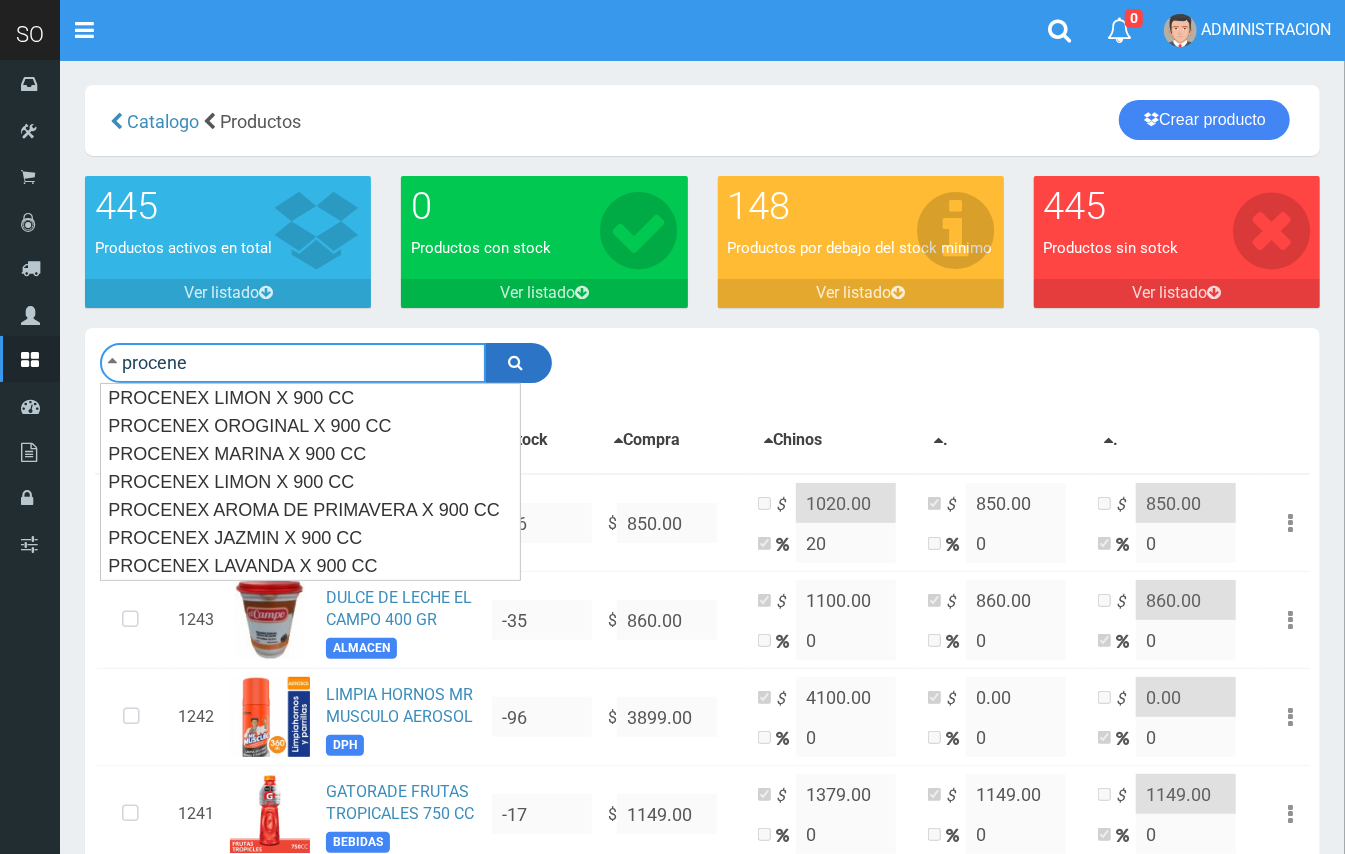 type on "procene" 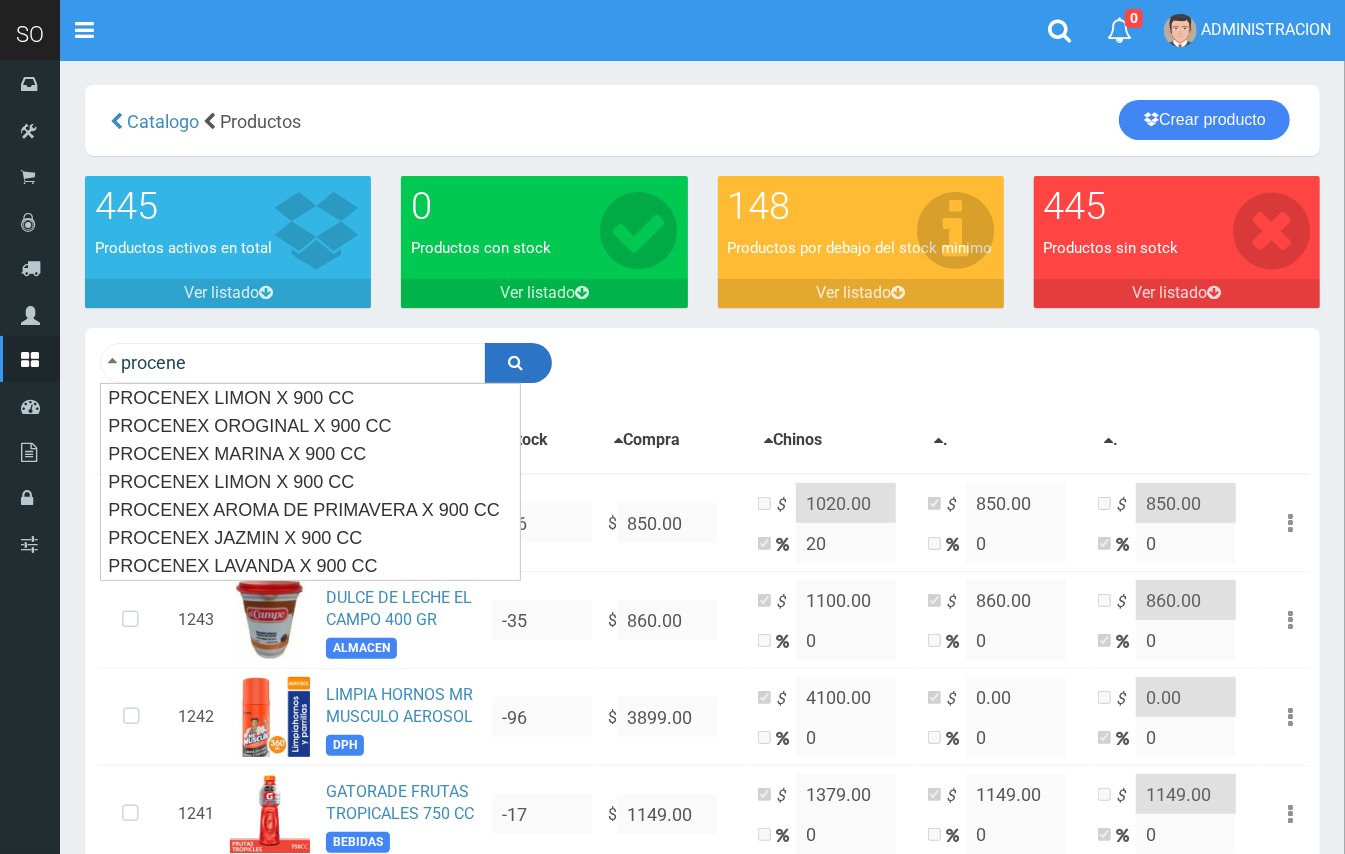 click at bounding box center (516, 362) 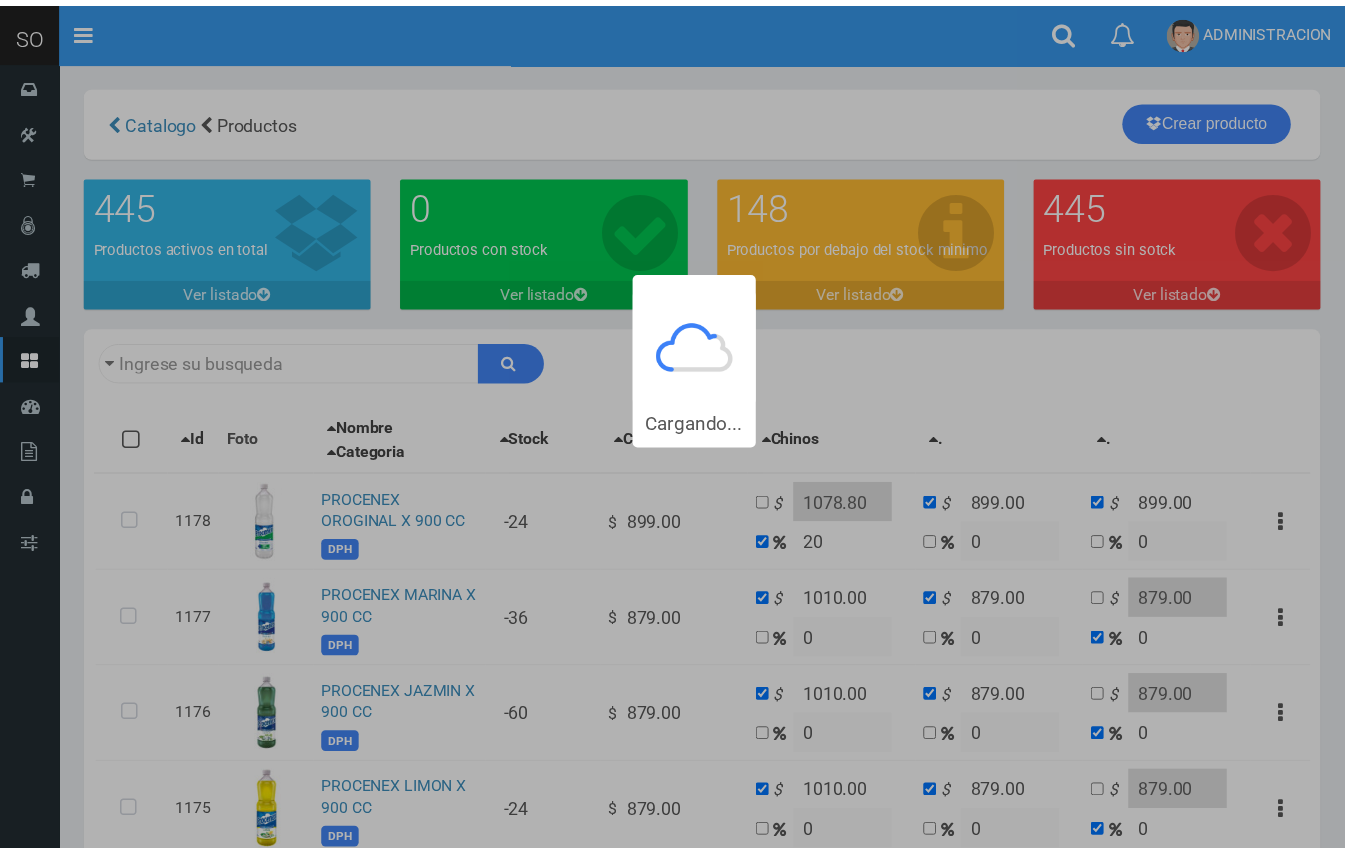 scroll, scrollTop: 0, scrollLeft: 0, axis: both 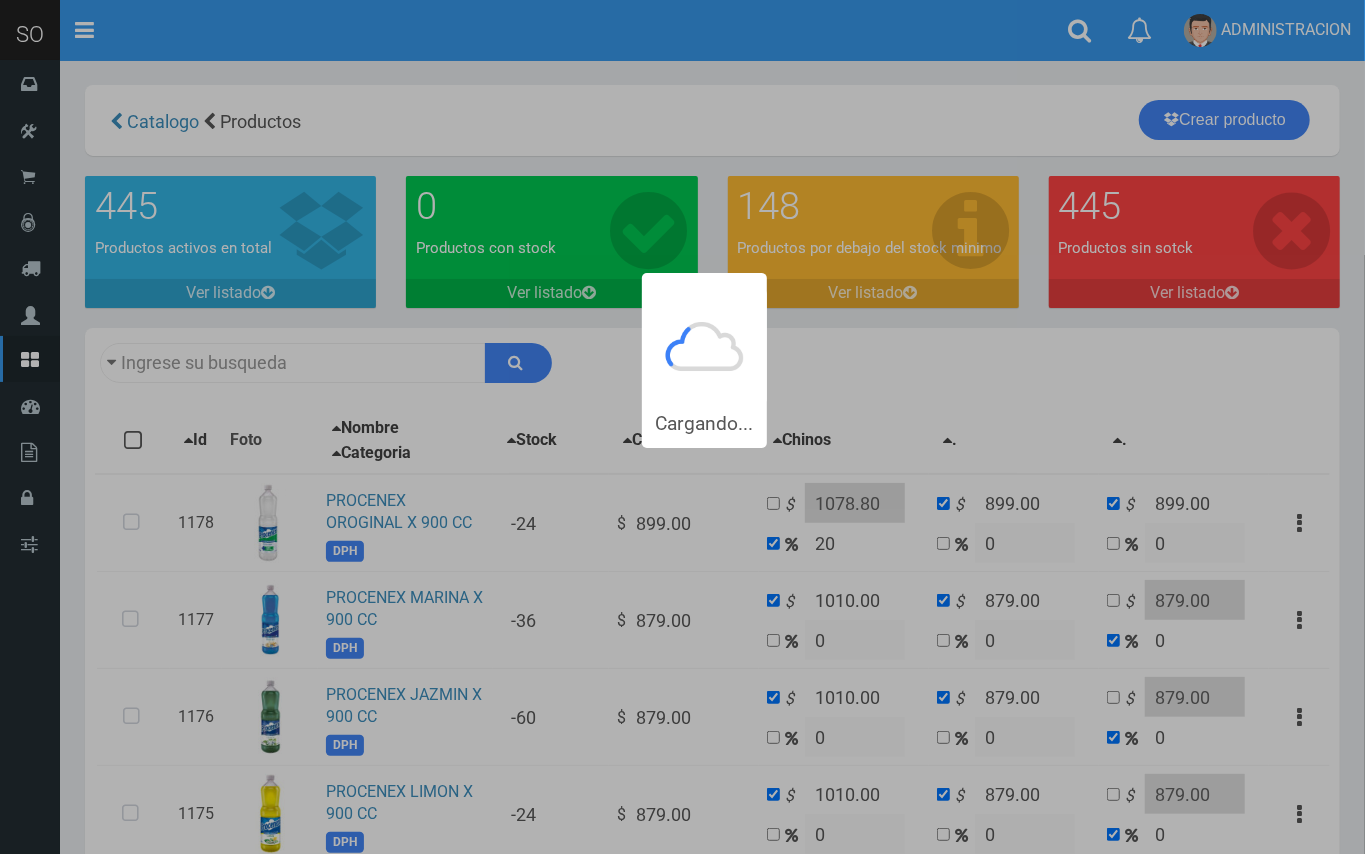 type on "procene" 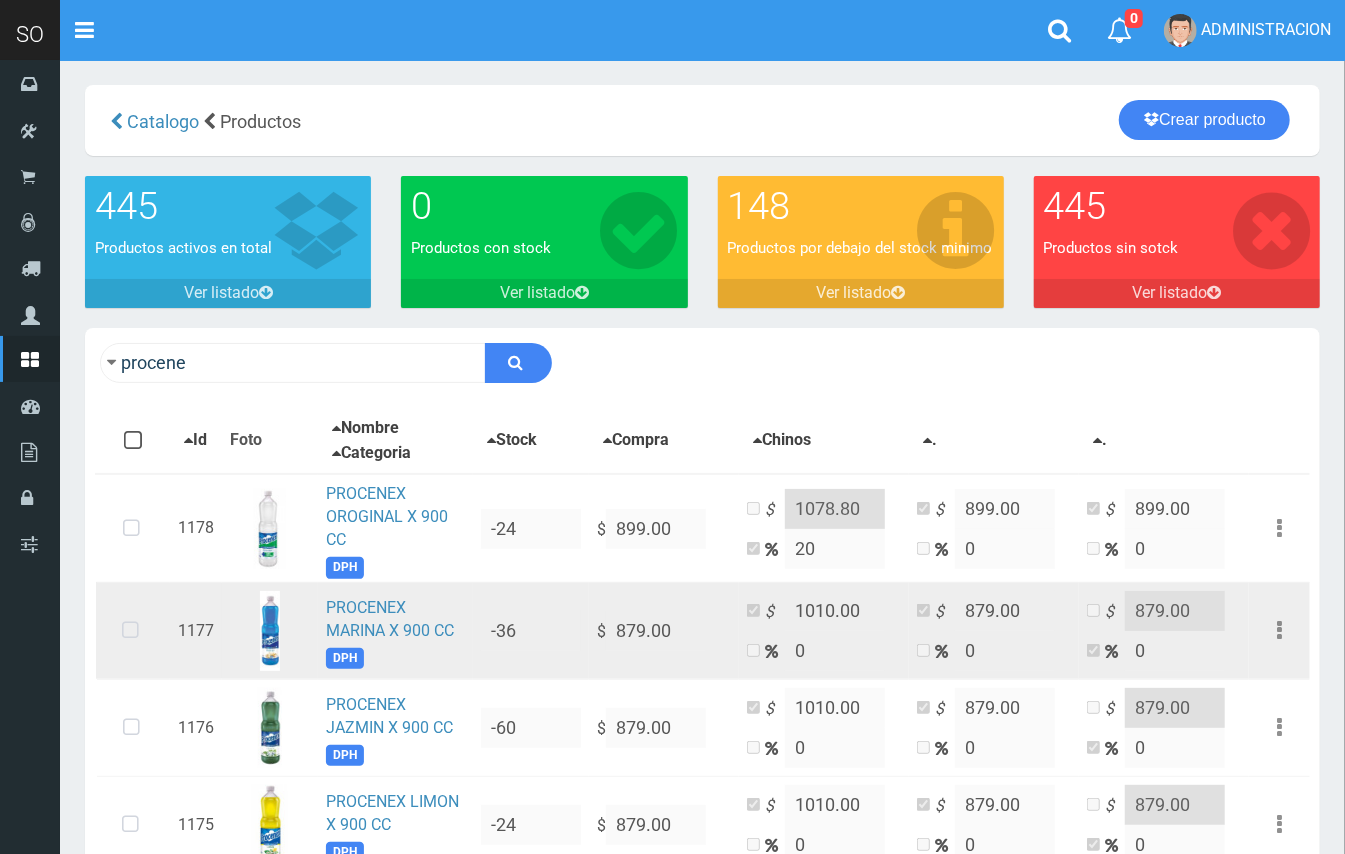 drag, startPoint x: 114, startPoint y: 622, endPoint x: 128, endPoint y: 626, distance: 14.56022 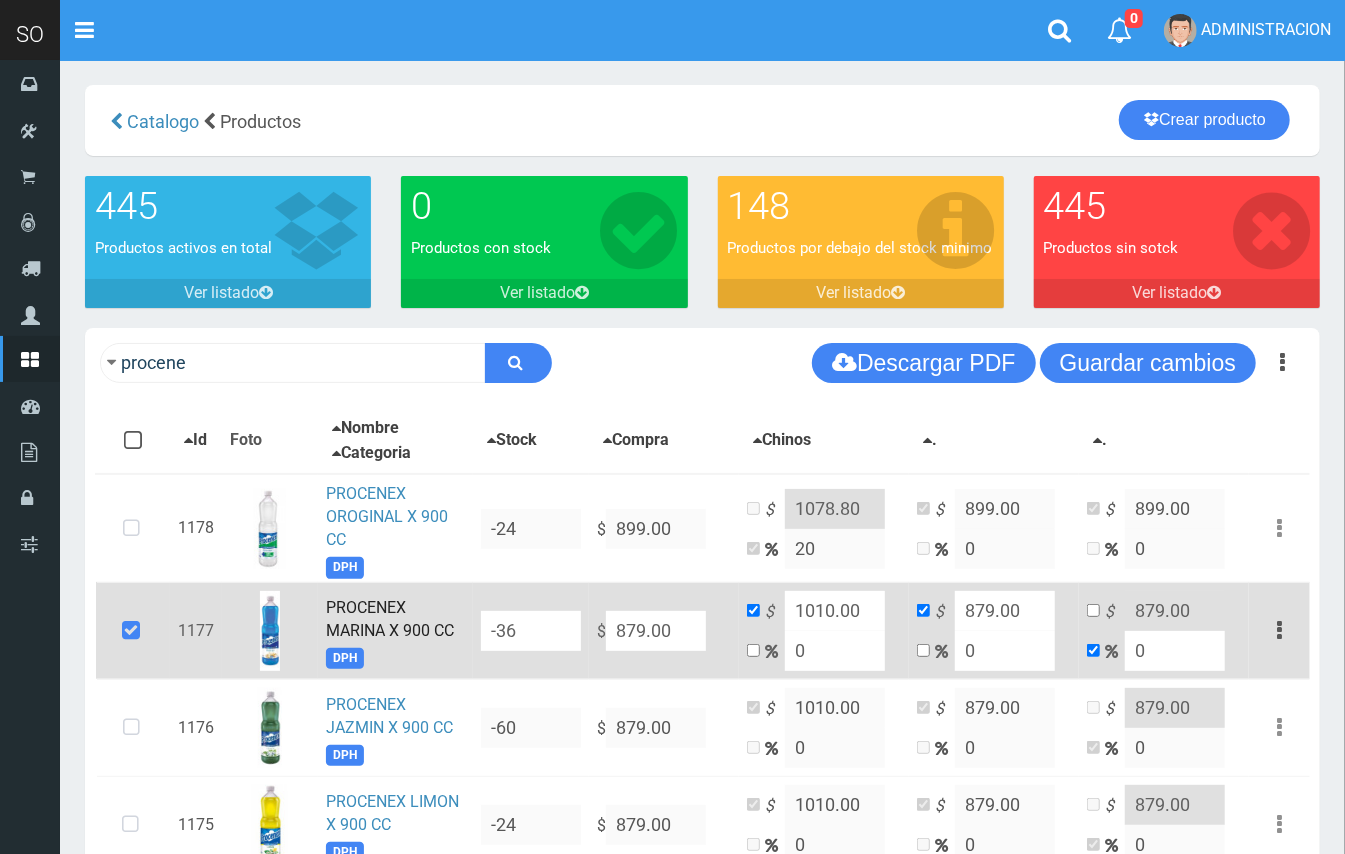 drag, startPoint x: 684, startPoint y: 632, endPoint x: 586, endPoint y: 632, distance: 98 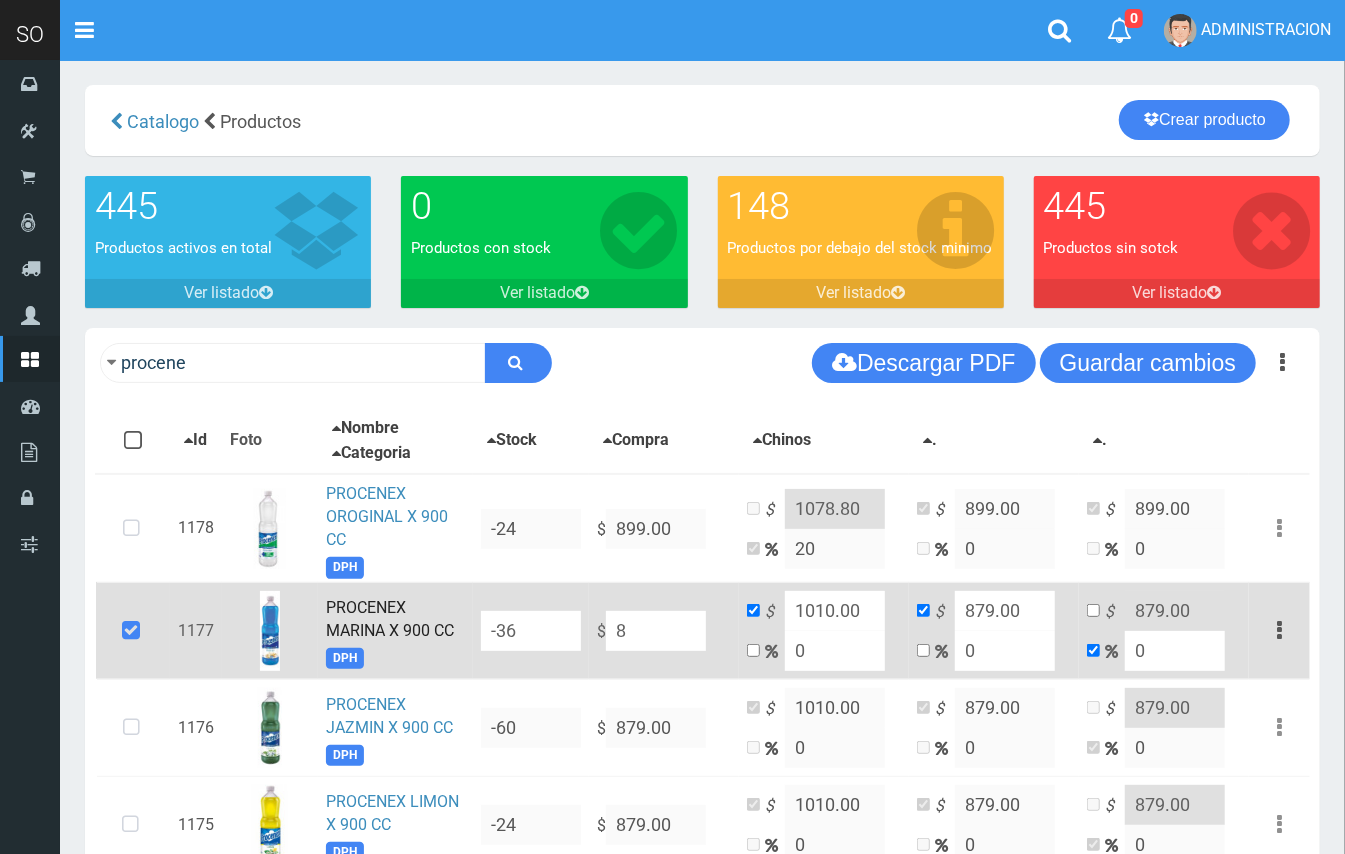 type on "8" 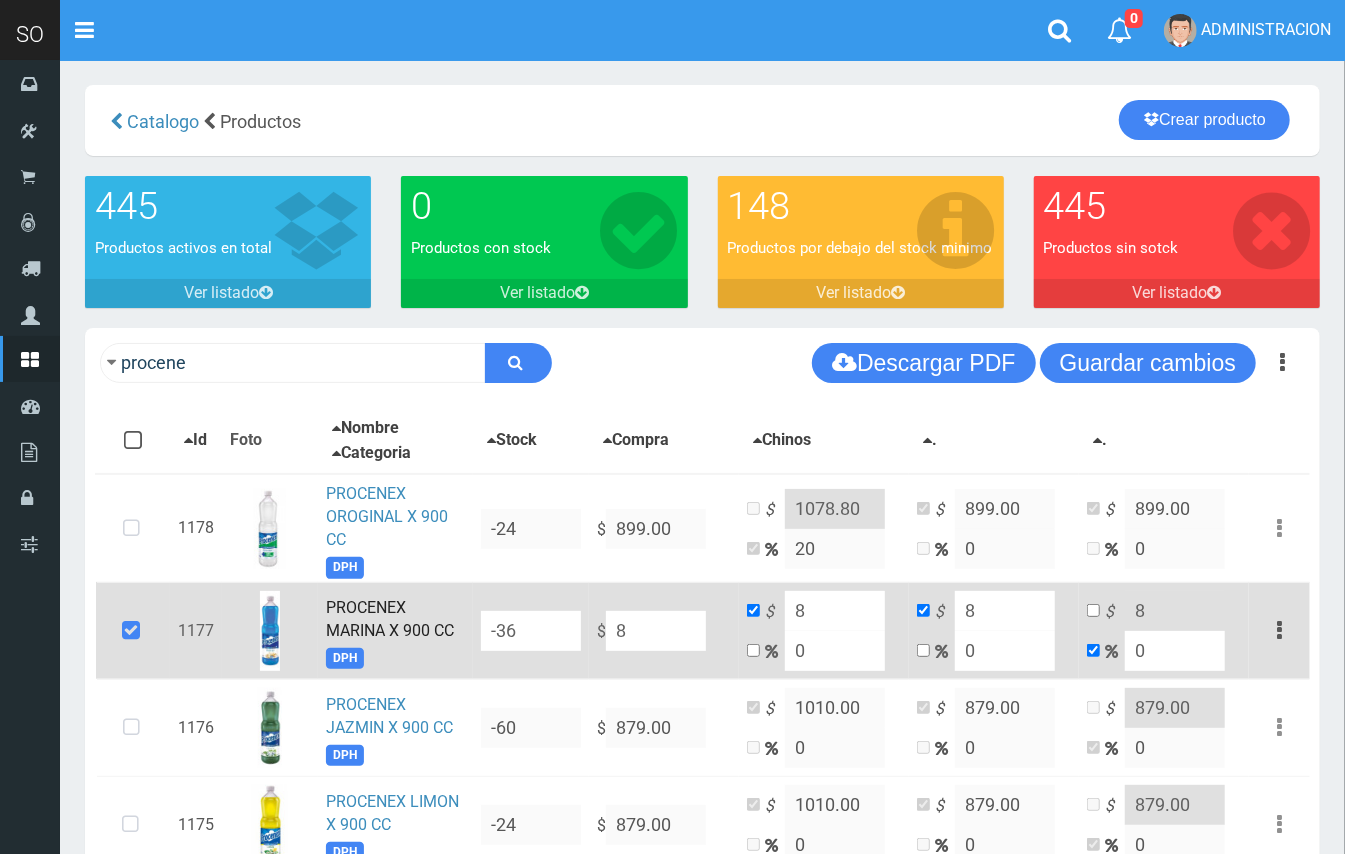 type on "89" 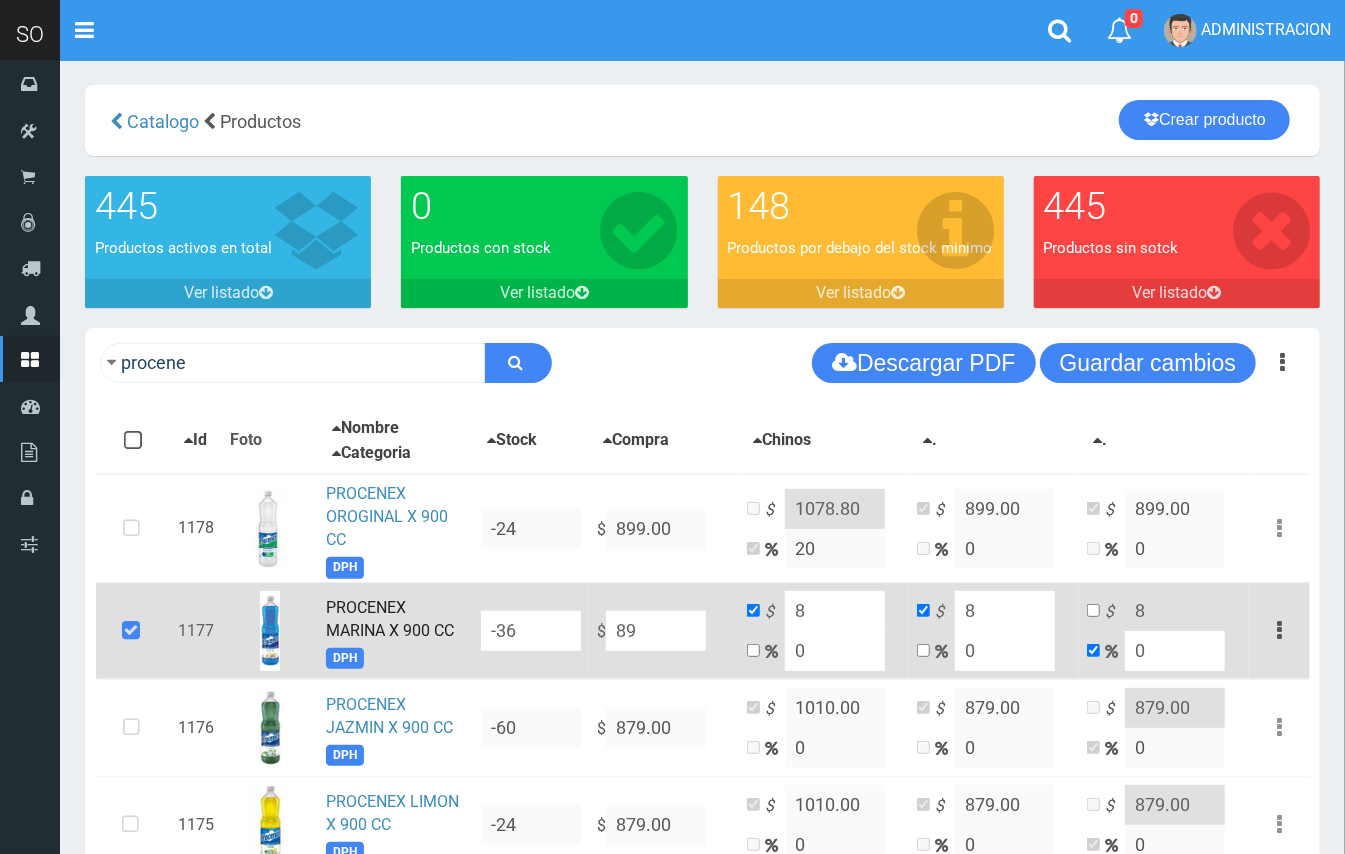 type on "89" 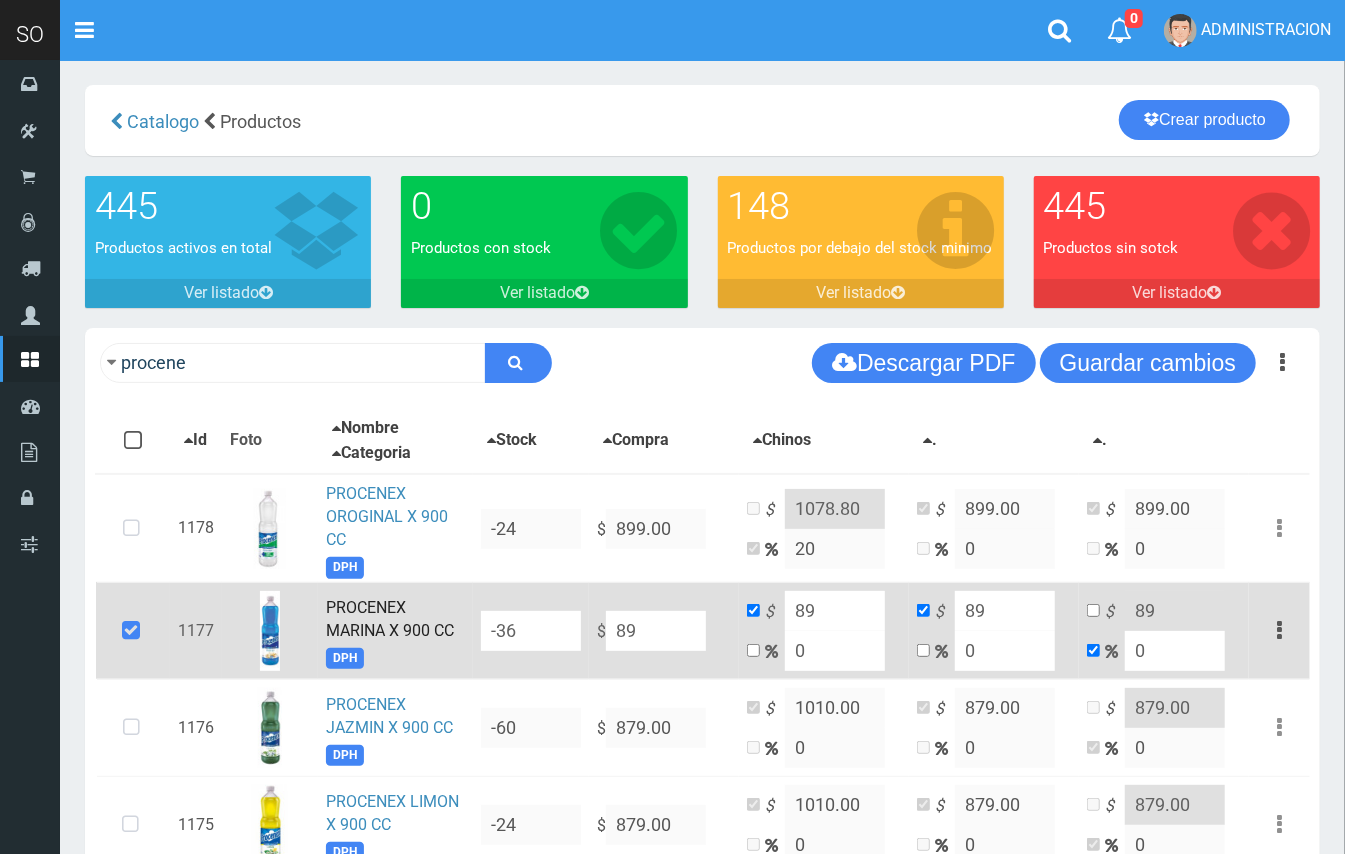 type on "899" 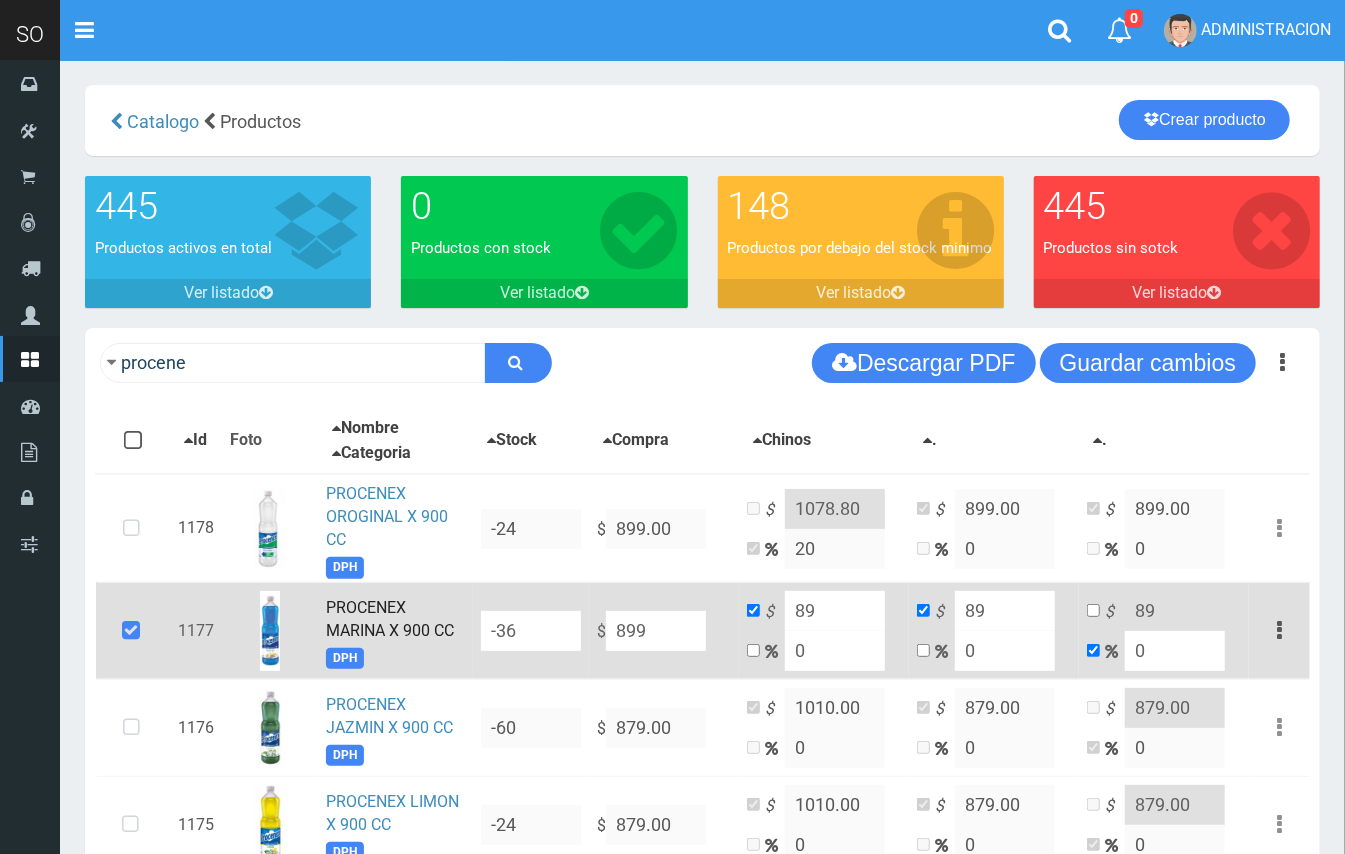 type on "899" 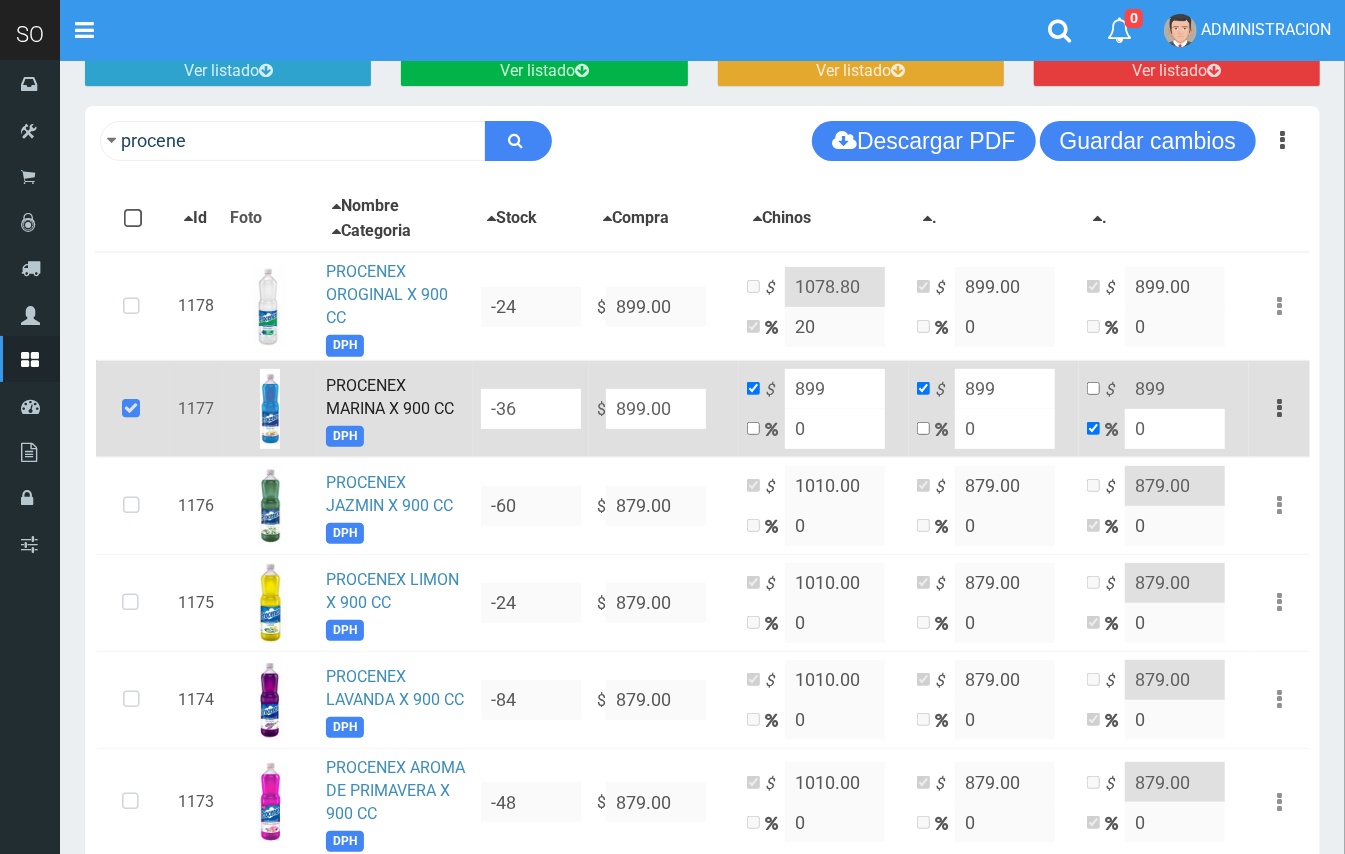 scroll, scrollTop: 465, scrollLeft: 0, axis: vertical 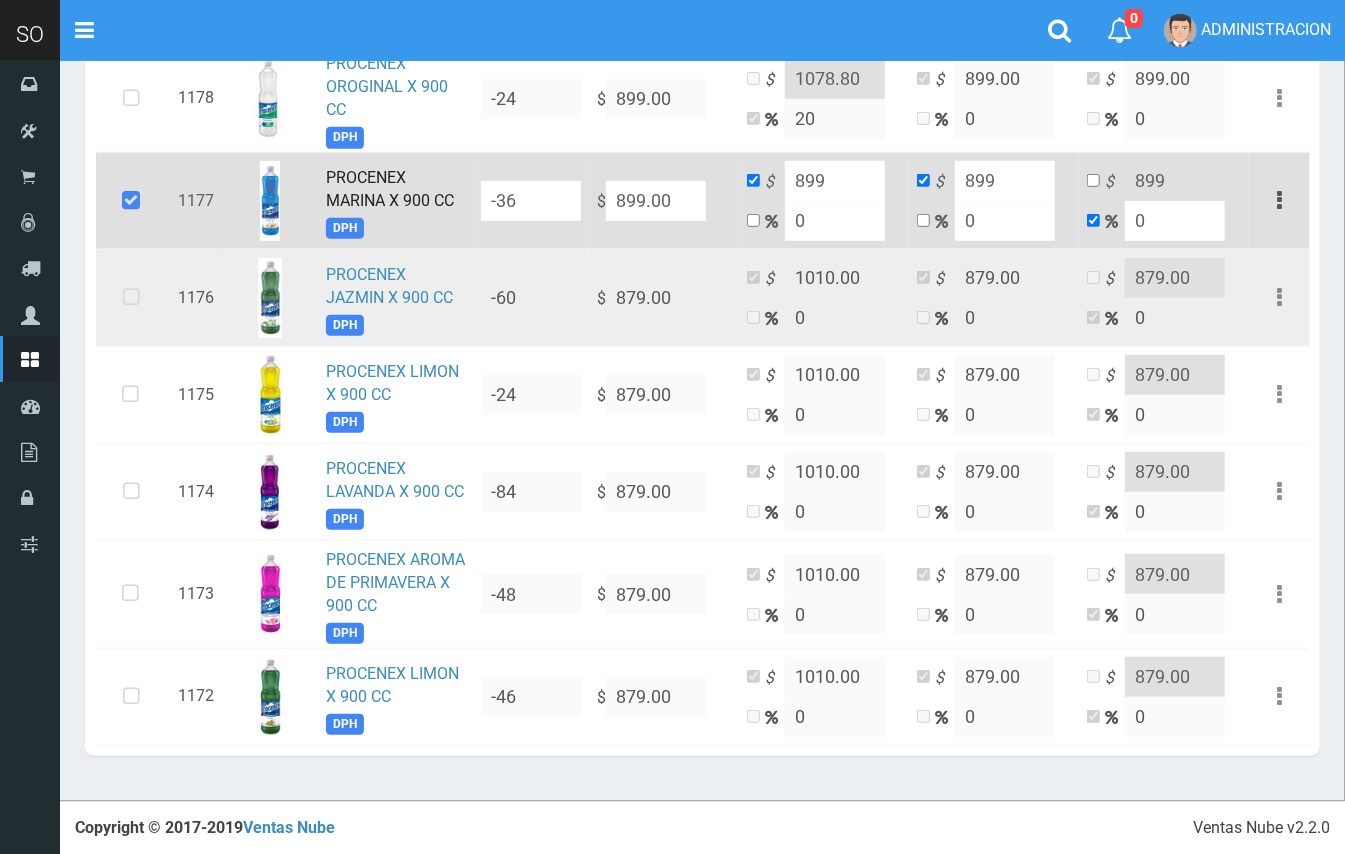 type on "899.00" 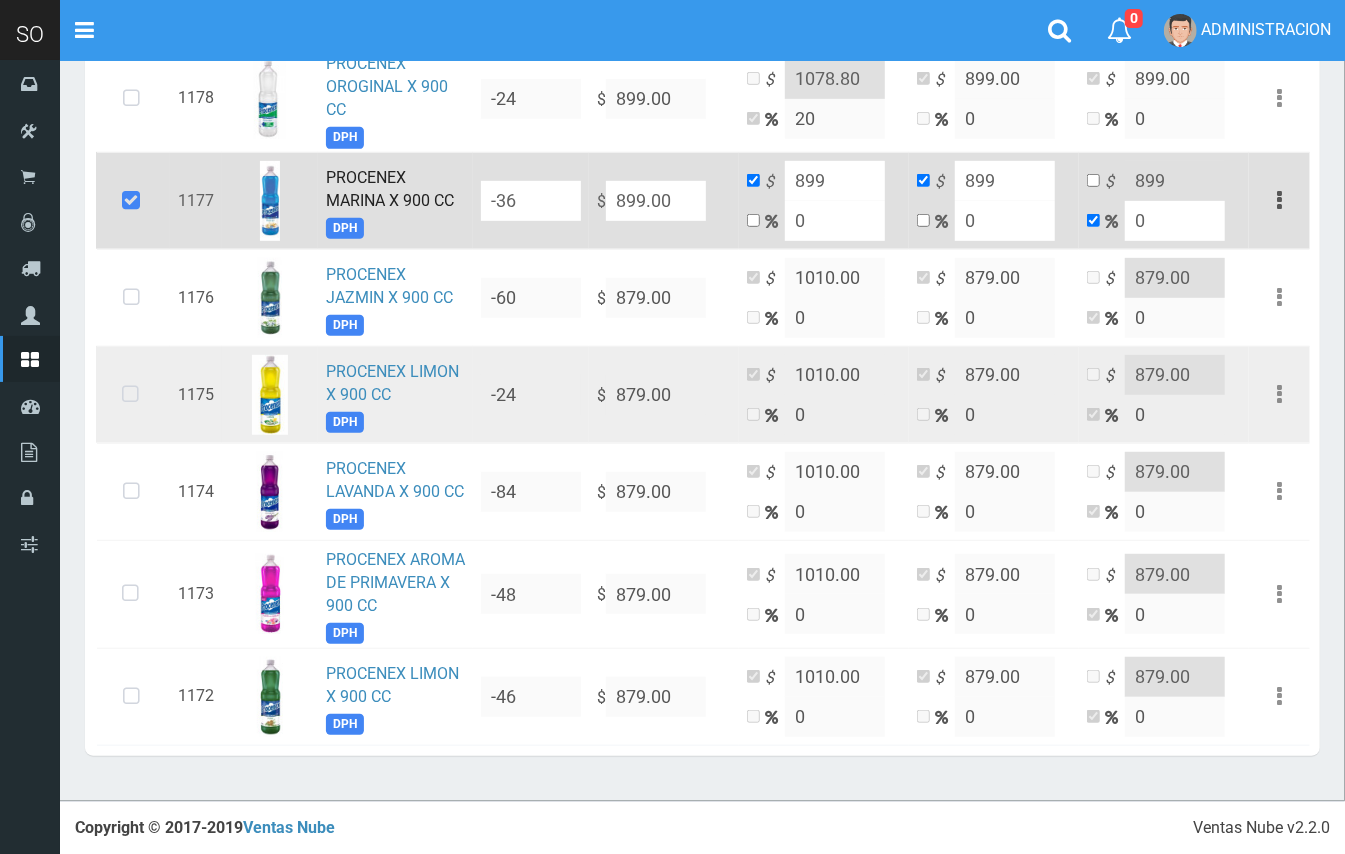 drag, startPoint x: 136, startPoint y: 281, endPoint x: 110, endPoint y: 321, distance: 47.707443 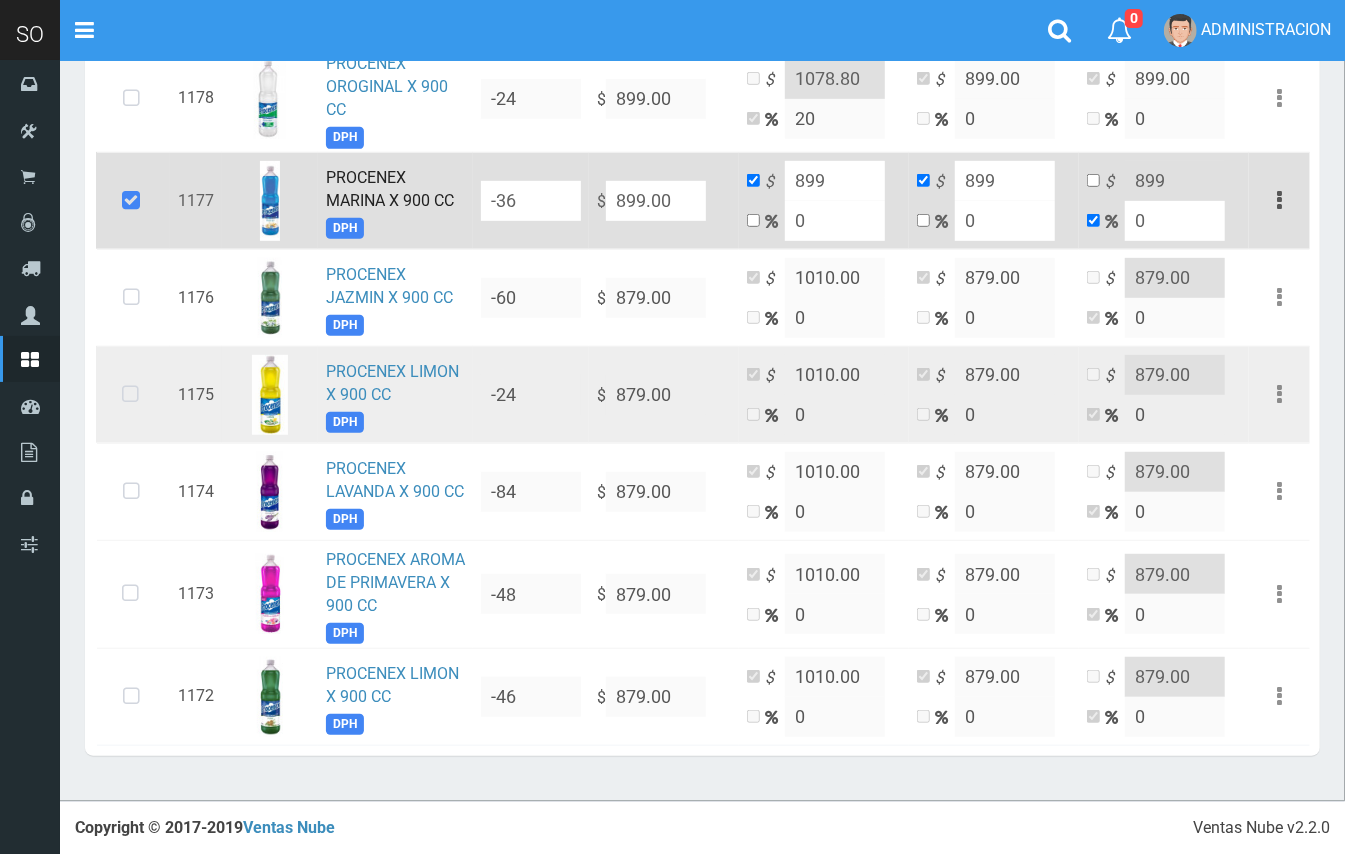 click at bounding box center [131, 298] 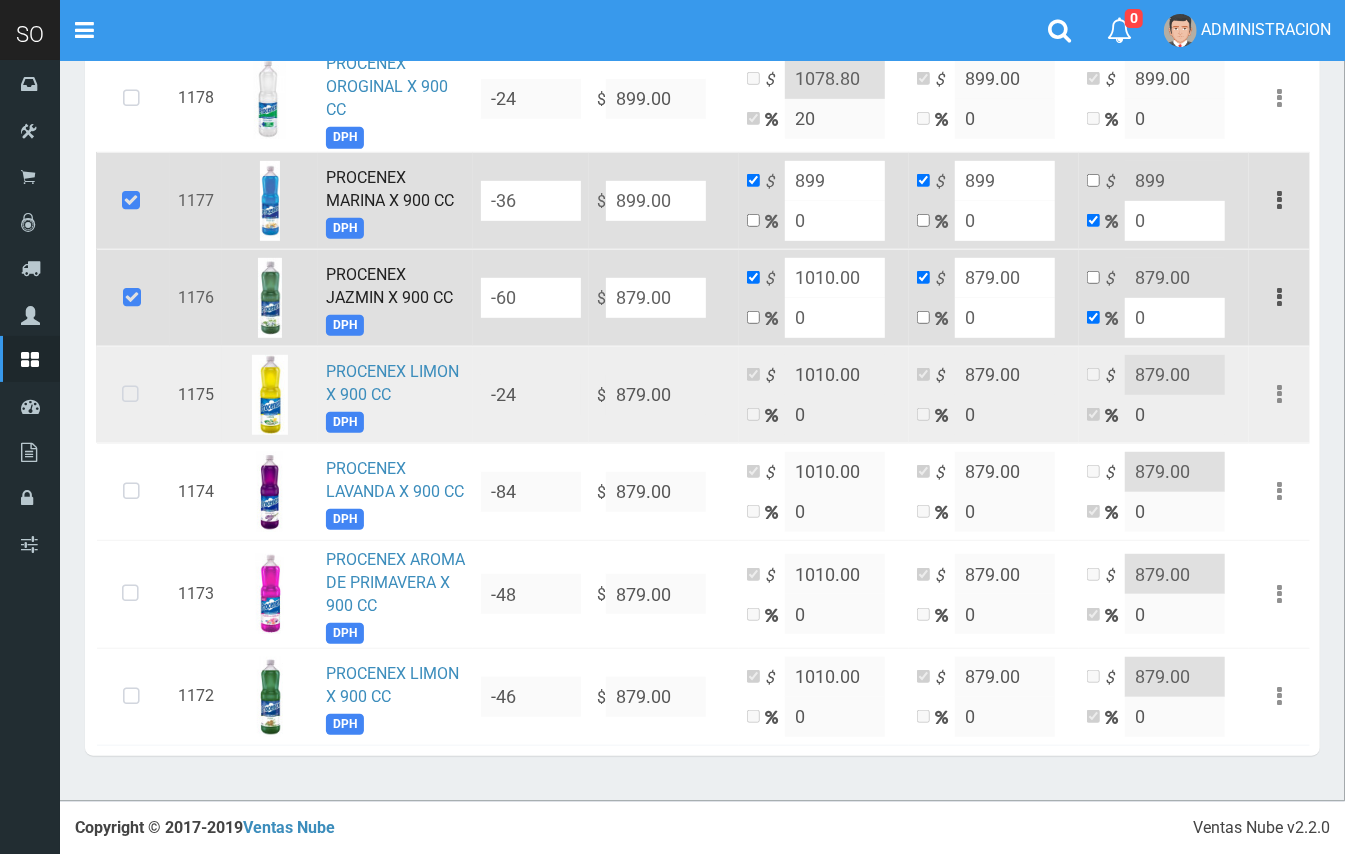 click at bounding box center [130, 395] 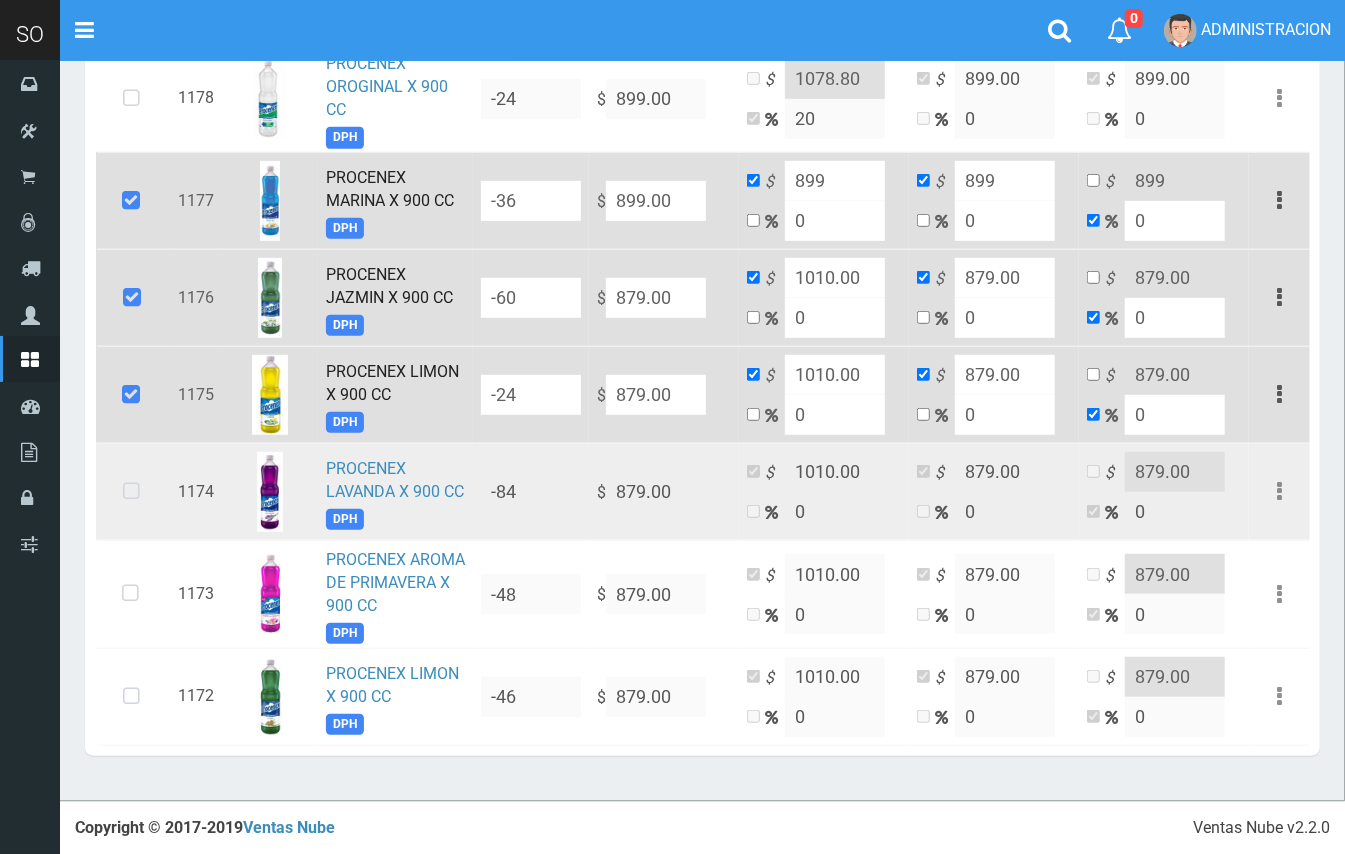 click at bounding box center [131, 492] 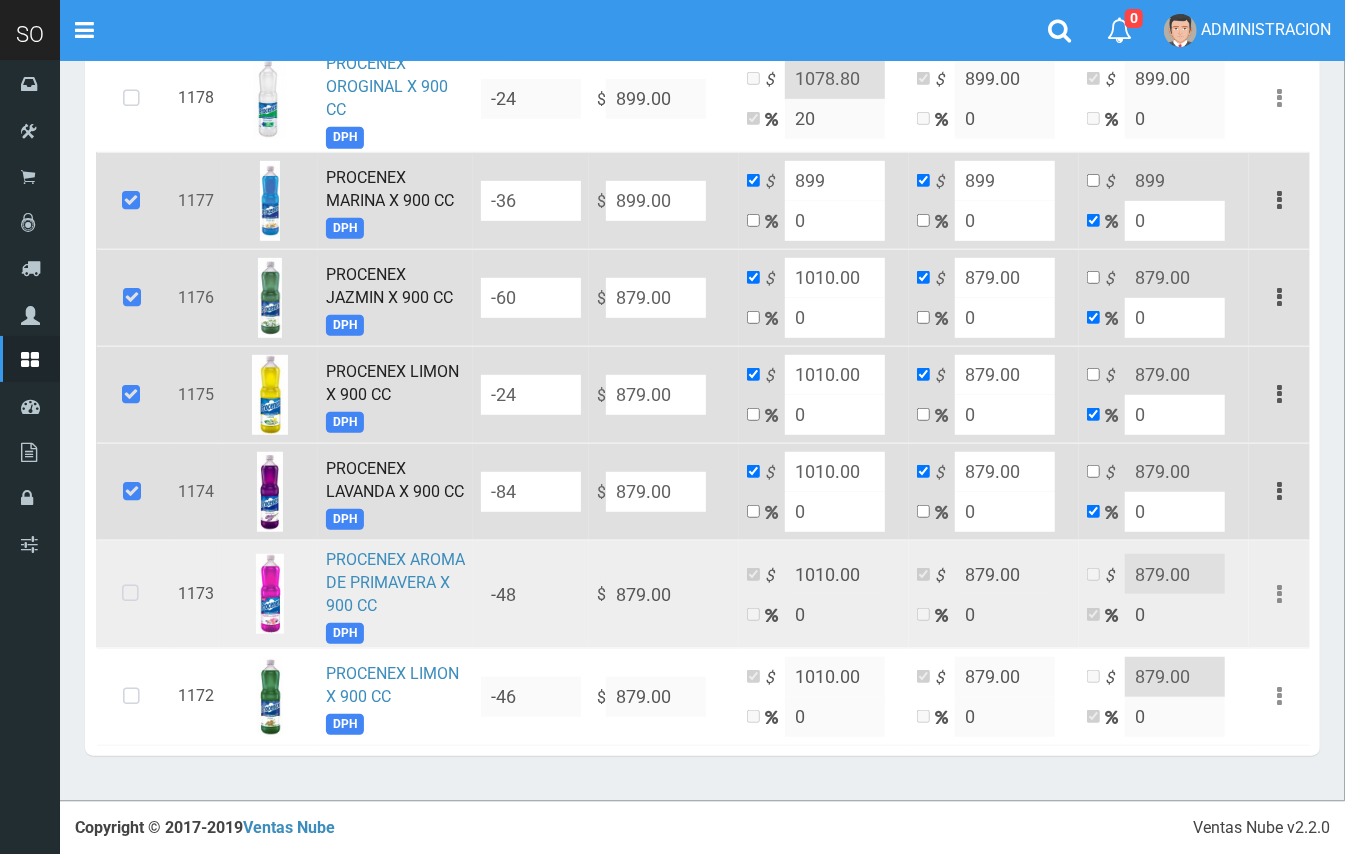 click at bounding box center (130, 594) 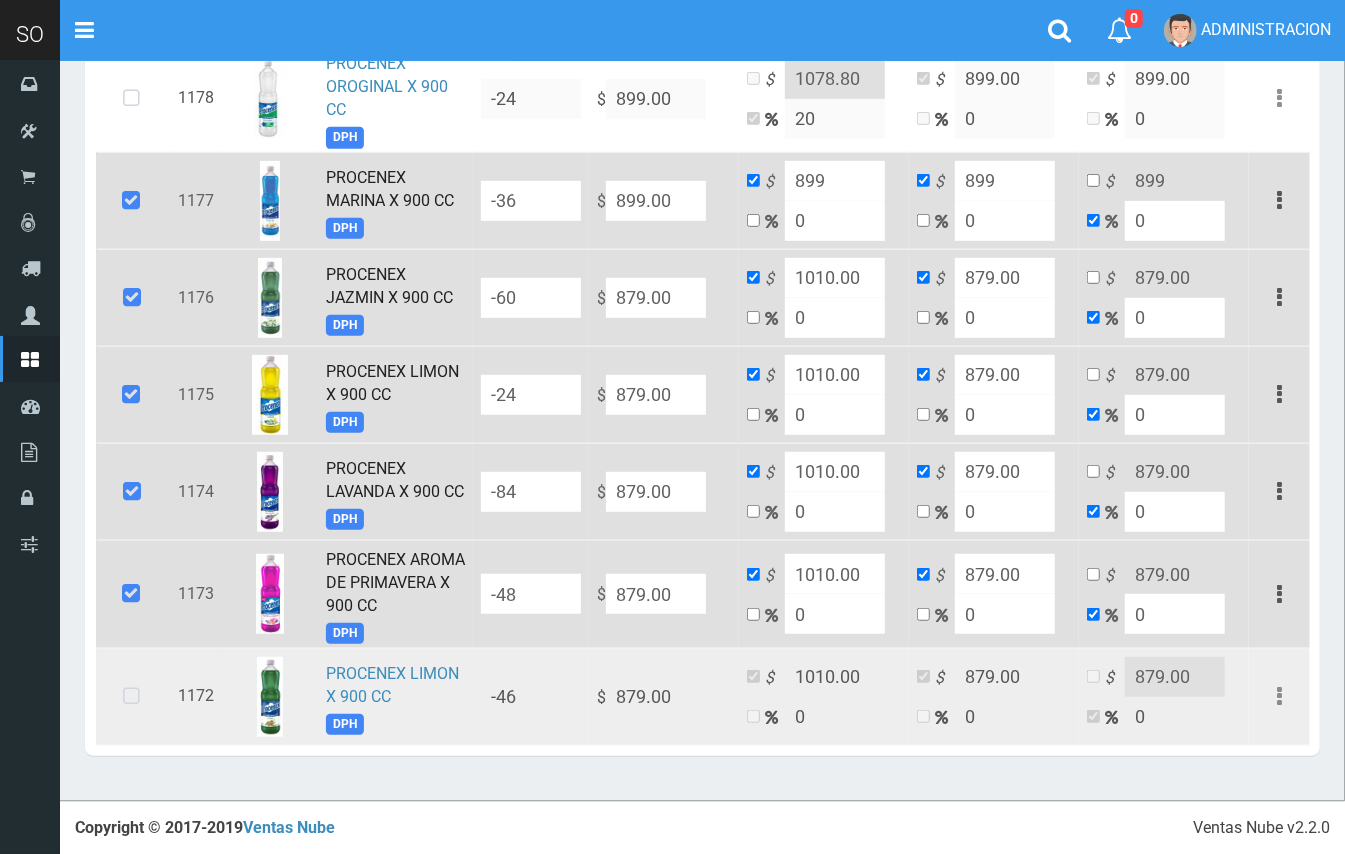 click at bounding box center (131, 697) 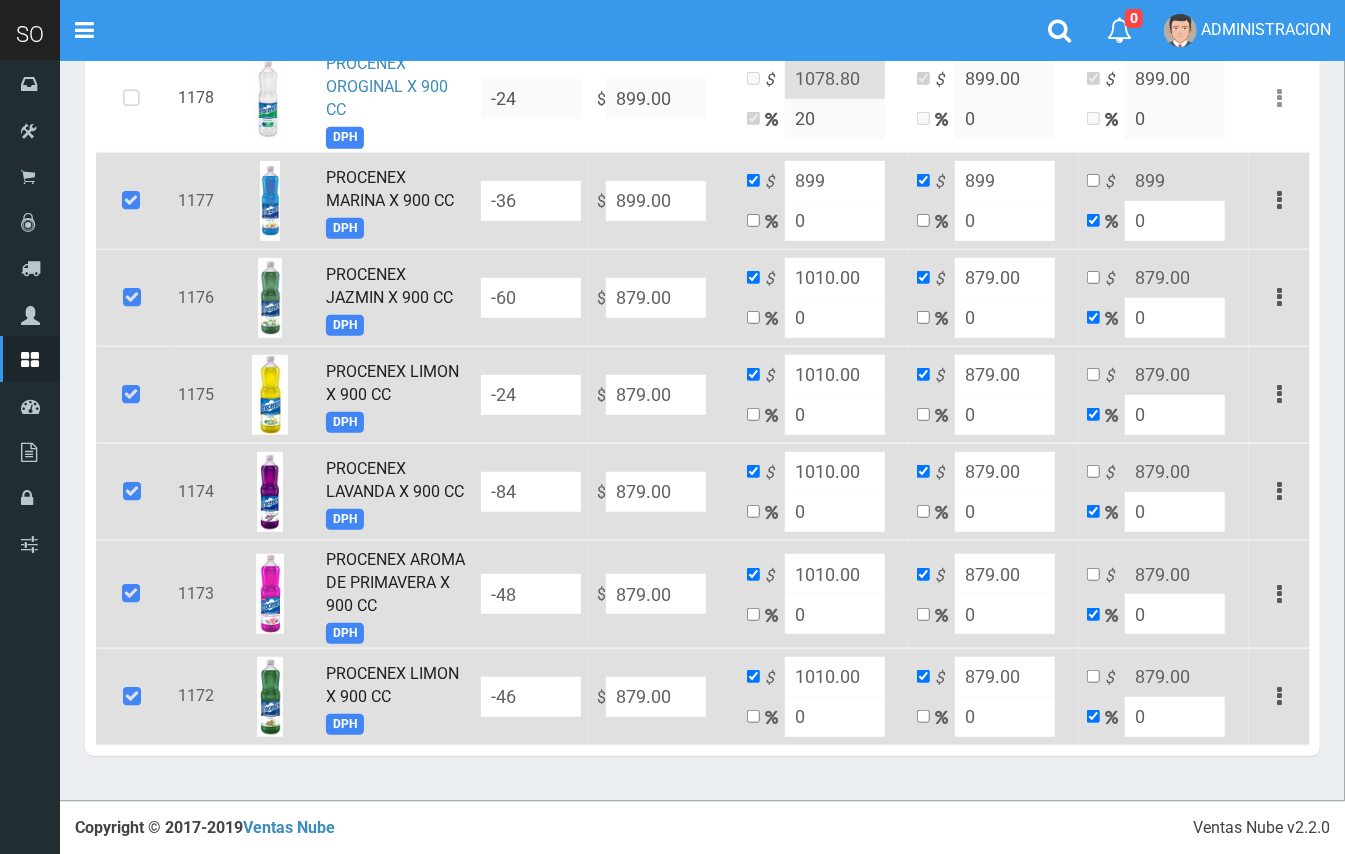 drag, startPoint x: 866, startPoint y: 248, endPoint x: 637, endPoint y: 258, distance: 229.21823 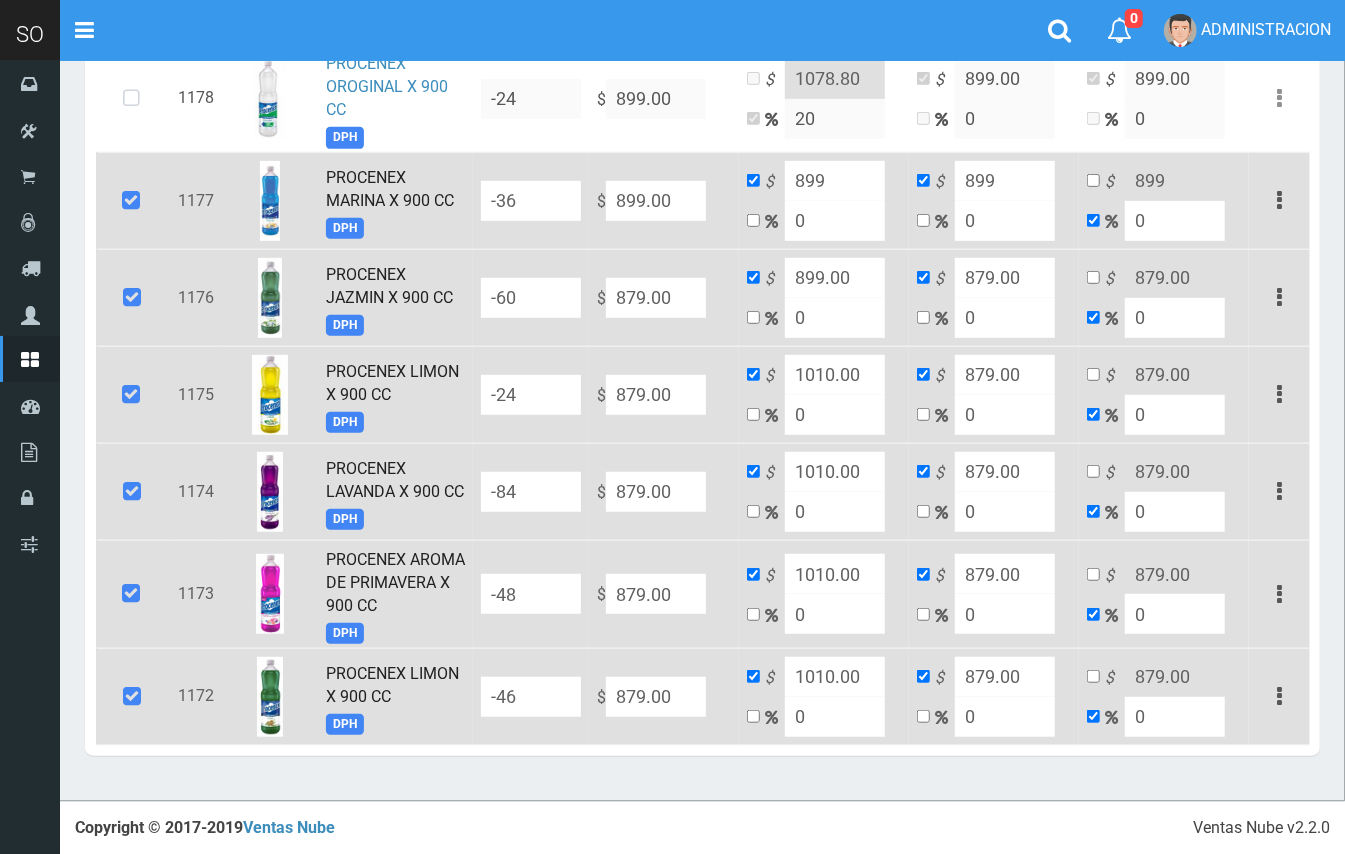 type on "899.00" 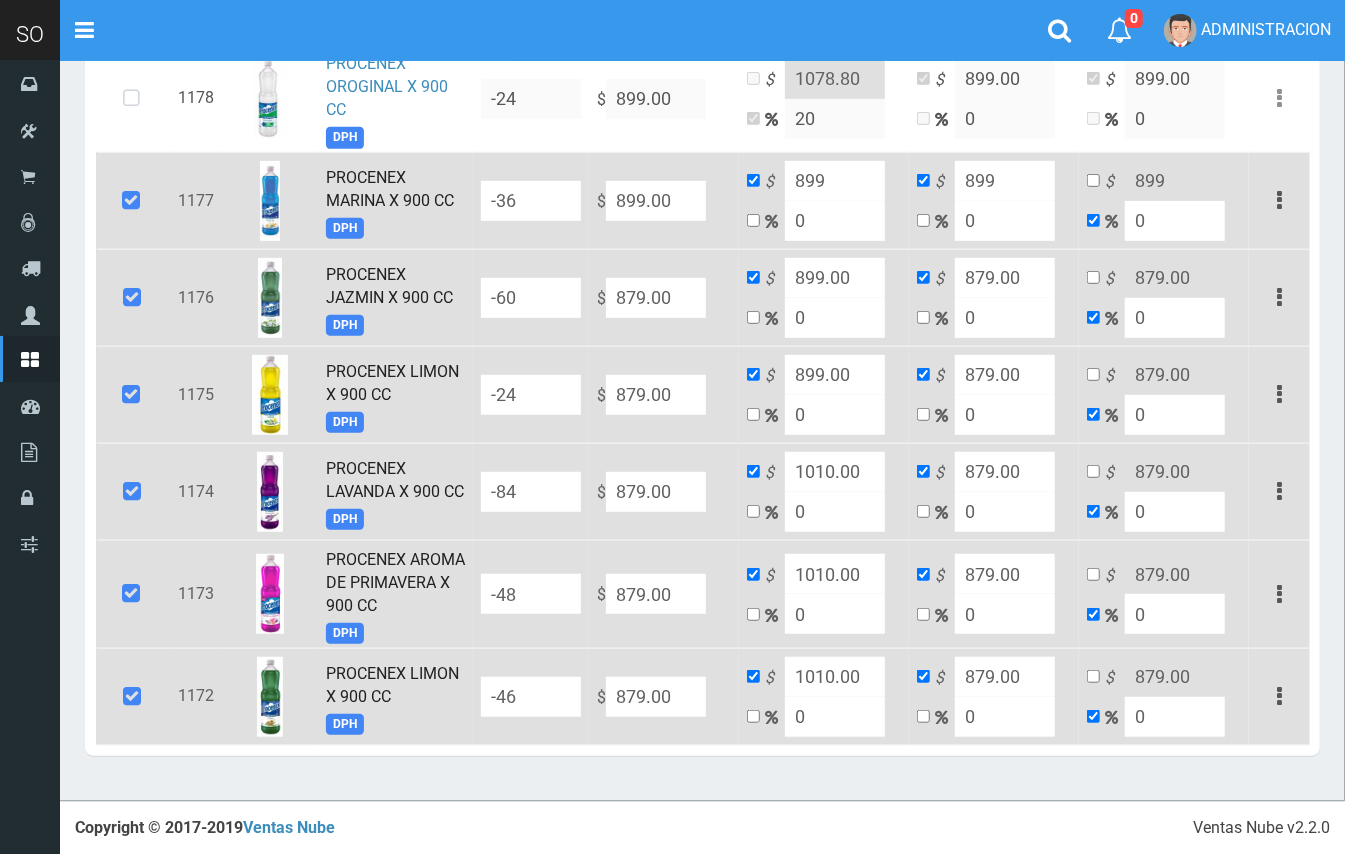 type on "899.00" 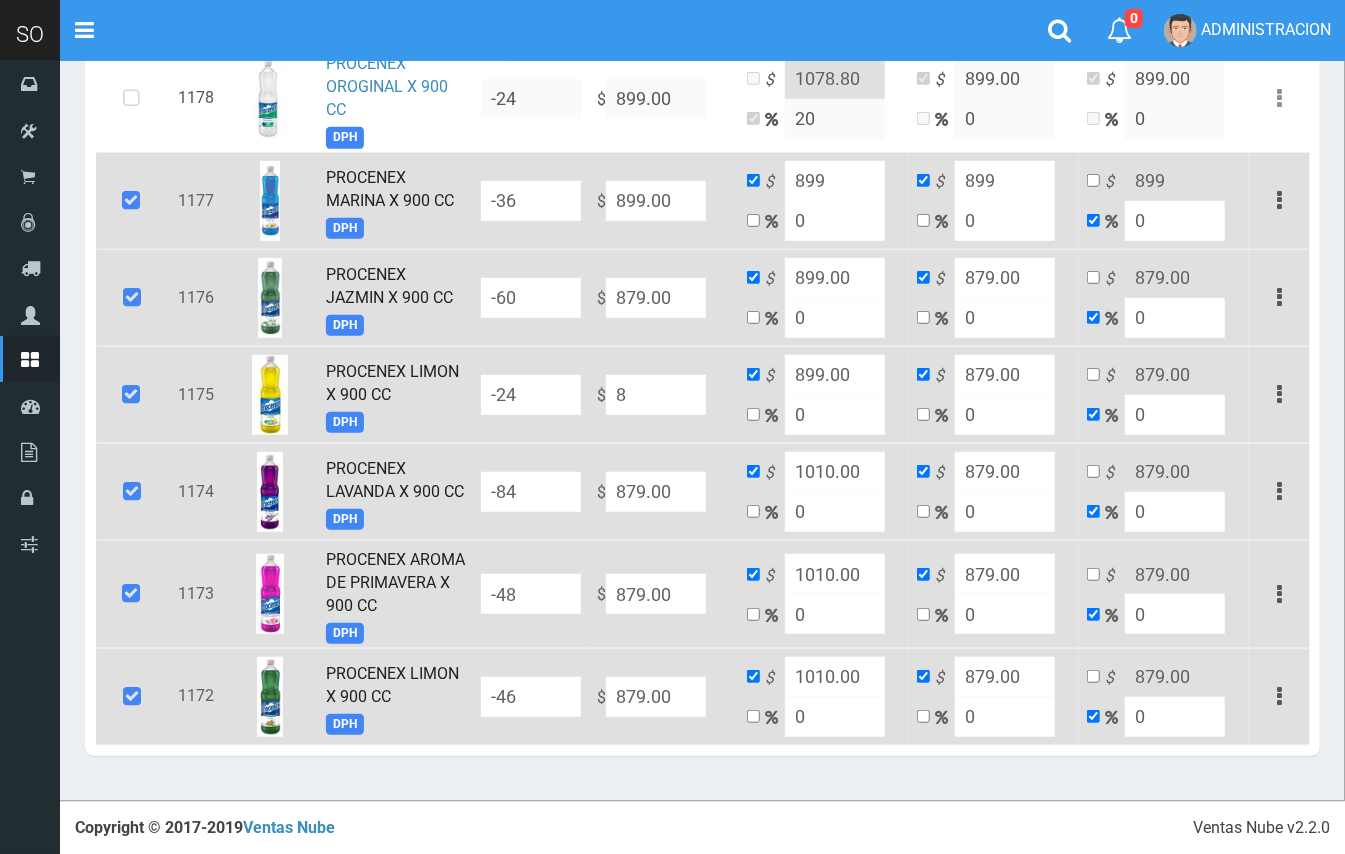 type on "8" 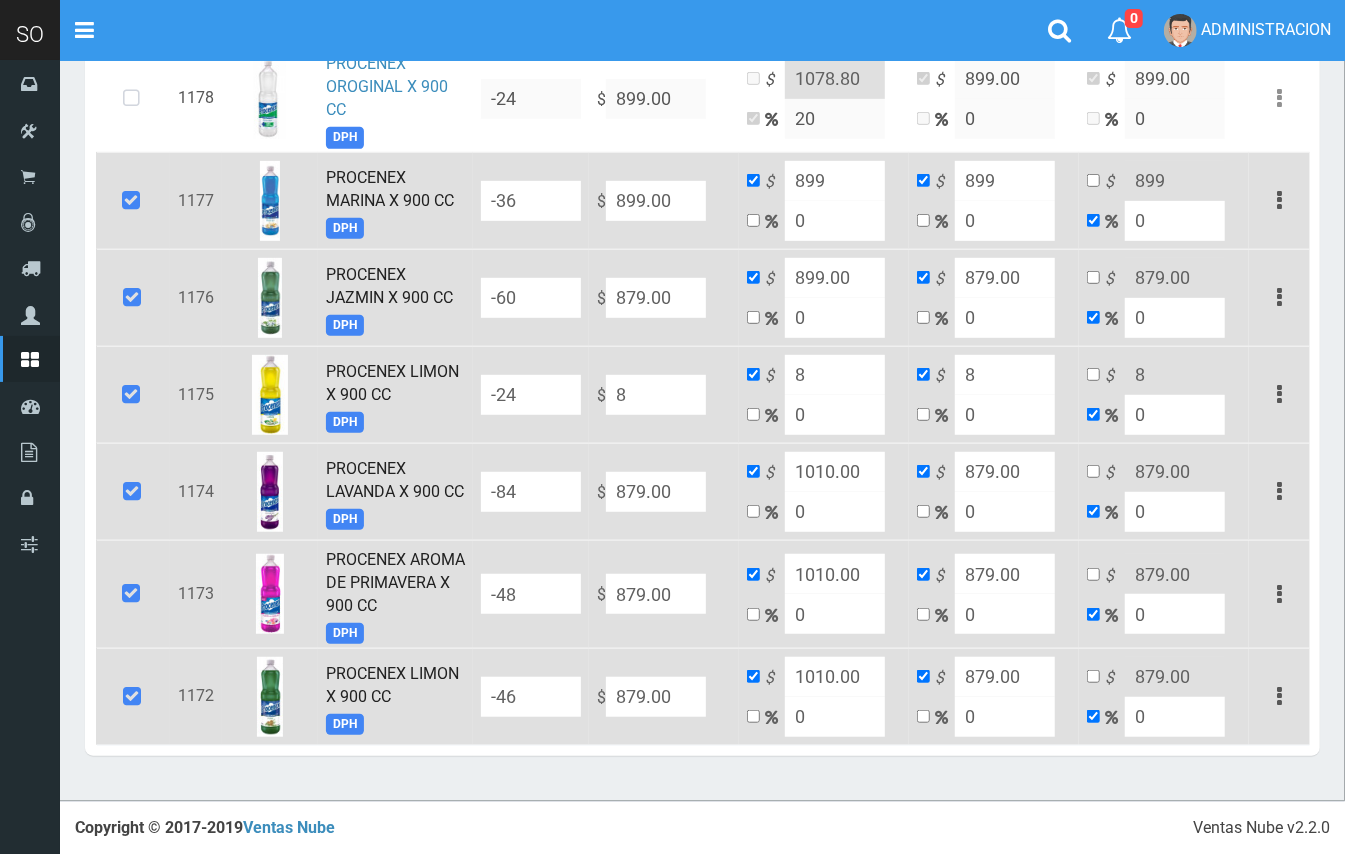 type on "89" 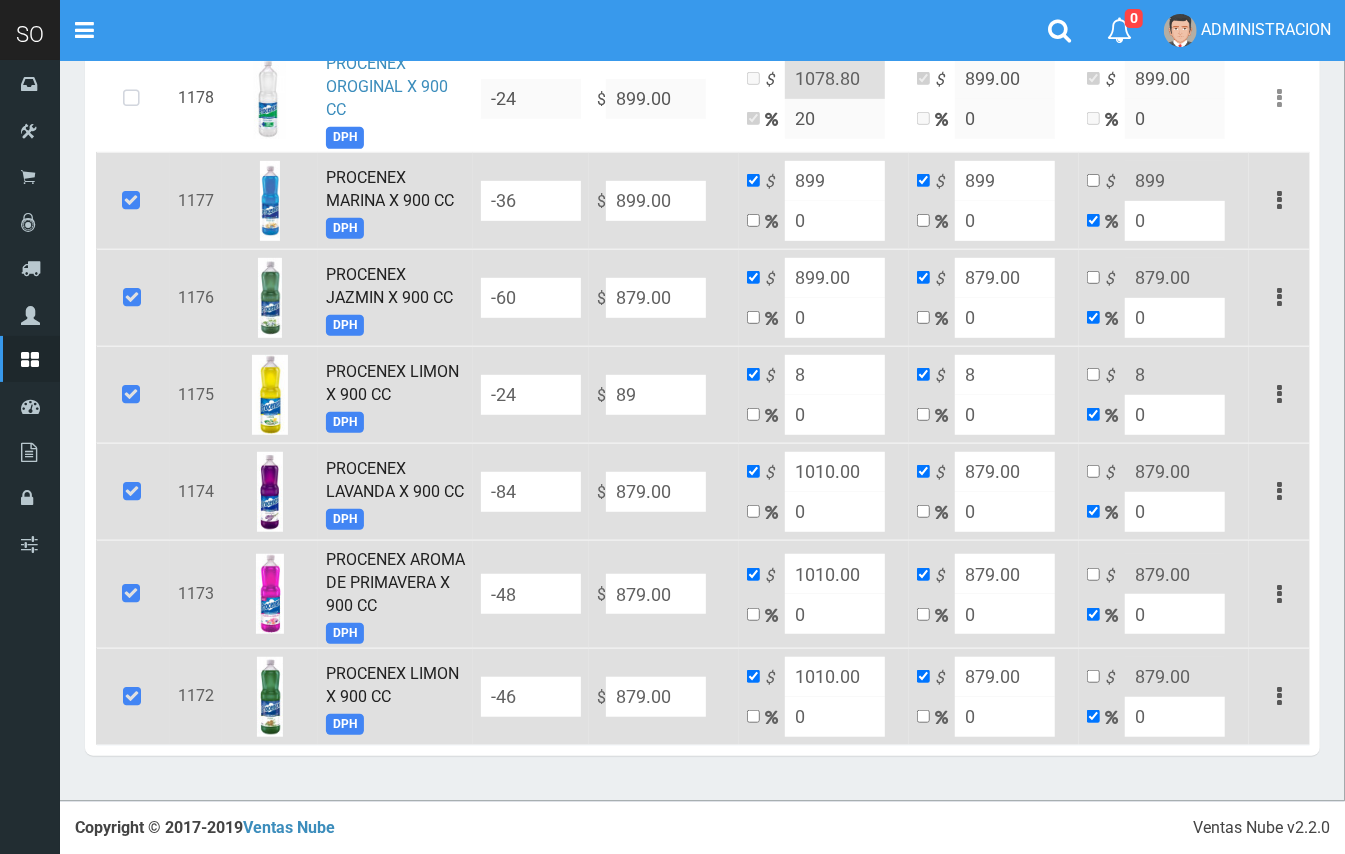 type on "89" 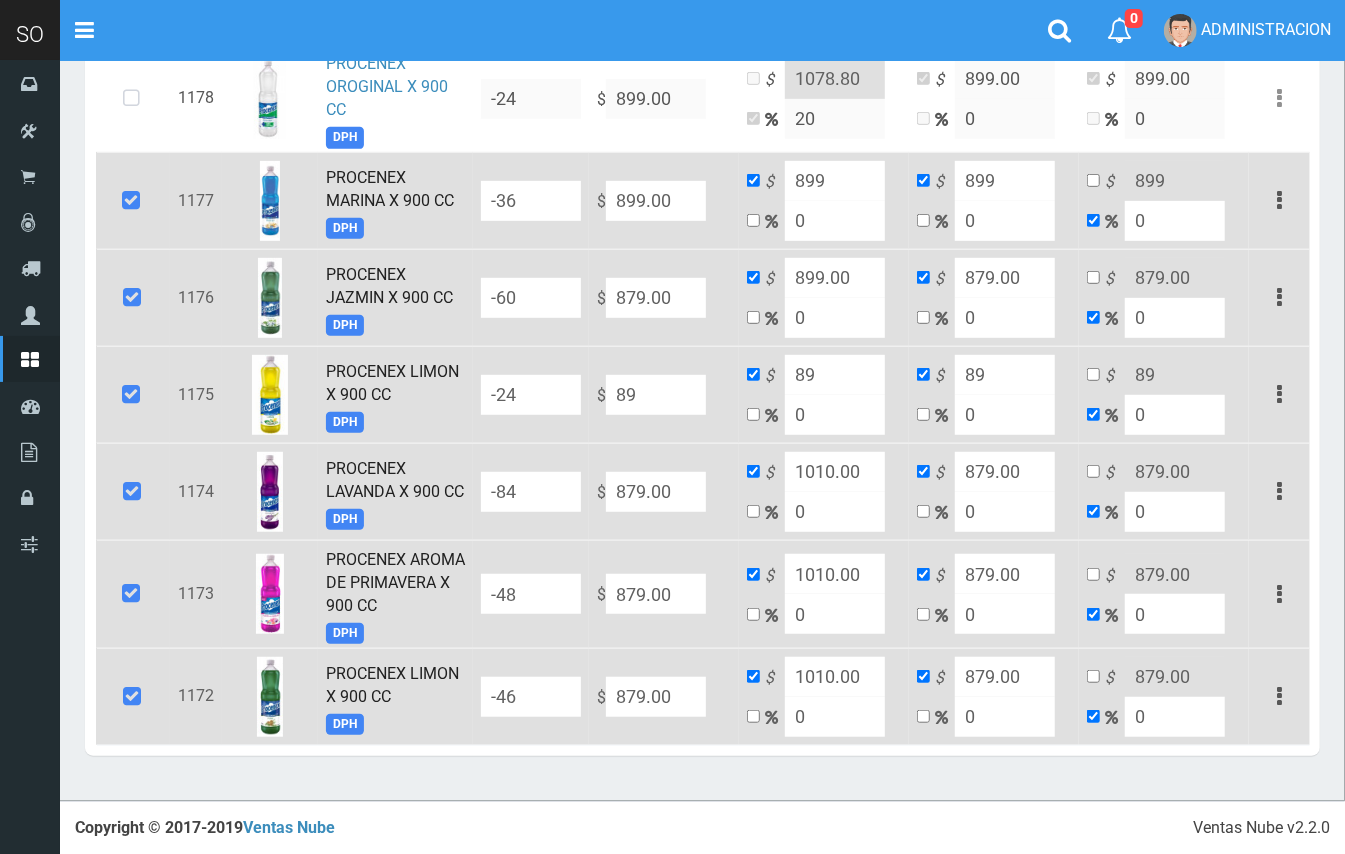 type on "899" 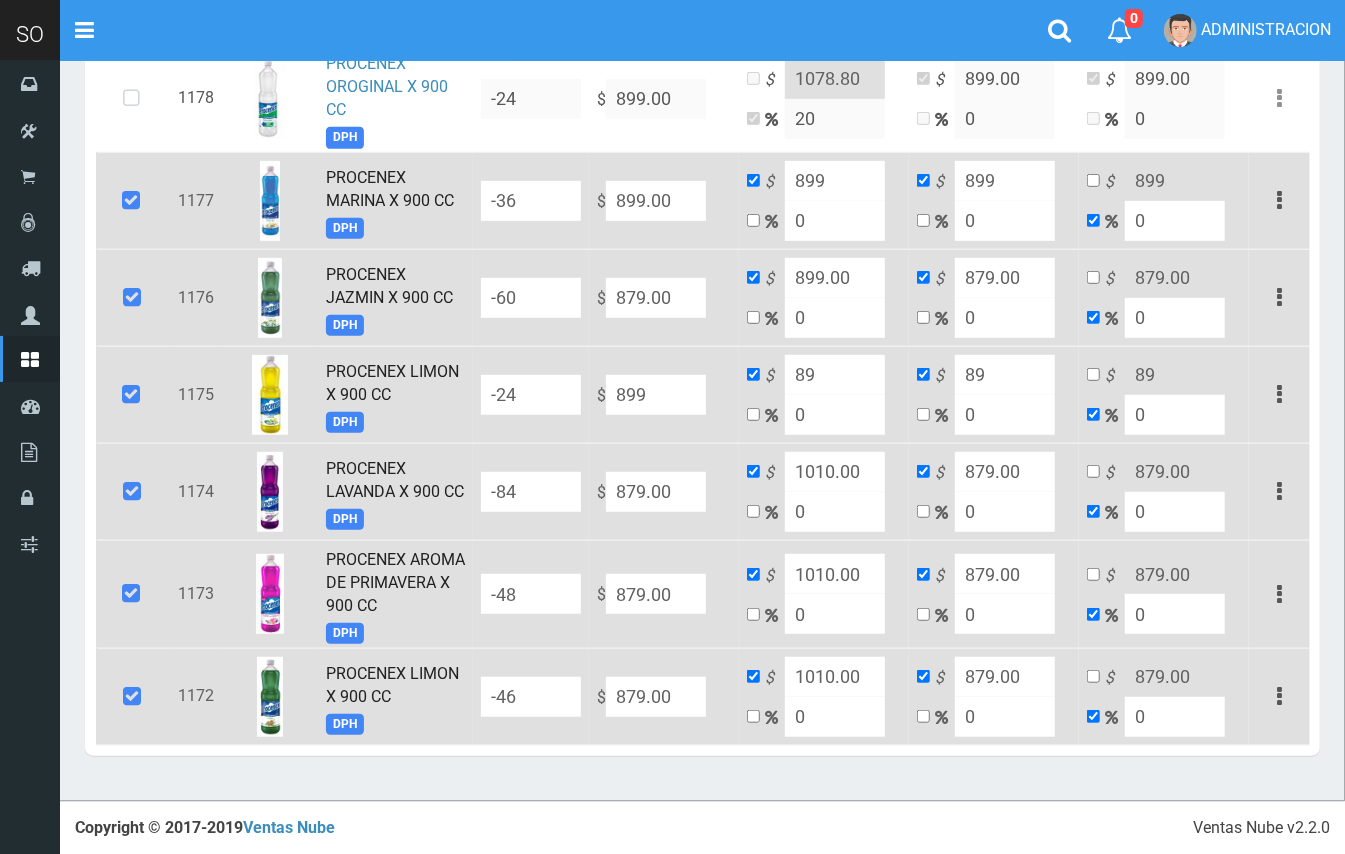 type on "899" 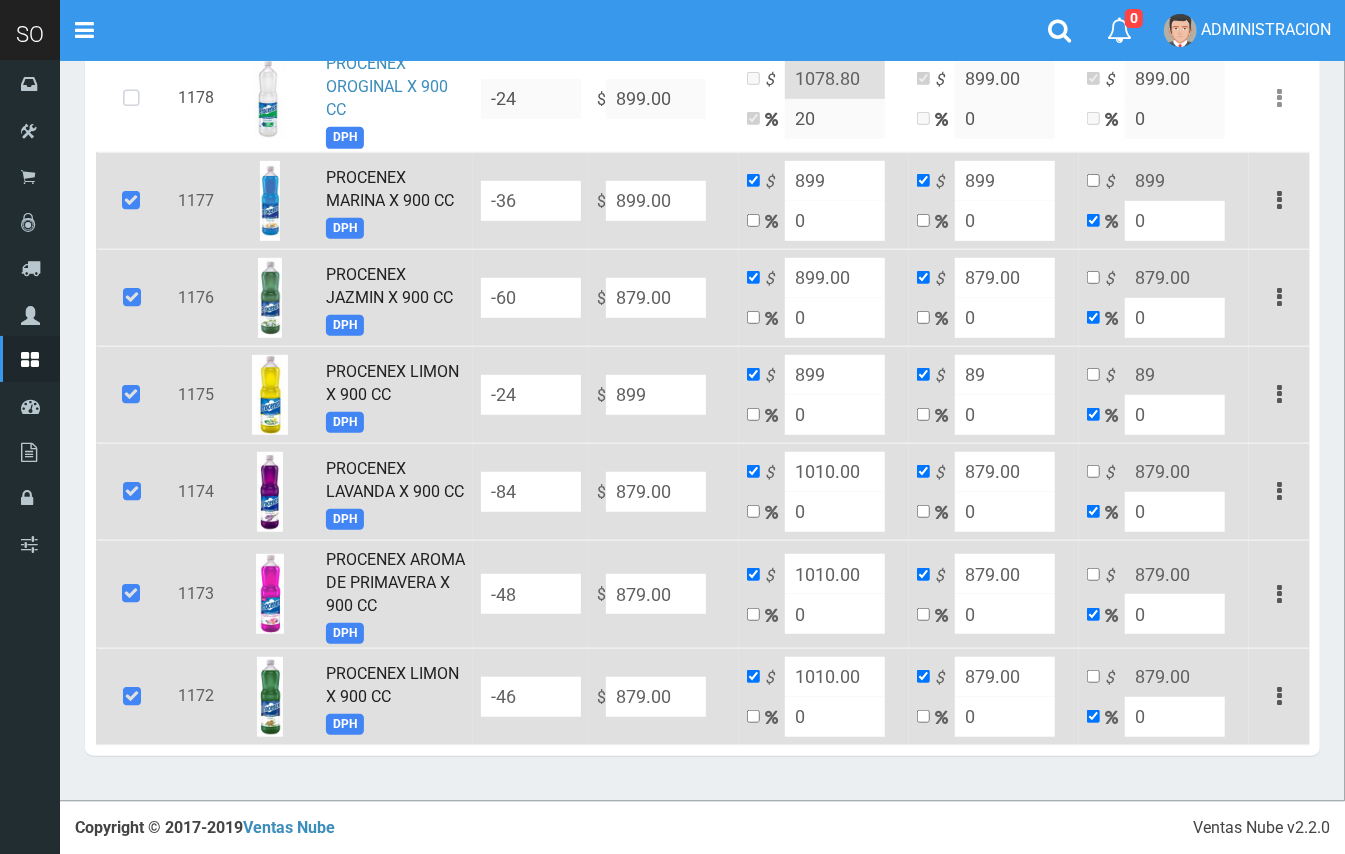 type on "899" 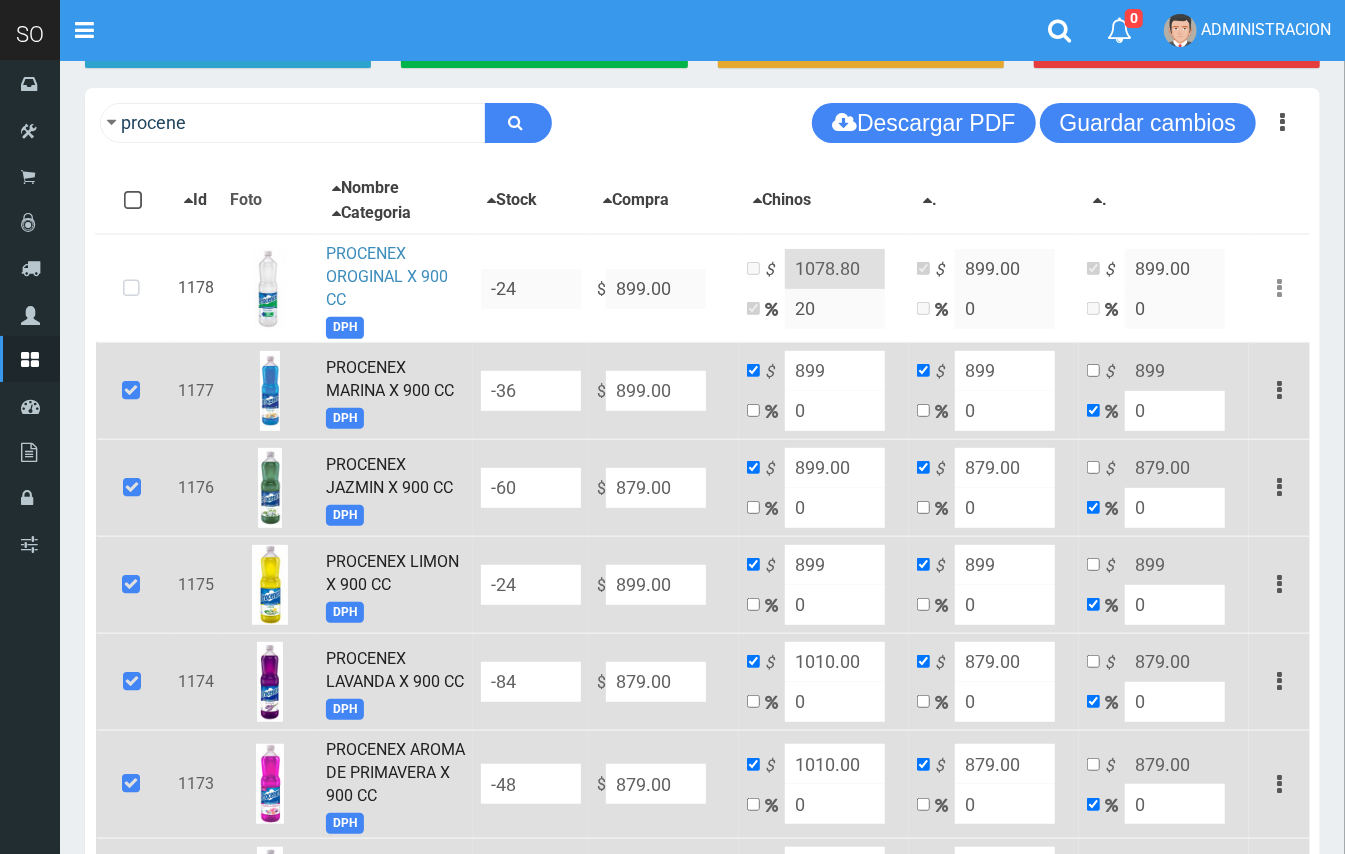 scroll, scrollTop: 232, scrollLeft: 0, axis: vertical 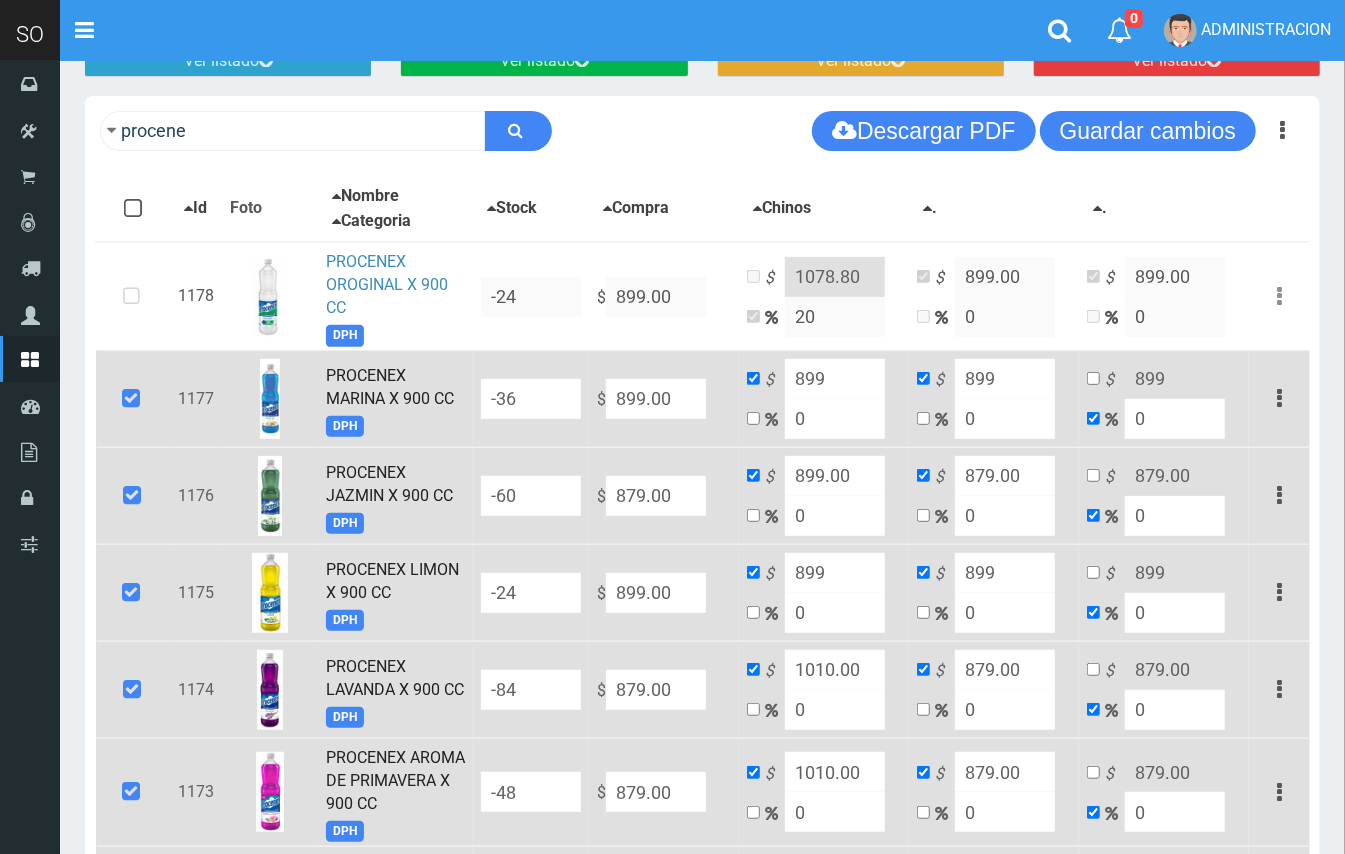 type on "899.00" 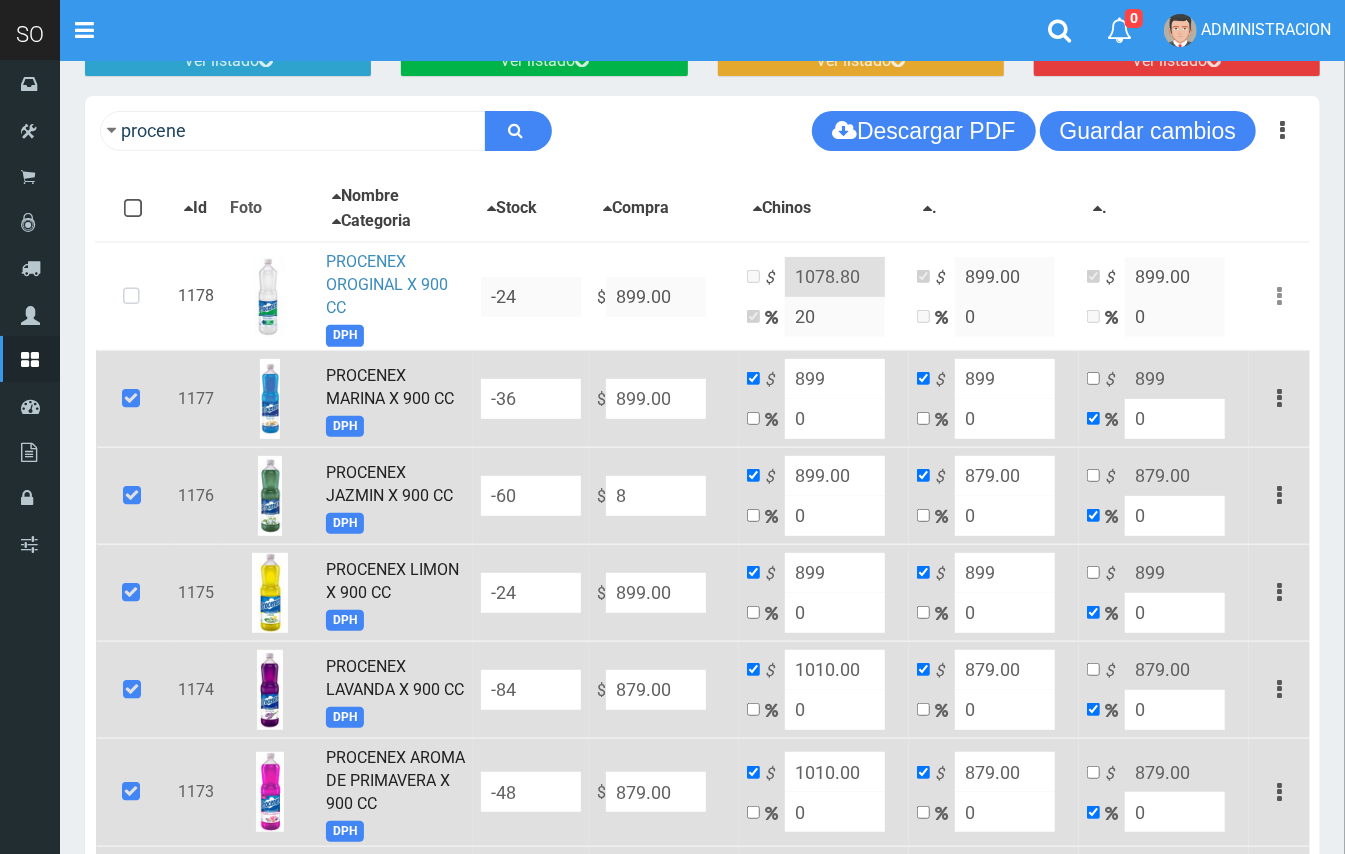 type on "8" 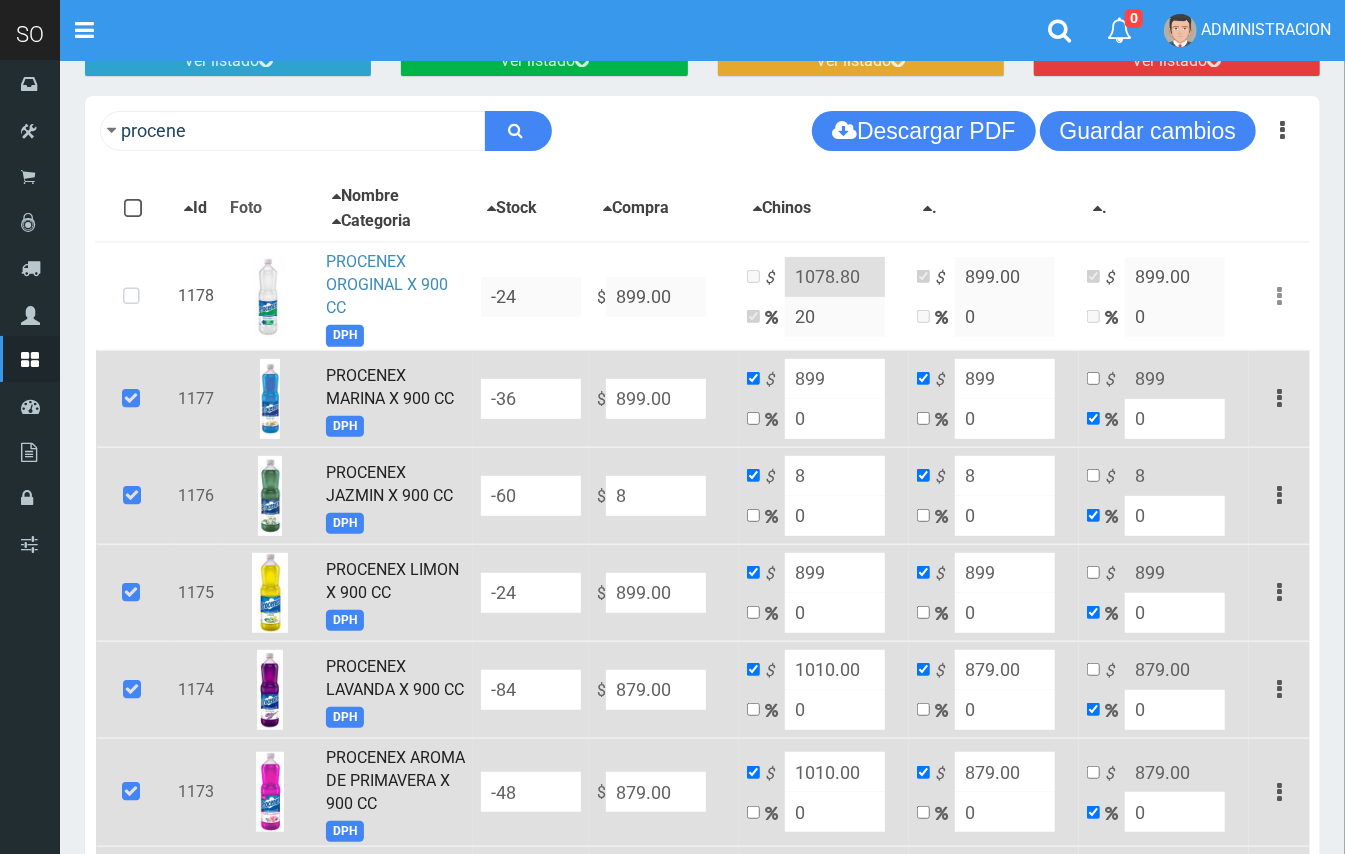 type on "89" 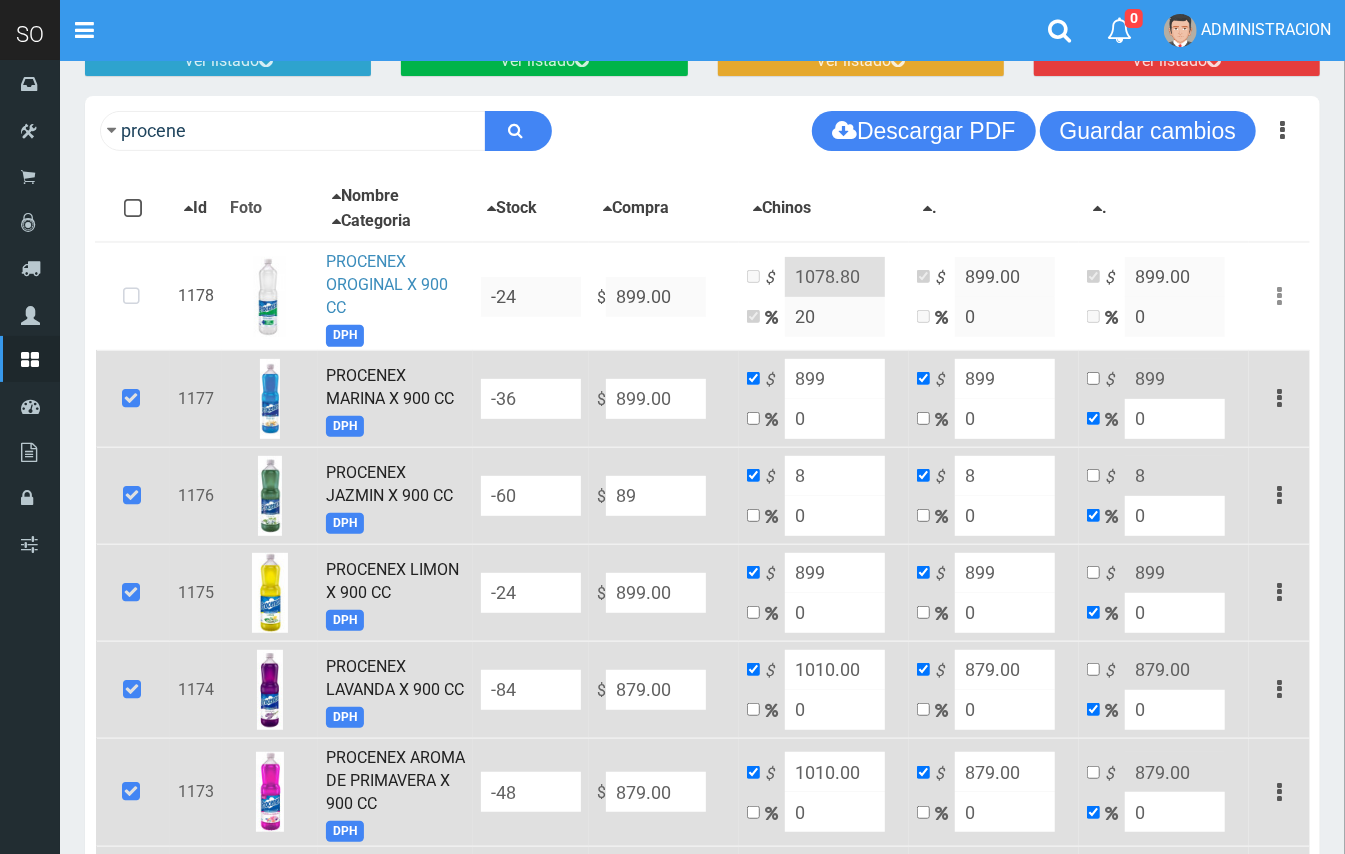 type on "89" 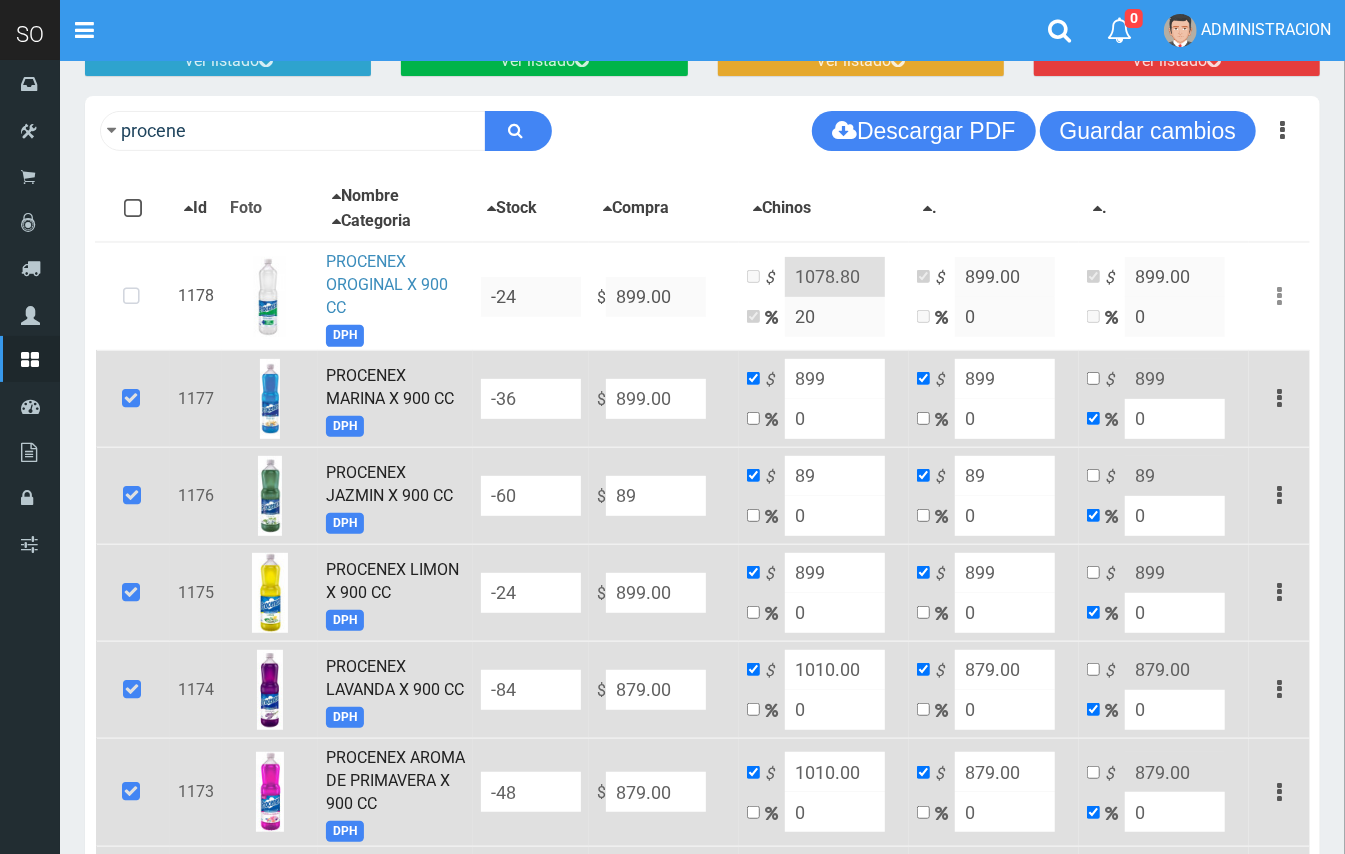 type on "899" 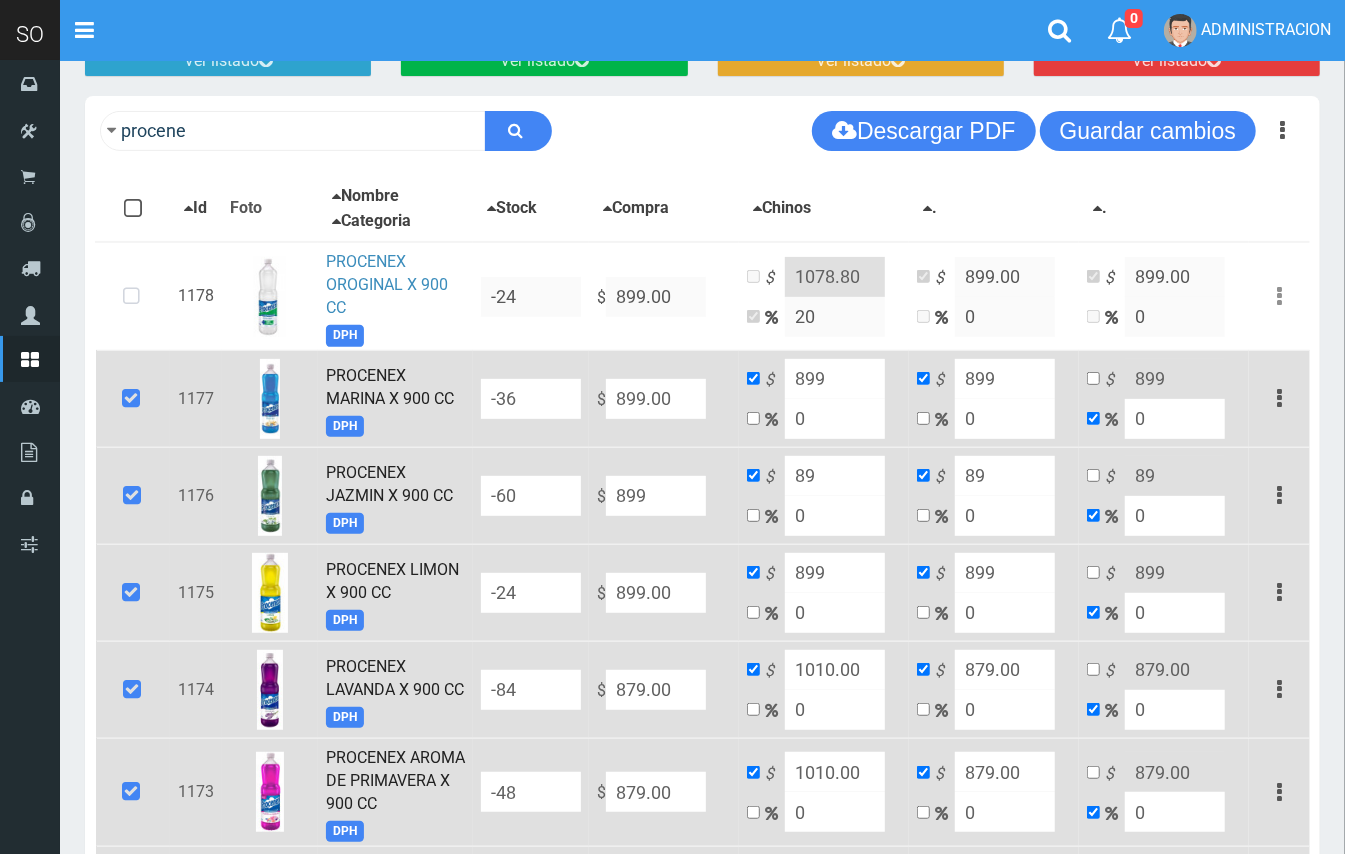 type on "899" 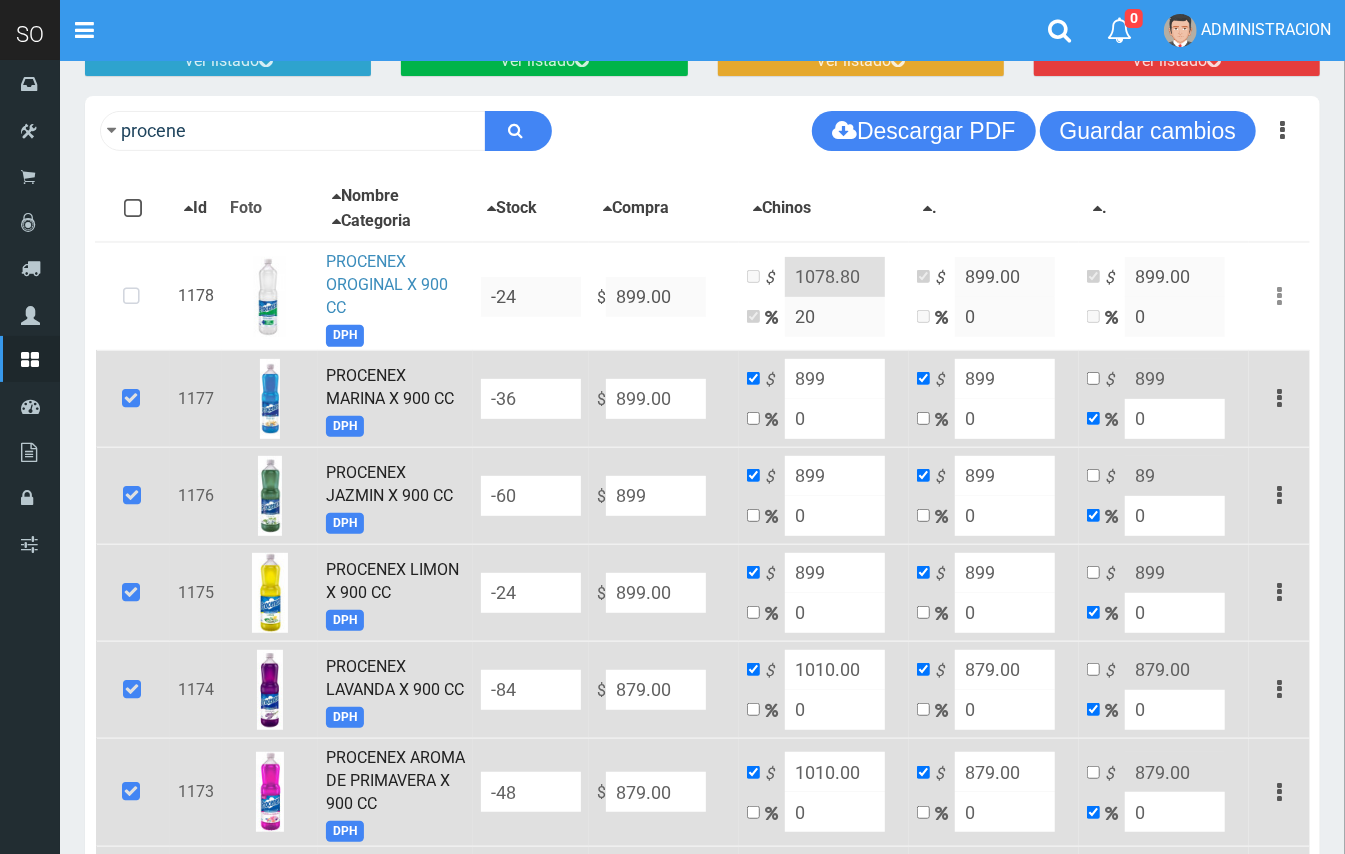 type on "899" 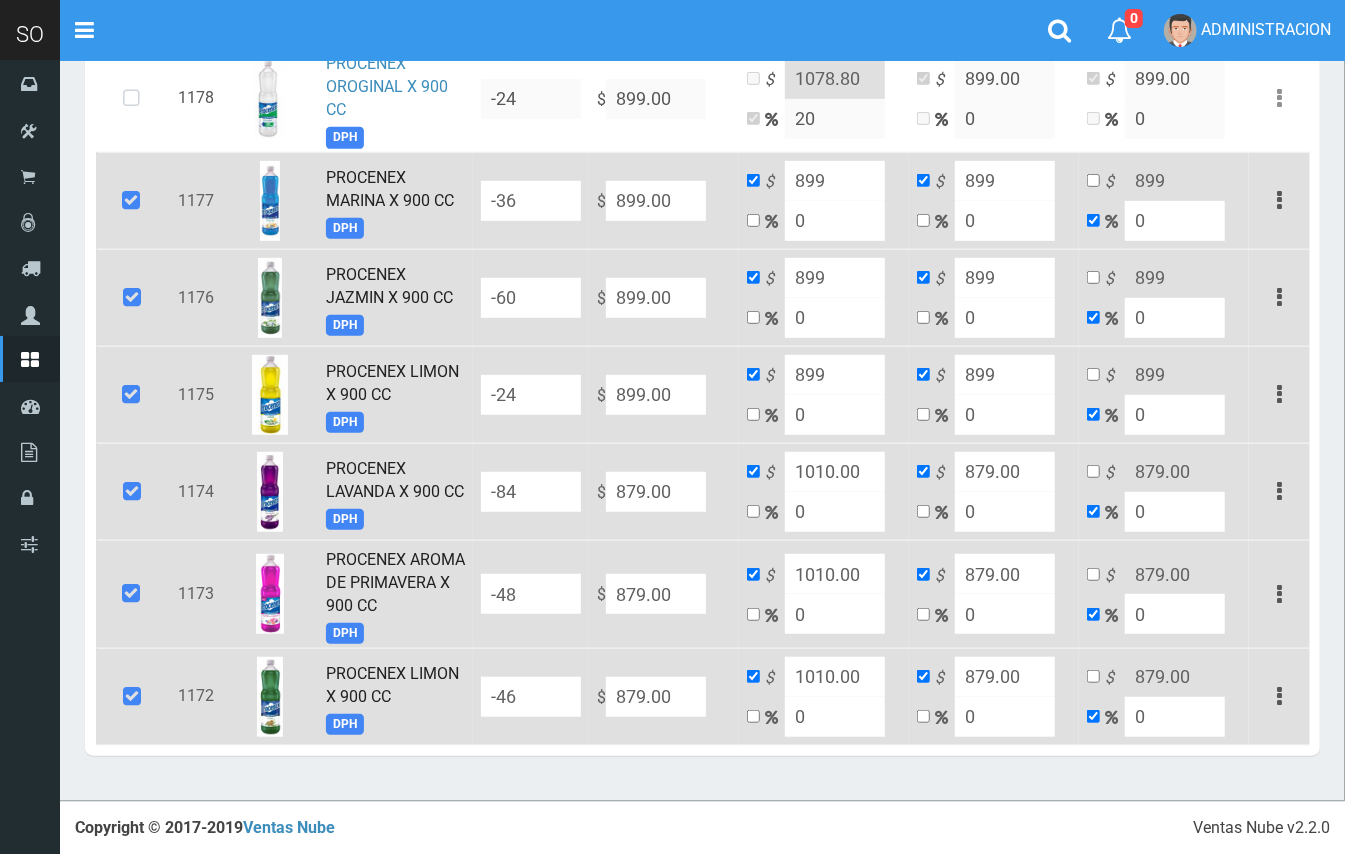scroll, scrollTop: 465, scrollLeft: 0, axis: vertical 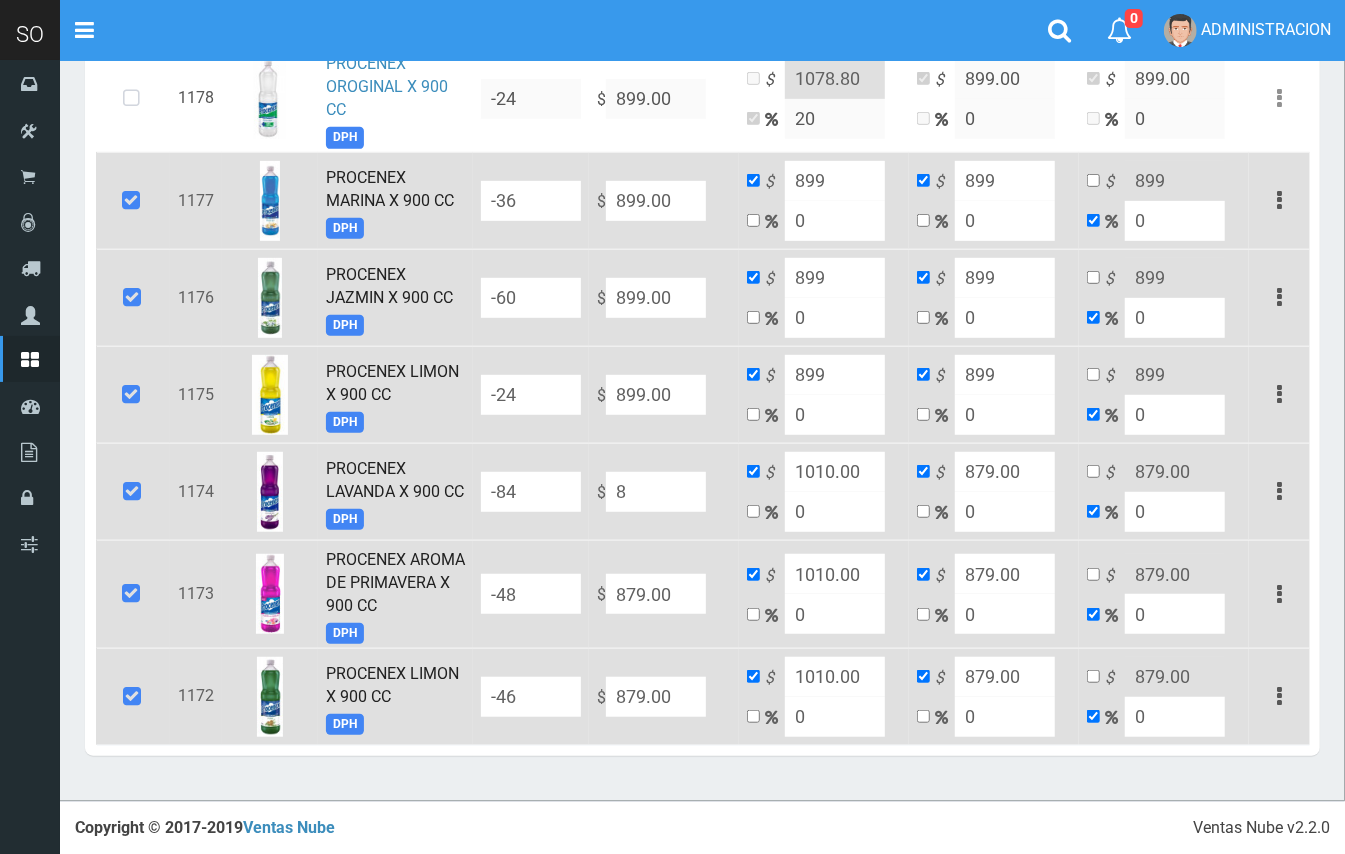 type on "8" 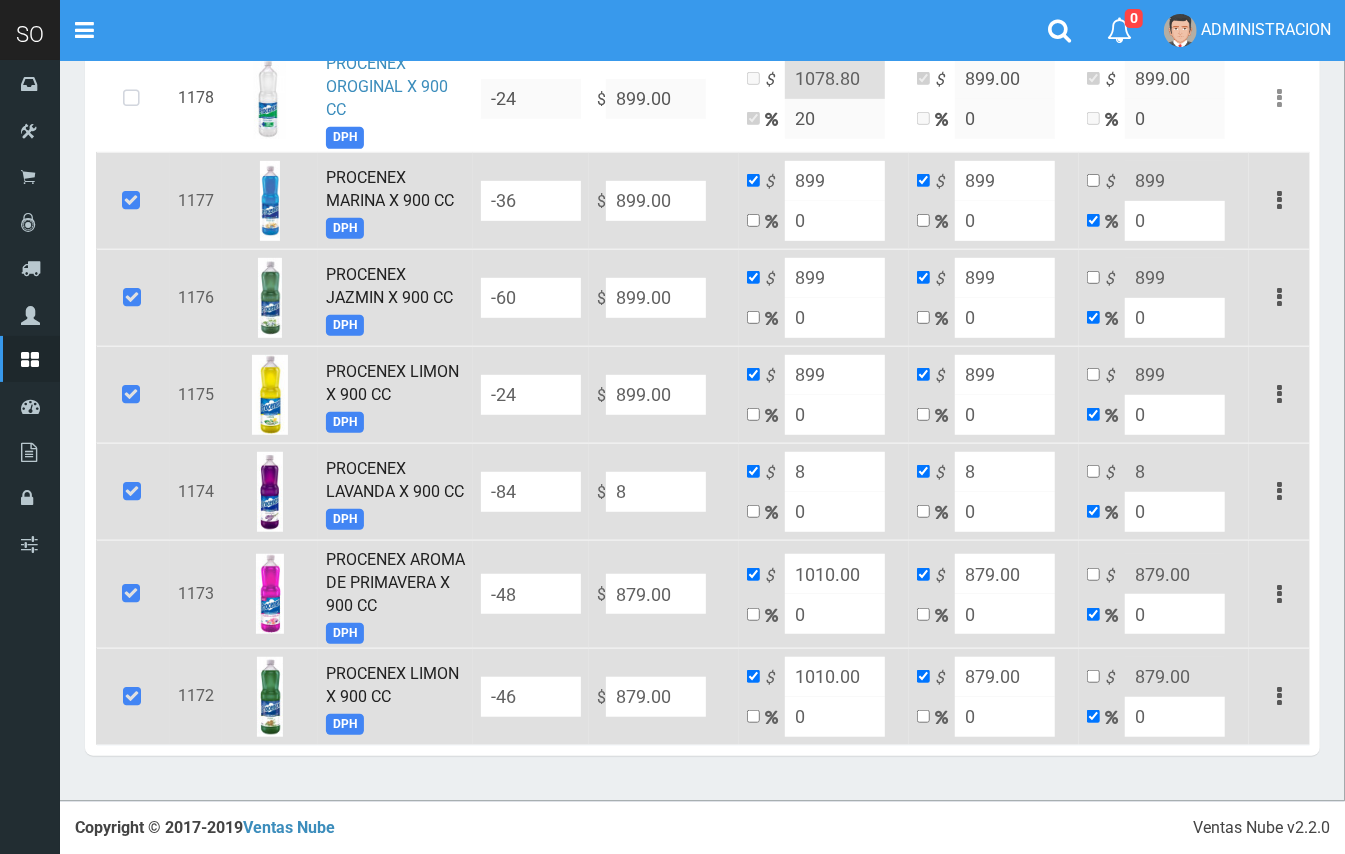 type on "89" 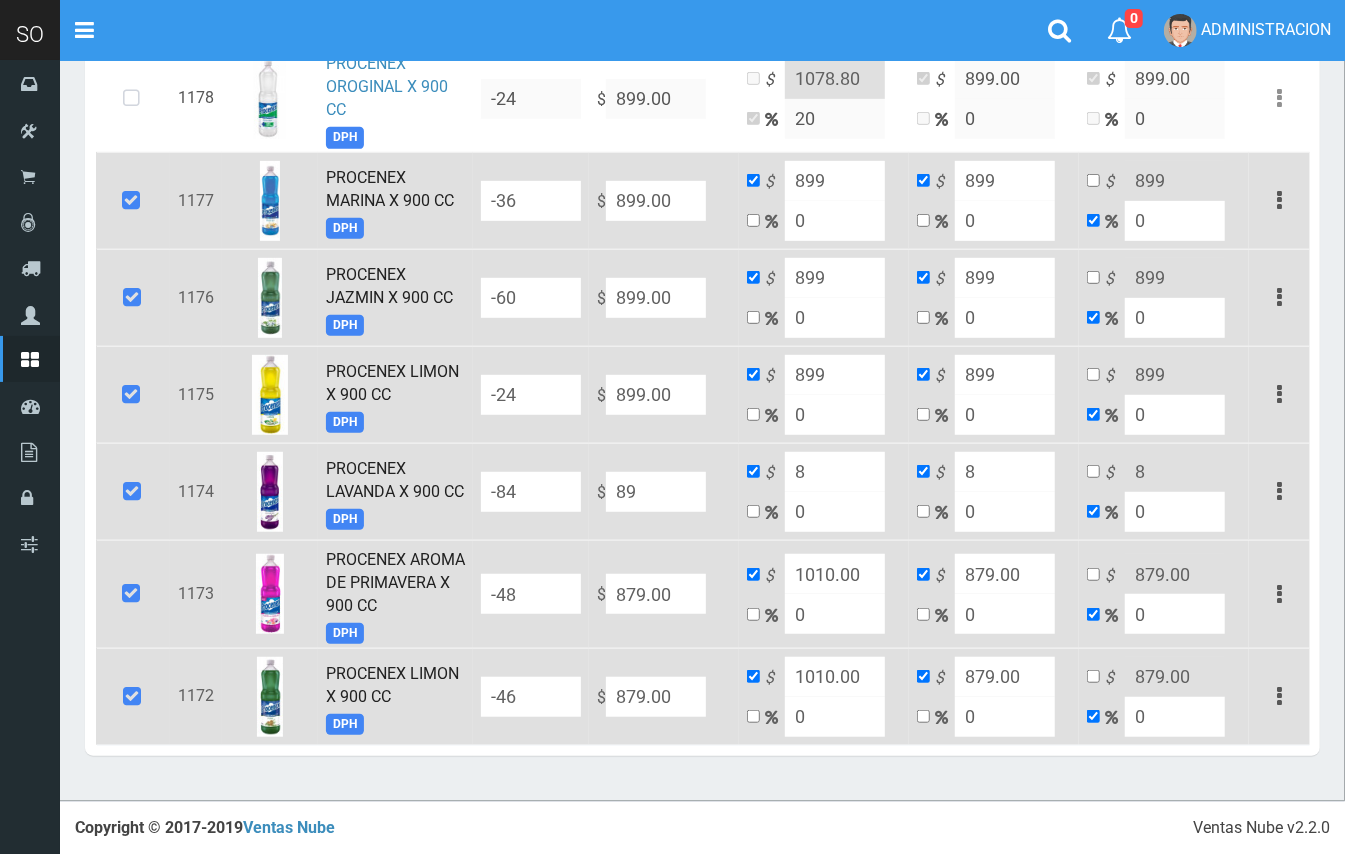 type on "89" 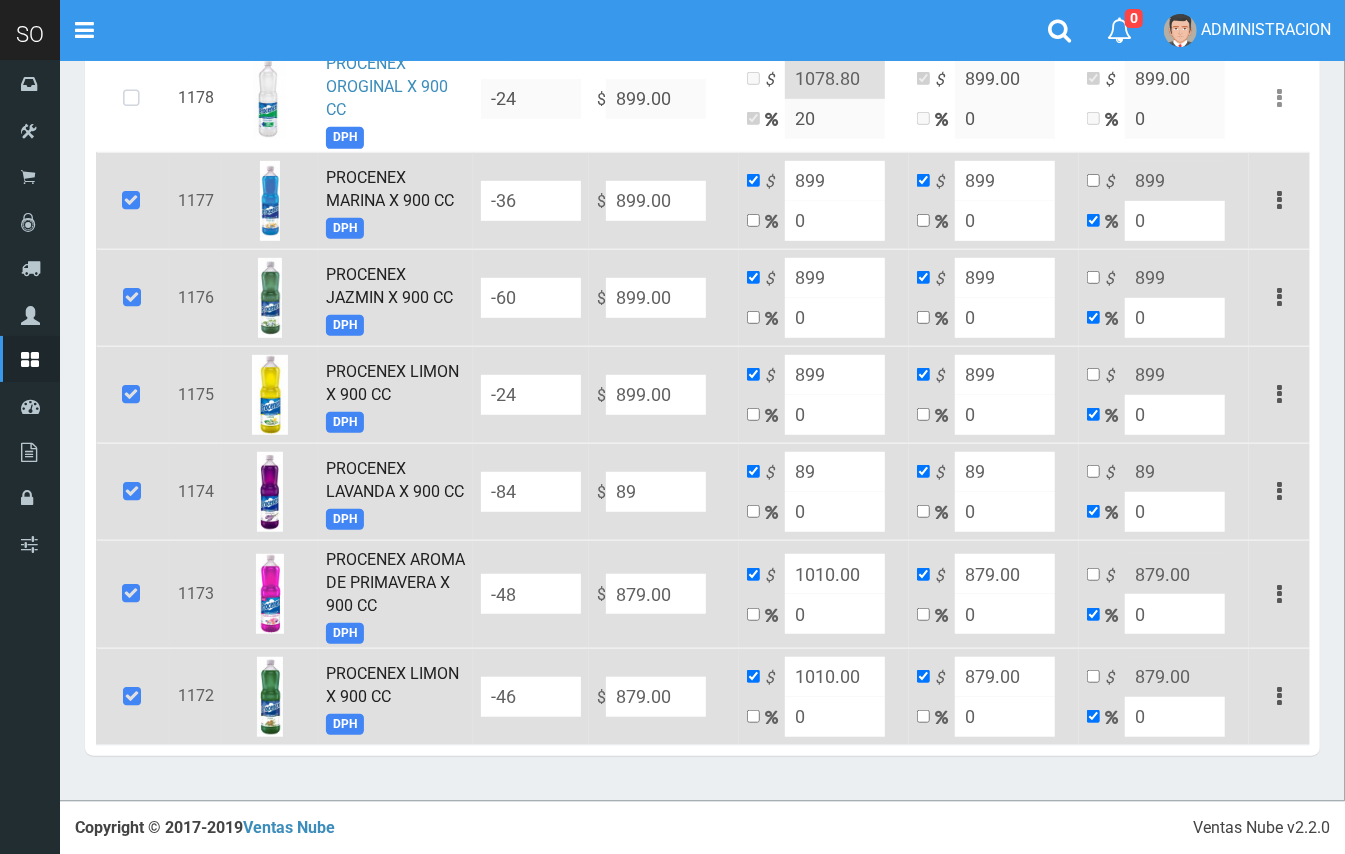 type on "899" 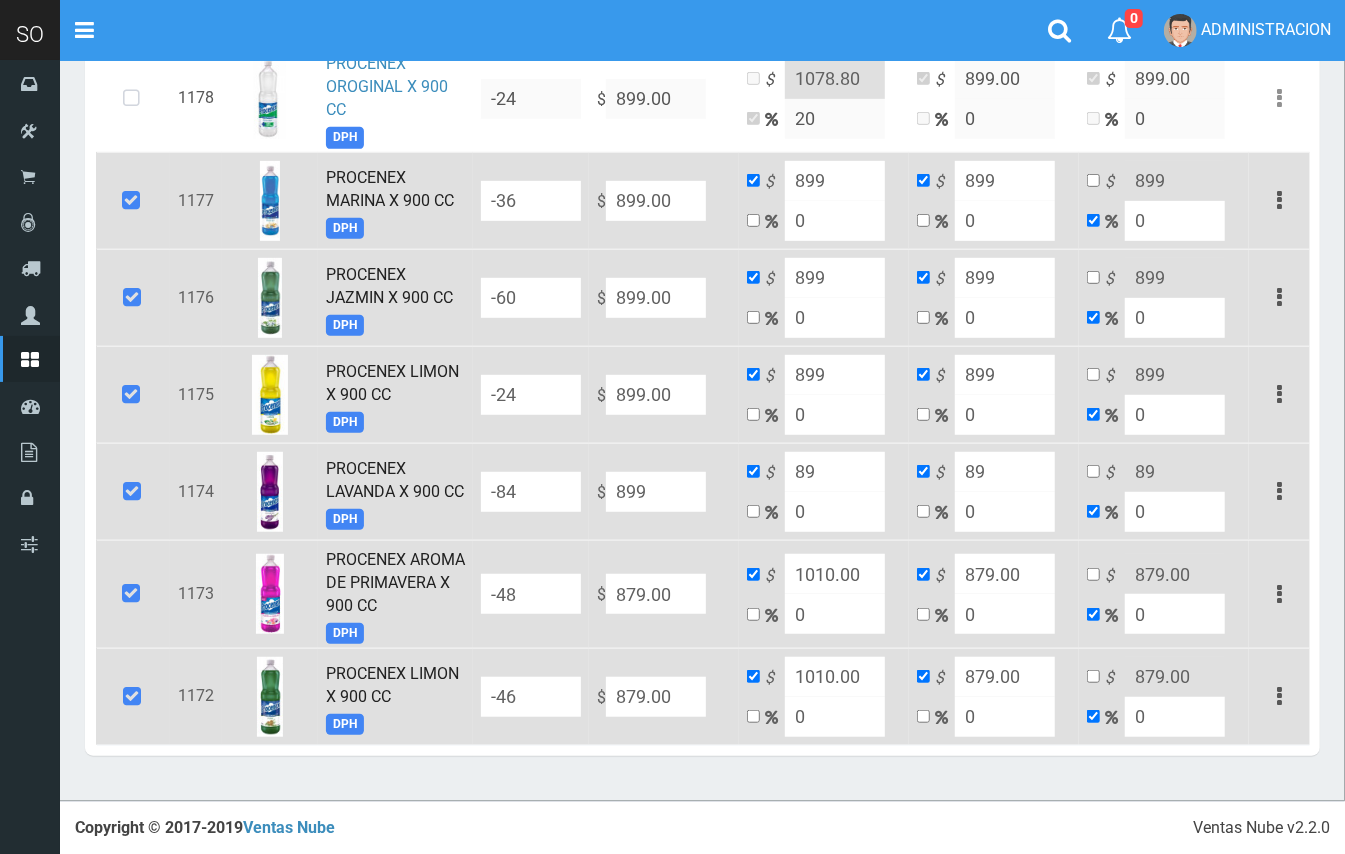 type on "899" 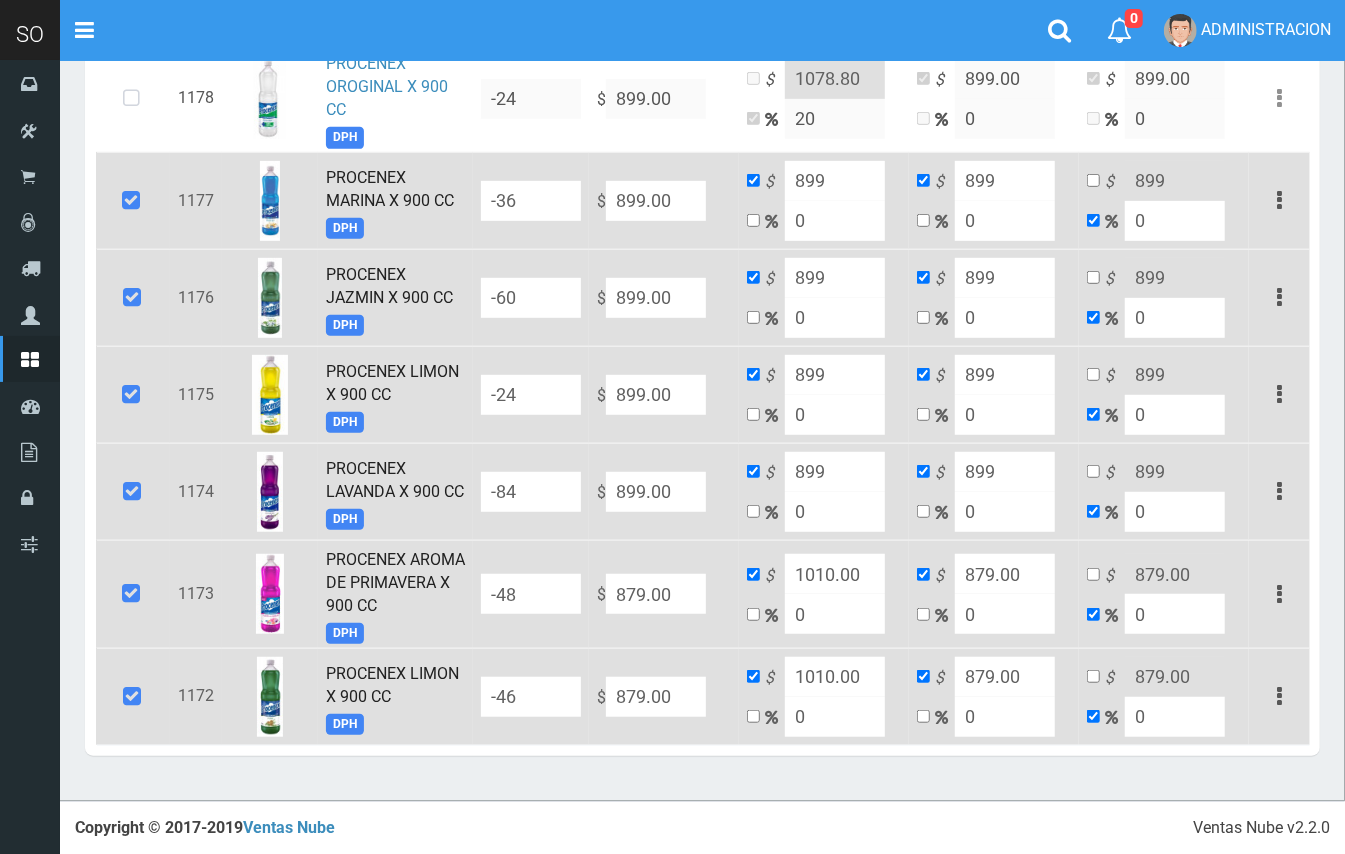 type on "899.00" 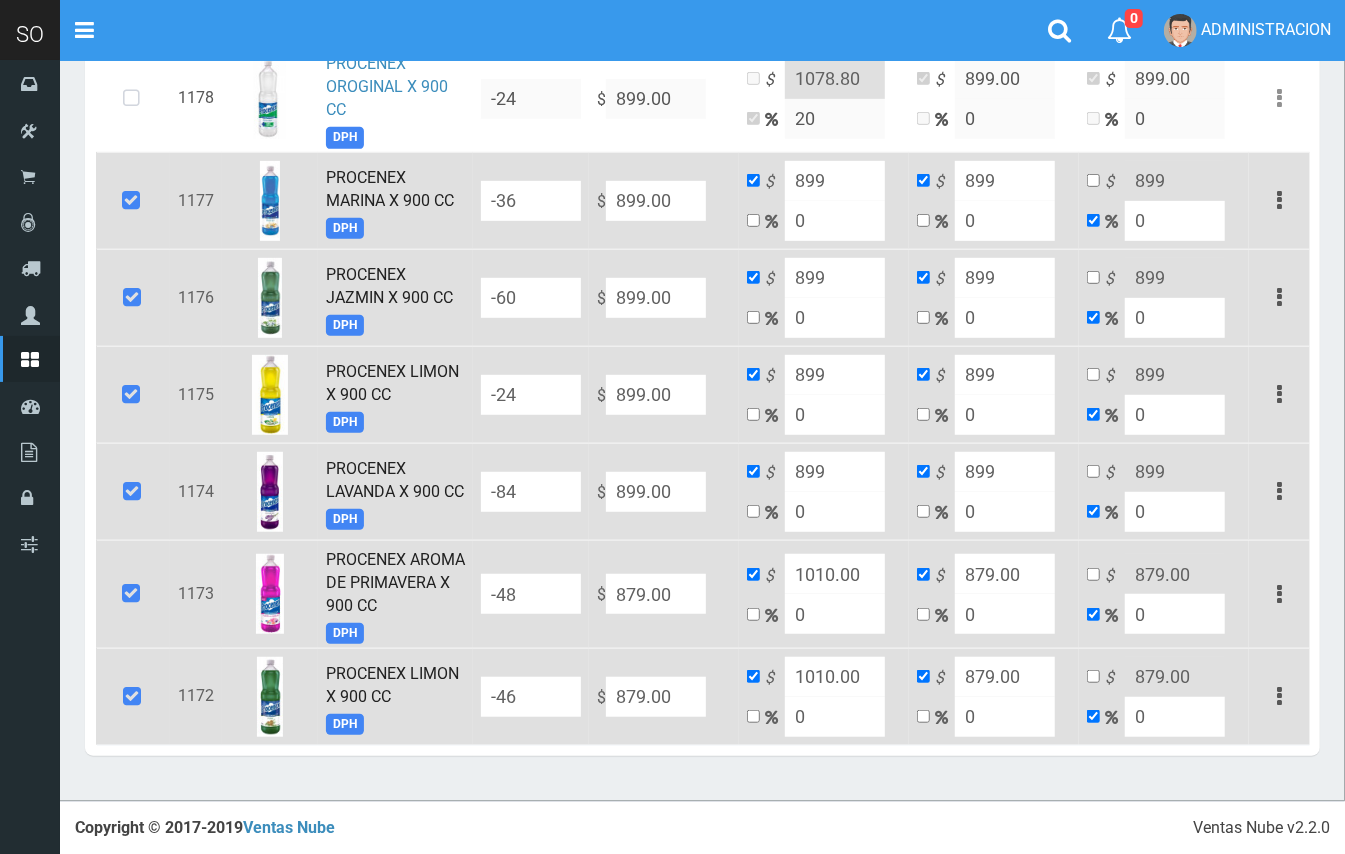drag, startPoint x: 681, startPoint y: 578, endPoint x: 576, endPoint y: 581, distance: 105.04285 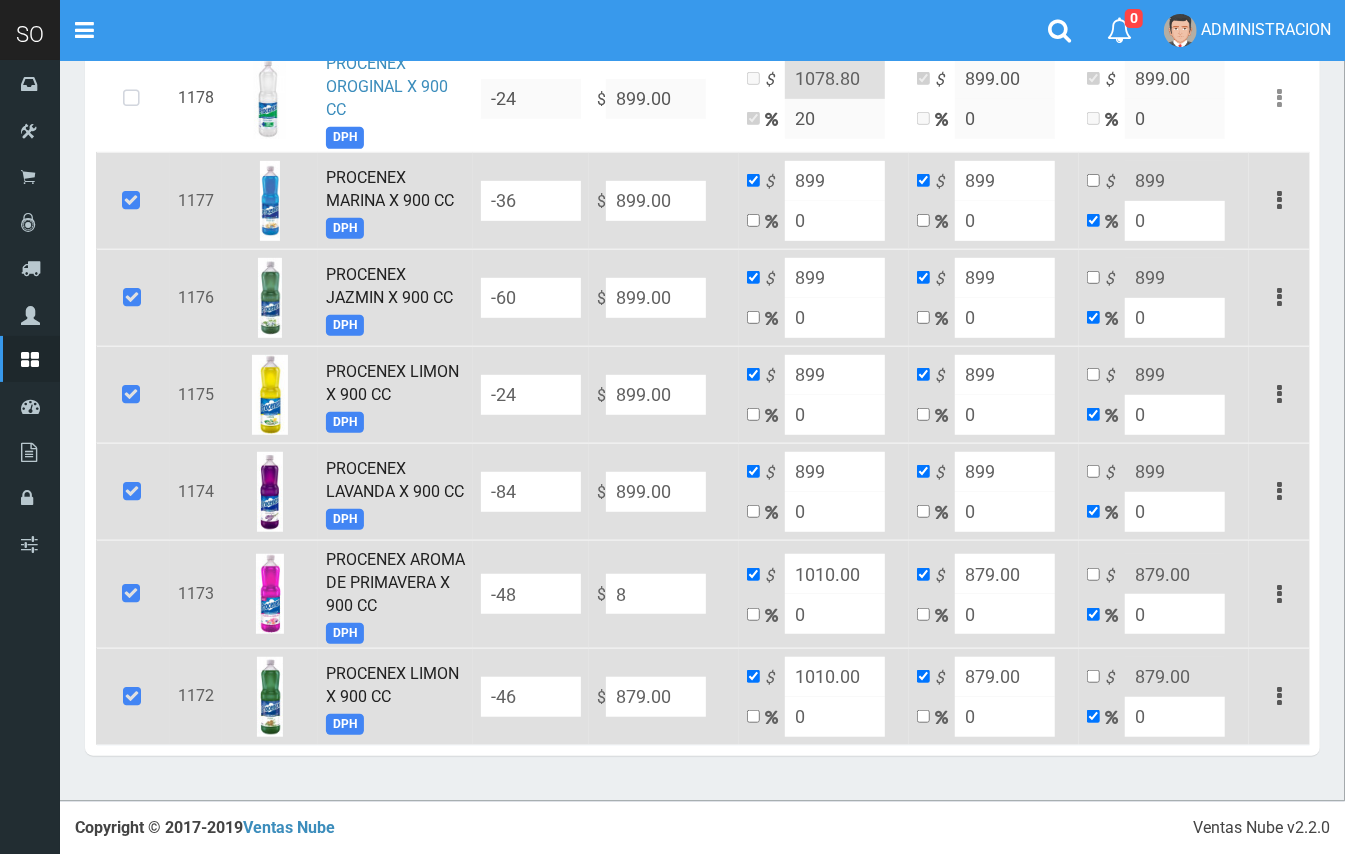 type on "8" 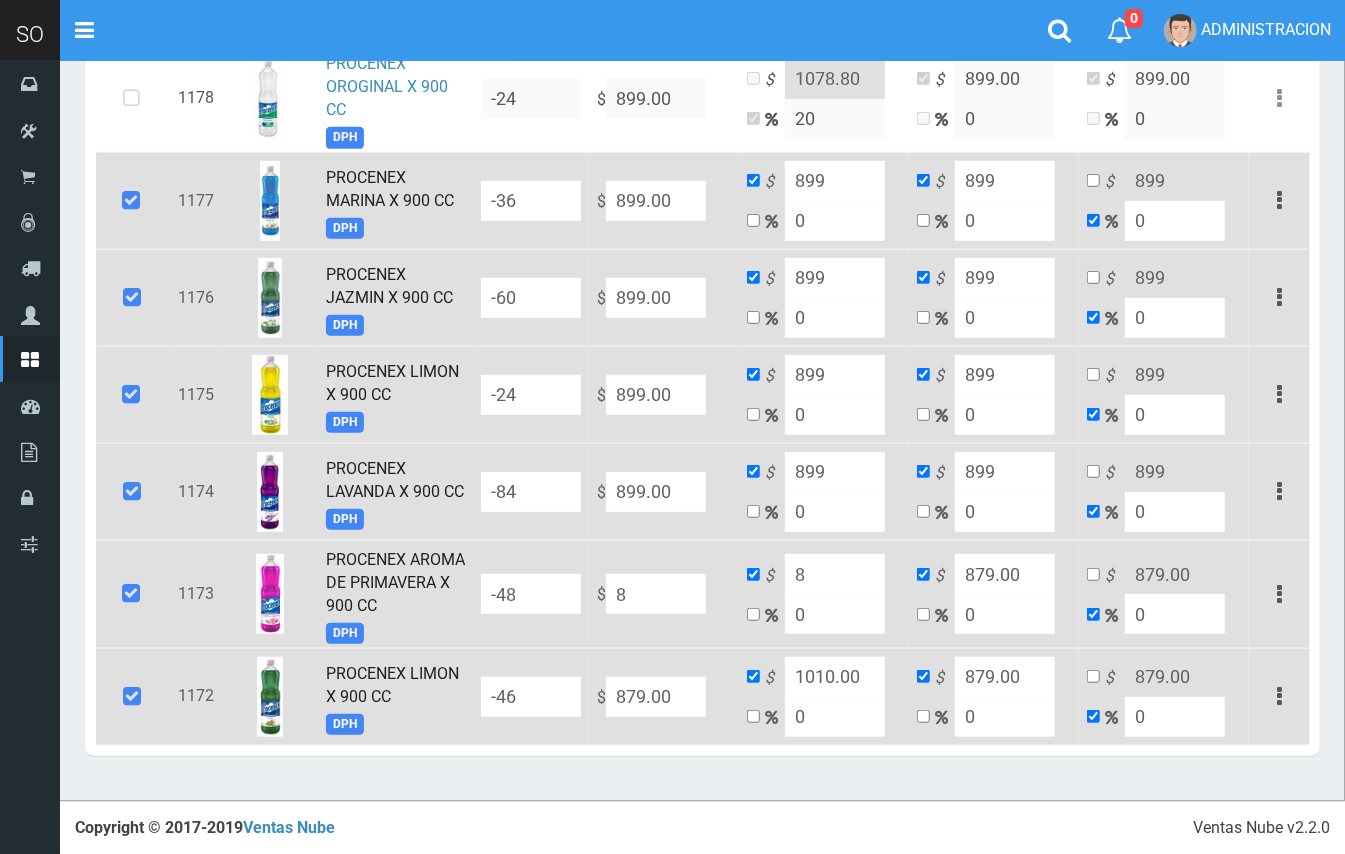 type on "8" 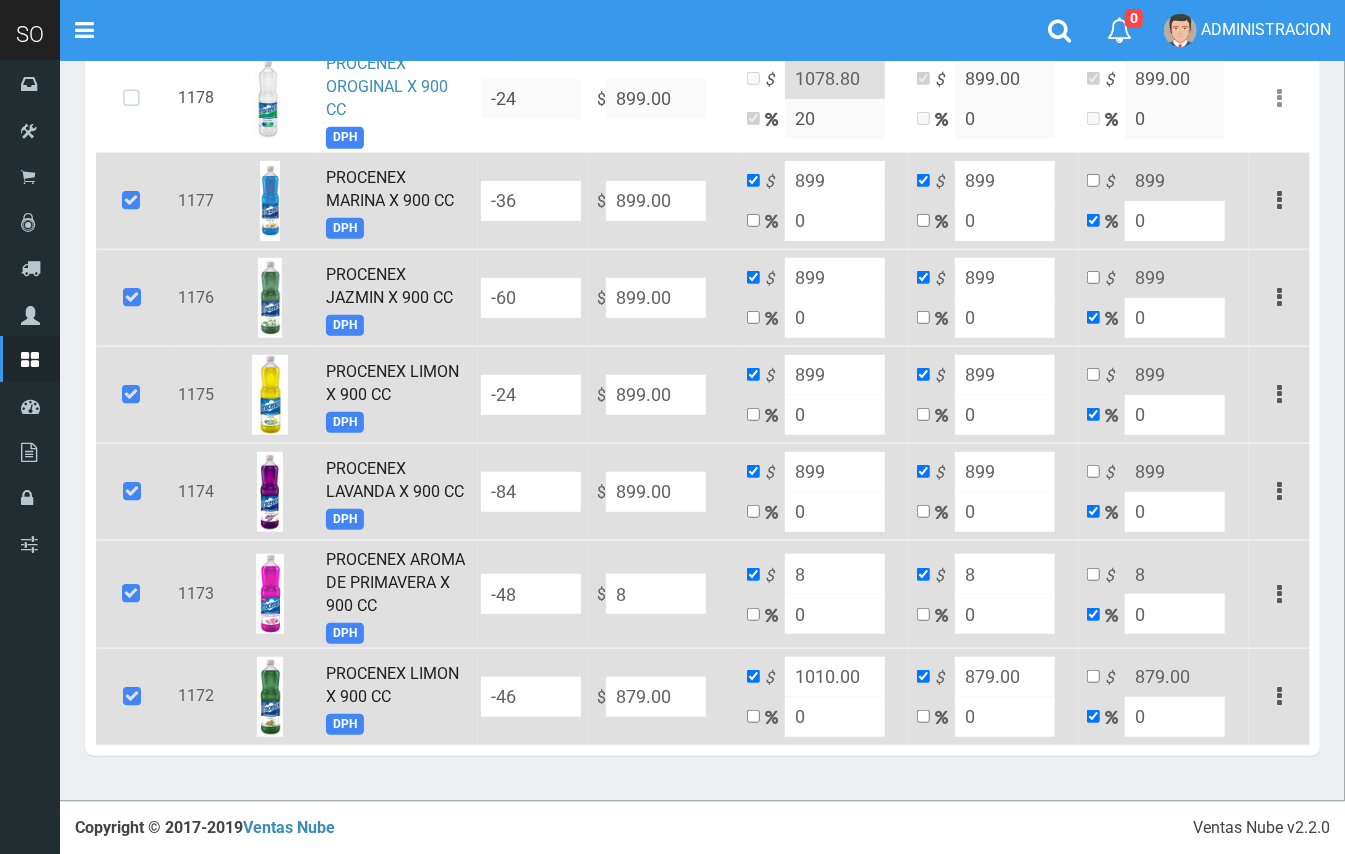 type on "89" 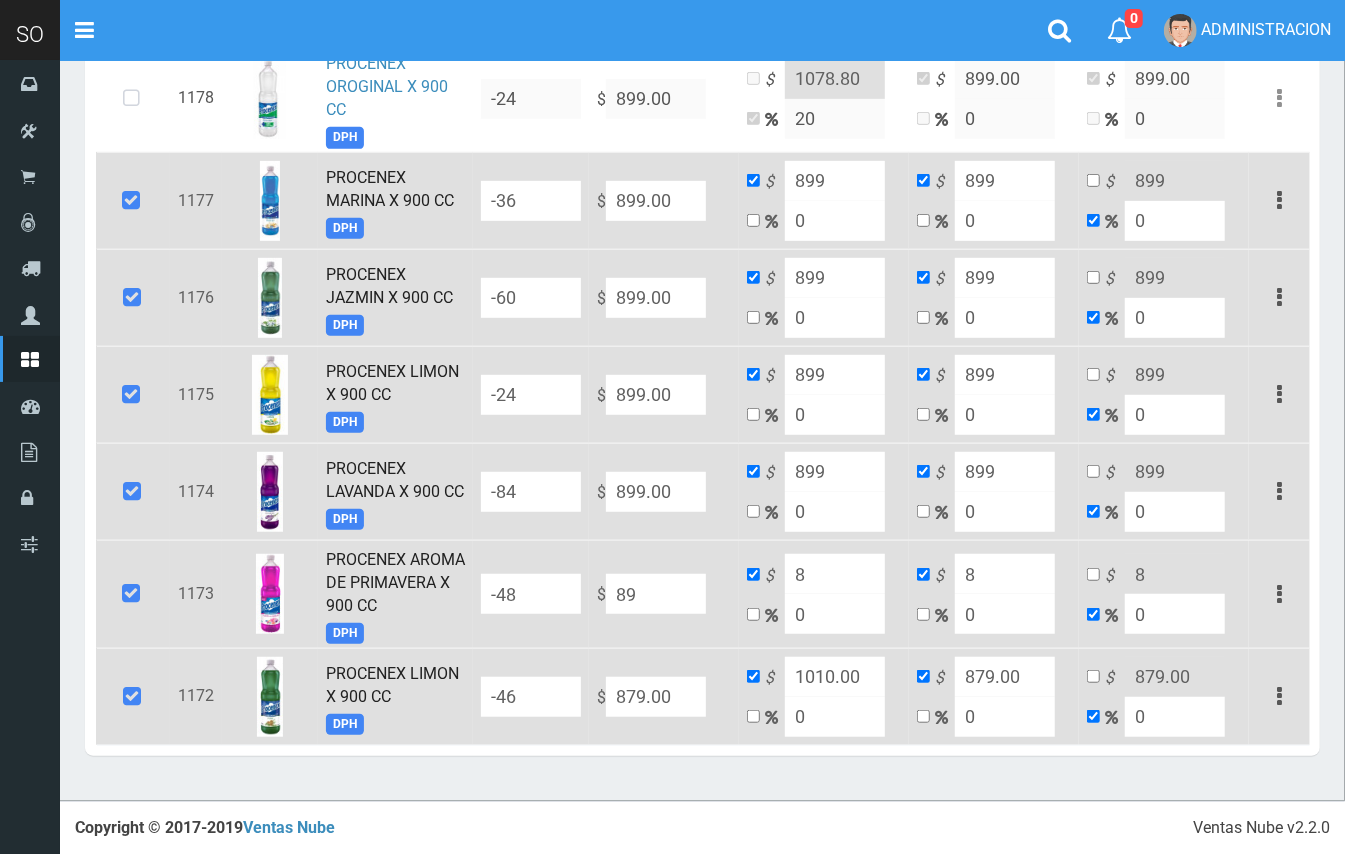 type on "89" 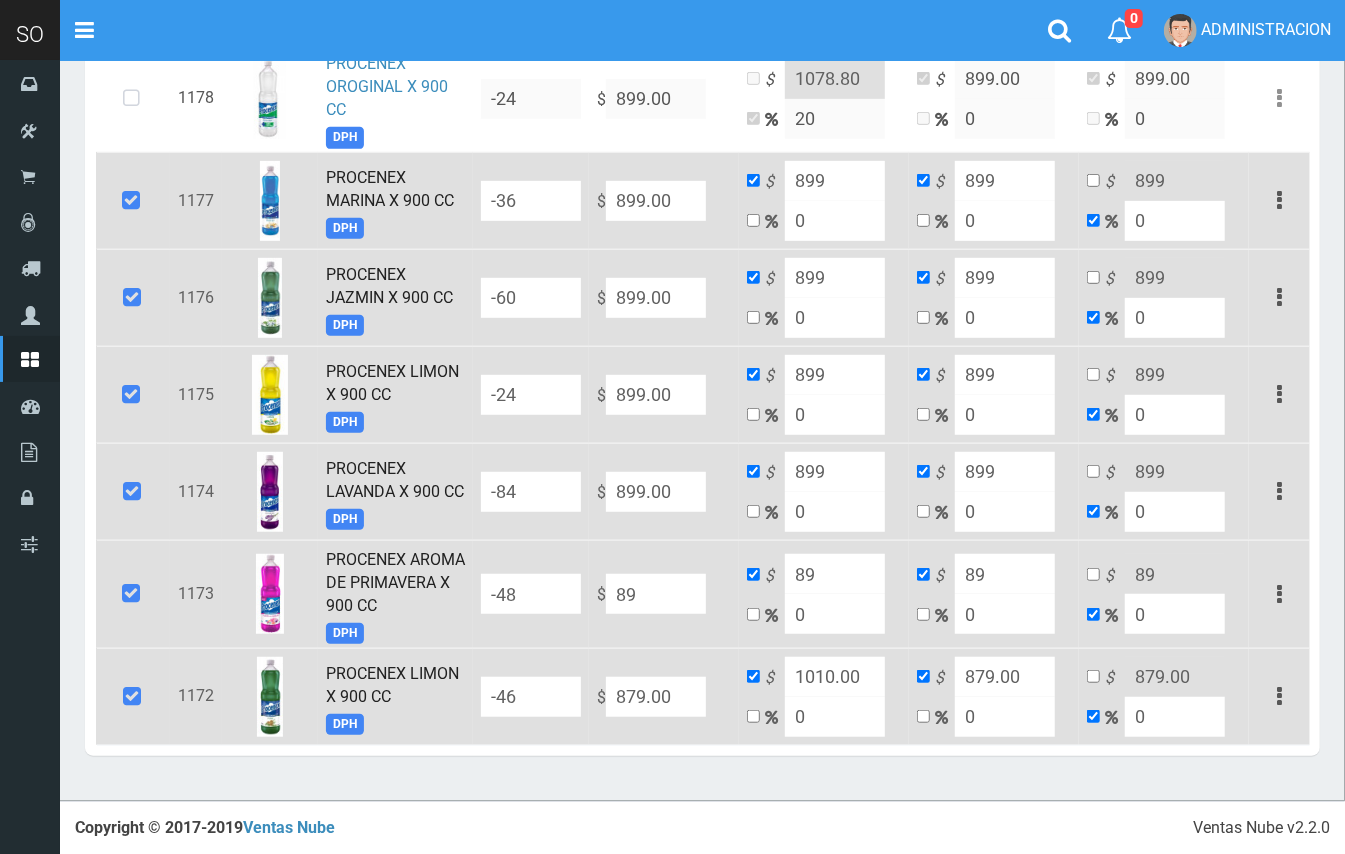 type on "899" 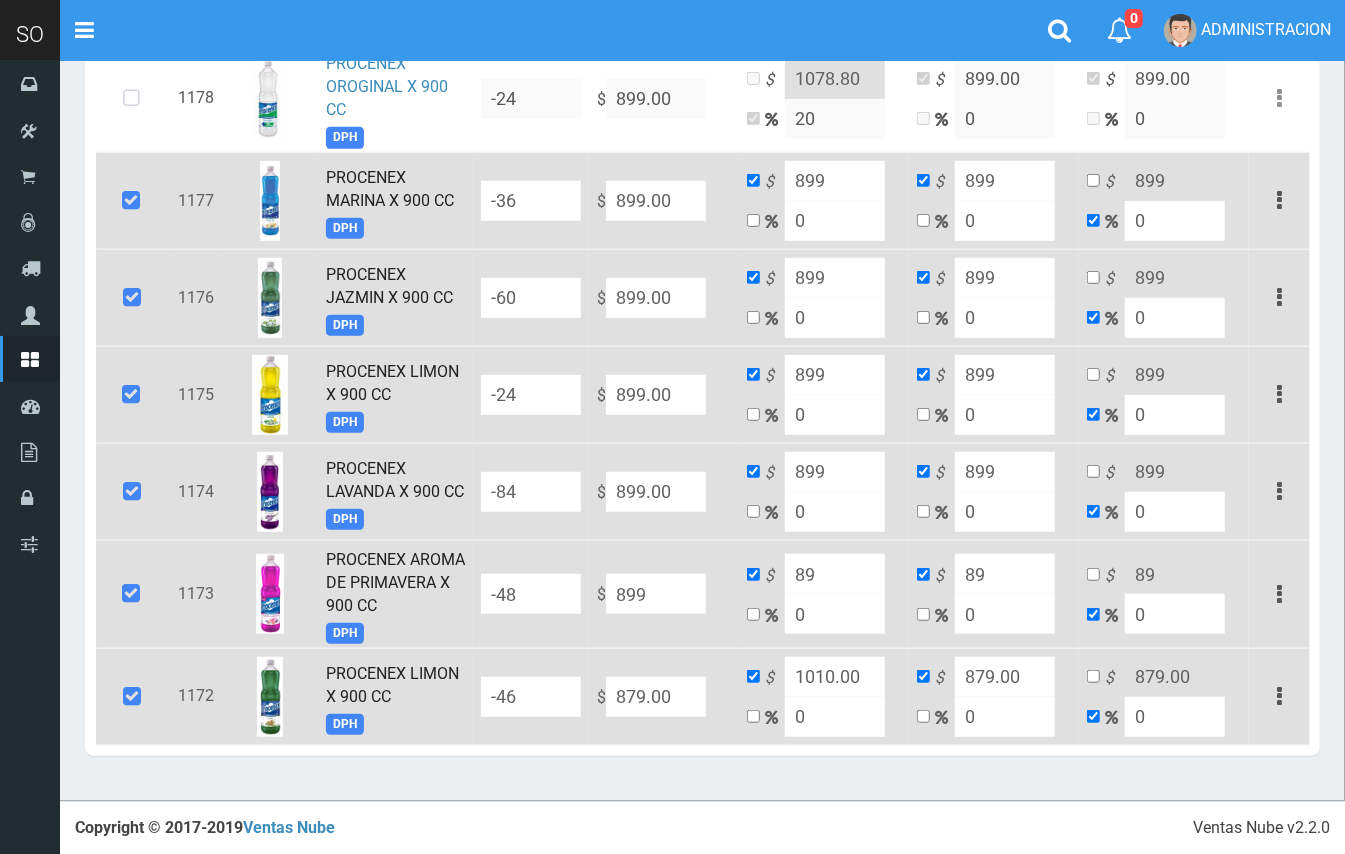 type on "899" 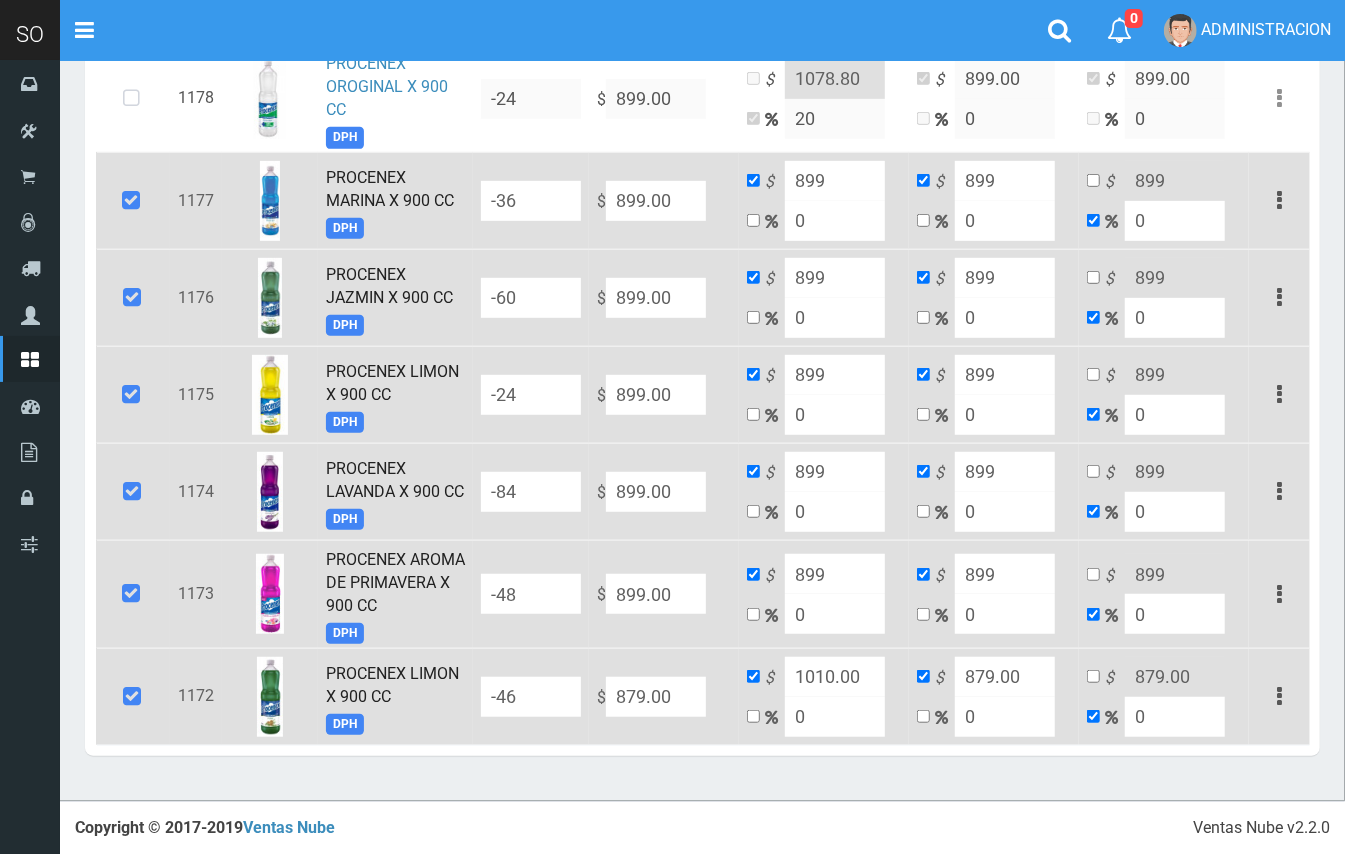 type on "899.00" 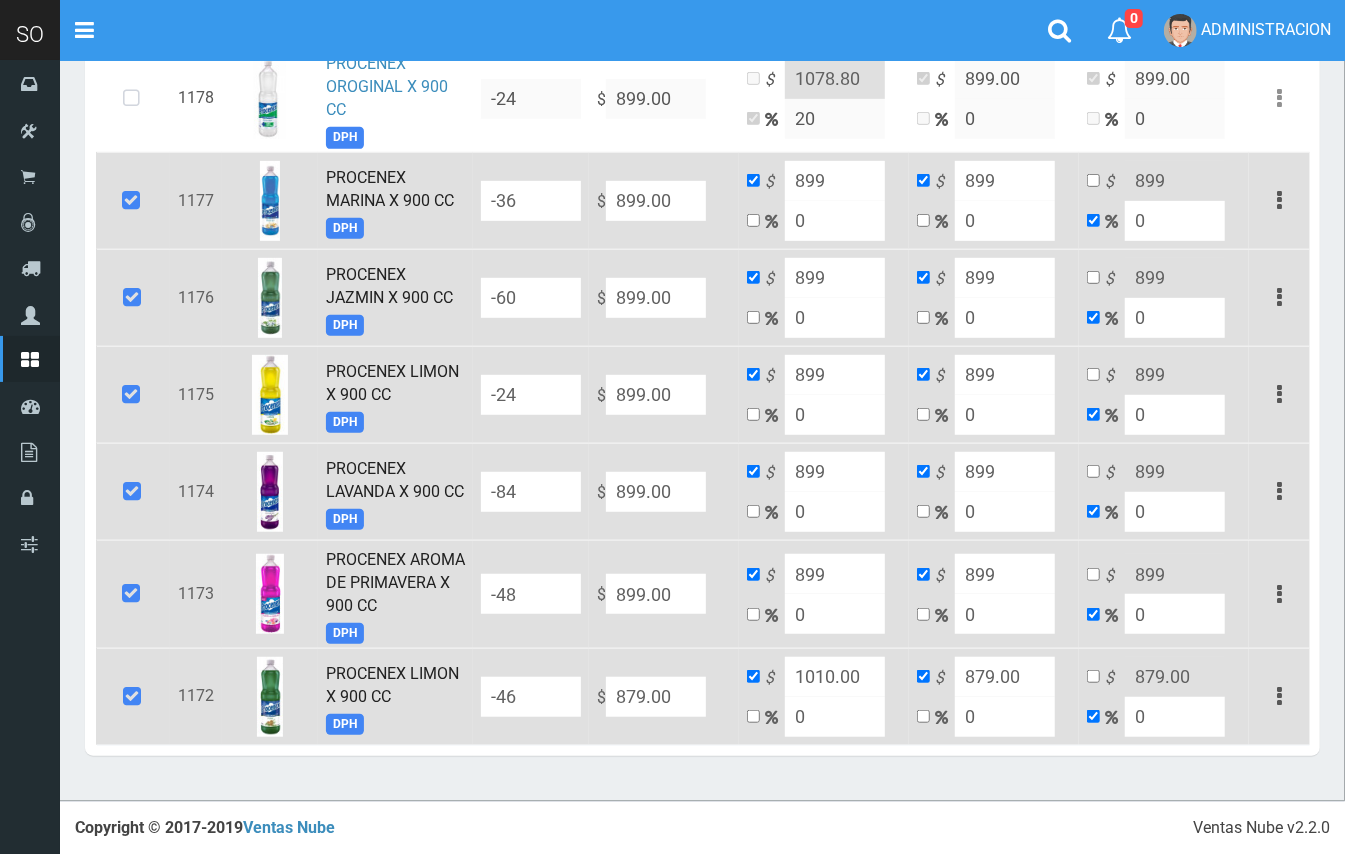drag, startPoint x: 666, startPoint y: 708, endPoint x: 600, endPoint y: 708, distance: 66 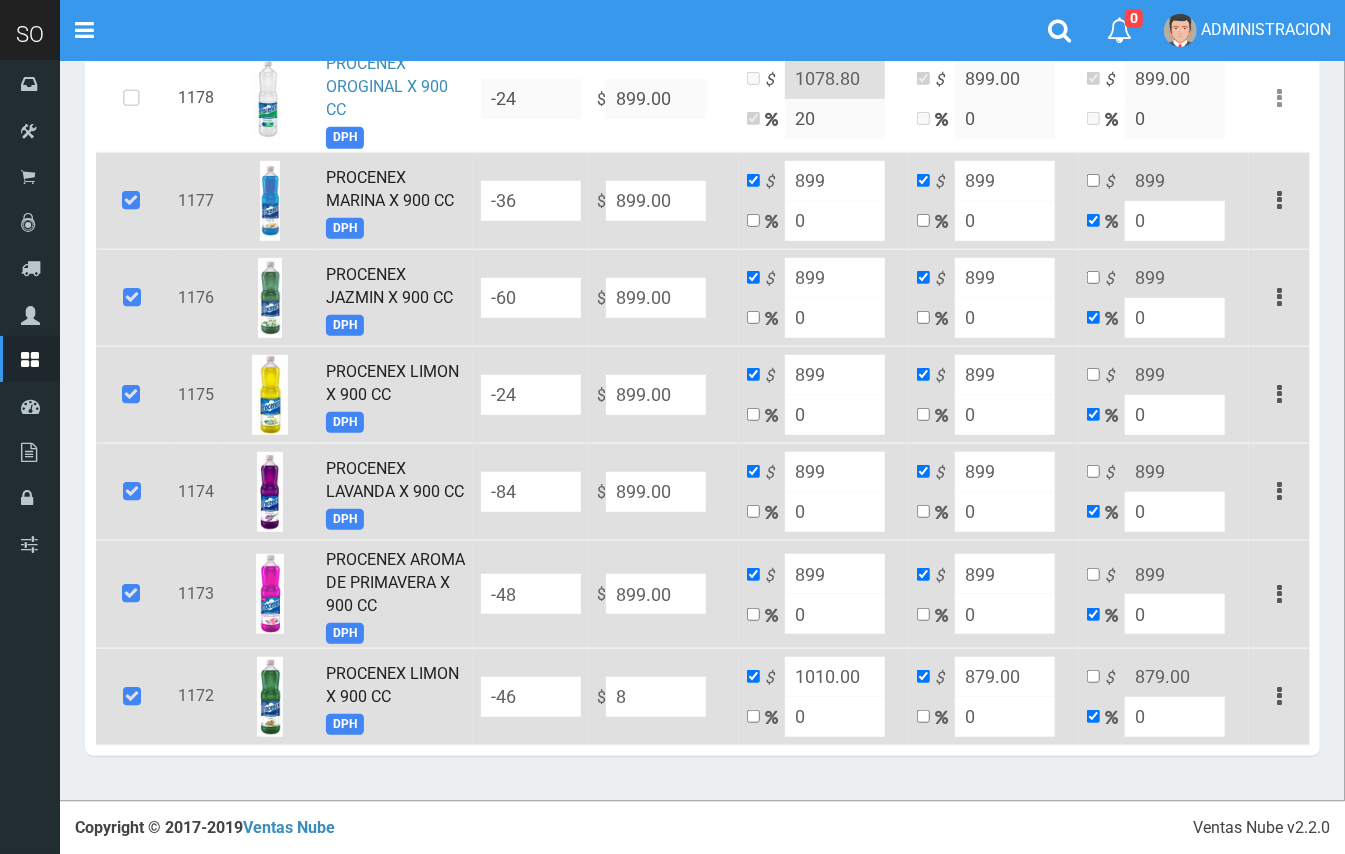 type on "8" 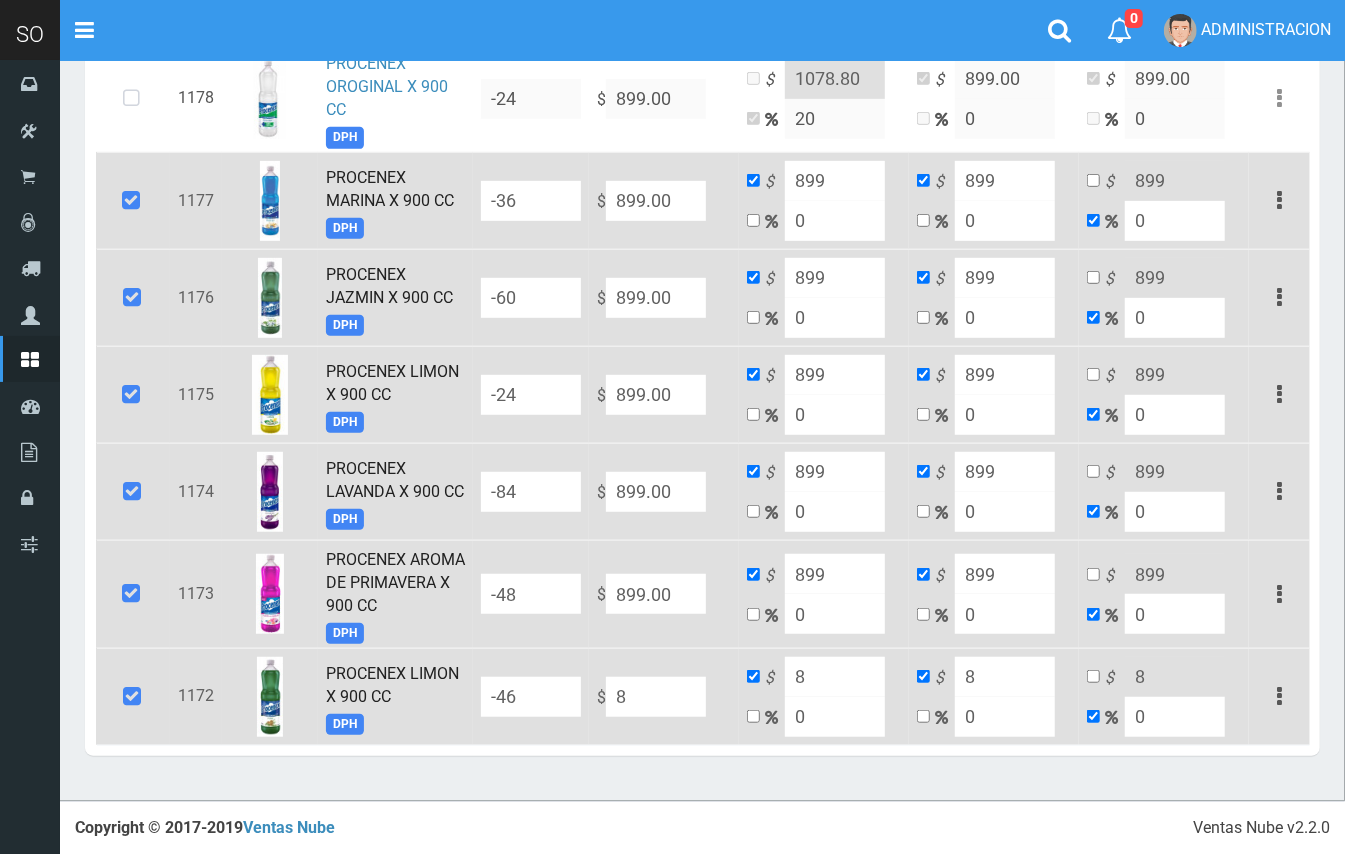 type on "89" 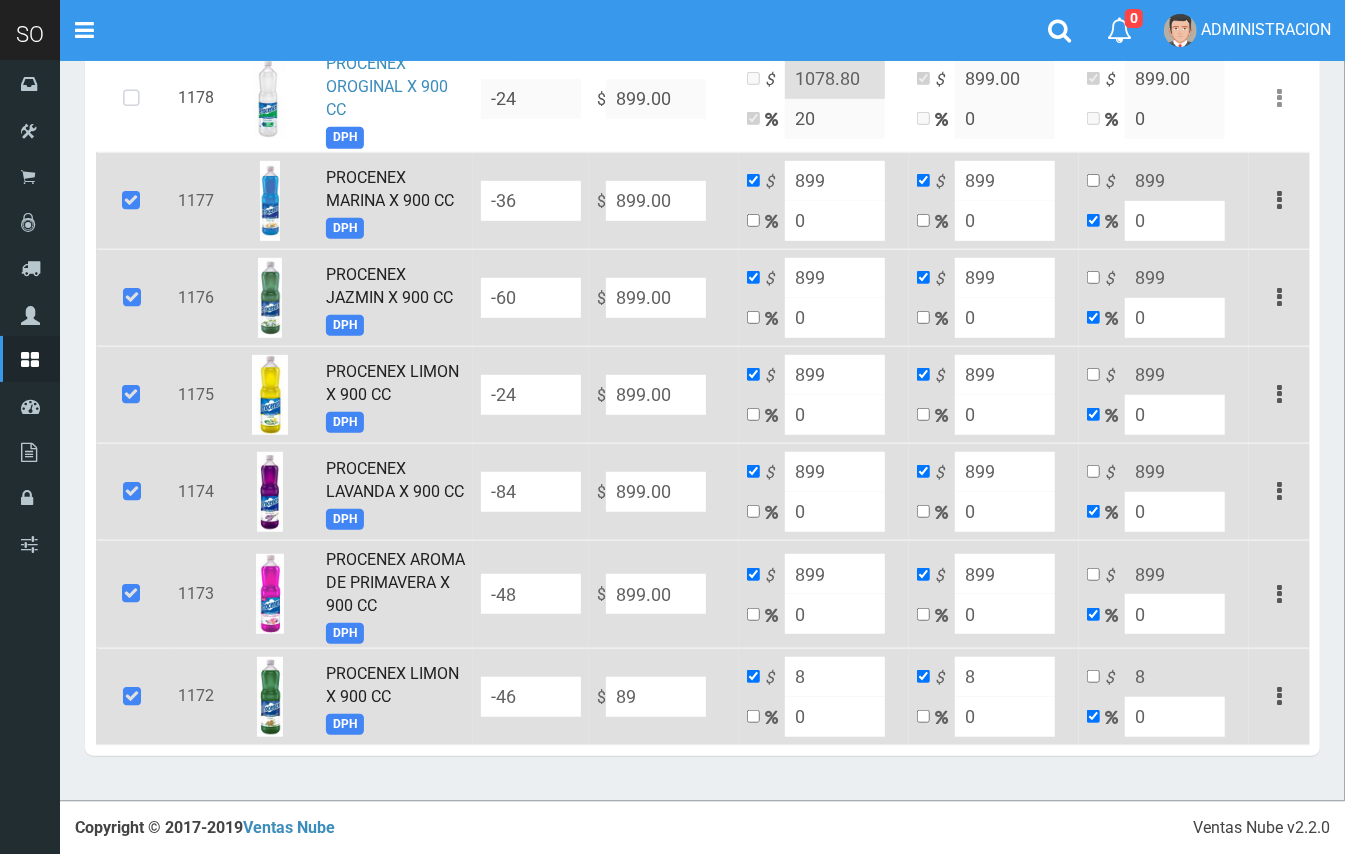 type on "89" 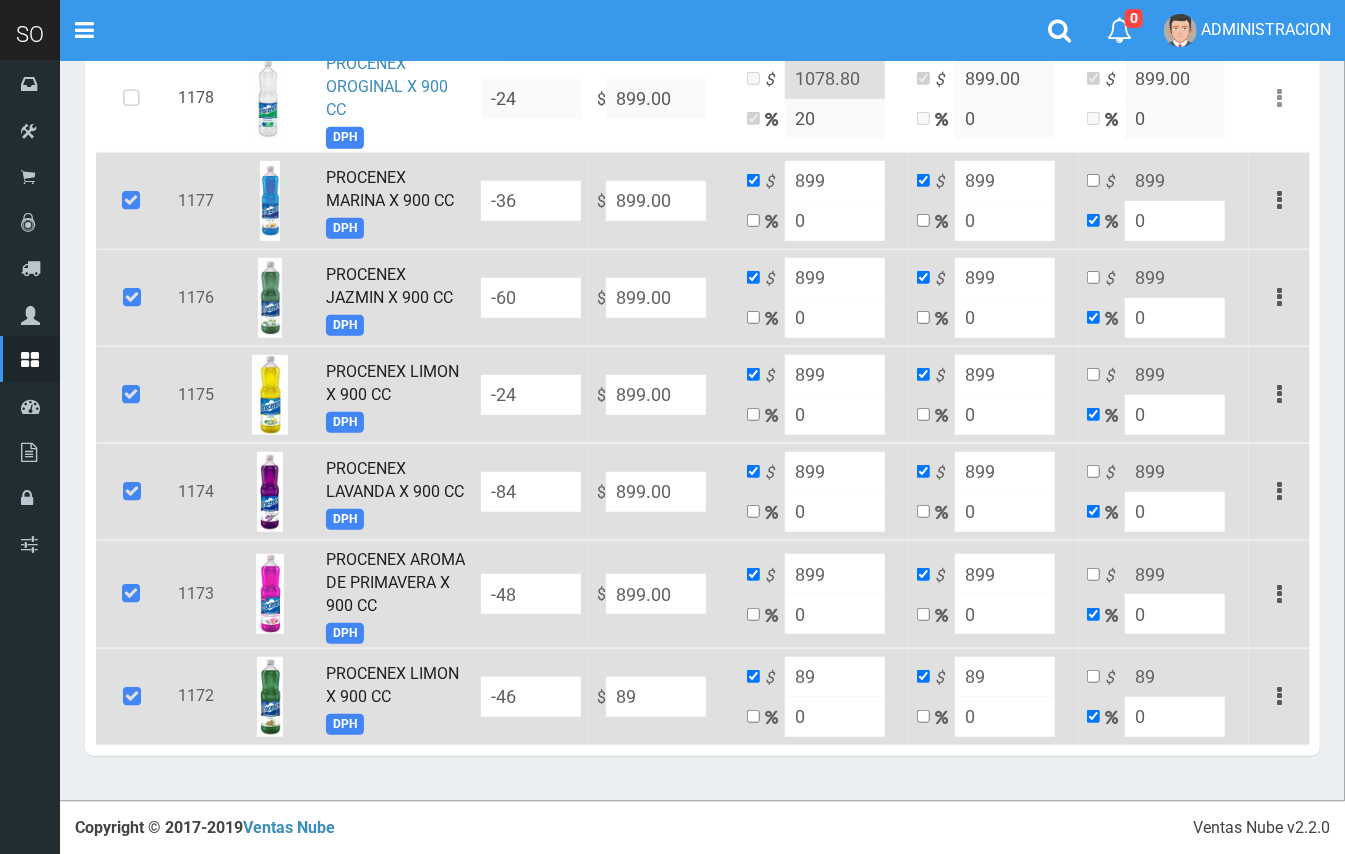type on "899" 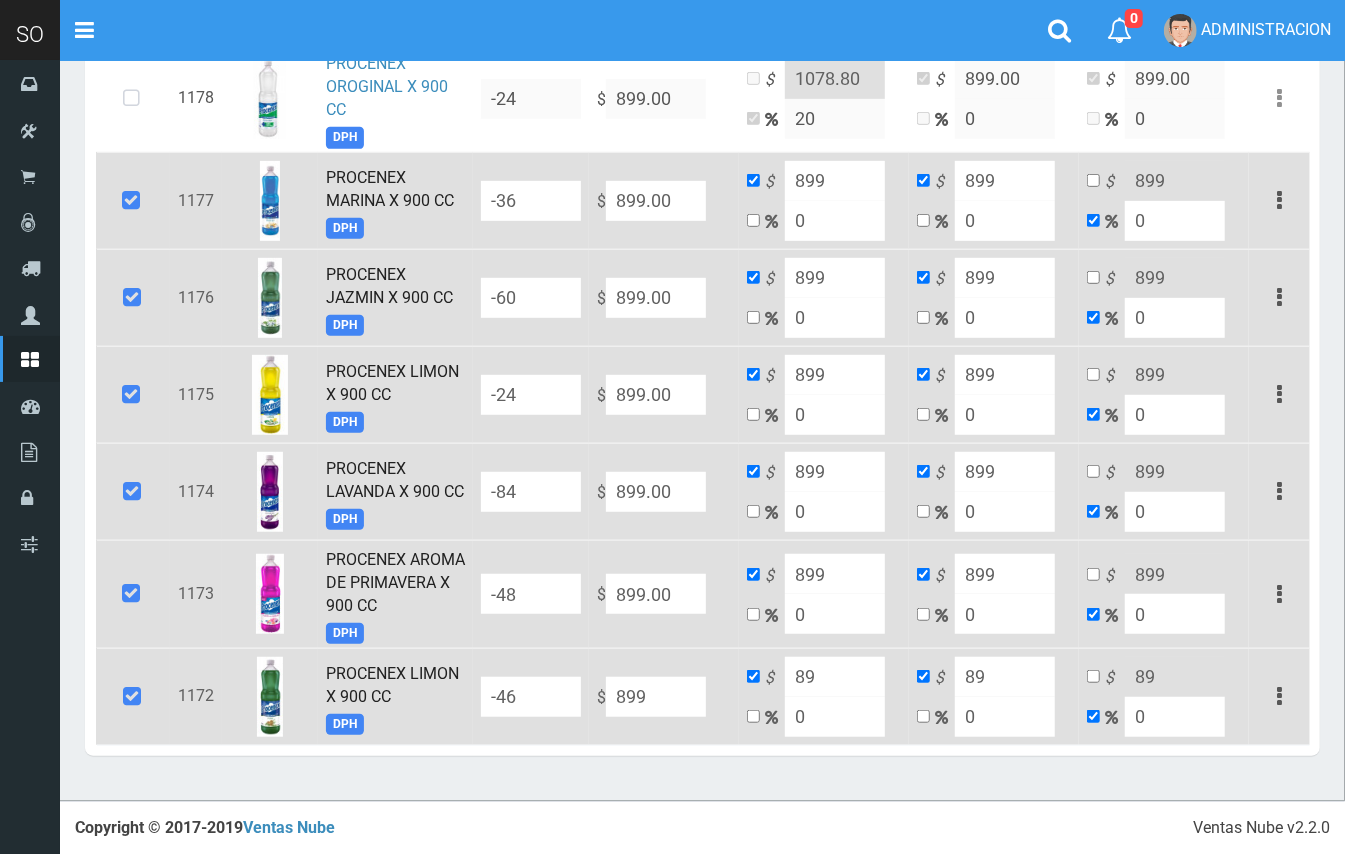 type on "899" 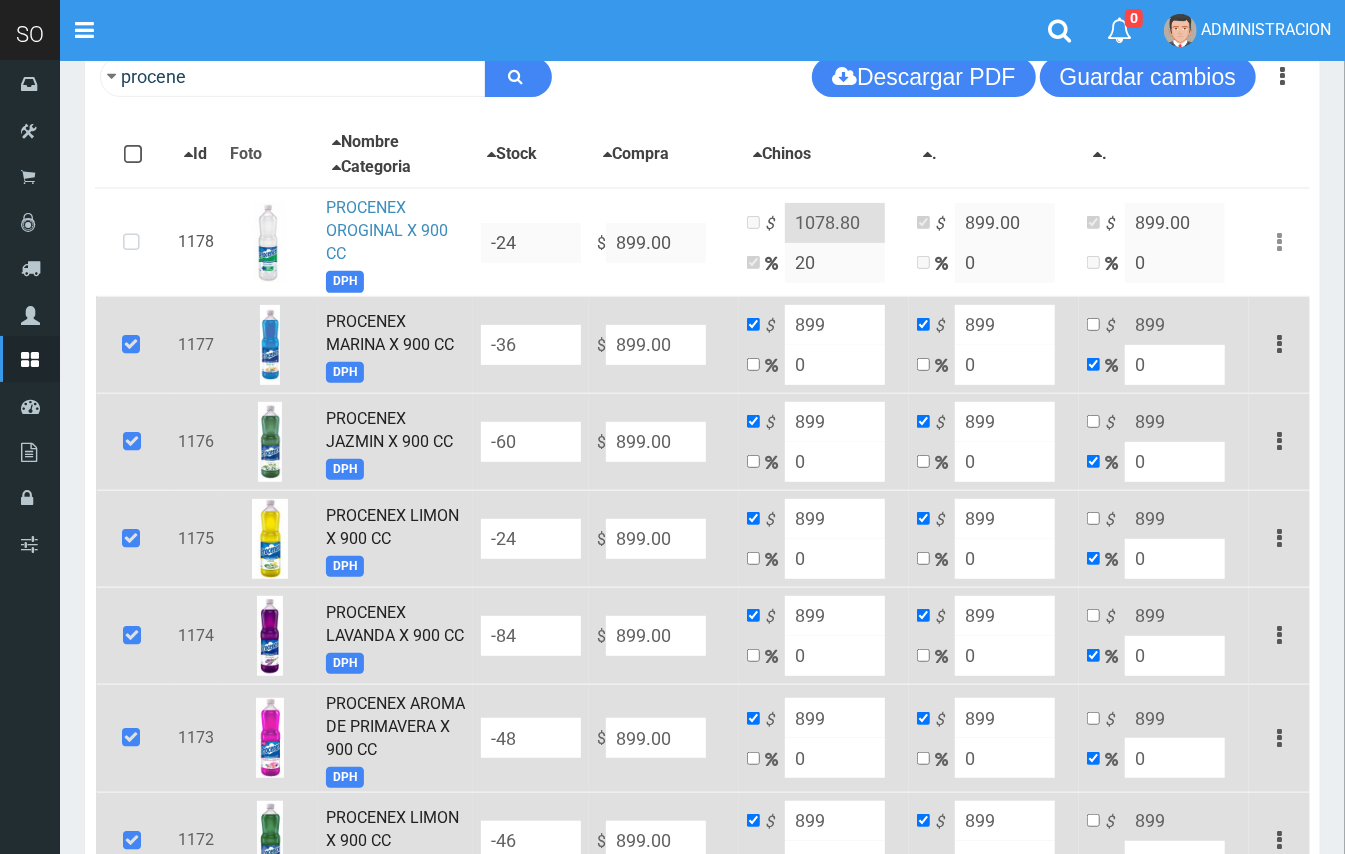 scroll, scrollTop: 0, scrollLeft: 0, axis: both 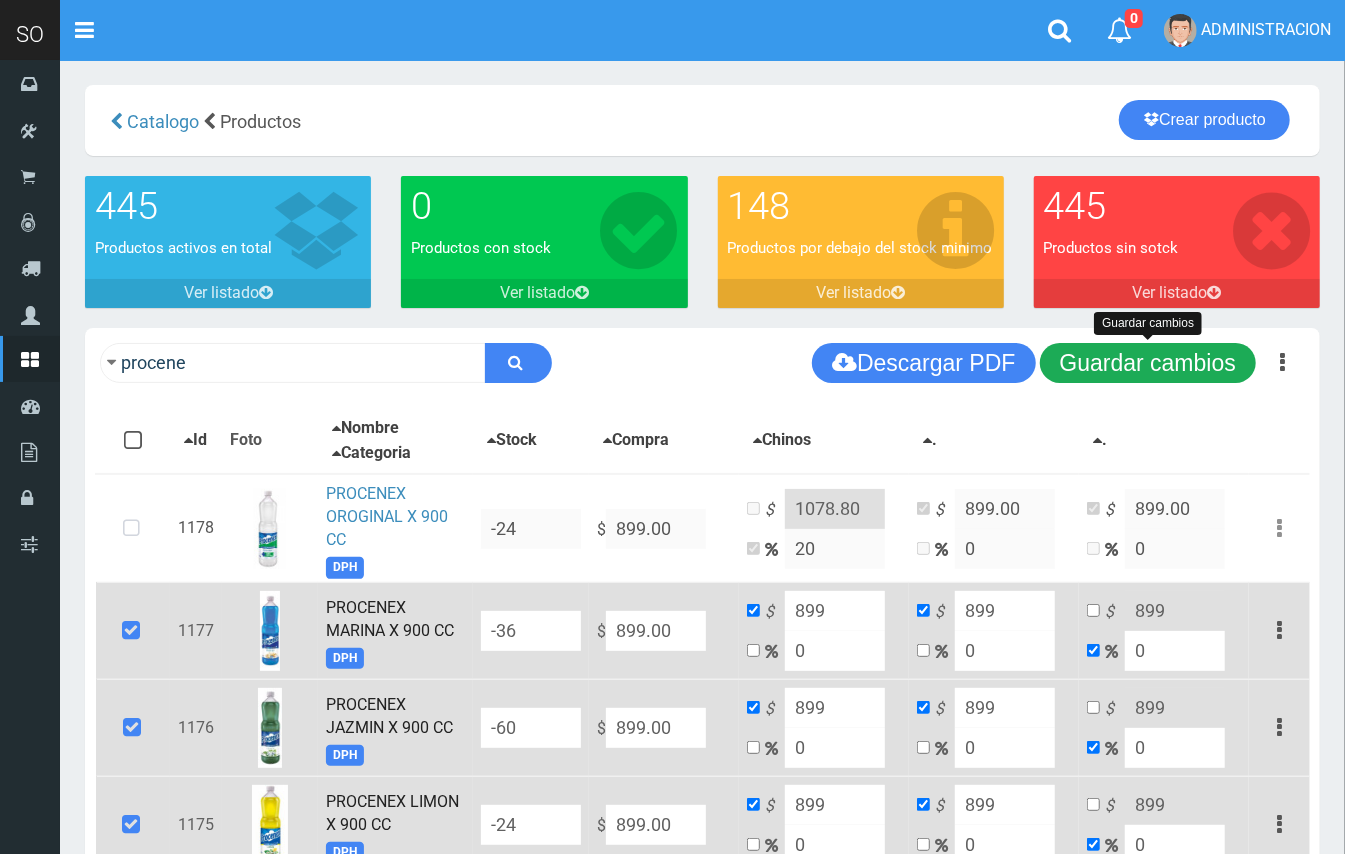 type on "899.00" 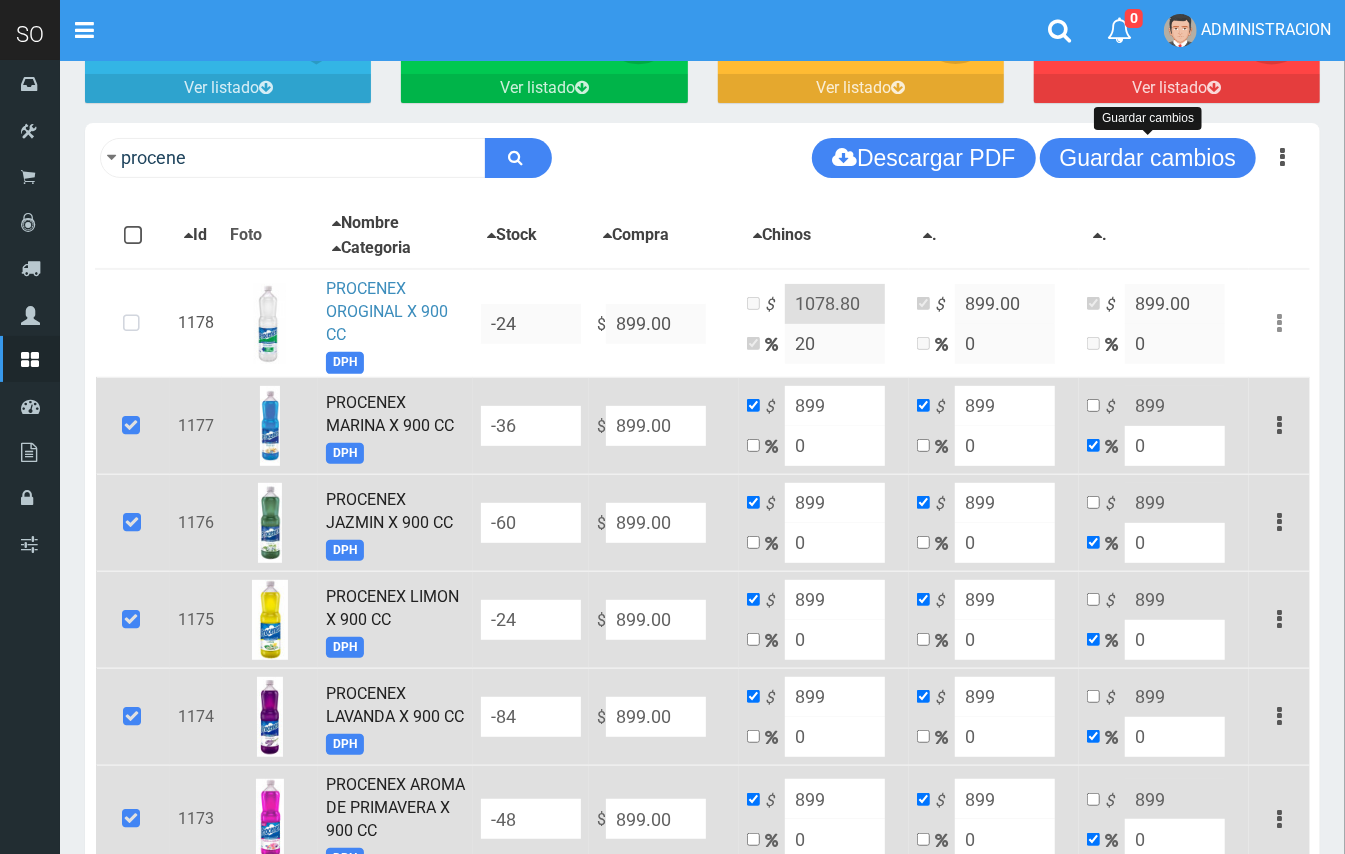 scroll, scrollTop: 218, scrollLeft: 0, axis: vertical 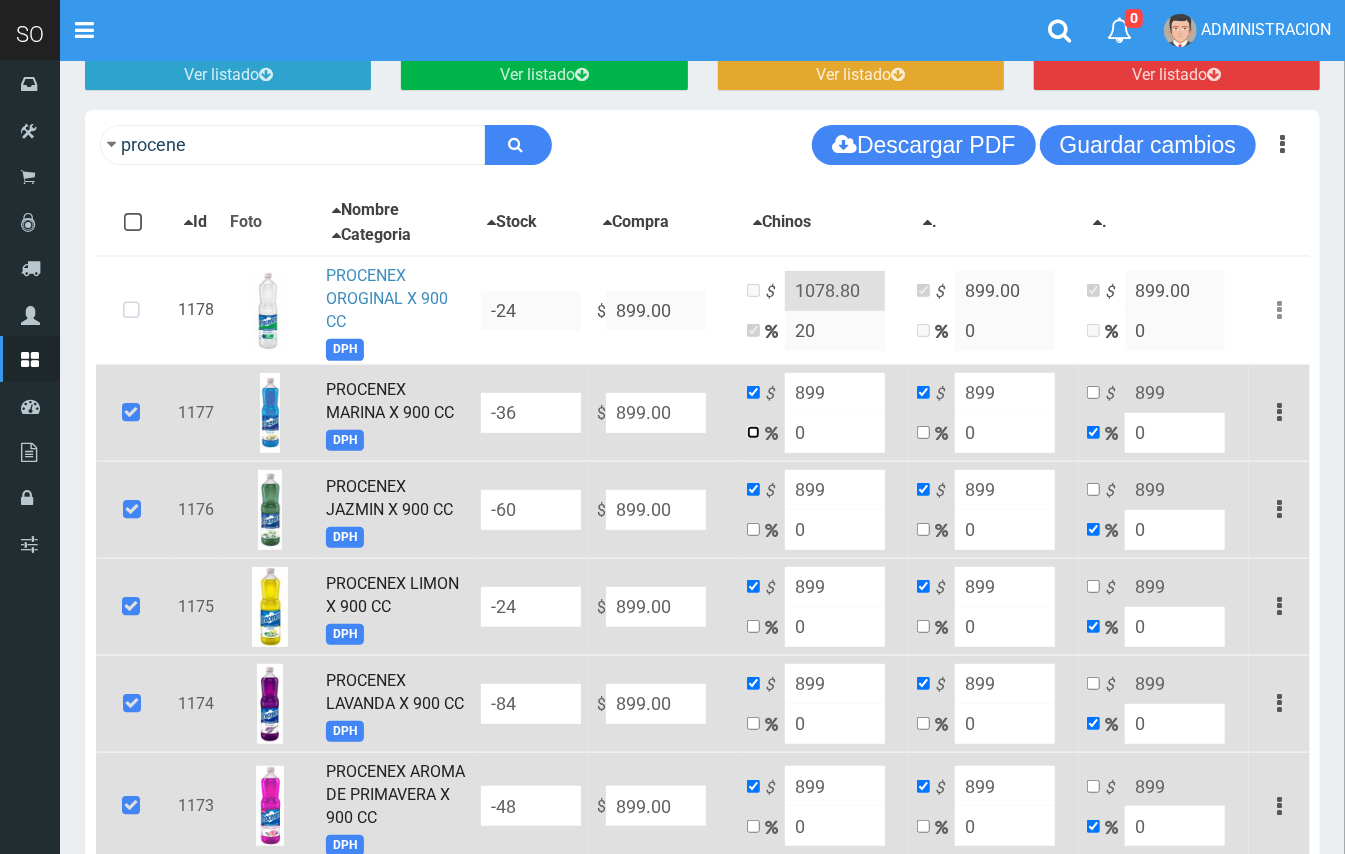 click at bounding box center [753, 432] 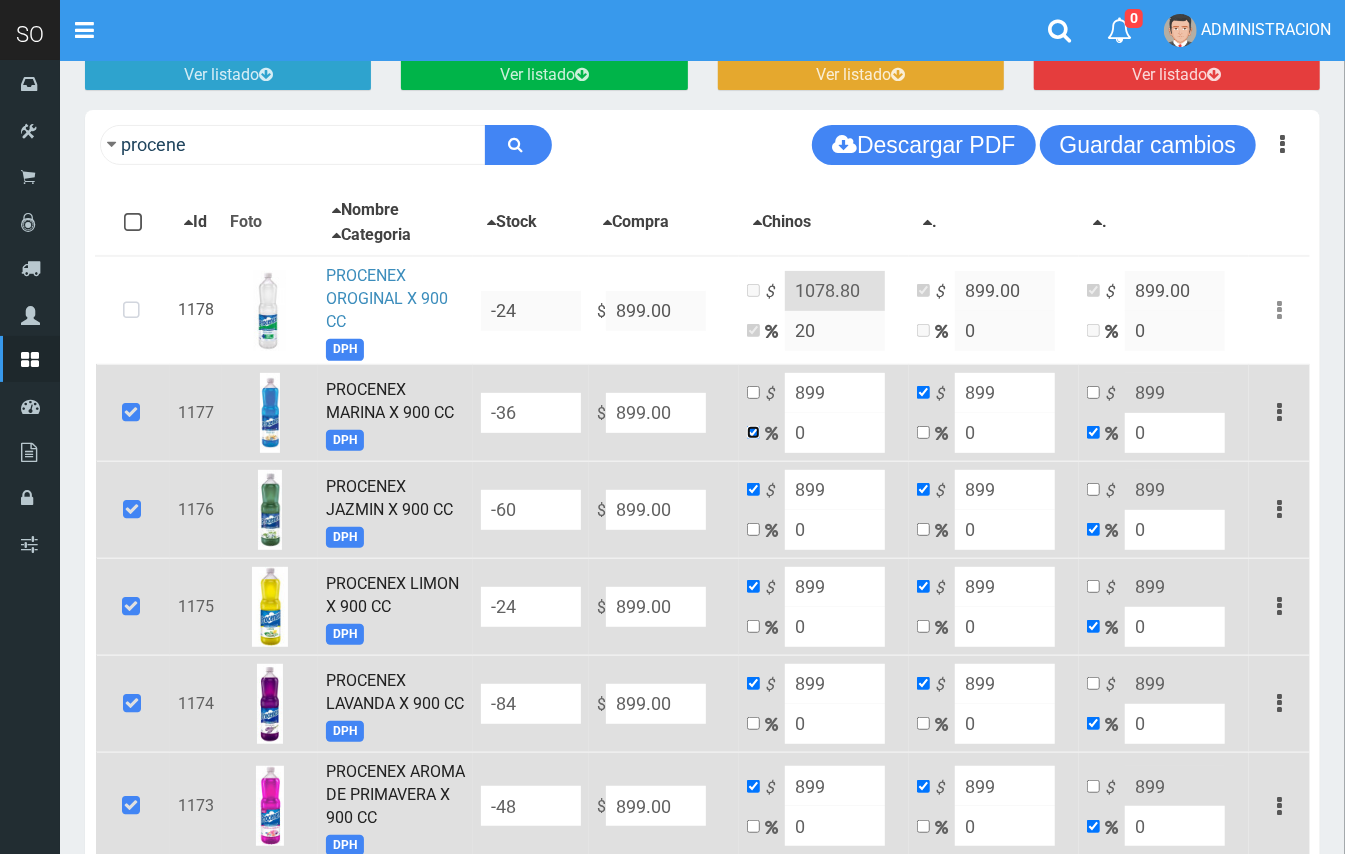 checkbox on "false" 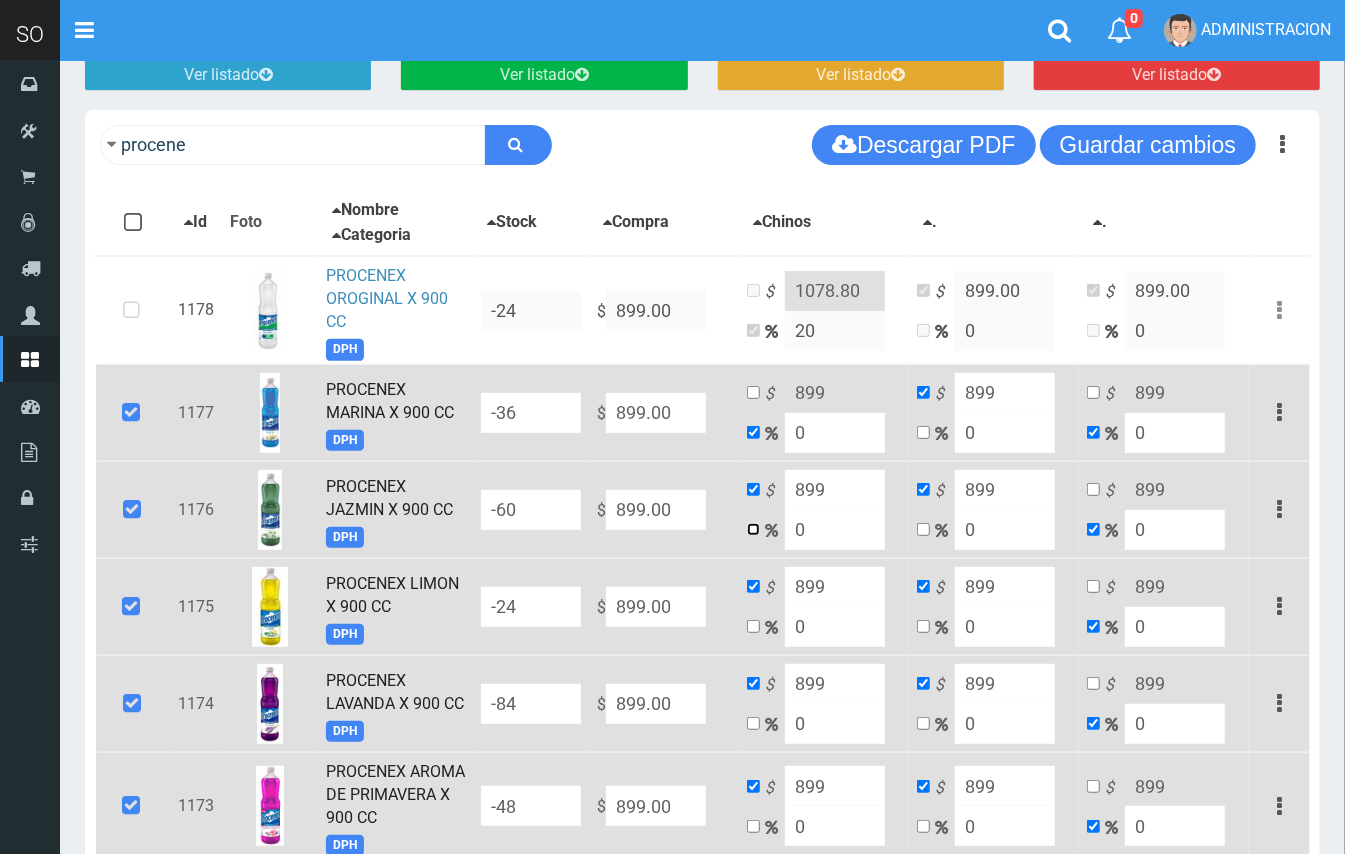 click at bounding box center (753, 529) 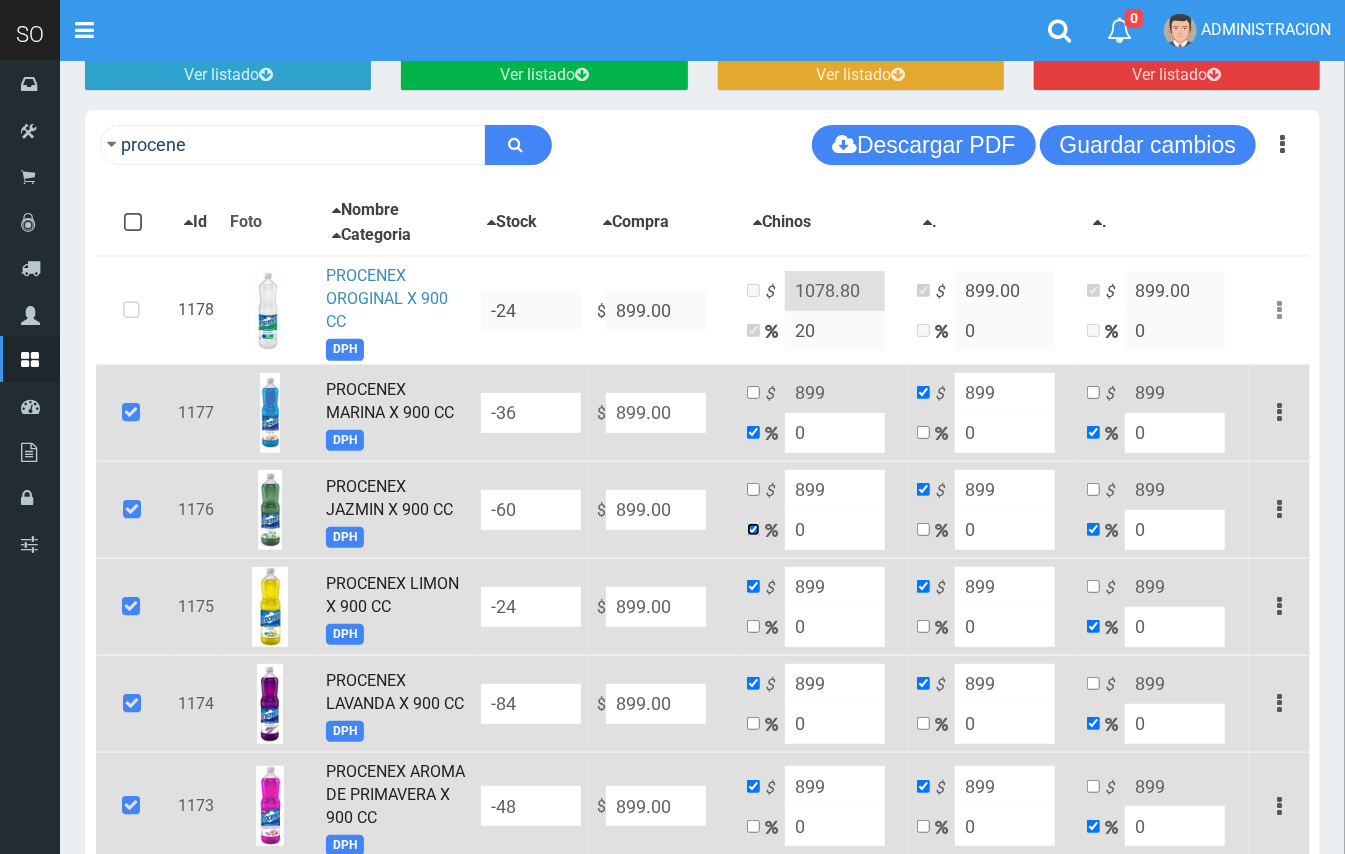 checkbox on "false" 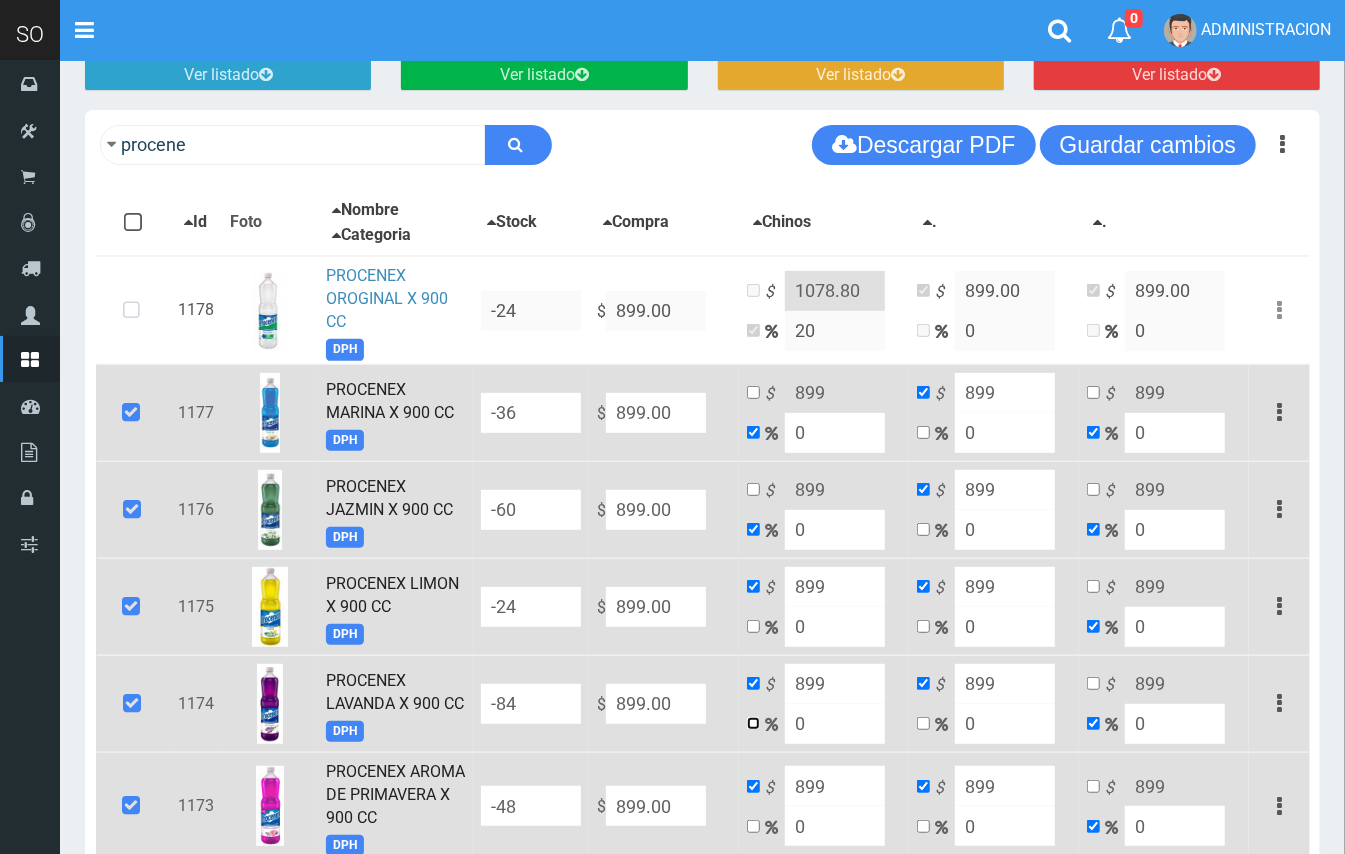 click at bounding box center [753, 723] 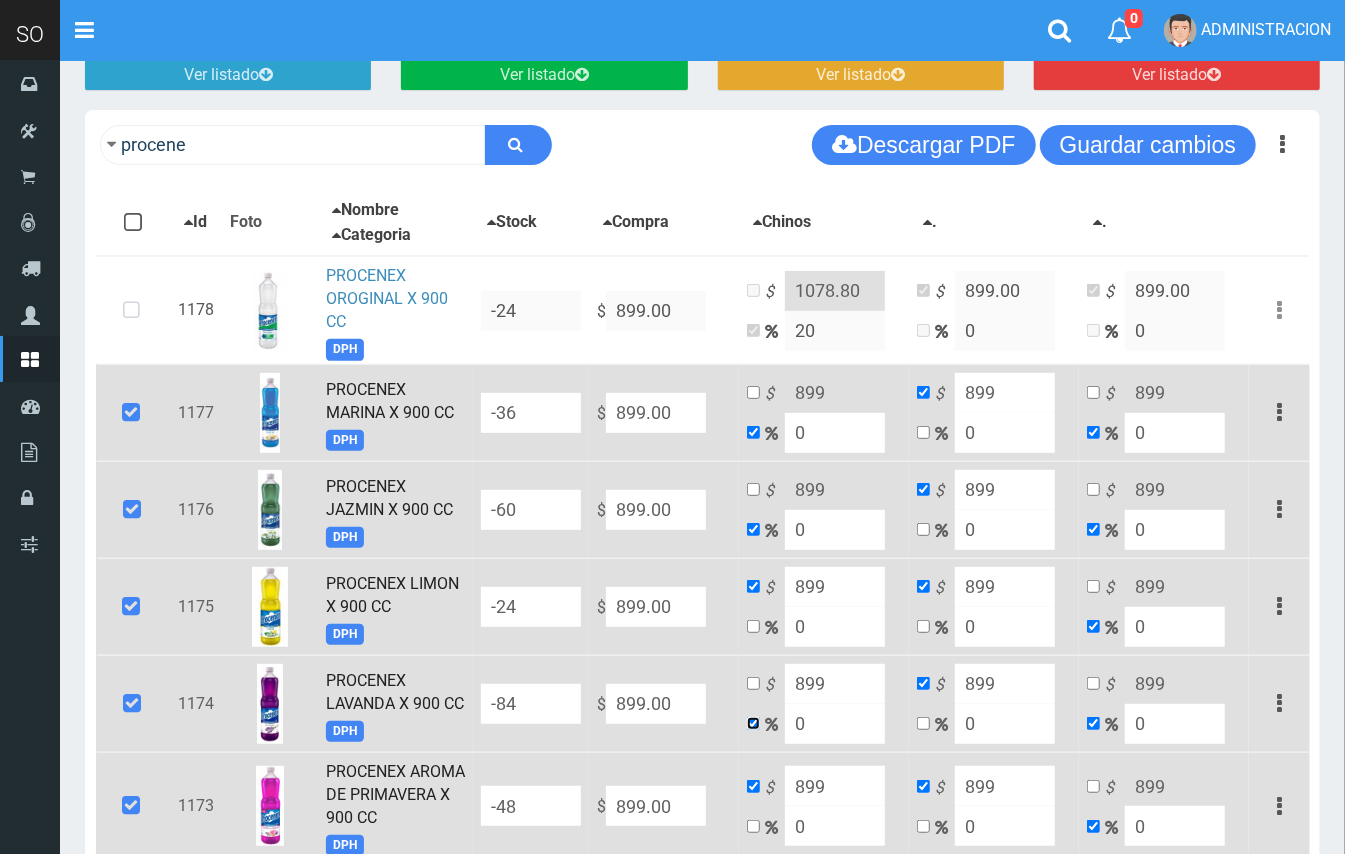 checkbox on "false" 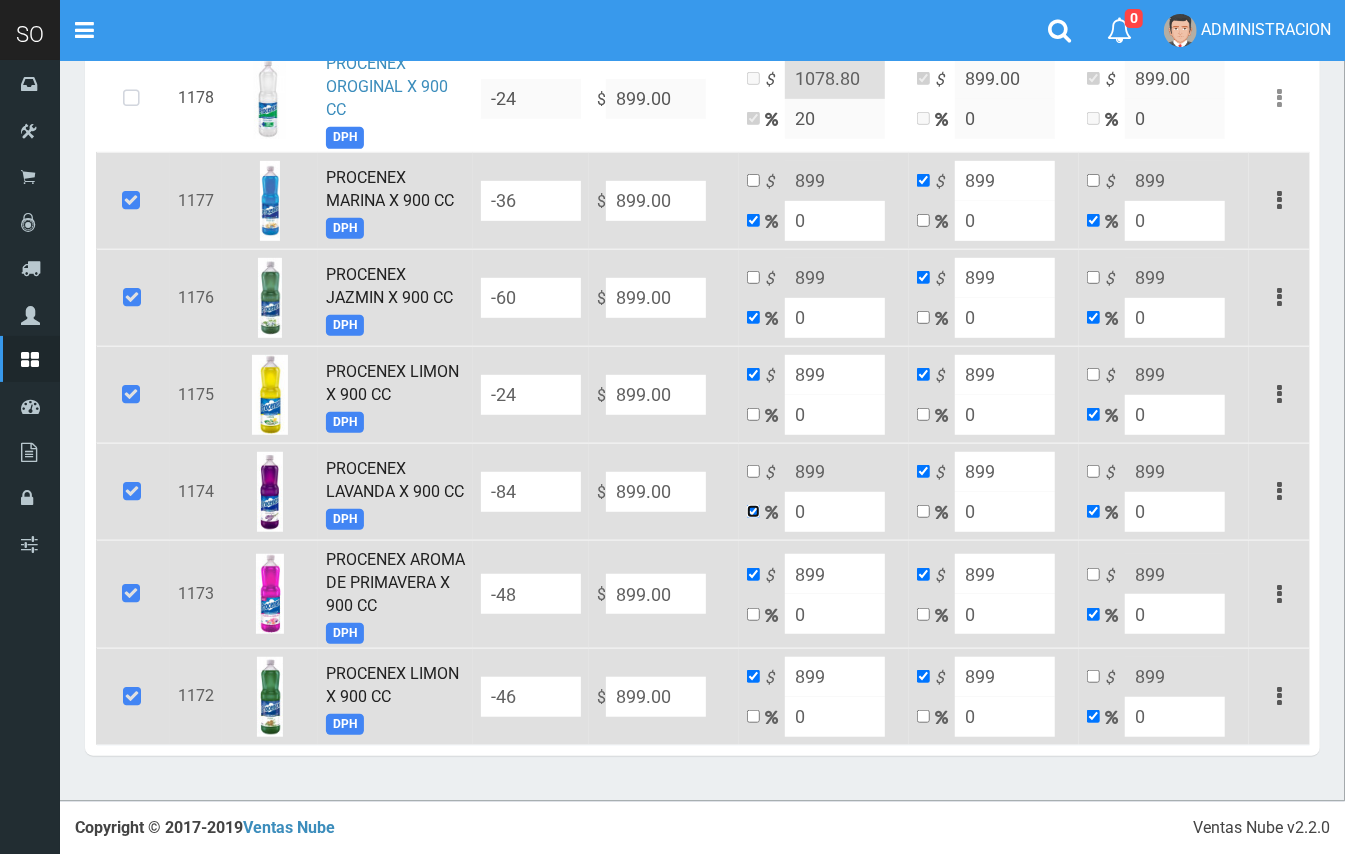 scroll, scrollTop: 465, scrollLeft: 0, axis: vertical 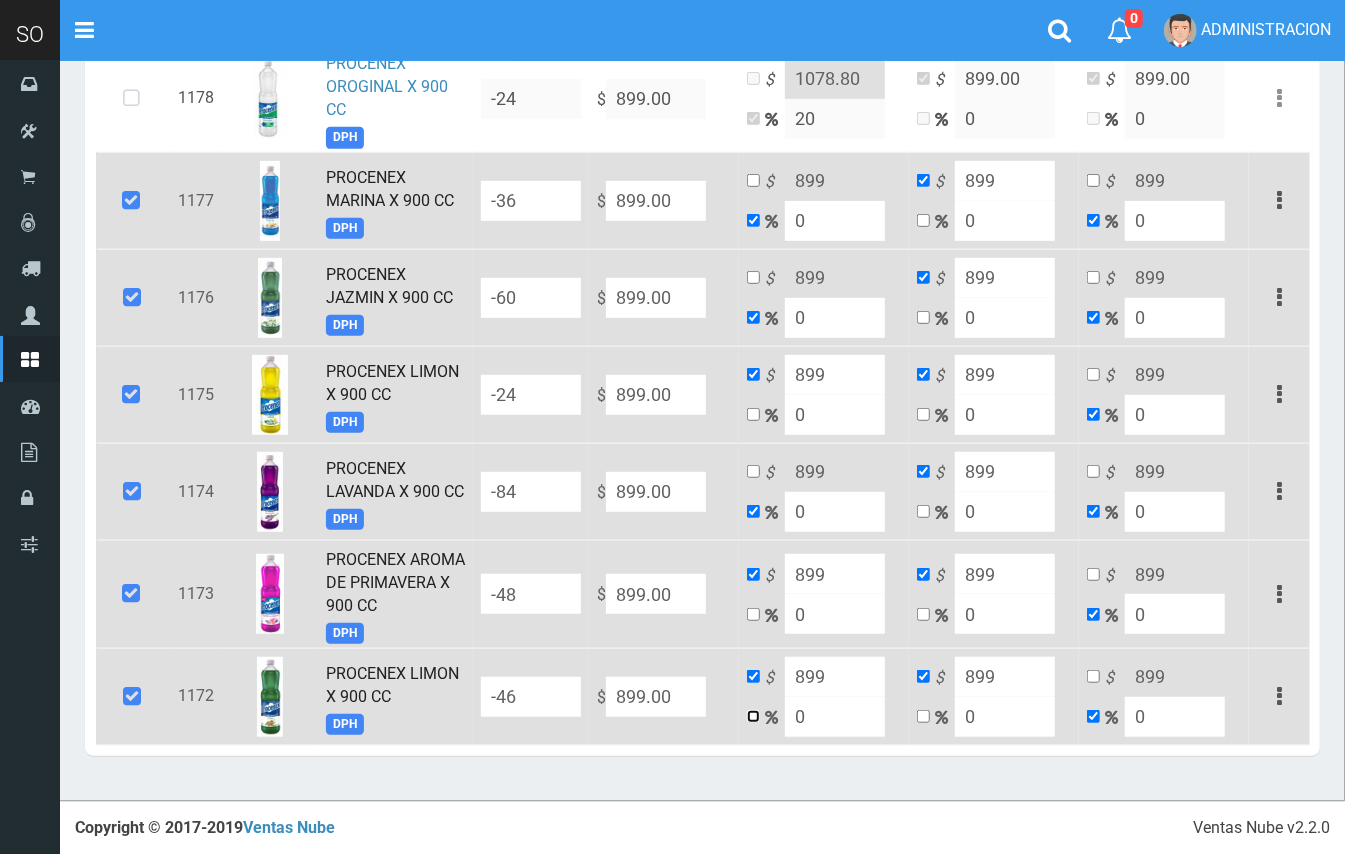 drag, startPoint x: 754, startPoint y: 714, endPoint x: 786, endPoint y: 561, distance: 156.3106 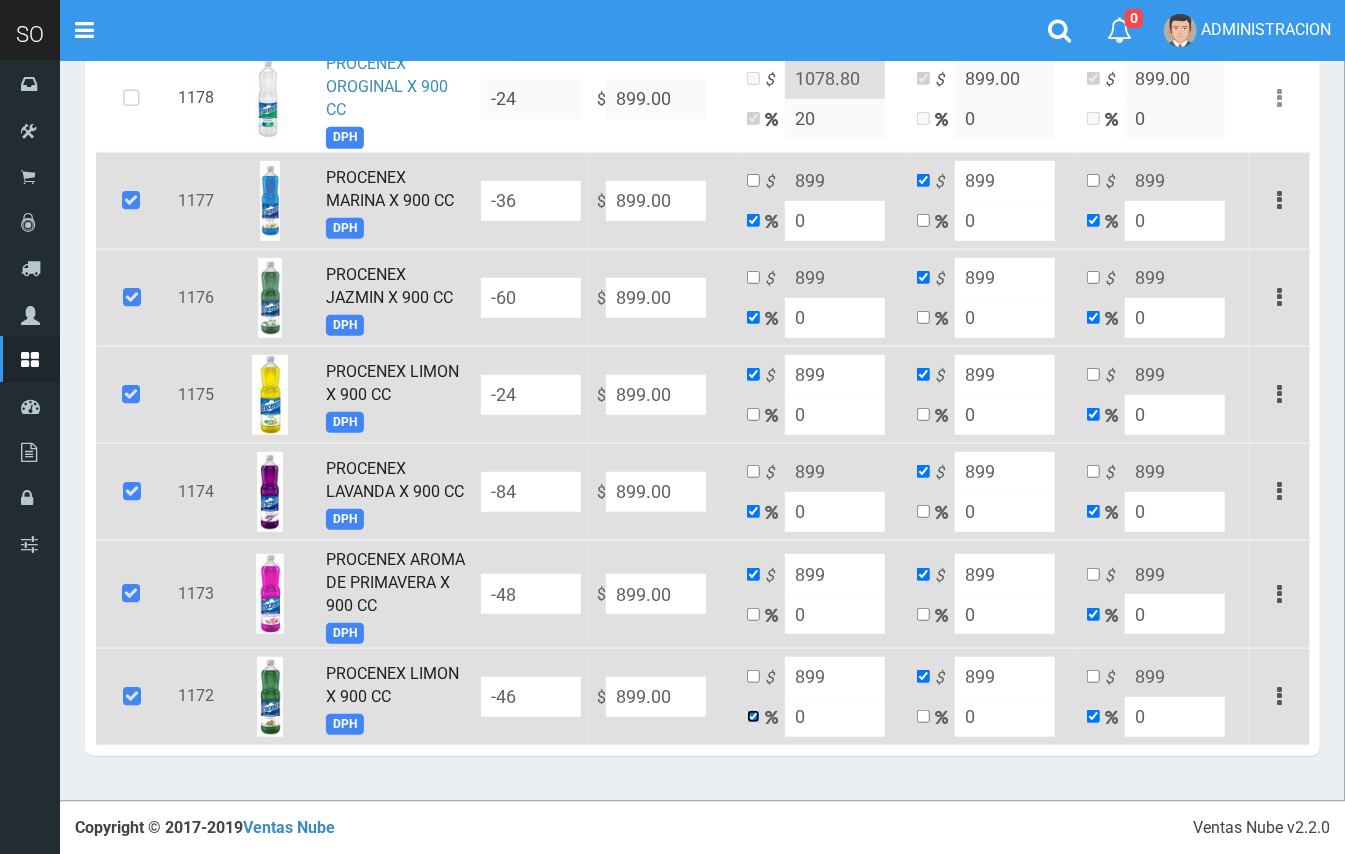 checkbox on "false" 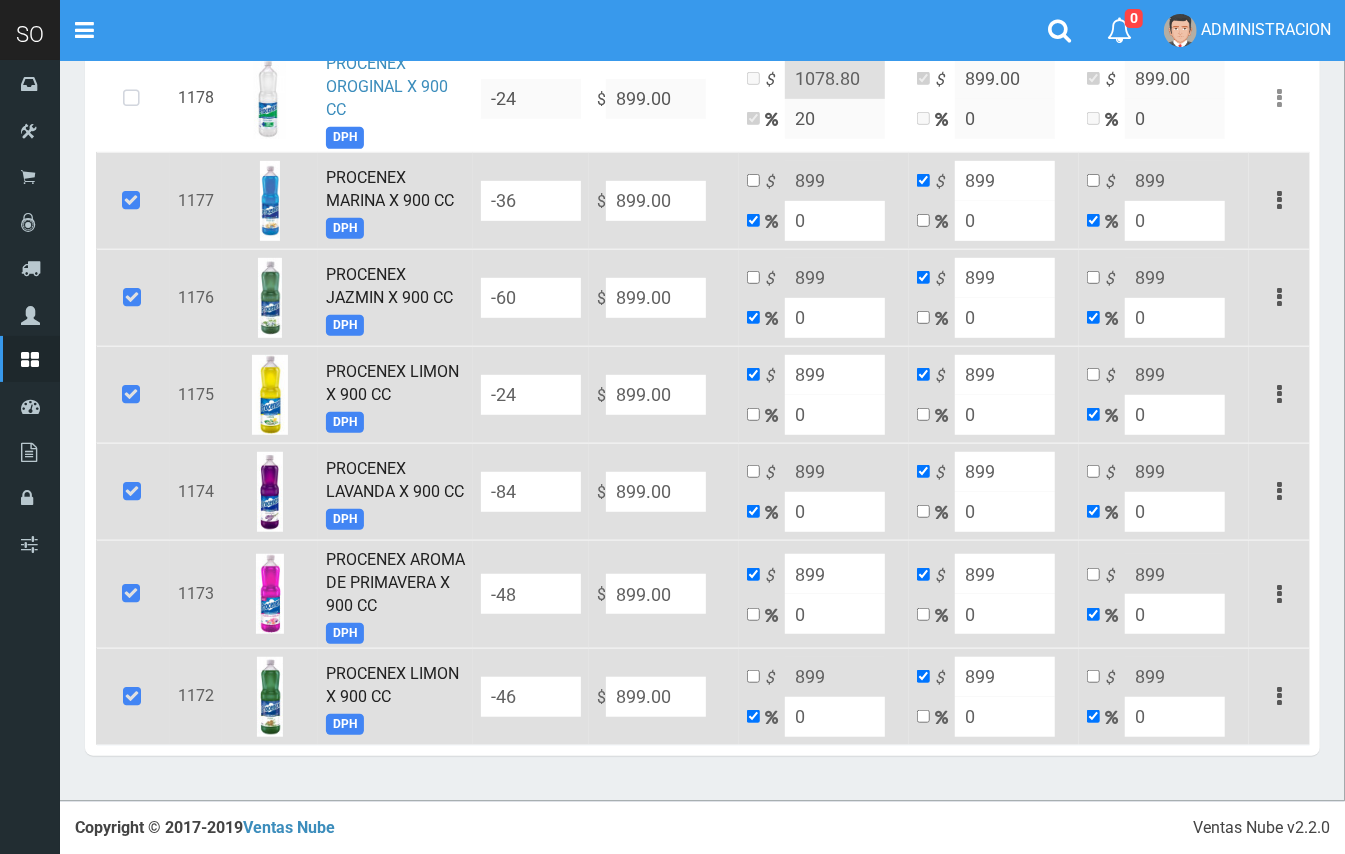 drag, startPoint x: 746, startPoint y: 182, endPoint x: 737, endPoint y: 189, distance: 11.401754 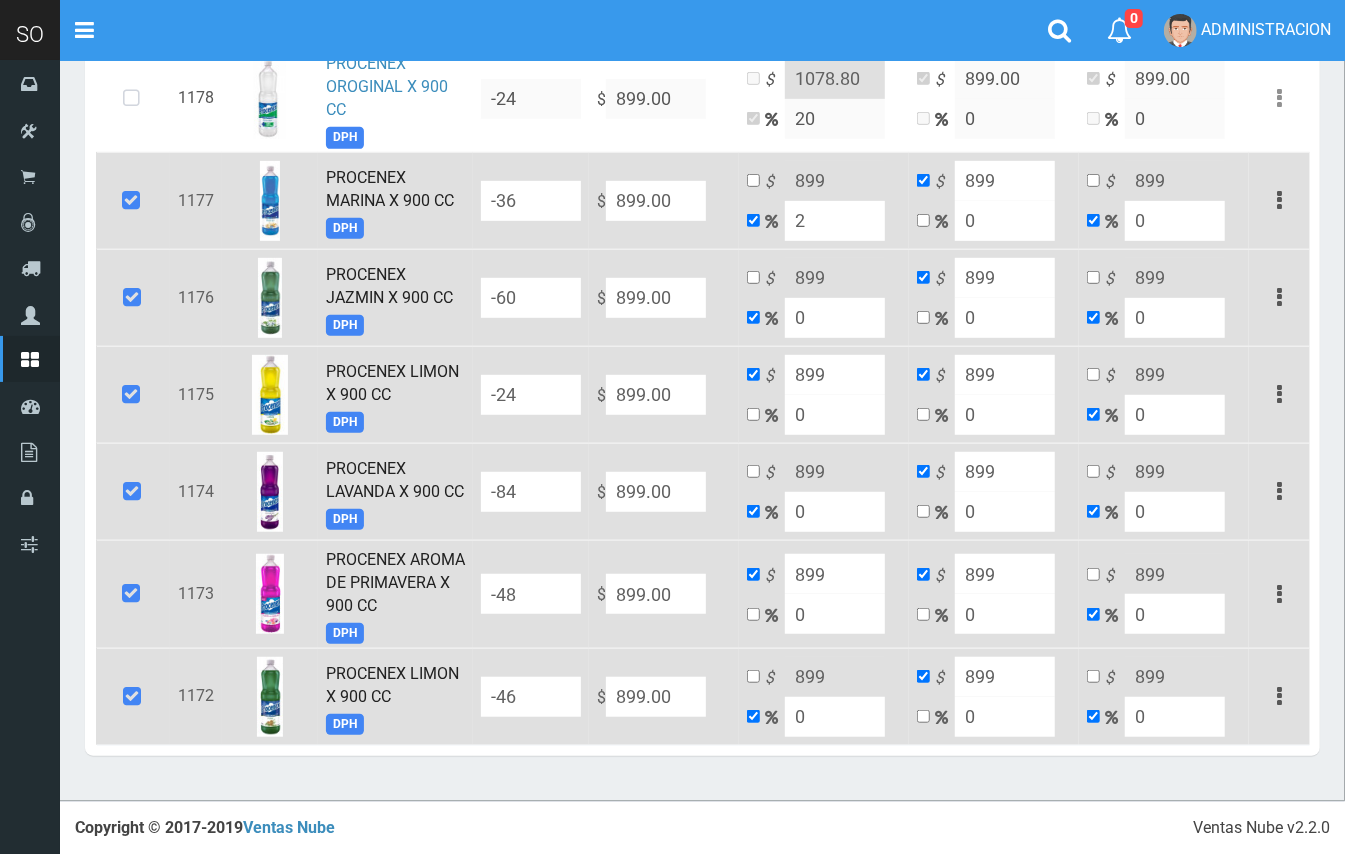 type on "916.98" 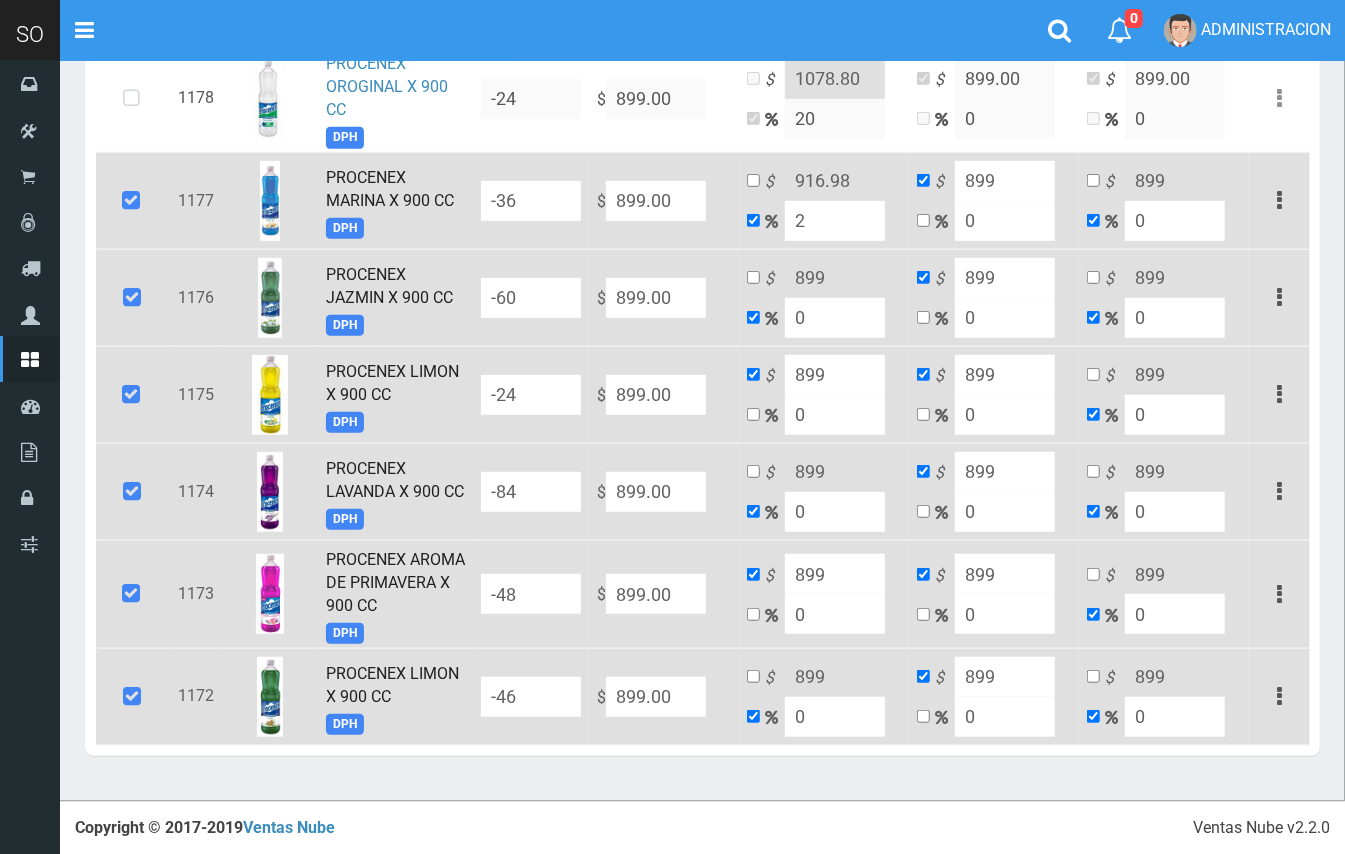 type on "20" 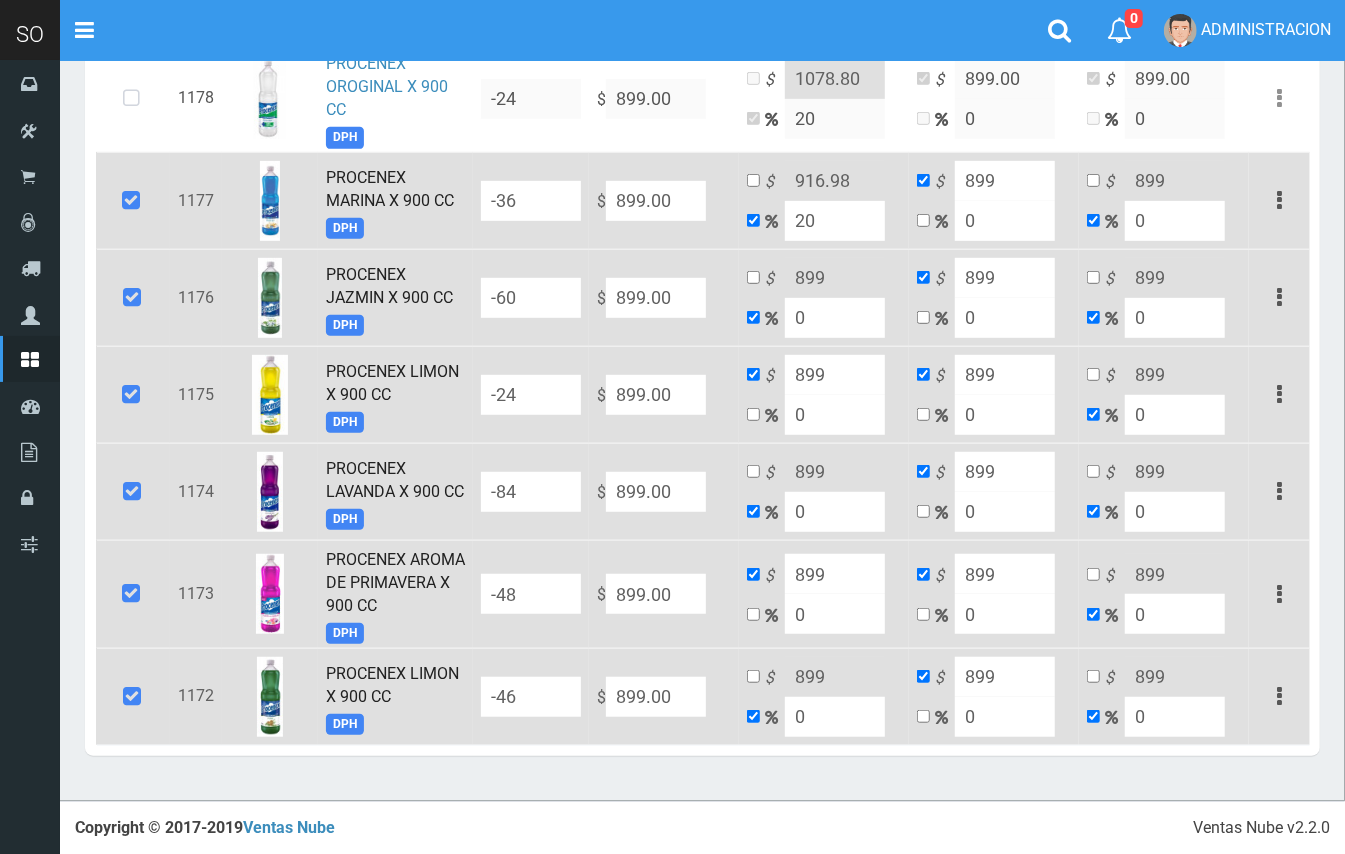 type on "1078.8" 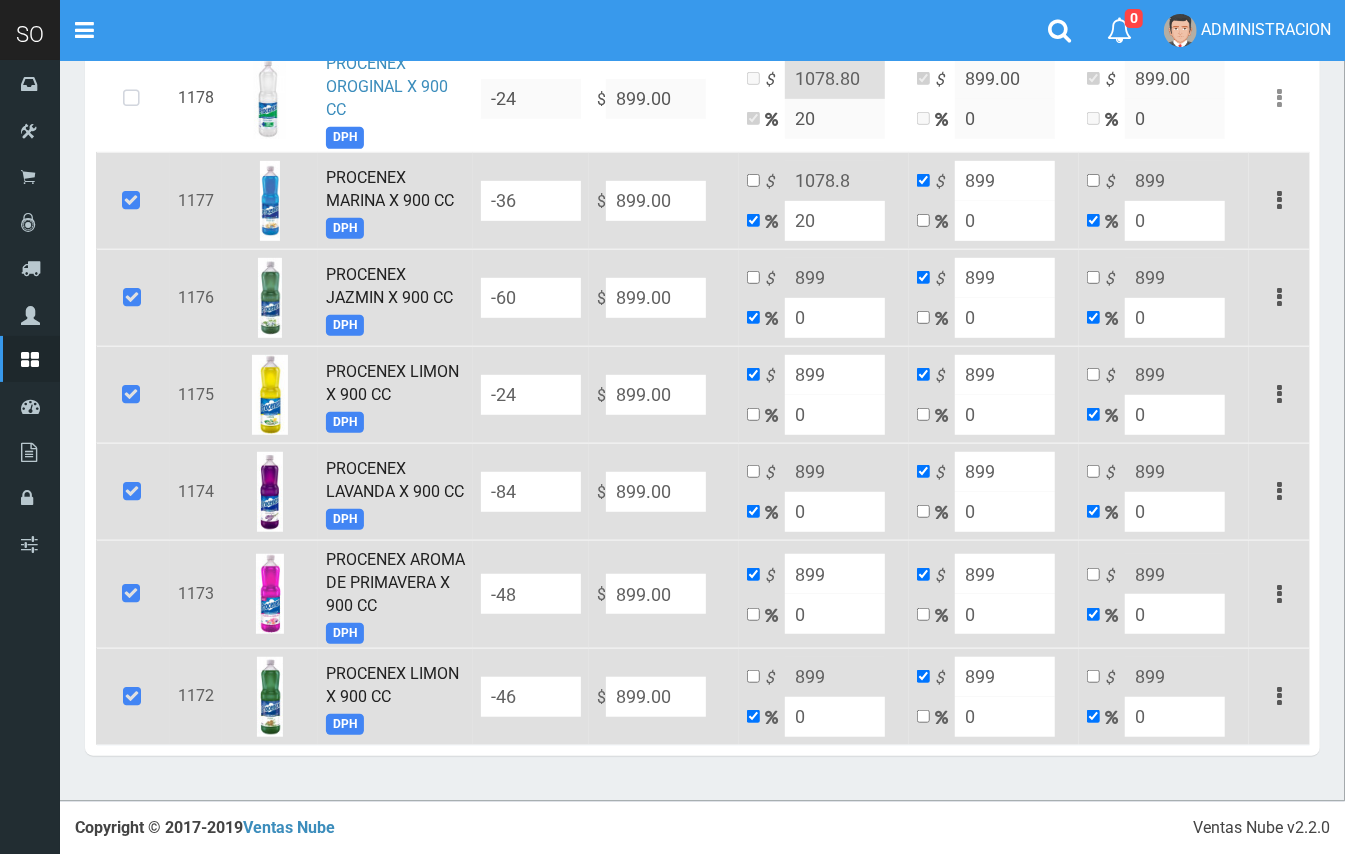type on "20" 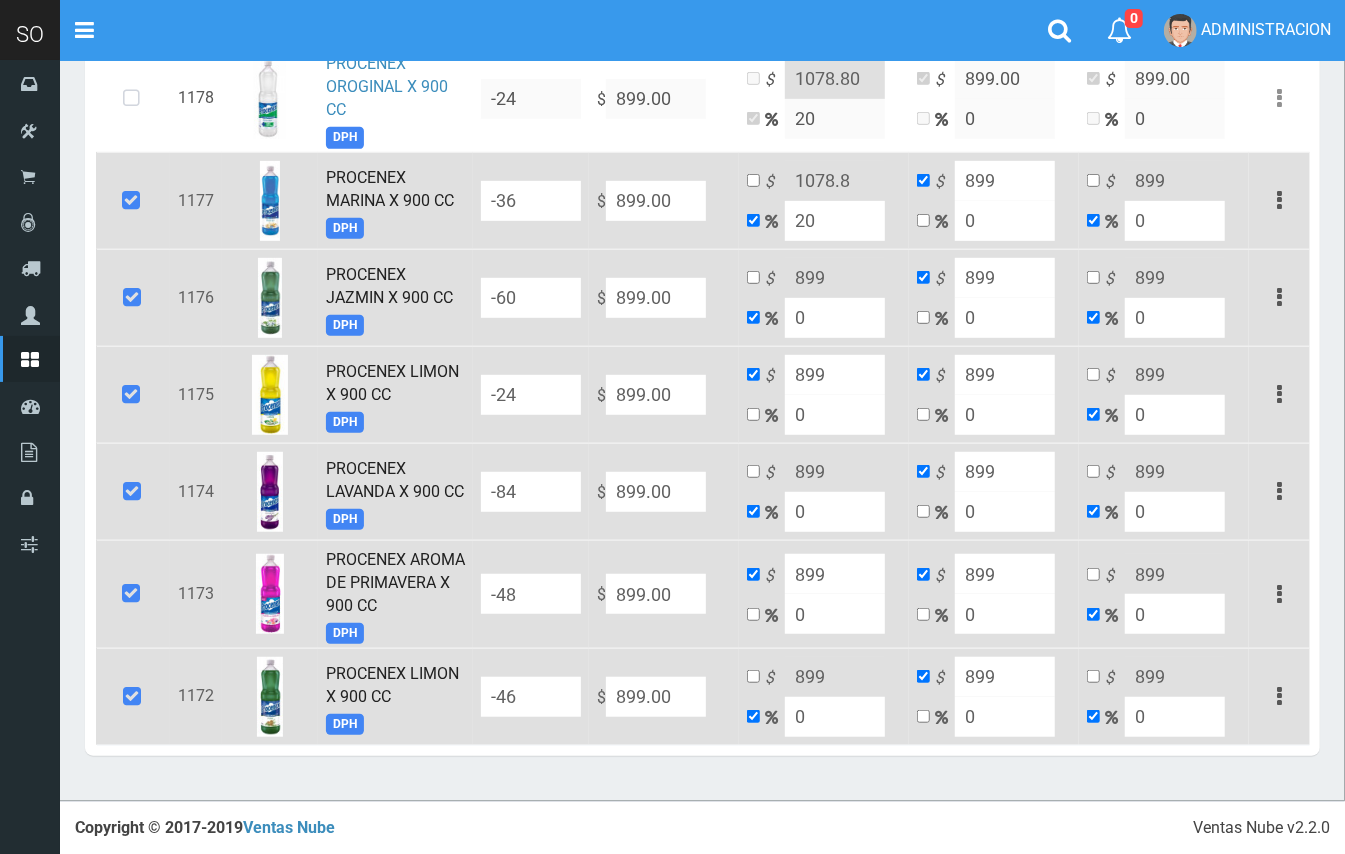 click on "$ 1078.8 20" at bounding box center (824, 200) 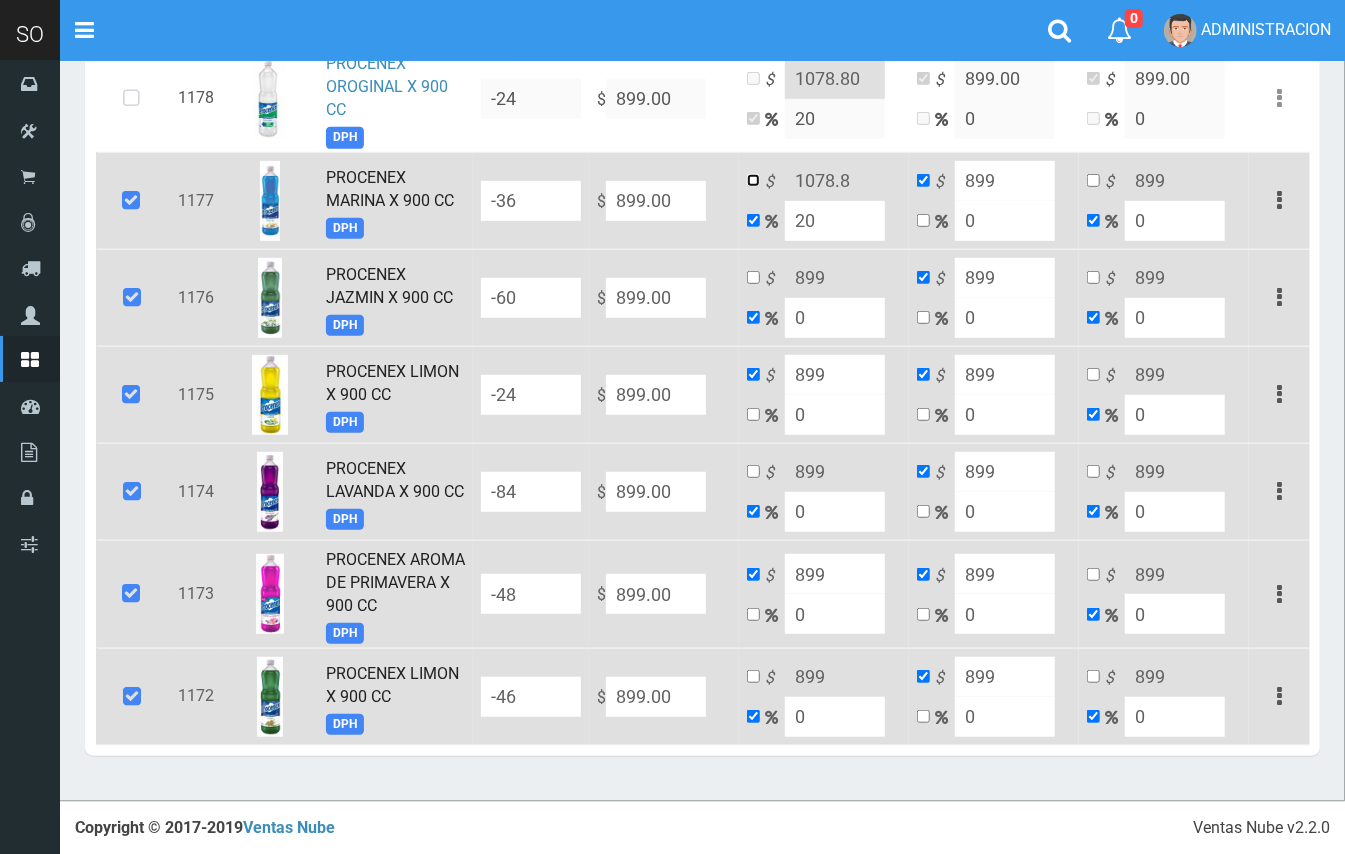 click at bounding box center (753, 180) 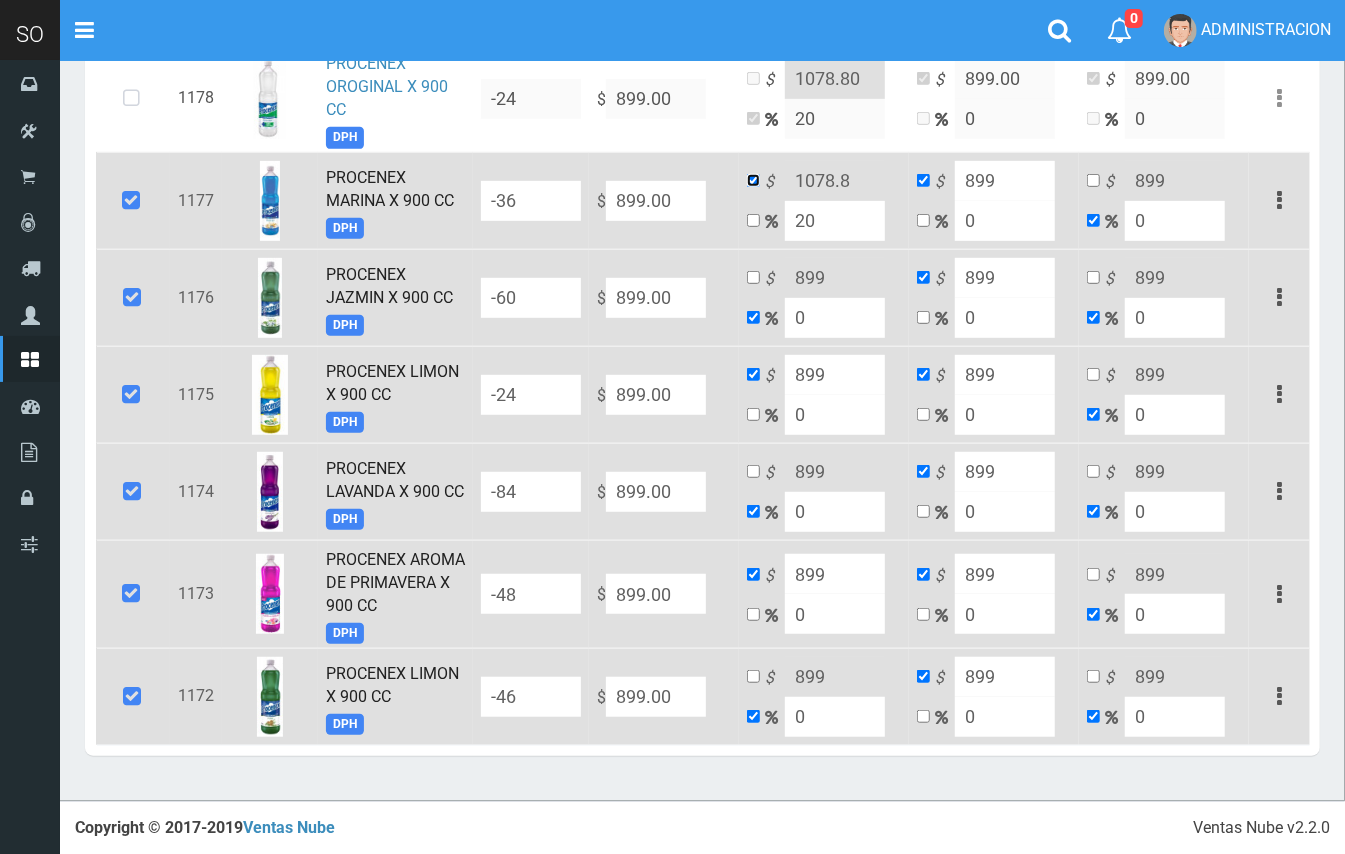 checkbox on "false" 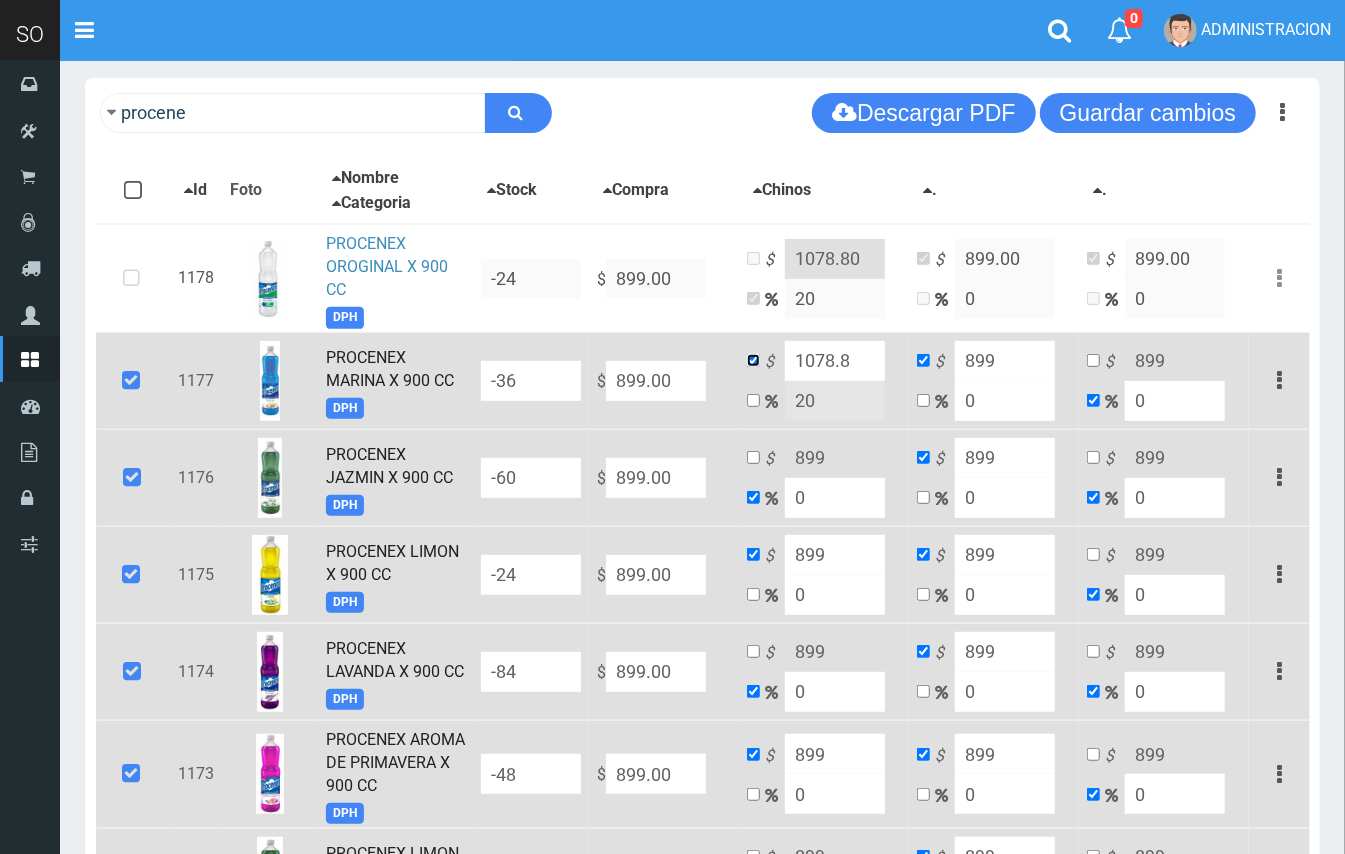 scroll, scrollTop: 249, scrollLeft: 0, axis: vertical 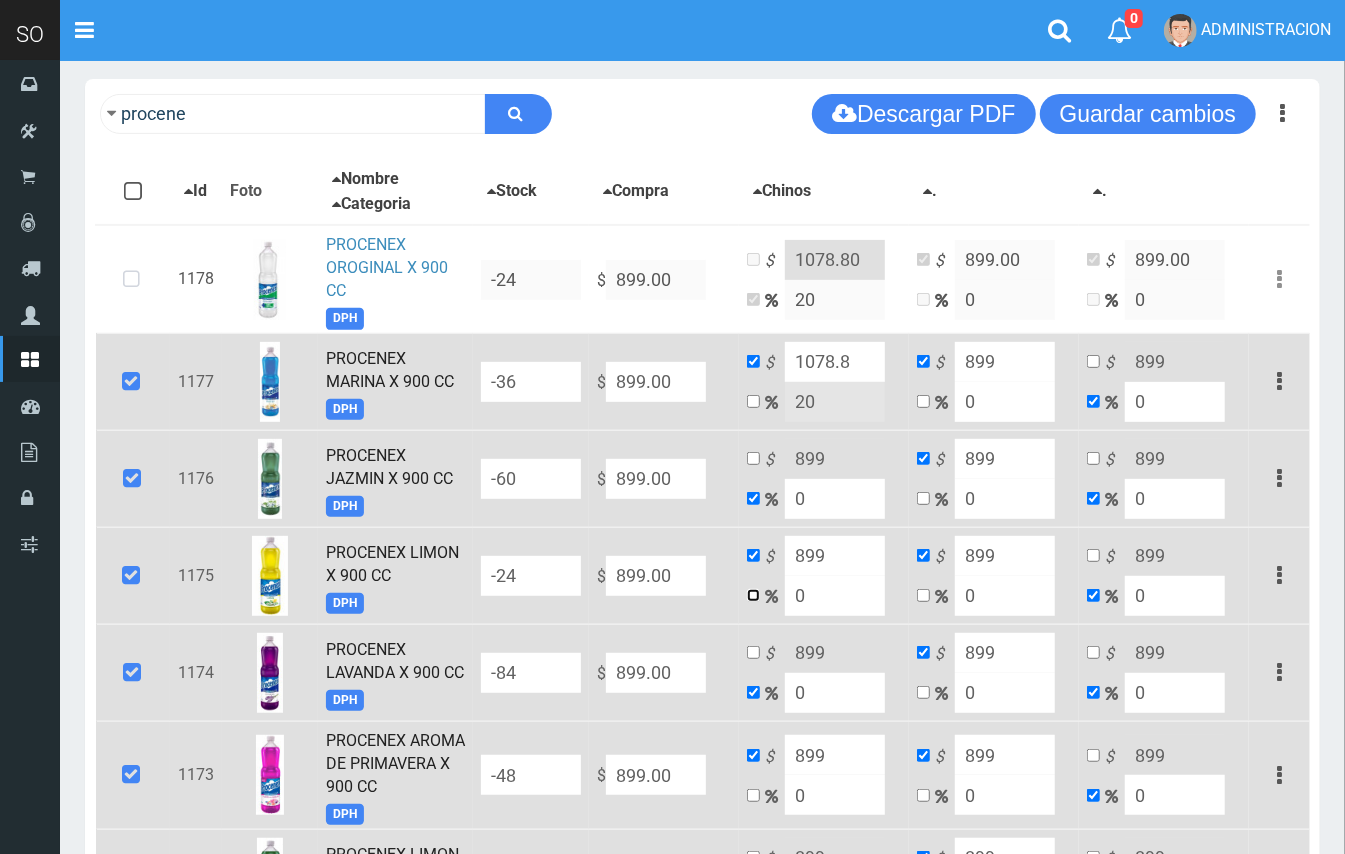 click at bounding box center [753, 595] 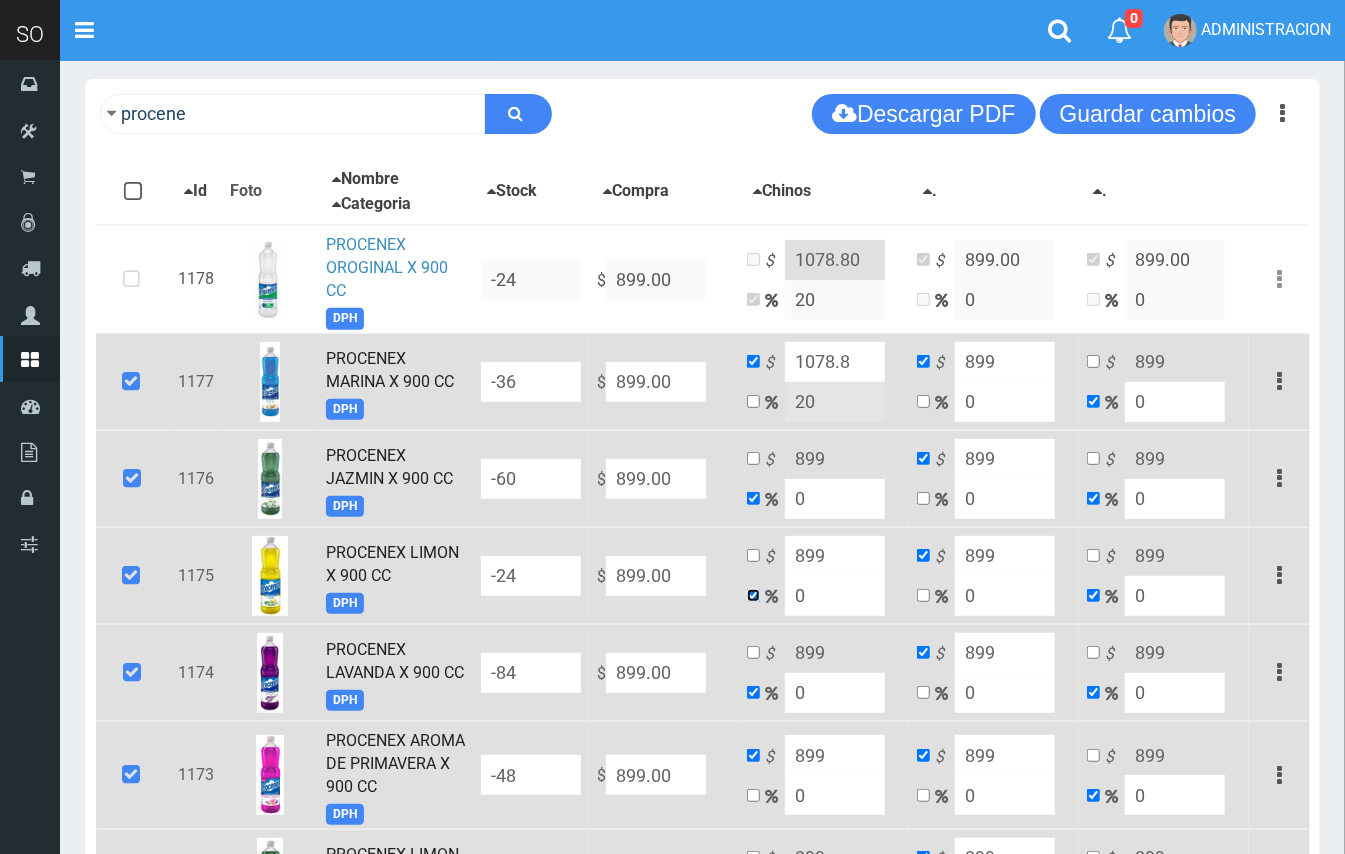 checkbox on "false" 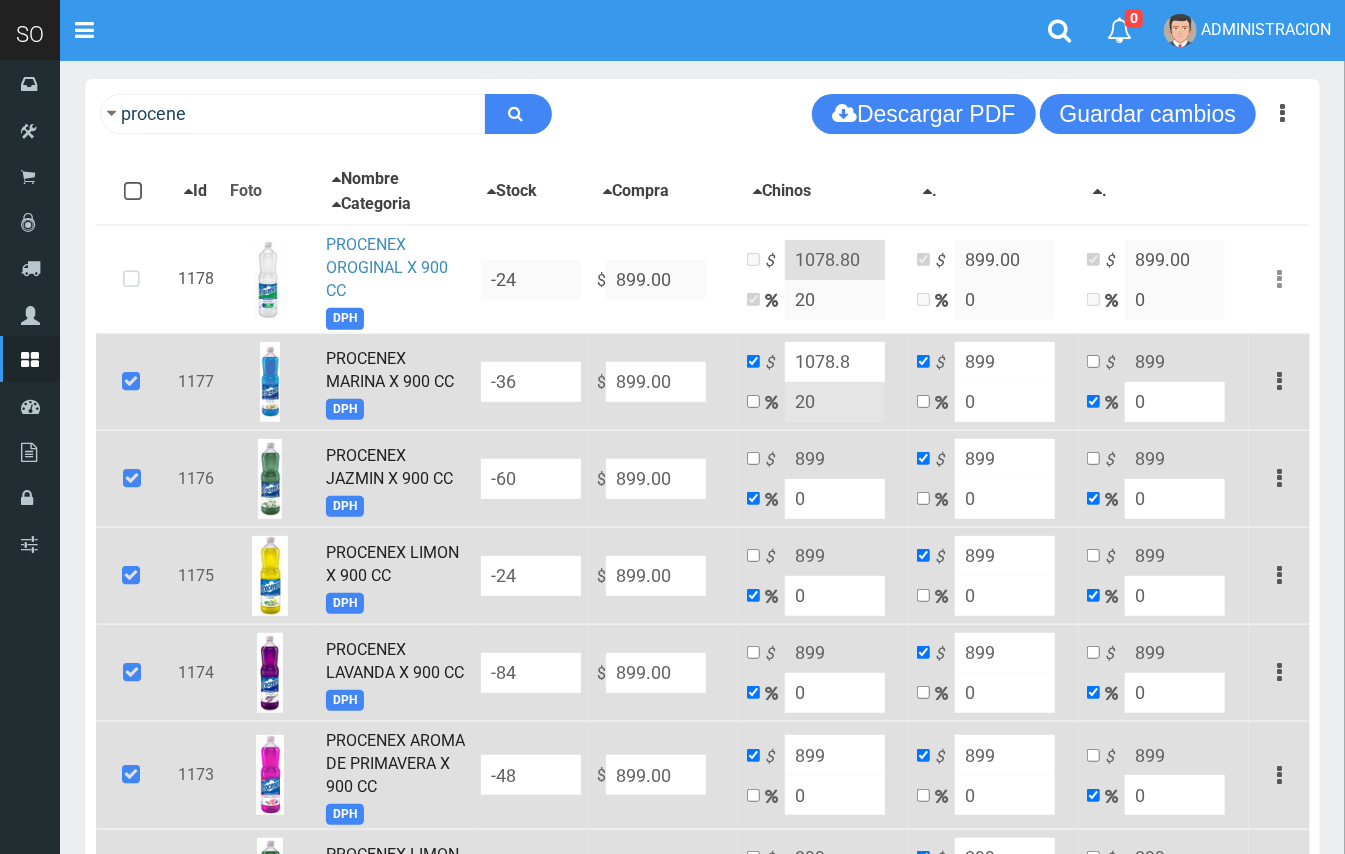 drag, startPoint x: 818, startPoint y: 596, endPoint x: 798, endPoint y: 598, distance: 20.09975 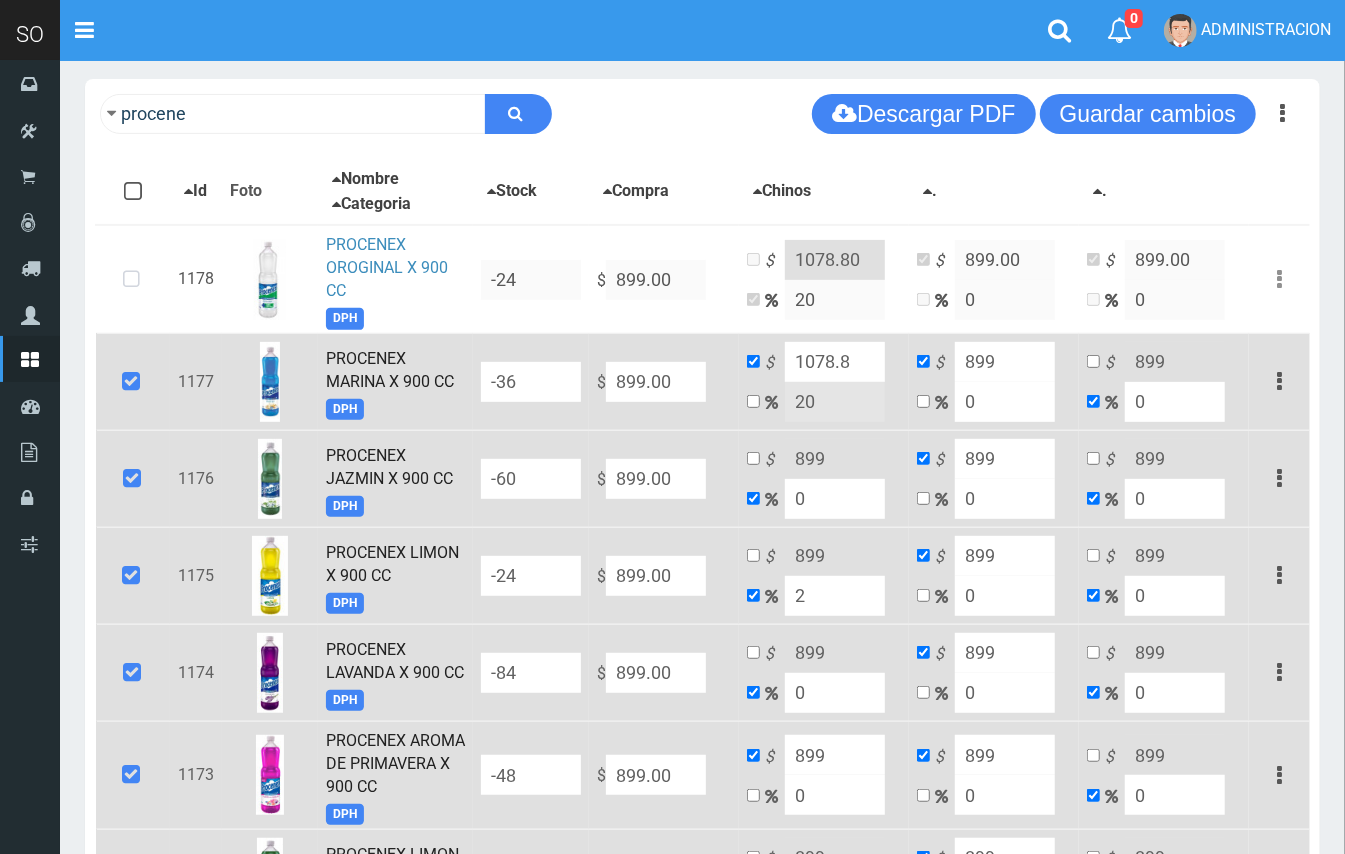 type on "916.98" 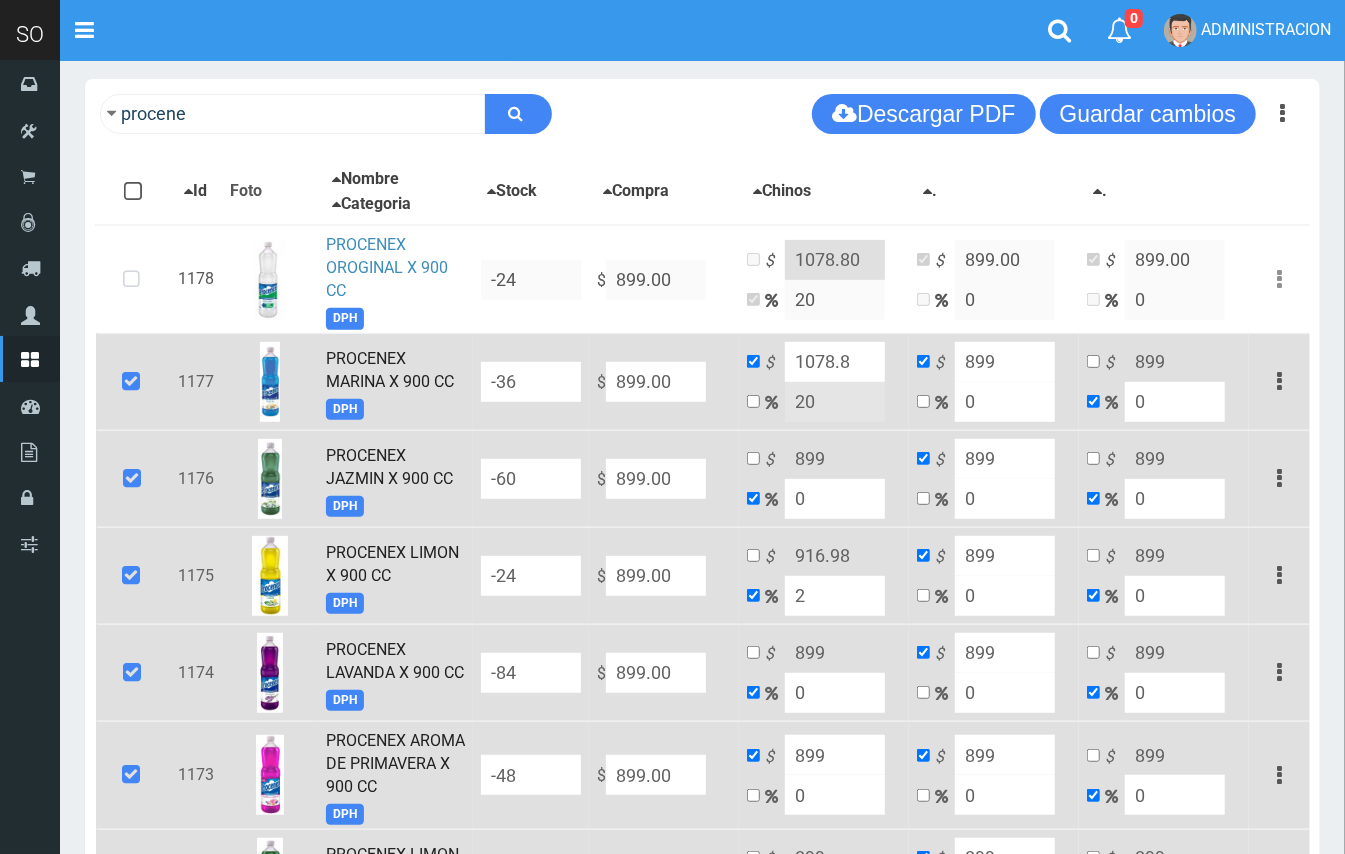 type on "20" 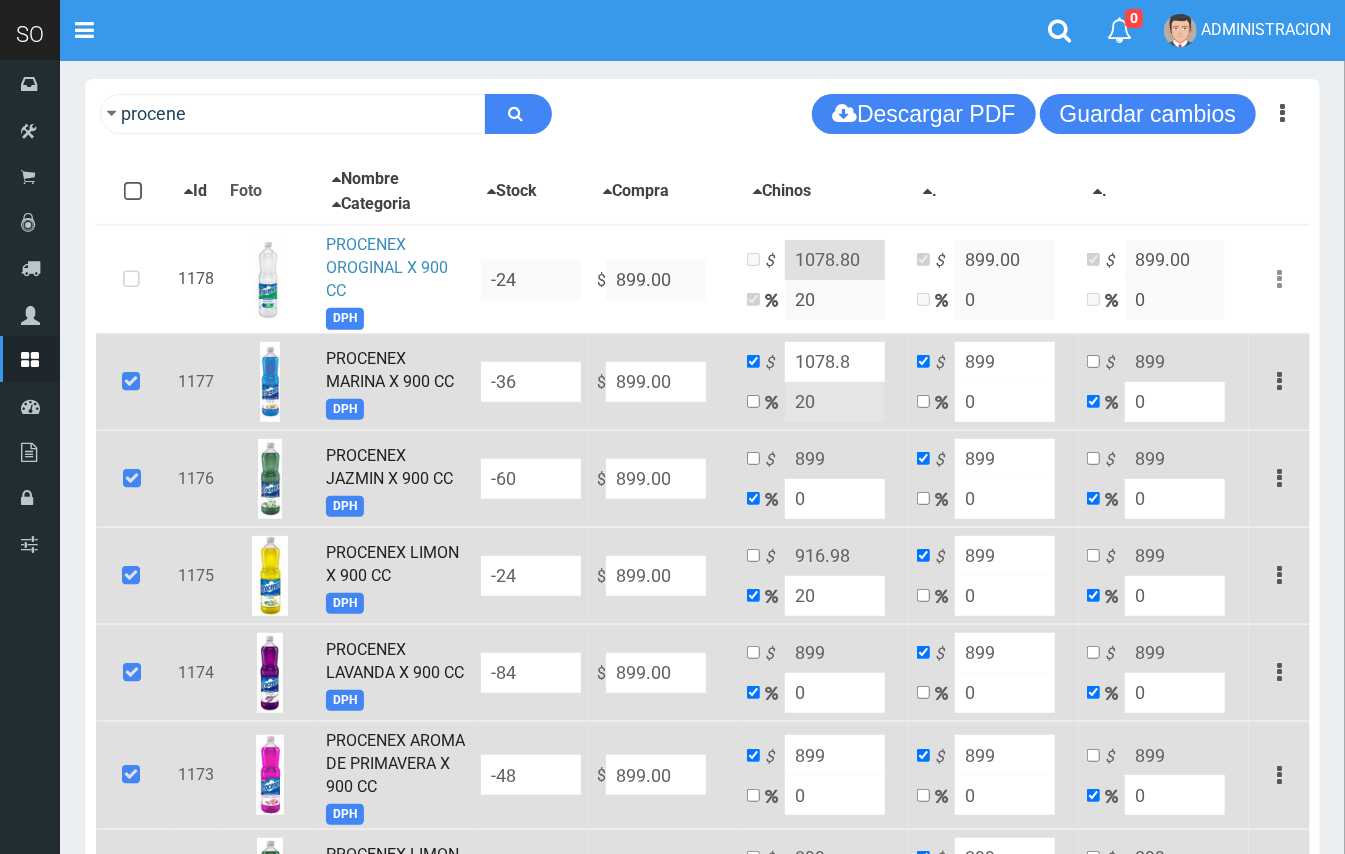 type on "1078.8" 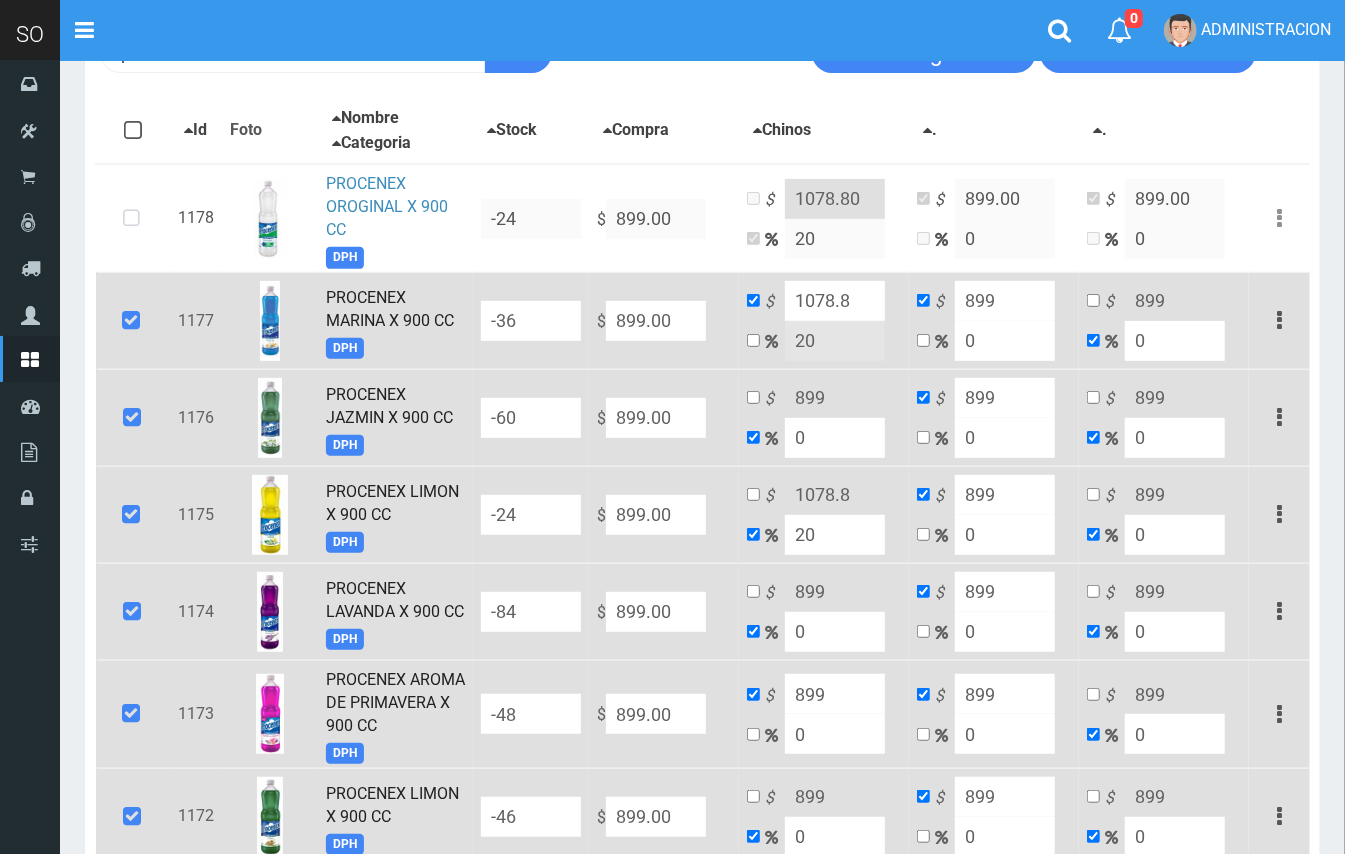 scroll, scrollTop: 465, scrollLeft: 0, axis: vertical 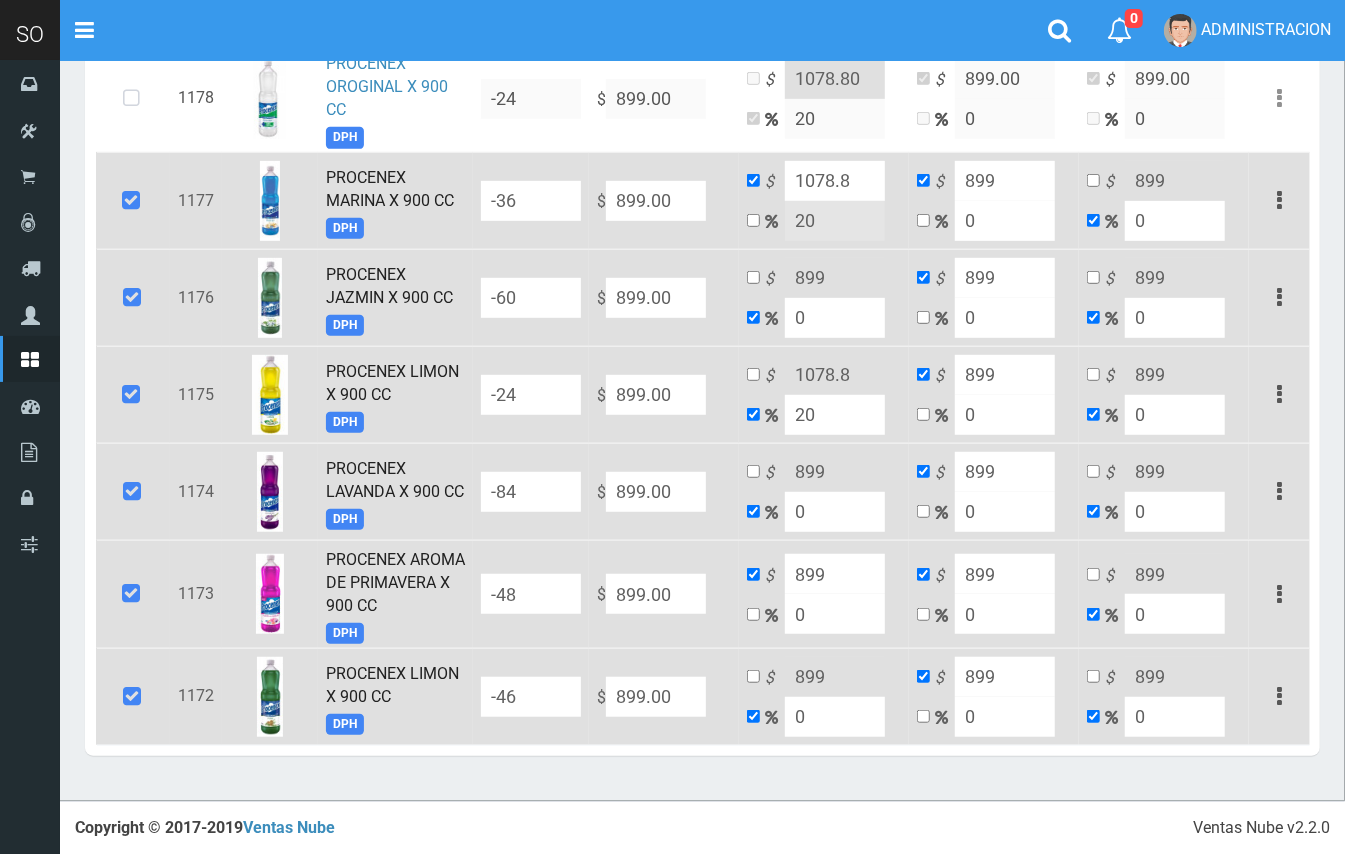 type on "20" 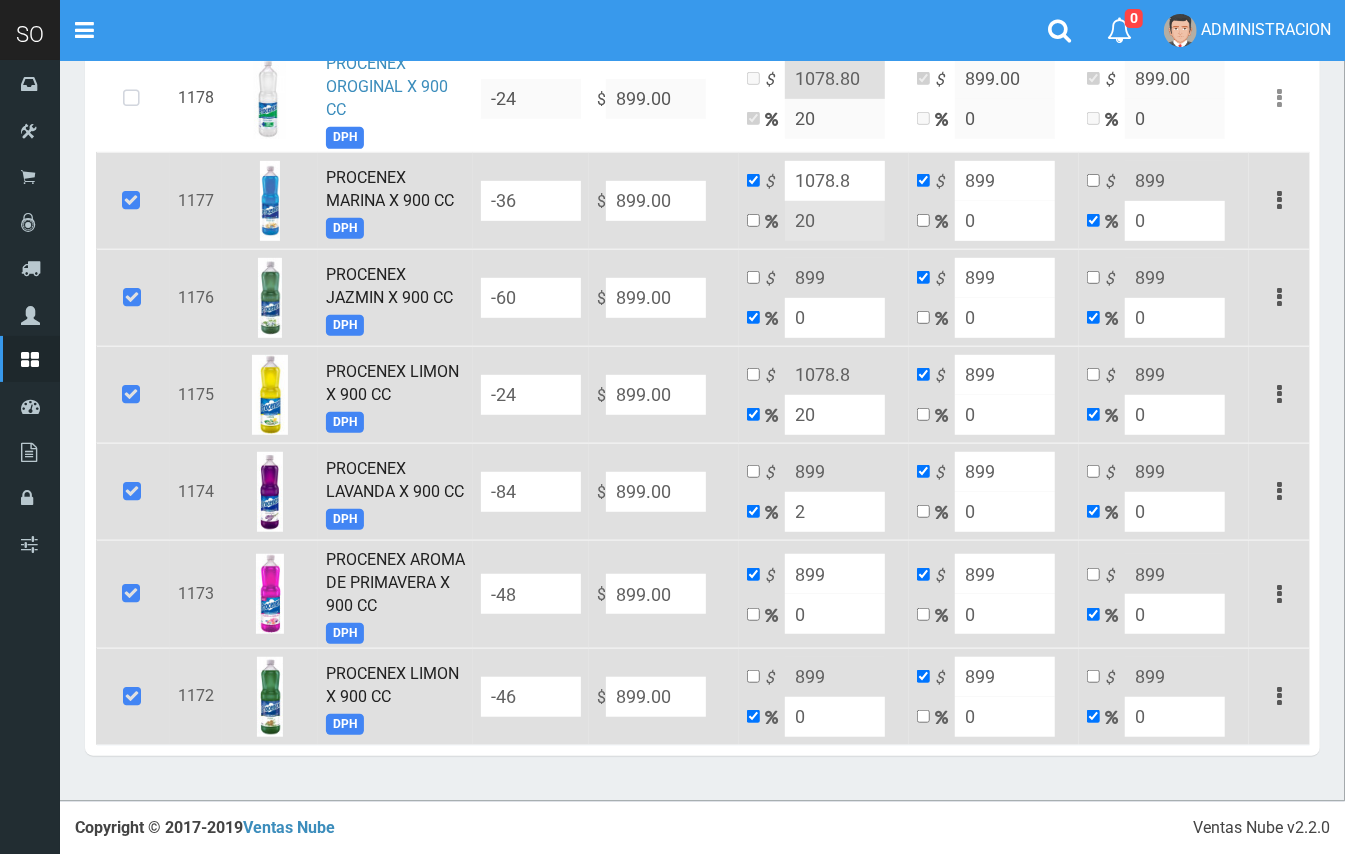 type on "916.98" 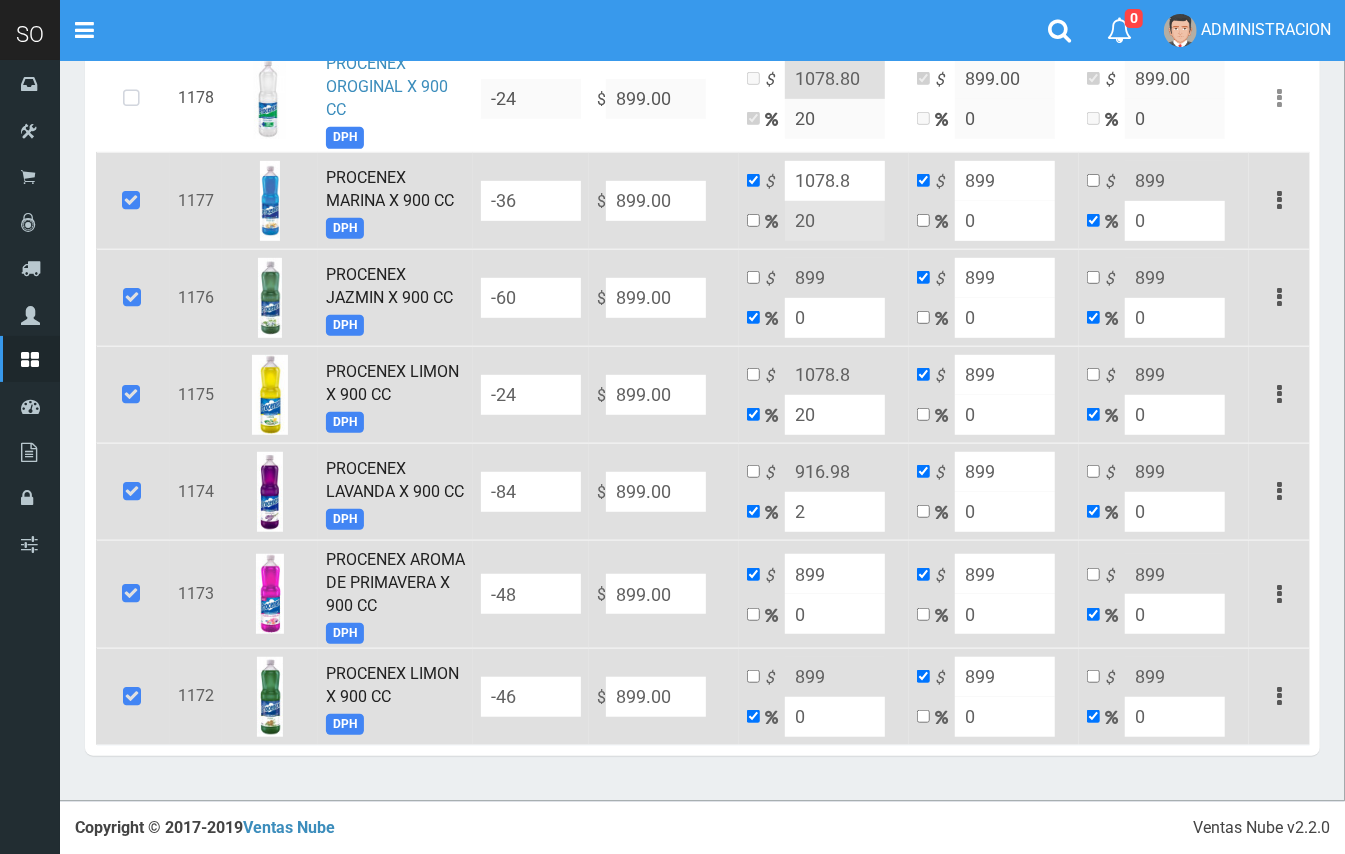 type on "20" 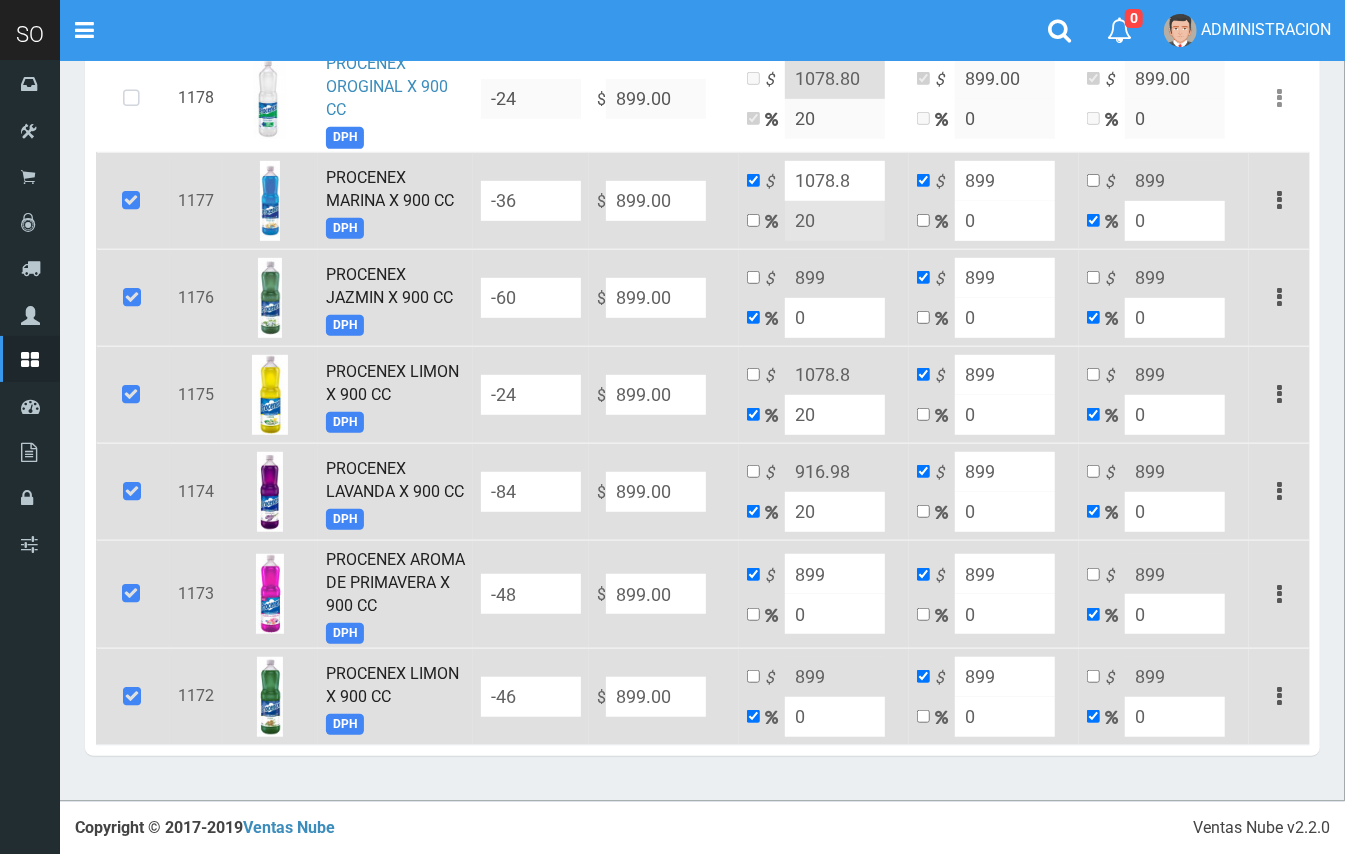 type on "1078.8" 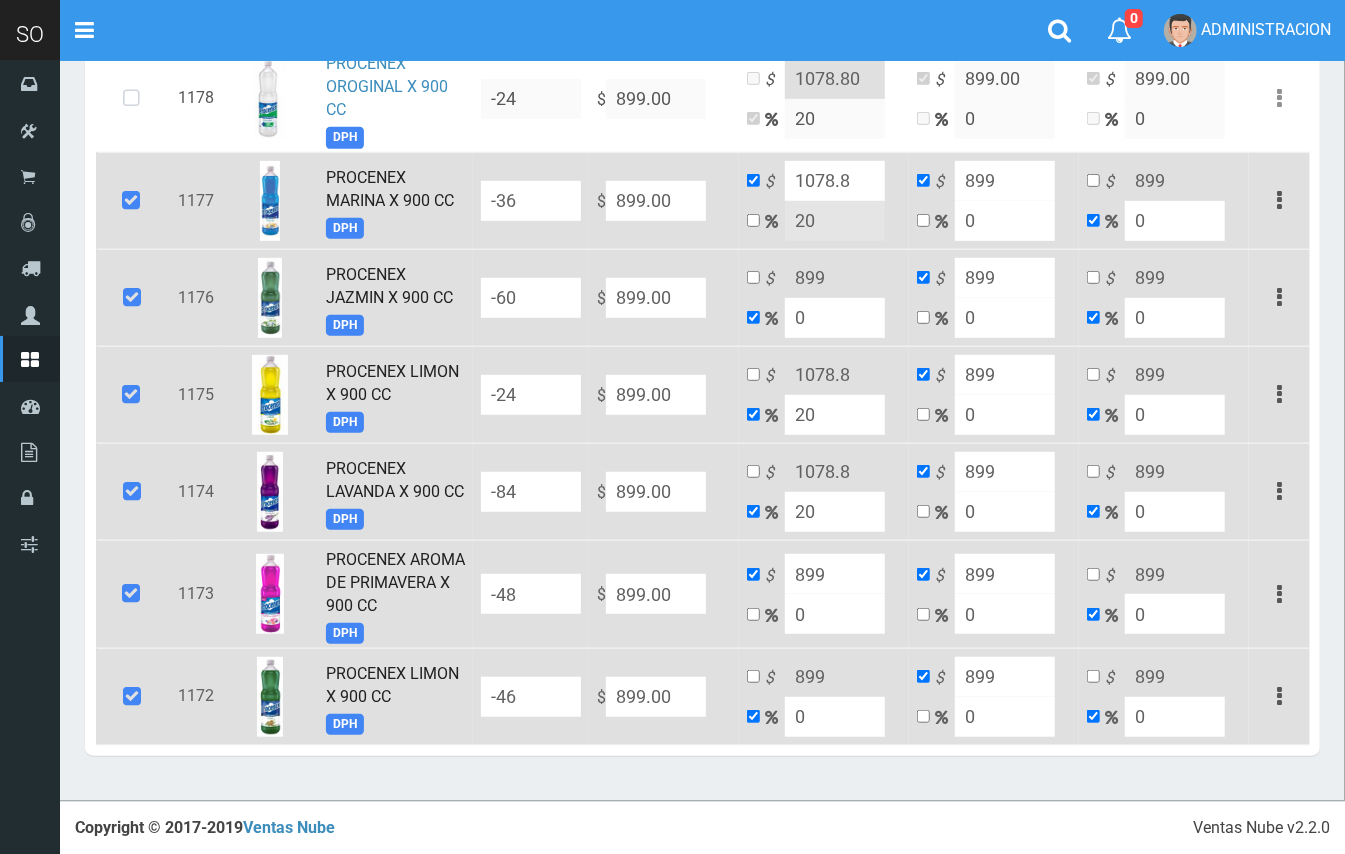 type on "20" 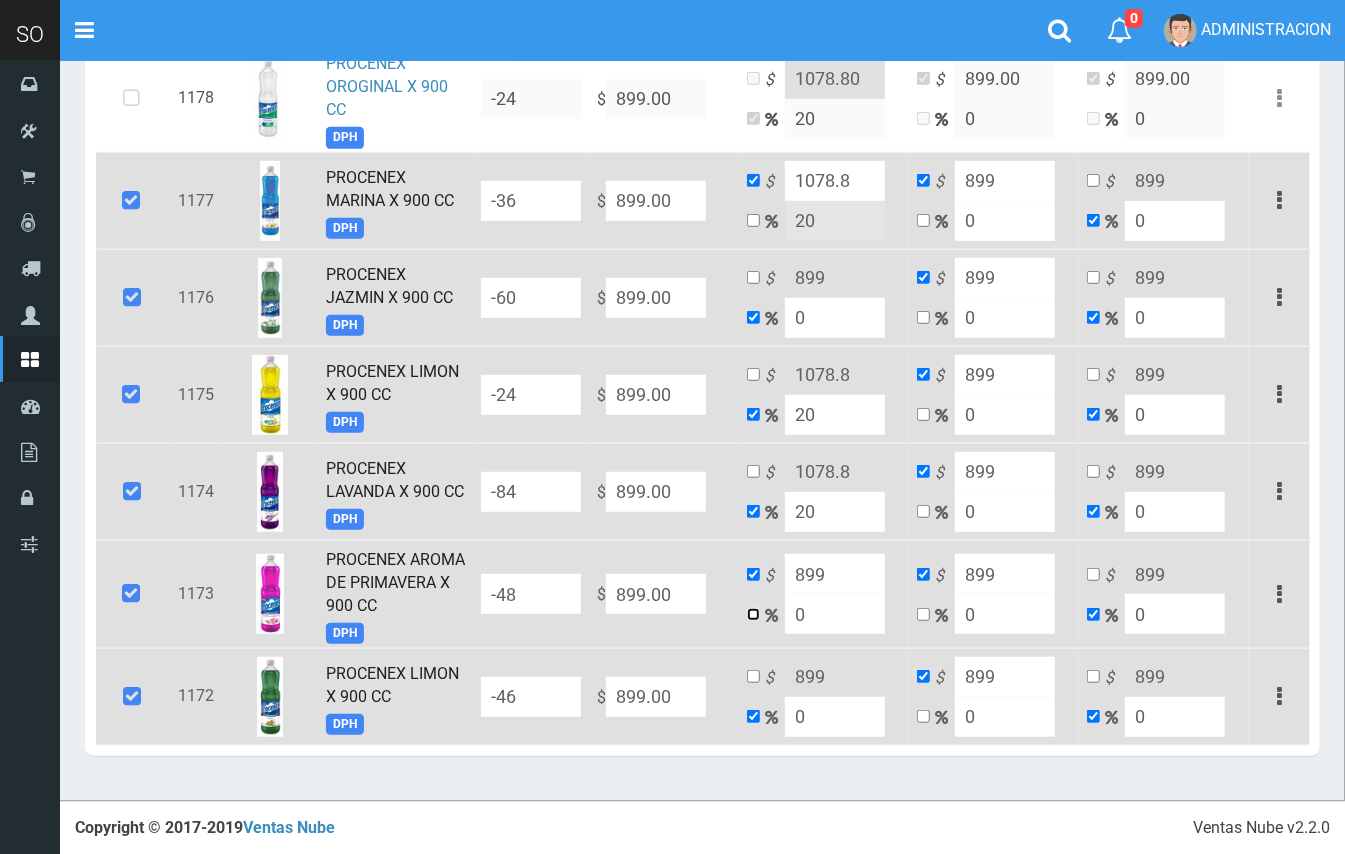 click at bounding box center (753, 614) 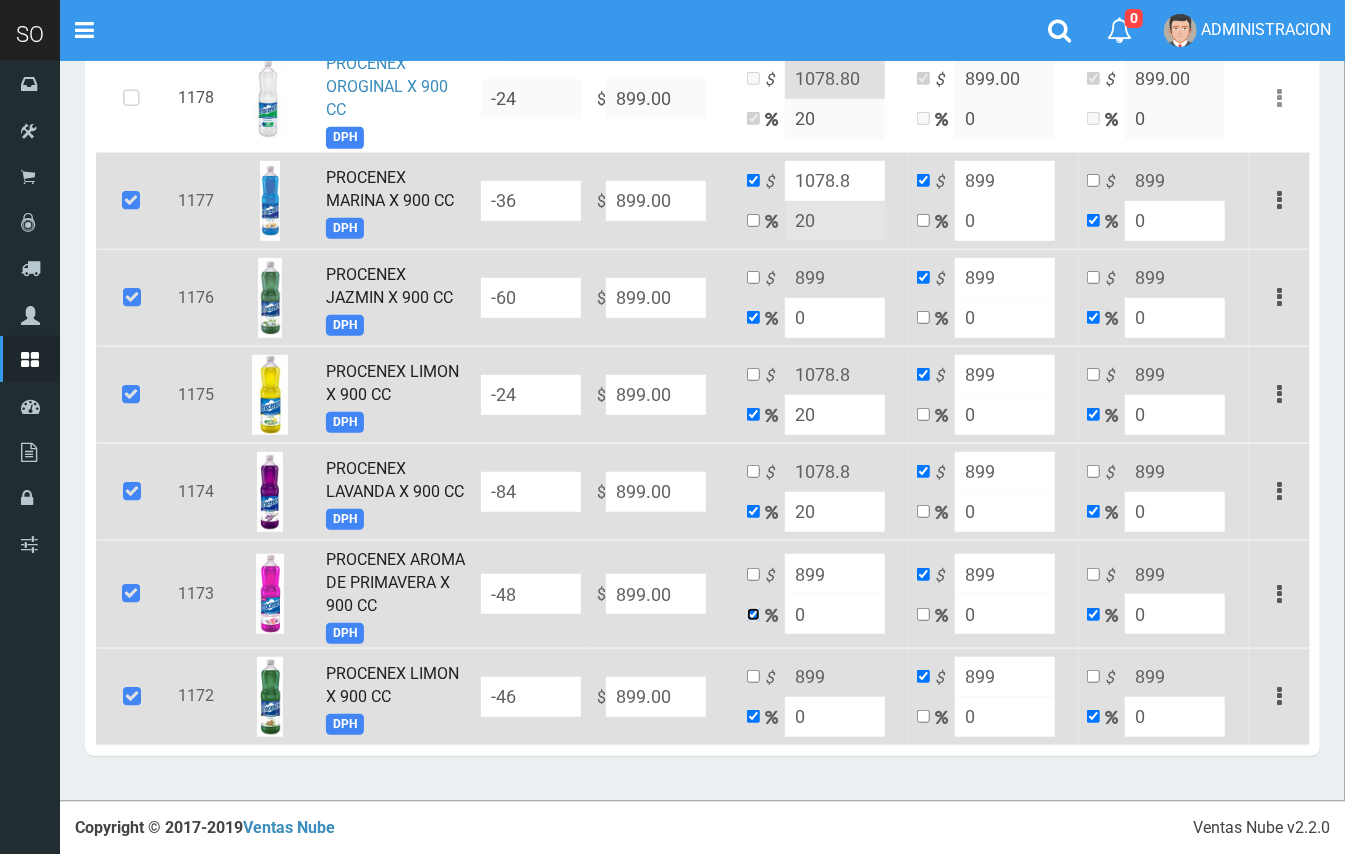 checkbox on "false" 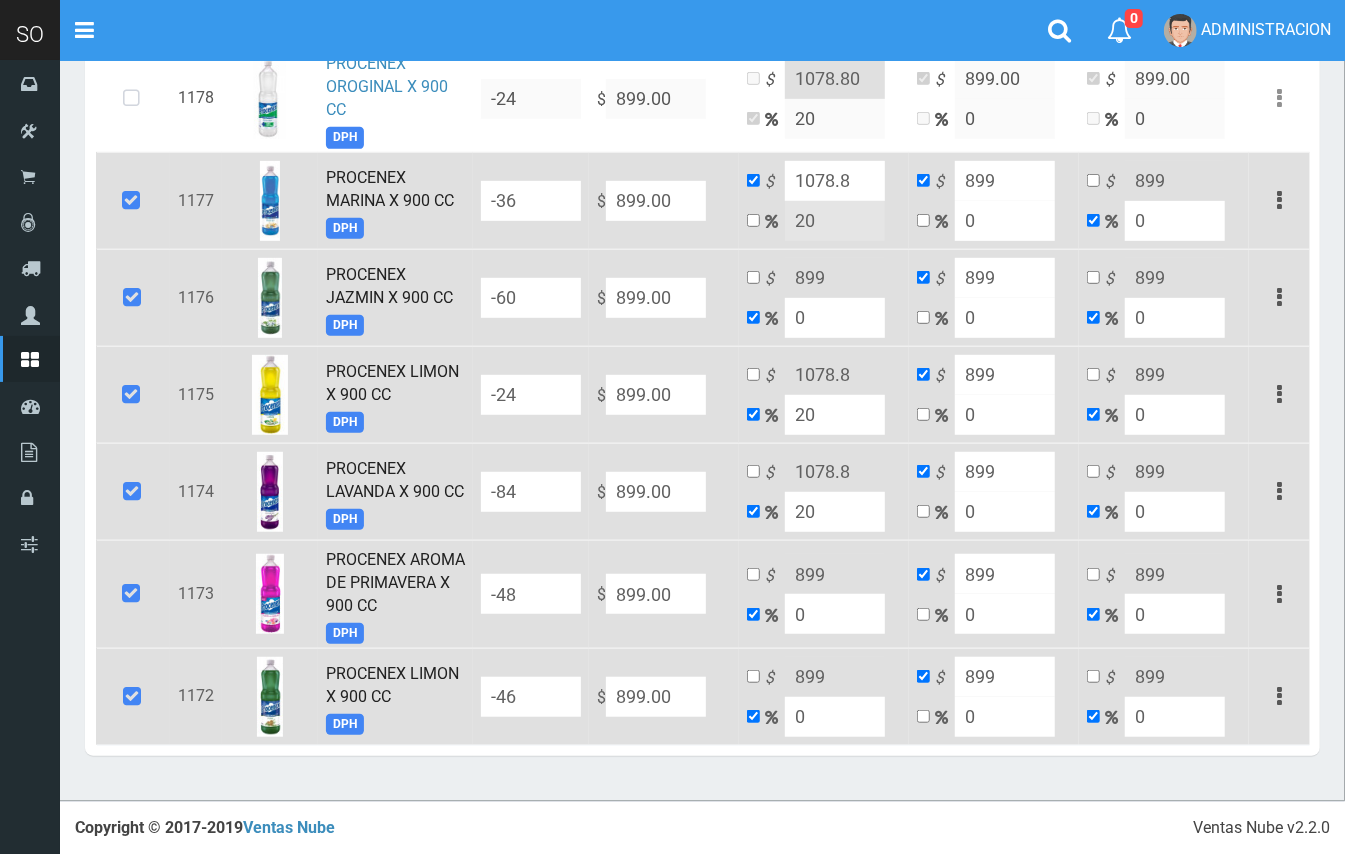 drag, startPoint x: 809, startPoint y: 601, endPoint x: 782, endPoint y: 601, distance: 27 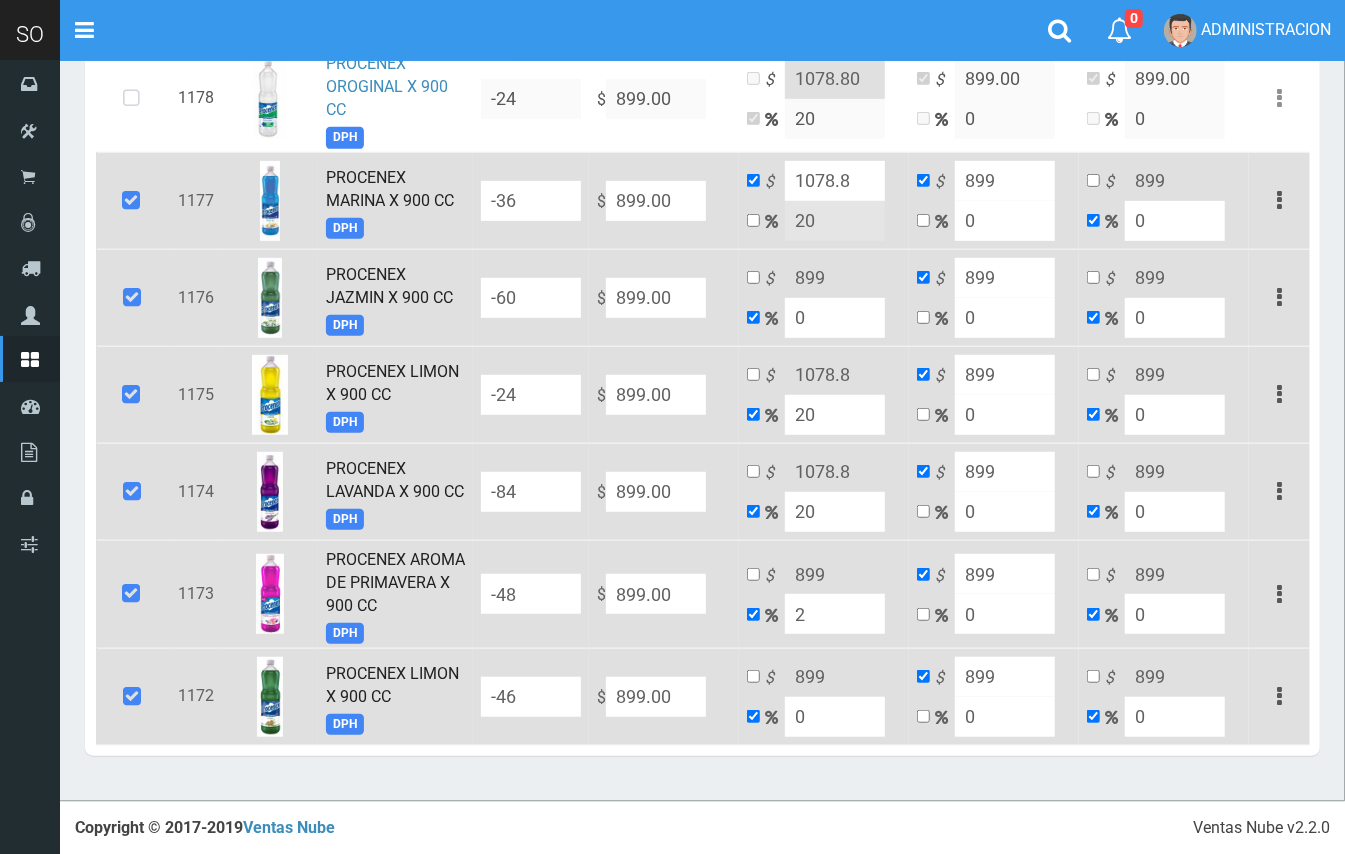 type on "916.98" 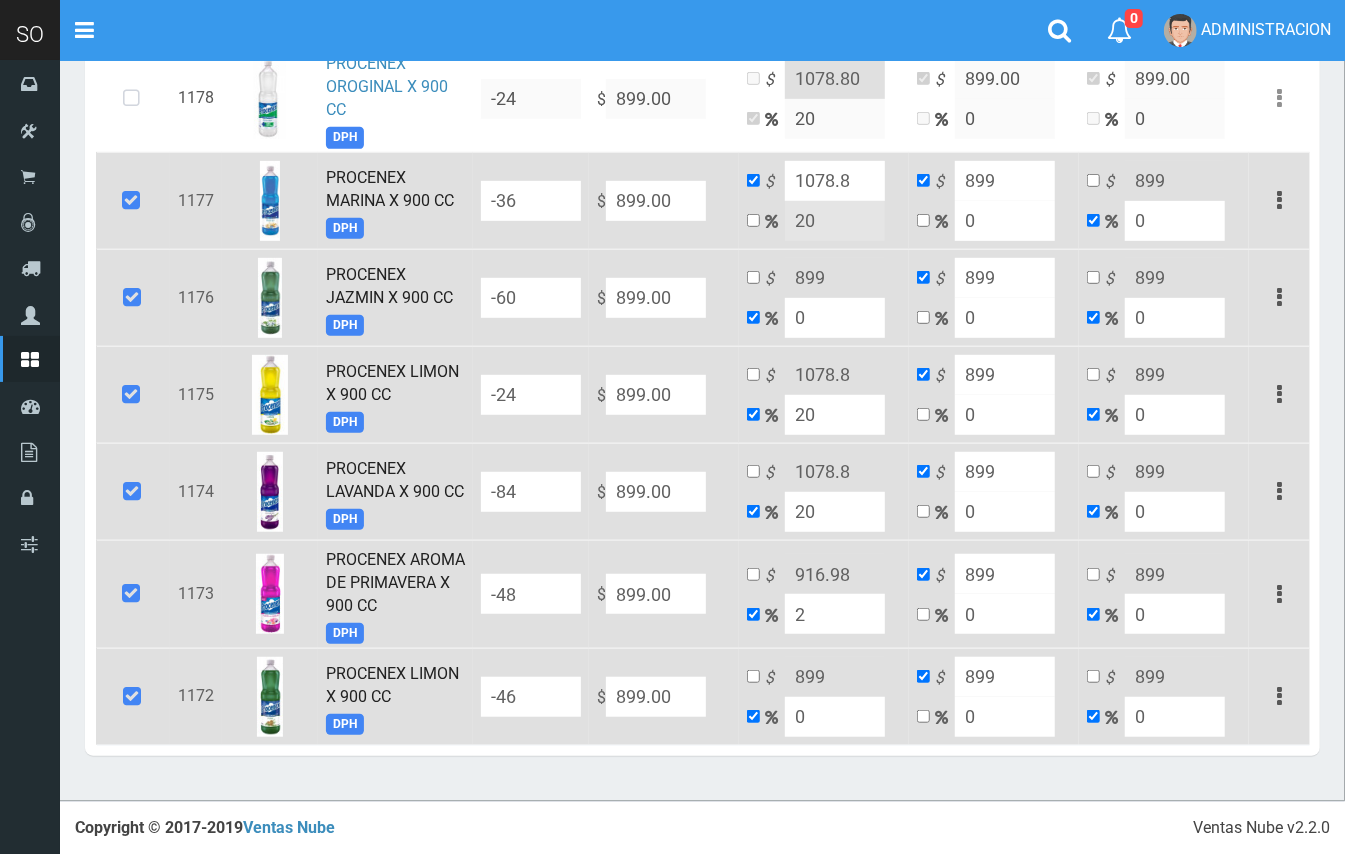 type on "20" 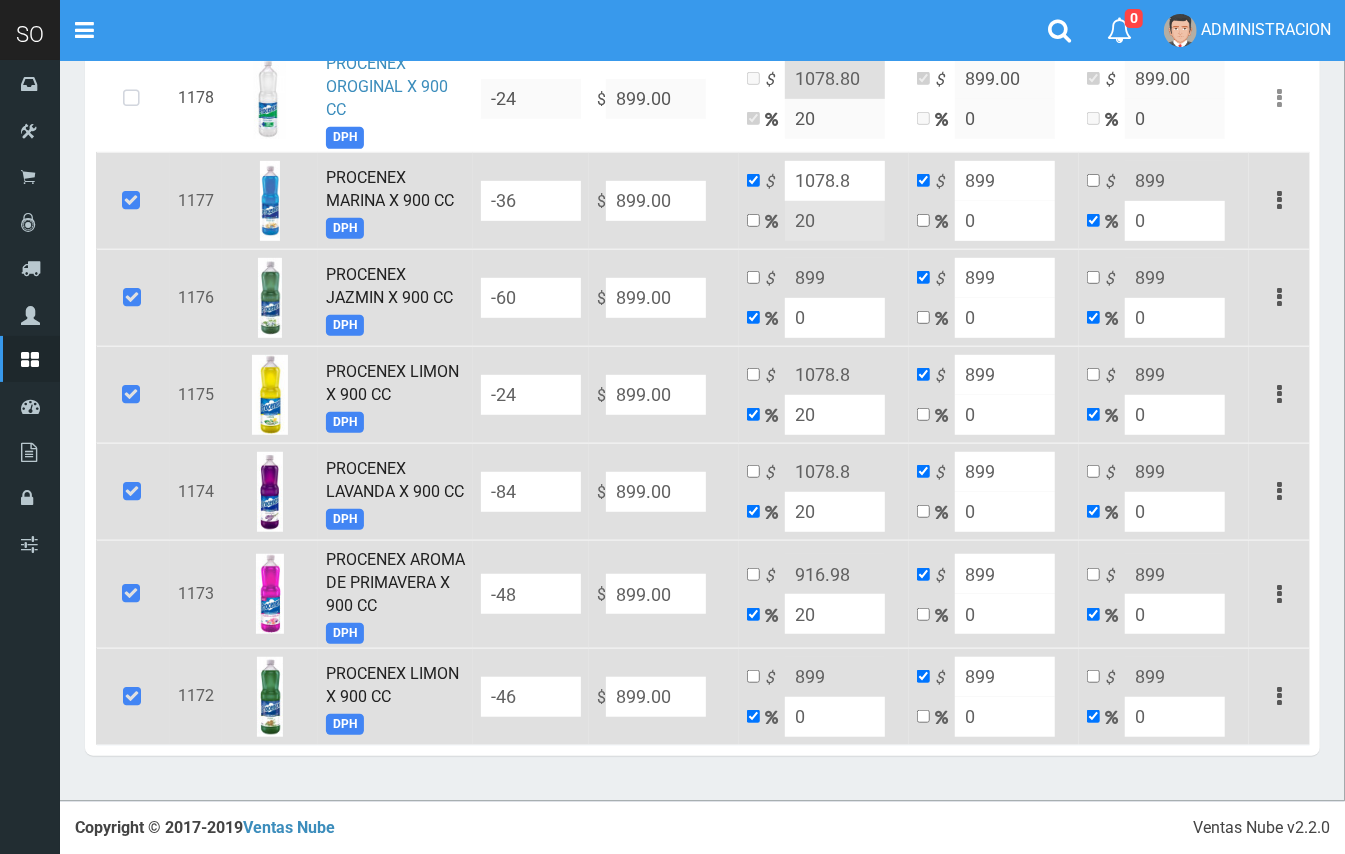 type on "1078.8" 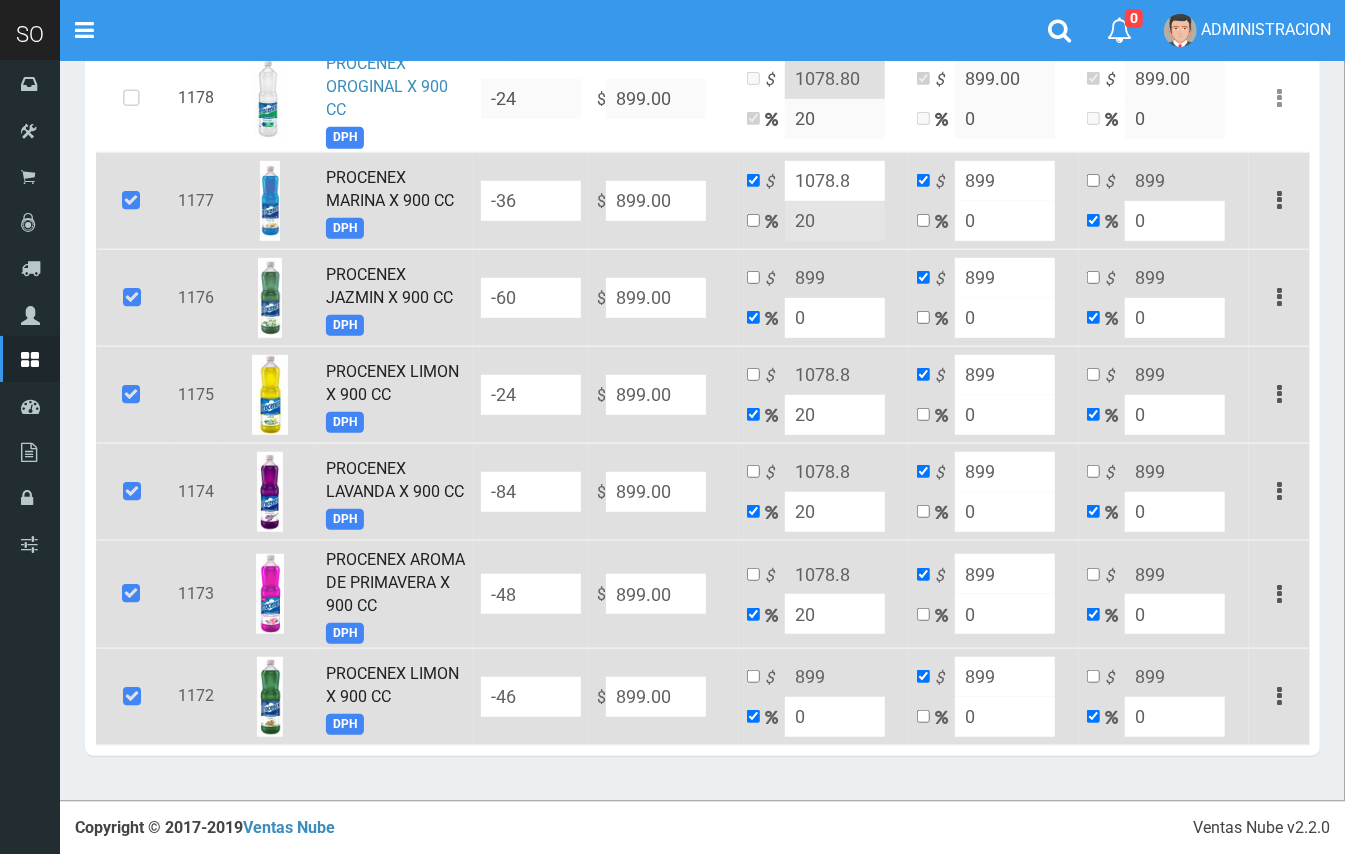 type on "20" 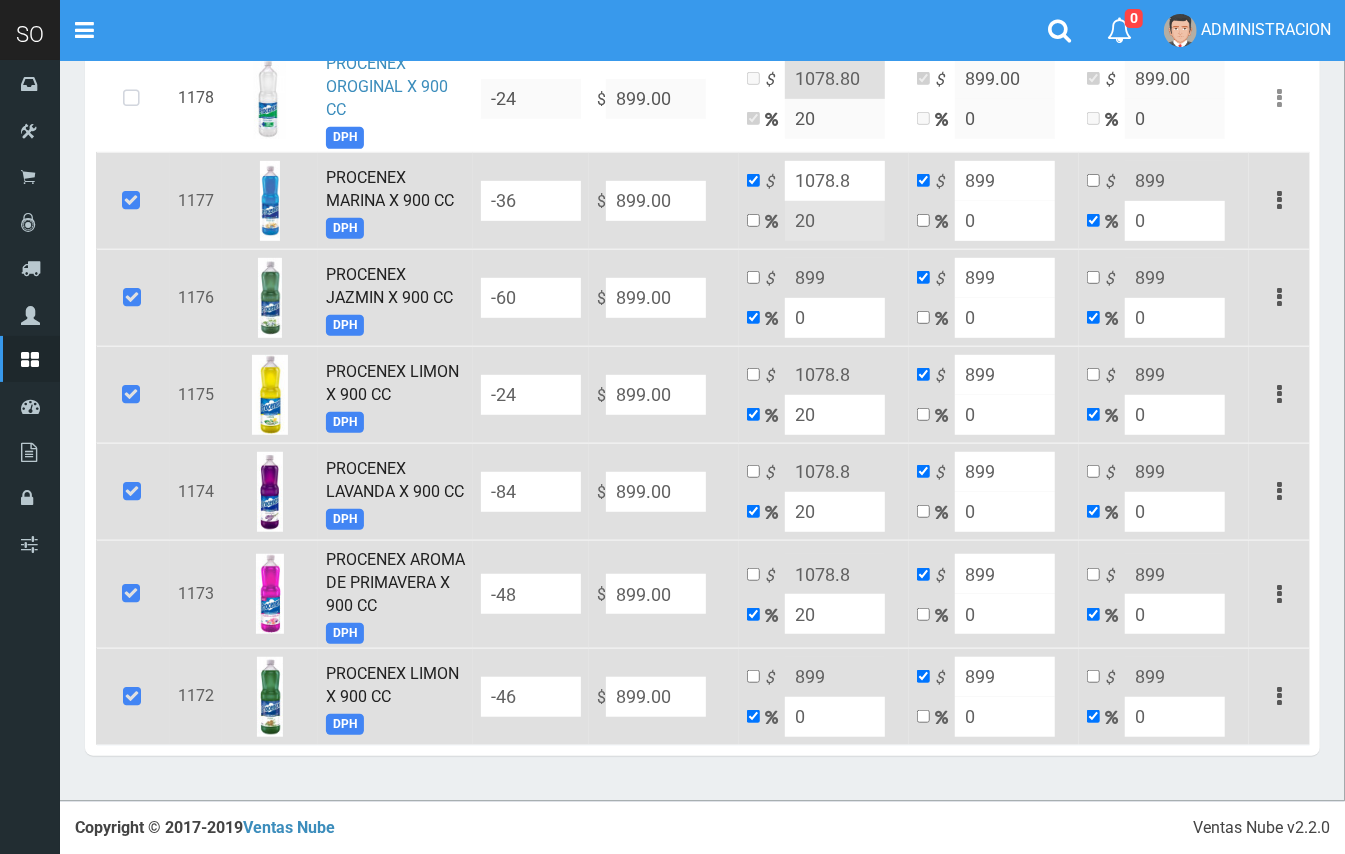 drag, startPoint x: 805, startPoint y: 712, endPoint x: 769, endPoint y: 708, distance: 36.221542 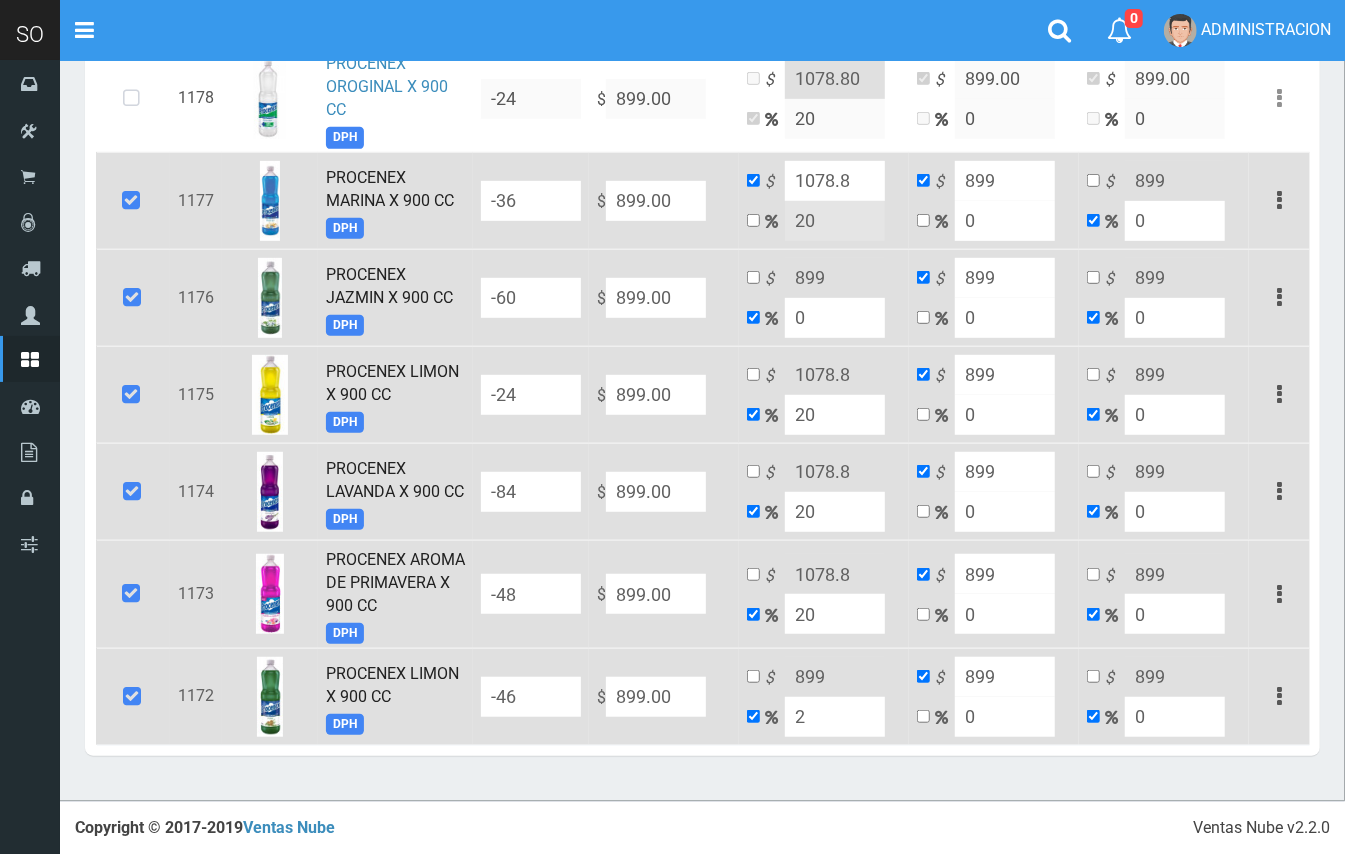 type on "916.98" 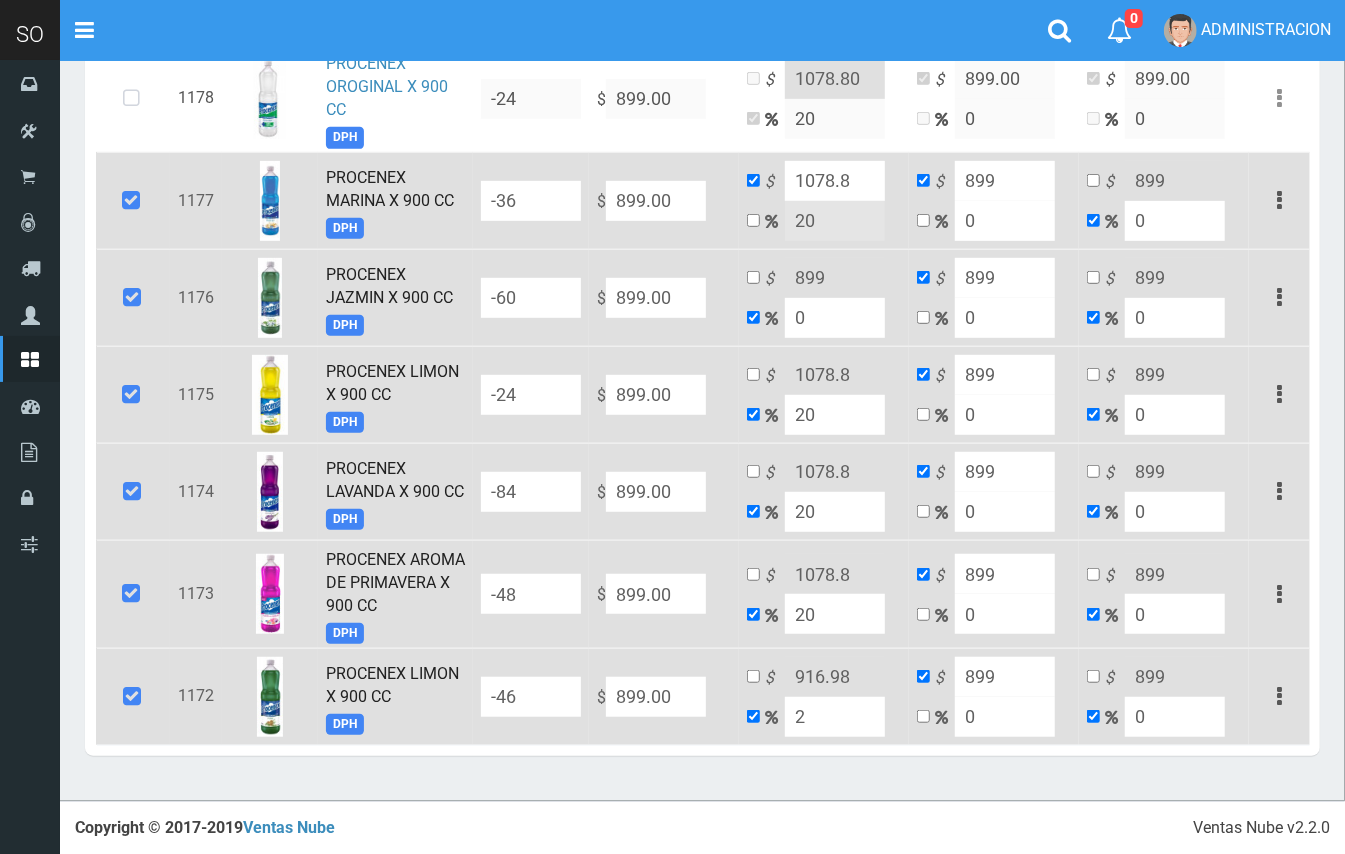 type on "20" 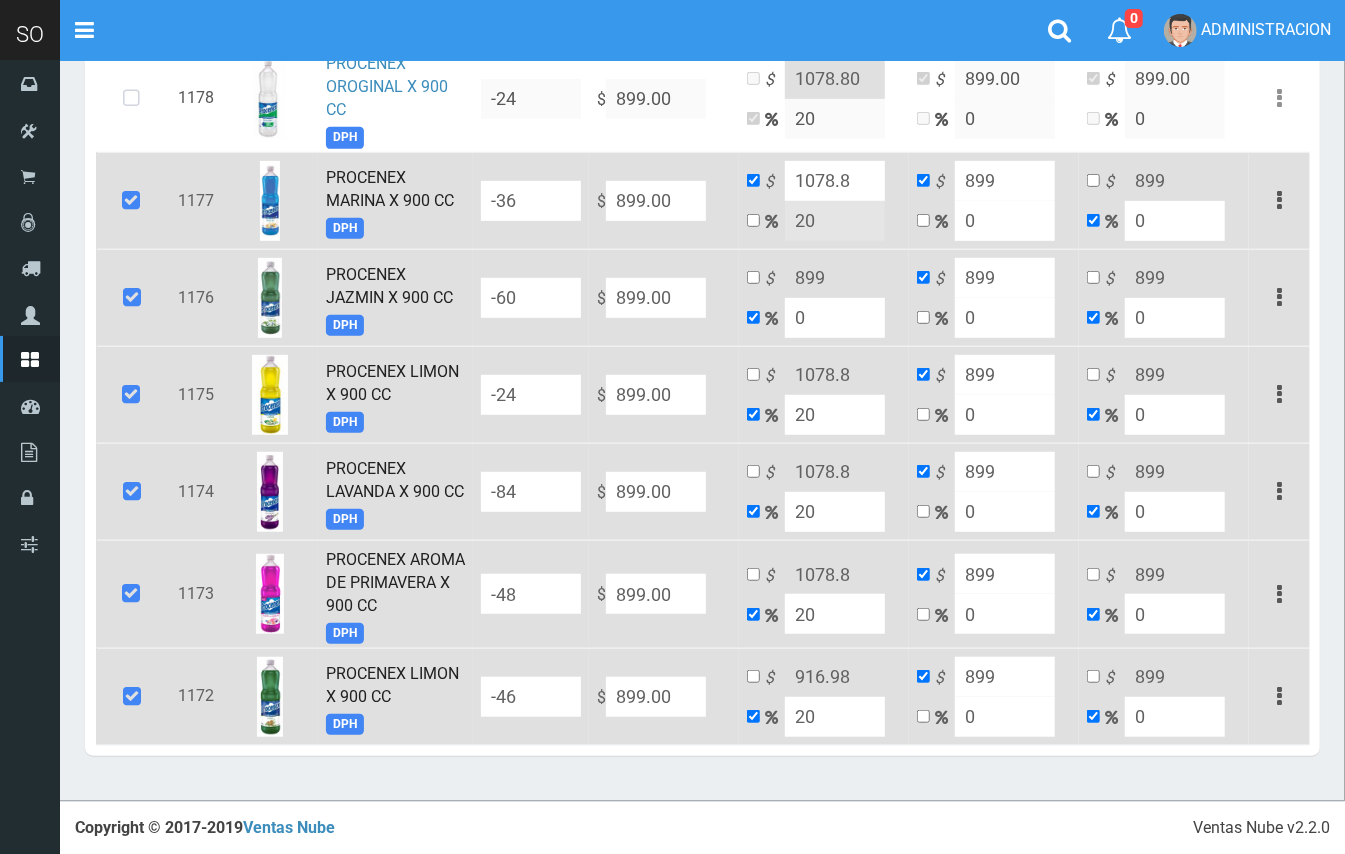 type on "1078.8" 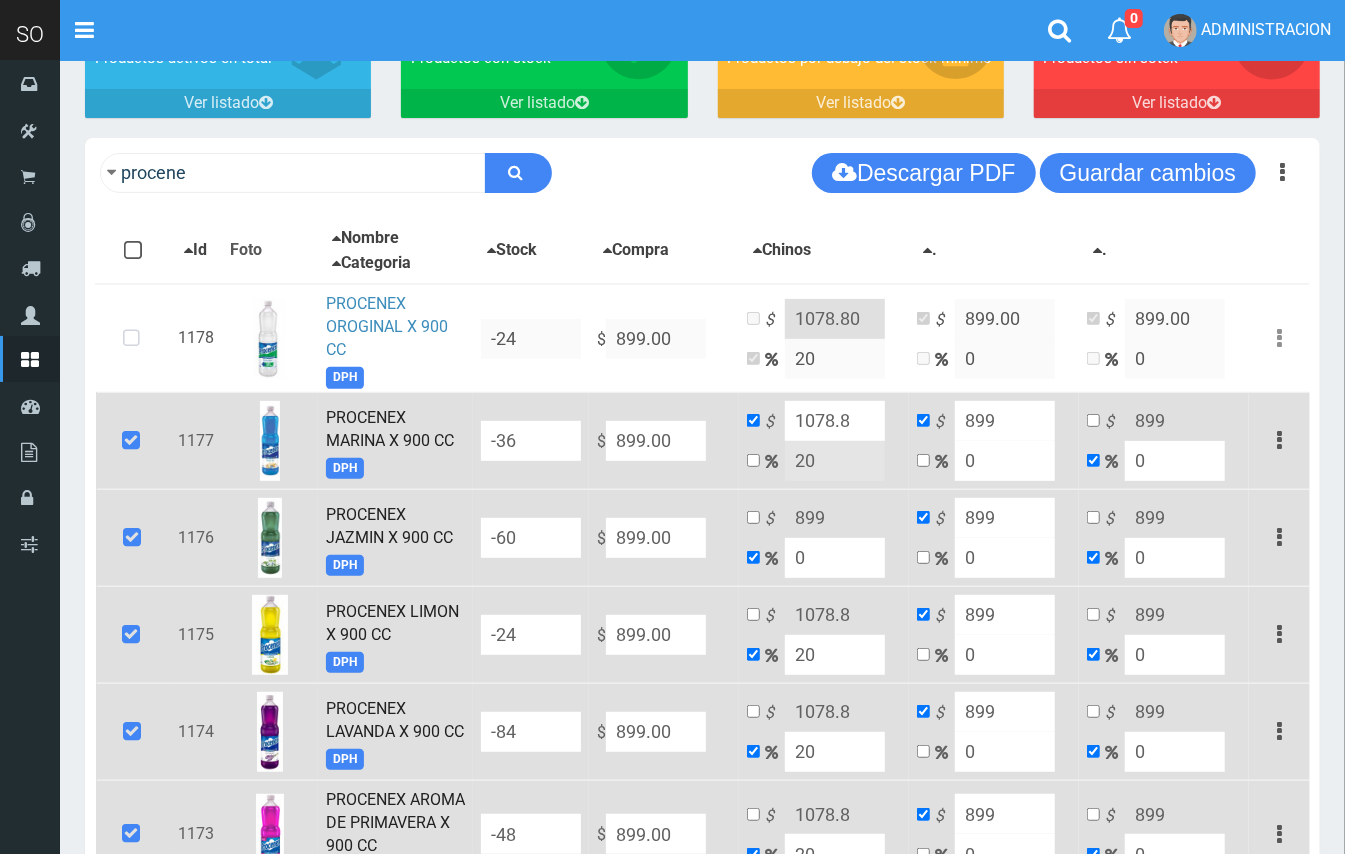 scroll, scrollTop: 0, scrollLeft: 0, axis: both 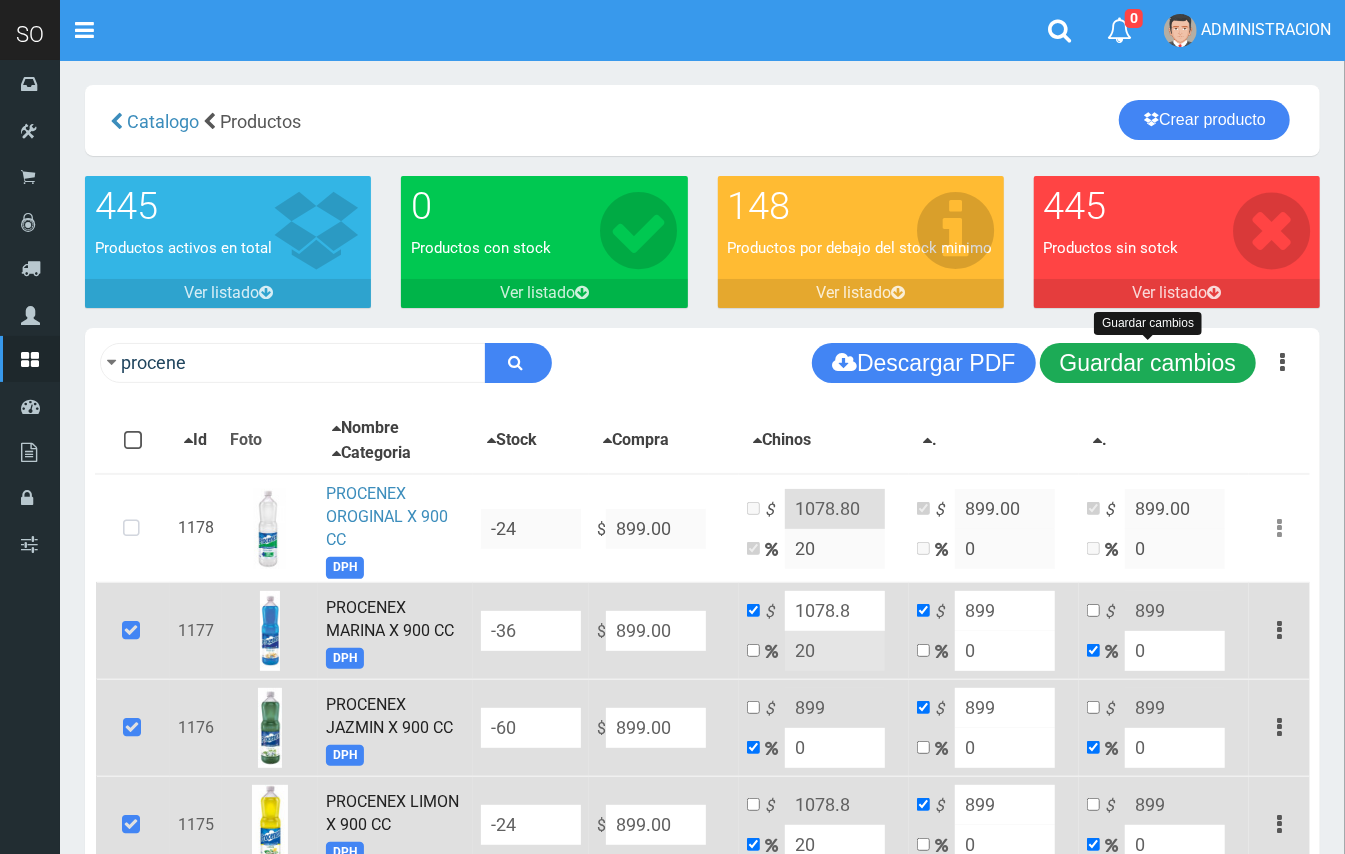 type on "20" 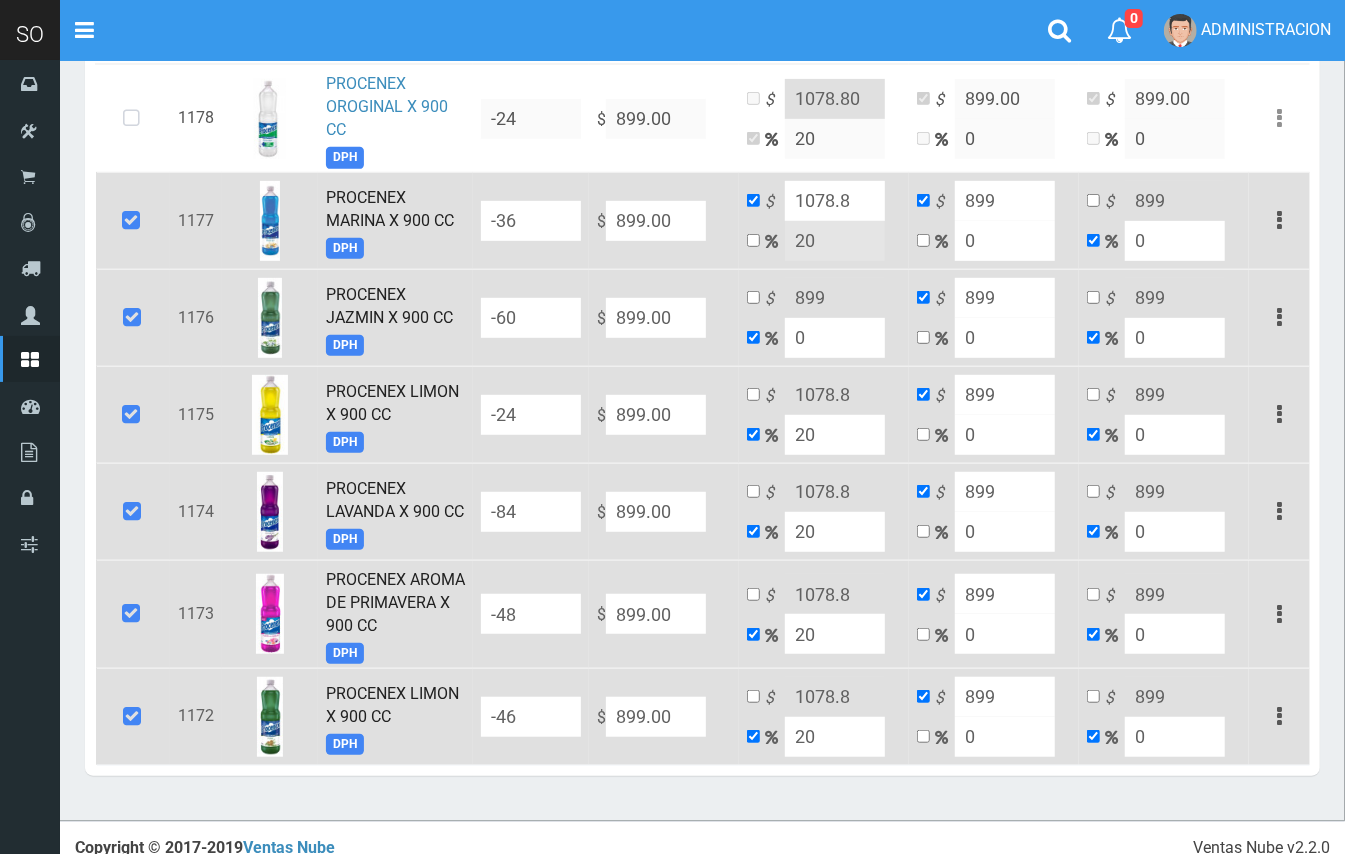 scroll, scrollTop: 465, scrollLeft: 0, axis: vertical 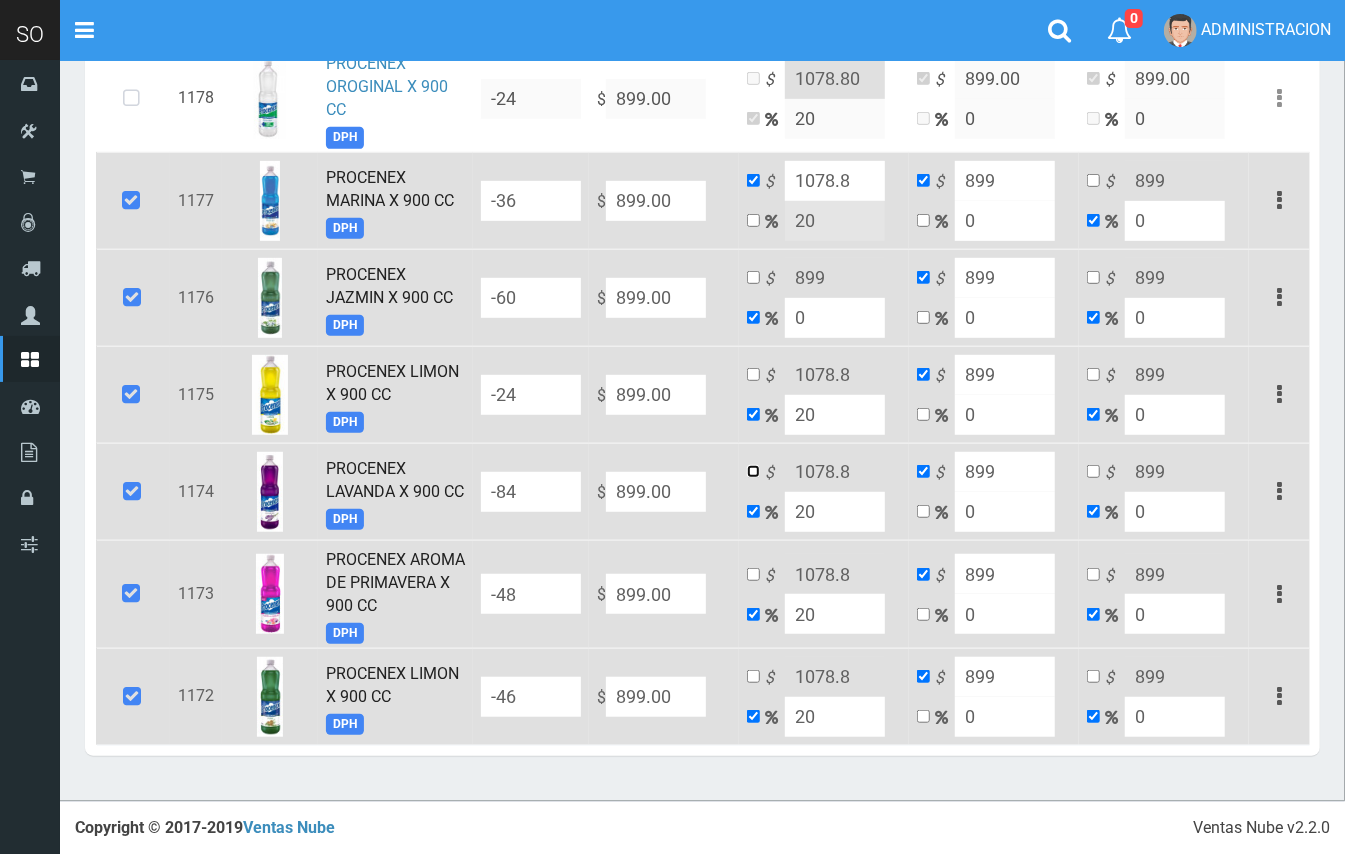 click at bounding box center (753, 471) 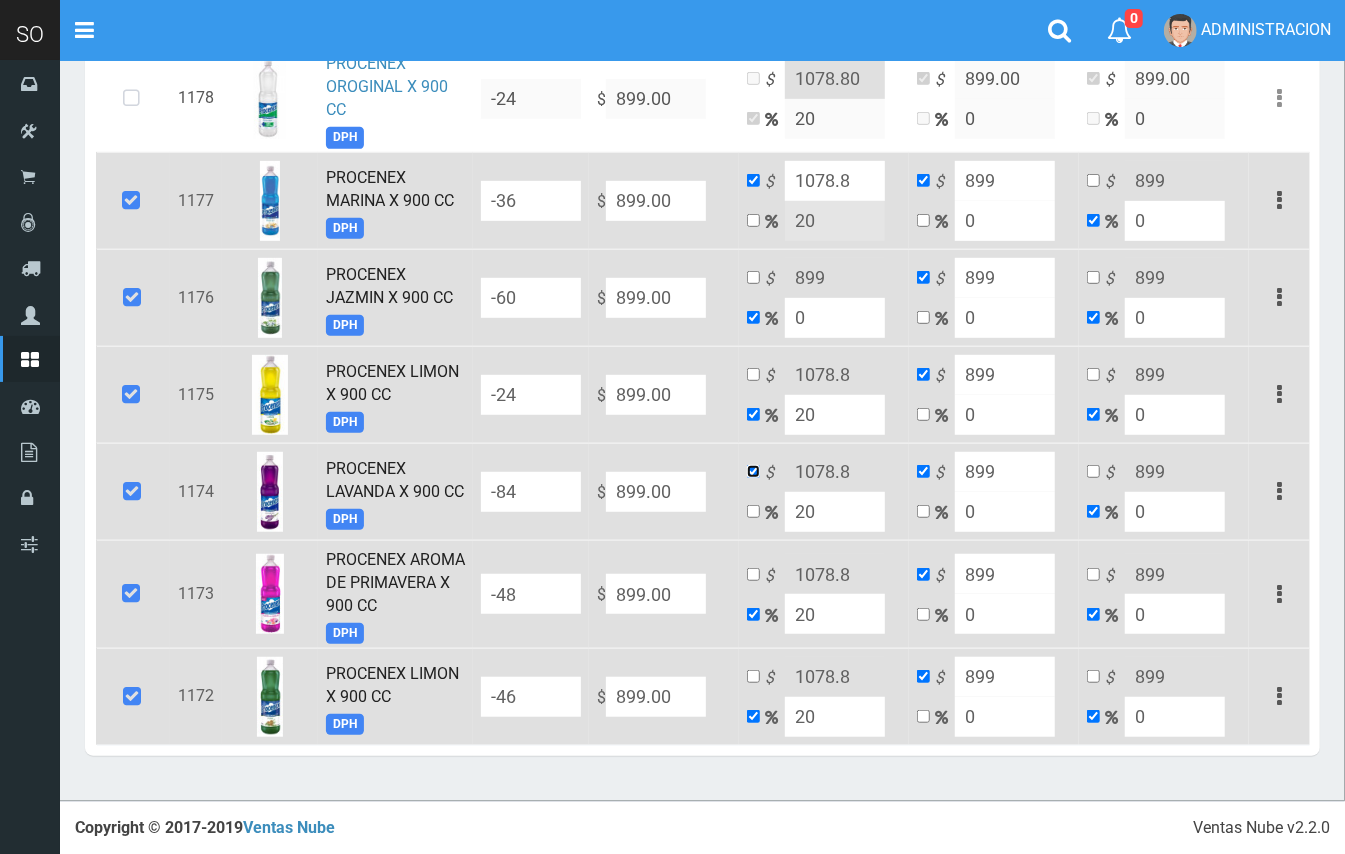checkbox on "false" 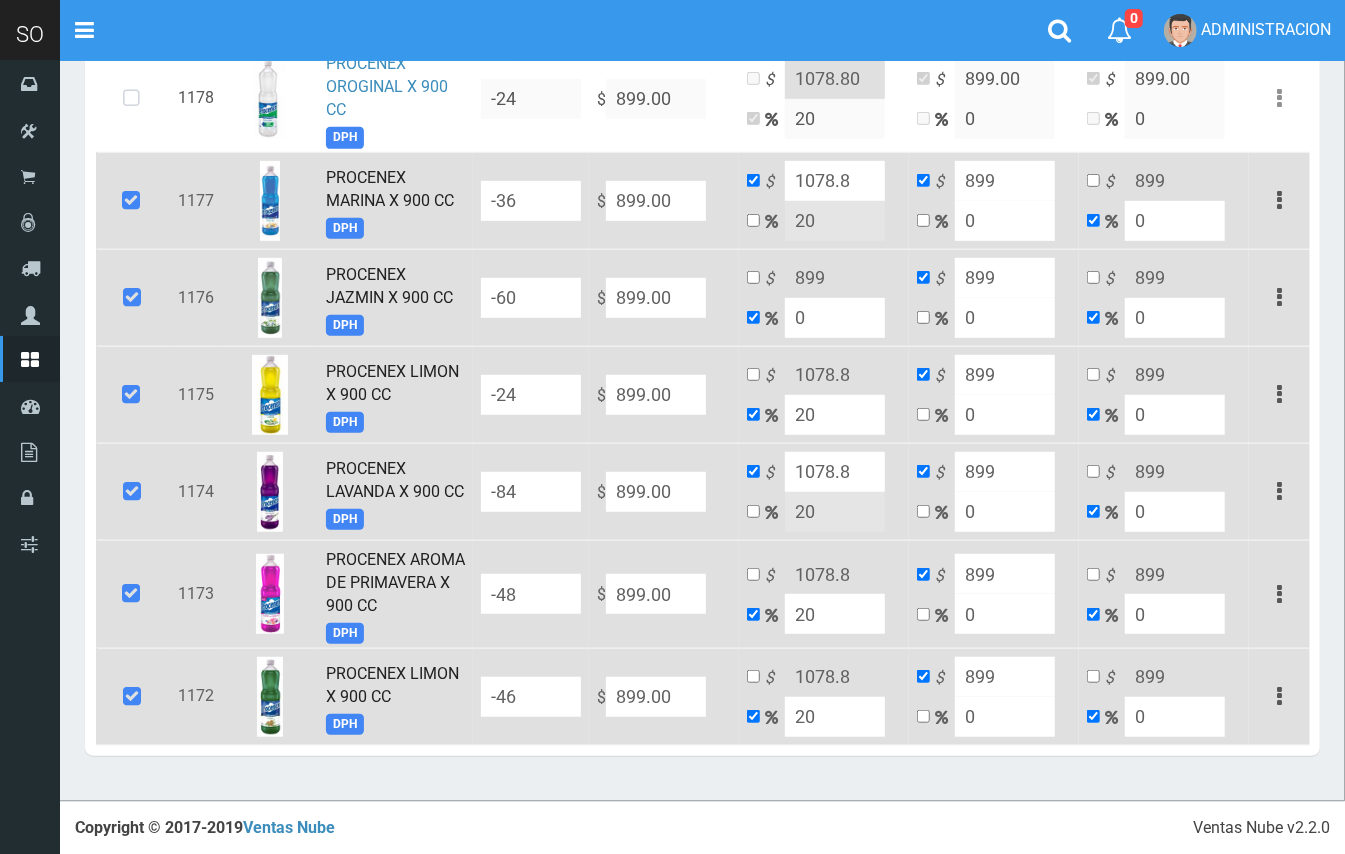 drag, startPoint x: 862, startPoint y: 432, endPoint x: 821, endPoint y: 425, distance: 41.59327 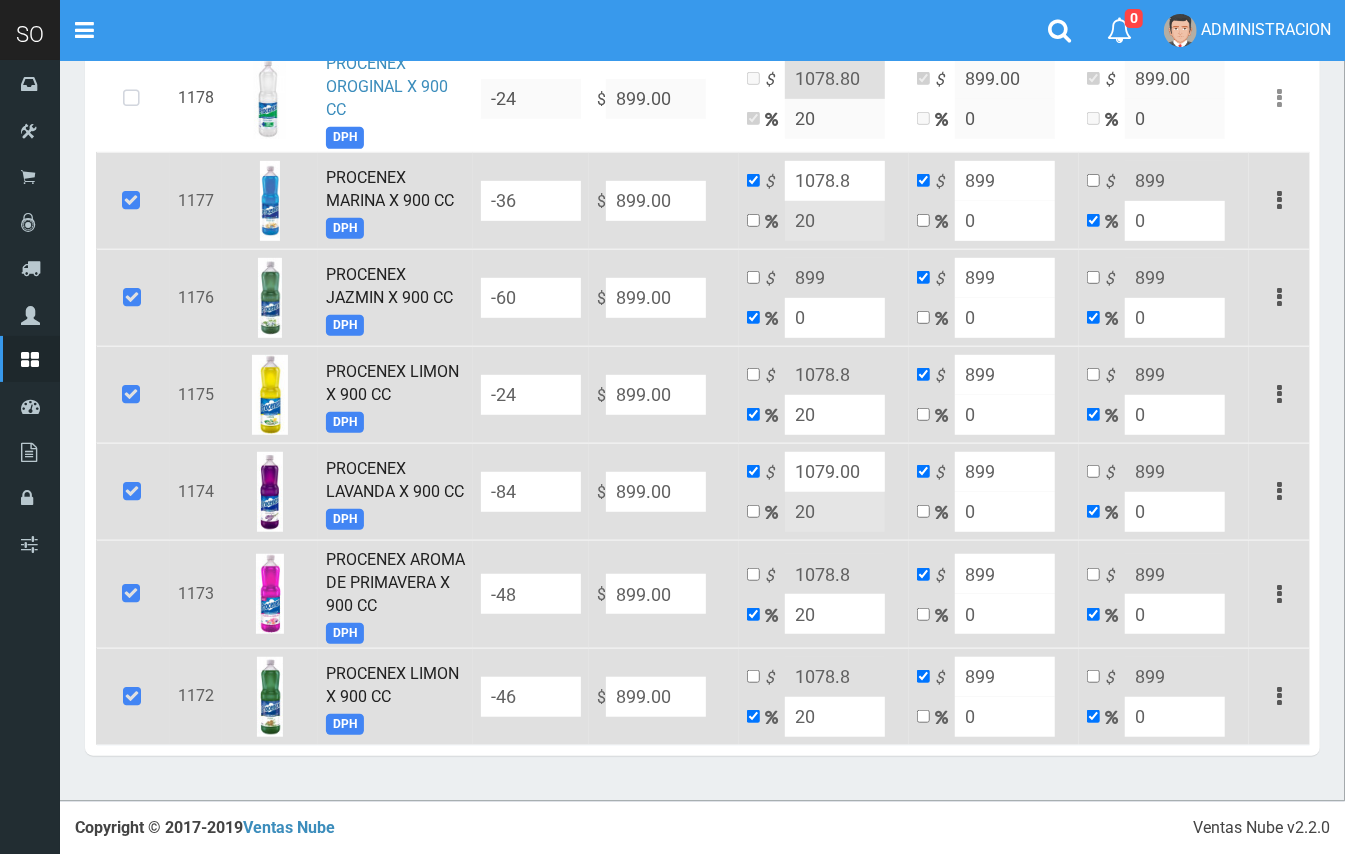 type on "1079.00" 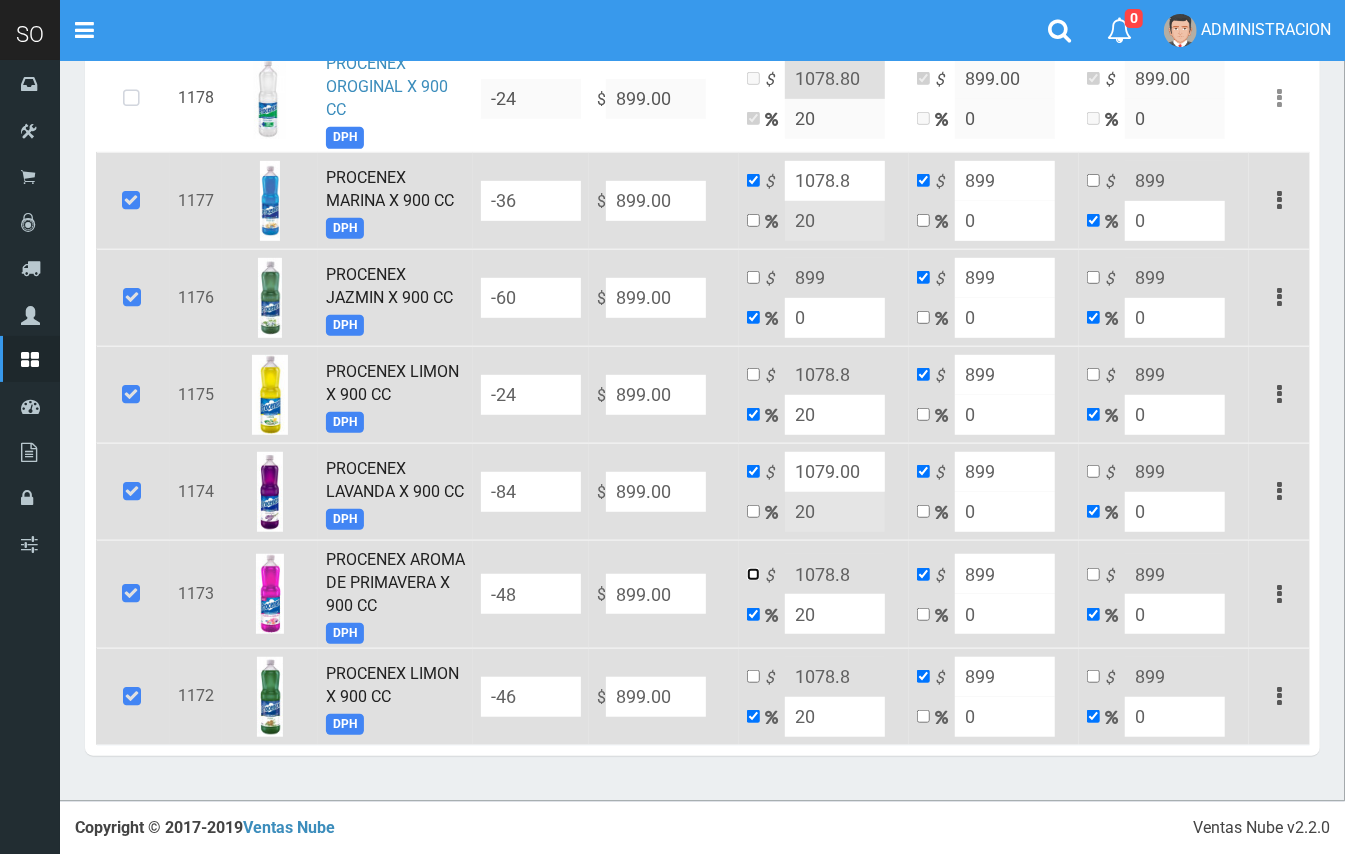 click at bounding box center [753, 574] 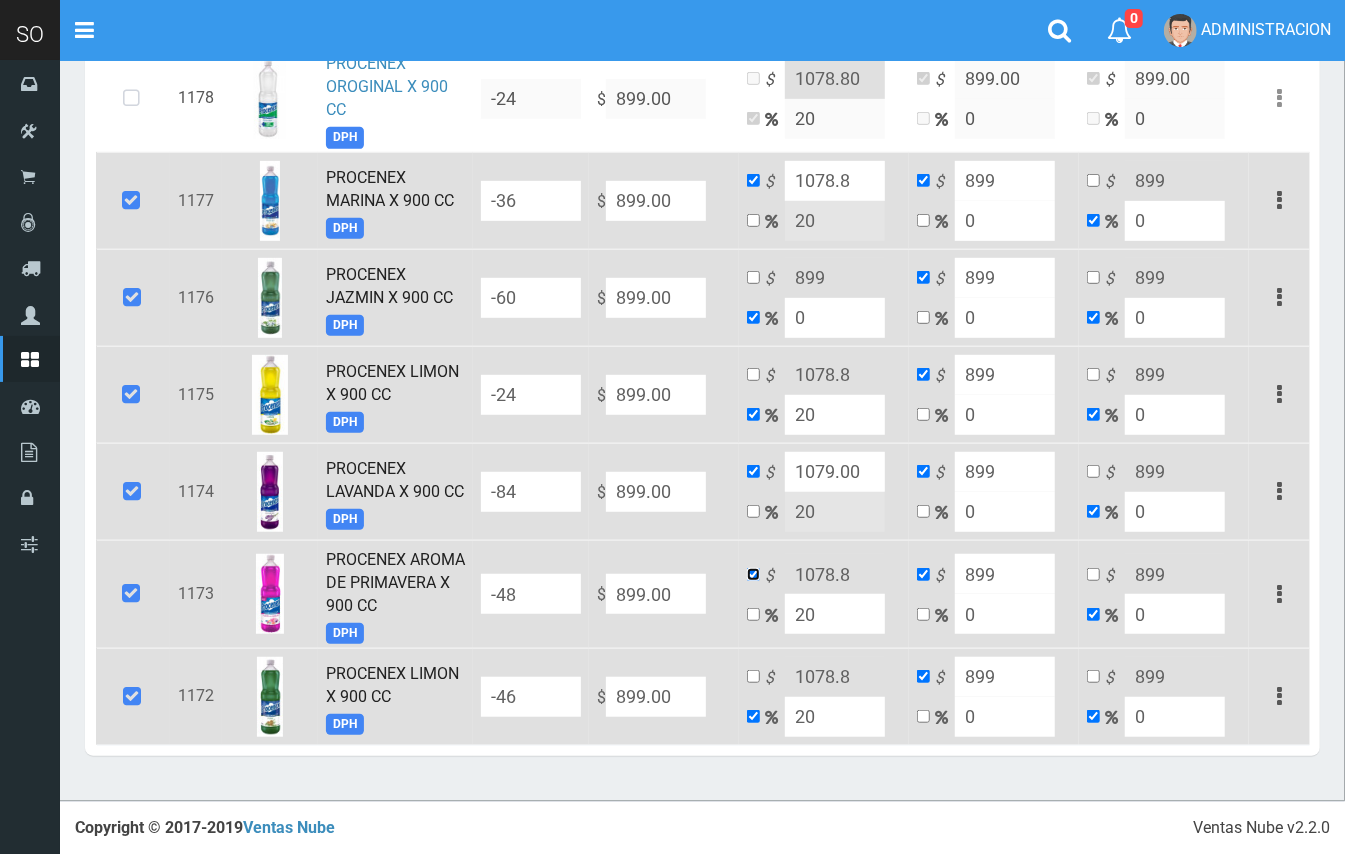 checkbox on "false" 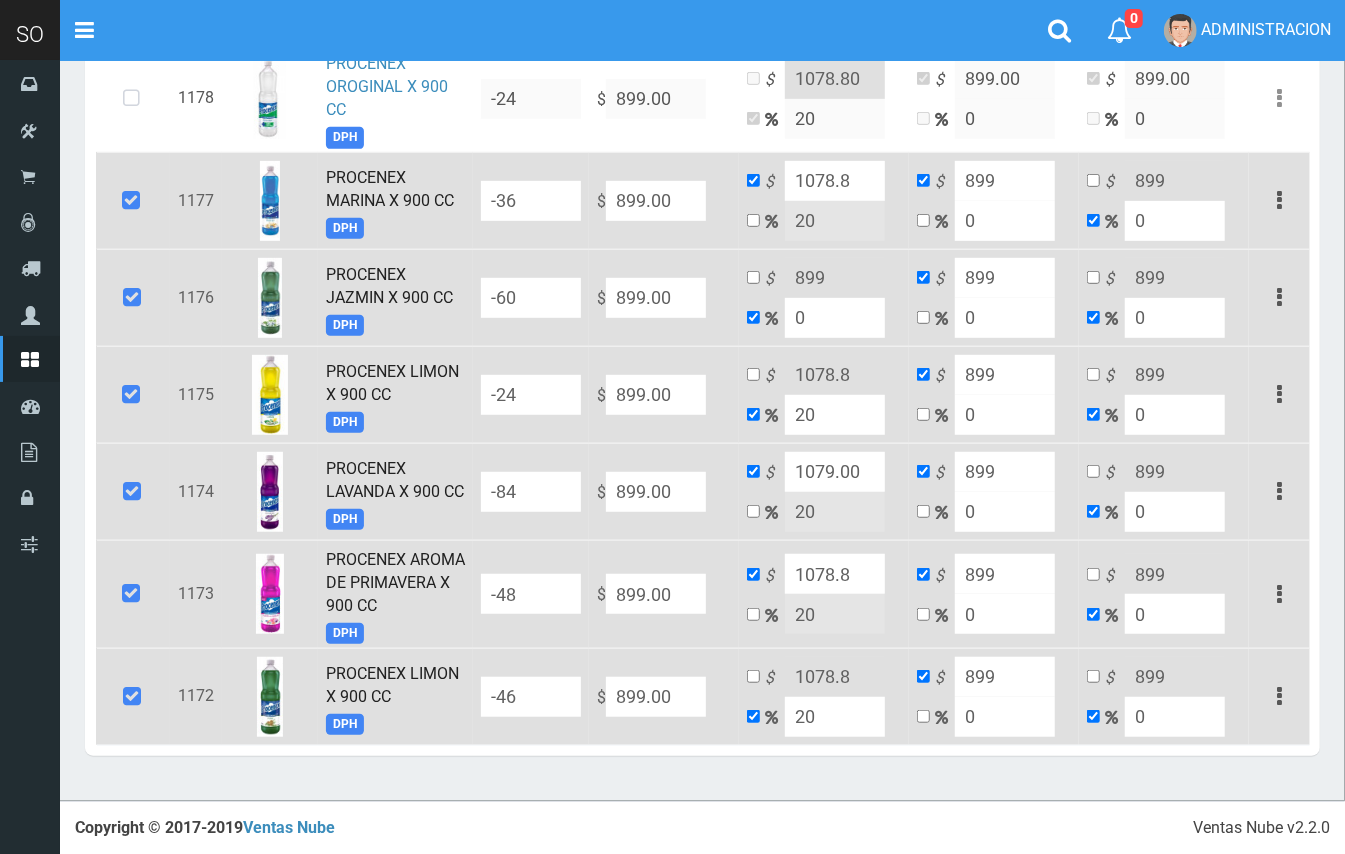 drag, startPoint x: 858, startPoint y: 565, endPoint x: 825, endPoint y: 556, distance: 34.20526 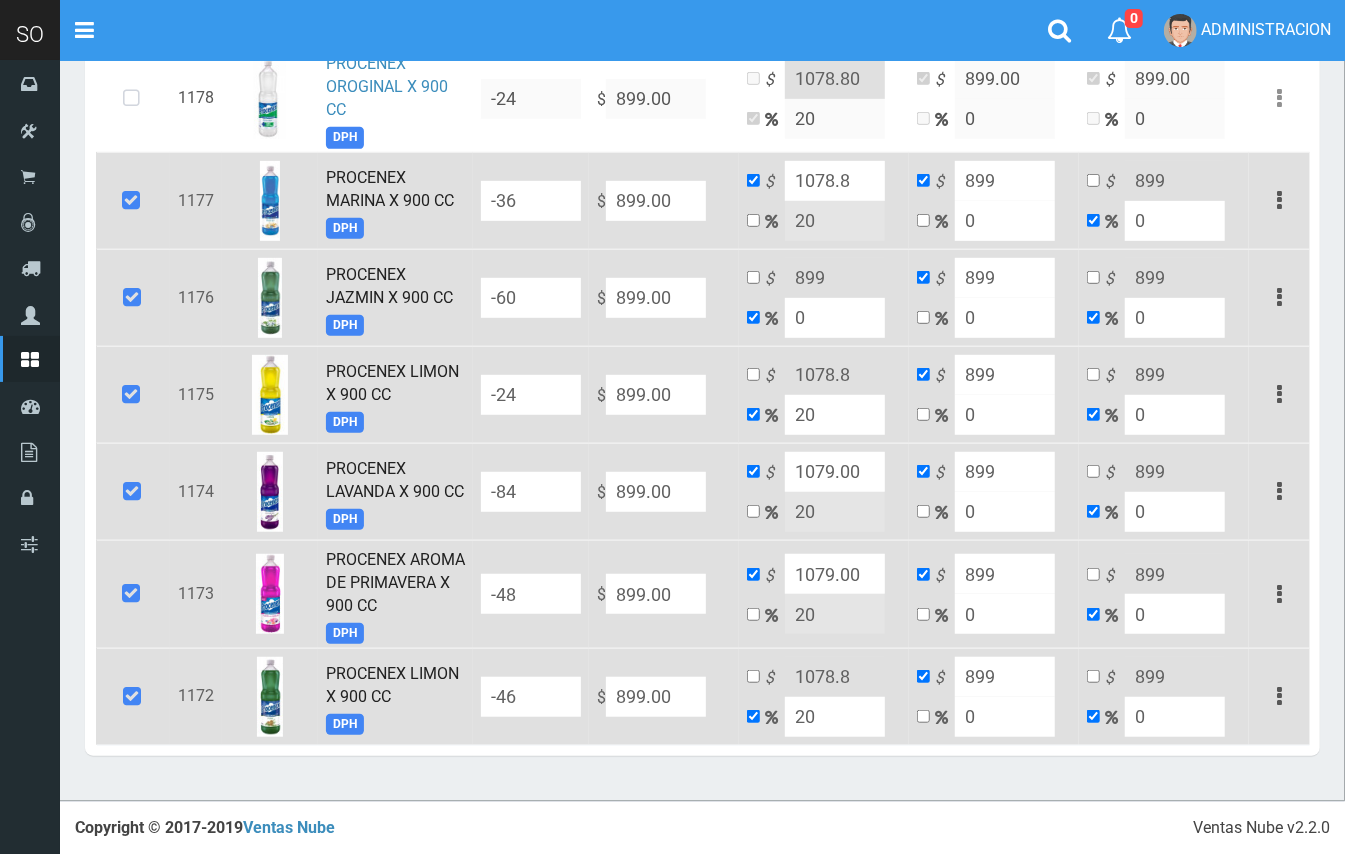 type on "1079.00" 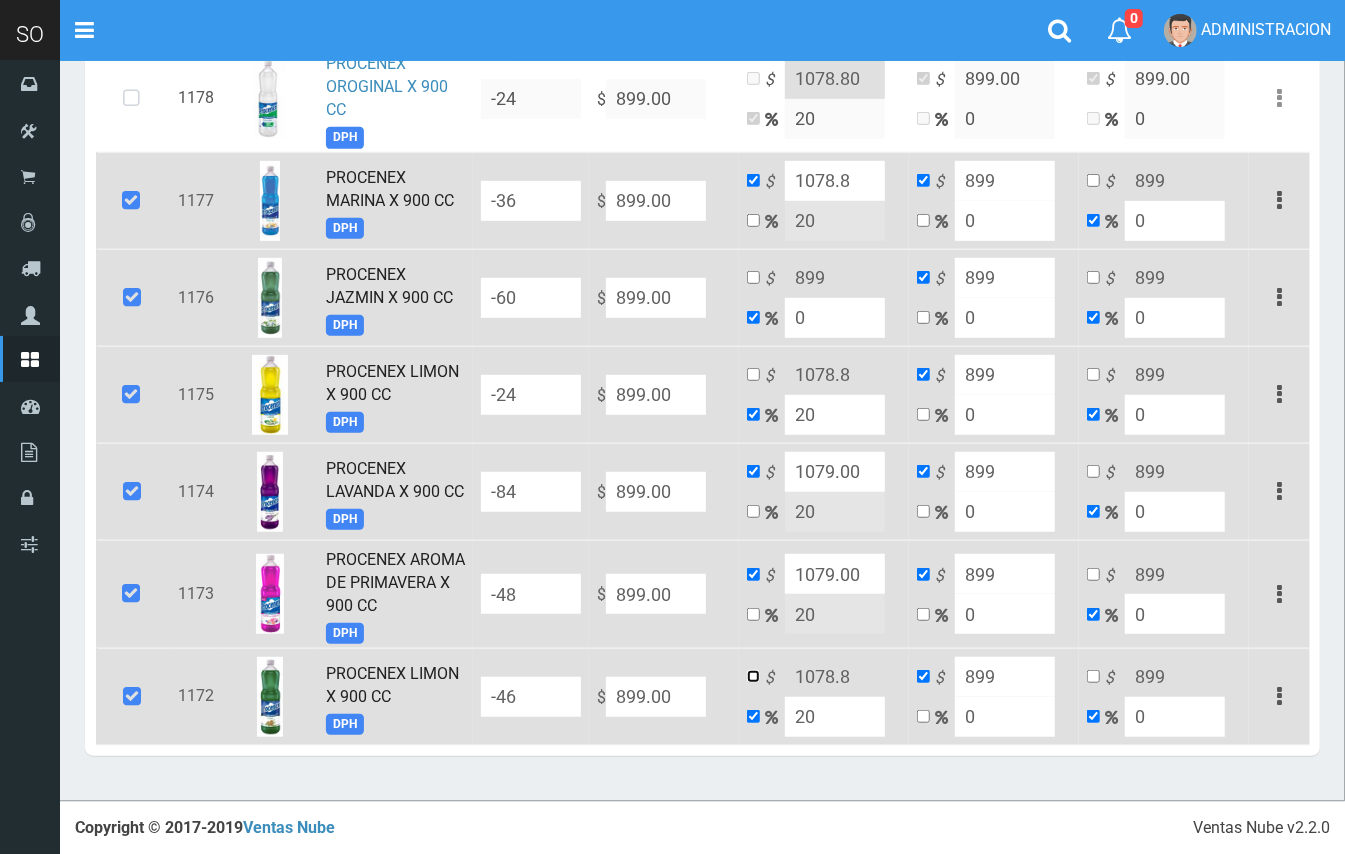 drag, startPoint x: 752, startPoint y: 673, endPoint x: 792, endPoint y: 672, distance: 40.012497 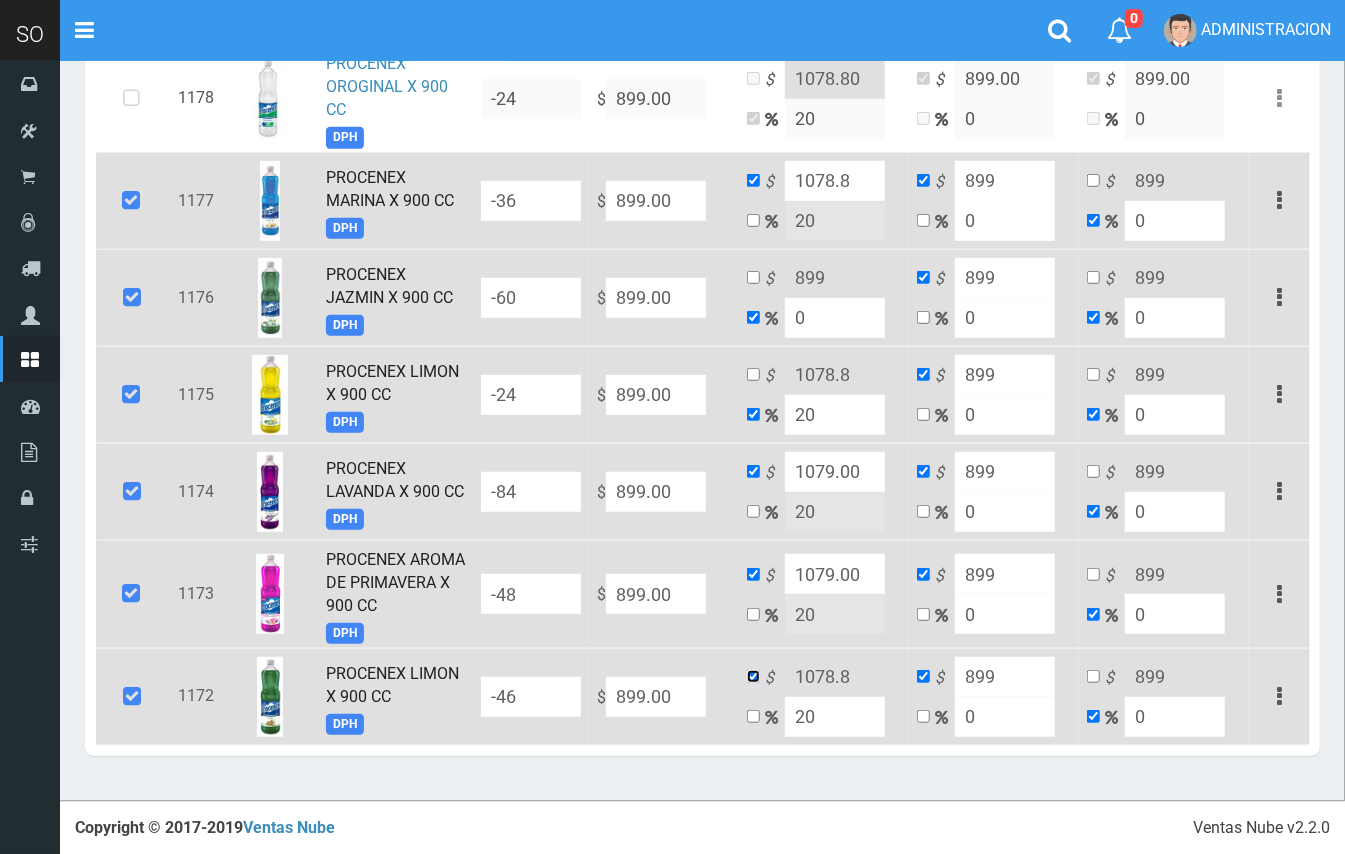 checkbox on "false" 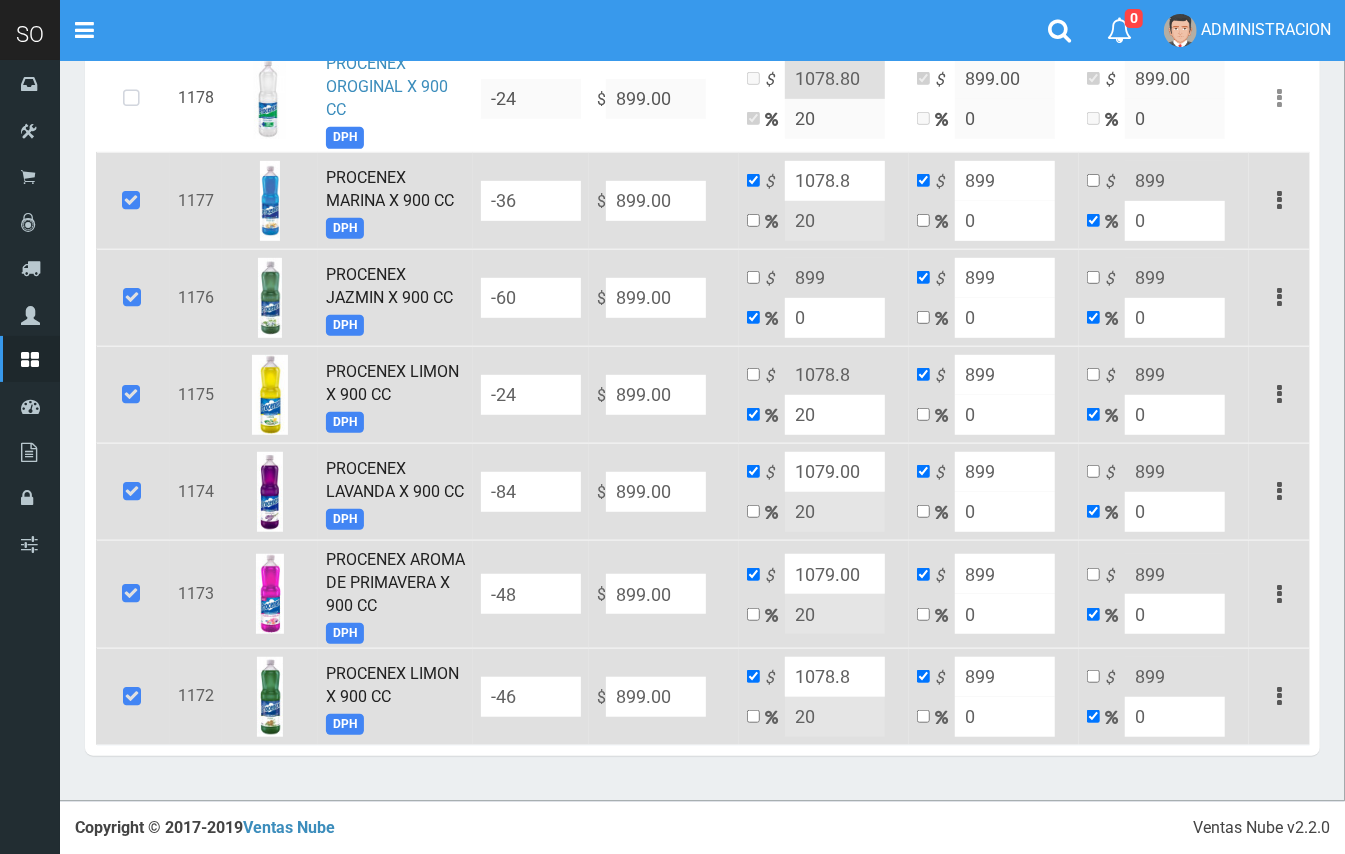 drag, startPoint x: 844, startPoint y: 676, endPoint x: 824, endPoint y: 672, distance: 20.396078 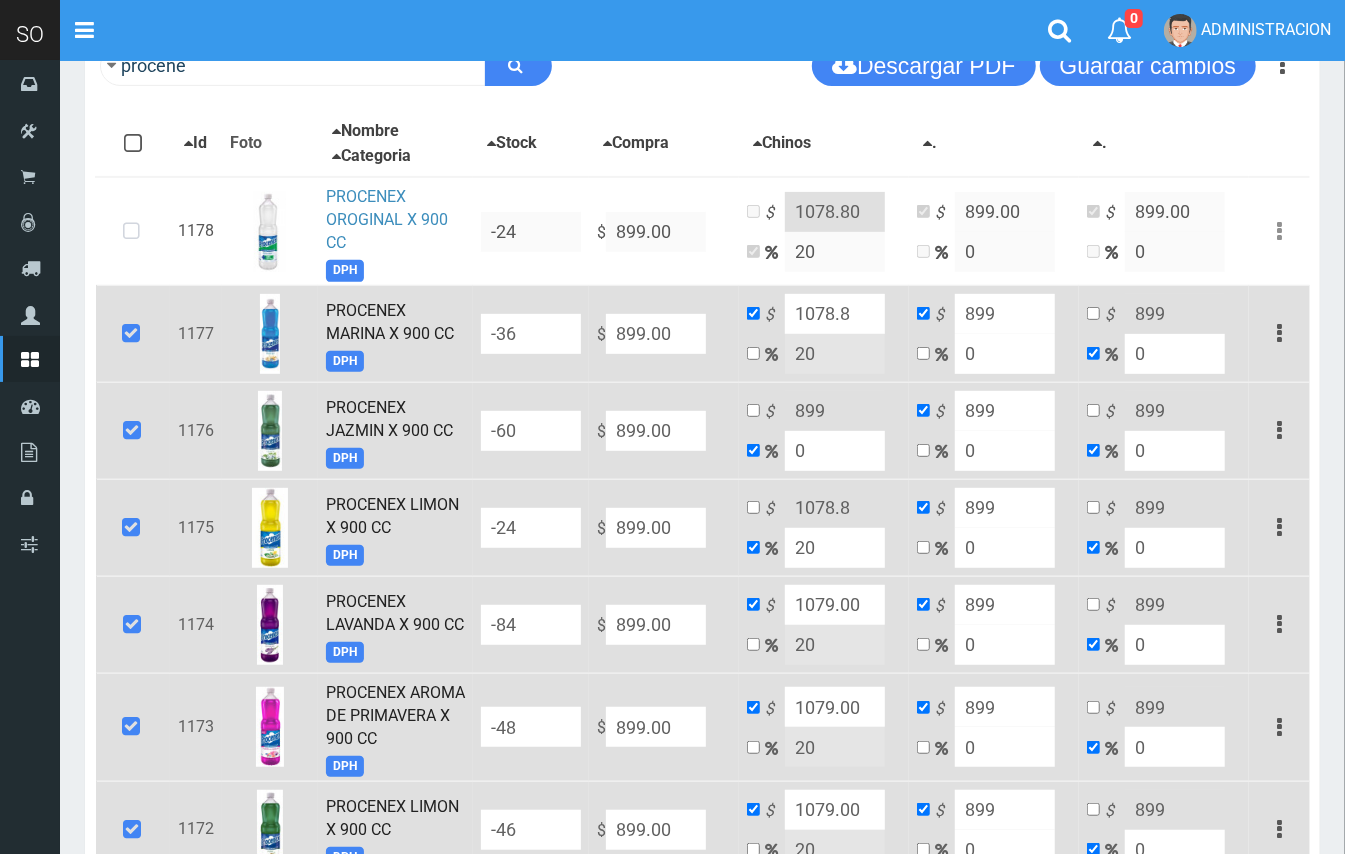 scroll, scrollTop: 201, scrollLeft: 0, axis: vertical 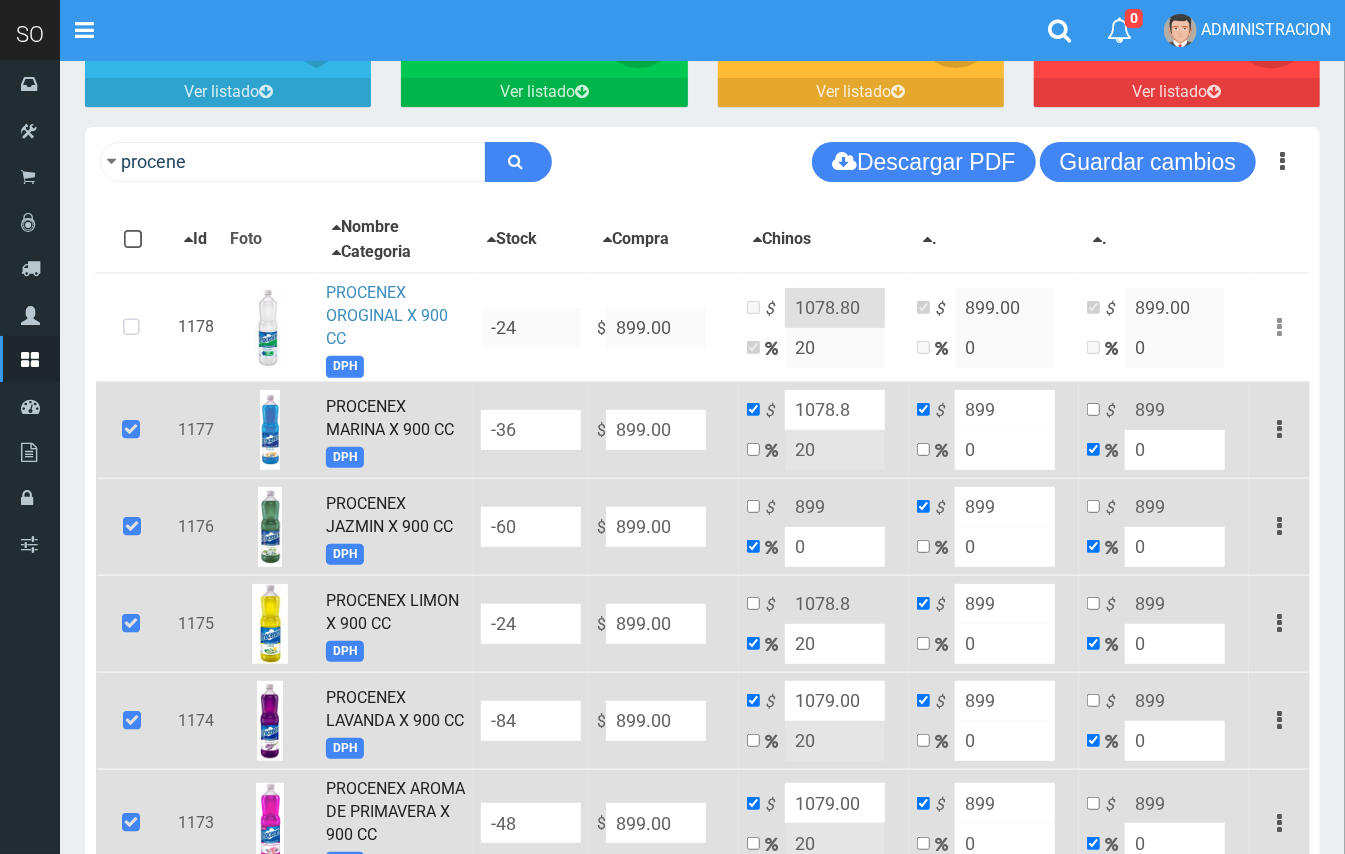 type on "1079.00" 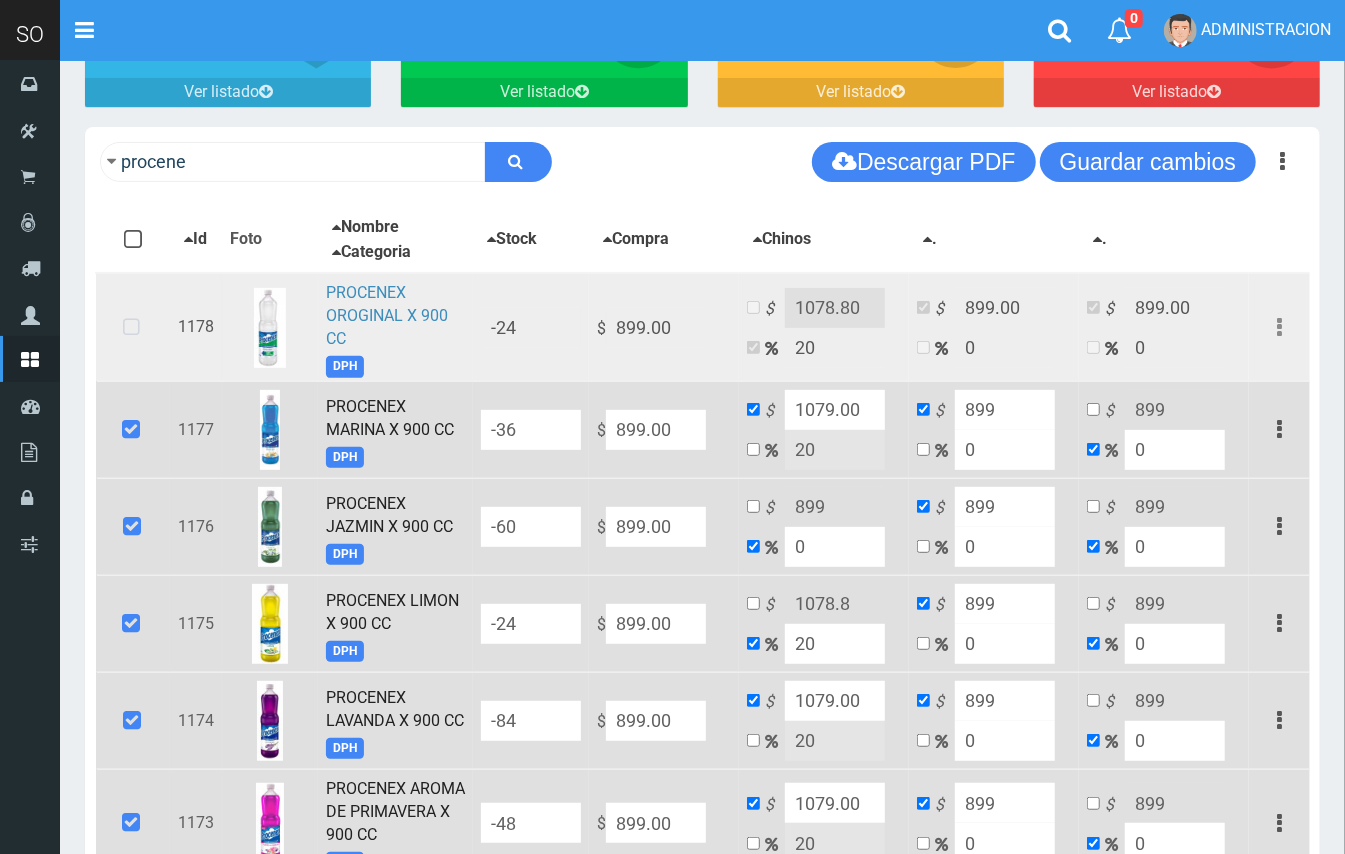 type on "1079.00" 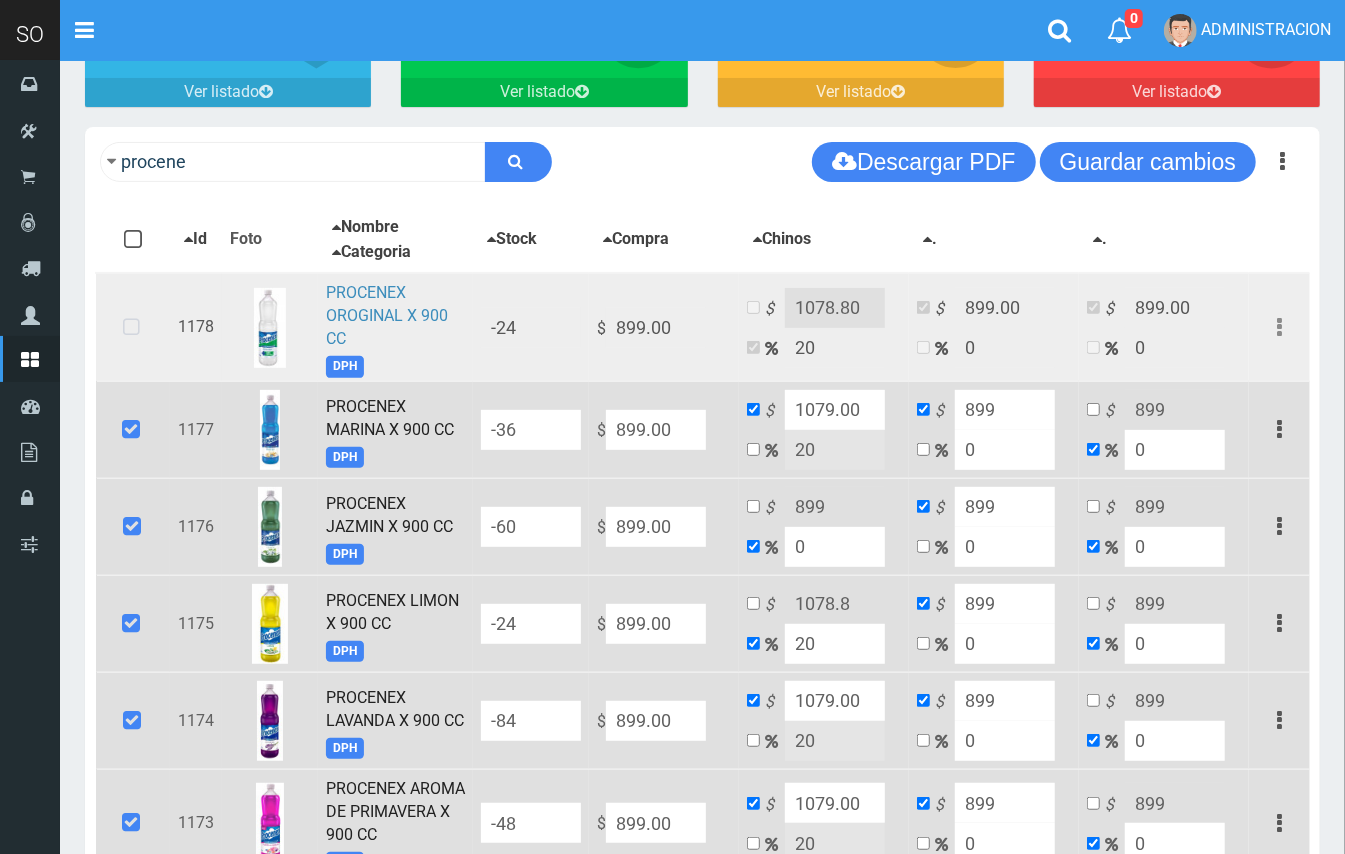 click at bounding box center [131, 328] 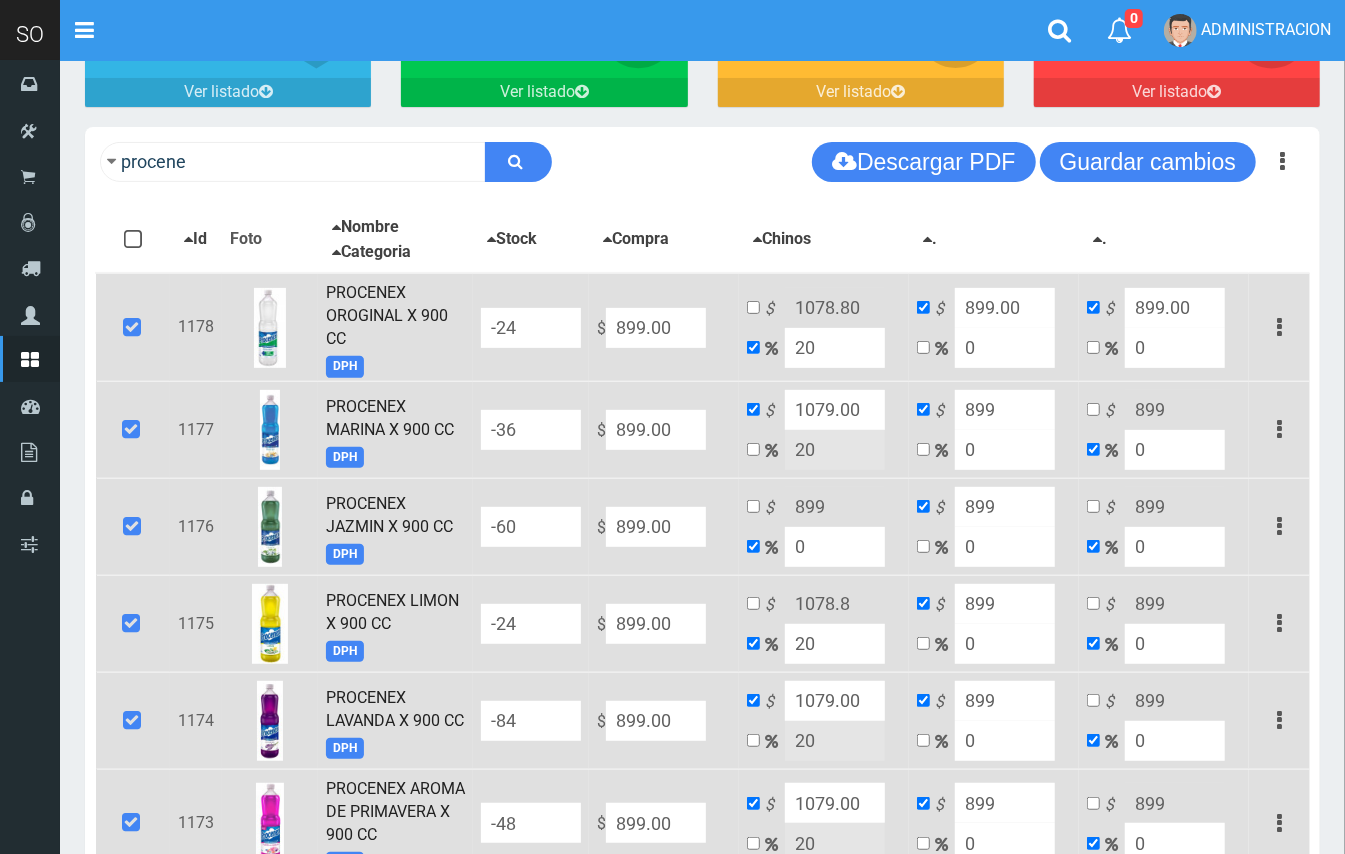 click on "$ 1078.80 20" at bounding box center [824, 327] 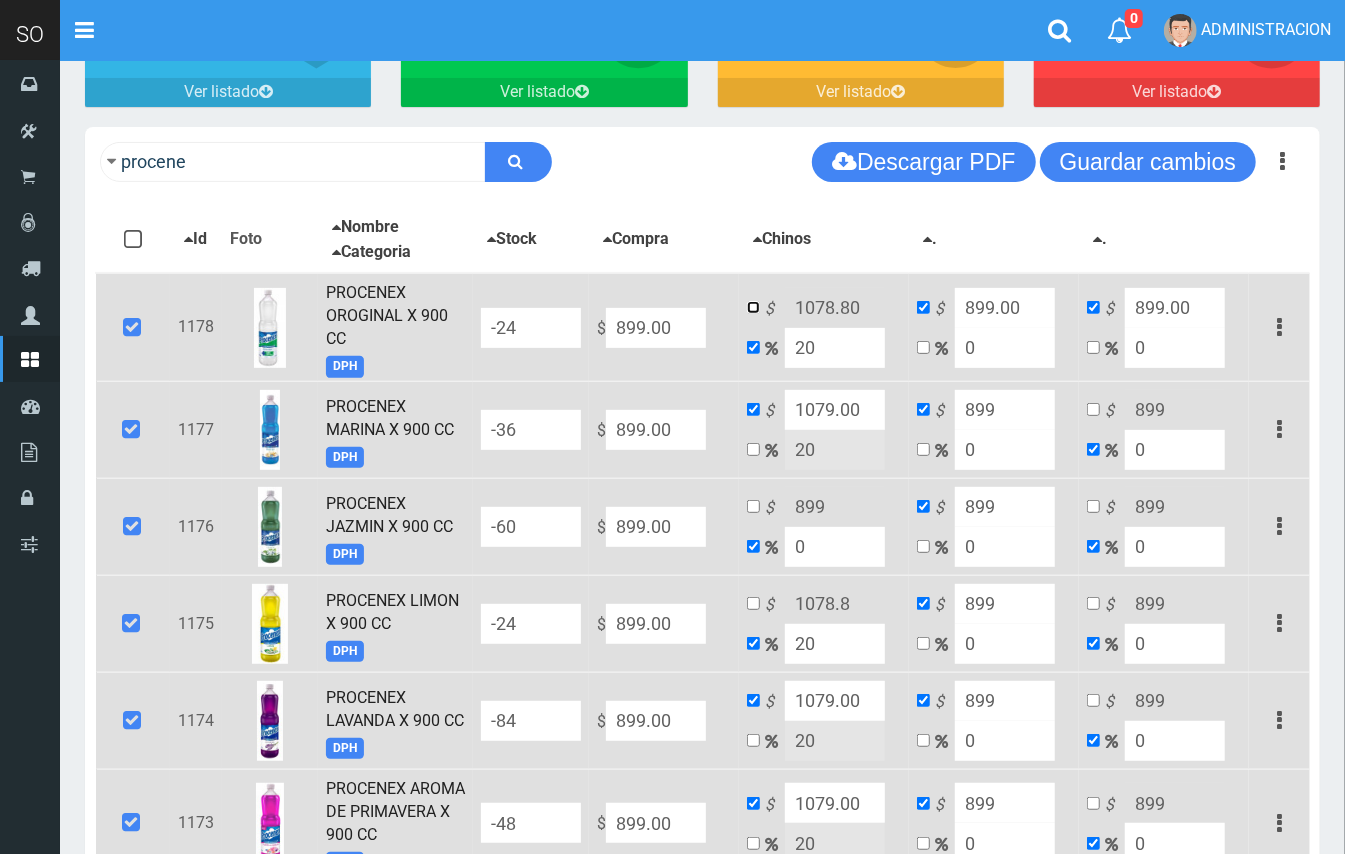 click at bounding box center (753, 307) 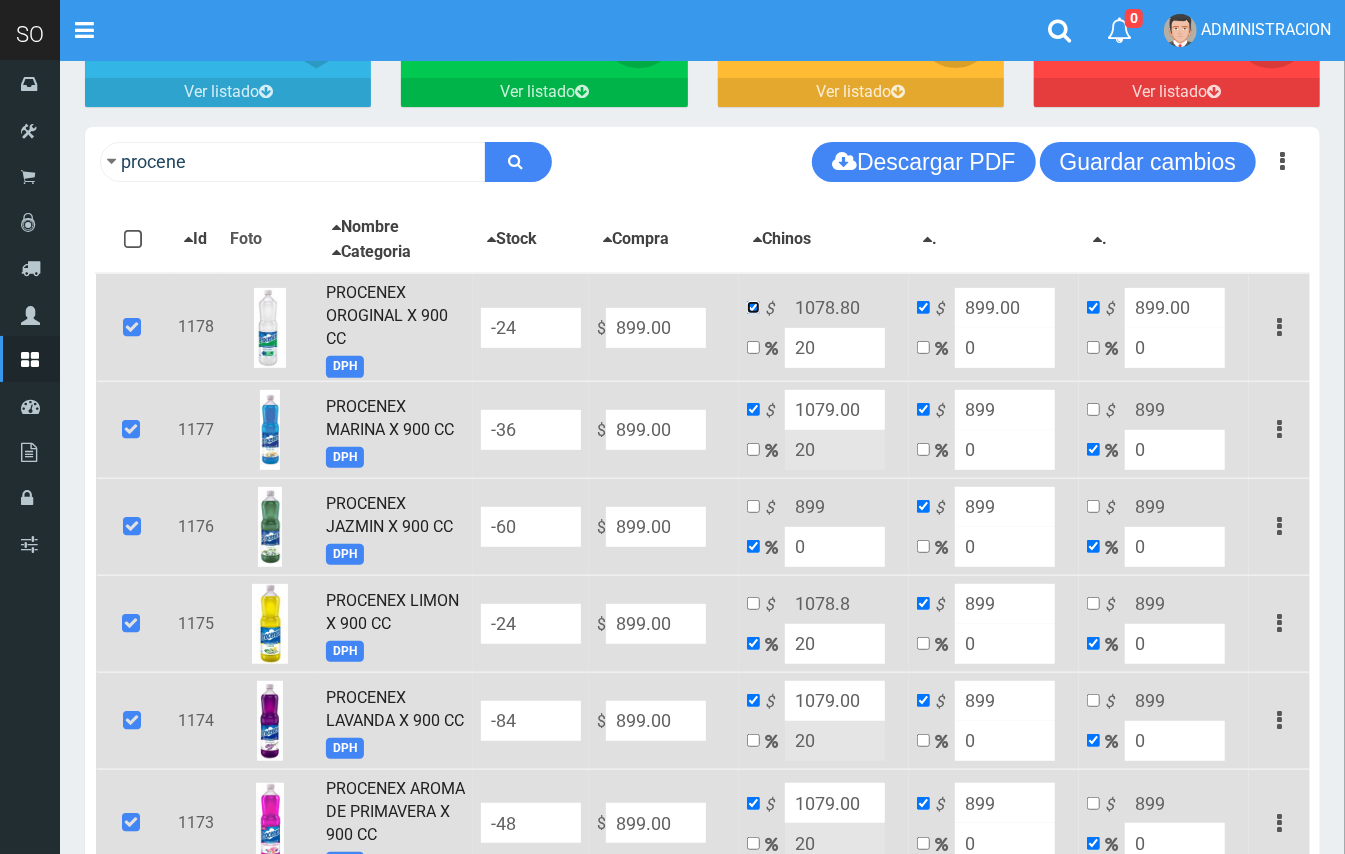 checkbox on "false" 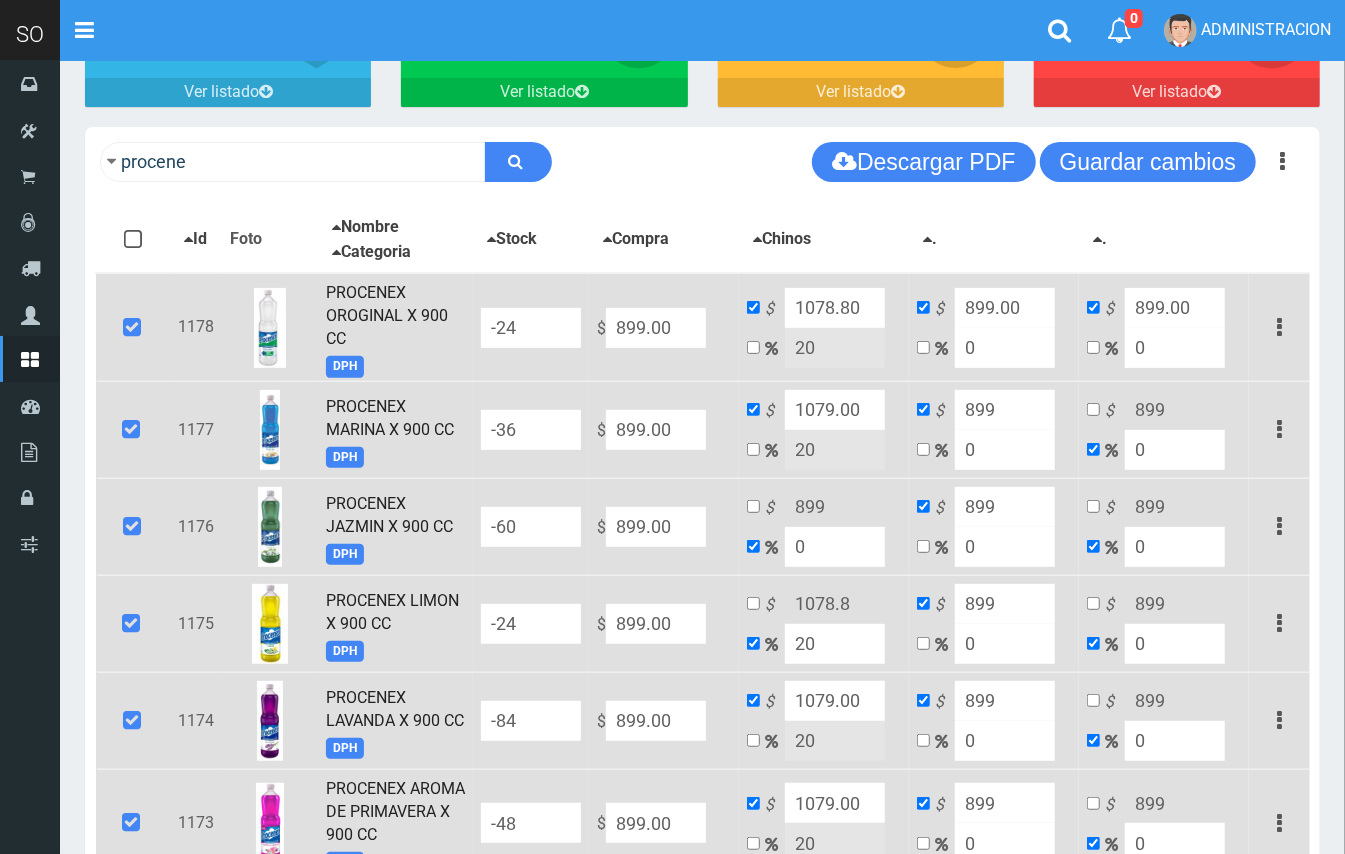 drag, startPoint x: 860, startPoint y: 308, endPoint x: 836, endPoint y: 317, distance: 25.632011 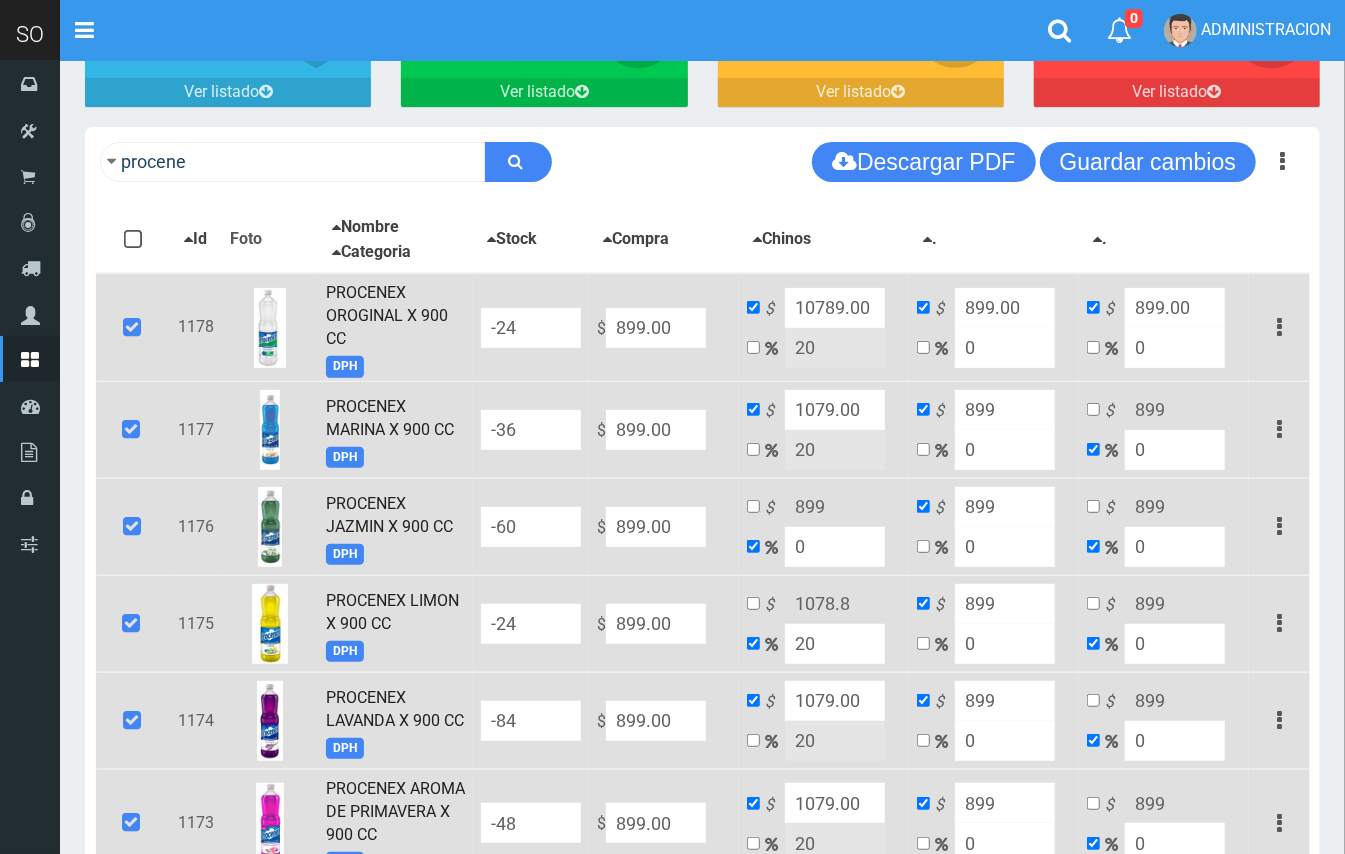 click on "10789.00" at bounding box center (835, 308) 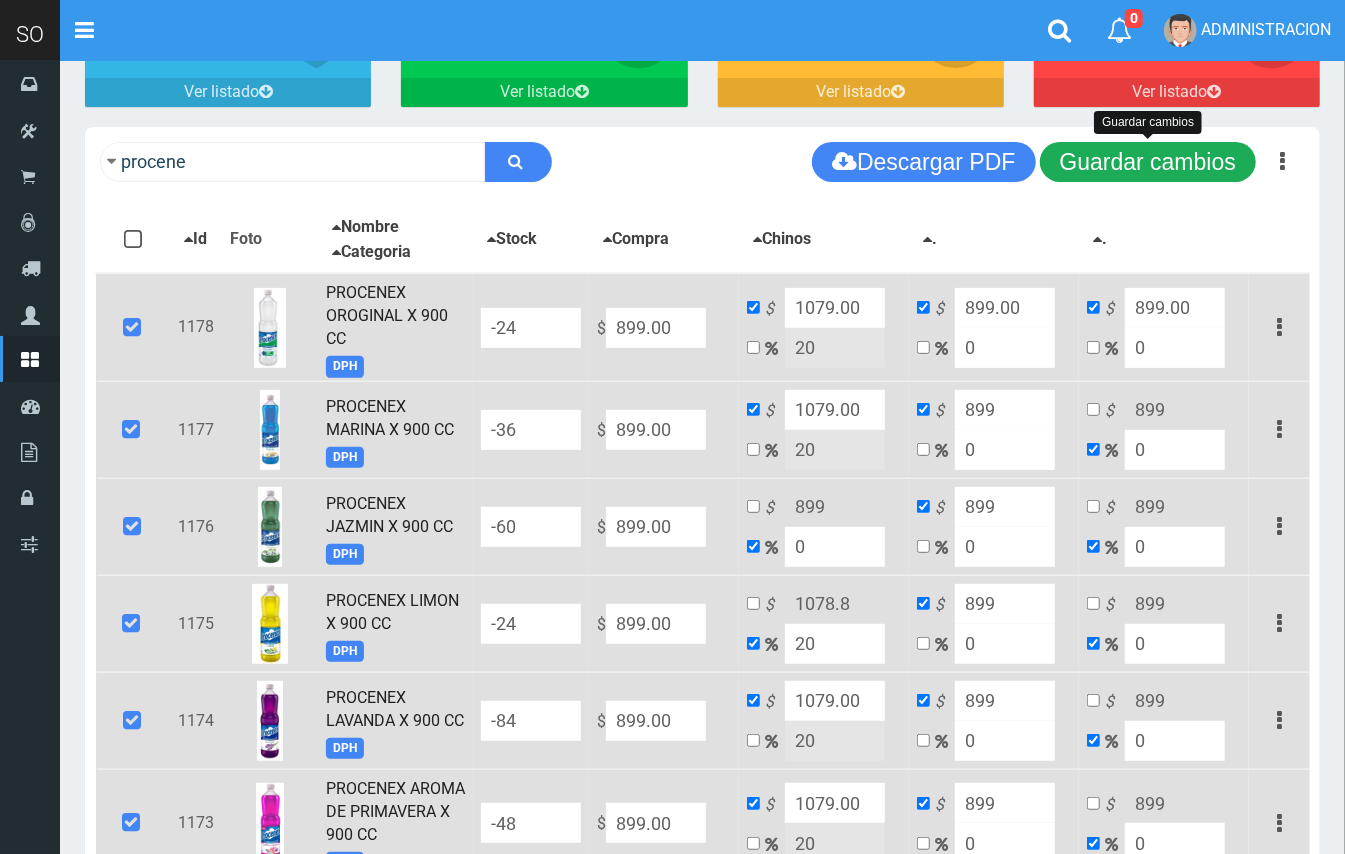 type on "1079.00" 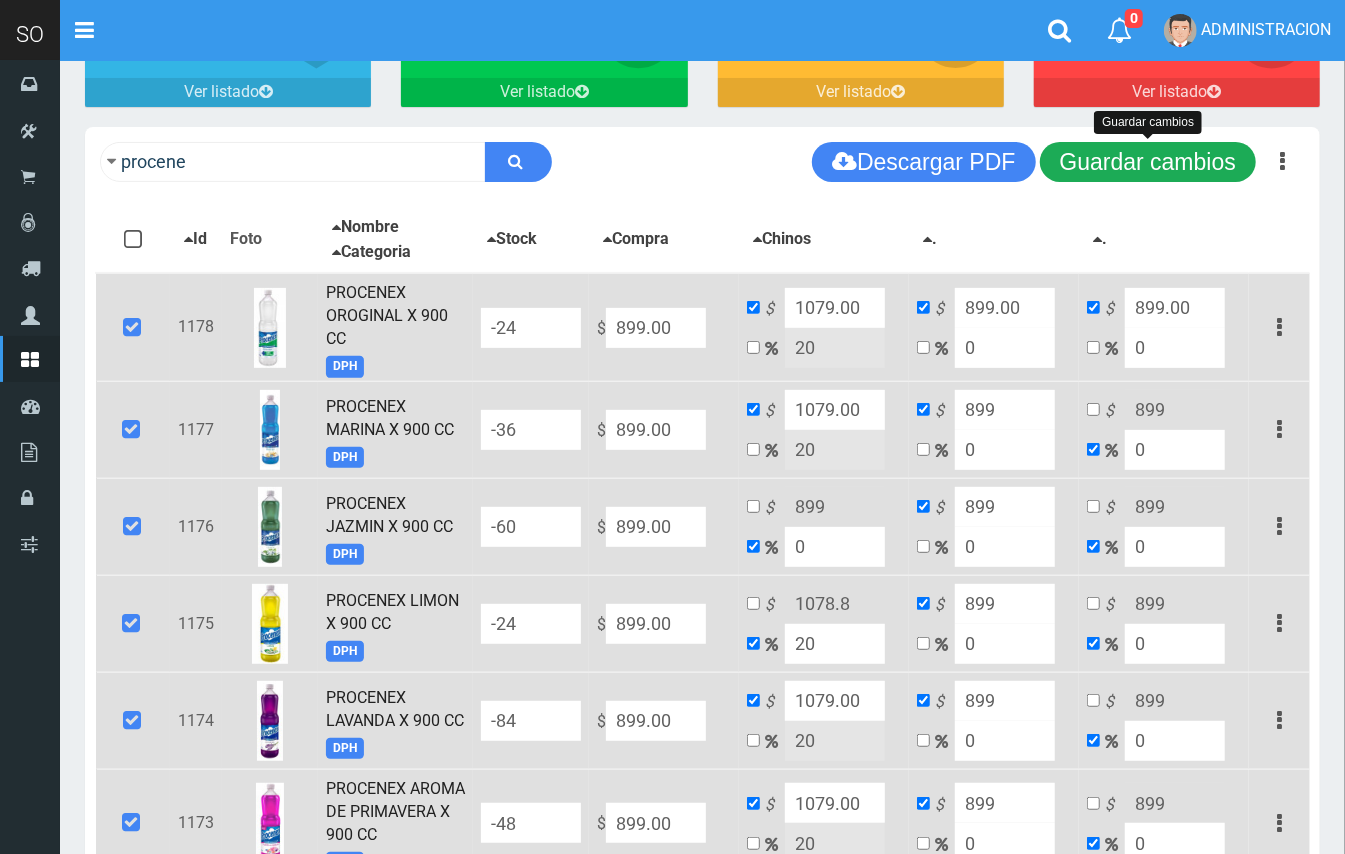 click on "Guardar cambios" at bounding box center (1148, 162) 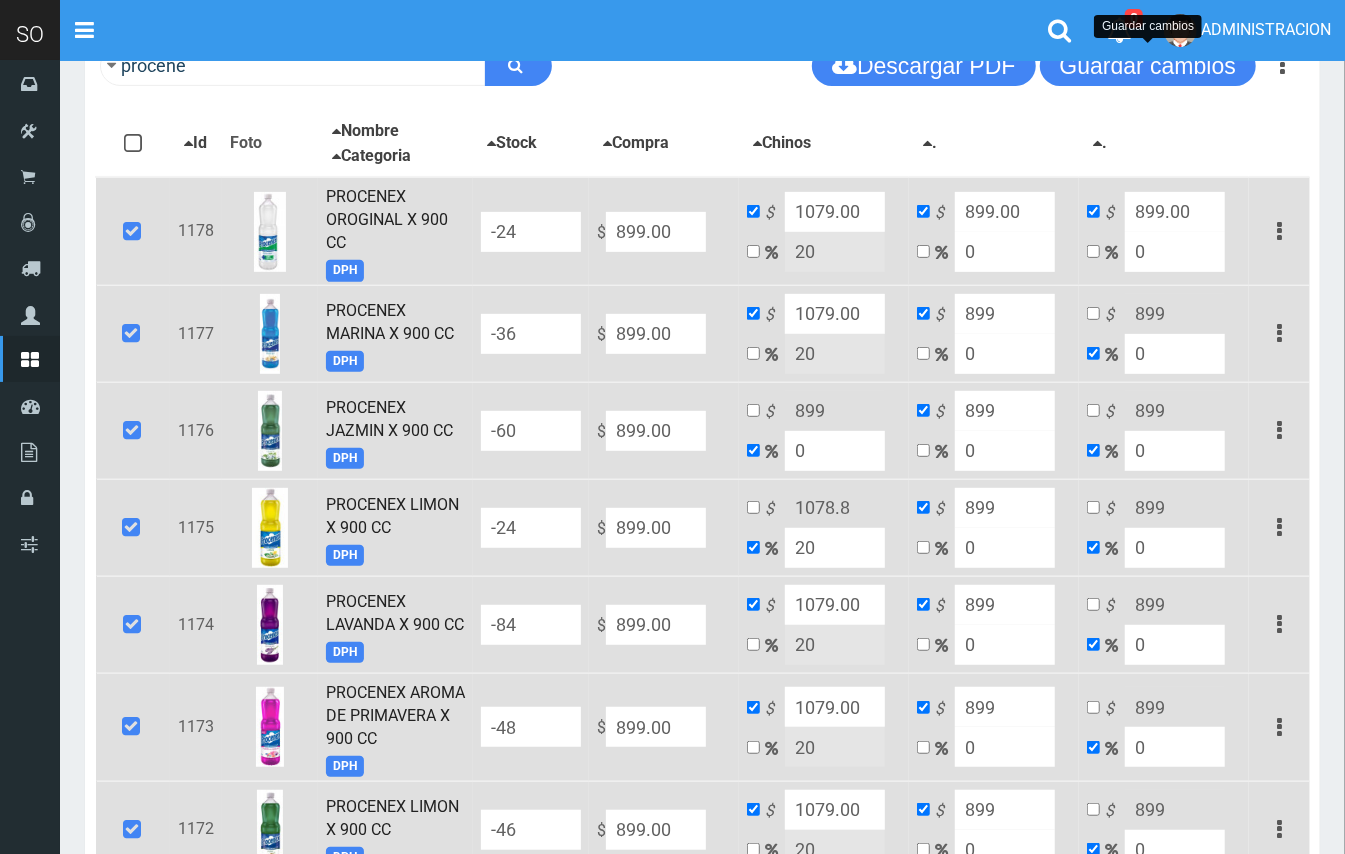 scroll, scrollTop: 465, scrollLeft: 0, axis: vertical 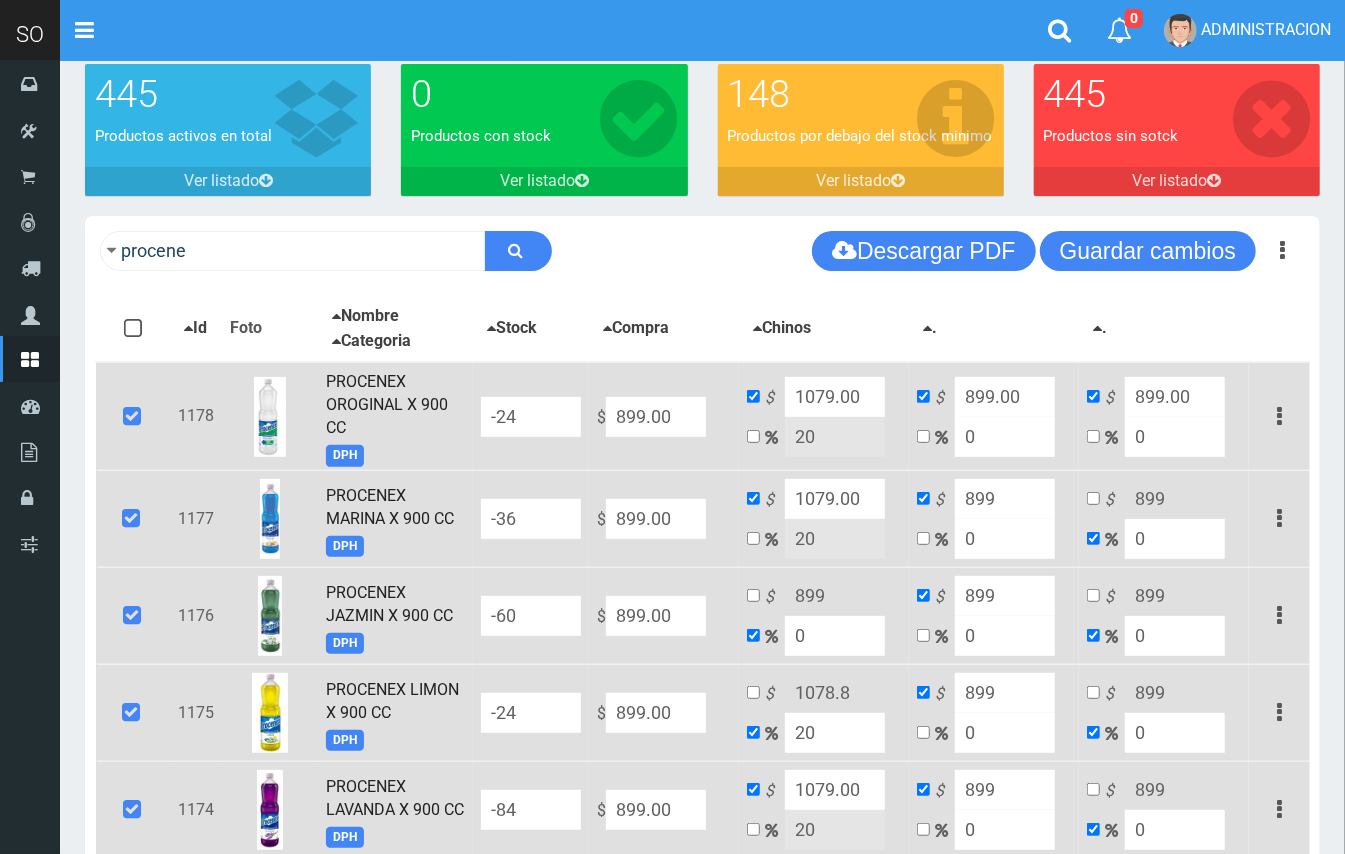 drag, startPoint x: 822, startPoint y: 632, endPoint x: 800, endPoint y: 632, distance: 22 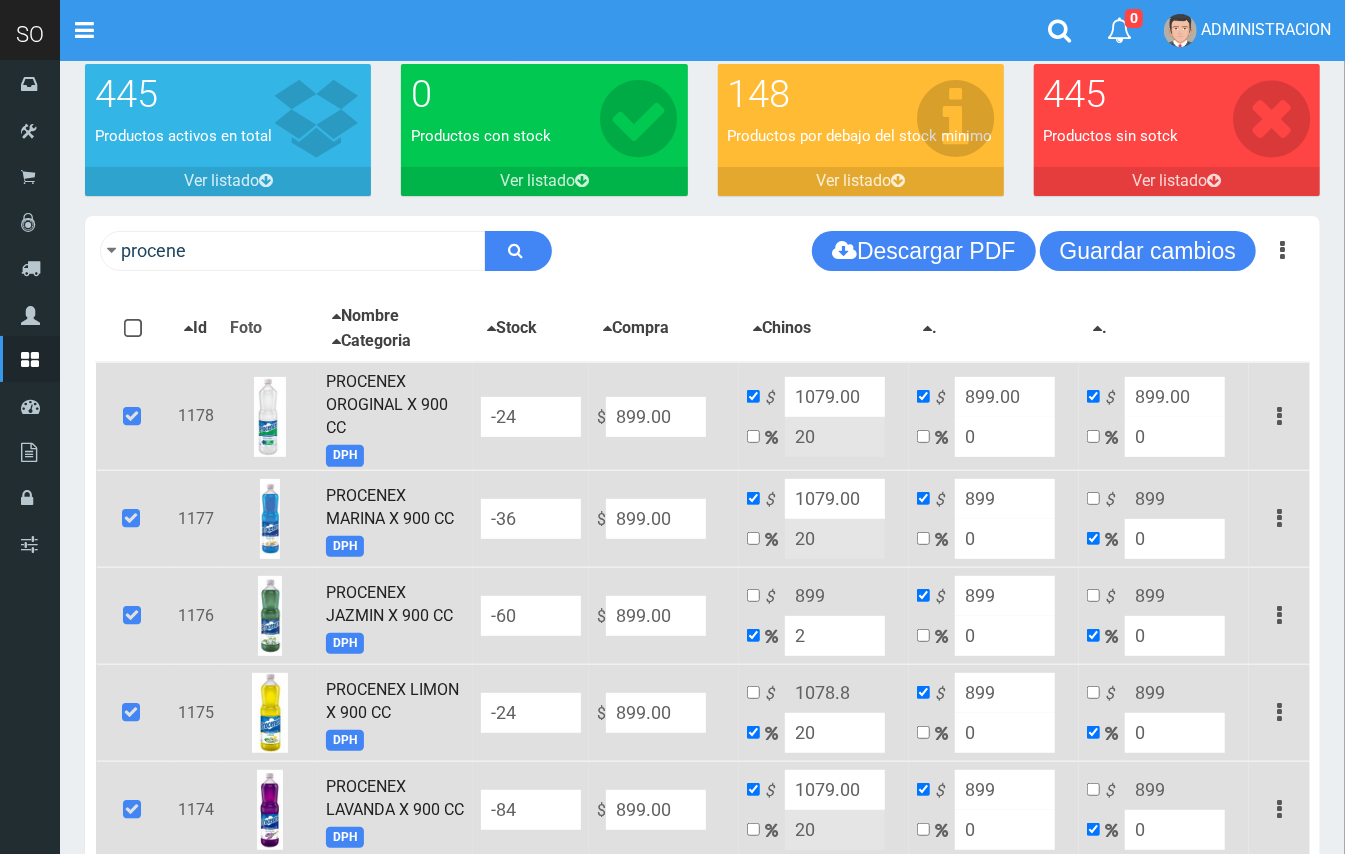 type on "916.98" 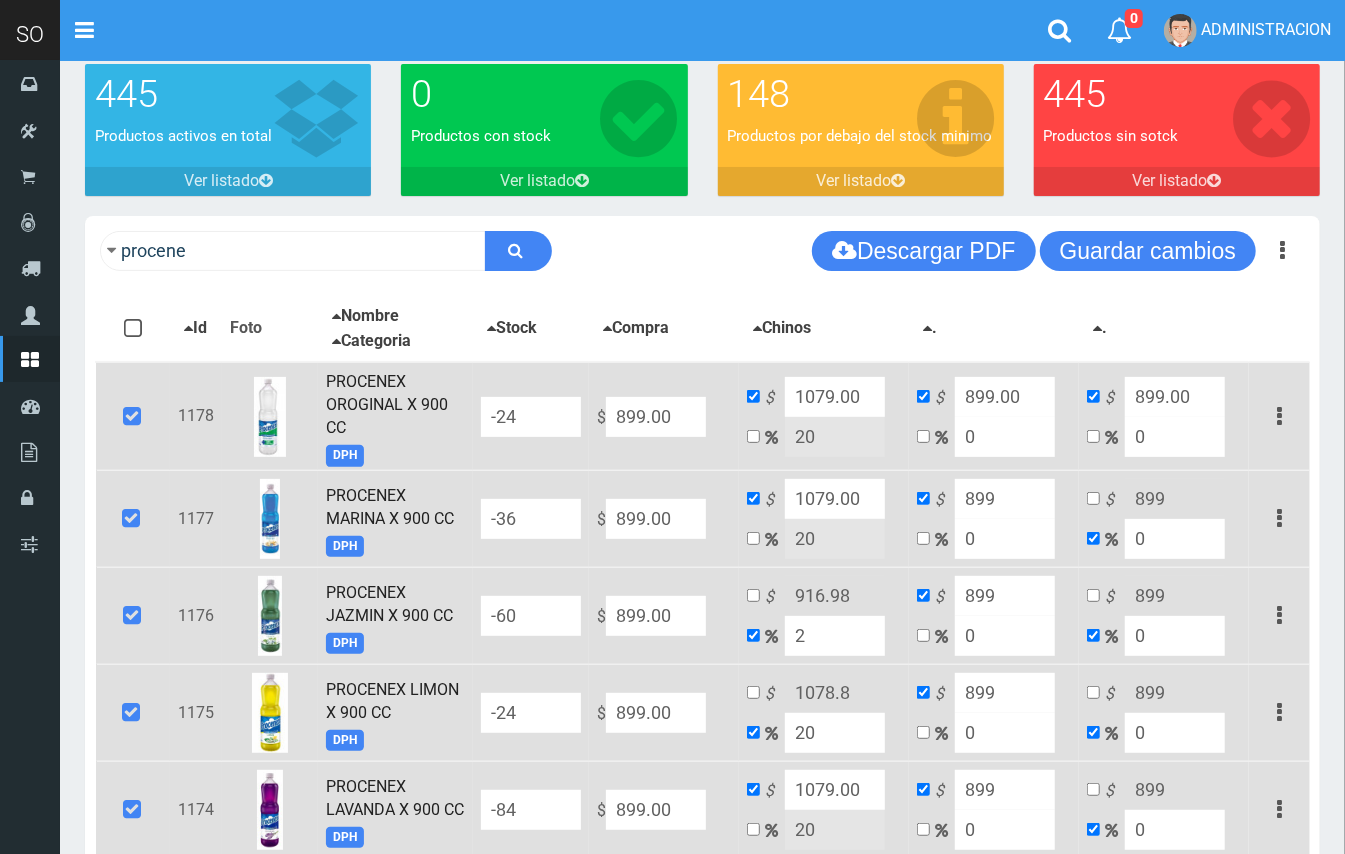 type on "20" 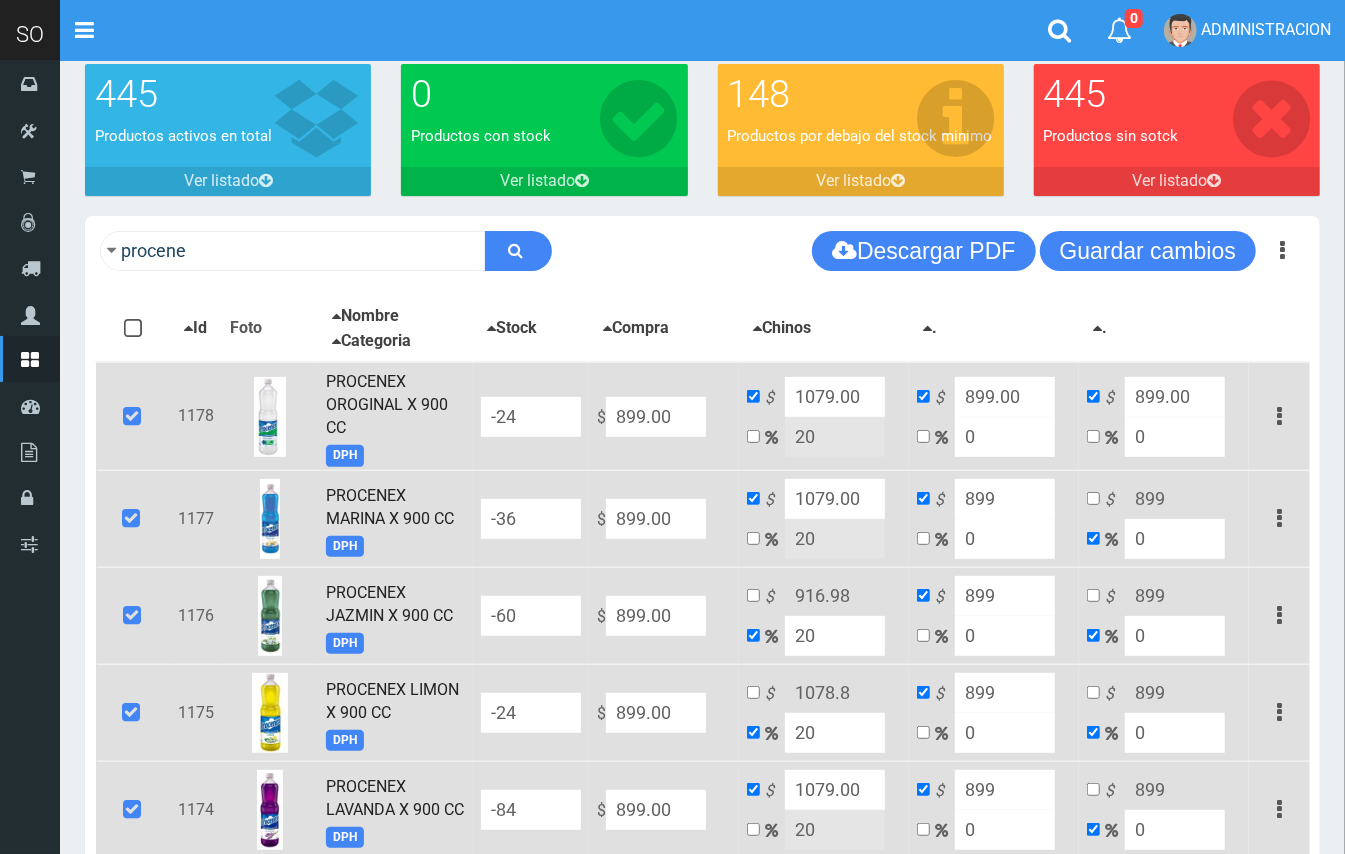 type on "1078.8" 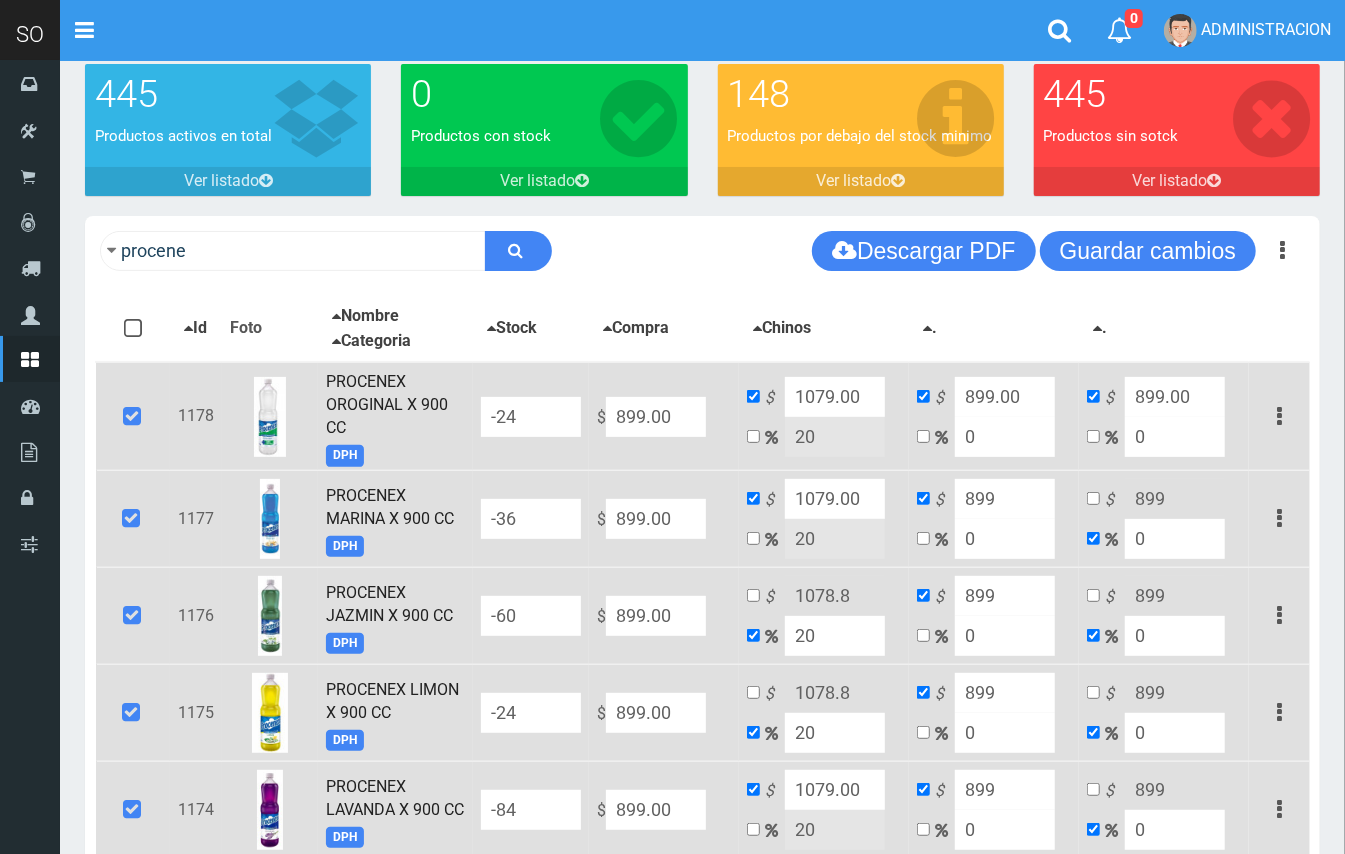 type on "20" 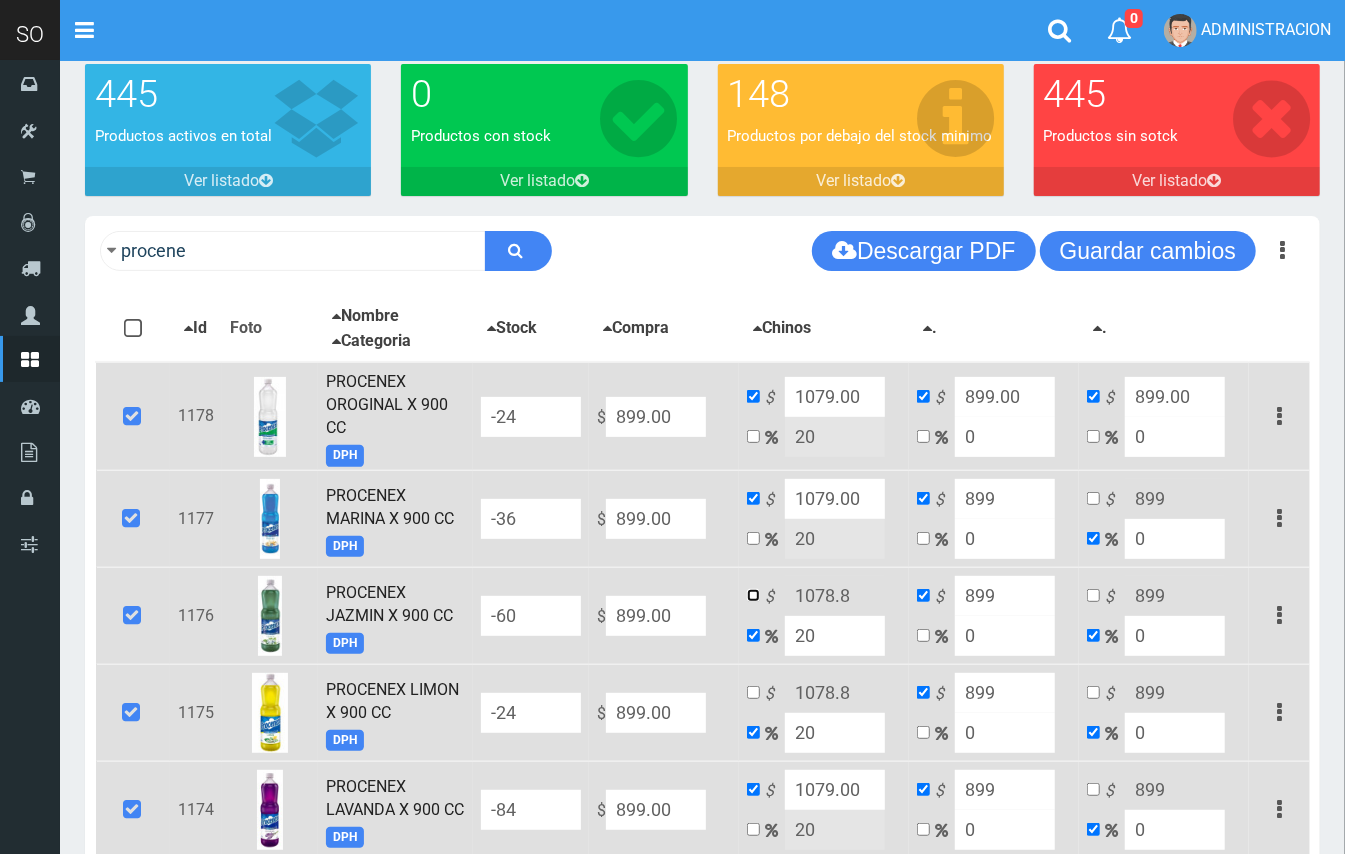 click at bounding box center (753, 595) 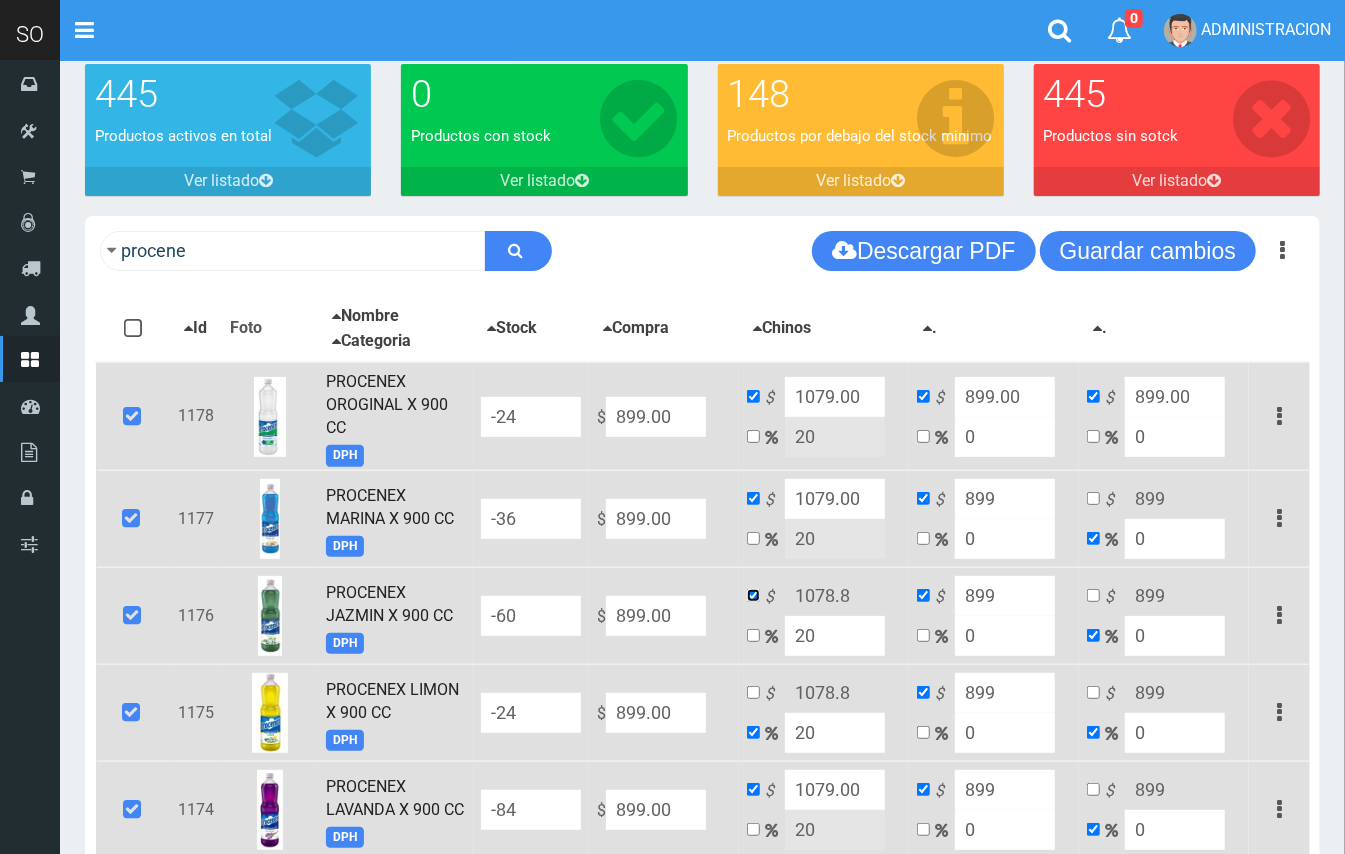 checkbox on "false" 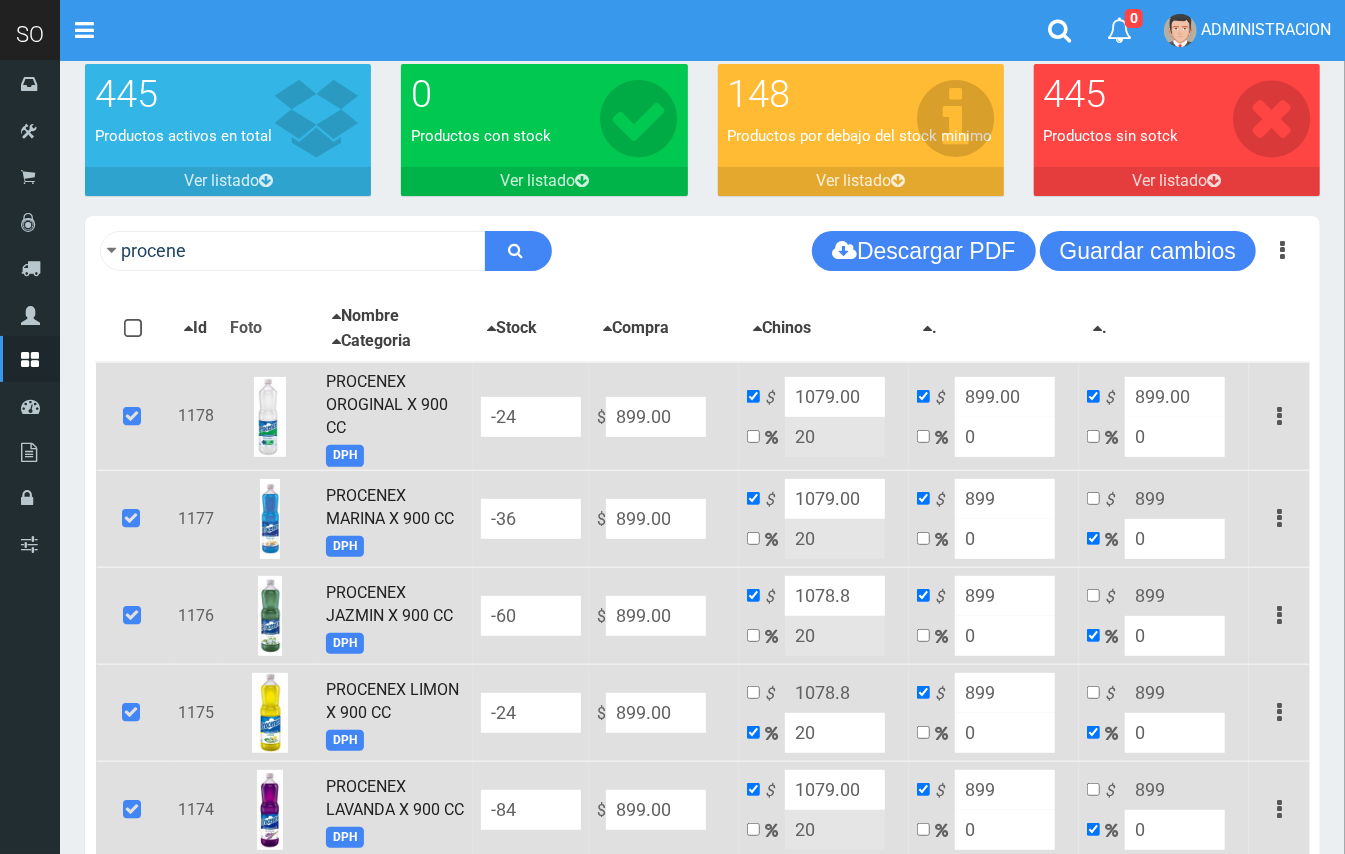 drag, startPoint x: 846, startPoint y: 590, endPoint x: 824, endPoint y: 592, distance: 22.090721 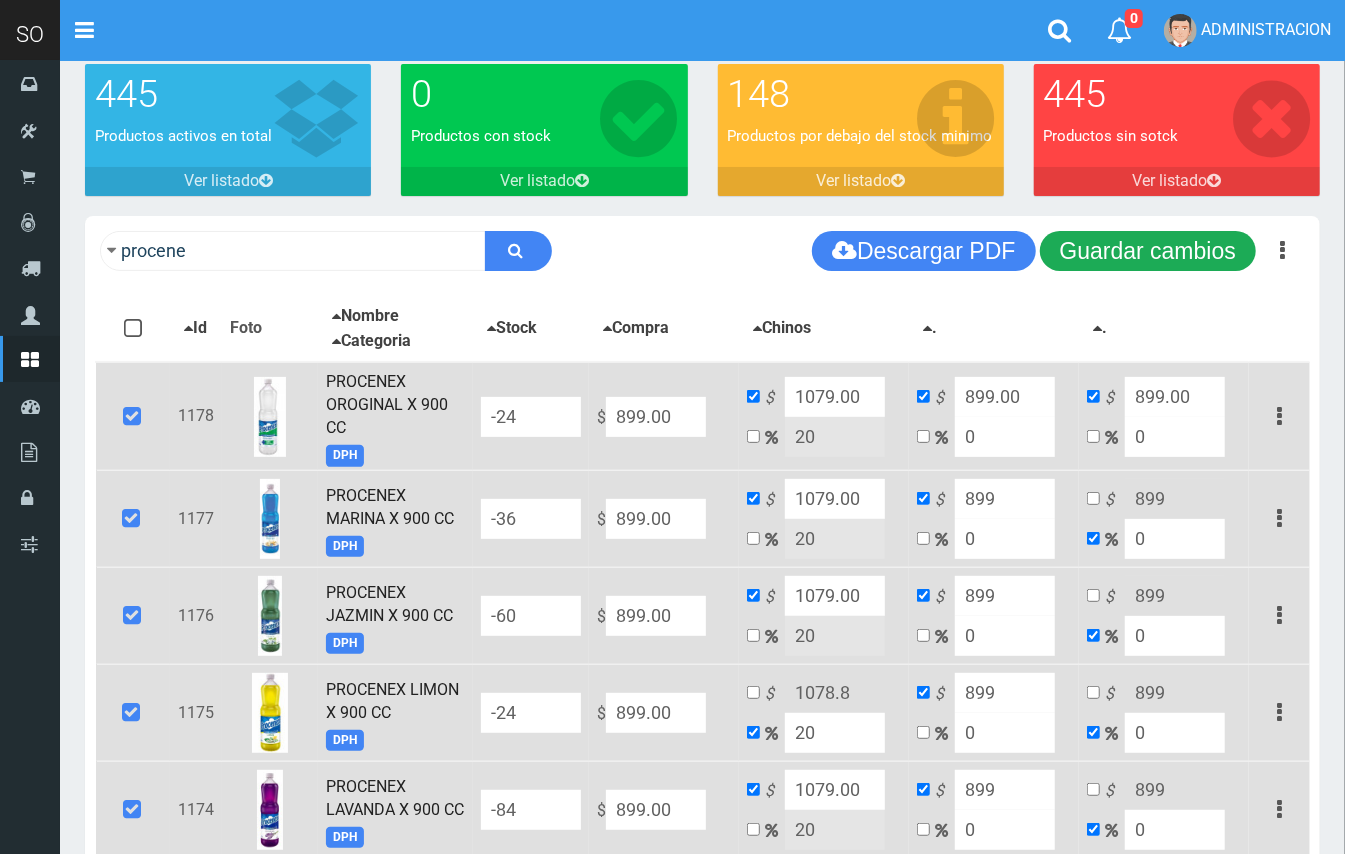 type on "1079.00" 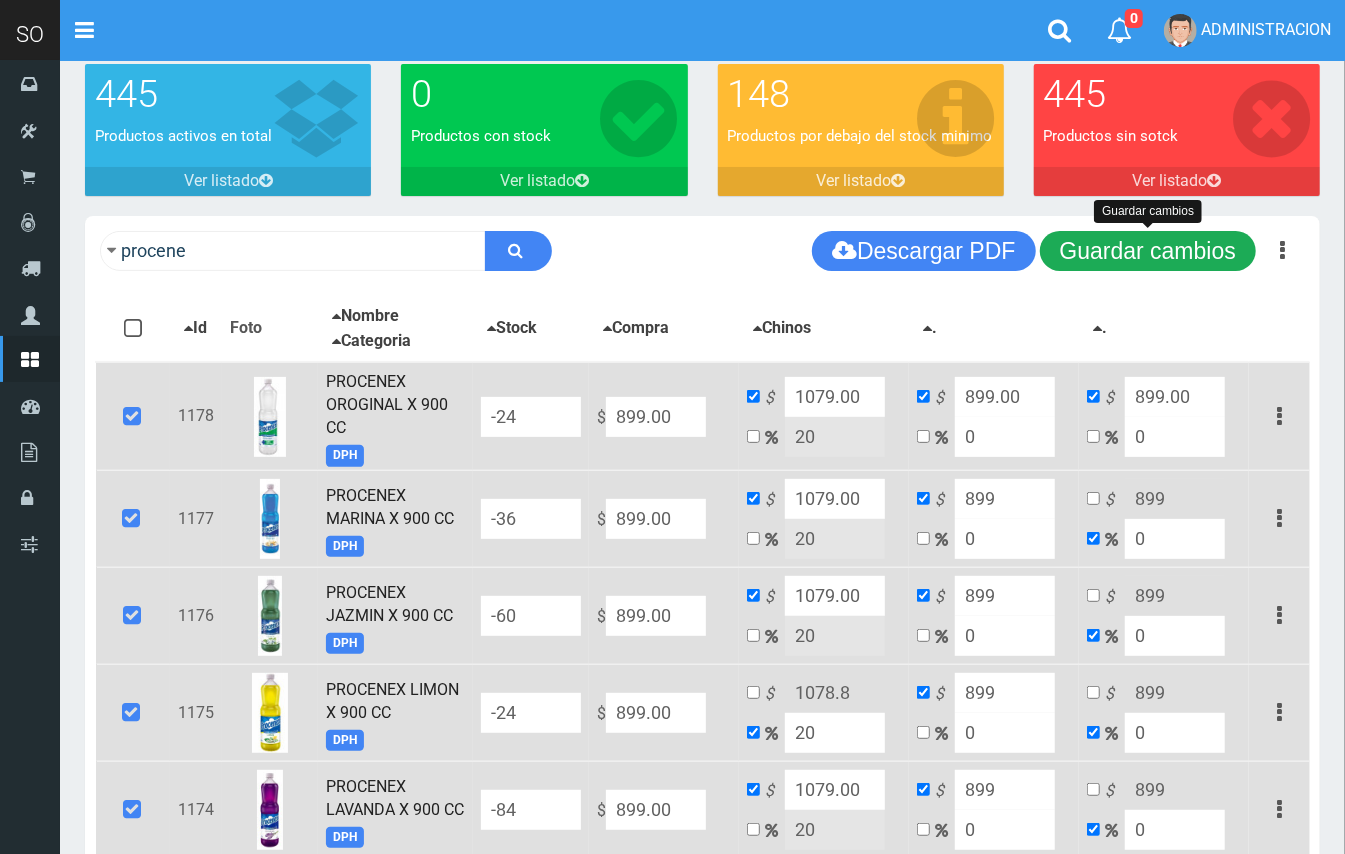 click on "Guardar cambios" at bounding box center (1148, 251) 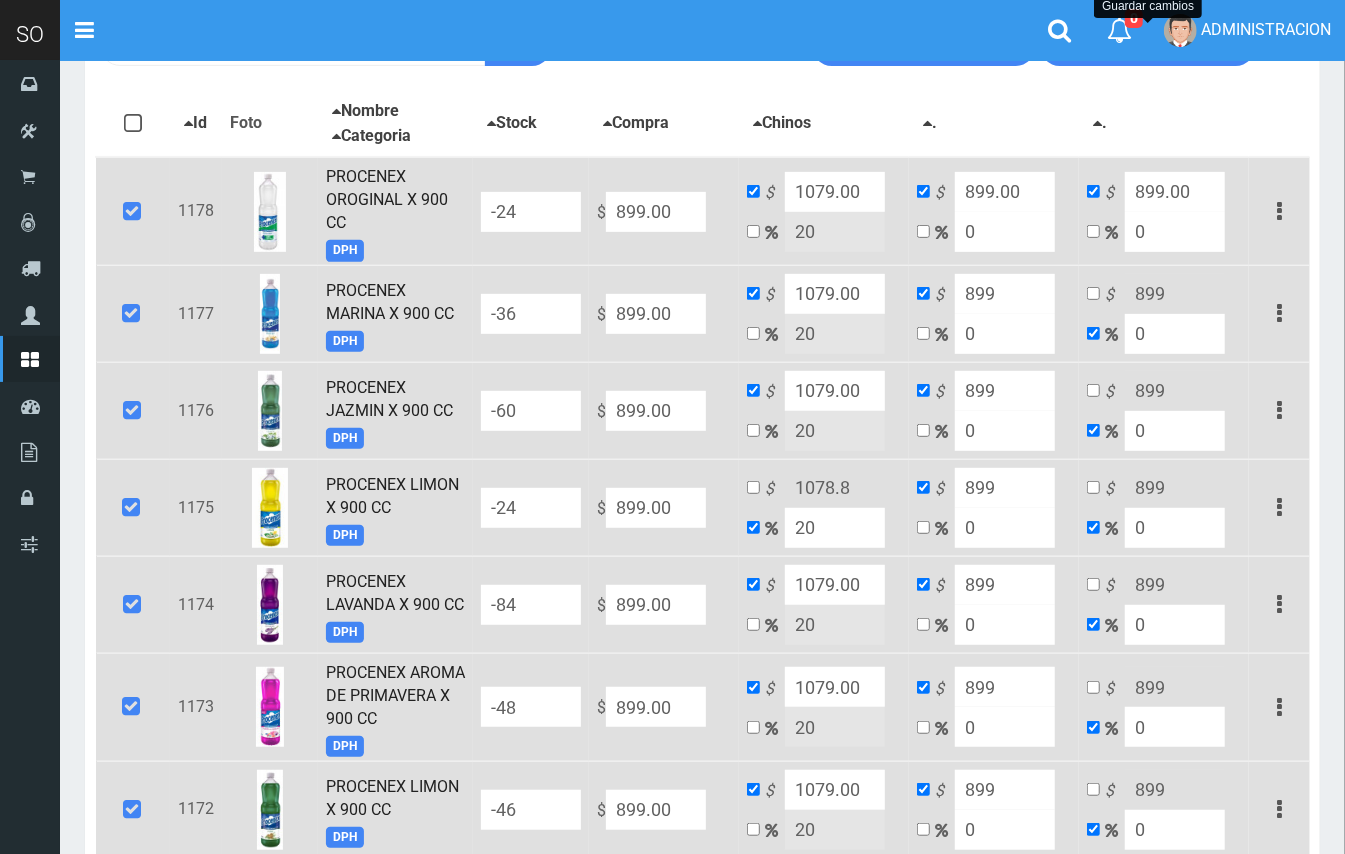 scroll, scrollTop: 465, scrollLeft: 0, axis: vertical 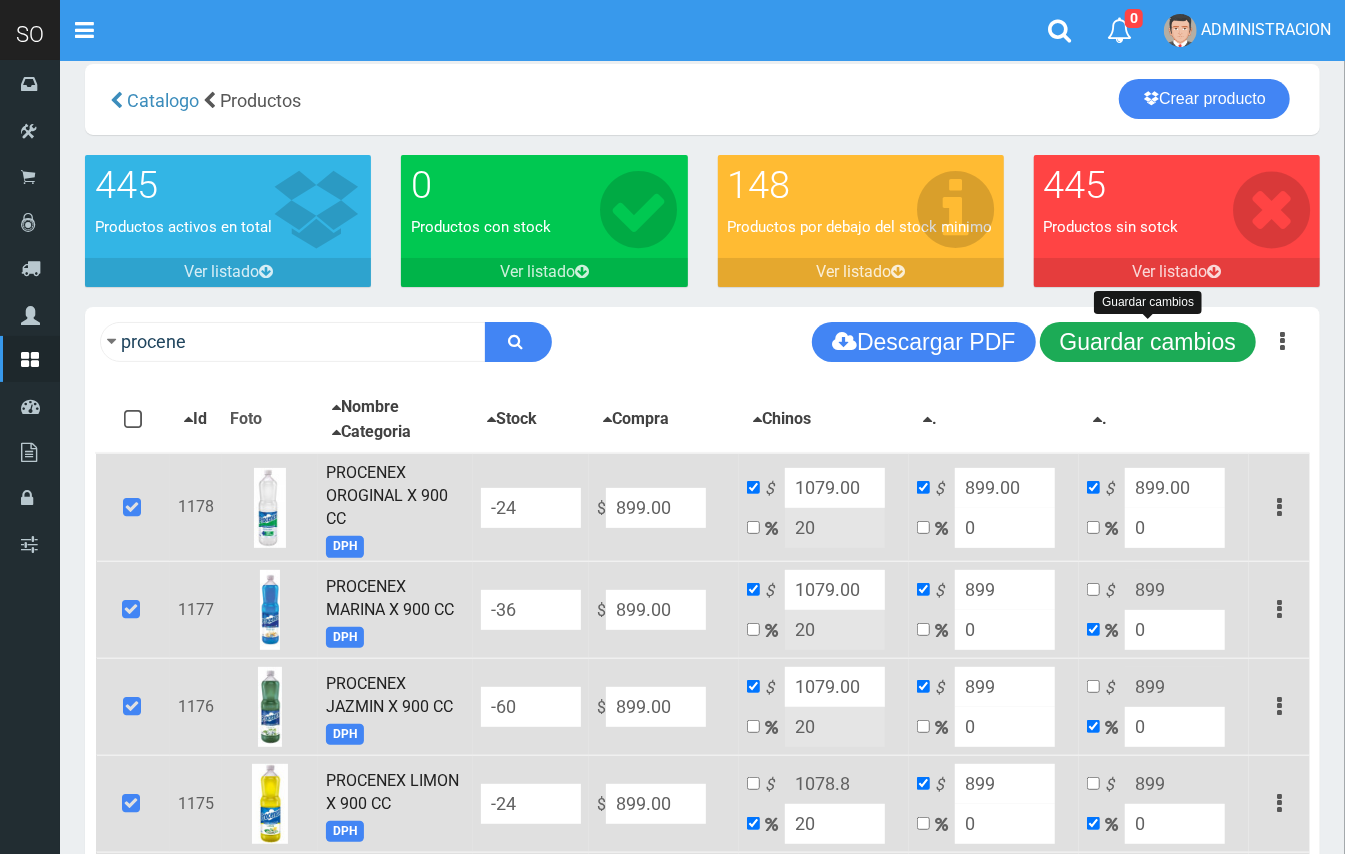 click on "Guardar cambios" at bounding box center (1148, 342) 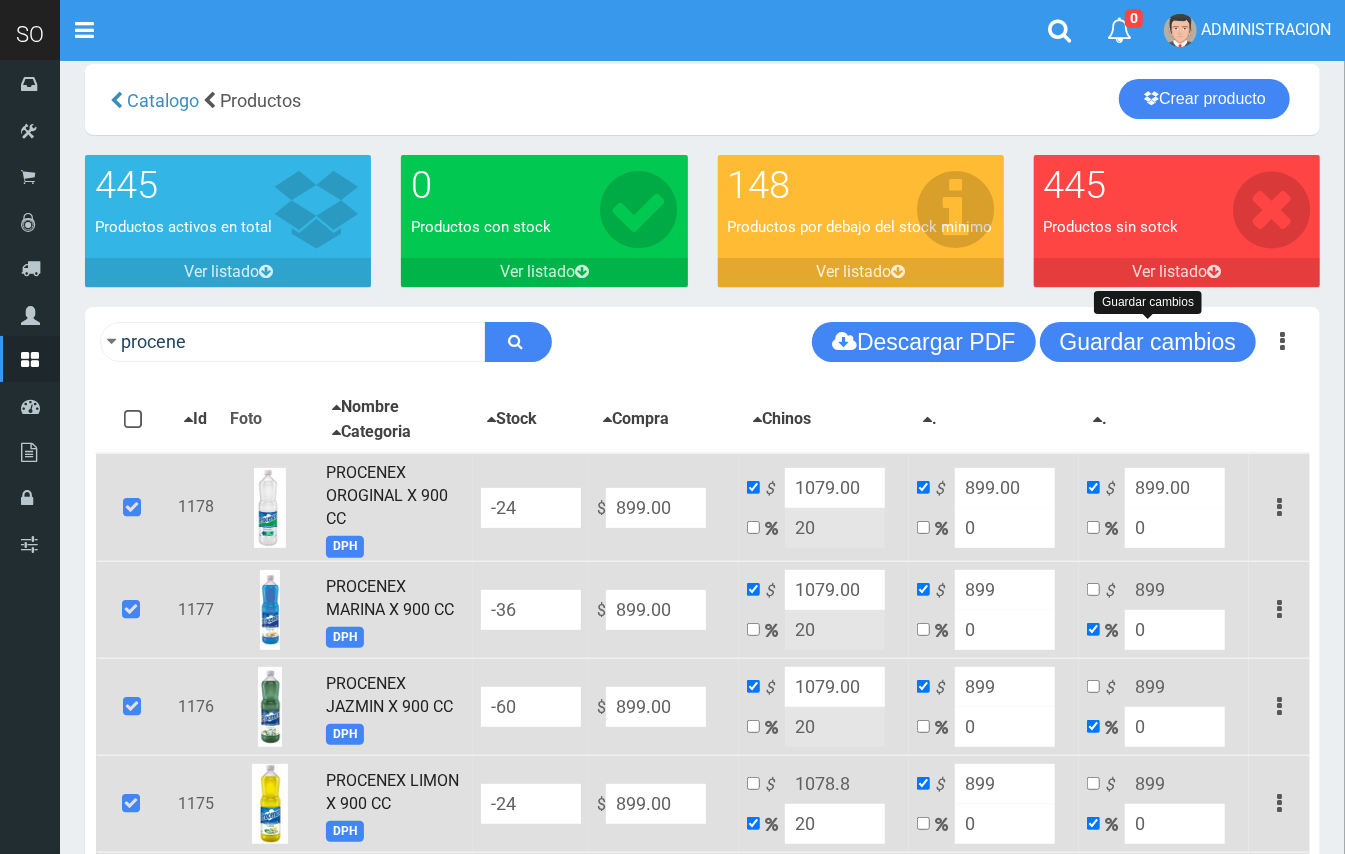 click on "Guardar cambios" at bounding box center (1148, 342) 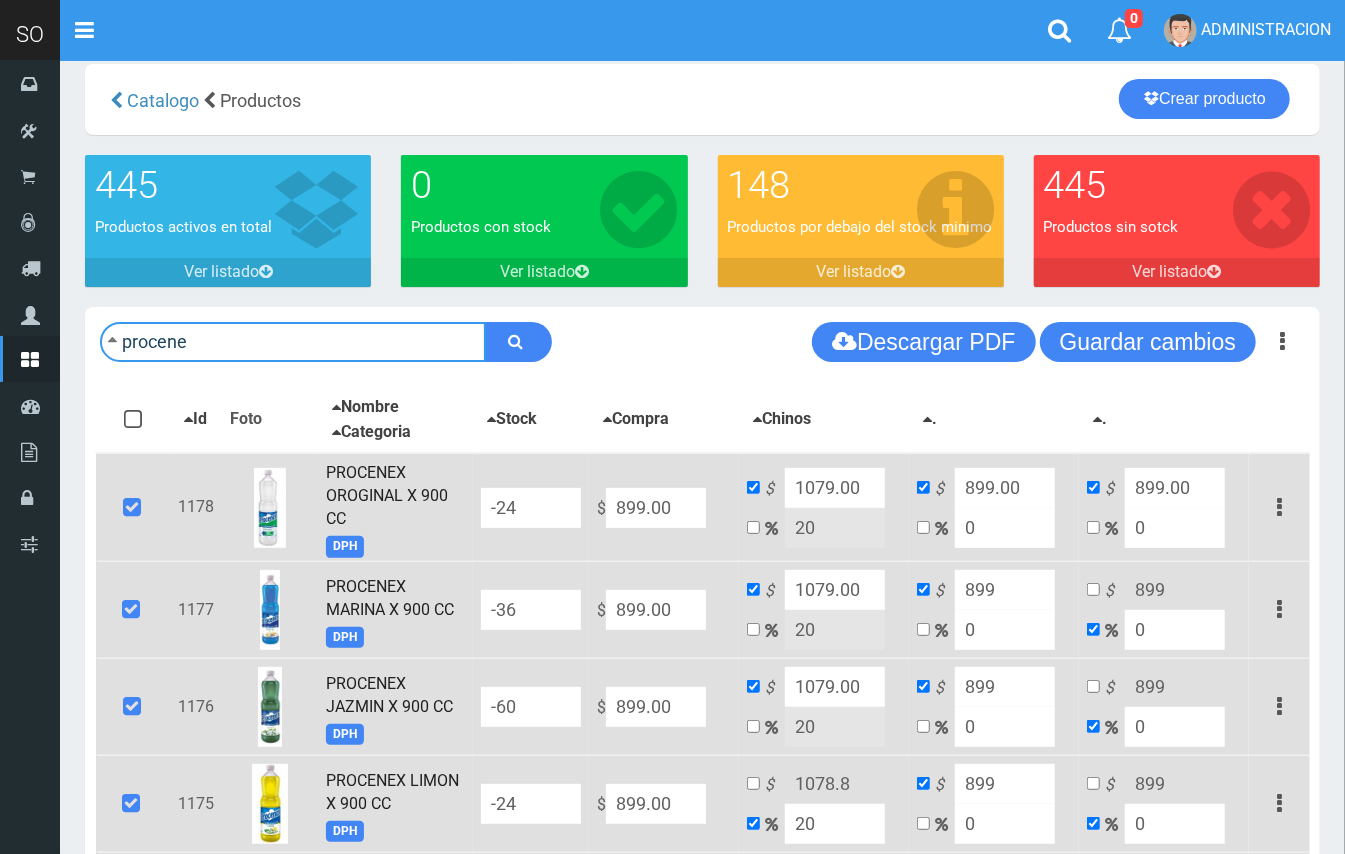 click on "procene" at bounding box center (293, 342) 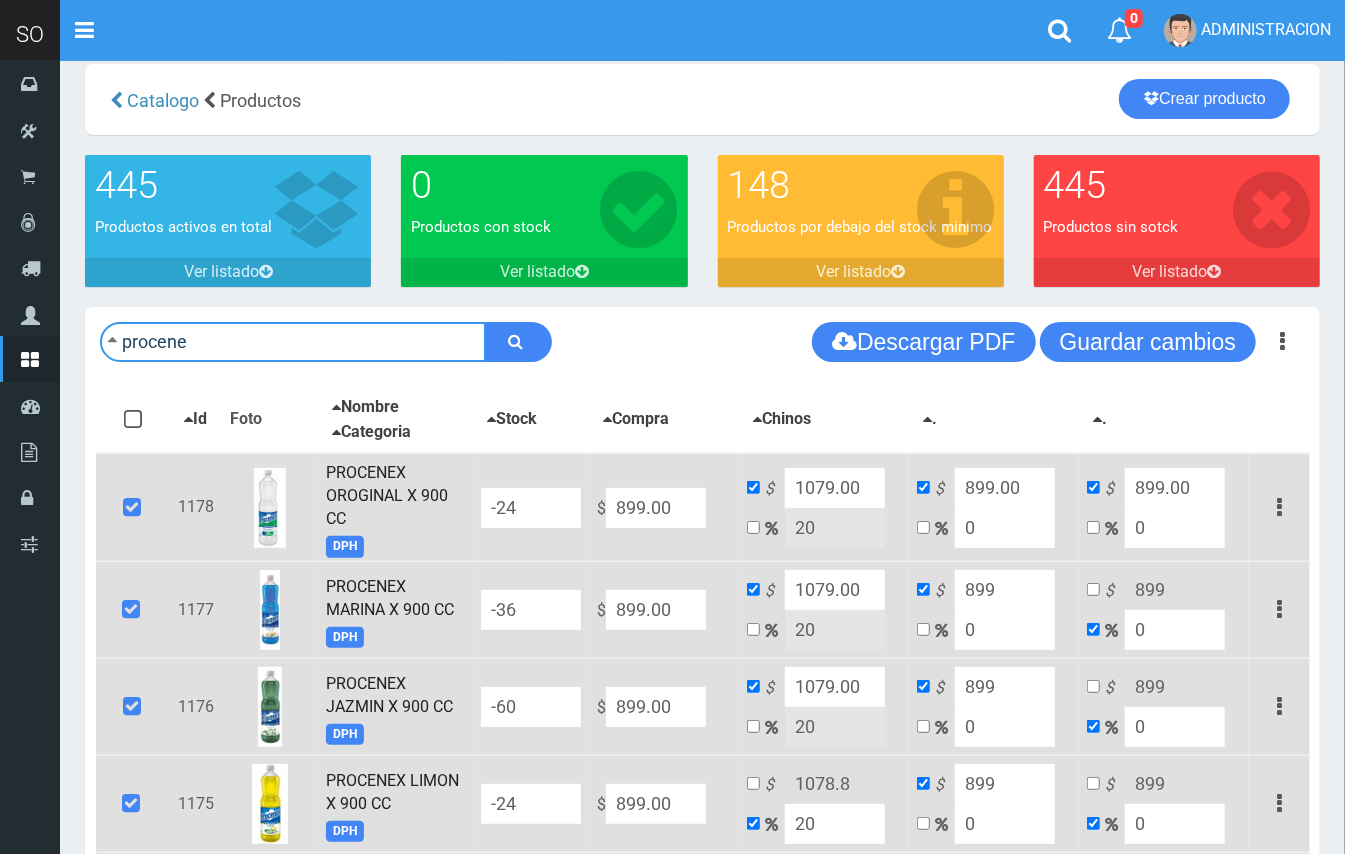 click on "procene" at bounding box center [293, 342] 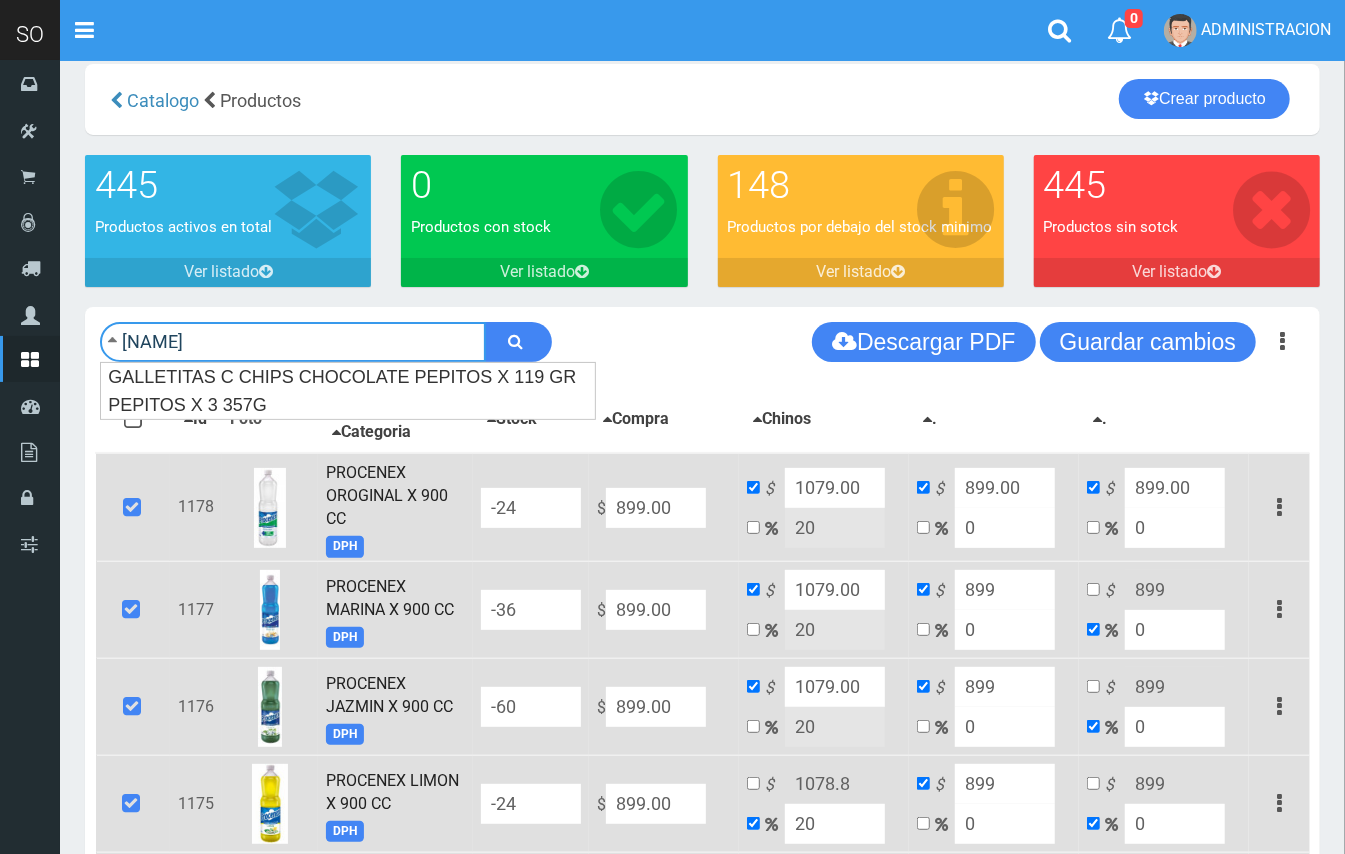 type on "pepit" 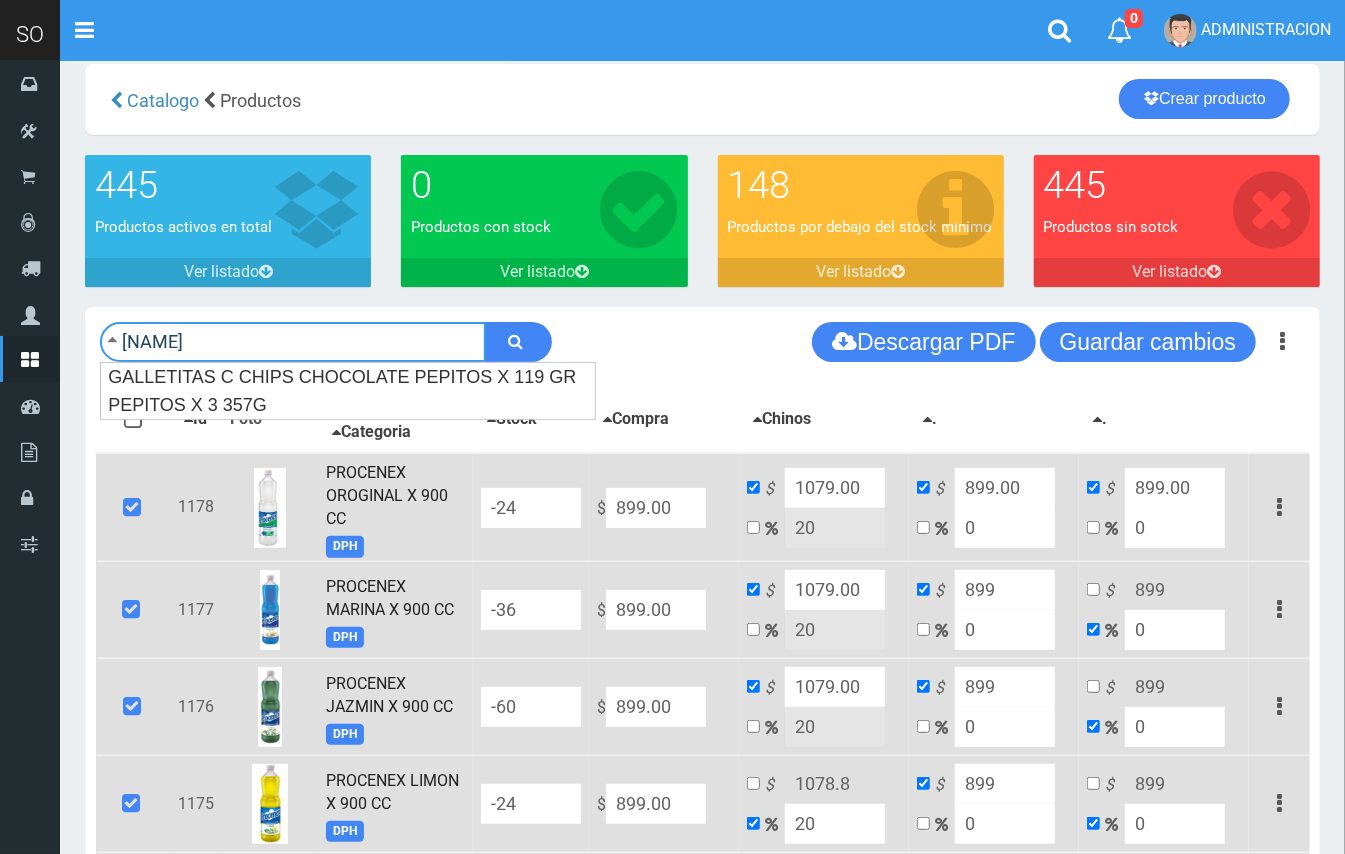 click at bounding box center (518, 342) 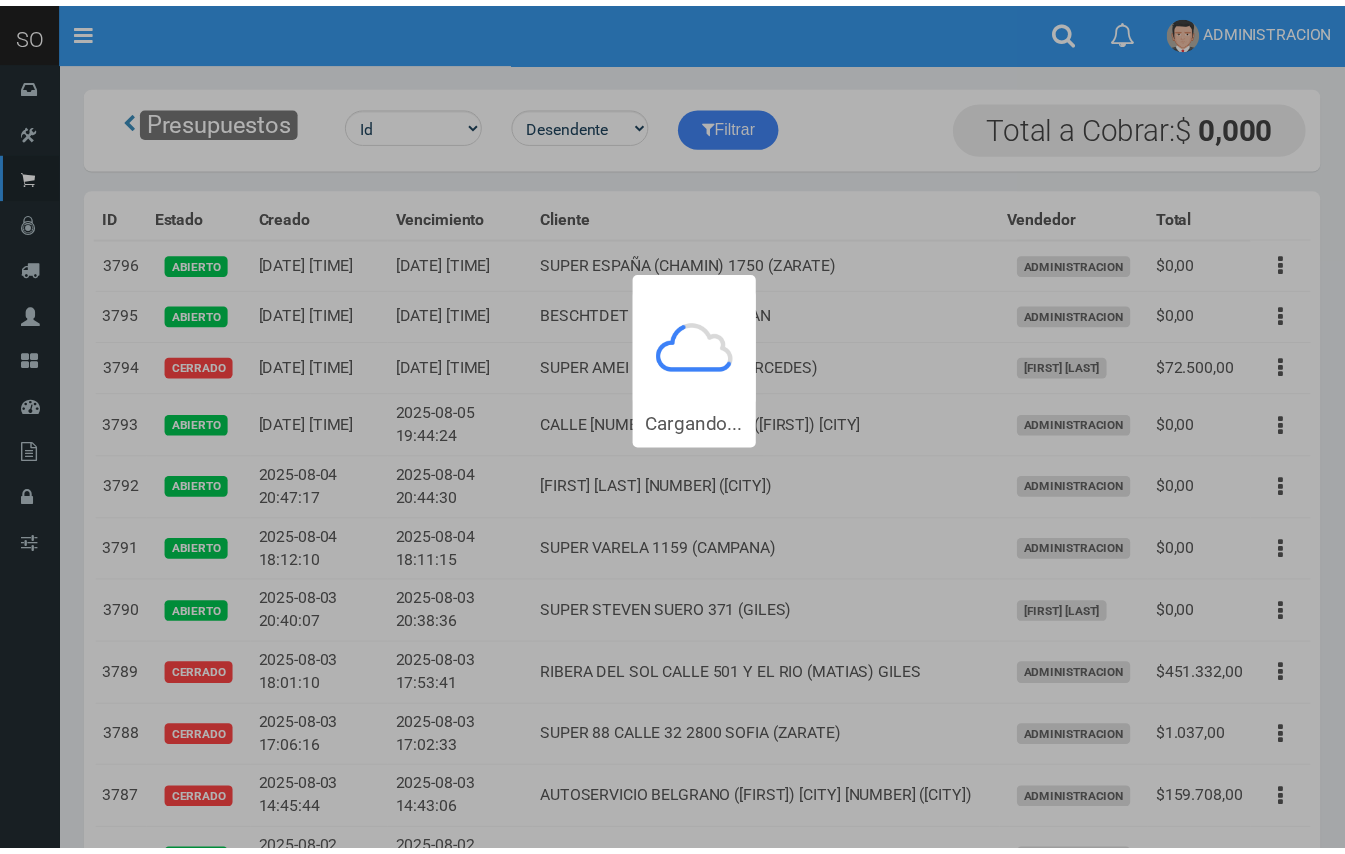 scroll, scrollTop: 0, scrollLeft: 0, axis: both 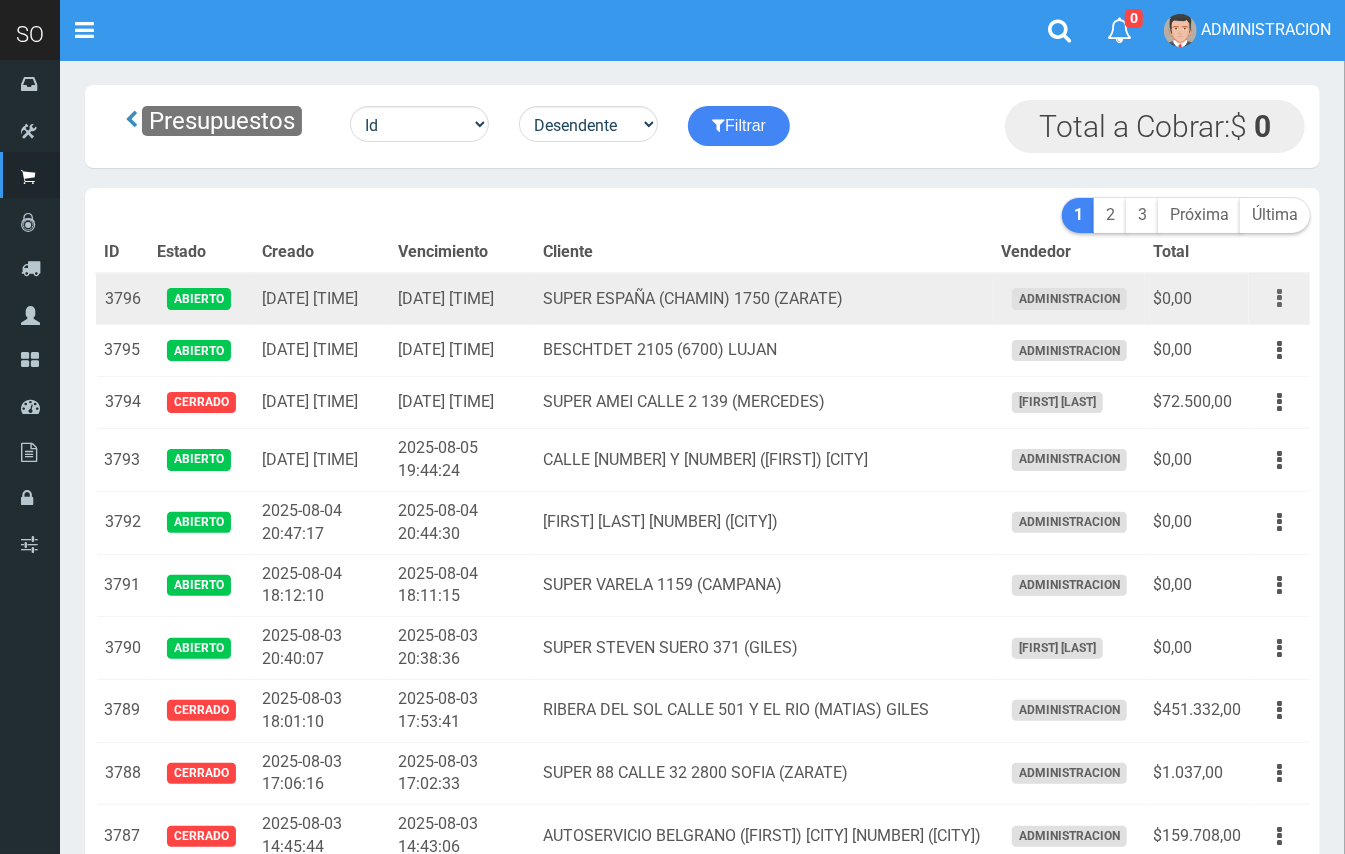 drag, startPoint x: 1293, startPoint y: 294, endPoint x: 1281, endPoint y: 312, distance: 21.633308 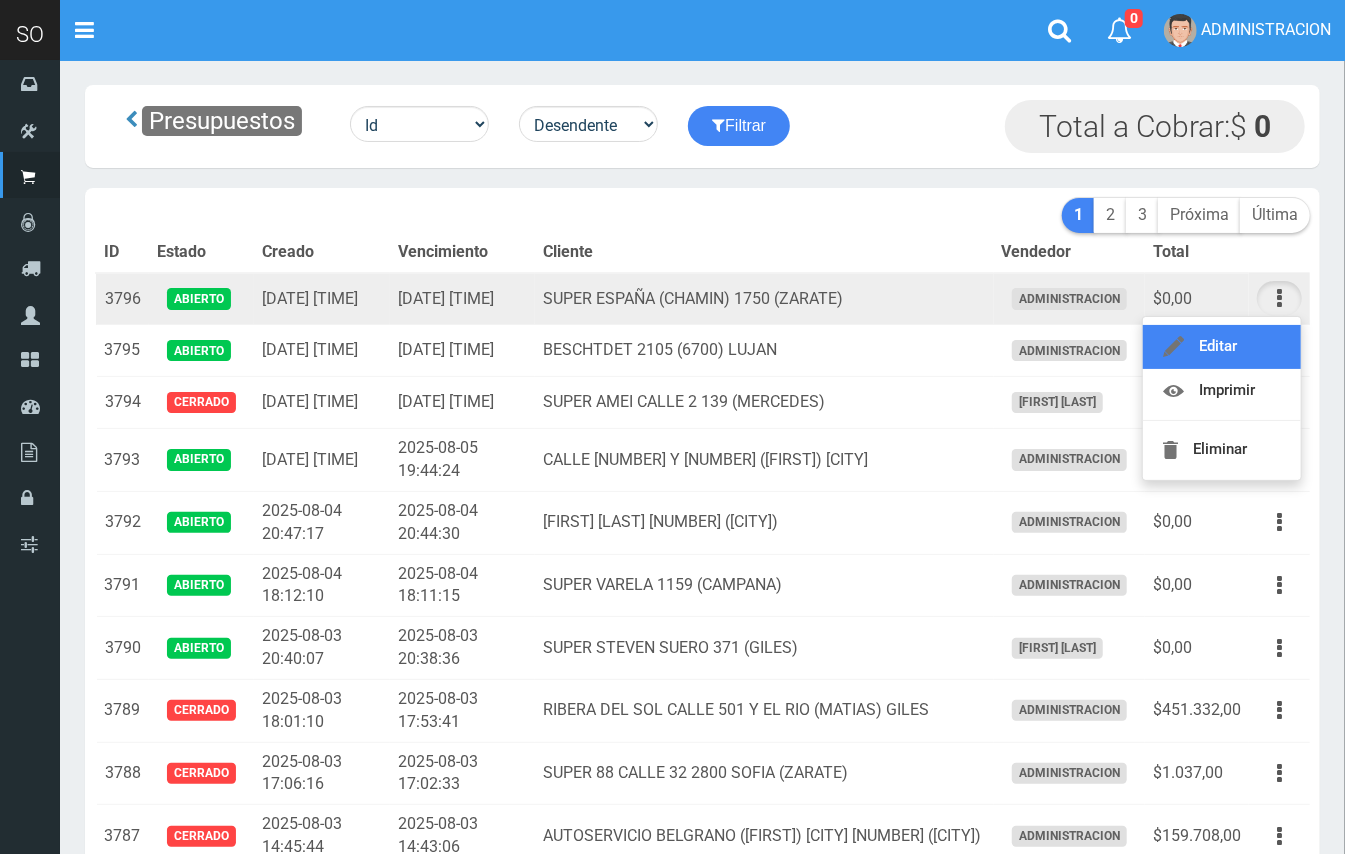 click on "Editar" at bounding box center (1222, 347) 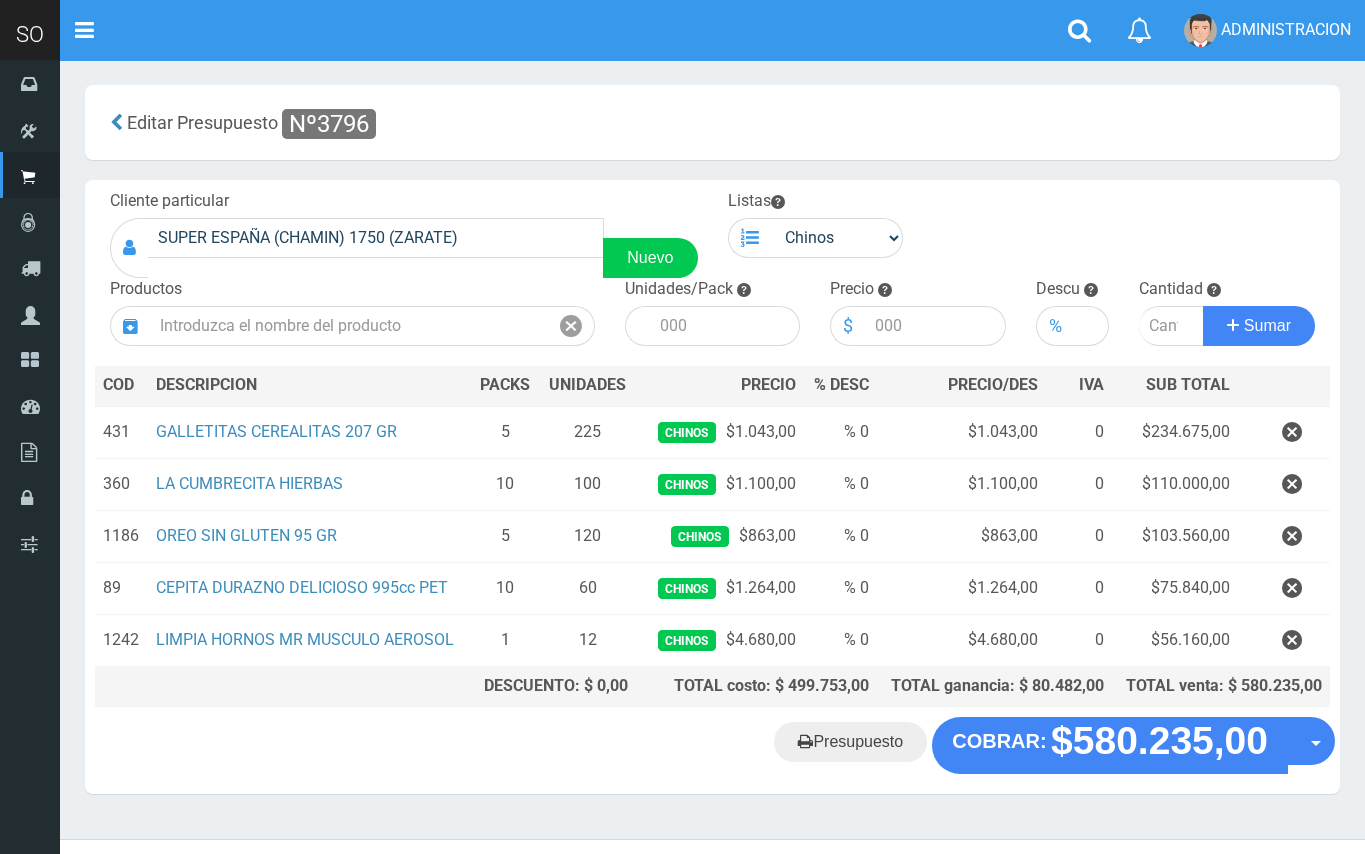 scroll, scrollTop: 0, scrollLeft: 0, axis: both 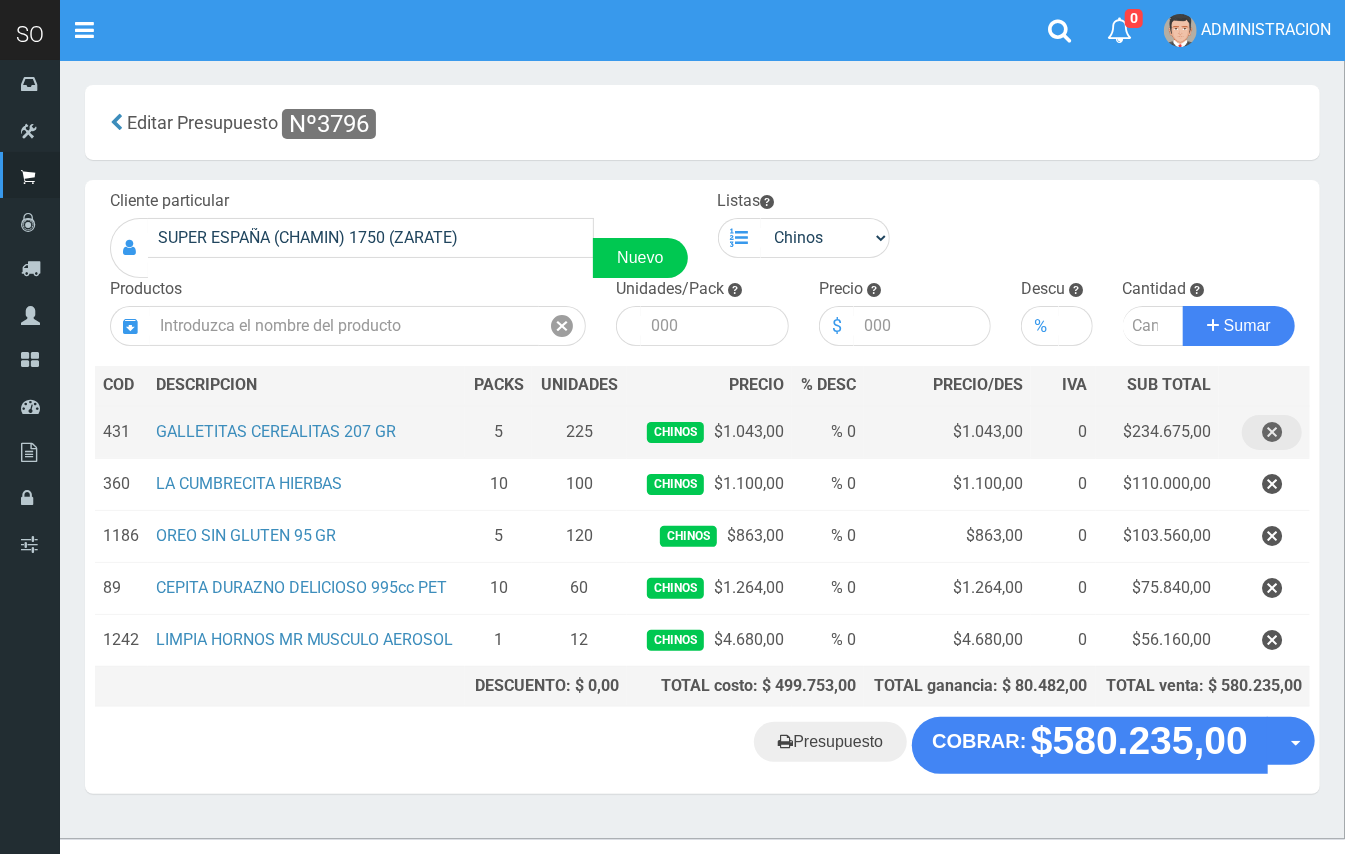 click at bounding box center (1272, 432) 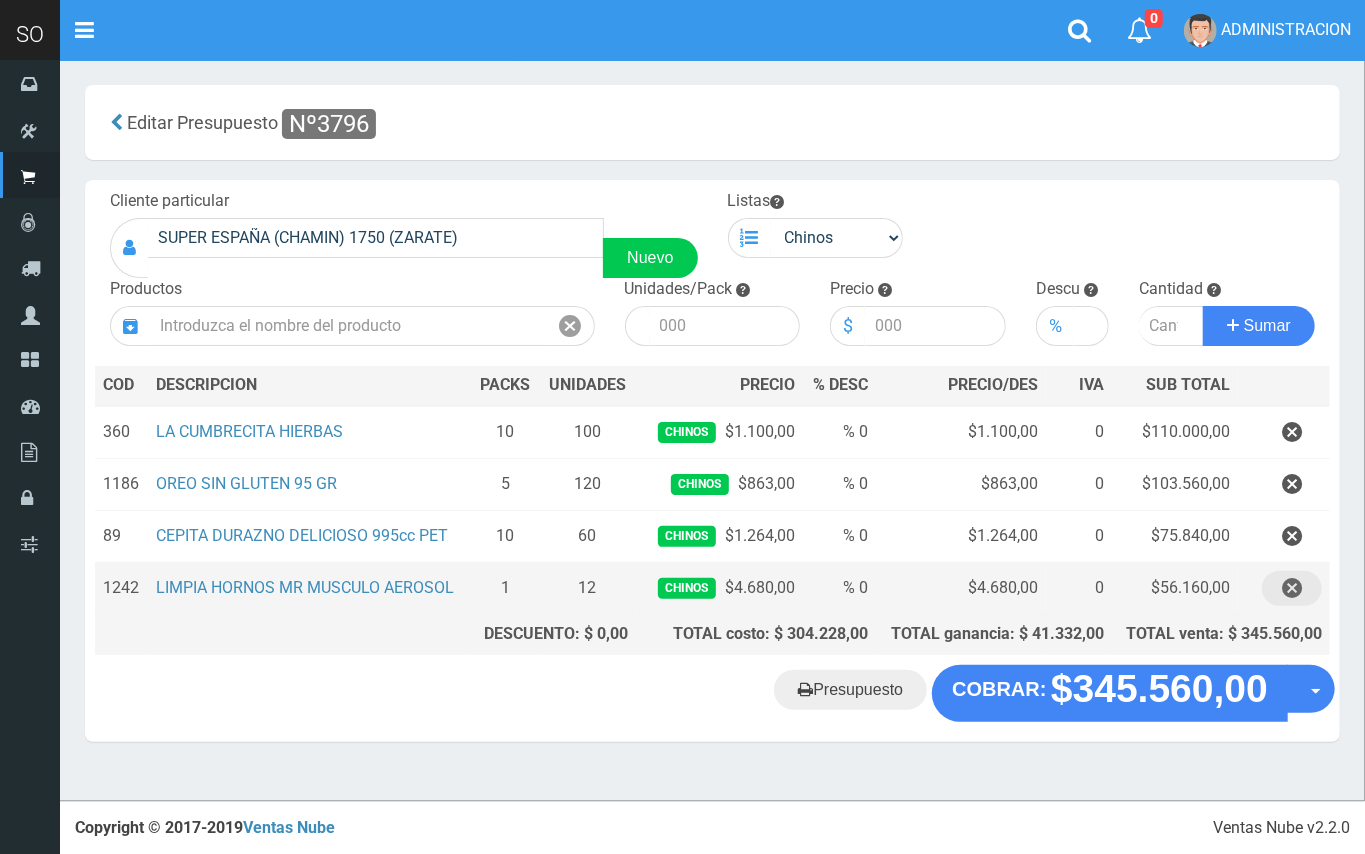 click at bounding box center [1292, 588] 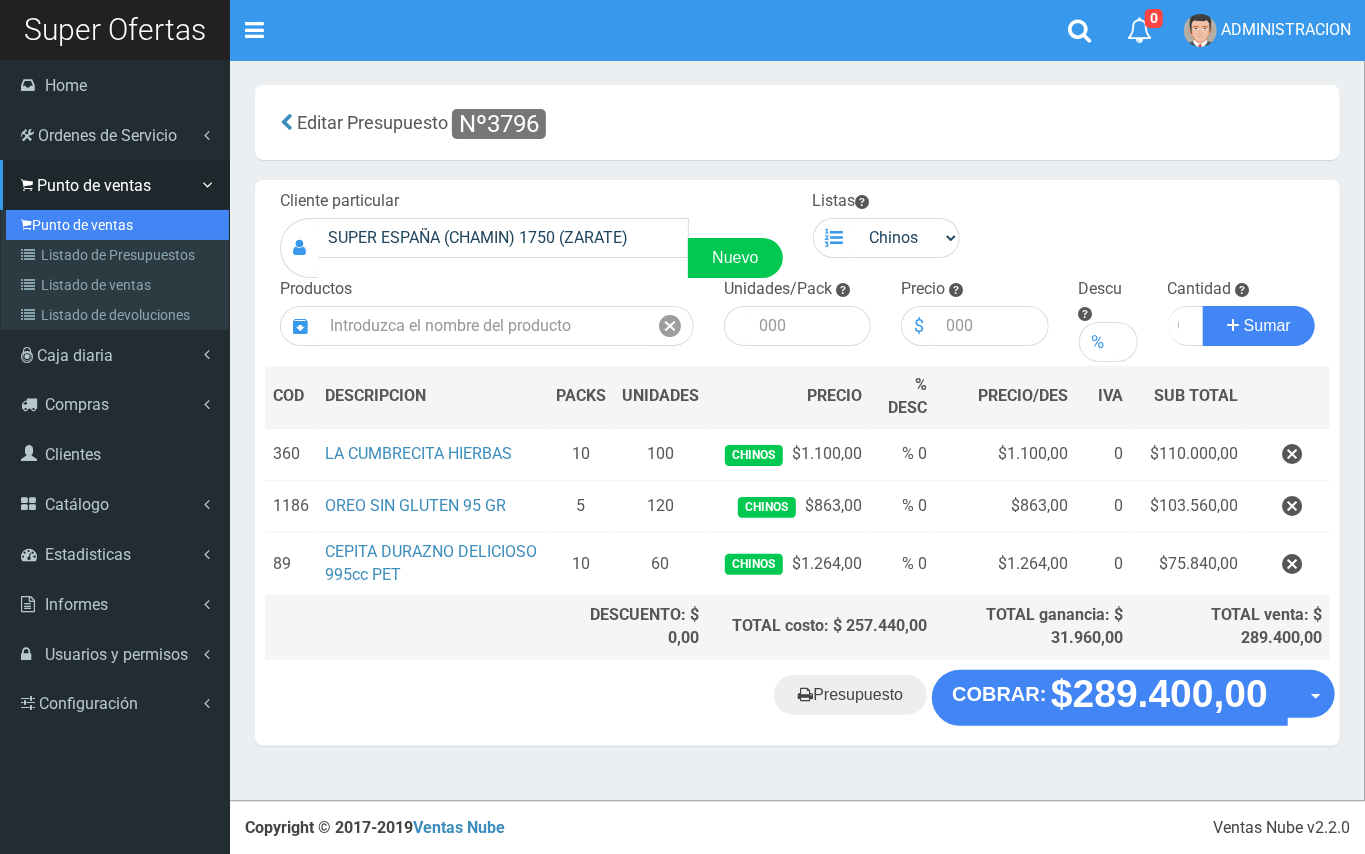 click on "Punto de ventas" at bounding box center (117, 225) 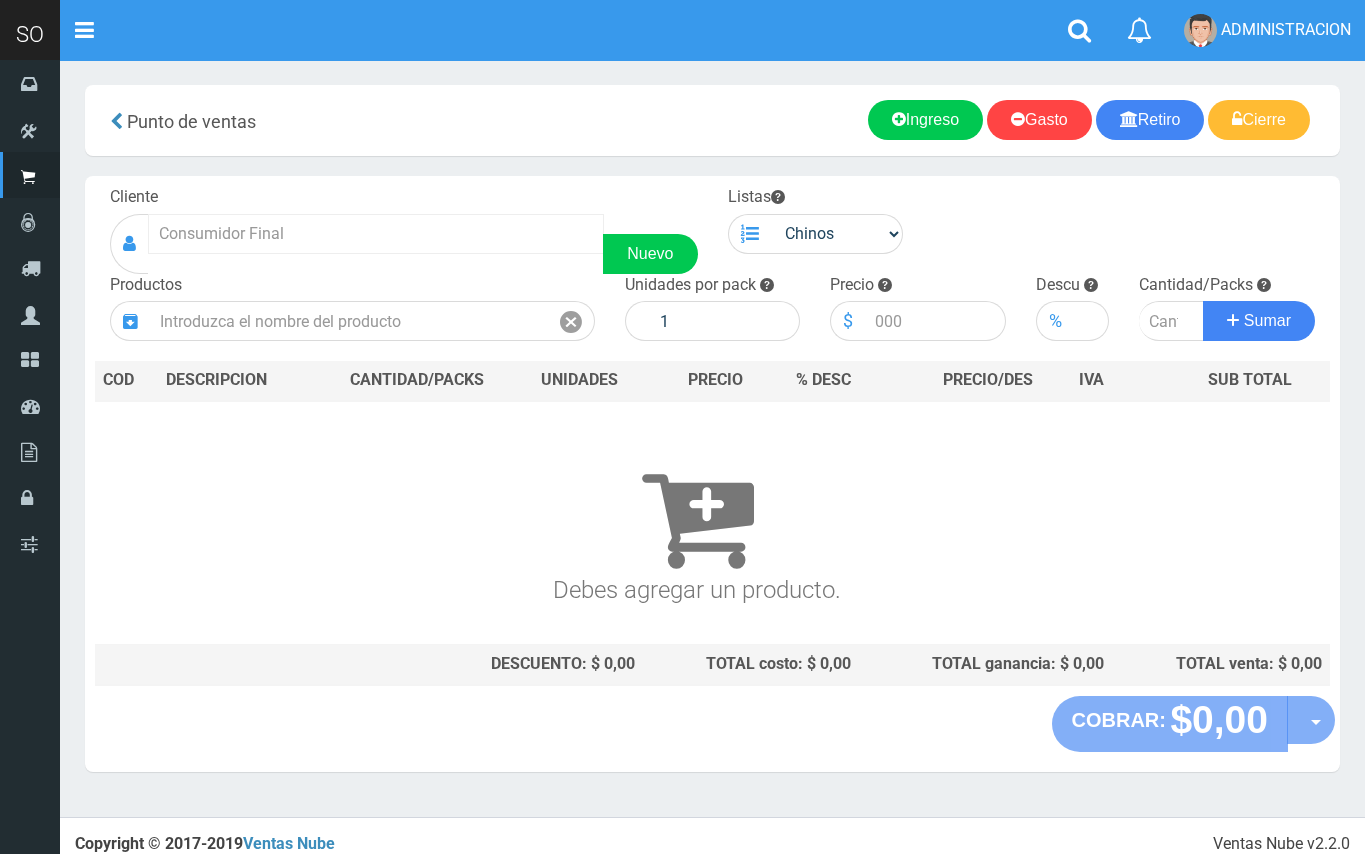 scroll, scrollTop: 0, scrollLeft: 0, axis: both 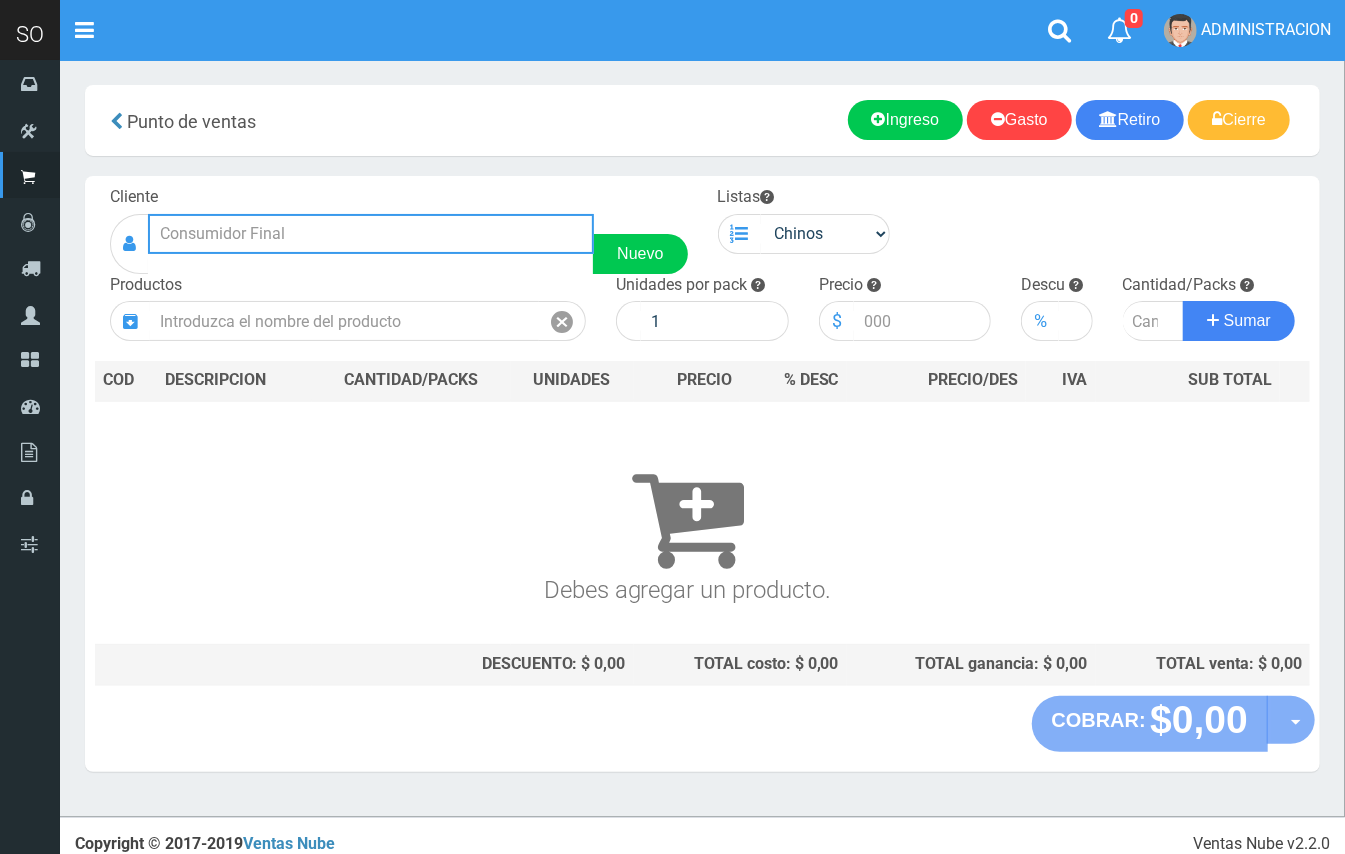 click at bounding box center [371, 234] 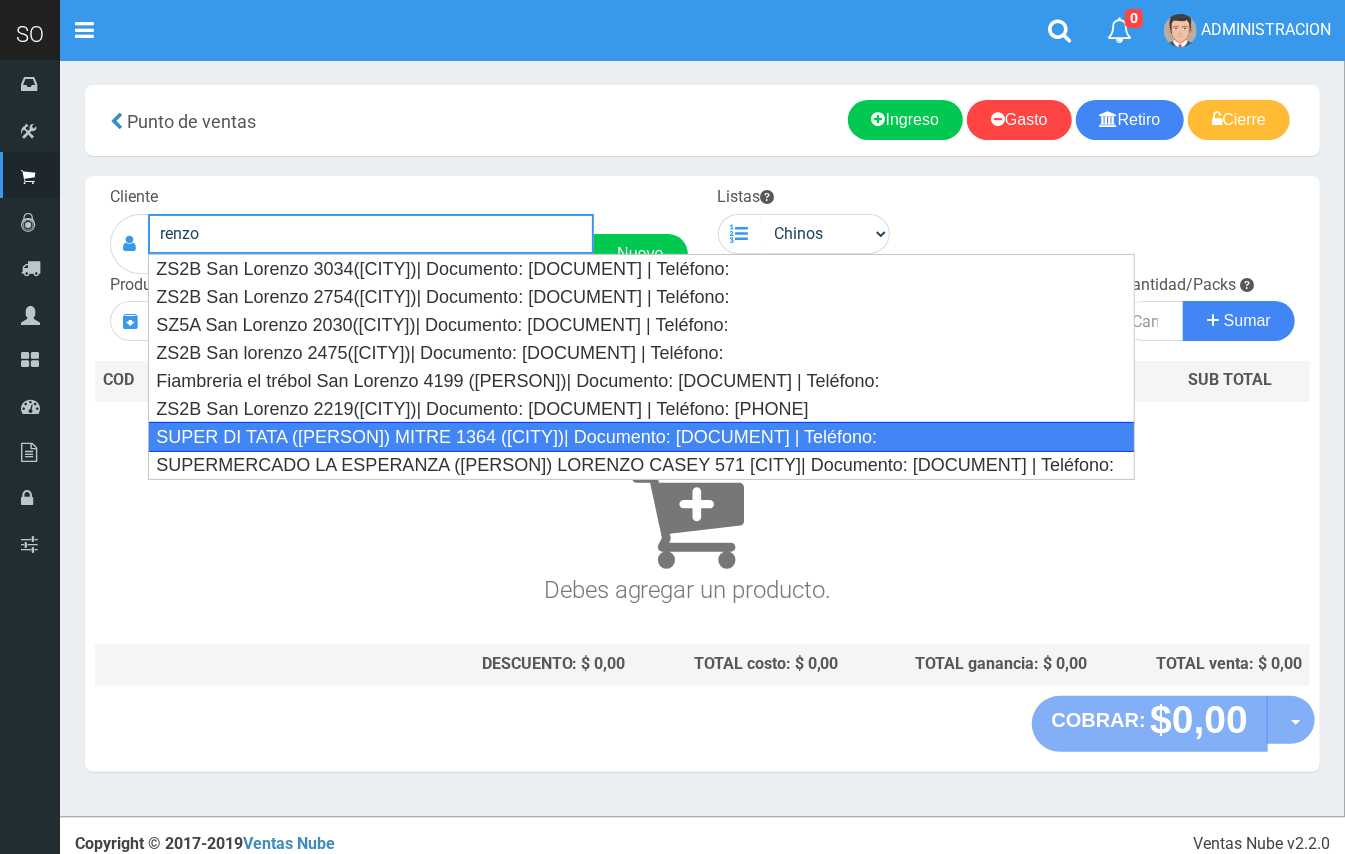 click on "SUPER DI TATA ([PERSON]) MITRE 1364 ([CITY])| Documento: [DOCUMENT] | Teléfono:" at bounding box center (641, 437) 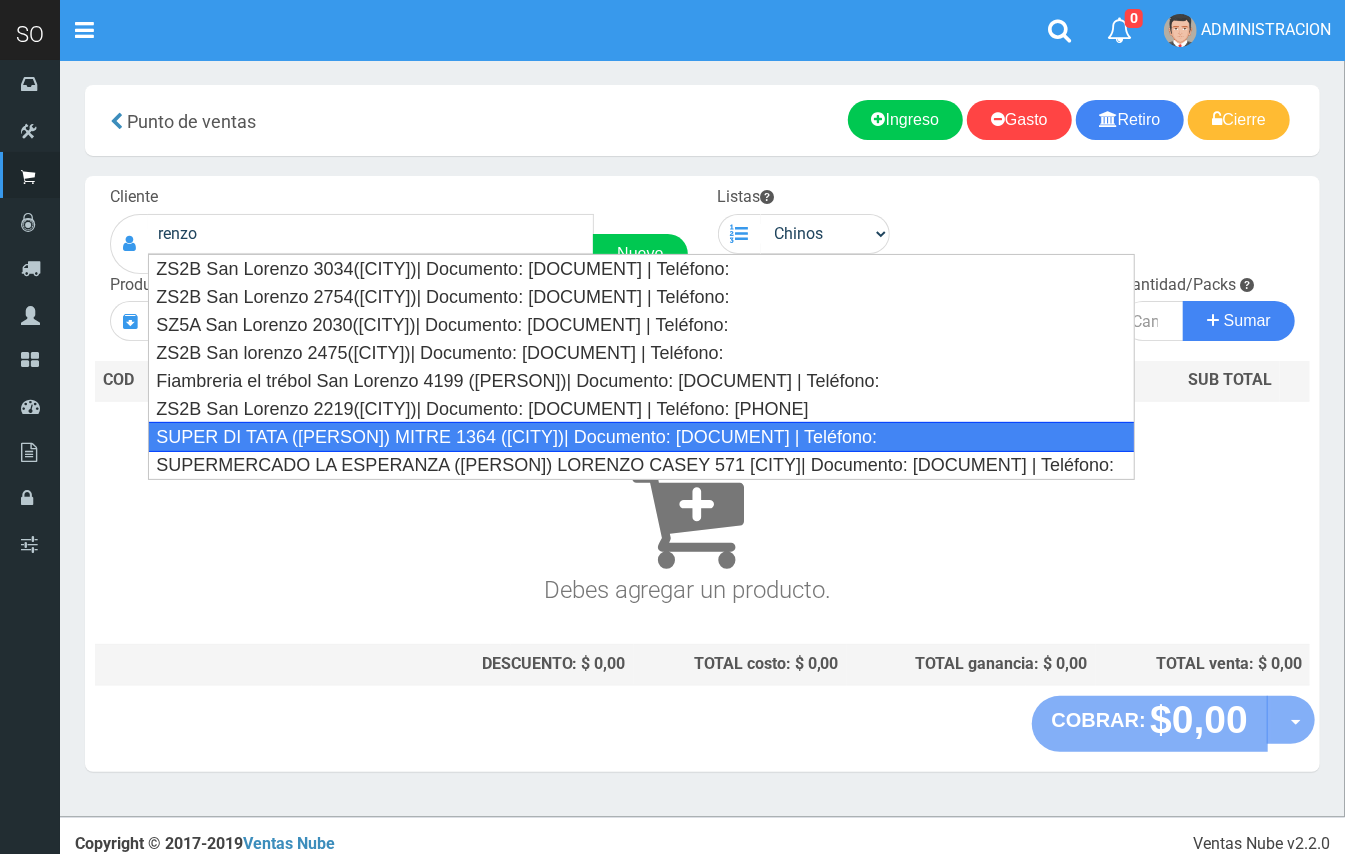 type on "SUPER DI TATA (RENZO) MITRE 1364 (GILES)| Documento: 27861786176 | Teléfono:" 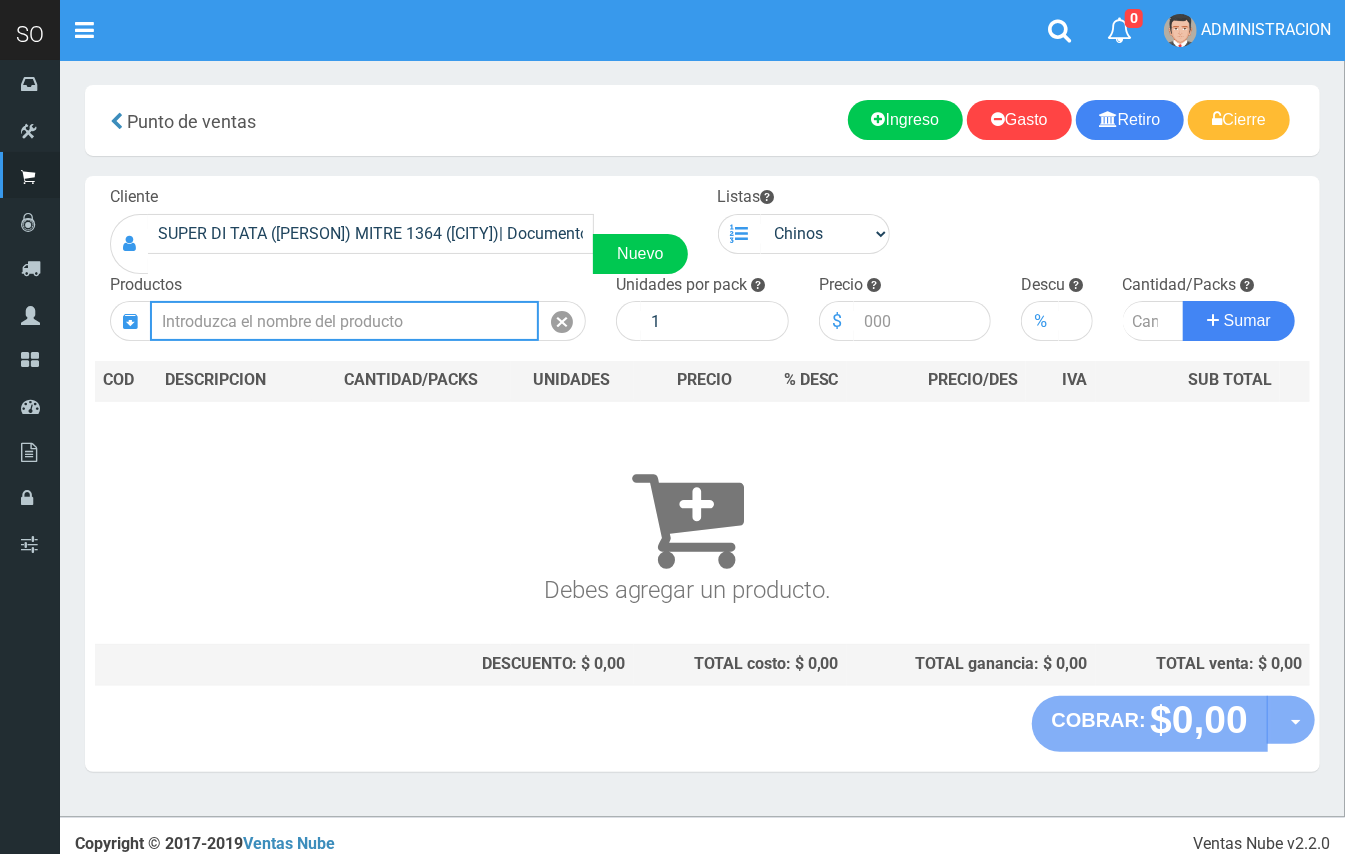 click at bounding box center (344, 321) 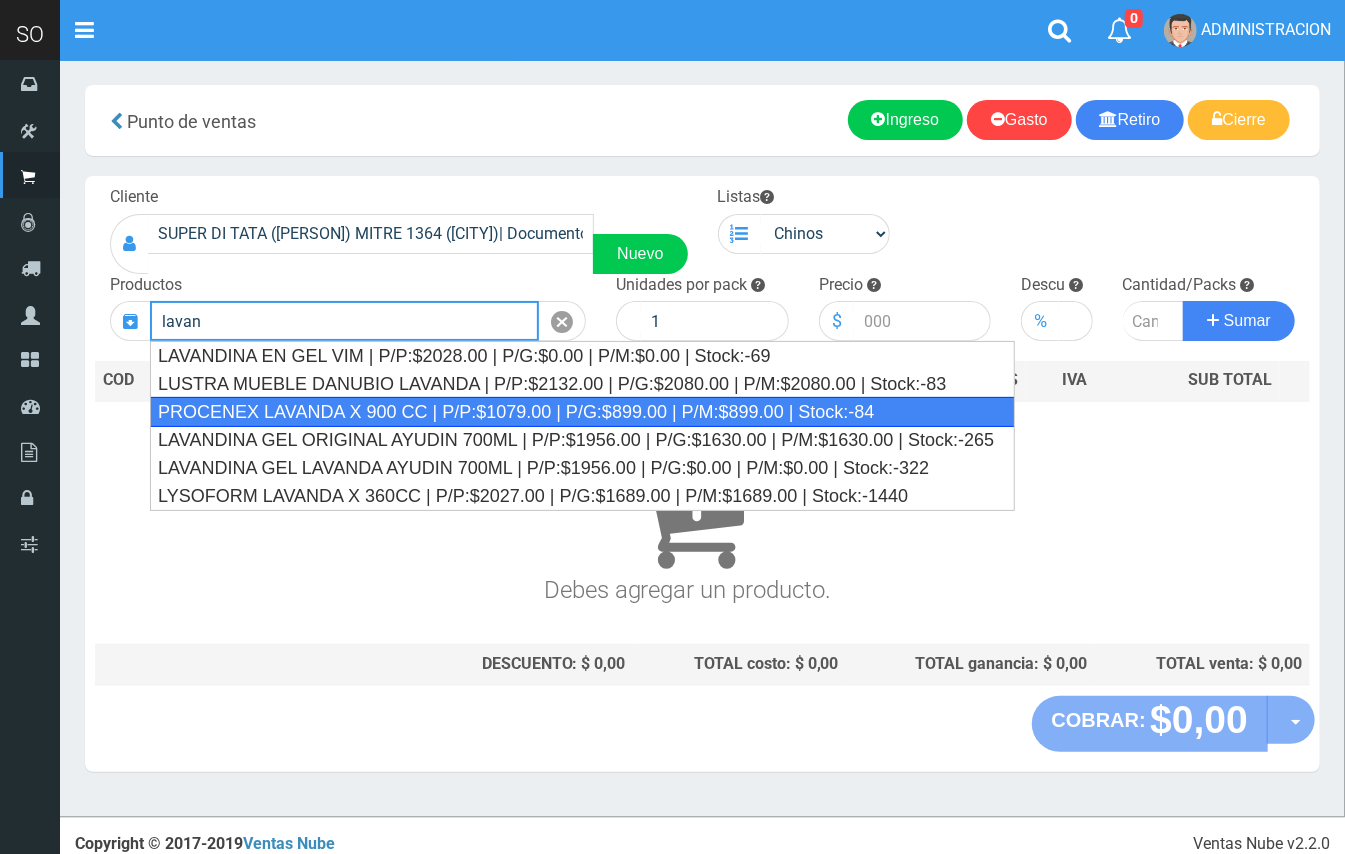 click on "PROCENEX LAVANDA  X 900 CC | P/P:$1079.00 | P/G:$899.00 | P/M:$899.00 | Stock:-84" at bounding box center [582, 412] 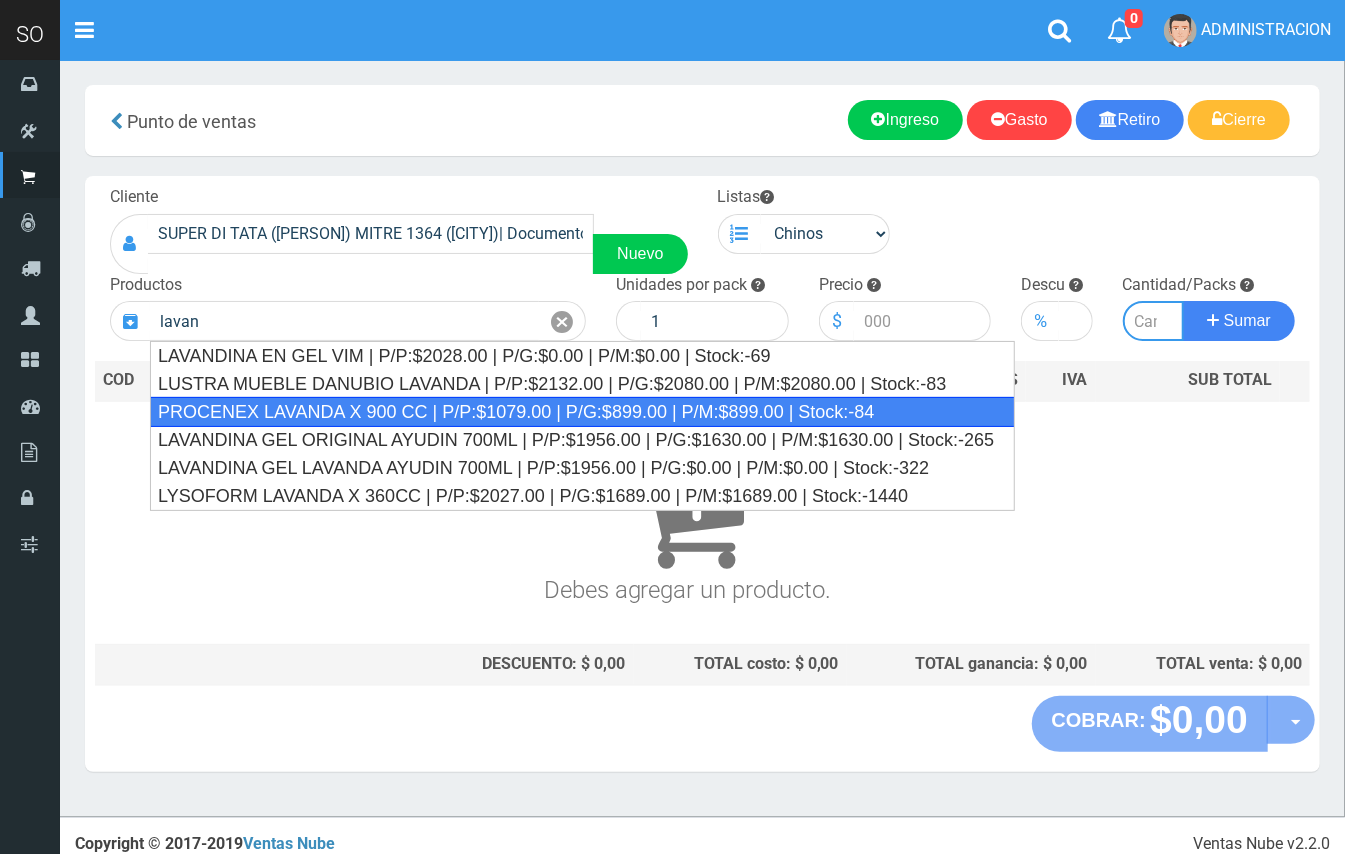 type on "PROCENEX LAVANDA  X 900 CC | P/P:$1079.00 | P/G:$899.00 | P/M:$899.00 | Stock:-84" 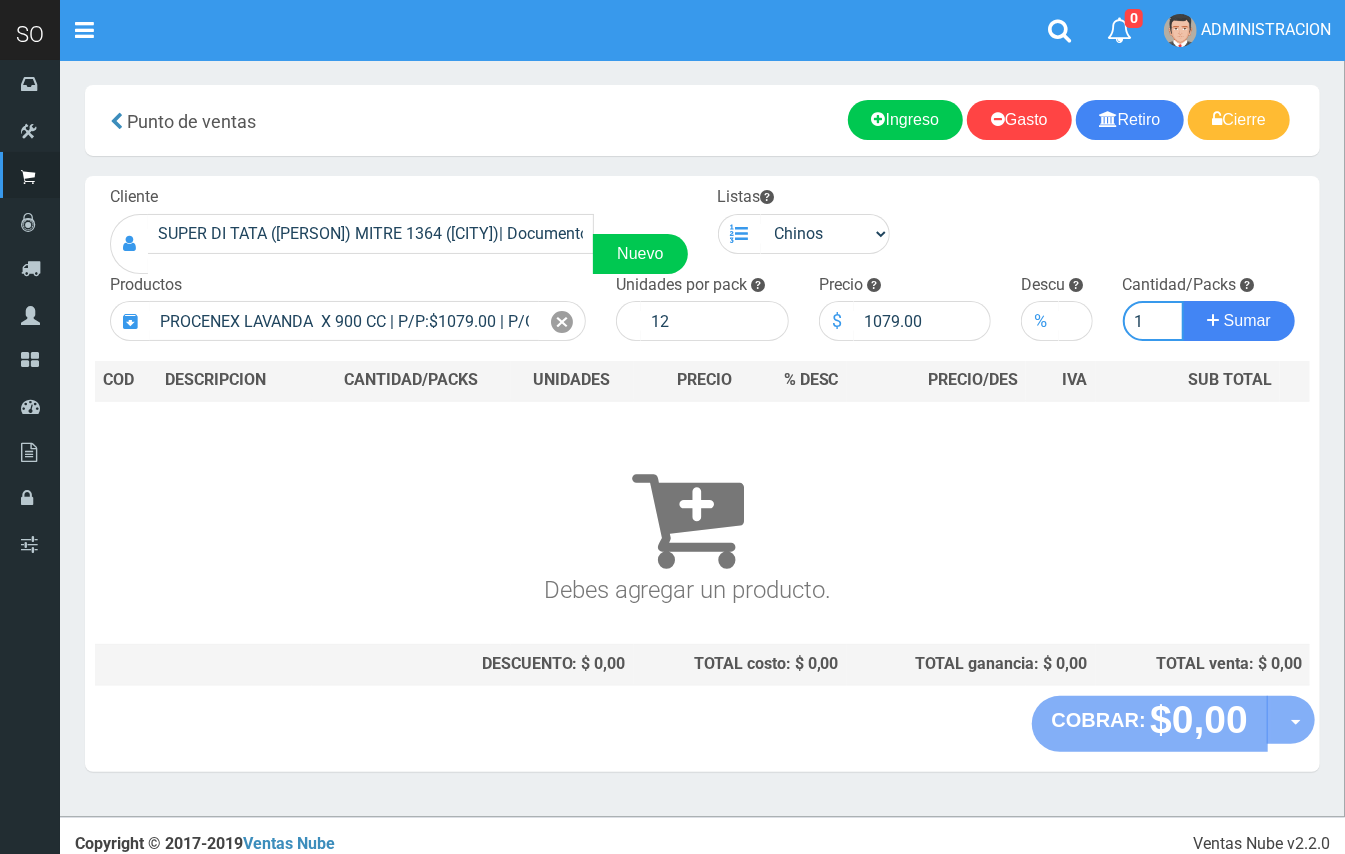 type on "1" 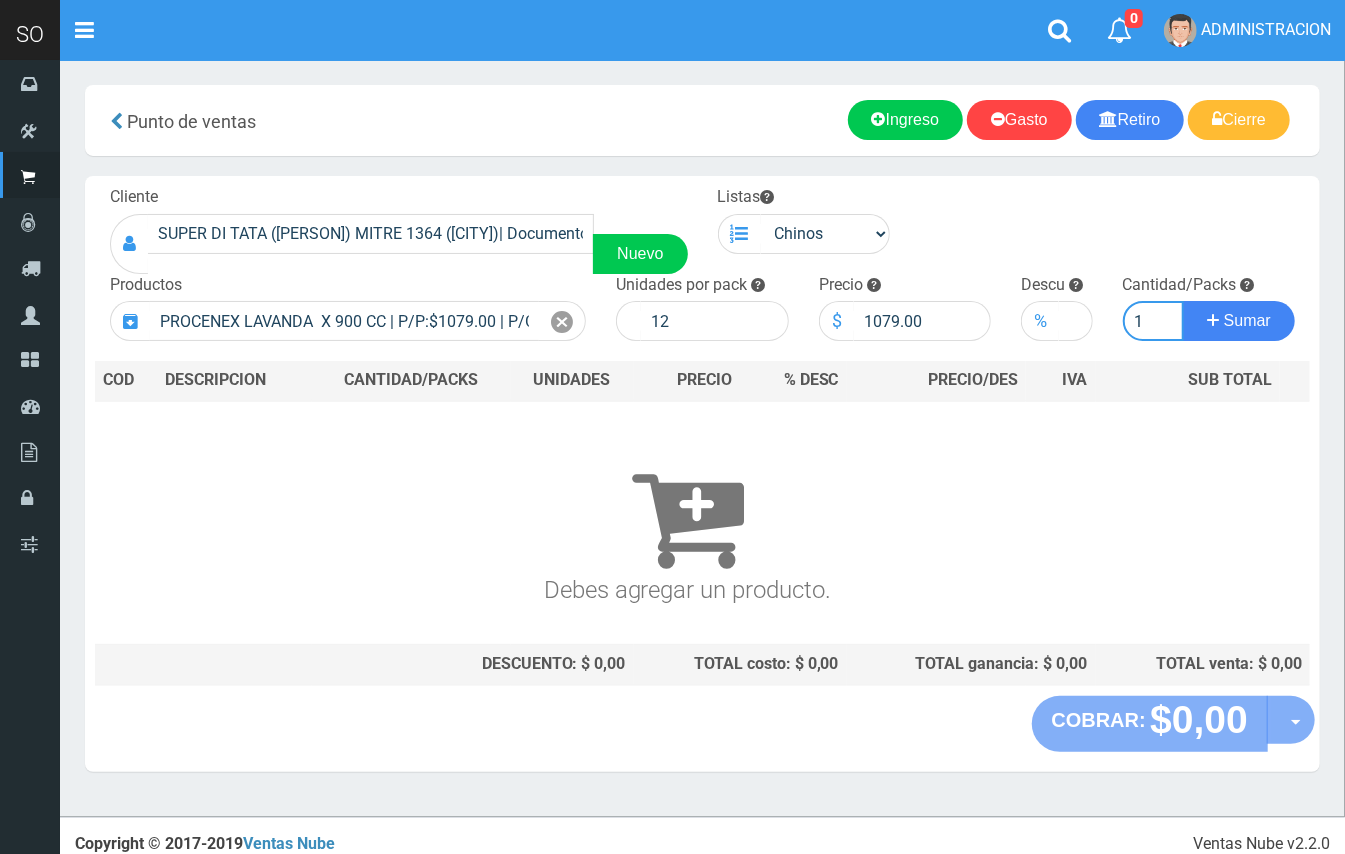 click on "Sumar" at bounding box center (1239, 321) 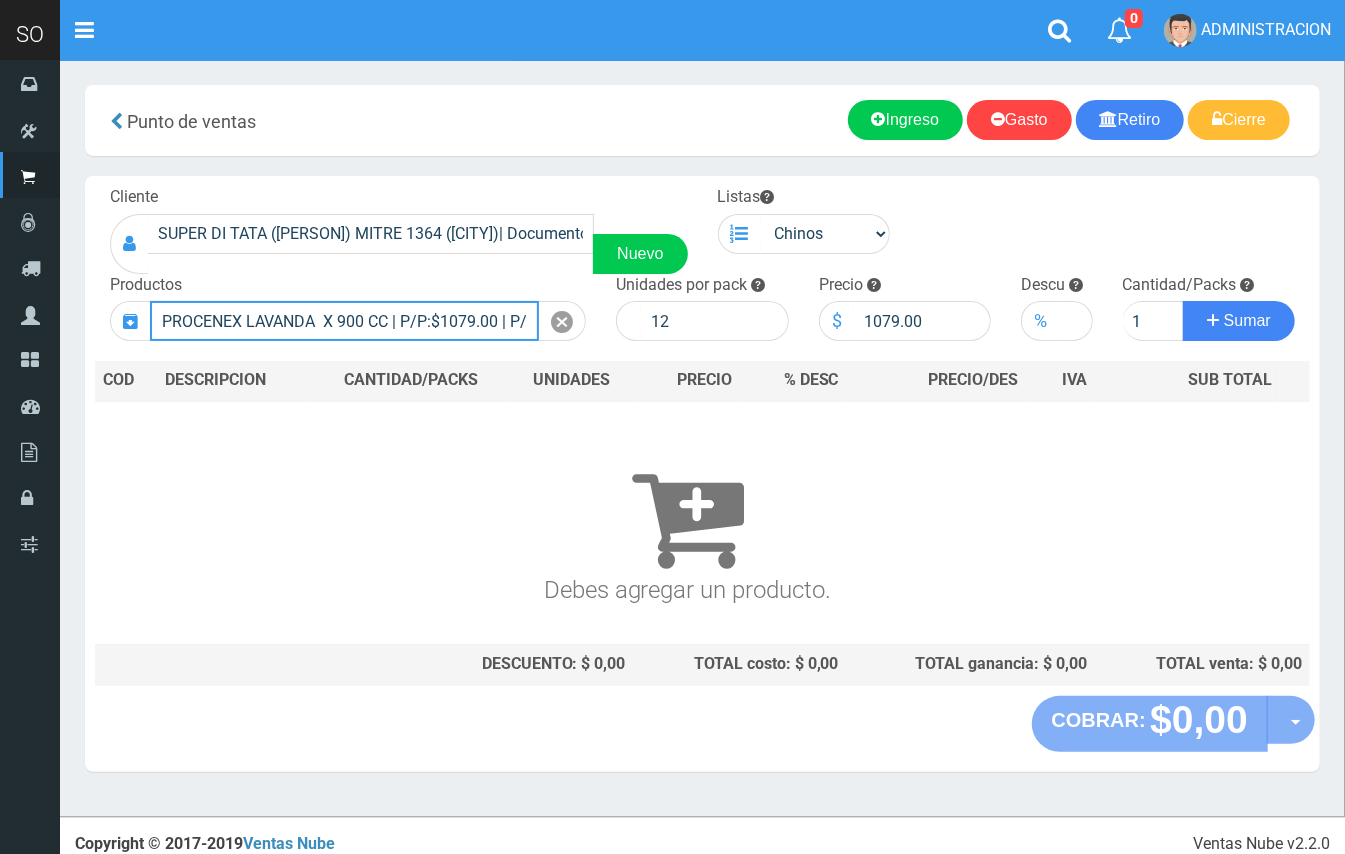 type 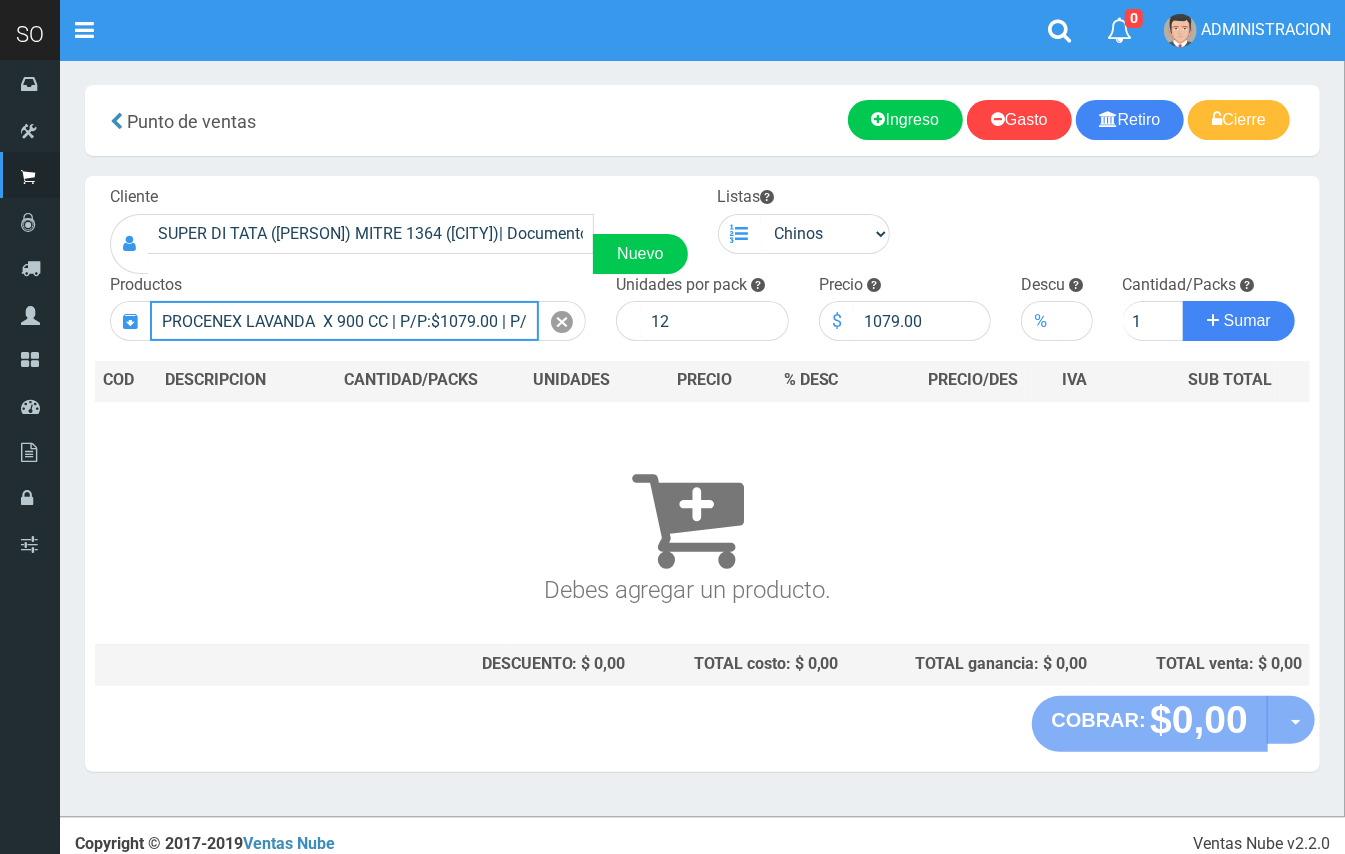 type 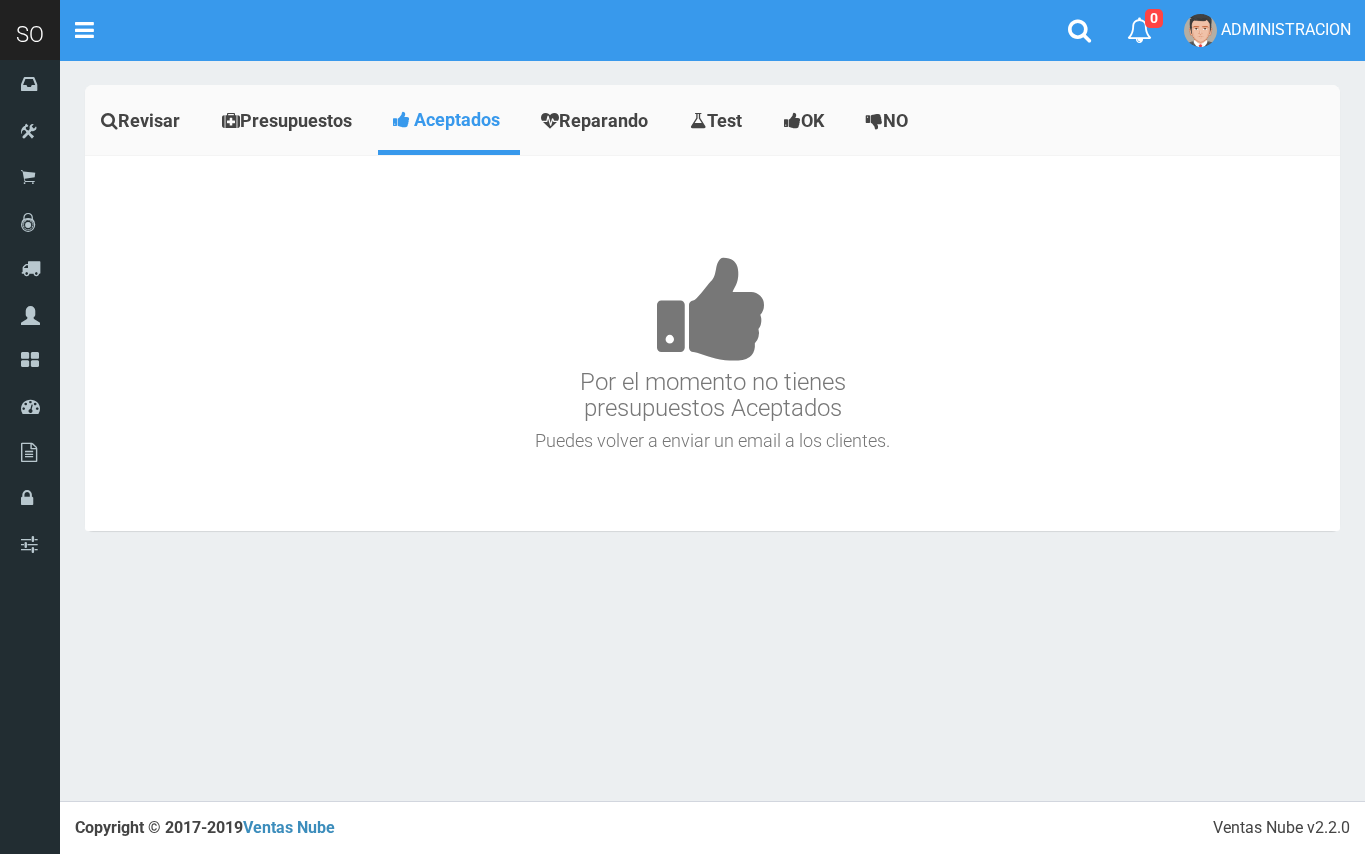 scroll, scrollTop: 0, scrollLeft: 0, axis: both 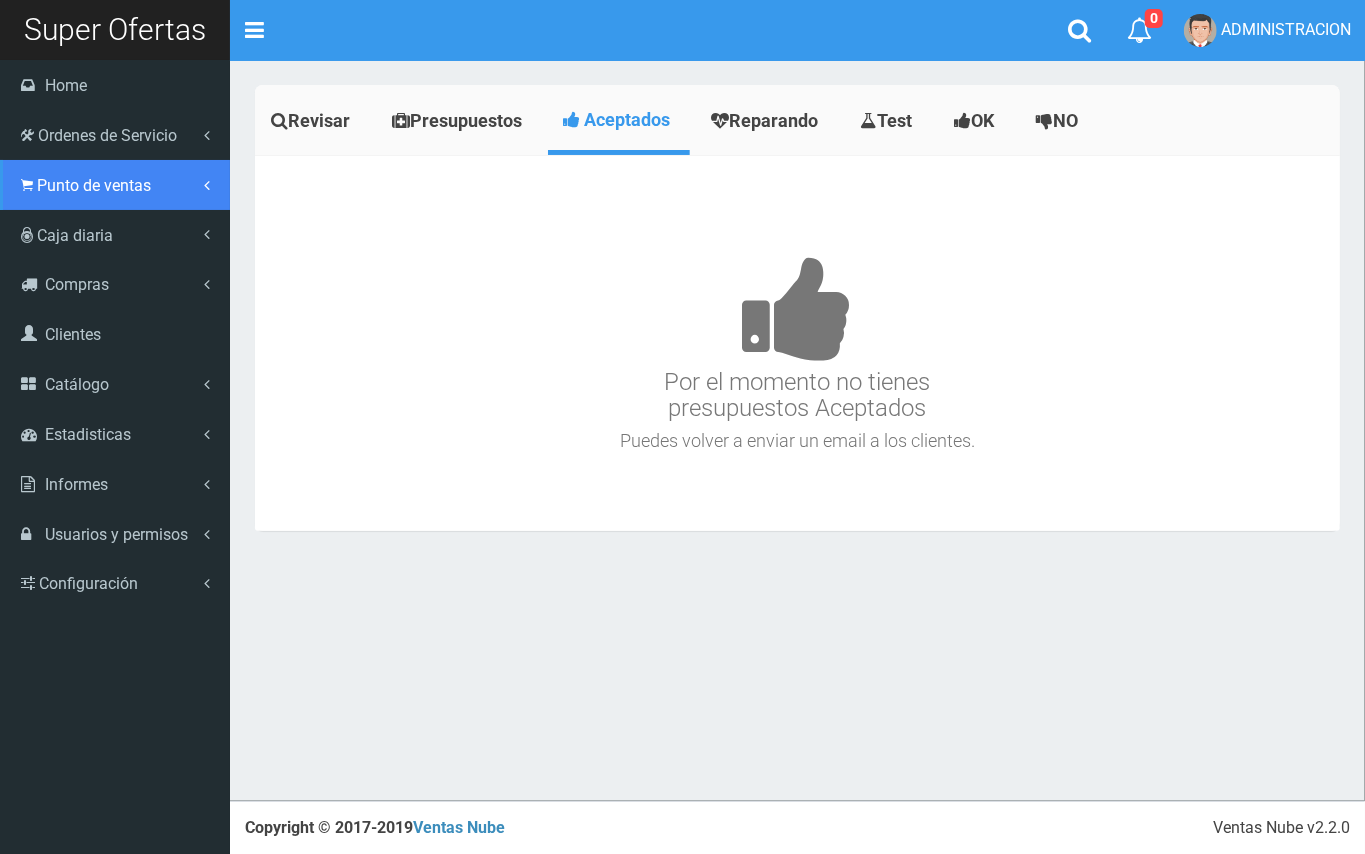 click on "Punto de ventas" at bounding box center [115, 185] 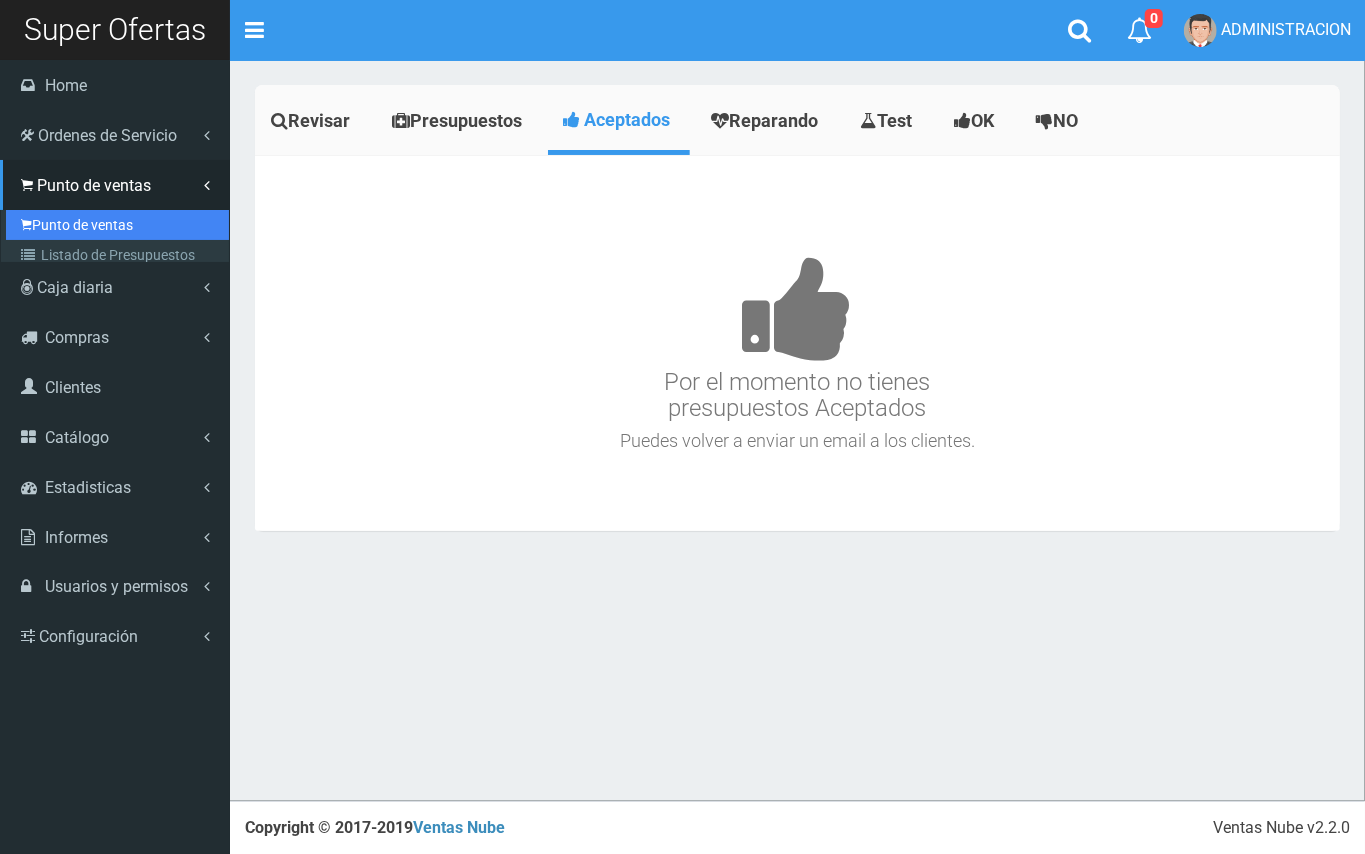 click on "Punto de ventas" at bounding box center (117, 225) 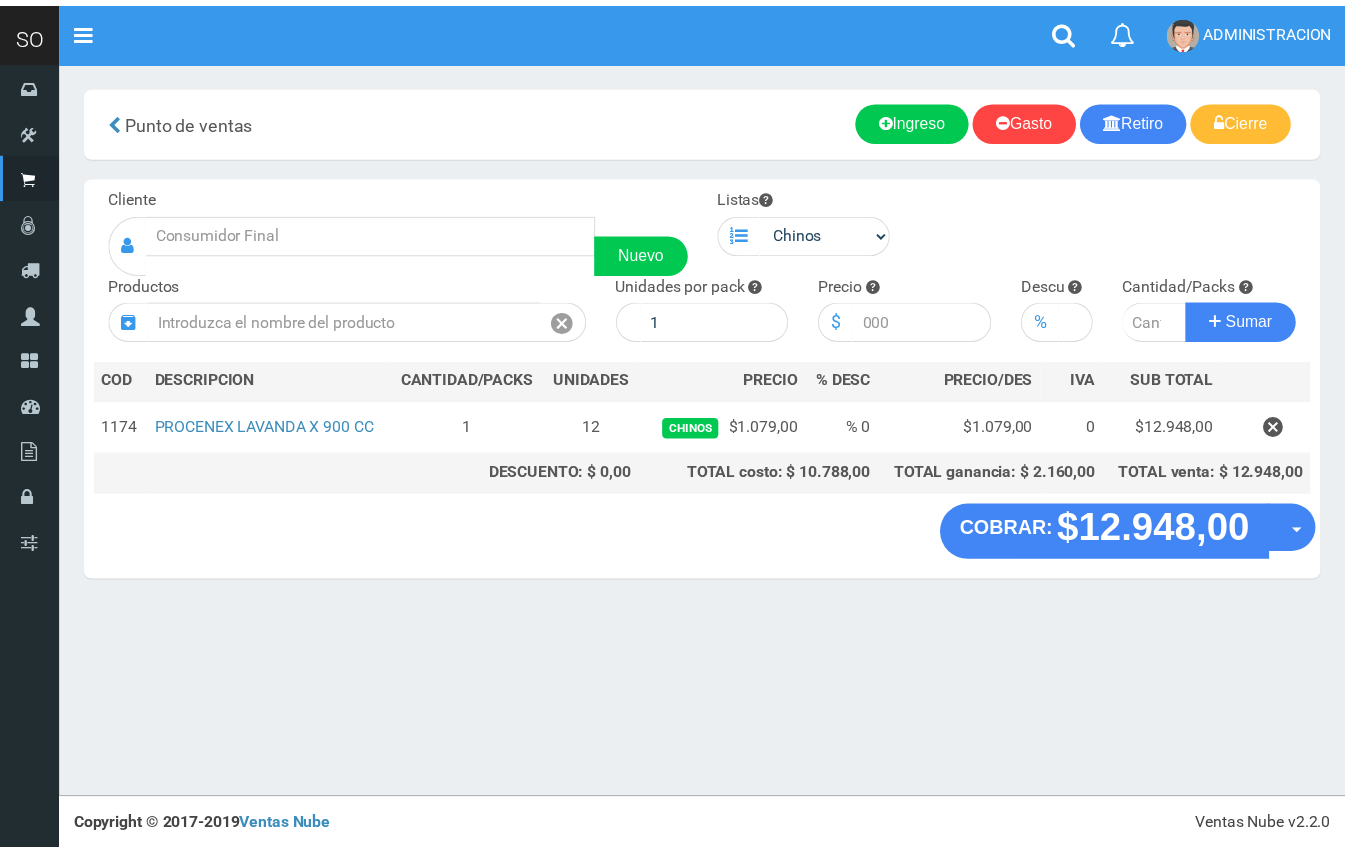 scroll, scrollTop: 0, scrollLeft: 0, axis: both 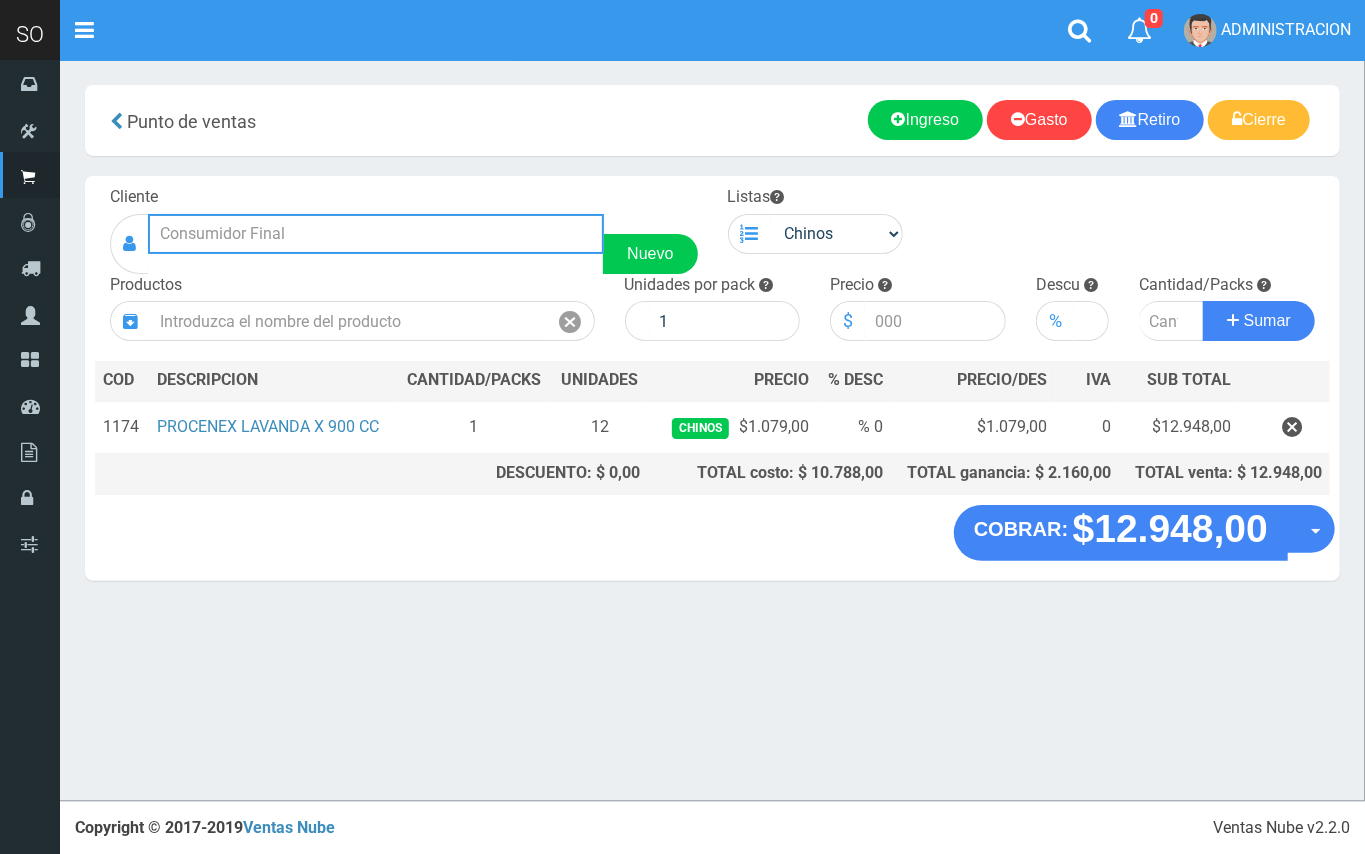 click at bounding box center (376, 234) 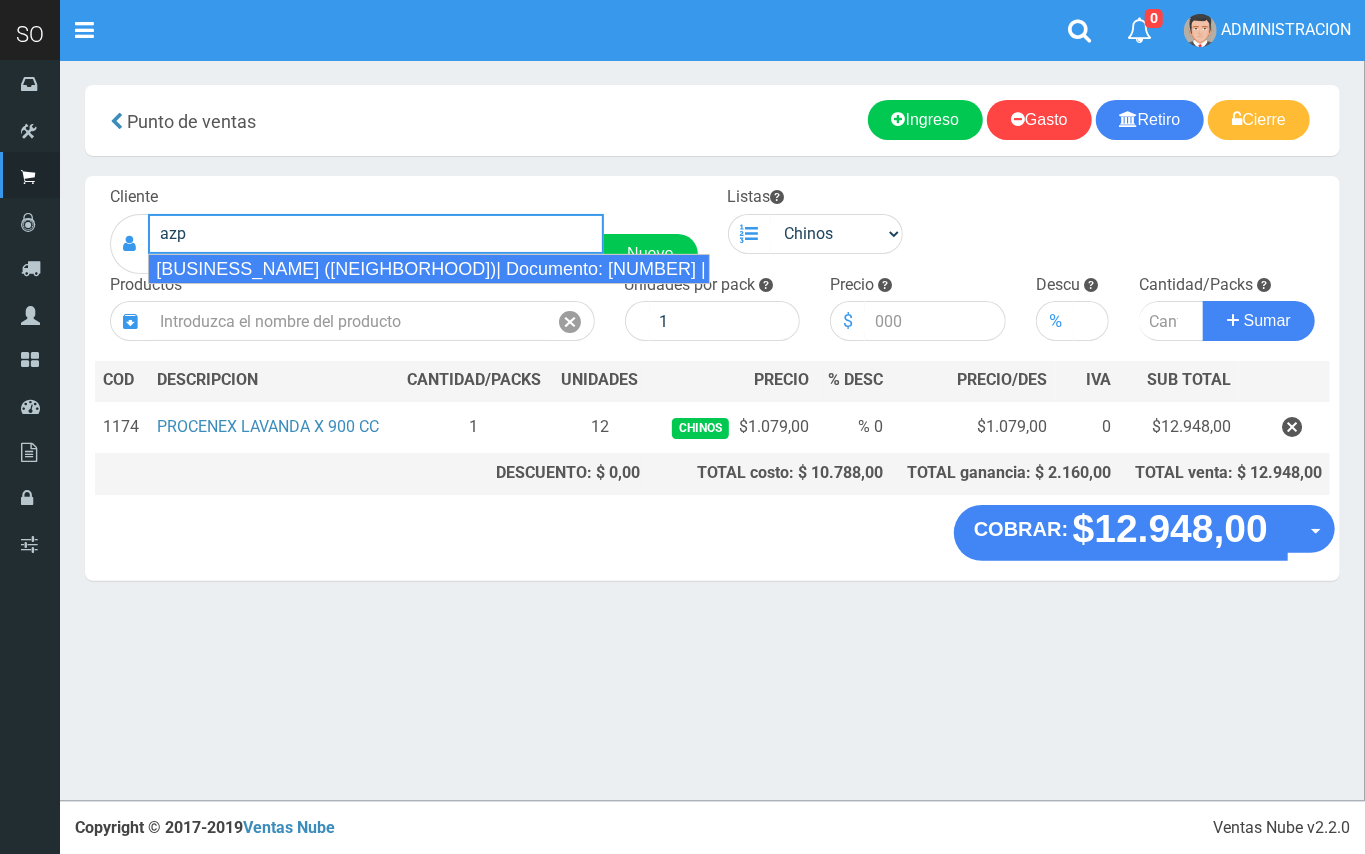 drag, startPoint x: 385, startPoint y: 261, endPoint x: 889, endPoint y: 258, distance: 504.00894 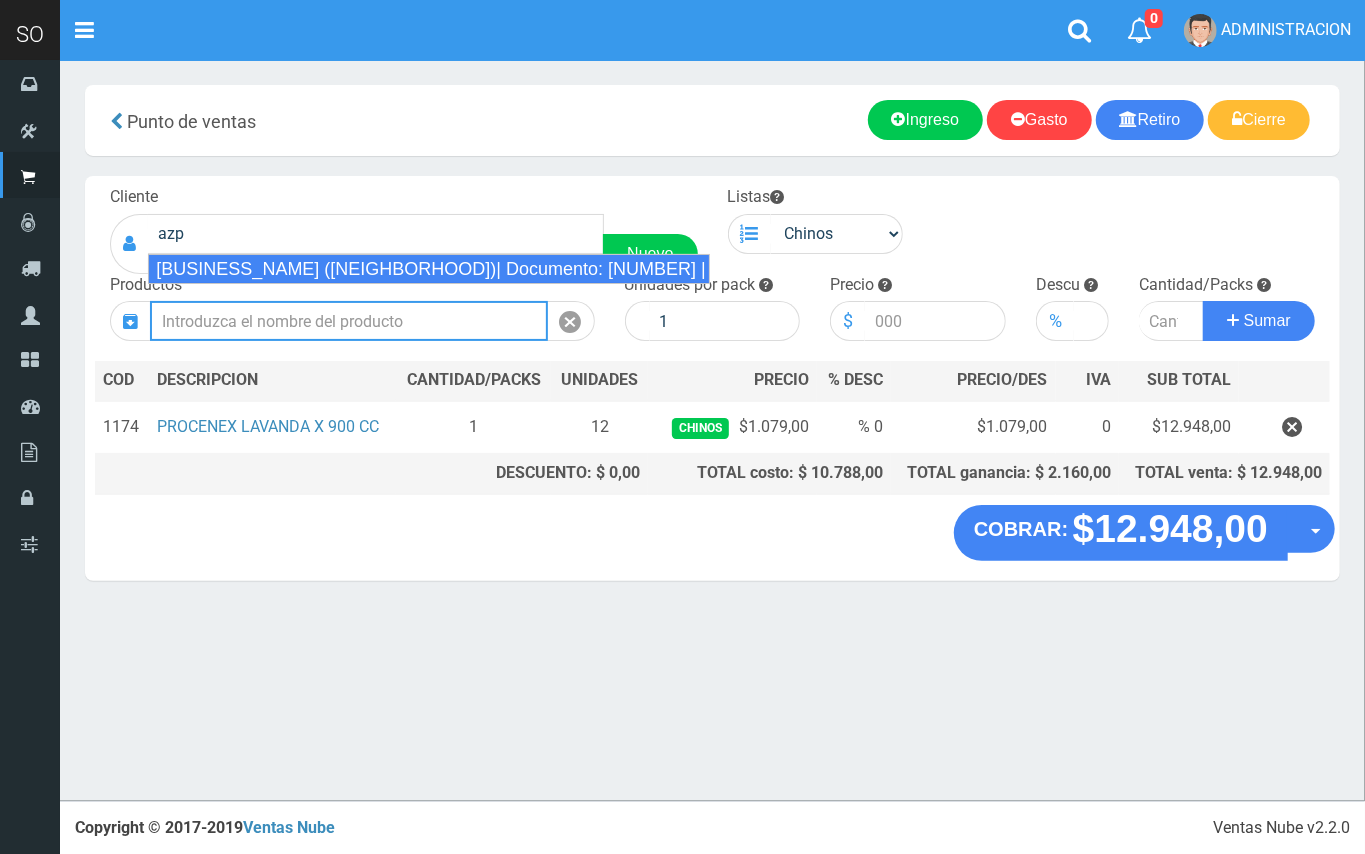 type on "SUPER AZPEITIA 650 (LUJAN)| Documento: 55487866 | Teléfono:" 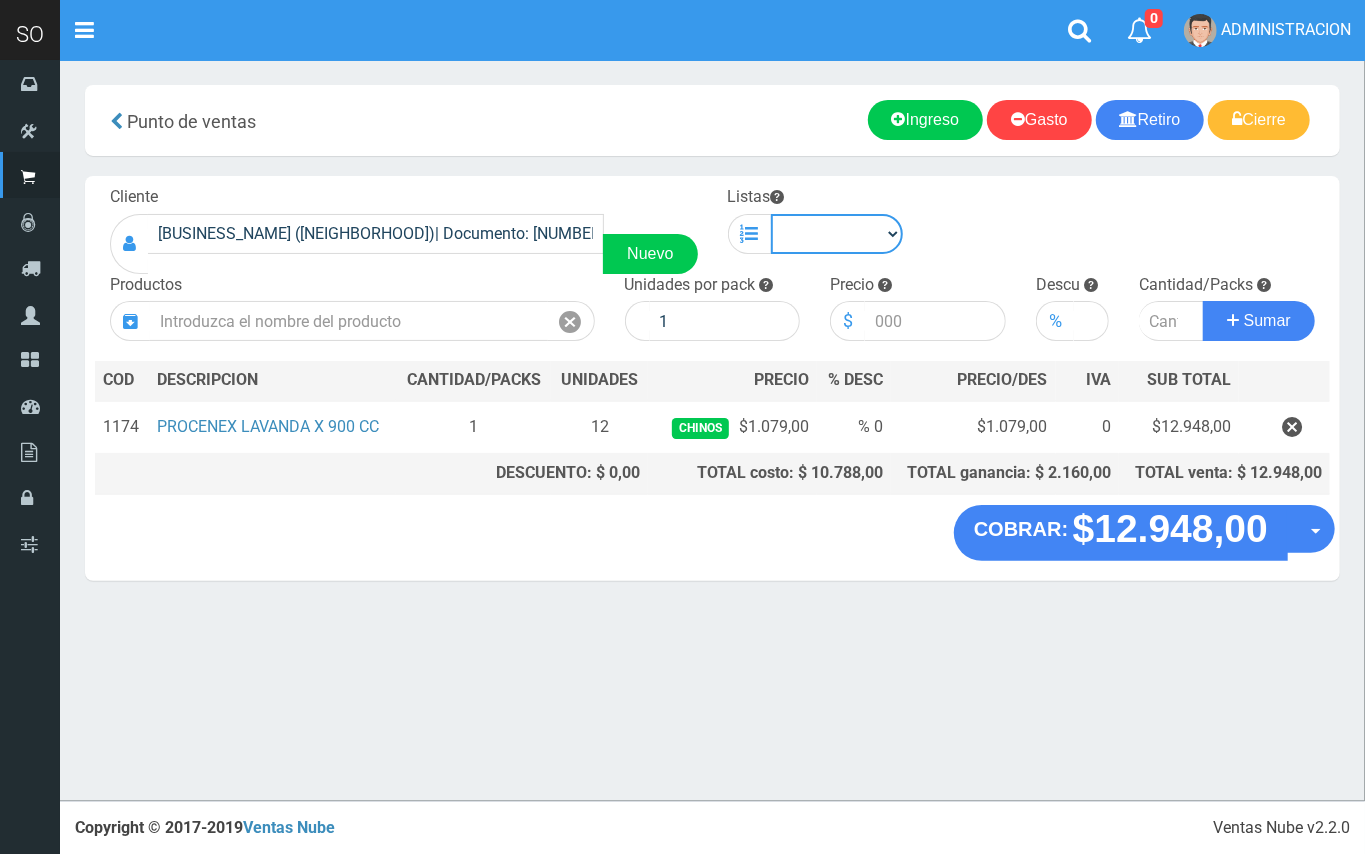 click on "Chinos
.
." at bounding box center [837, 234] 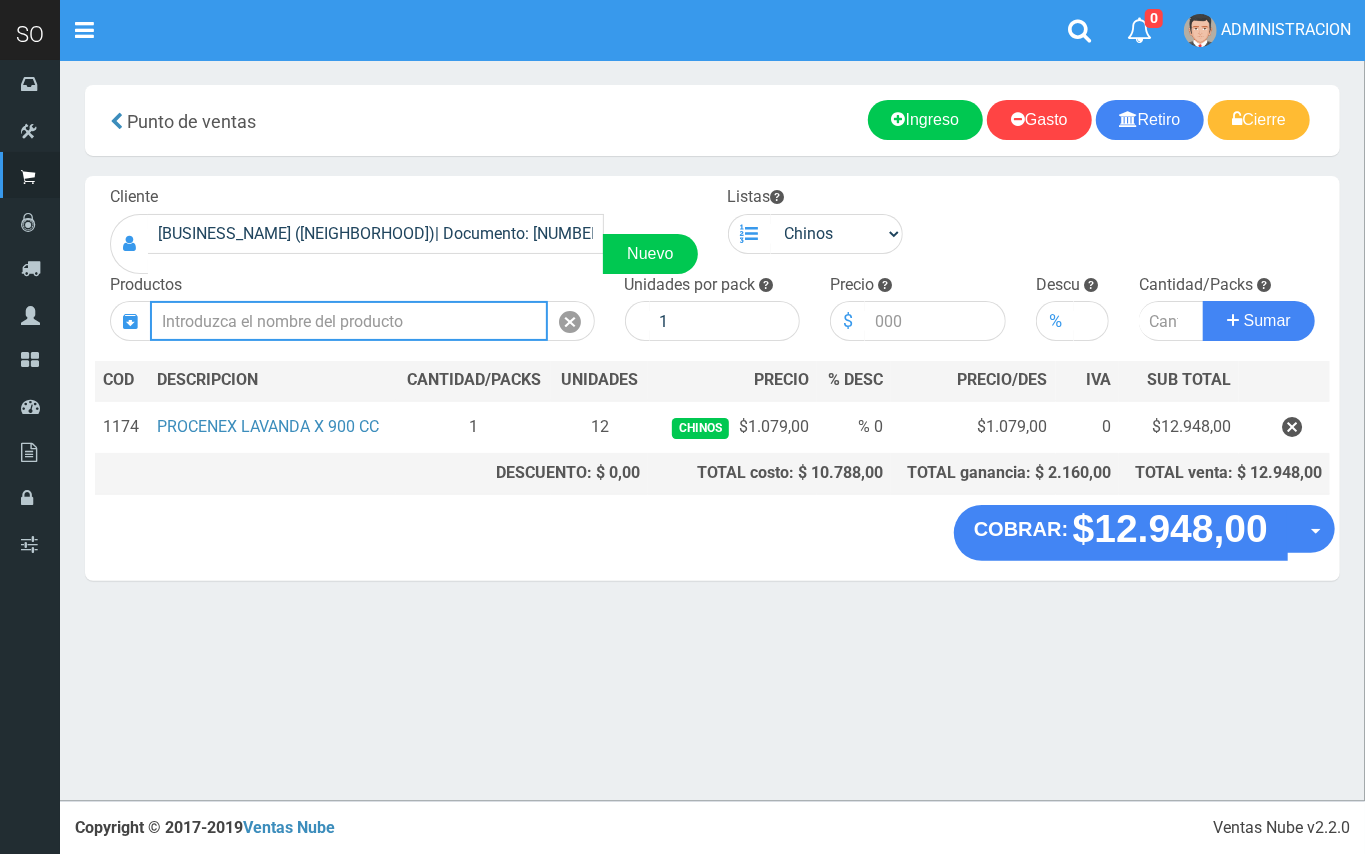 click at bounding box center (349, 321) 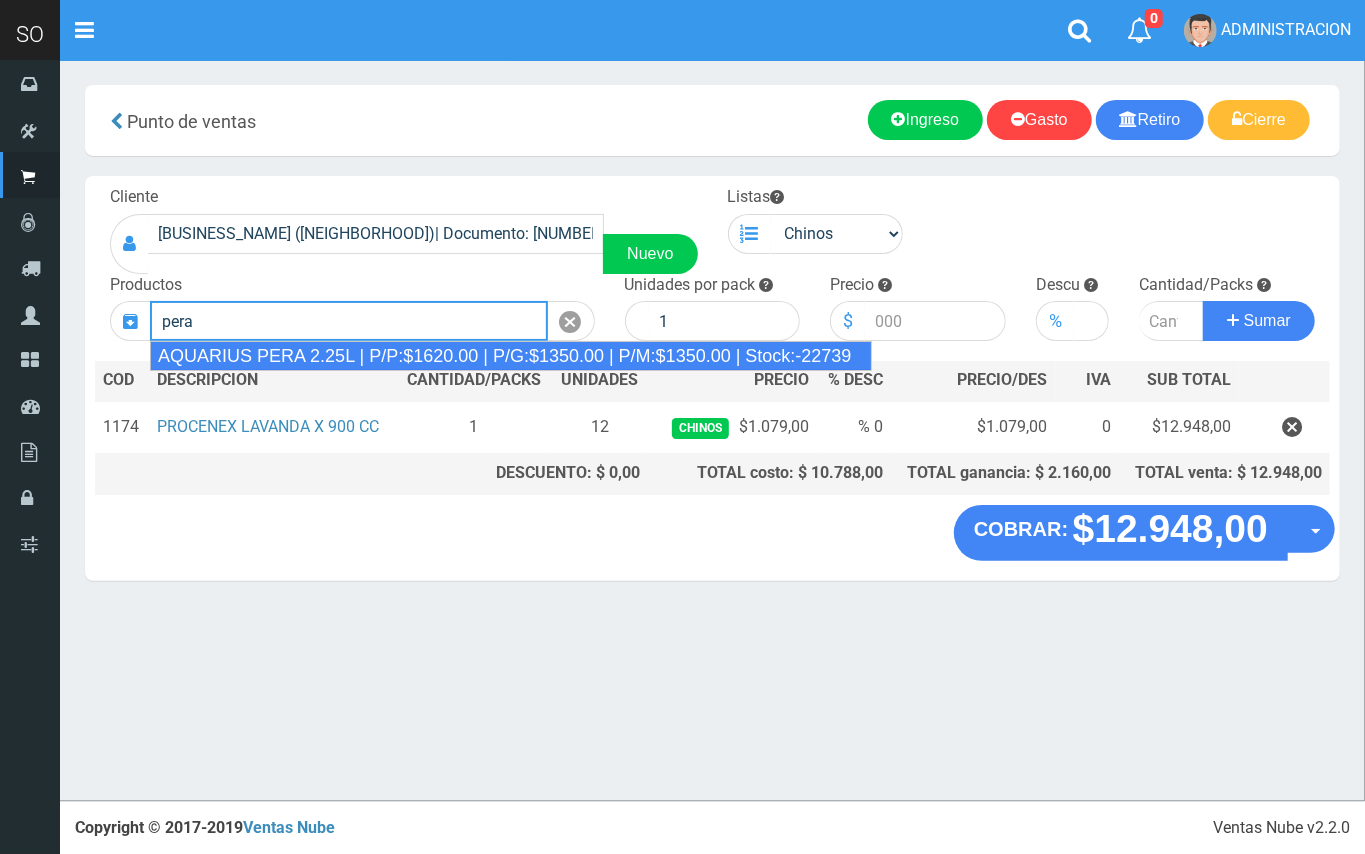 drag, startPoint x: 376, startPoint y: 341, endPoint x: 517, endPoint y: 342, distance: 141.00354 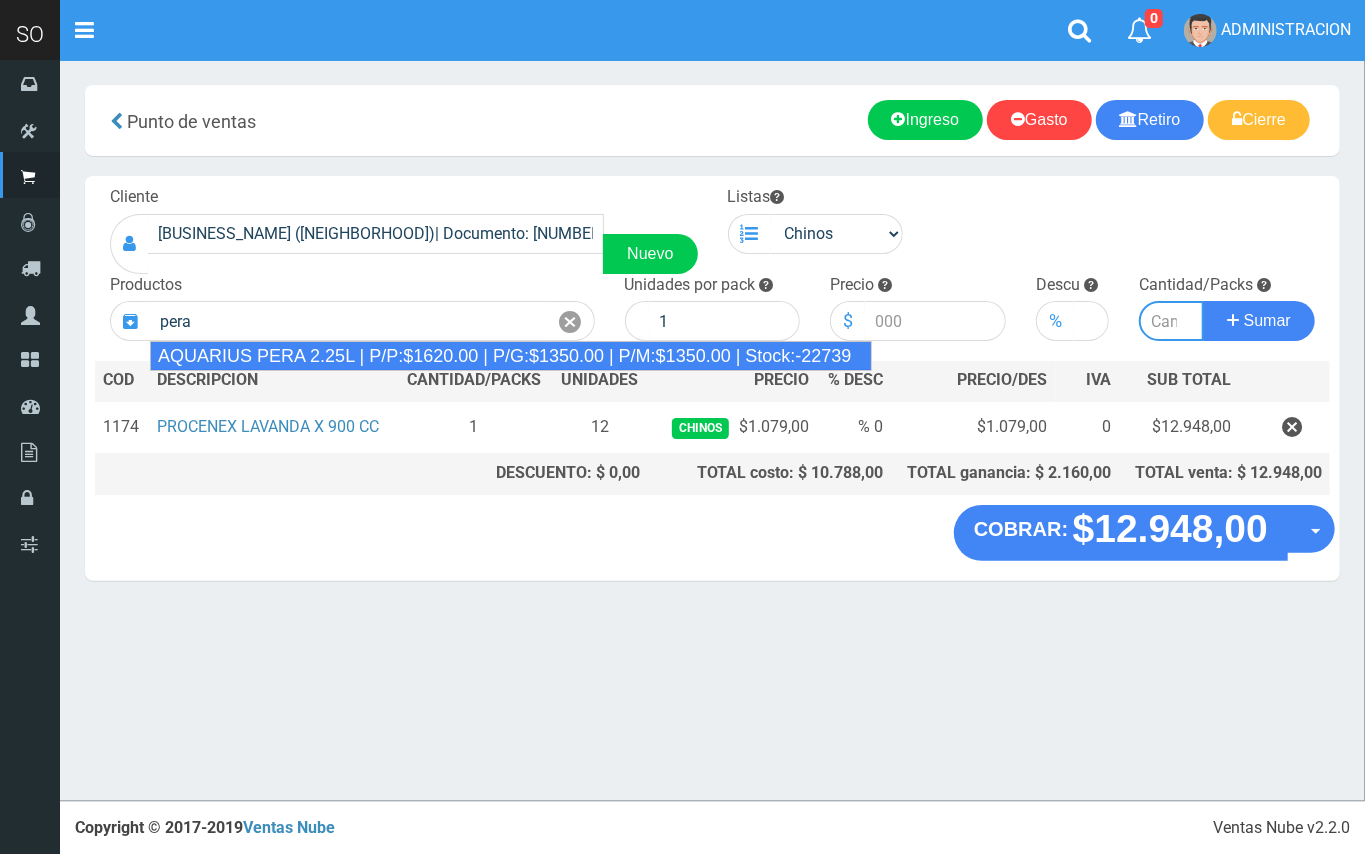 type on "AQUARIUS PERA 2.25L | P/P:$1620.00 | P/G:$1350.00 | P/M:$1350.00 | Stock:-22739" 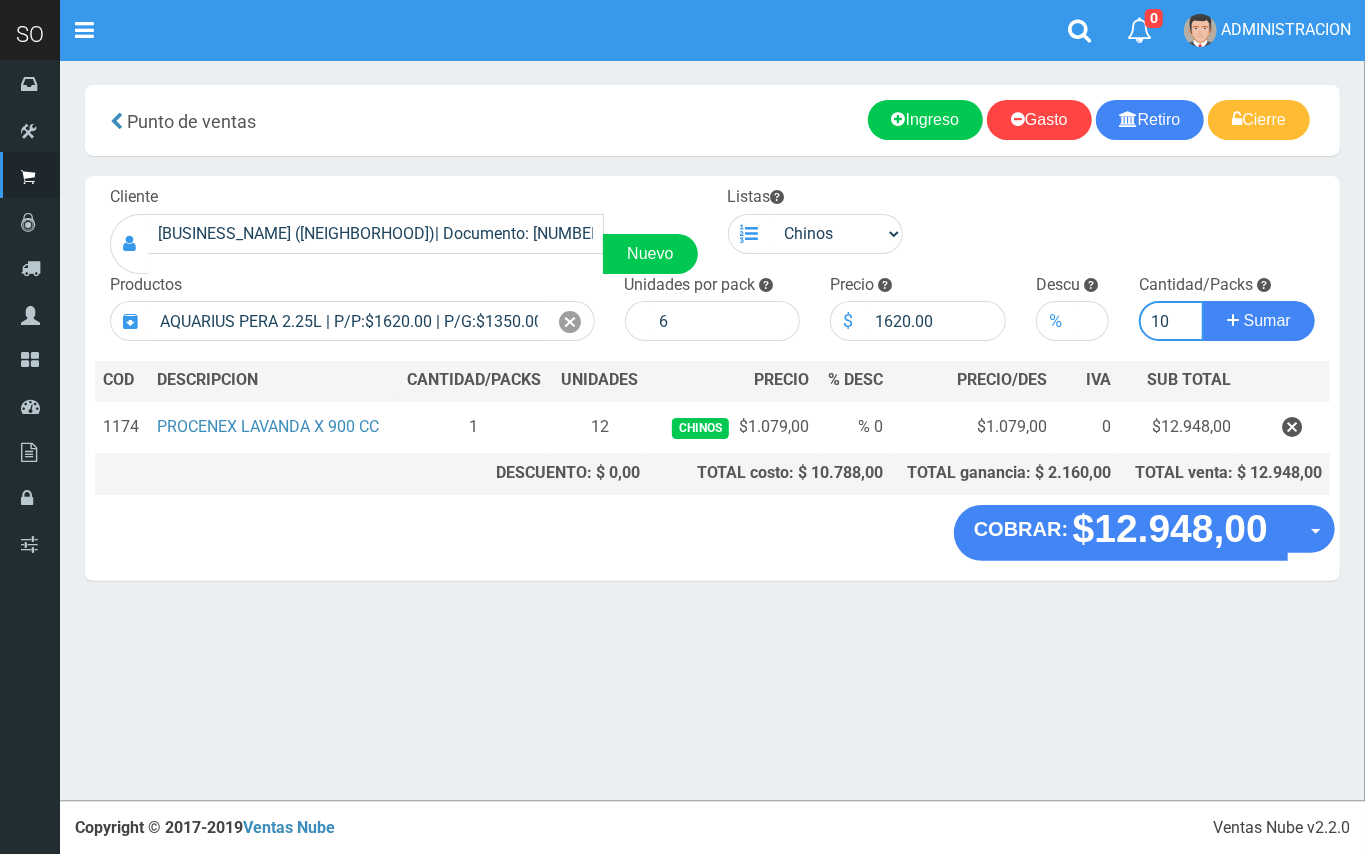type on "10" 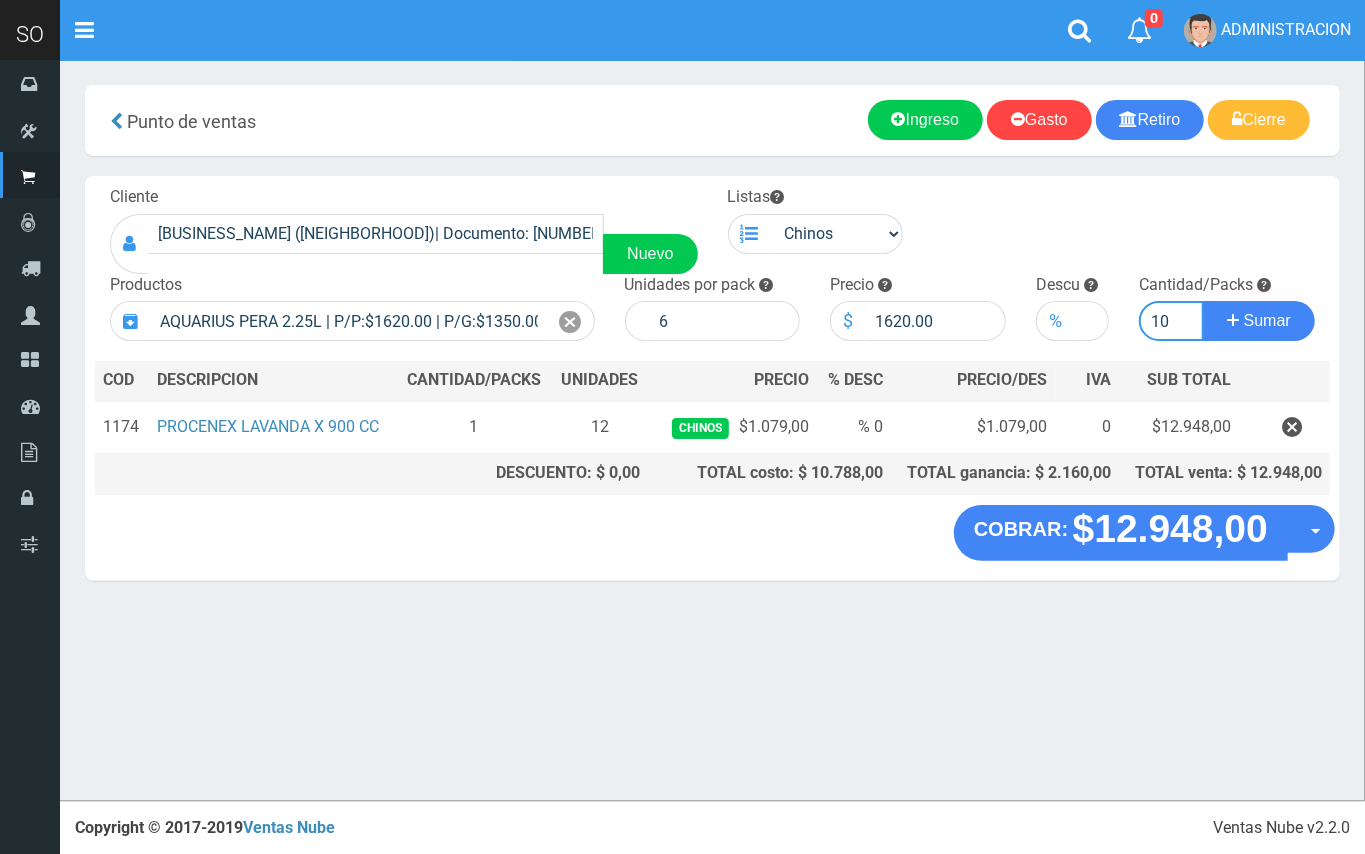 click on "Sumar" at bounding box center (1259, 321) 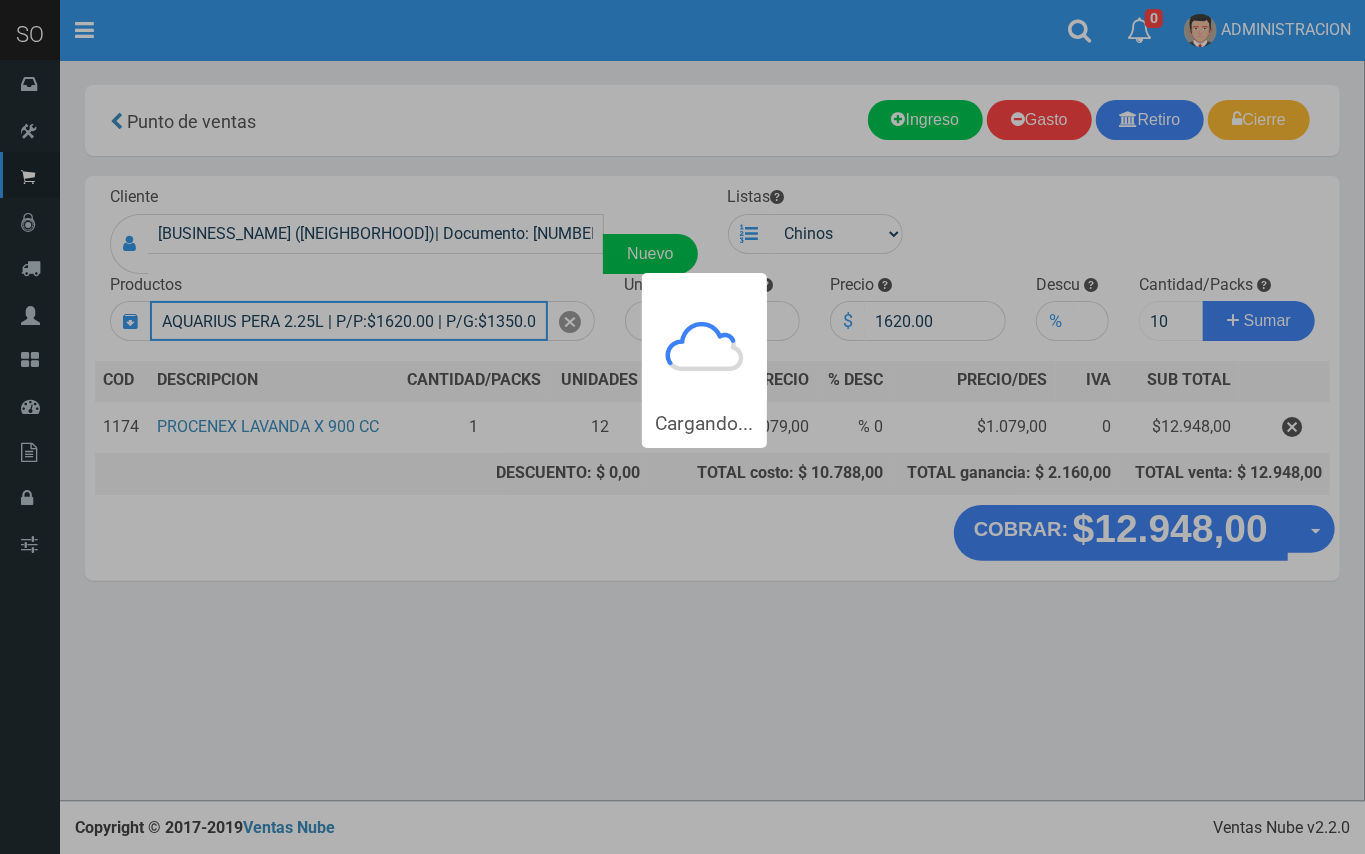 type 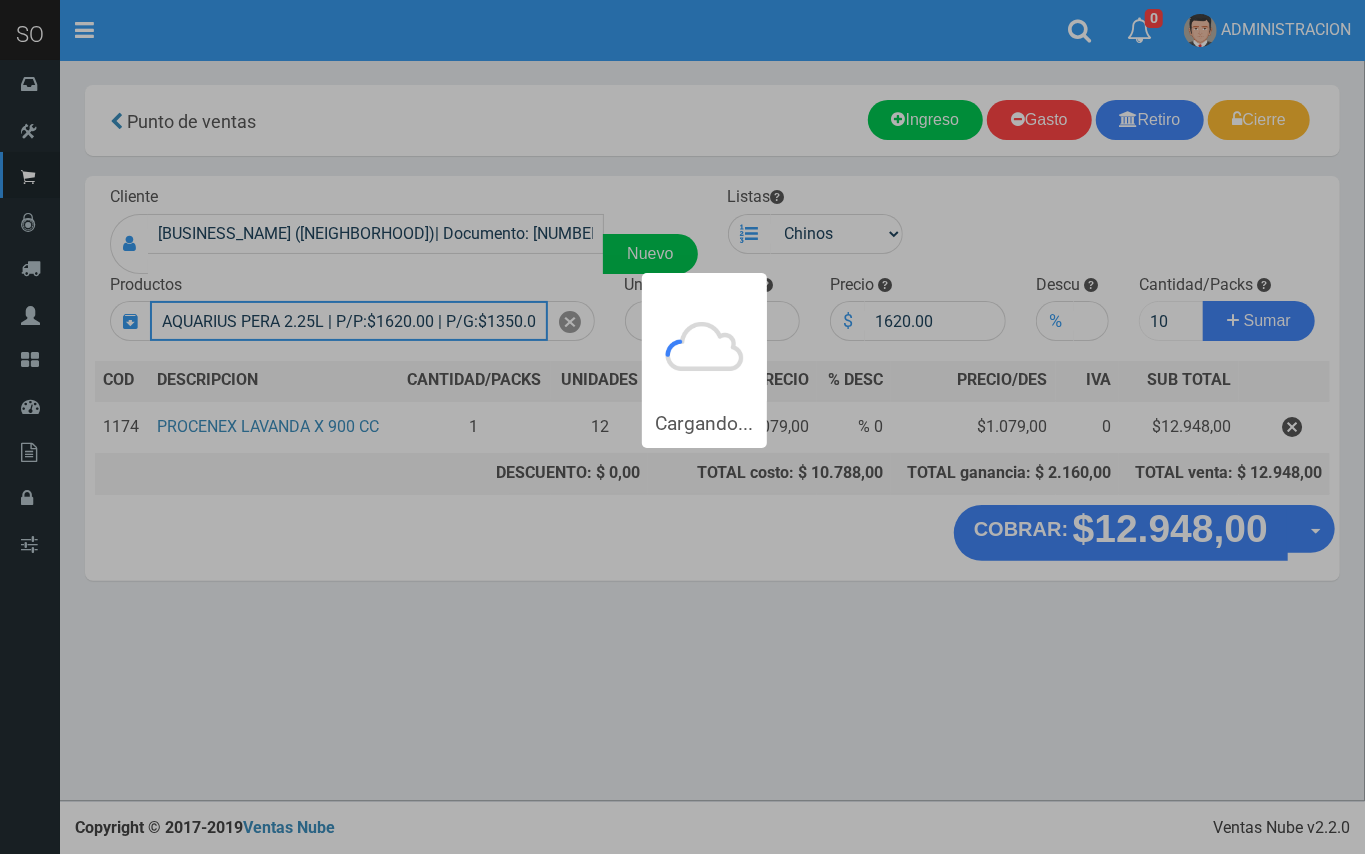 type 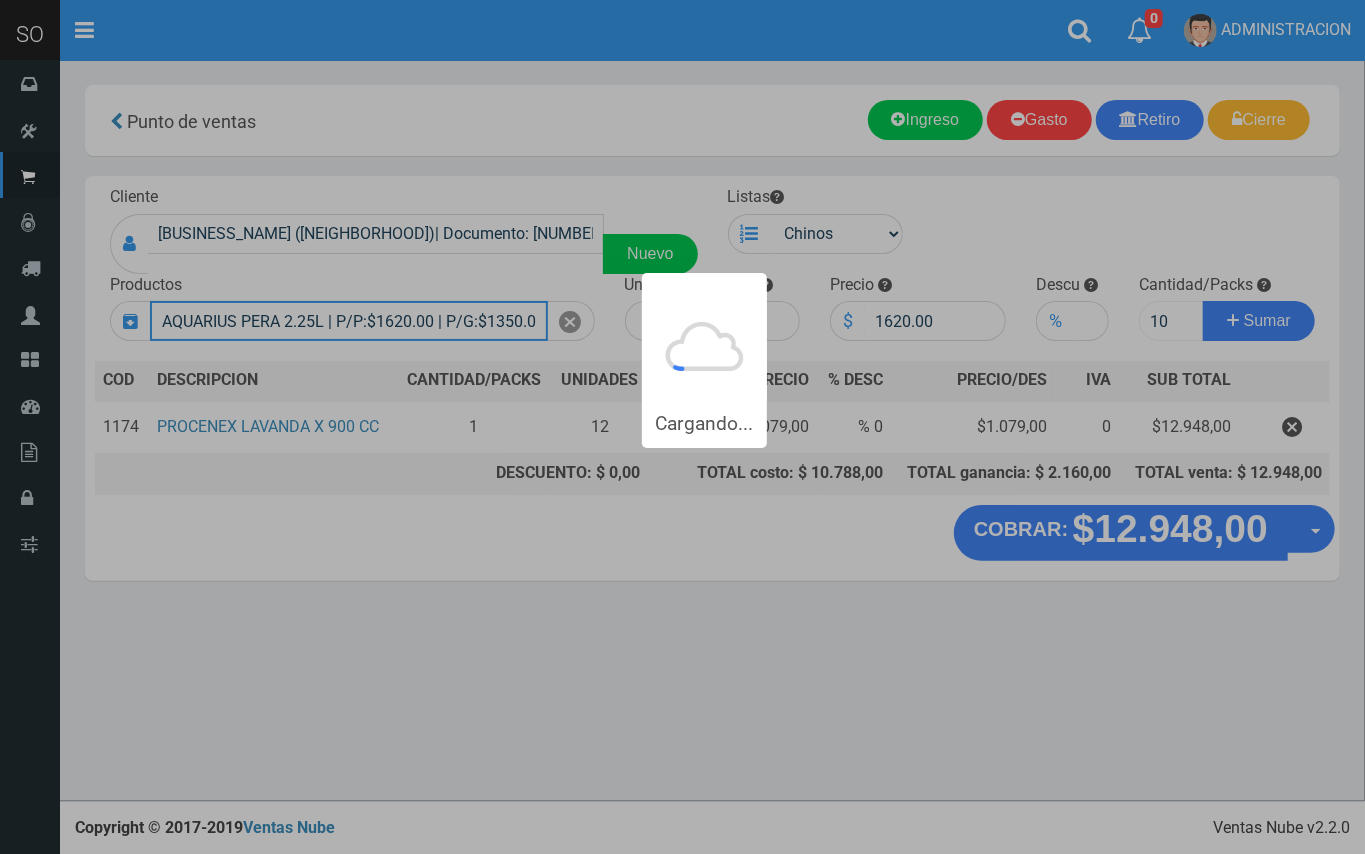 type 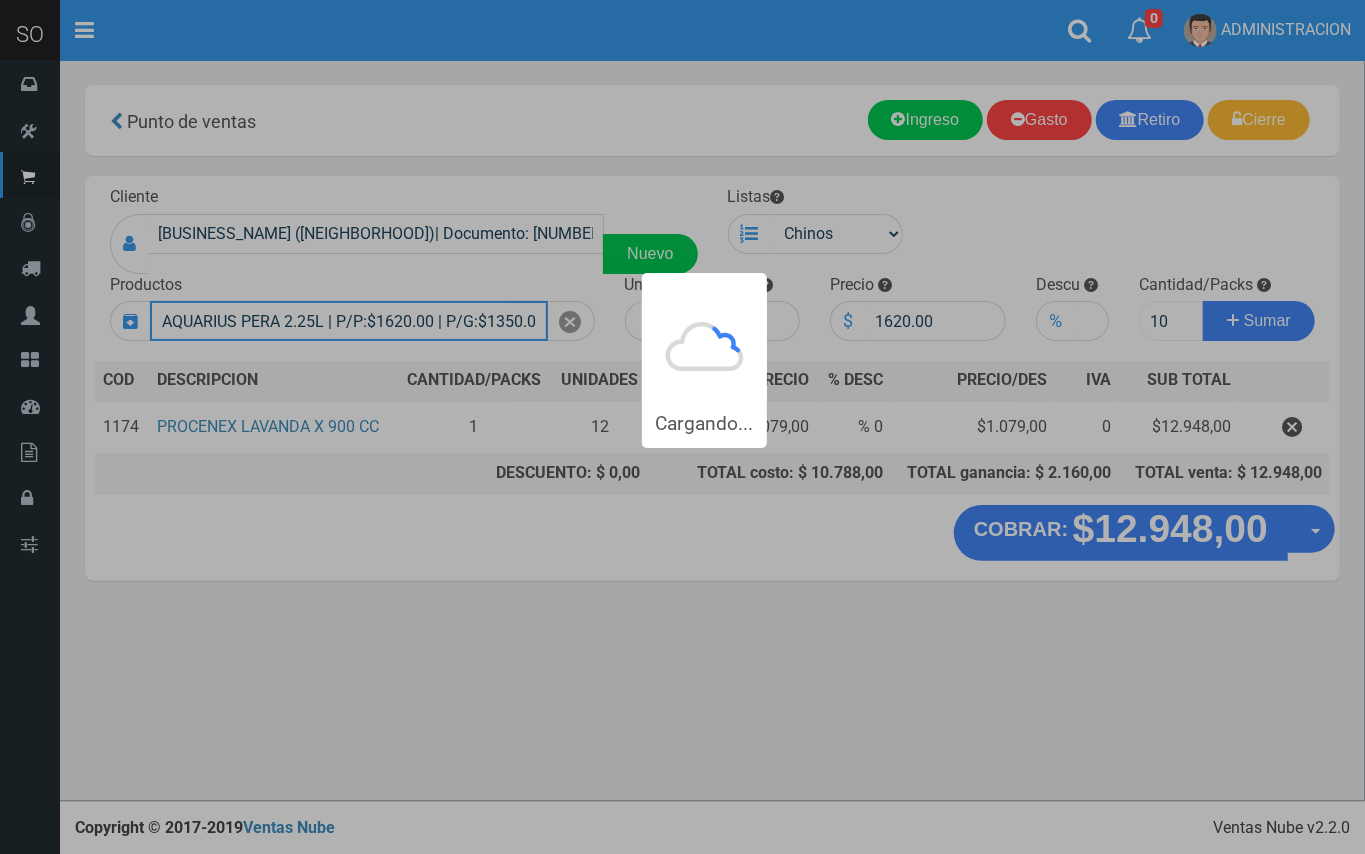 type 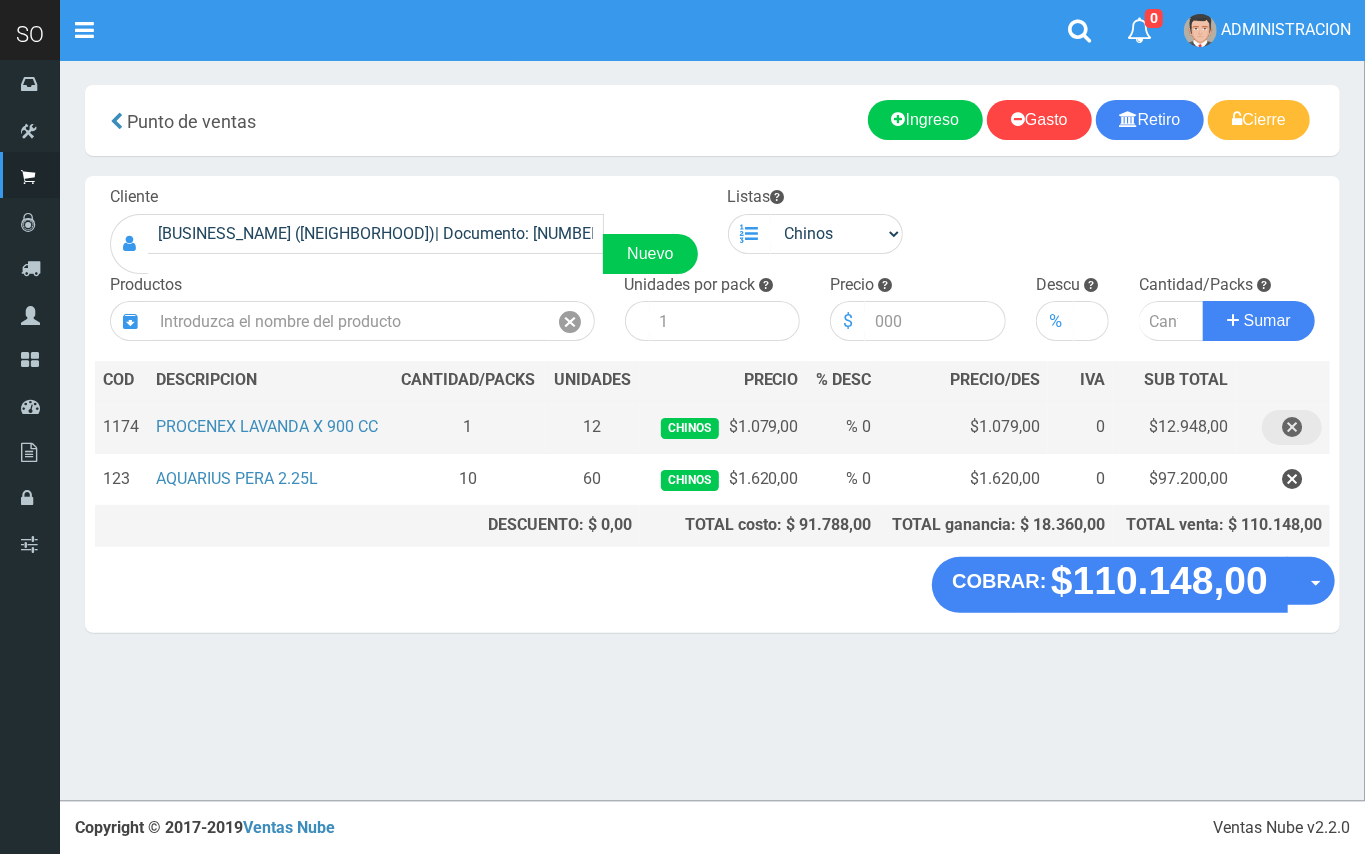 click at bounding box center [1292, 427] 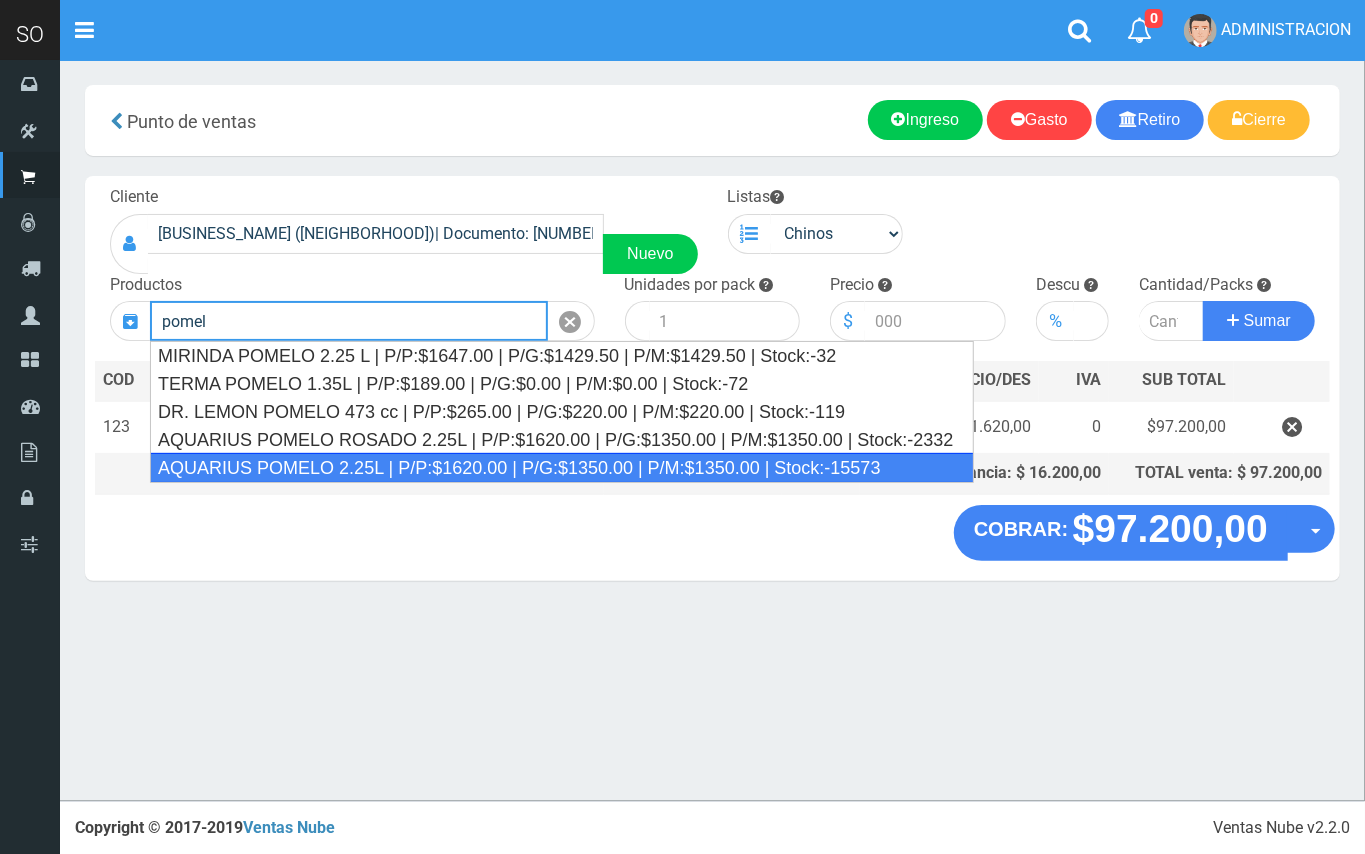 drag, startPoint x: 372, startPoint y: 461, endPoint x: 598, endPoint y: 406, distance: 232.59622 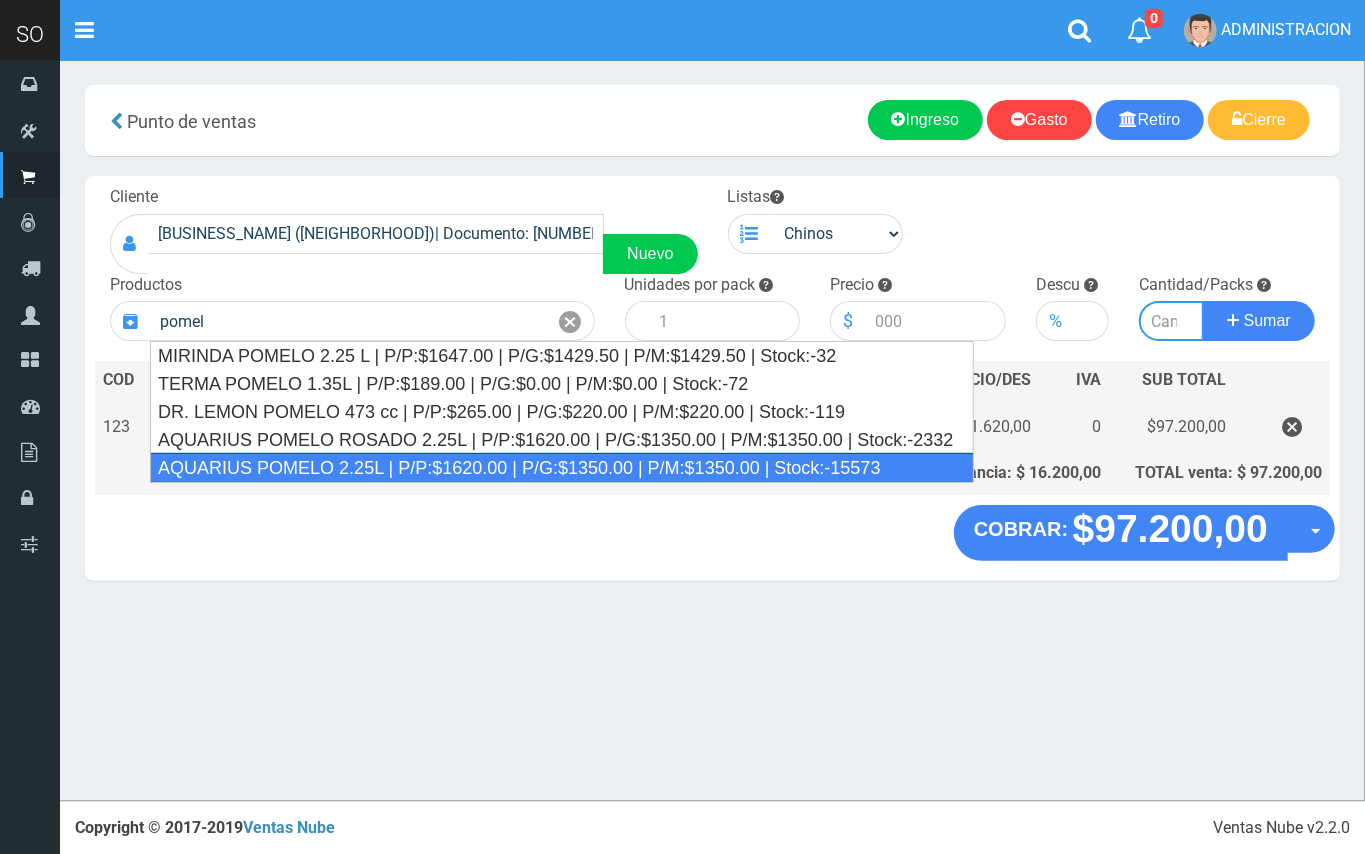 type on "AQUARIUS POMELO 2.25L | P/P:$1620.00 | P/G:$1350.00 | P/M:$1350.00 | Stock:-15573" 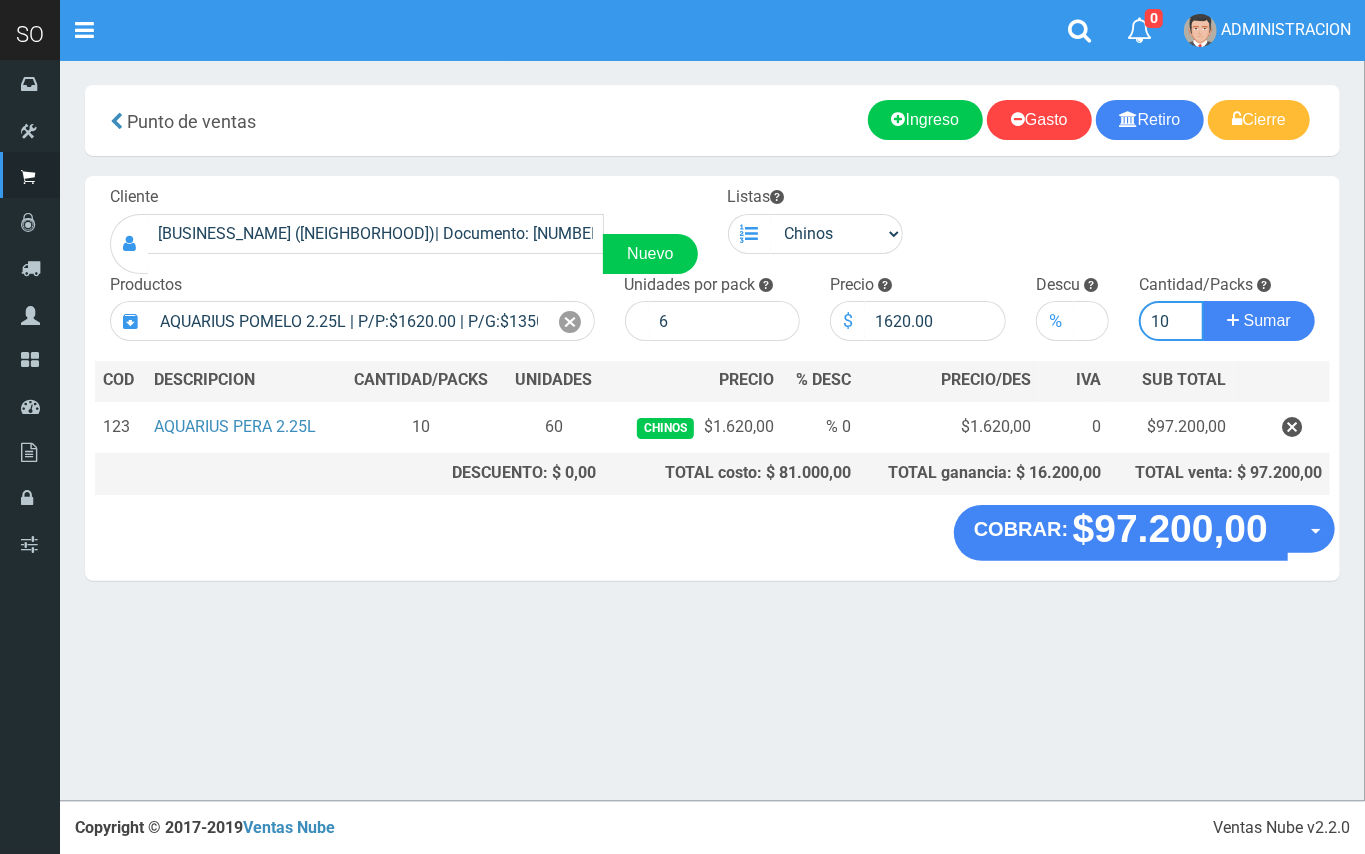 type on "10" 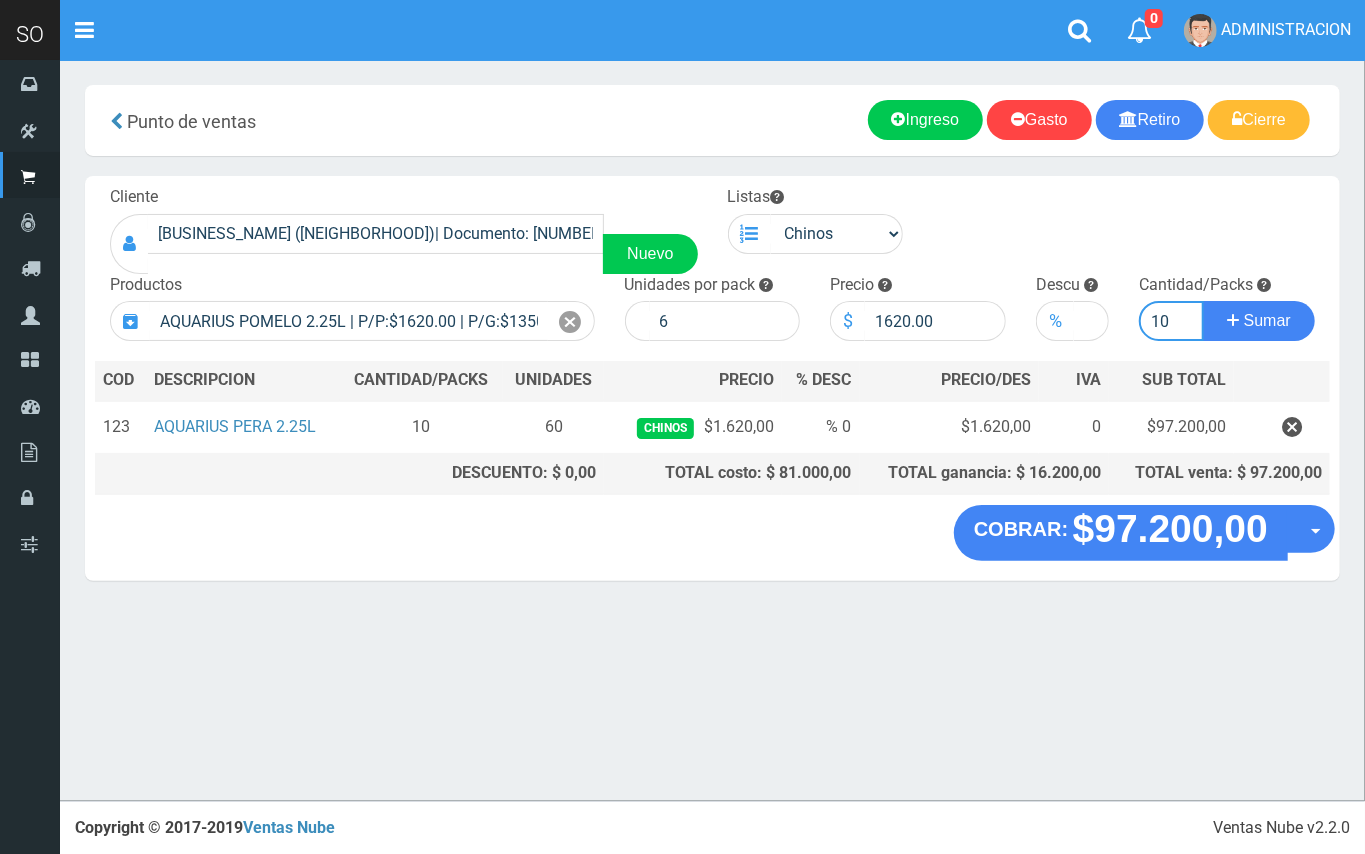 click on "Sumar" at bounding box center (1259, 321) 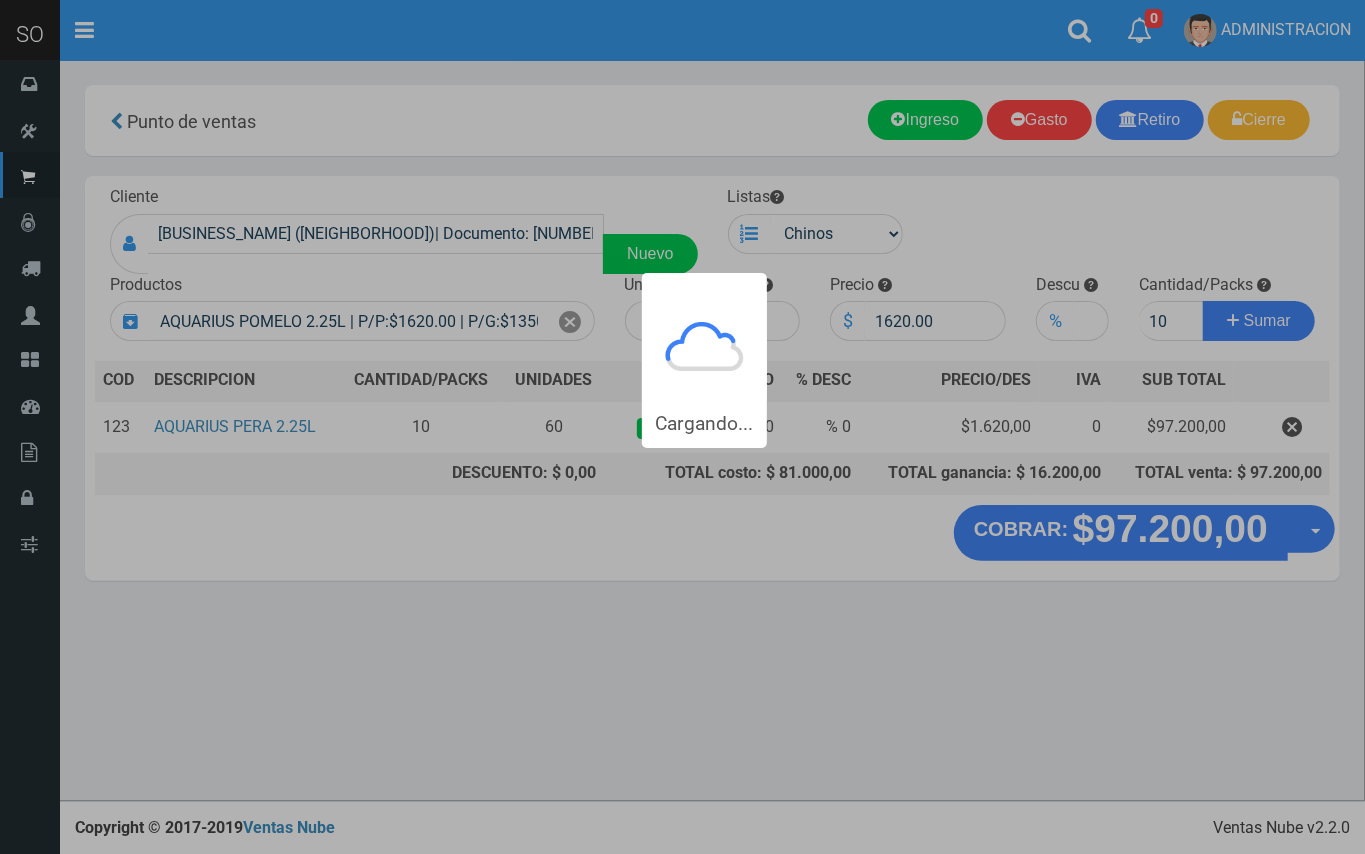 type 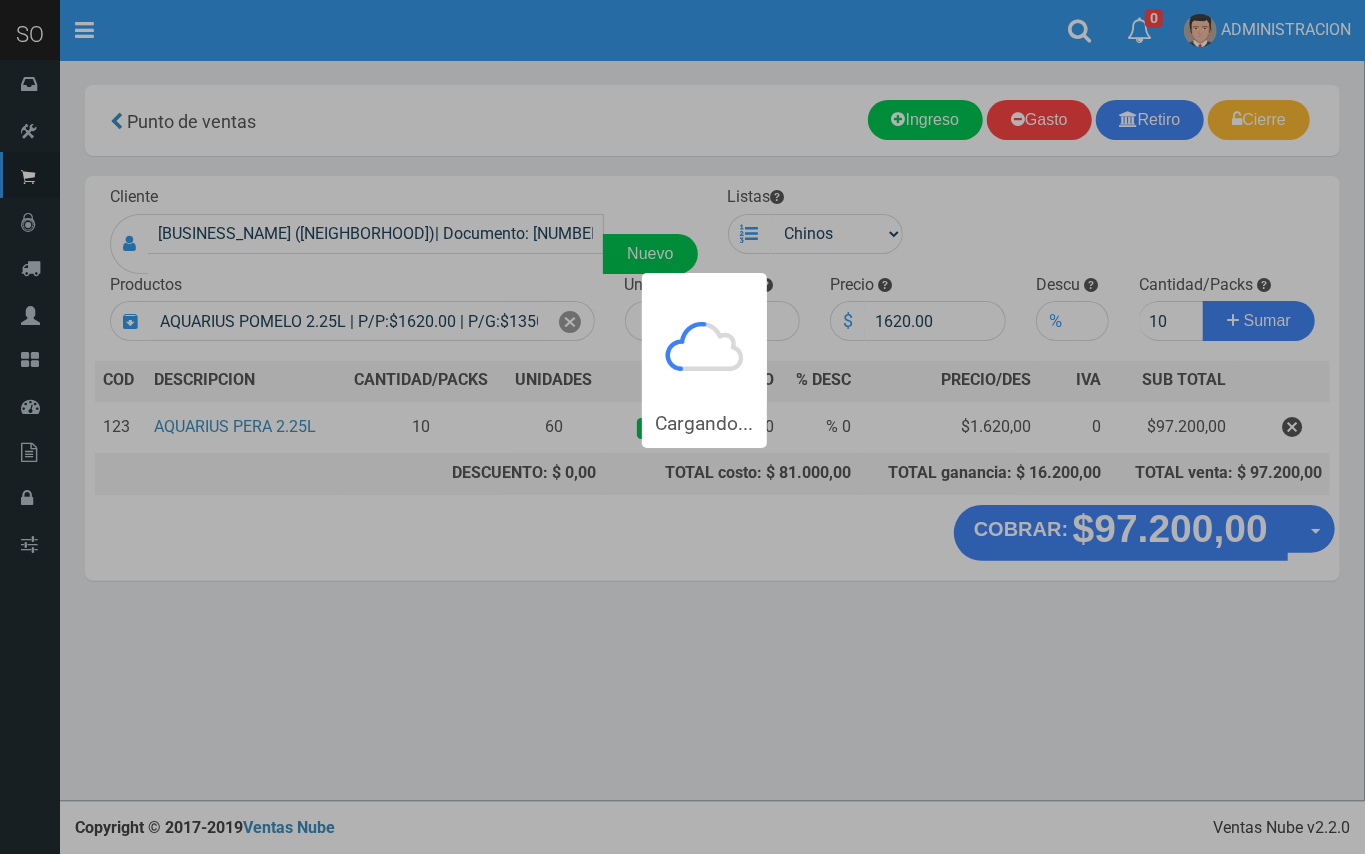 type 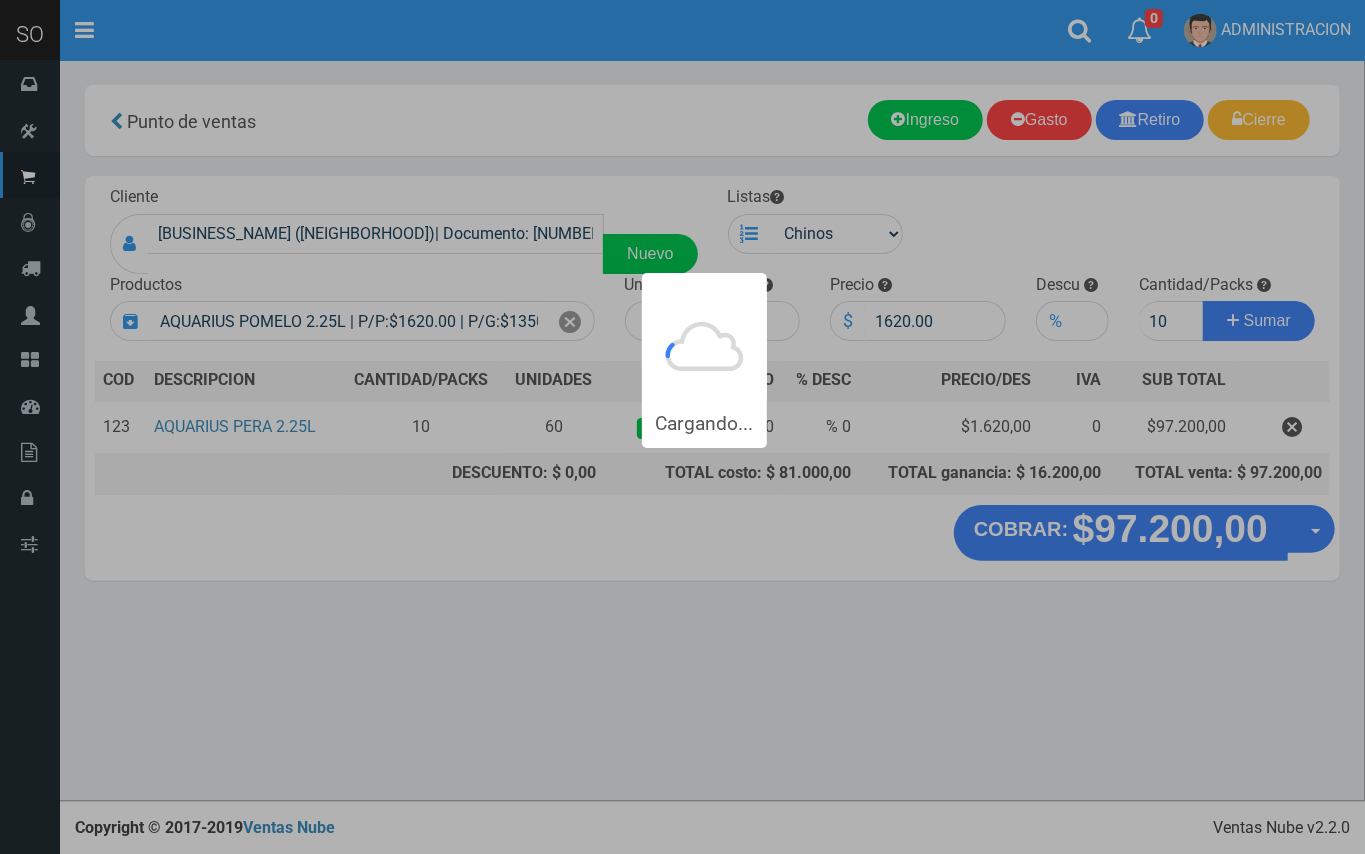 type 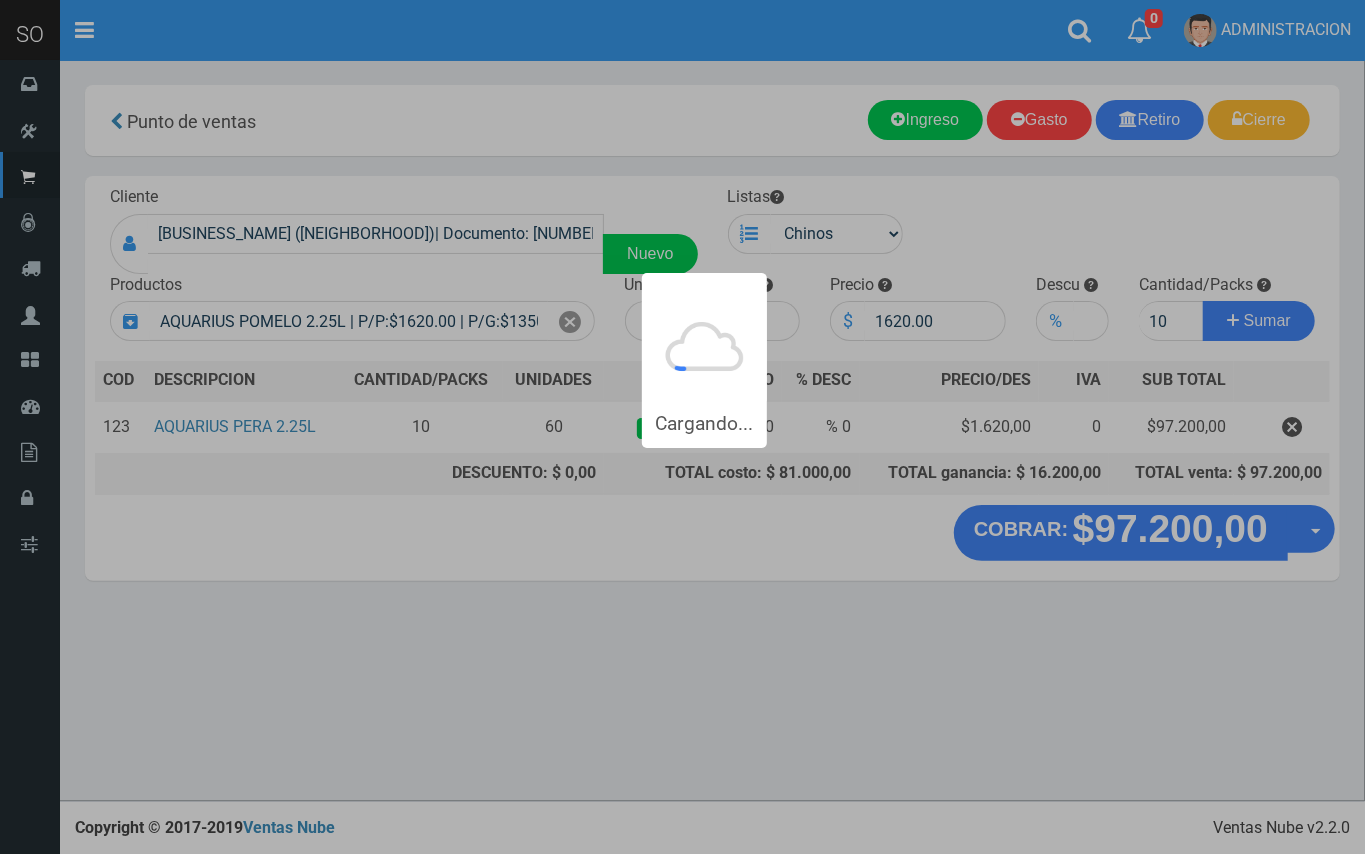 type 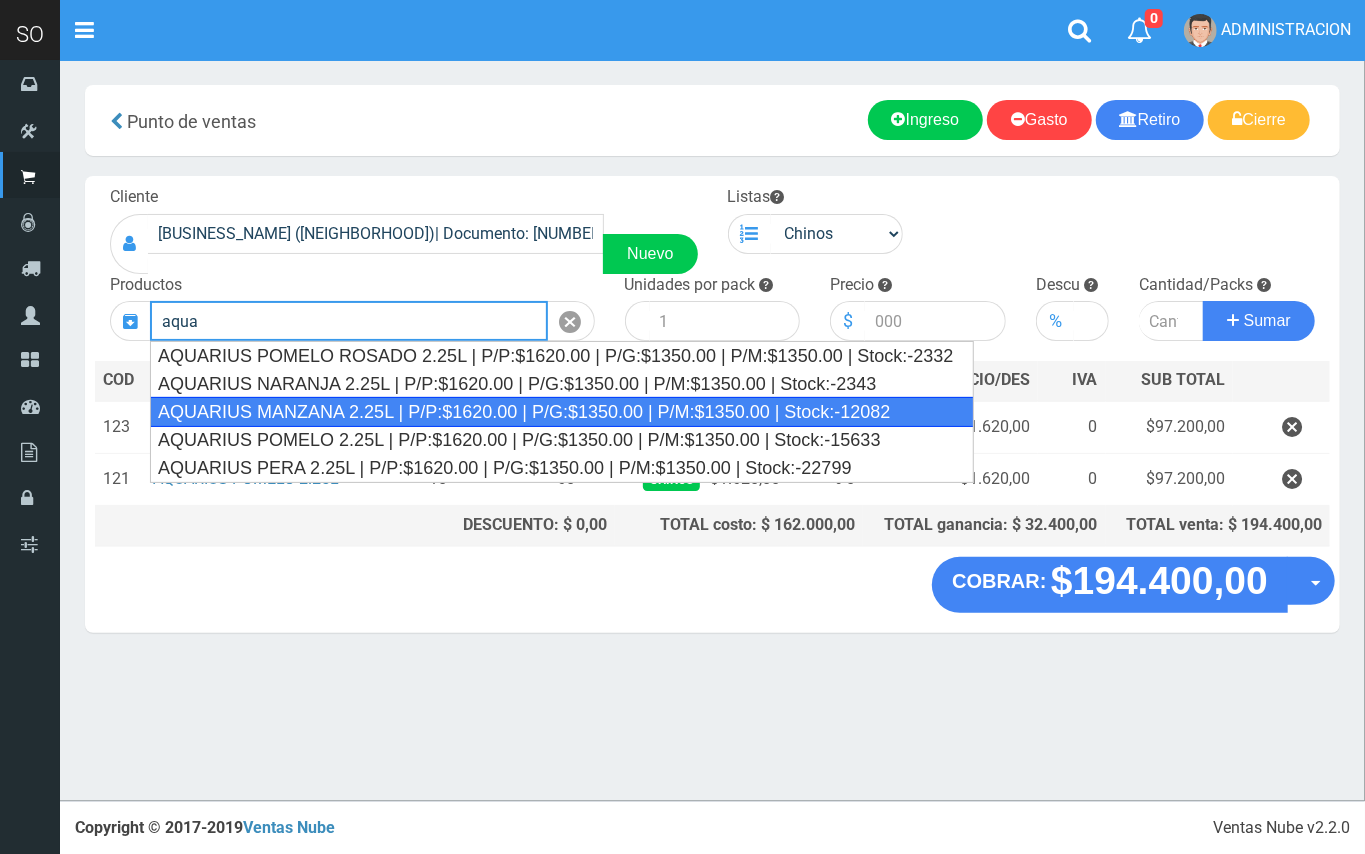 click on "AQUARIUS MANZANA 2.25L | P/P:$1620.00 | P/G:$1350.00 | P/M:$1350.00 | Stock:-12082" at bounding box center (562, 412) 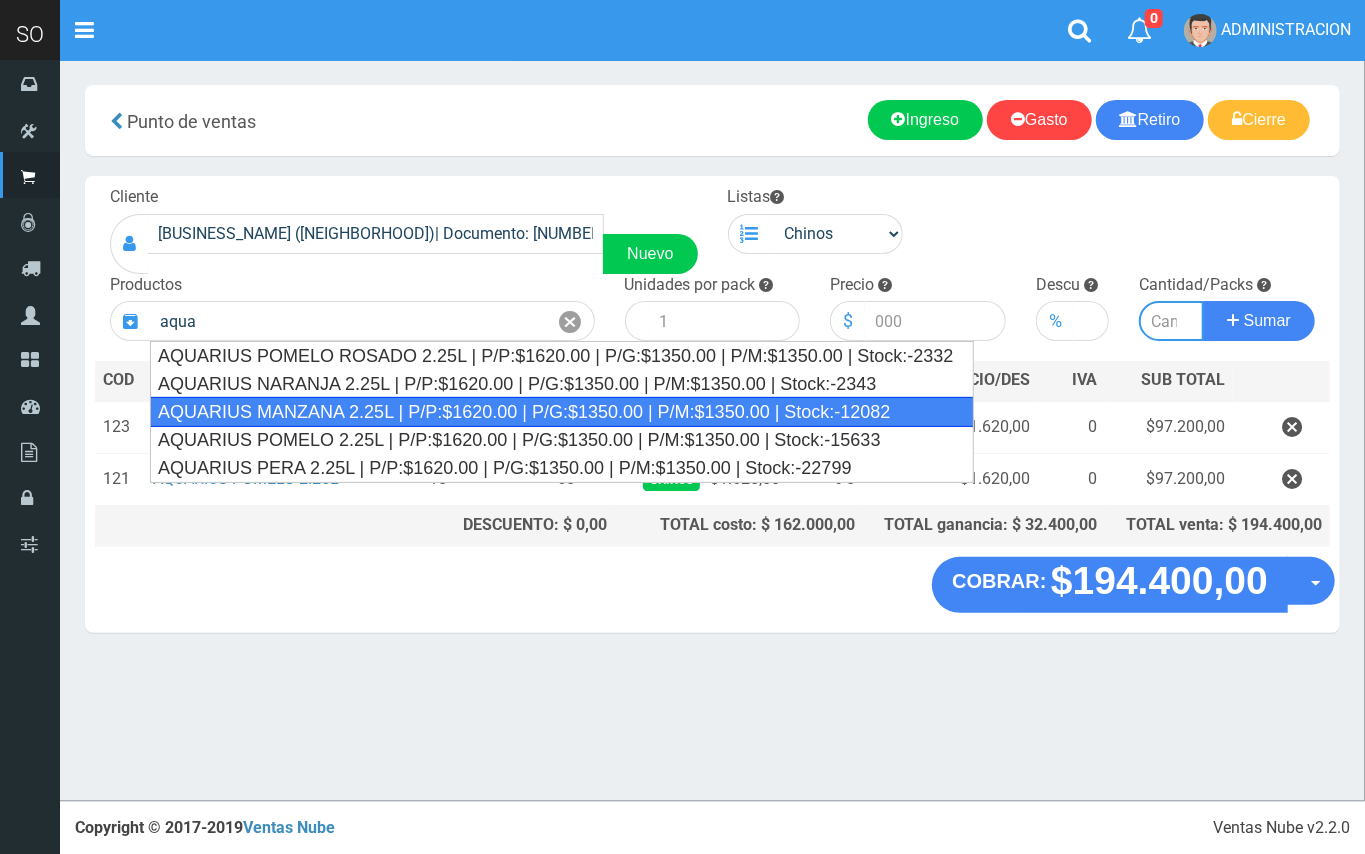 type on "AQUARIUS MANZANA 2.25L | P/P:$1620.00 | P/G:$1350.00 | P/M:$1350.00 | Stock:-12082" 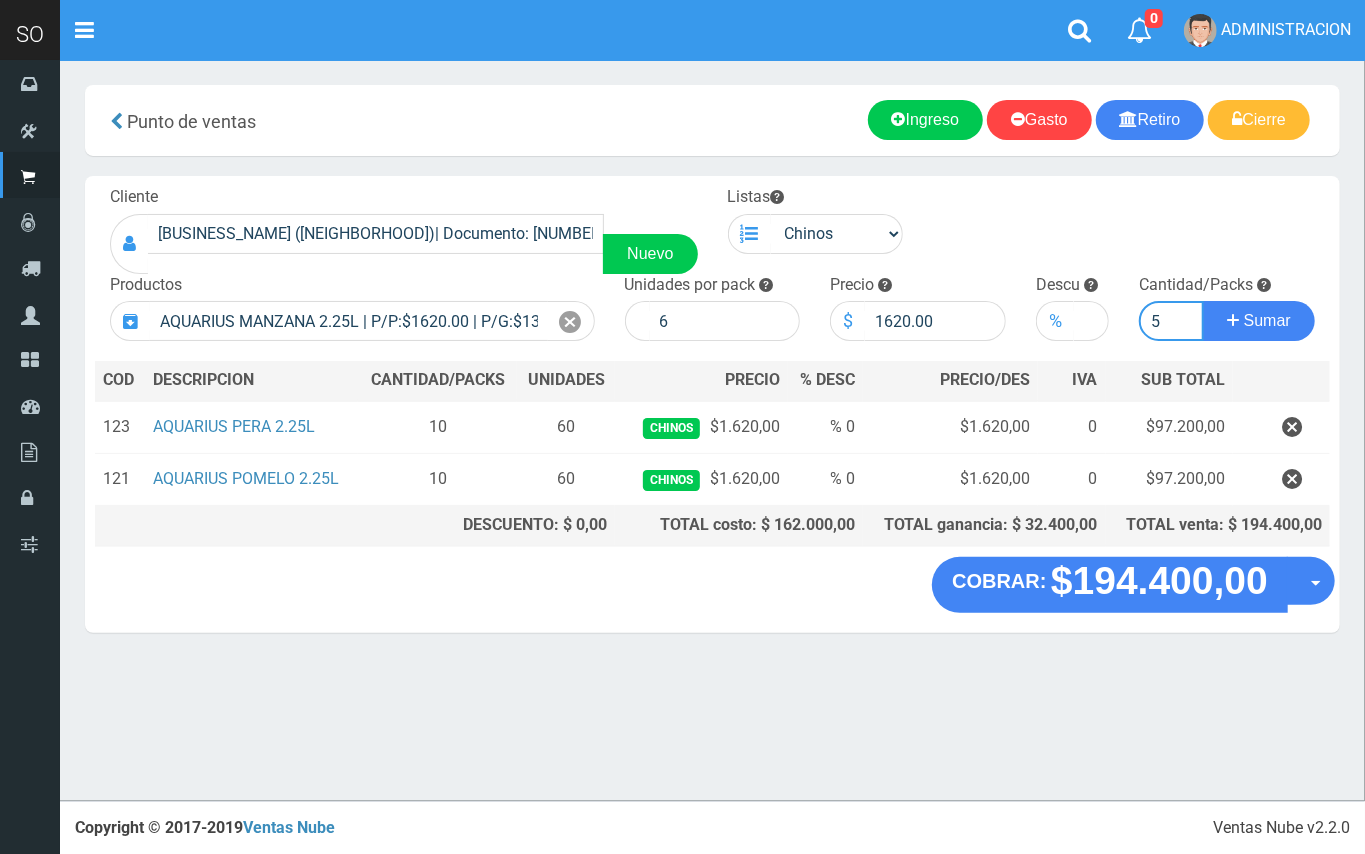 type on "5" 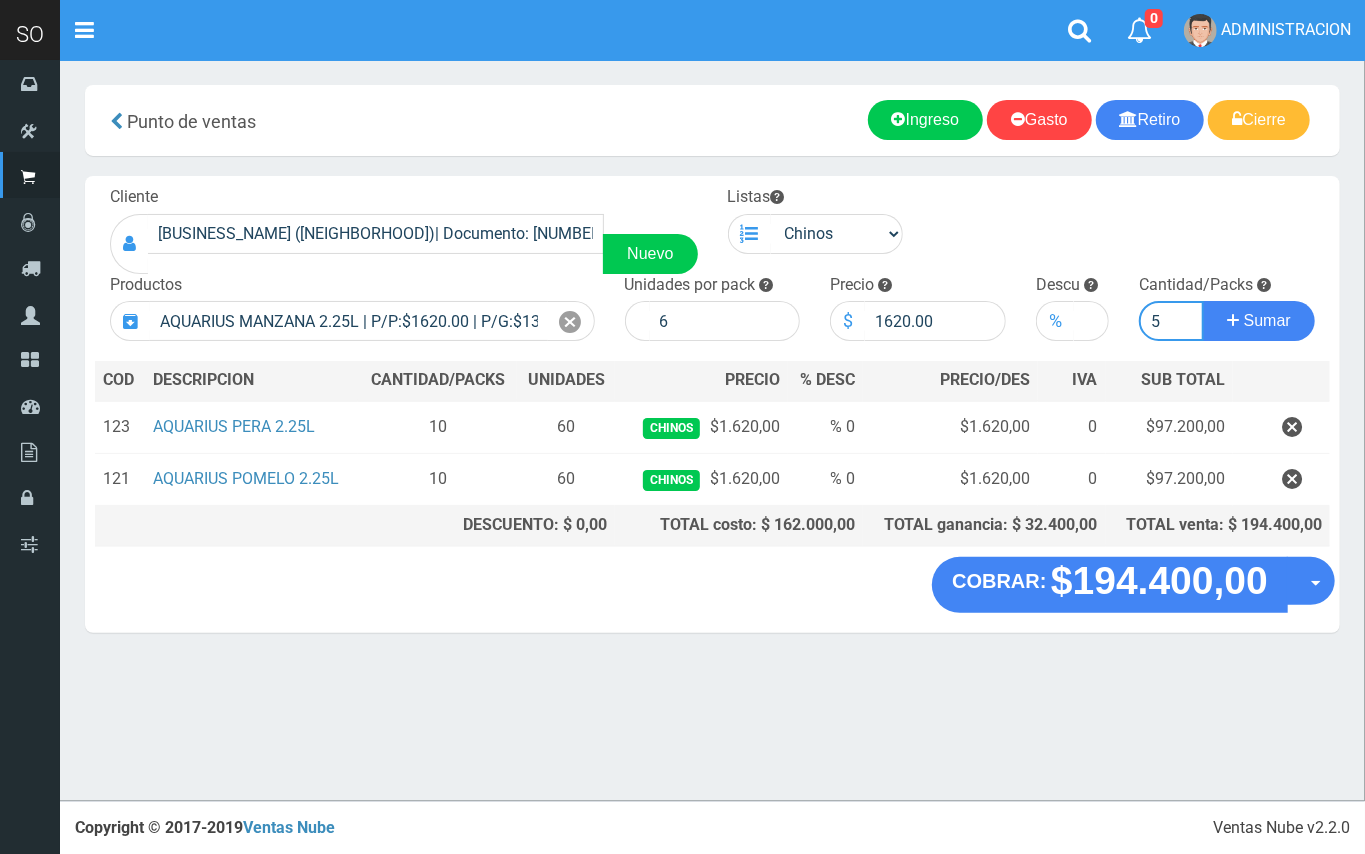 click on "Sumar" at bounding box center [1259, 321] 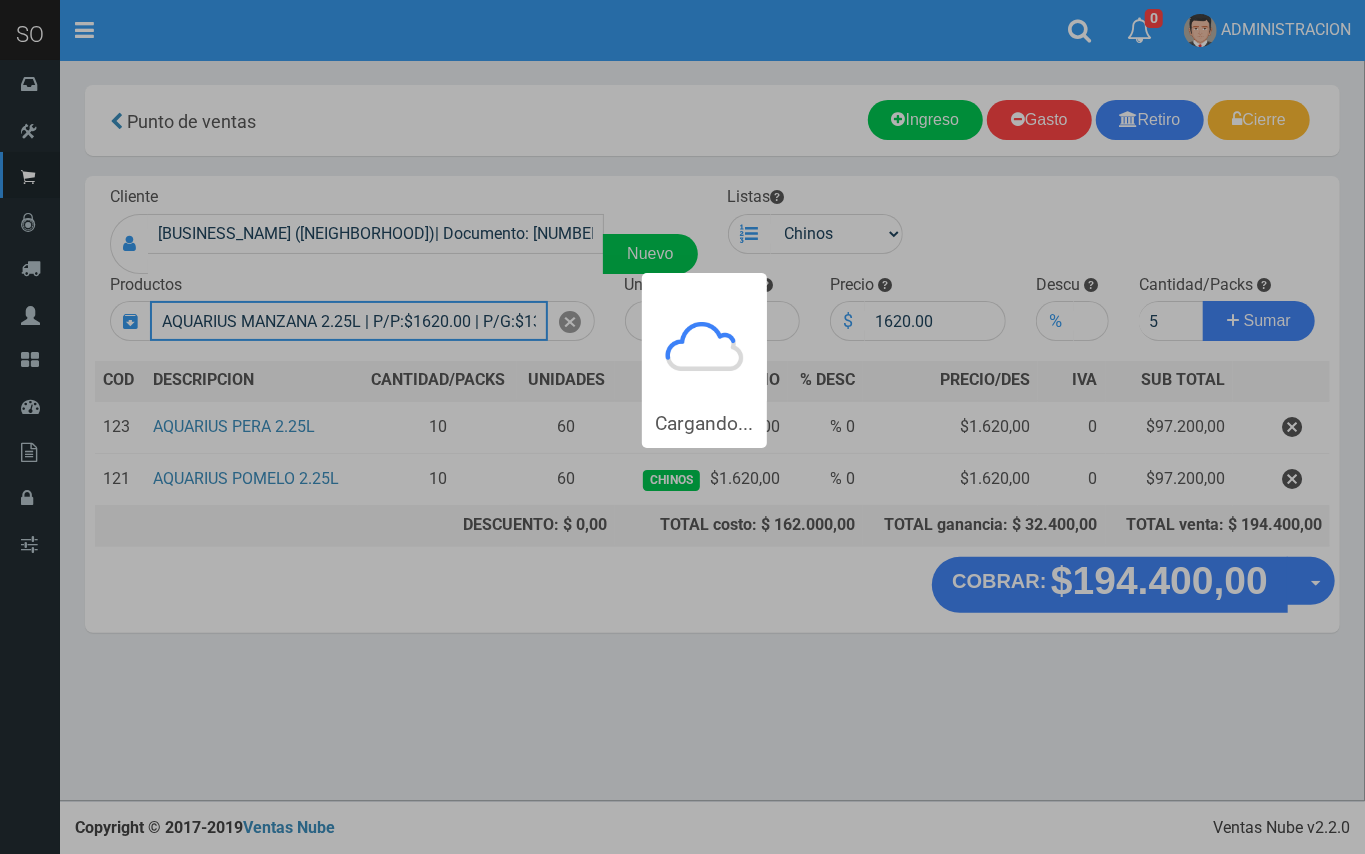 type 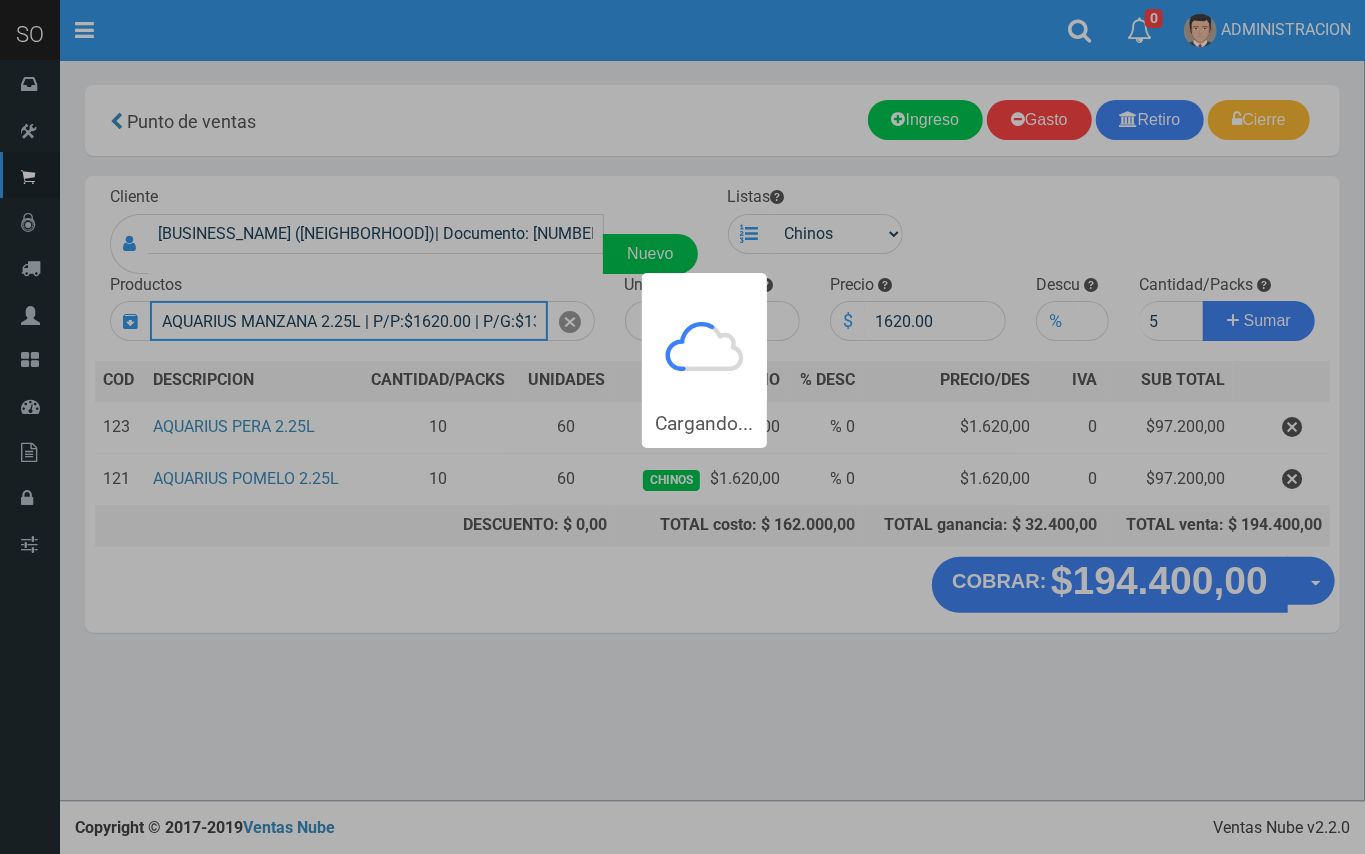 type 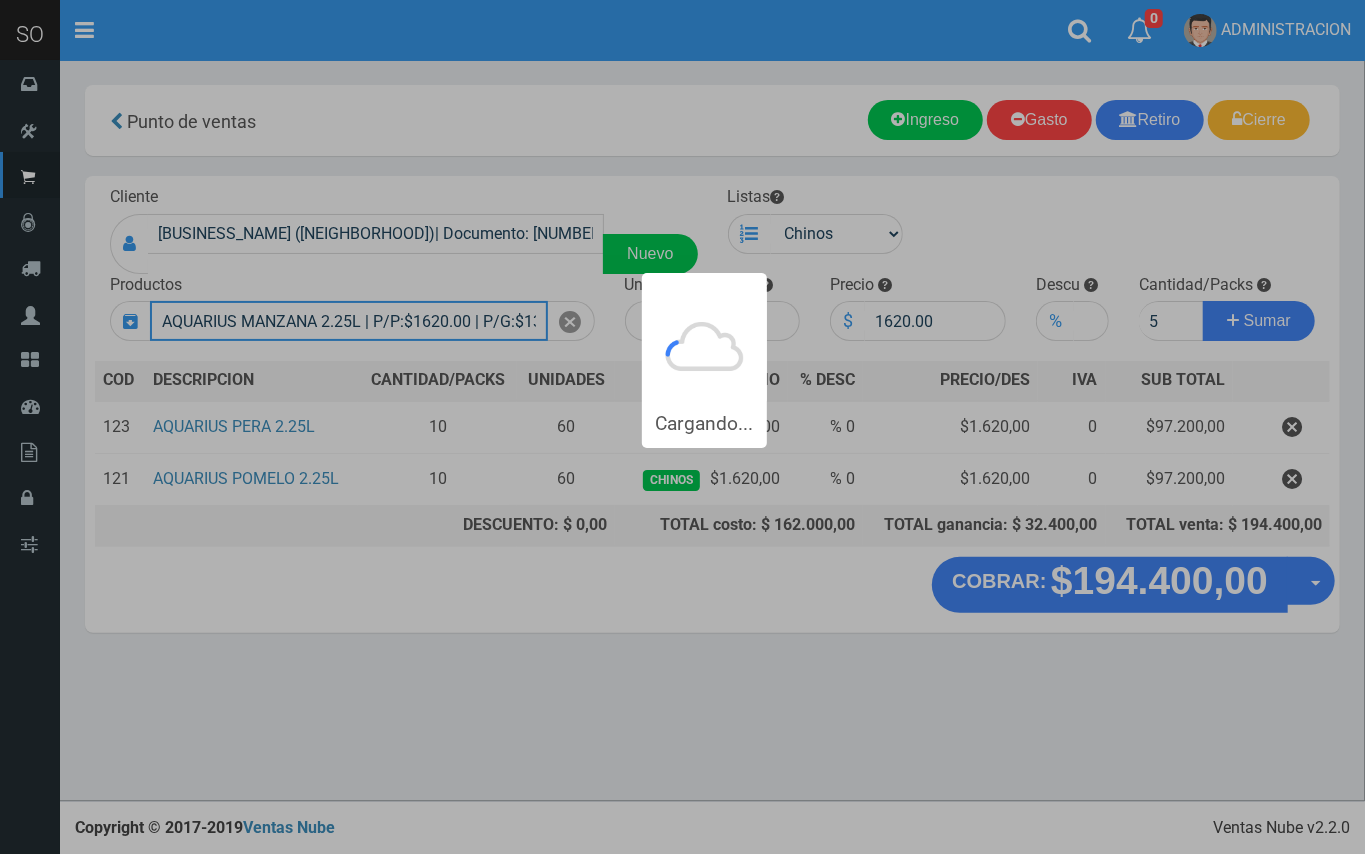 type 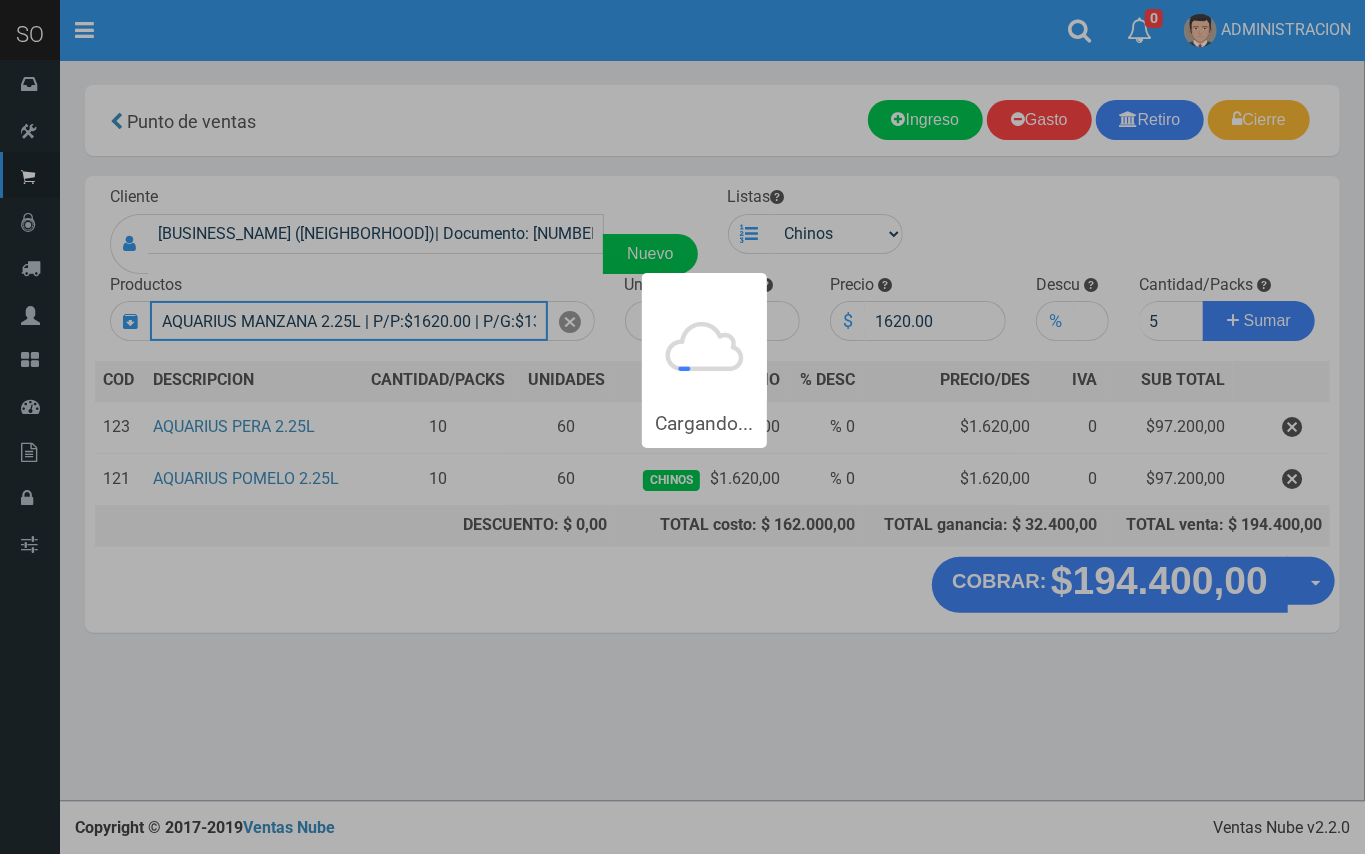 type 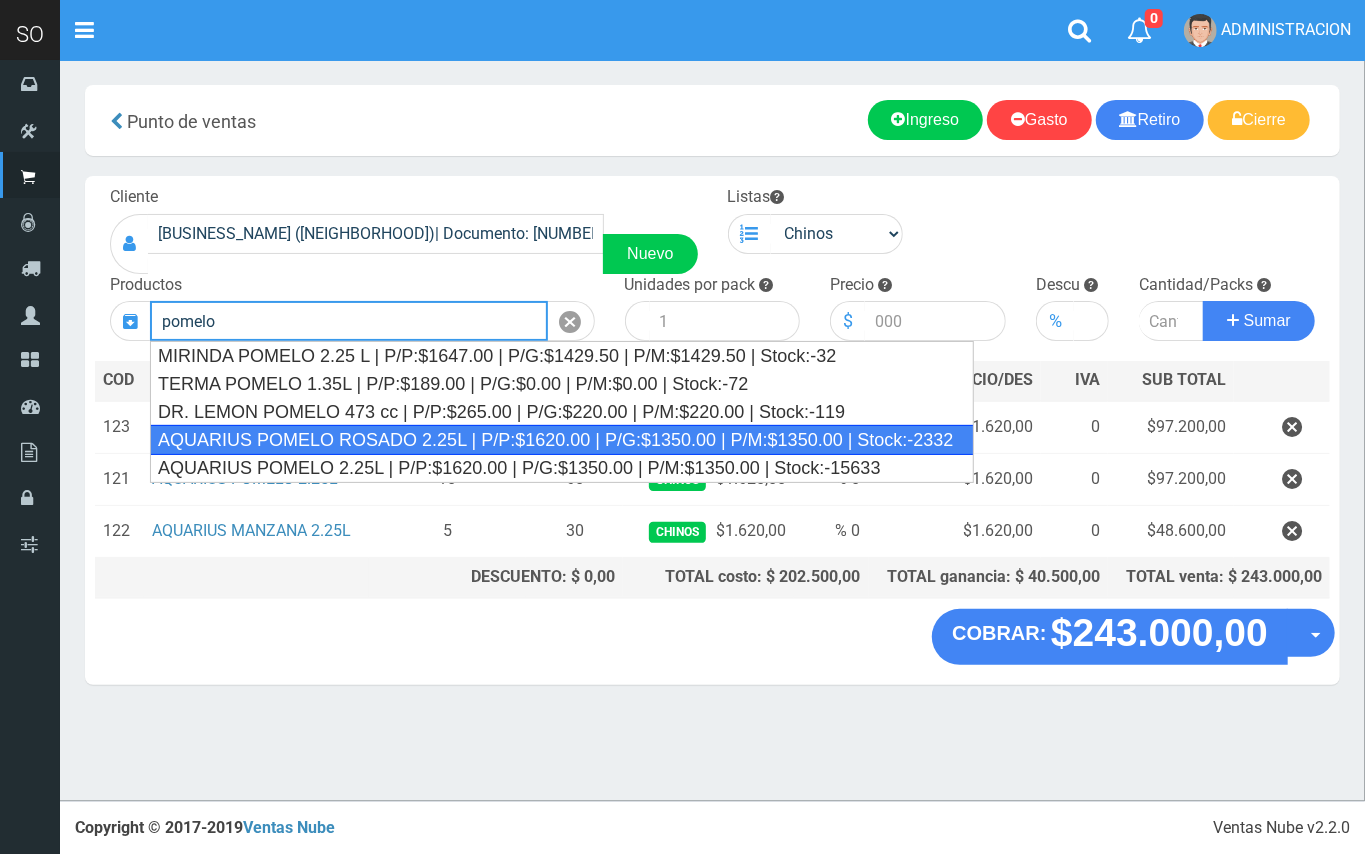 click on "AQUARIUS POMELO ROSADO 2.25L | P/P:$1620.00 | P/G:$1350.00 | P/M:$1350.00 | Stock:-2332" at bounding box center [562, 440] 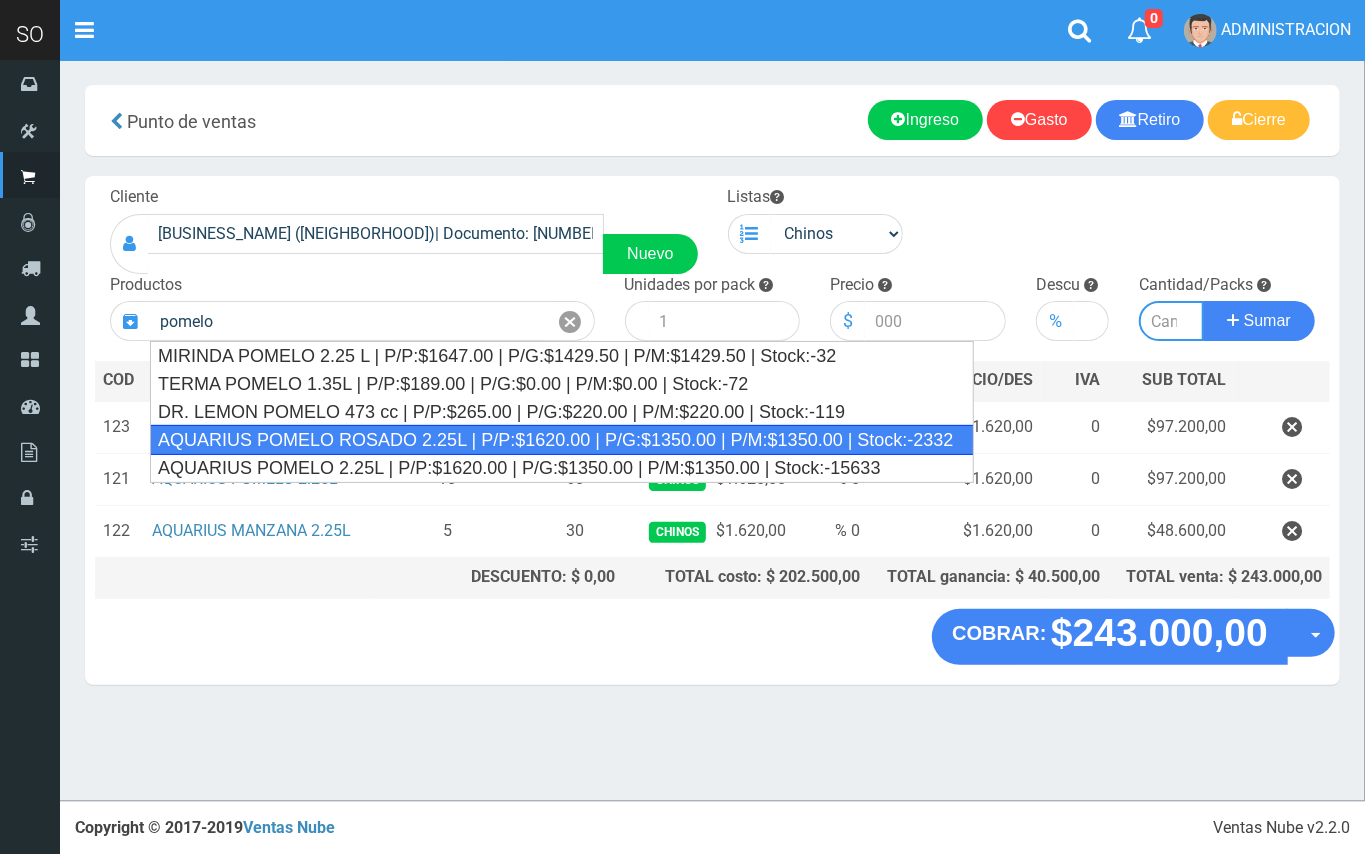 type on "AQUARIUS POMELO ROSADO 2.25L | P/P:$1620.00 | P/G:$1350.00 | P/M:$1350.00 | Stock:-2332" 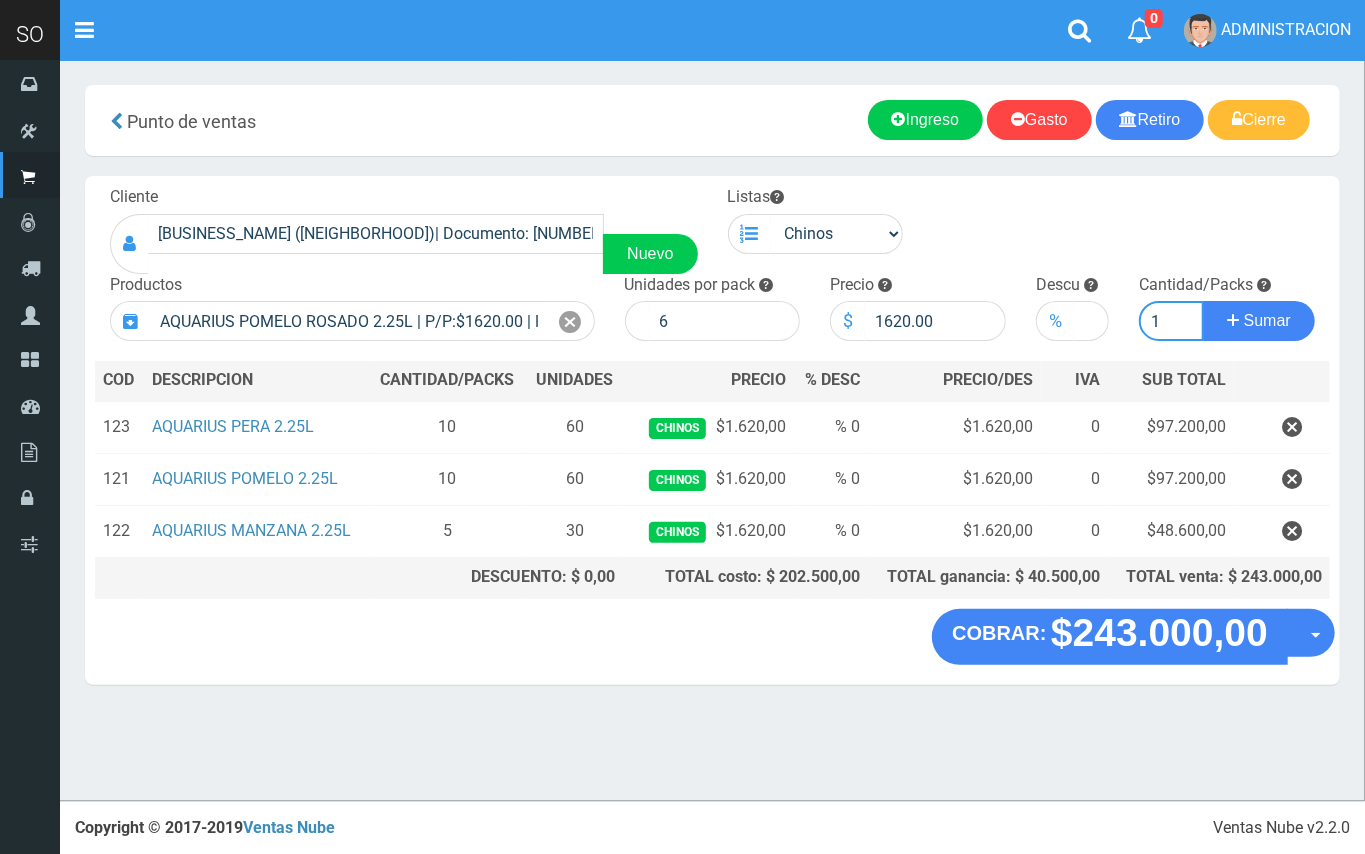 type on "1" 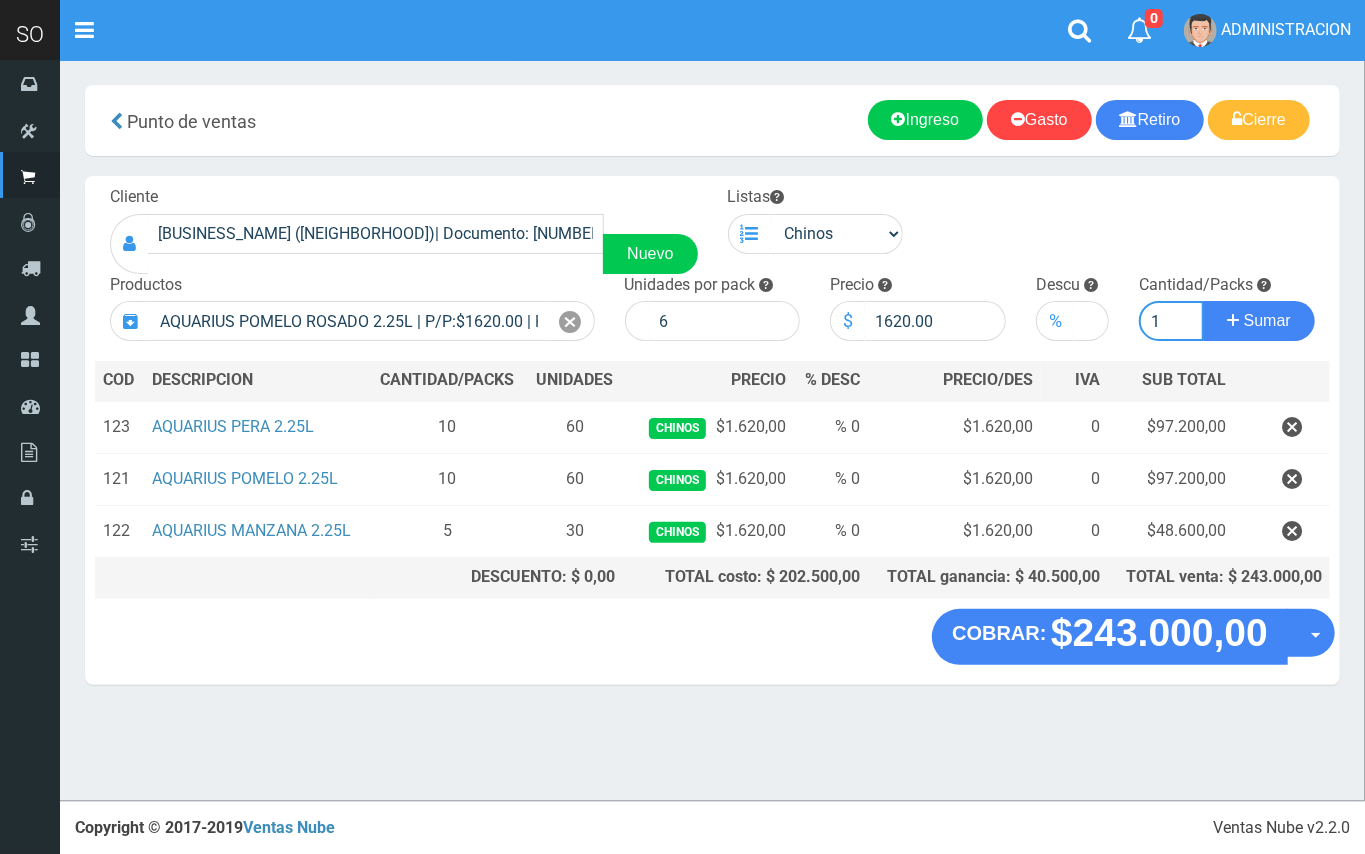 click on "Sumar" at bounding box center [1259, 321] 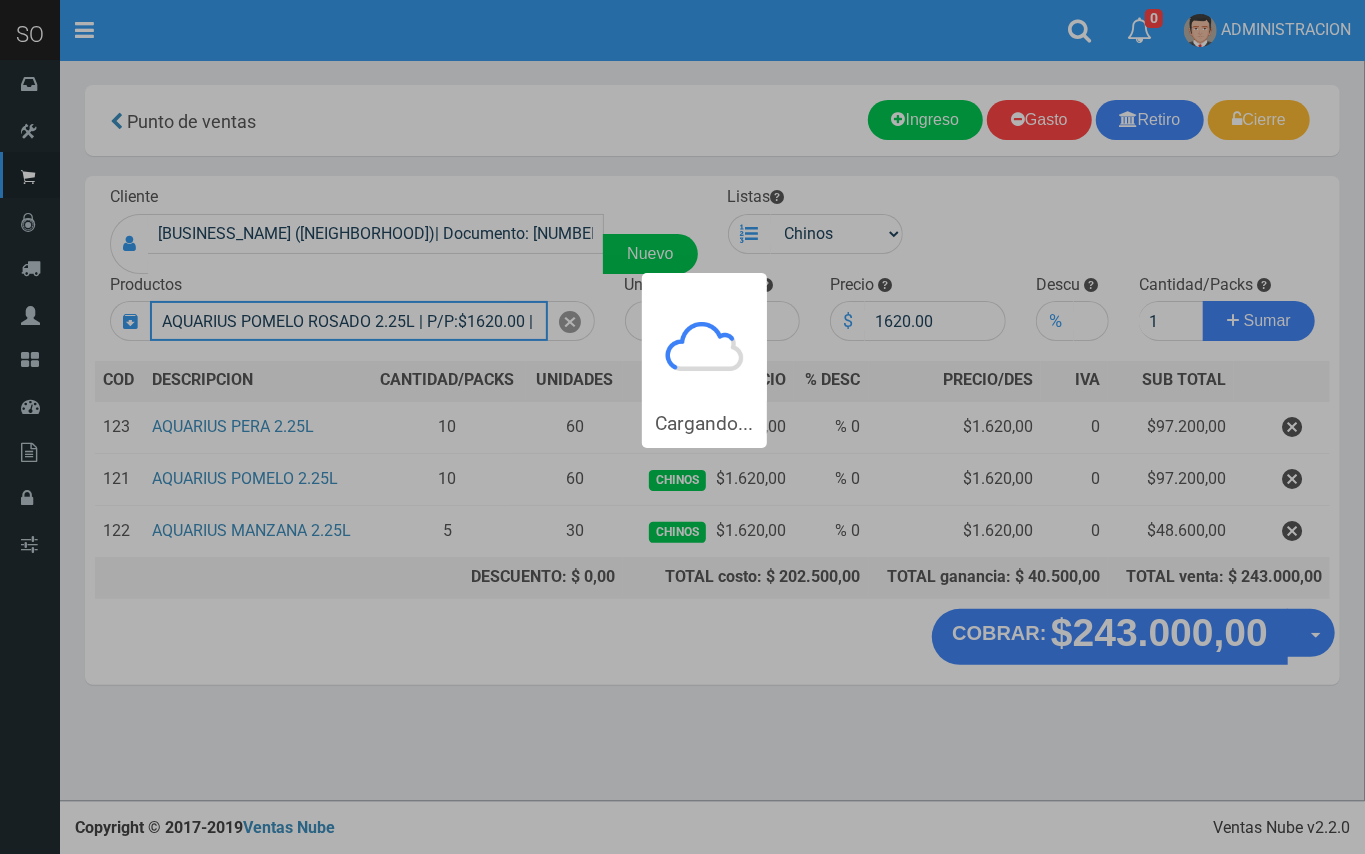 type 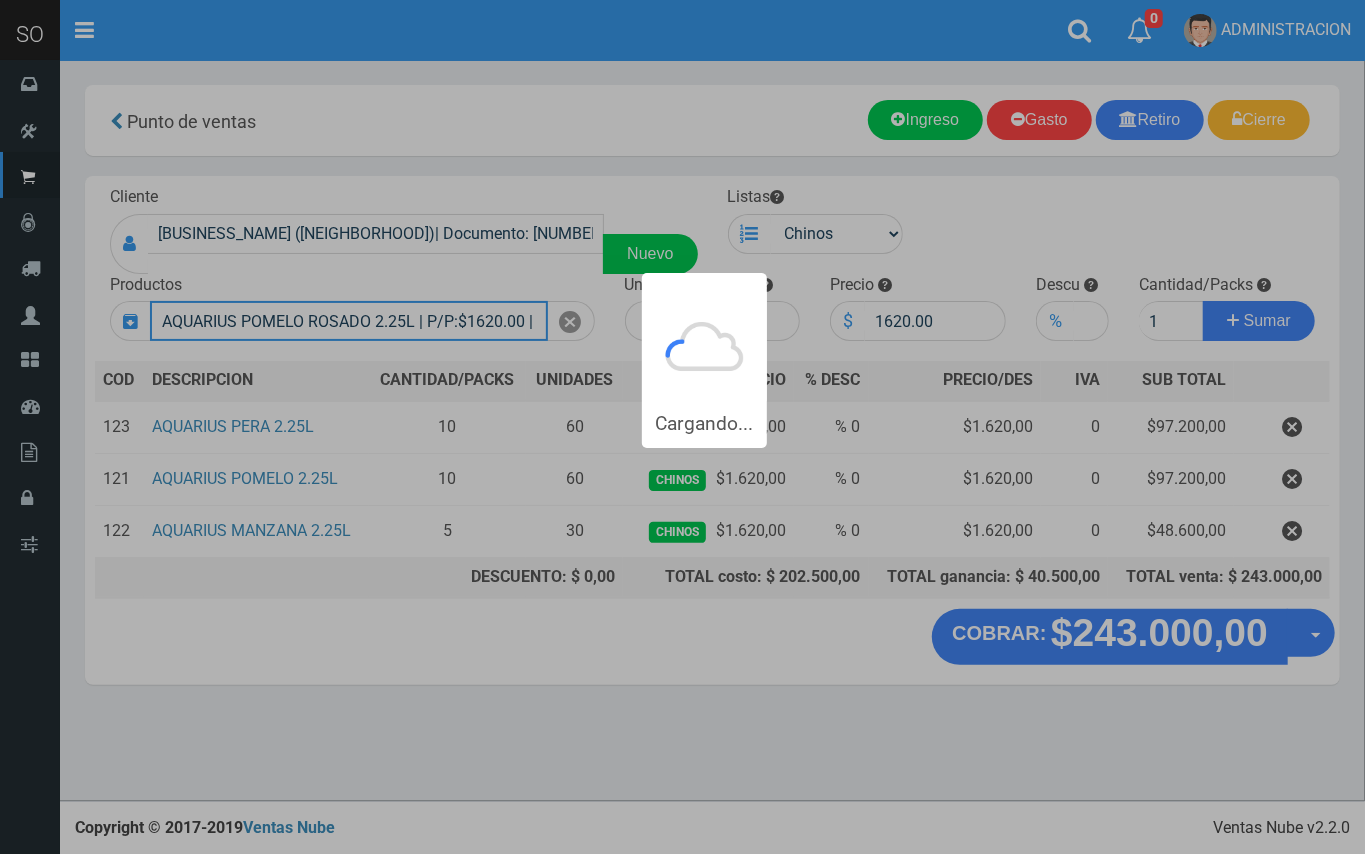 type 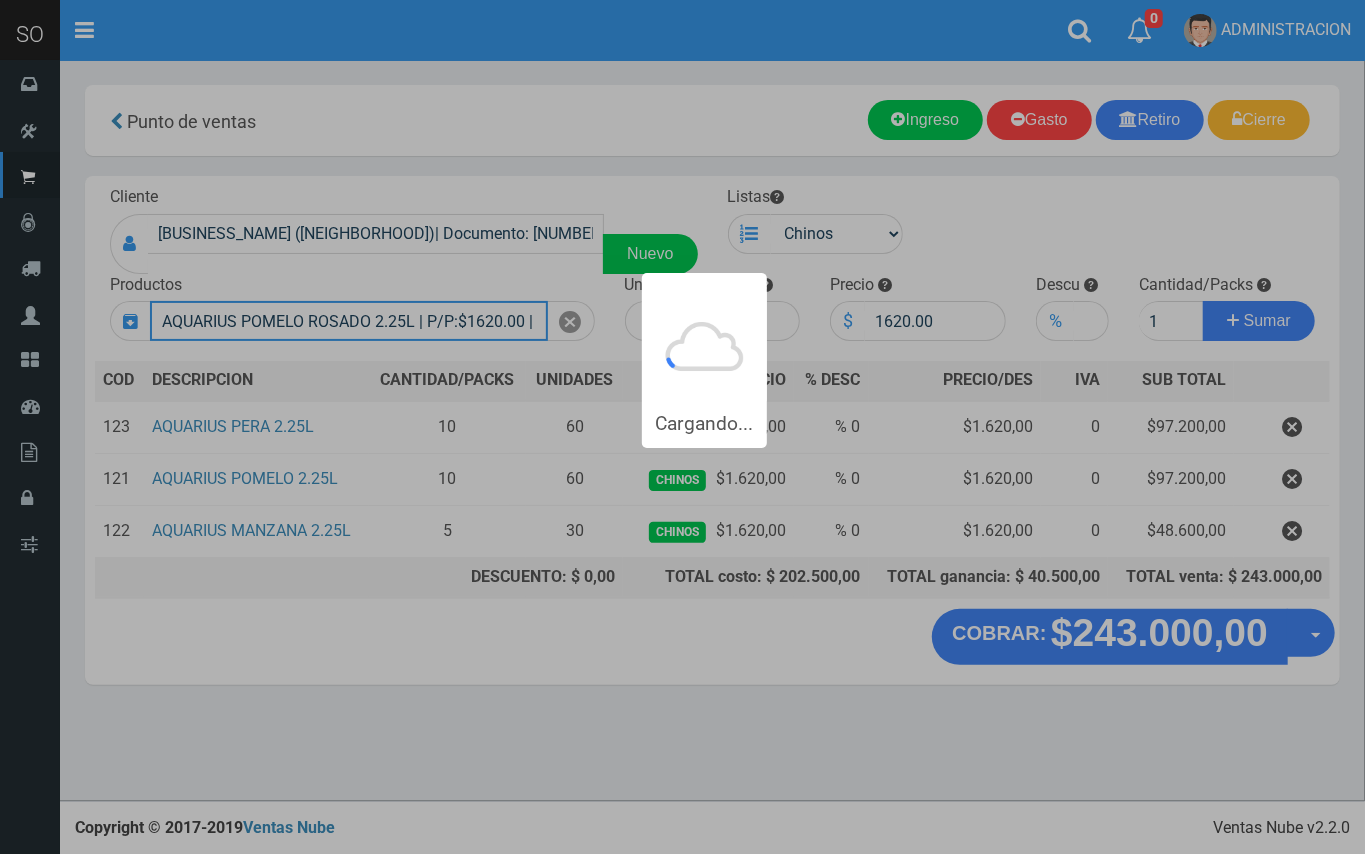 type 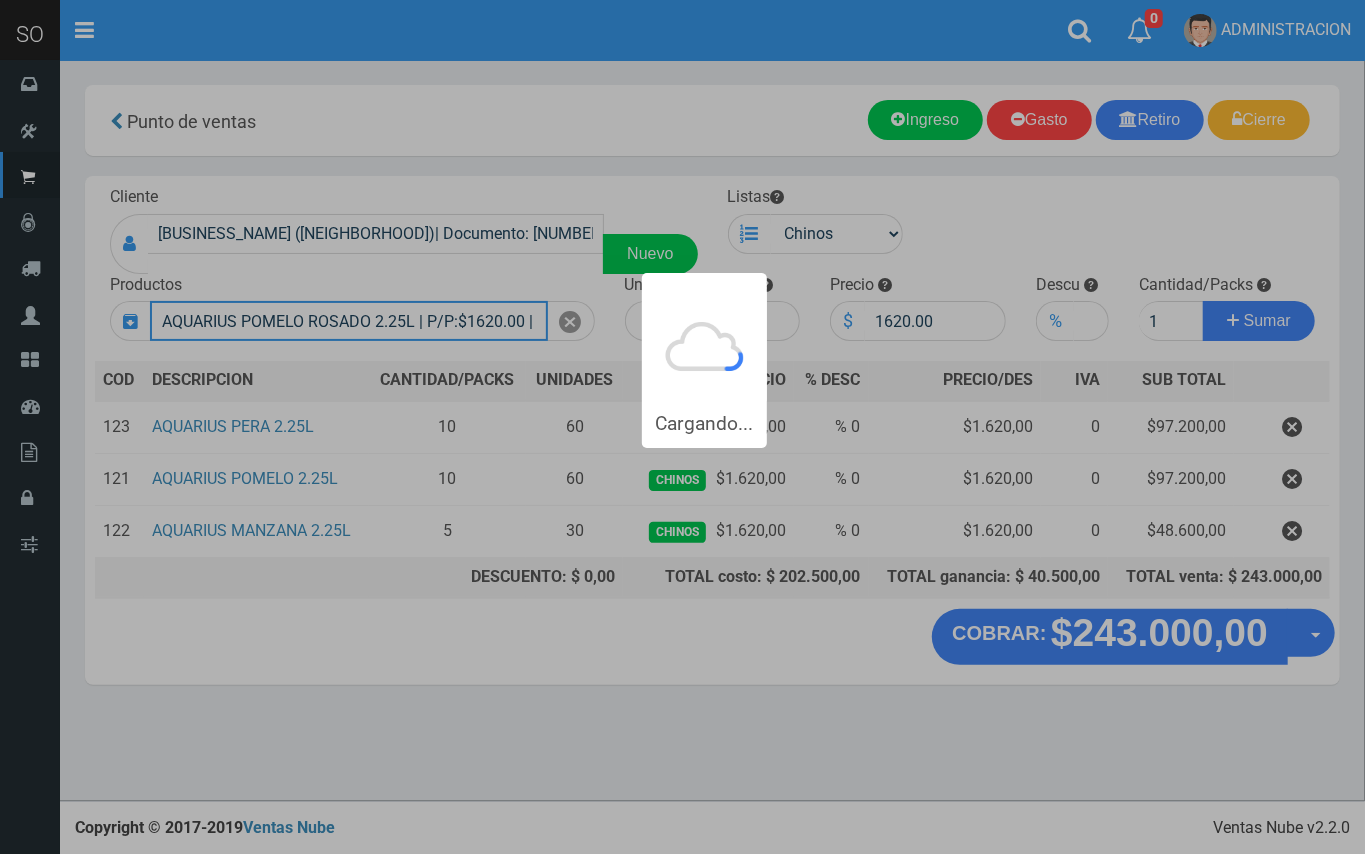 type 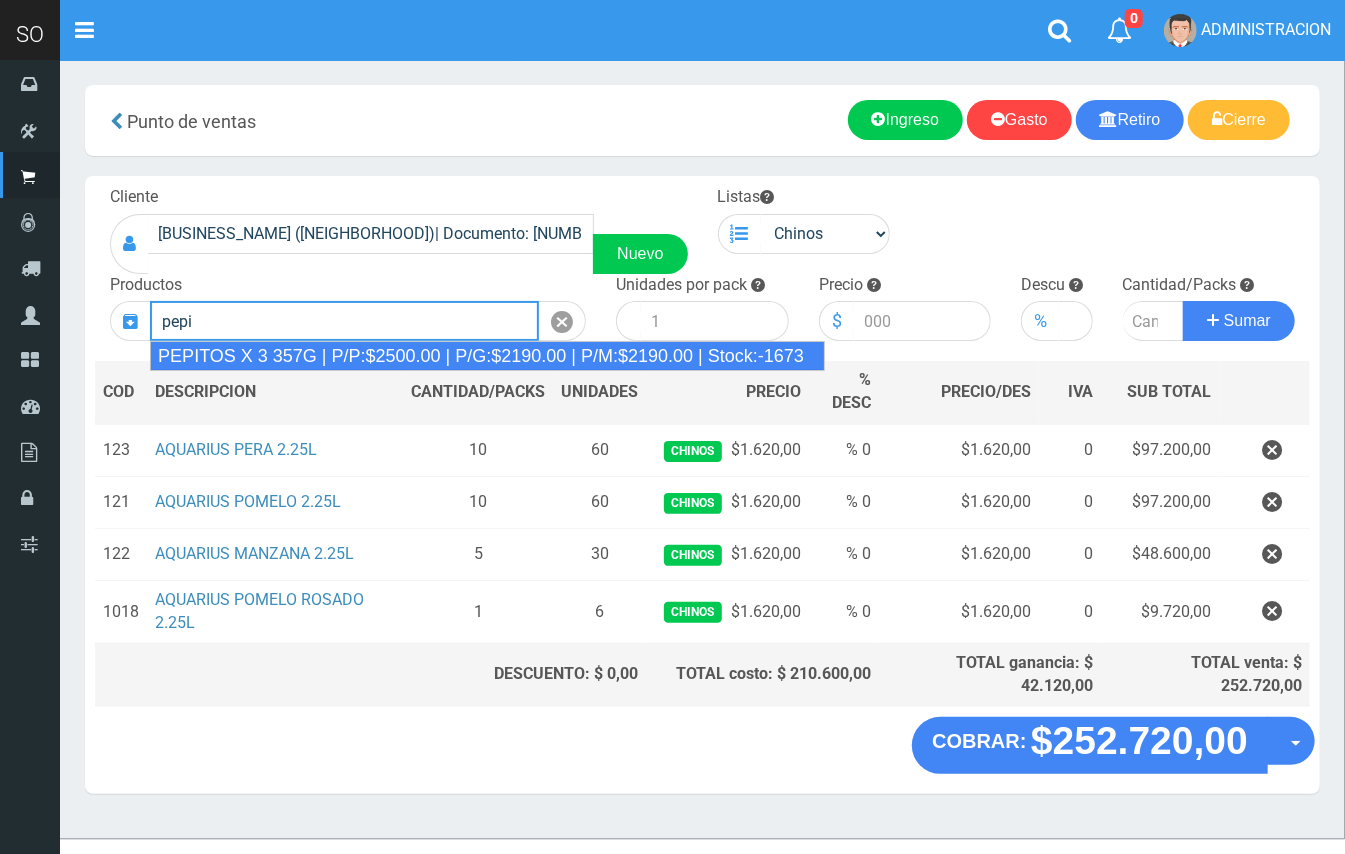 click on "PEPITOS  X 3 357G | P/P:$2500.00 | P/G:$2190.00 | P/M:$2190.00 | Stock:-1673" at bounding box center (487, 356) 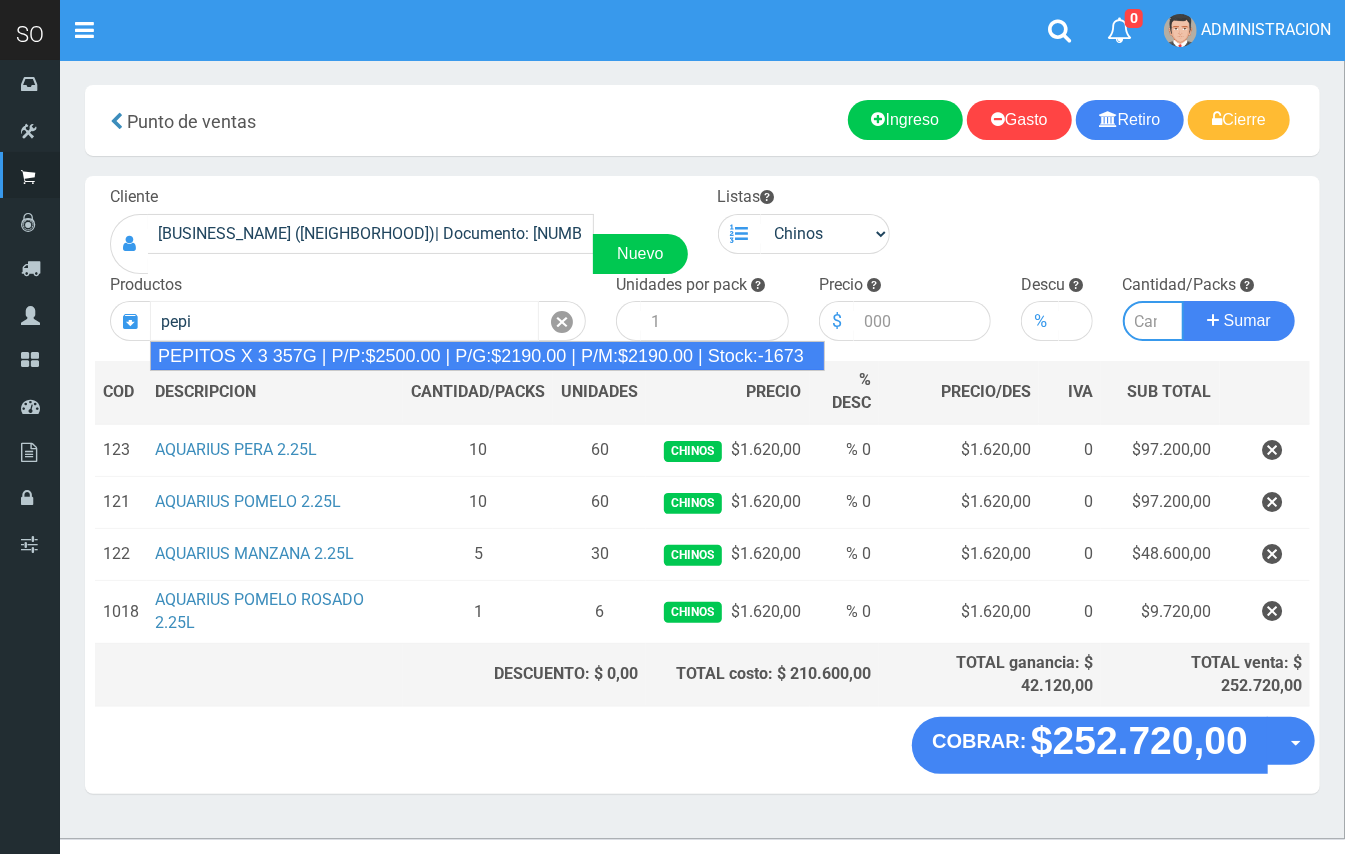 type on "PEPITOS  X 3 357G | P/P:$2500.00 | P/G:$2190.00 | P/M:$2190.00 | Stock:-1673" 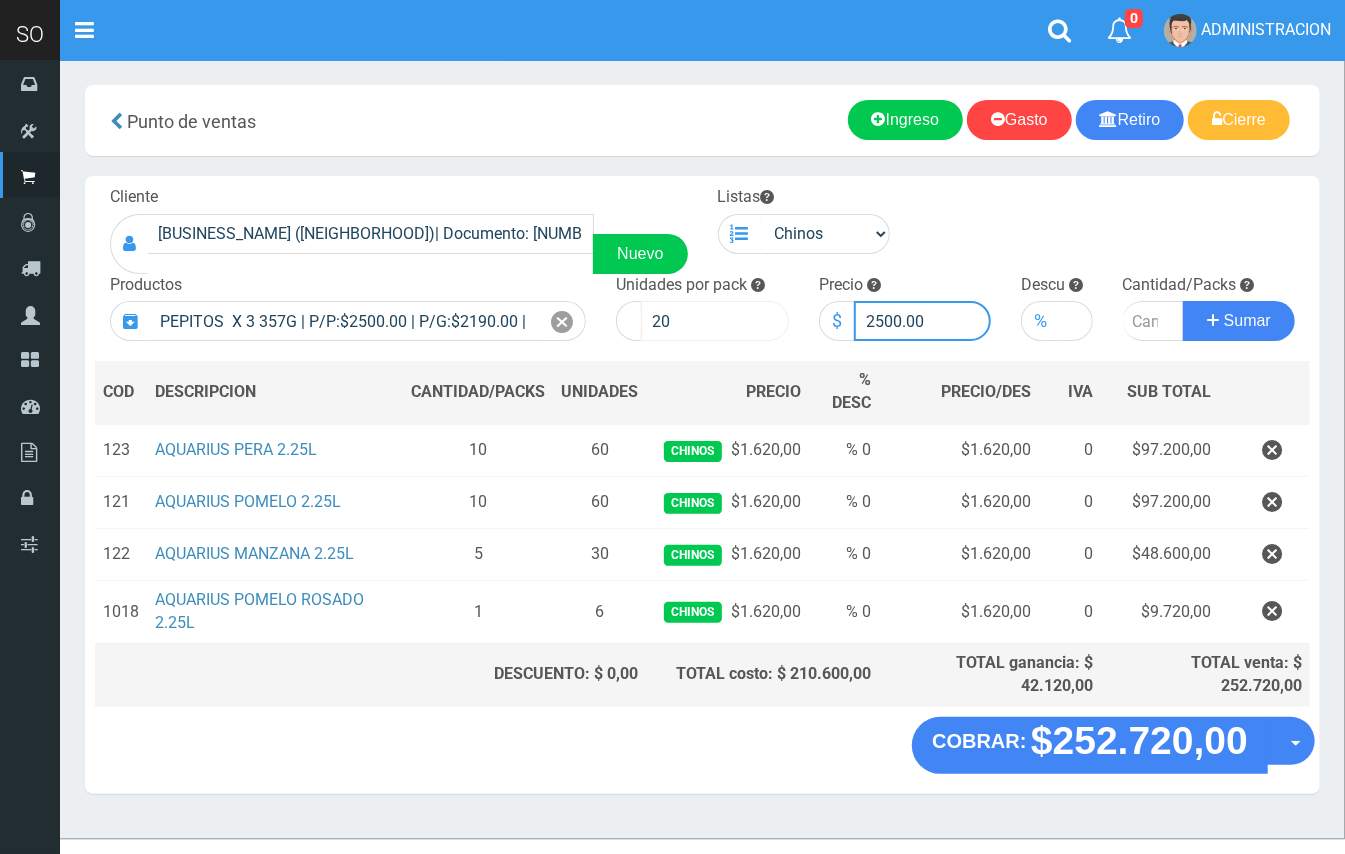 drag, startPoint x: 937, startPoint y: 325, endPoint x: 756, endPoint y: 324, distance: 181.00276 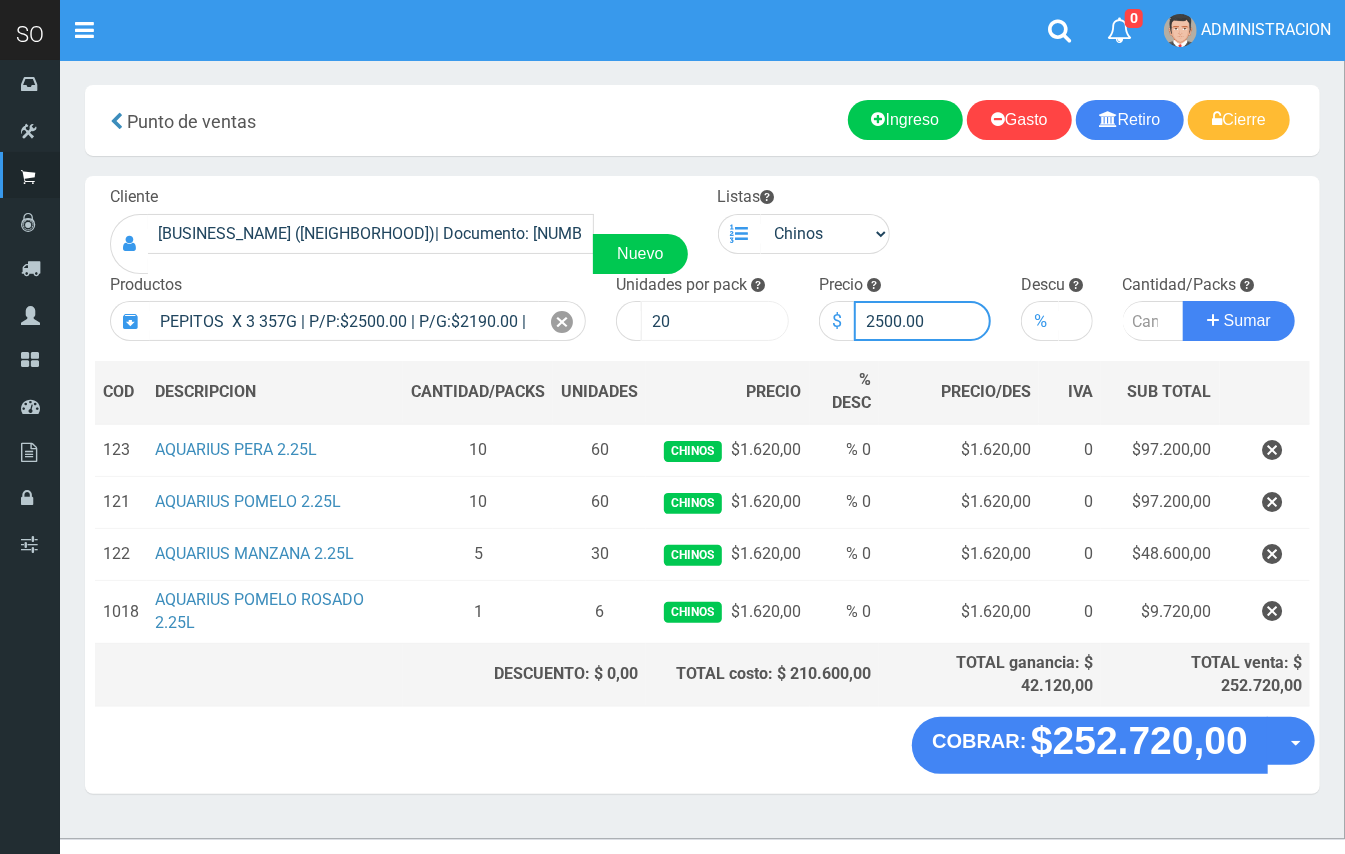 click on "Cliente
SUPER AZPEITIA 650 (LUJAN)| Documento: 55487866 | Teléfono:
Nuevo
Listas
Chinos
.
." at bounding box center (702, 186) 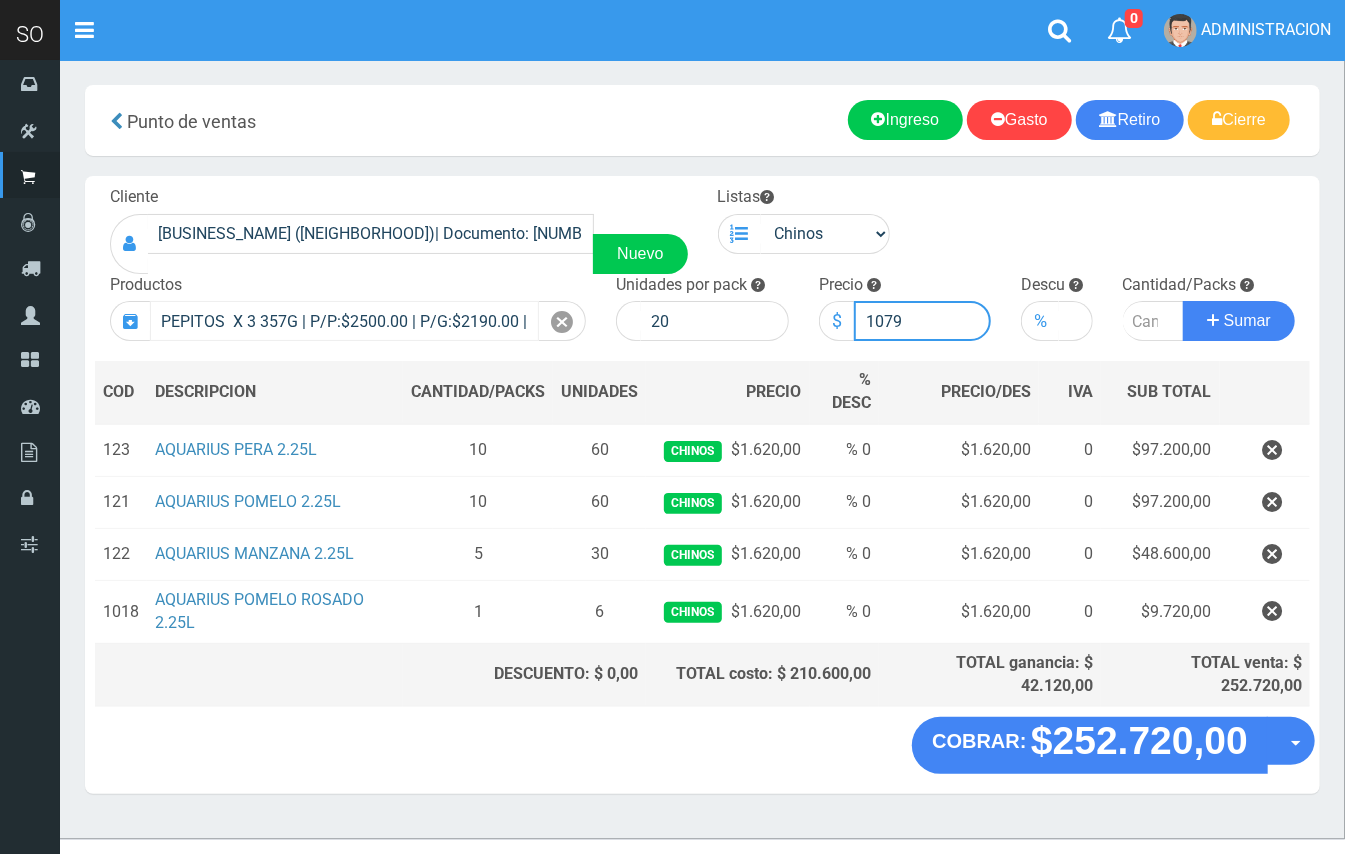 type on "1079" 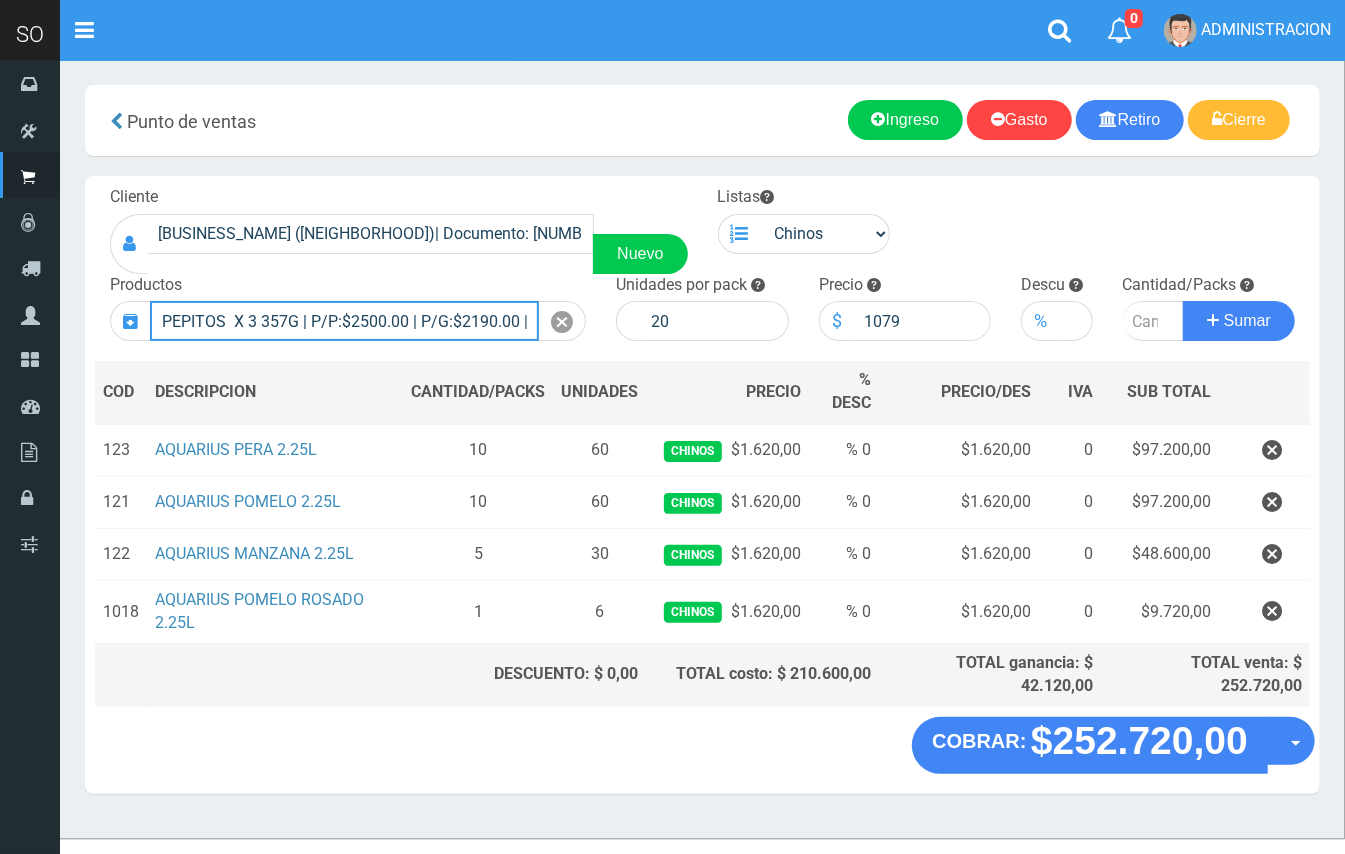 drag, startPoint x: 294, startPoint y: 321, endPoint x: 252, endPoint y: 318, distance: 42.107006 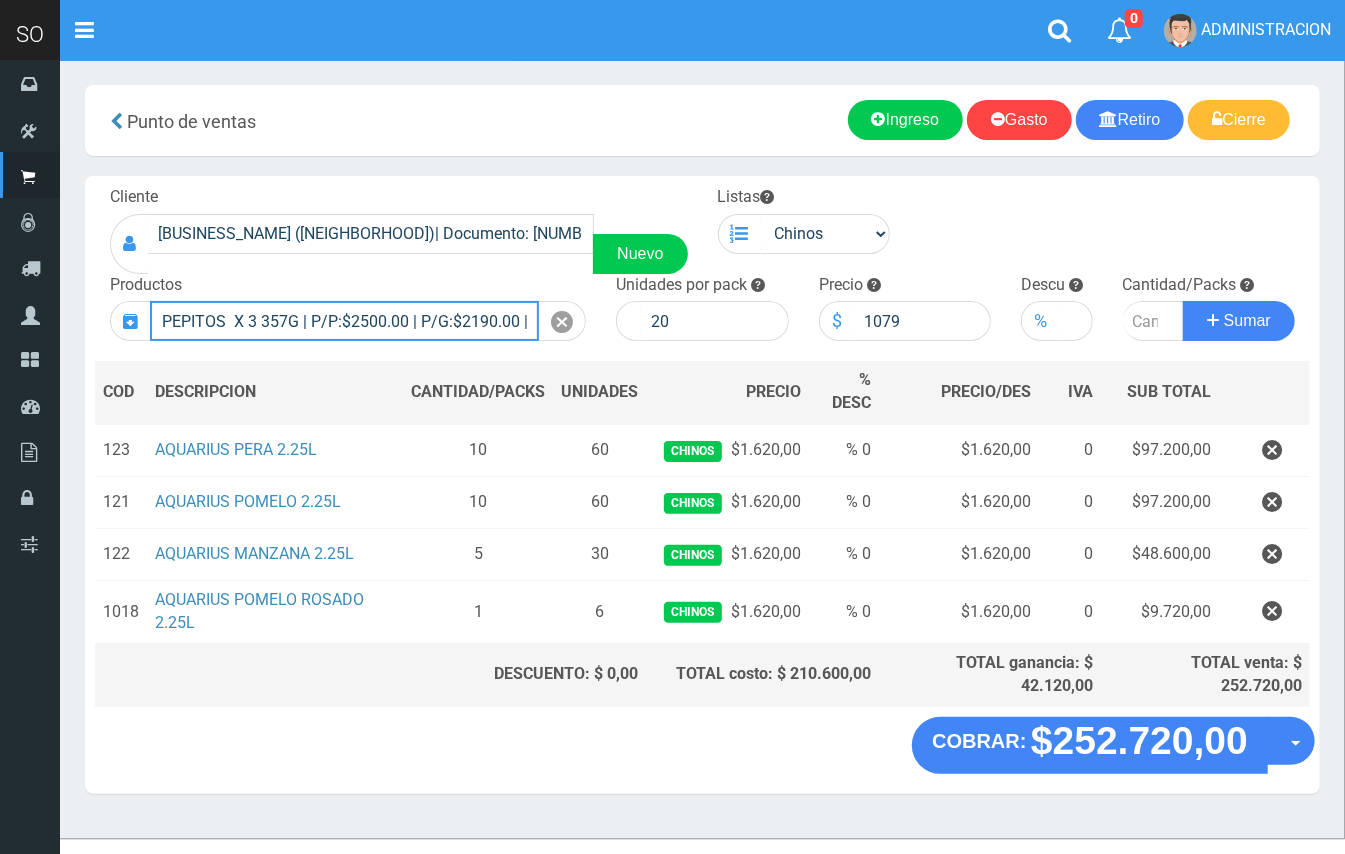 click on "PEPITOS  X 3 357G | P/P:$2500.00 | P/G:$2190.00 | P/M:$2190.00 | Stock:-1673" at bounding box center [344, 321] 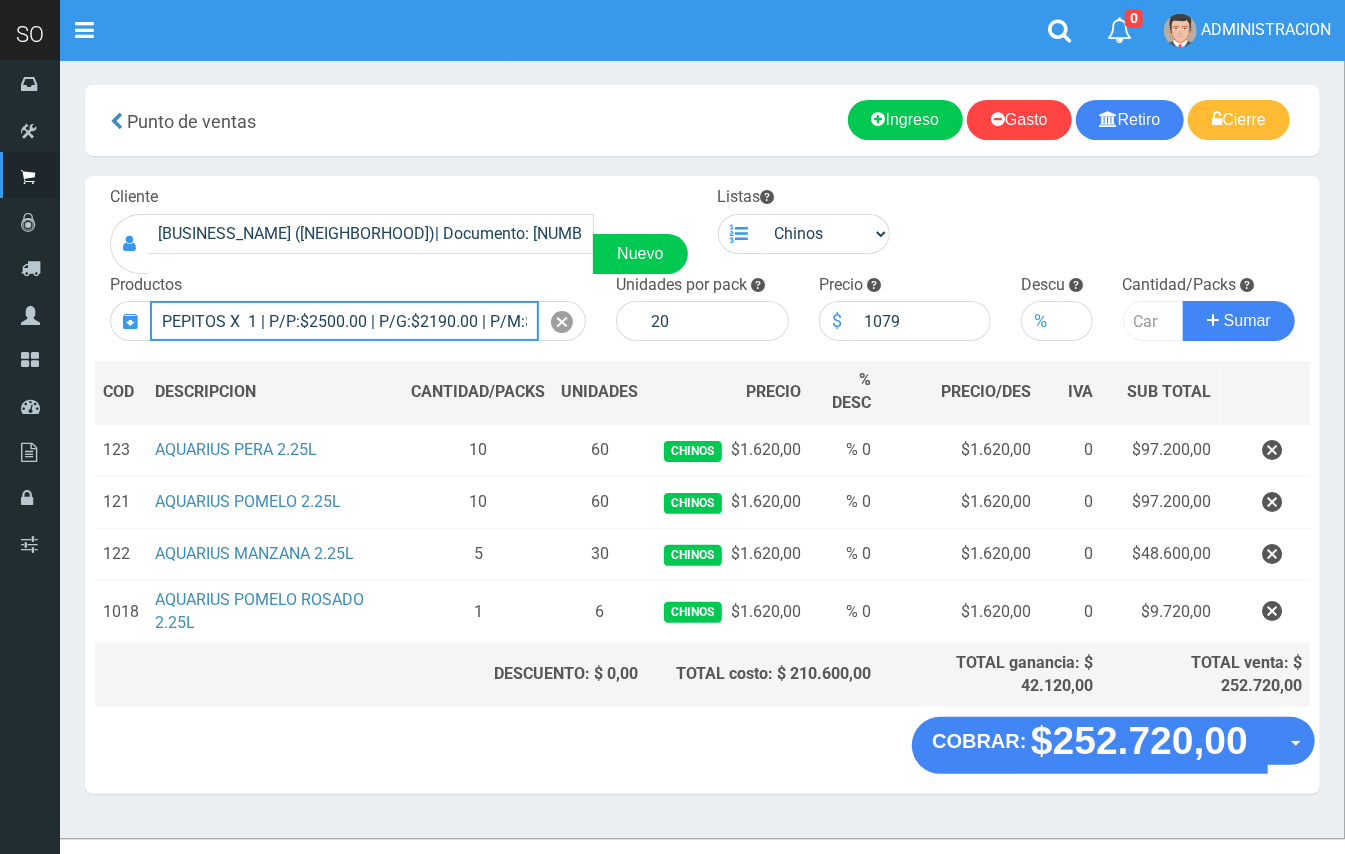 type on "PEPITOS  X  1 | P/P:$2500.00 | P/G:$2190.00 | P/M:$2190.00 | Stock:-1673" 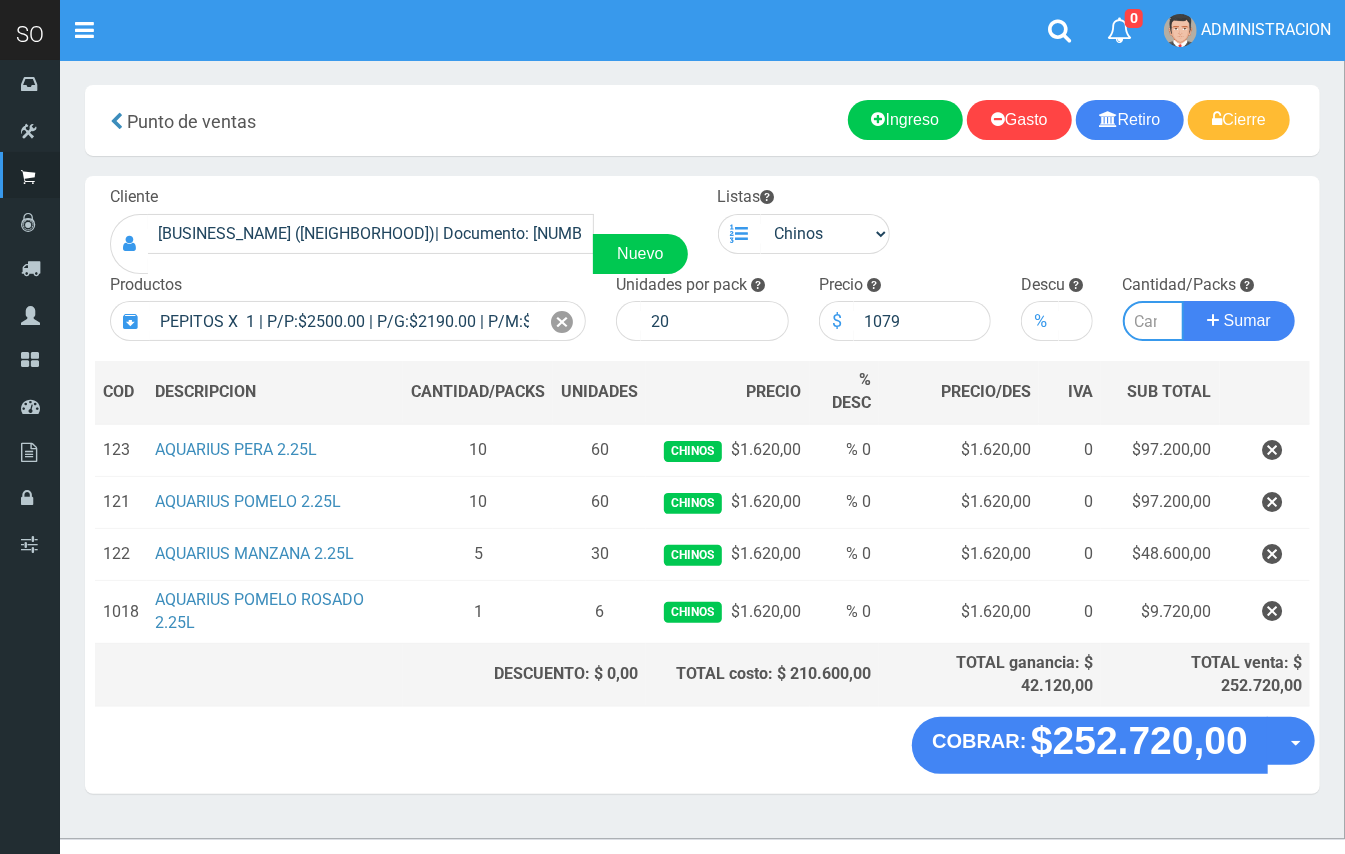 click at bounding box center [1154, 321] 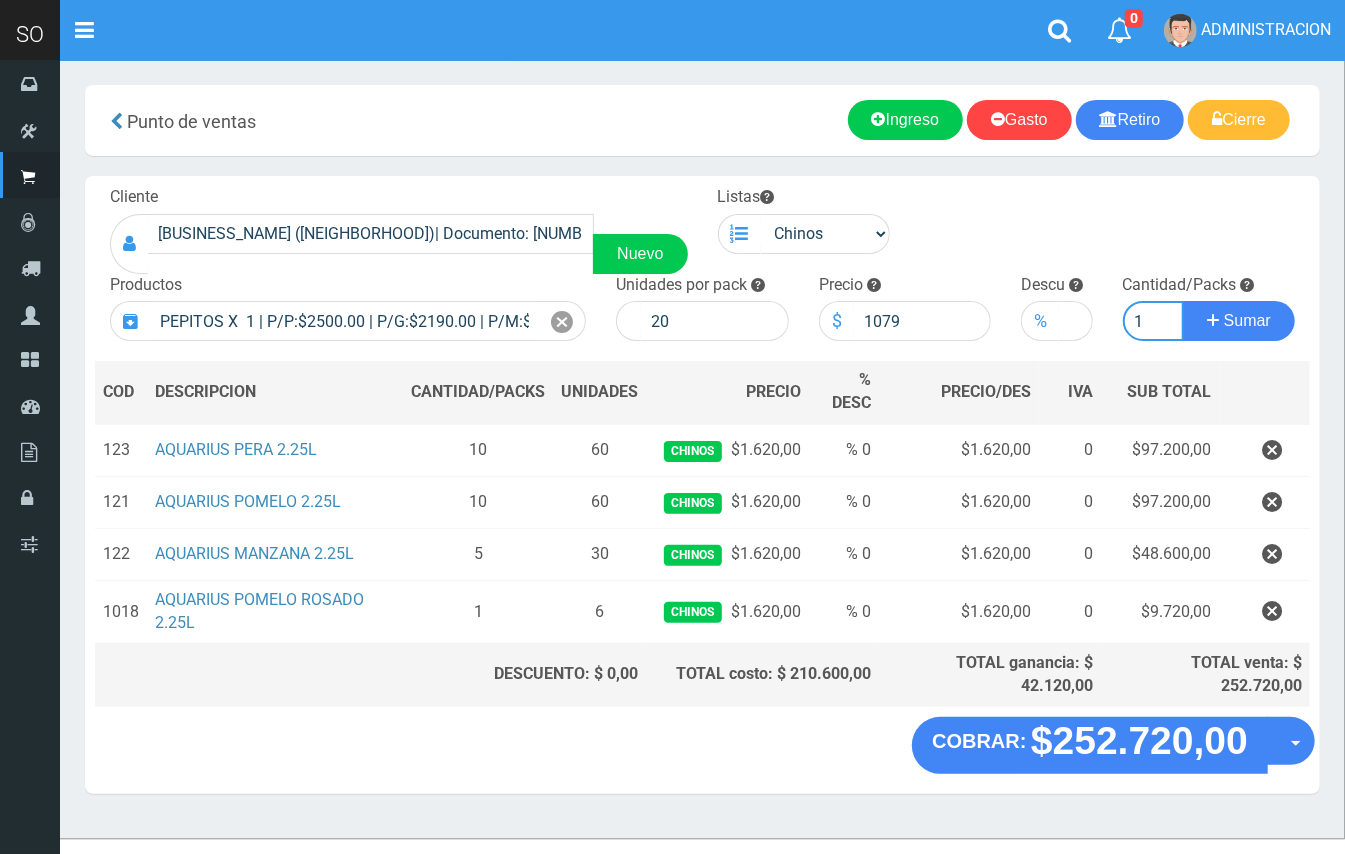 type on "1" 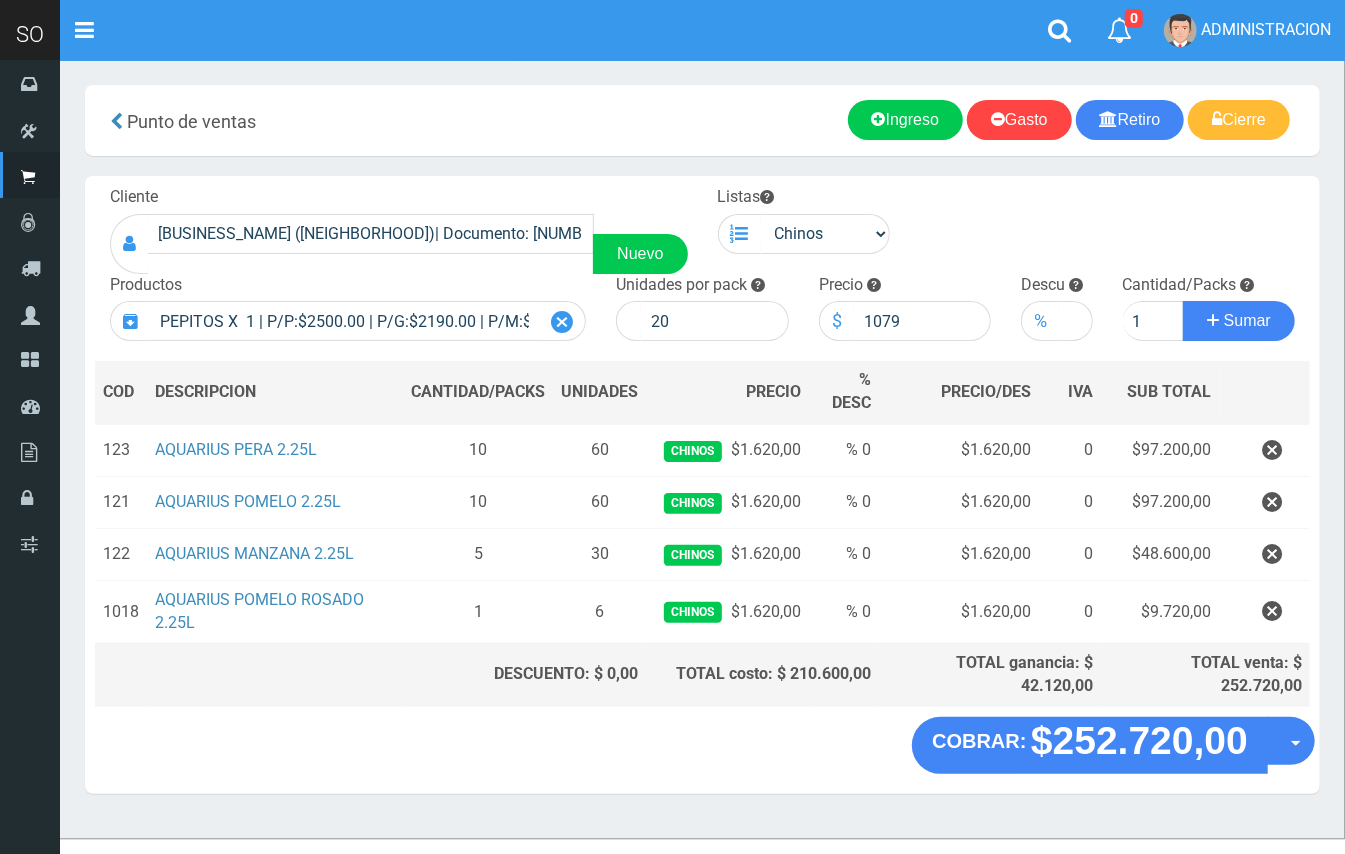 click at bounding box center (562, 322) 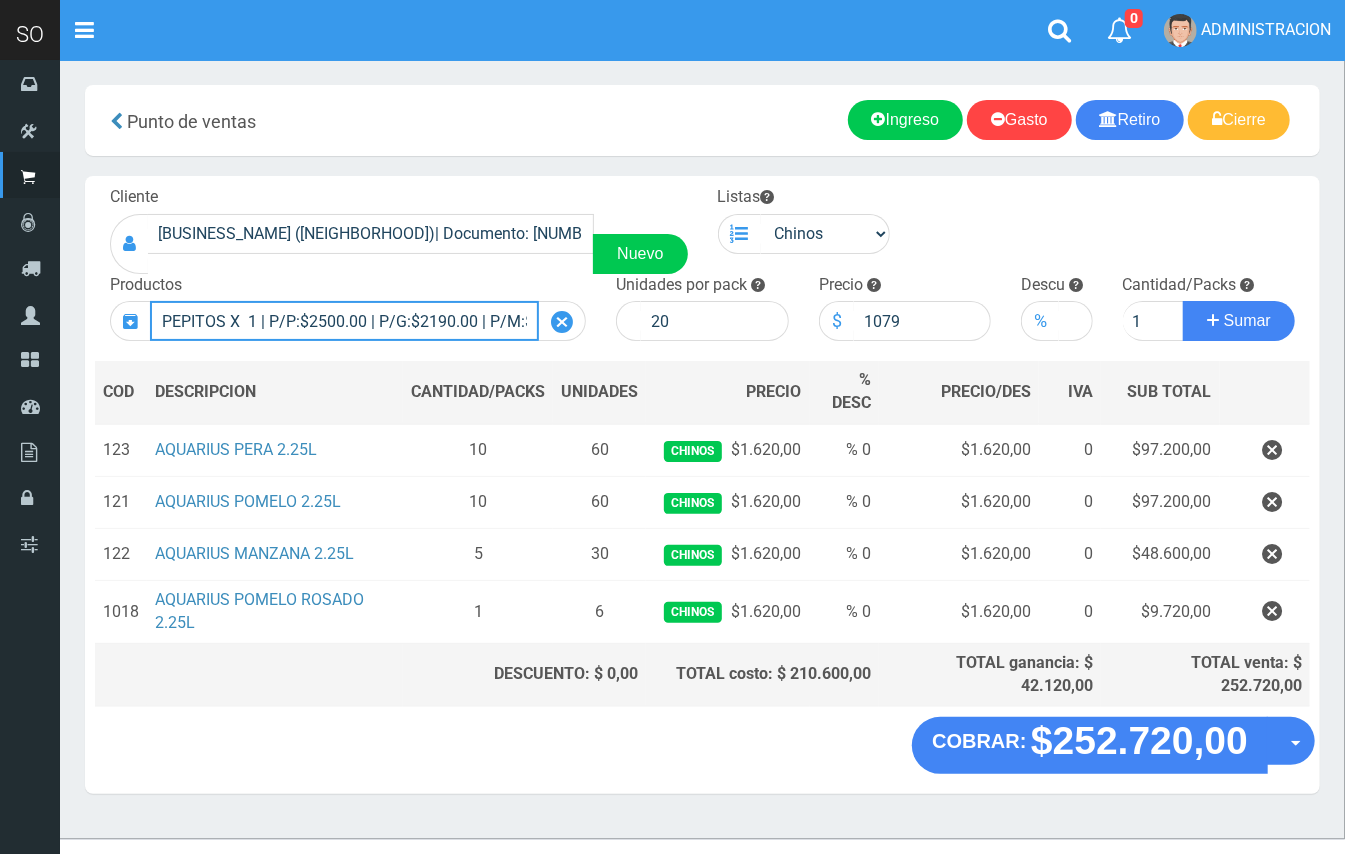 type 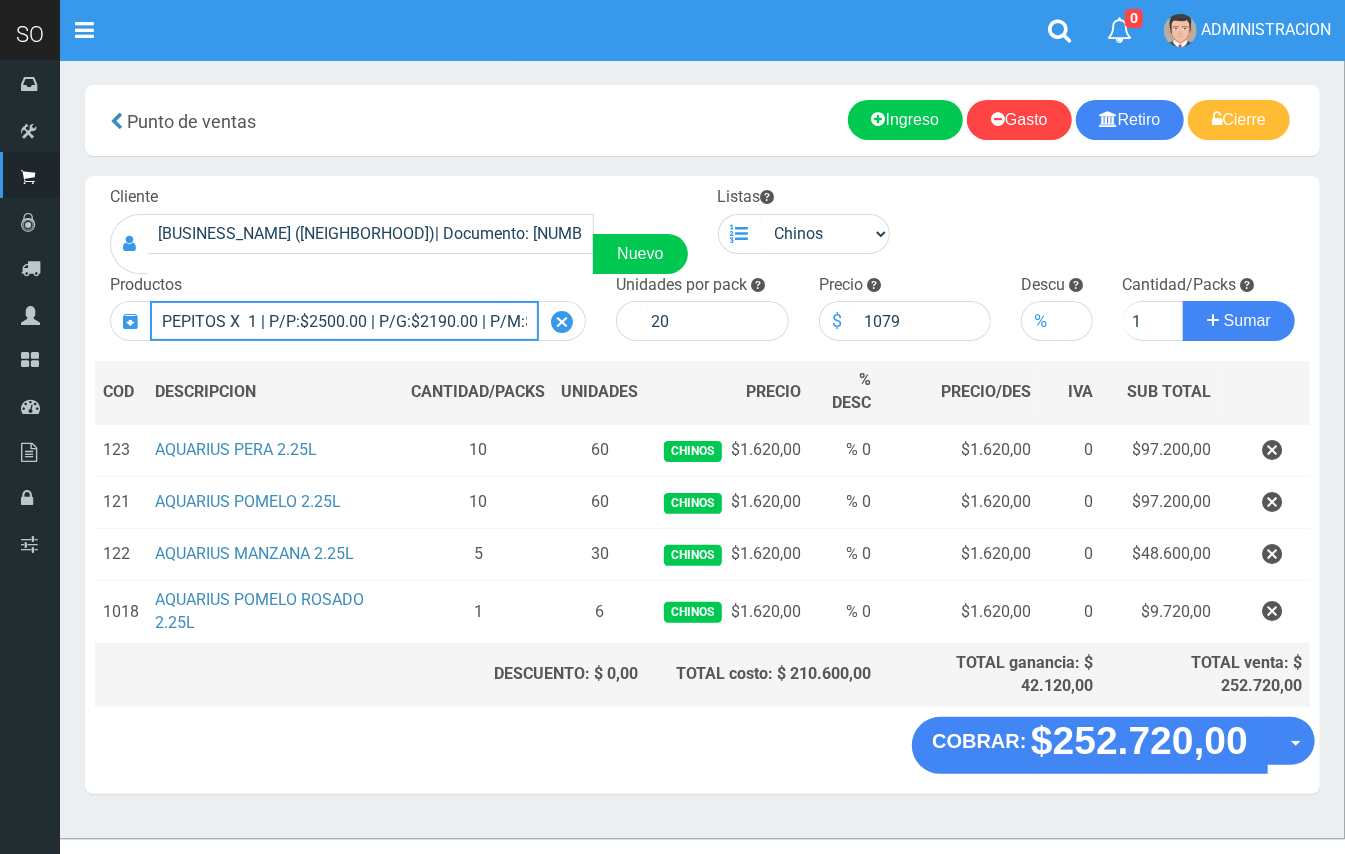 type 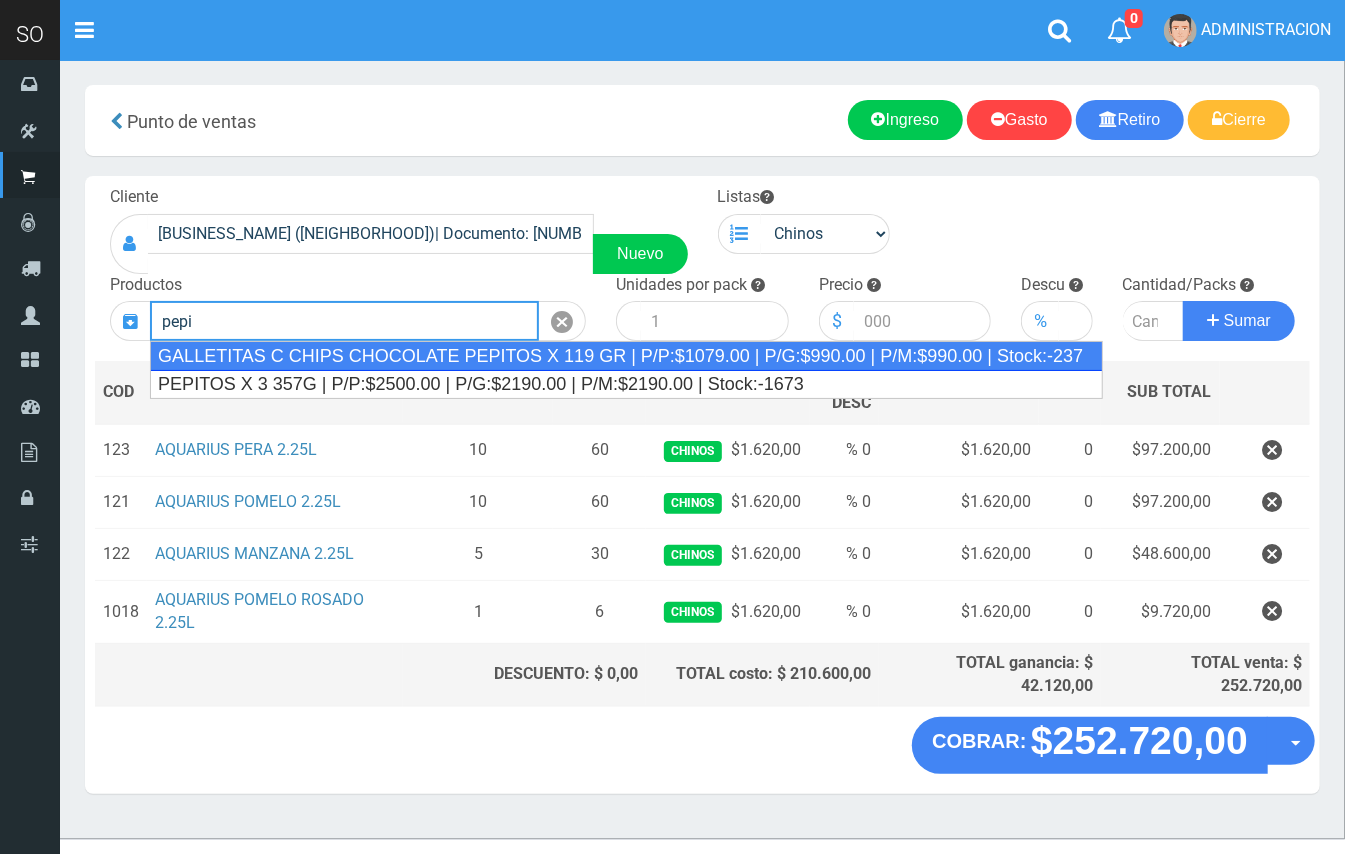 click on "GALLETITAS C CHIPS CHOCOLATE PEPITOS X 119 GR | P/P:$1079.00 | P/G:$990.00 | P/M:$990.00 | Stock:-237" at bounding box center [626, 356] 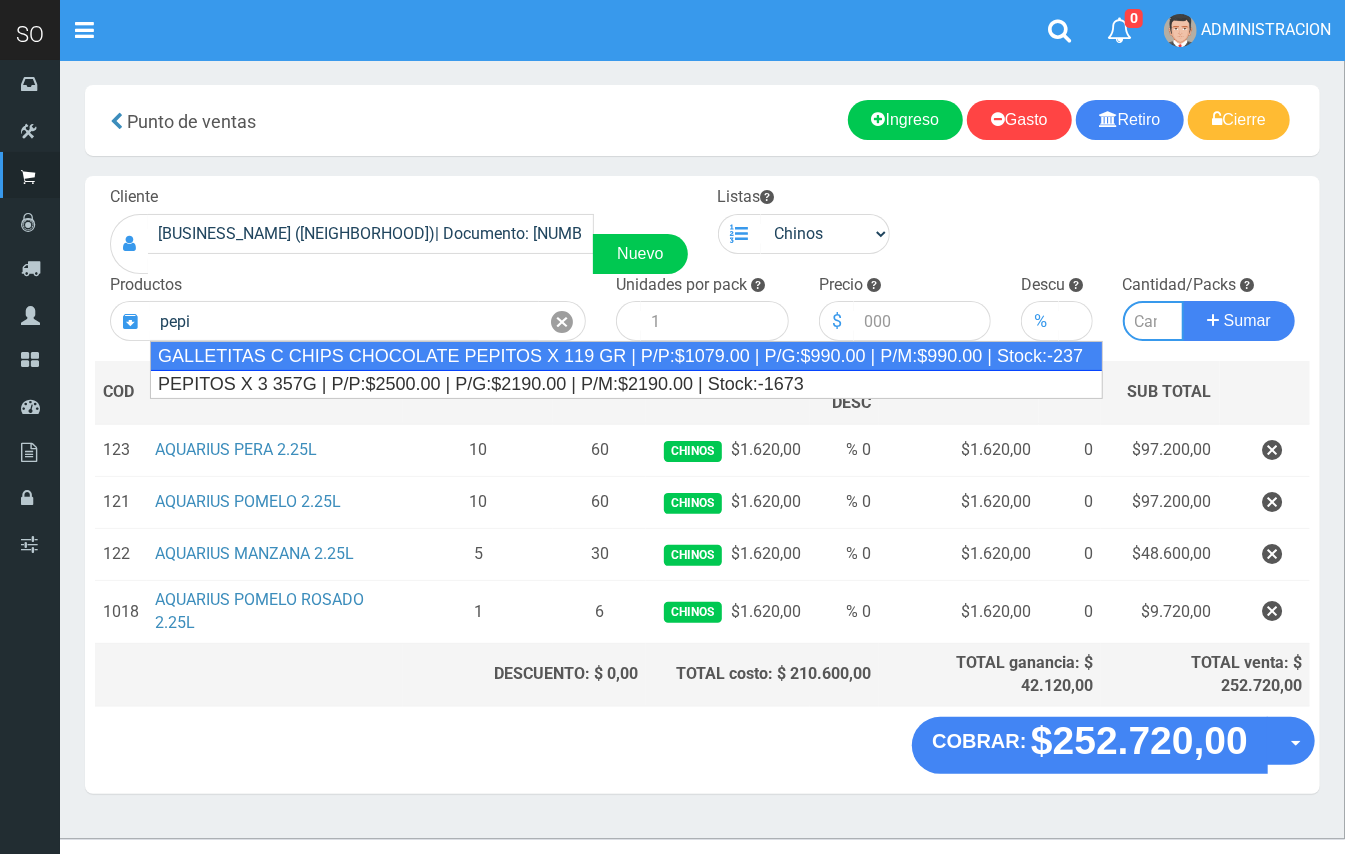 type on "GALLETITAS C CHIPS CHOCOLATE PEPITOS X 119 GR | P/P:$1079.00 | P/G:$990.00 | P/M:$990.00 | Stock:-237" 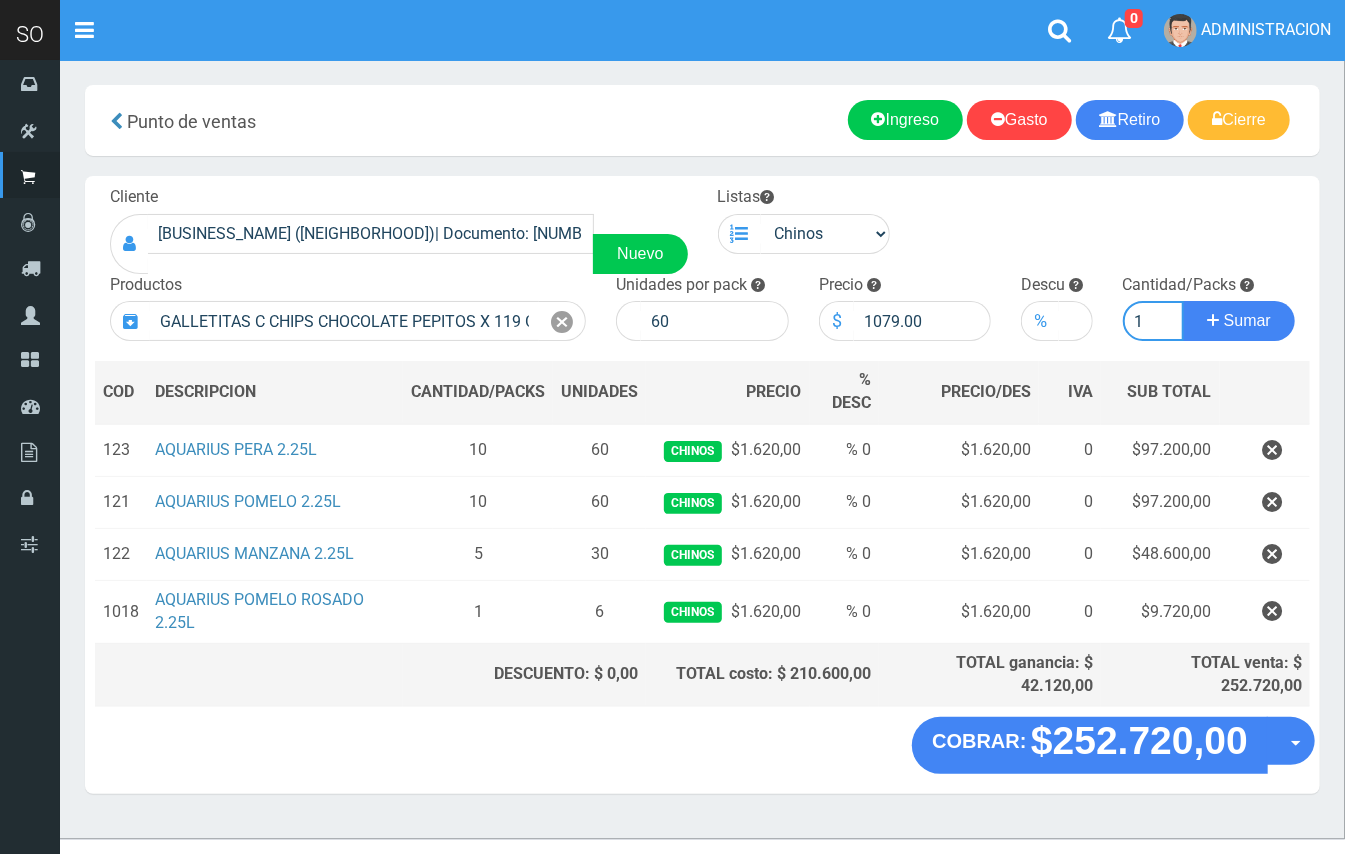 type on "1" 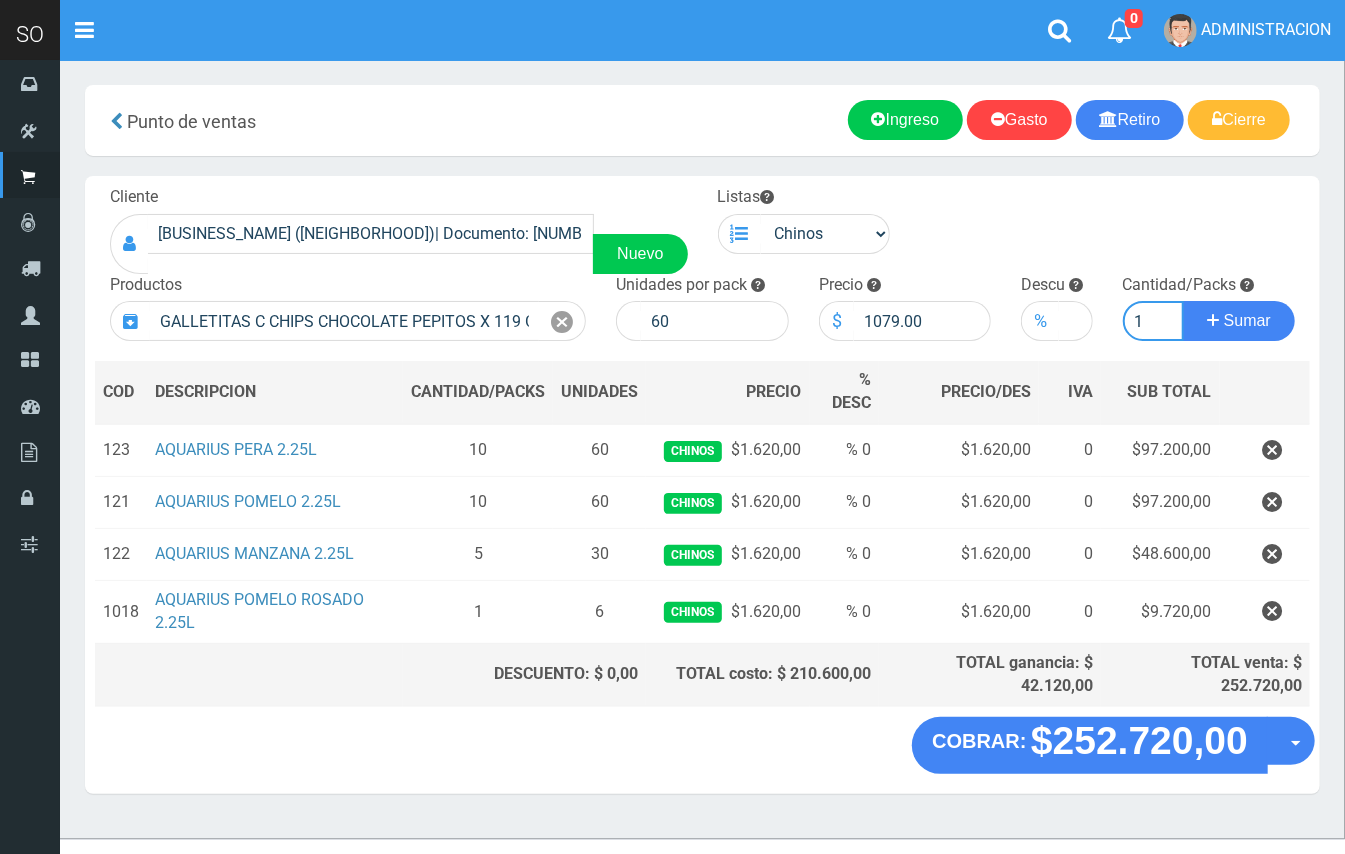 click on "Sumar" at bounding box center [1239, 321] 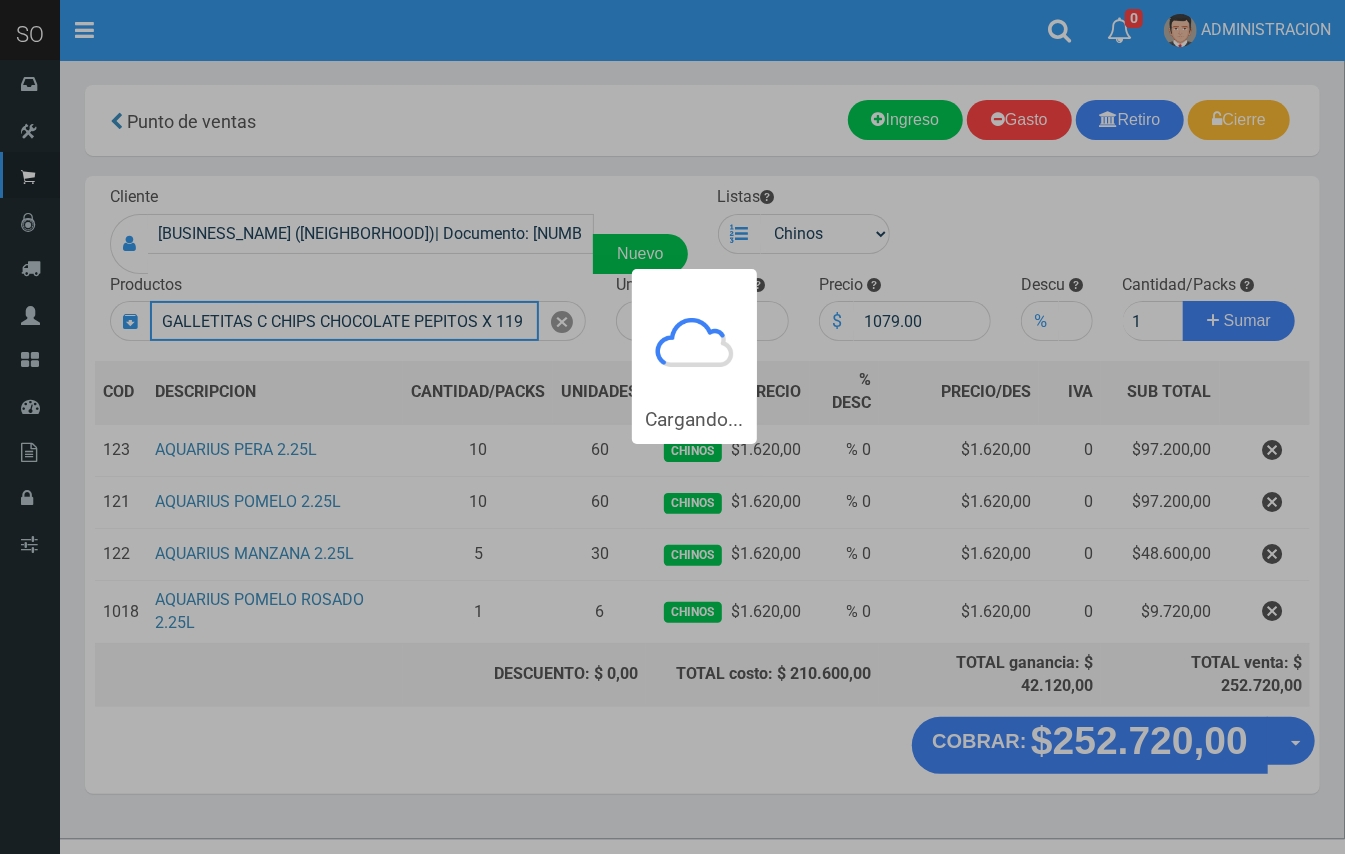 type 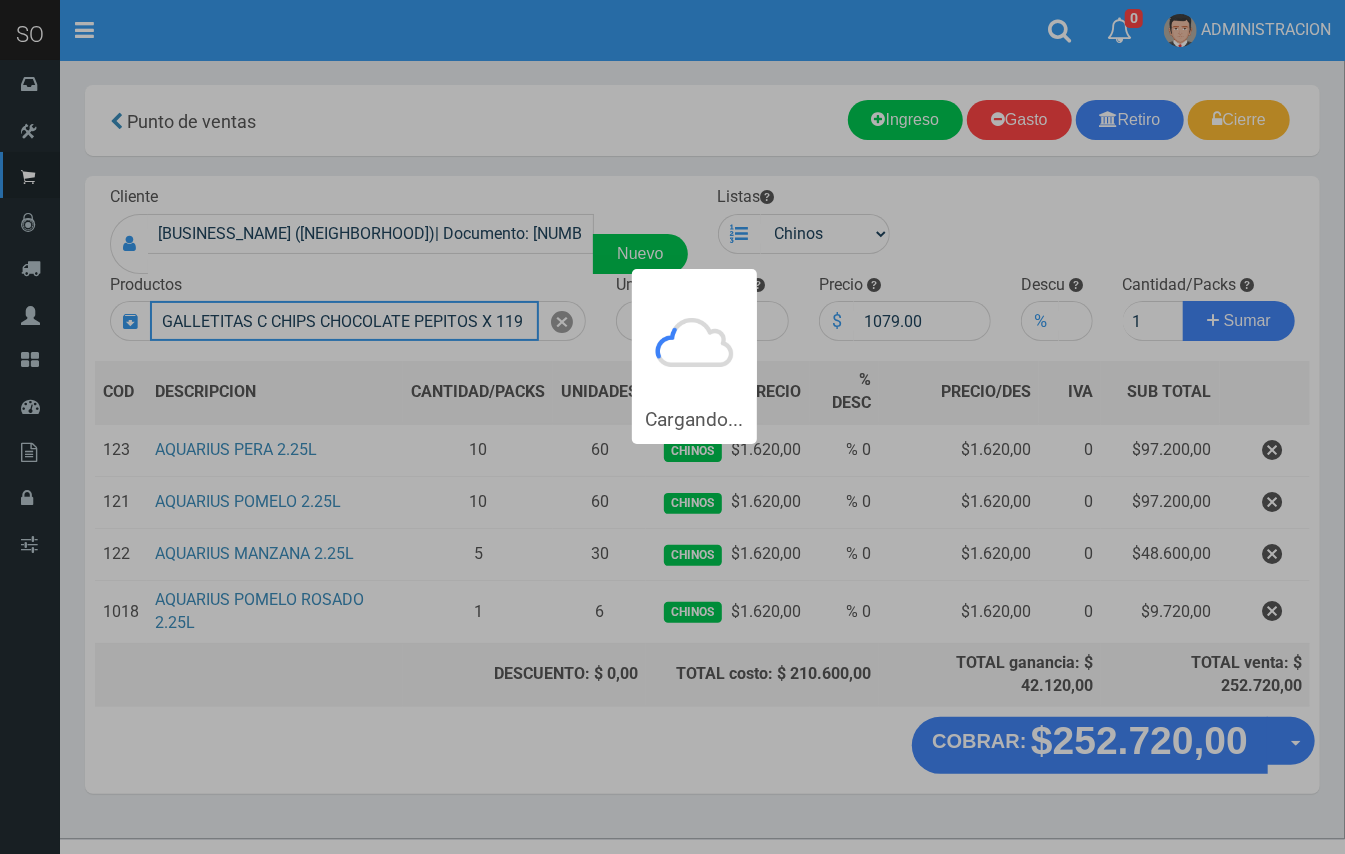 type 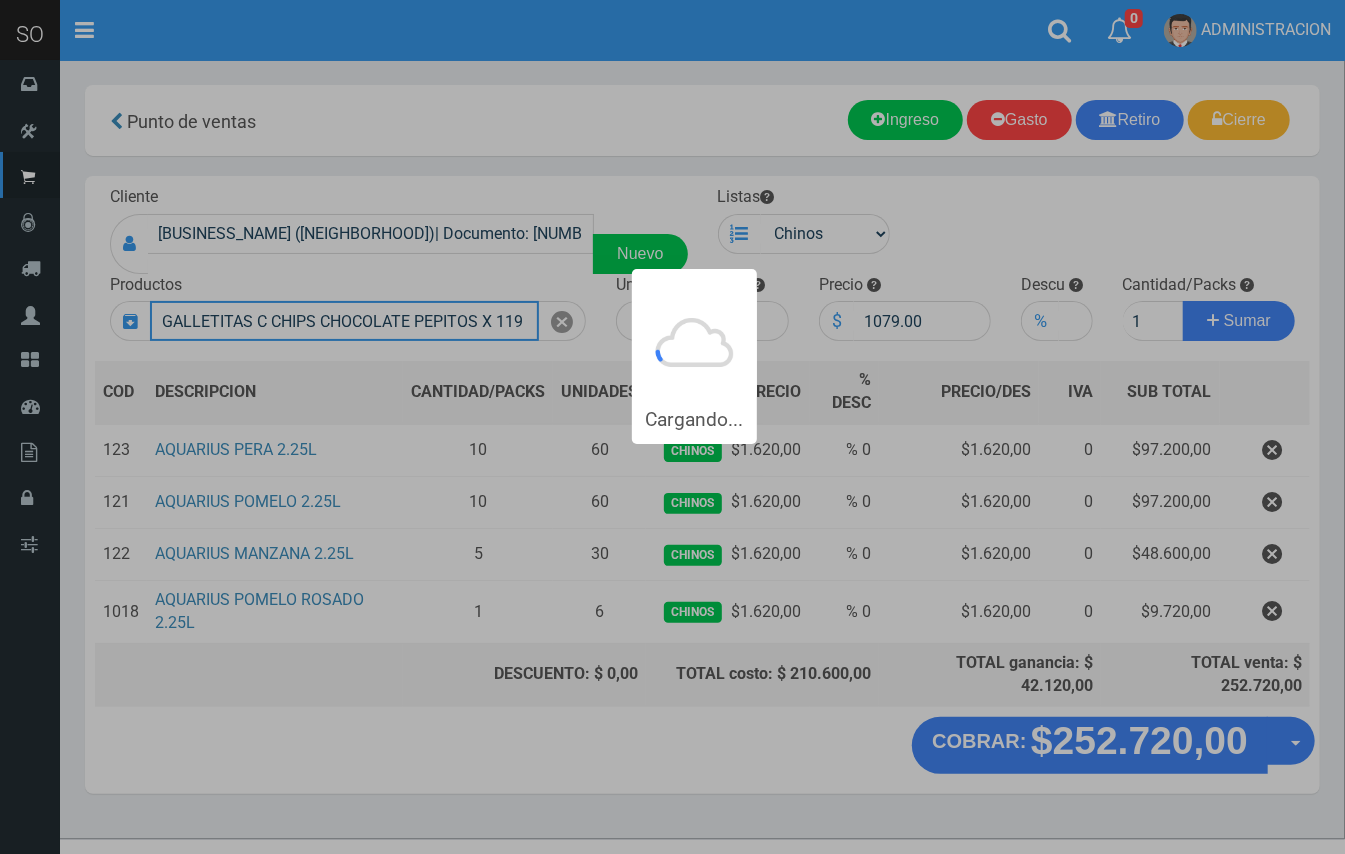 type 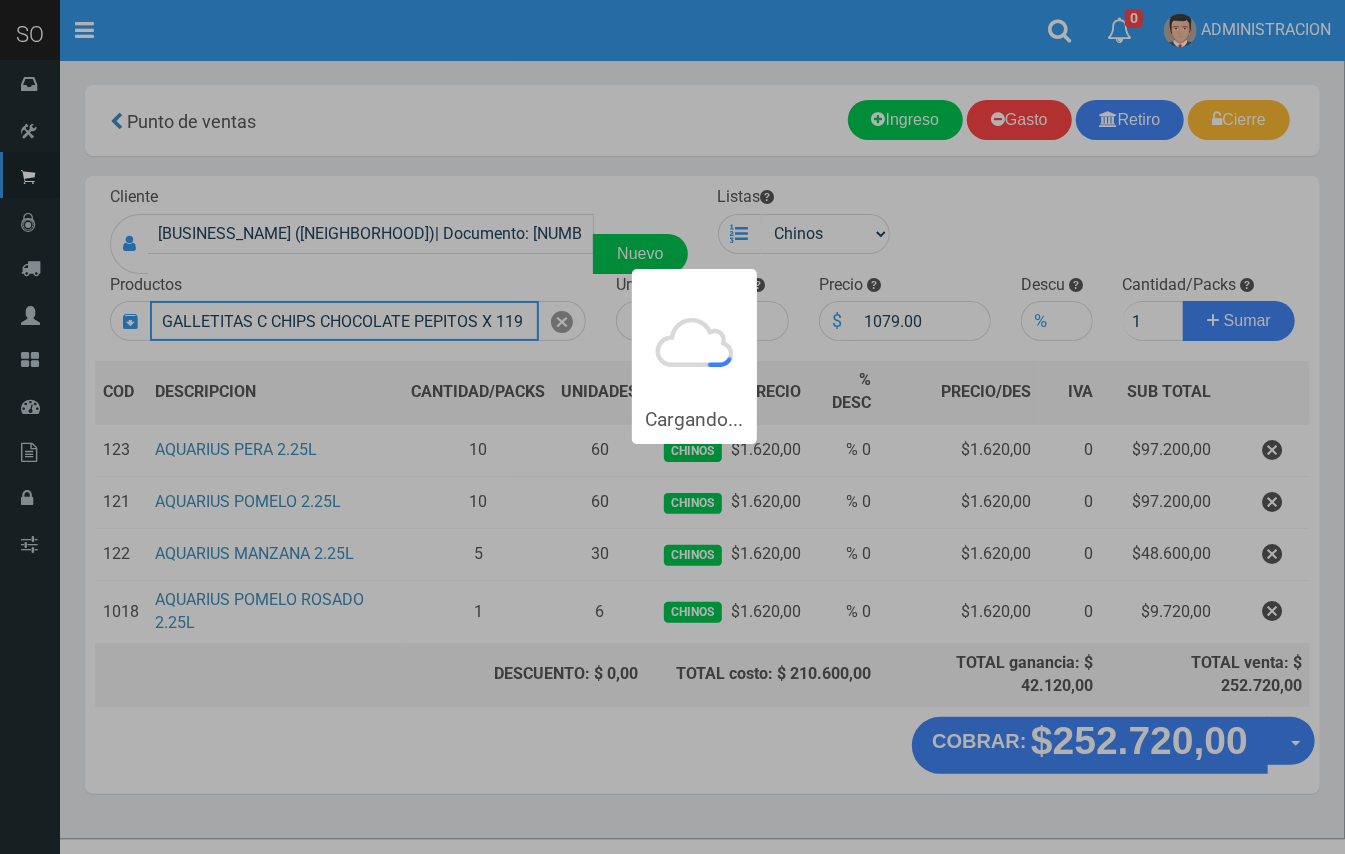 type 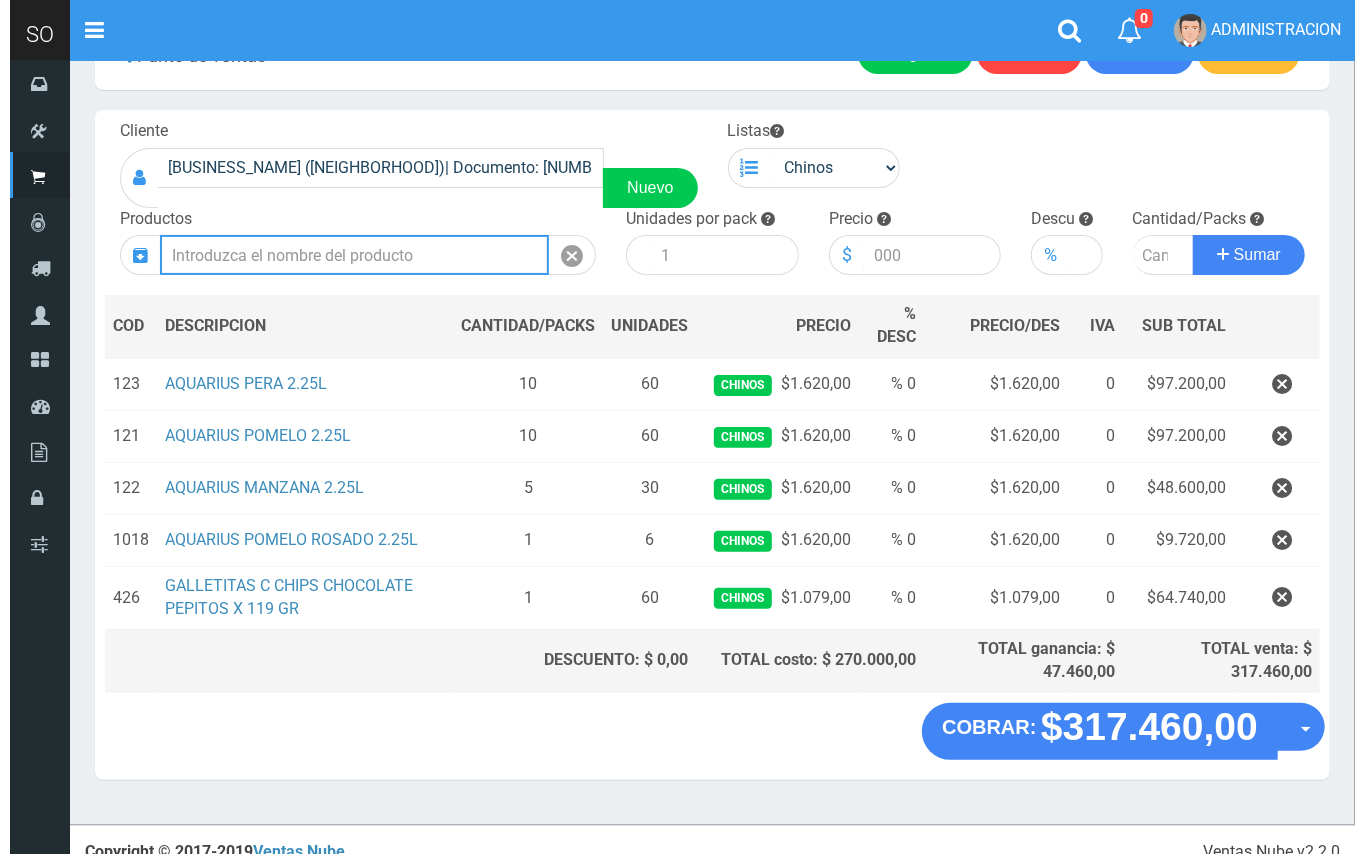 scroll, scrollTop: 82, scrollLeft: 0, axis: vertical 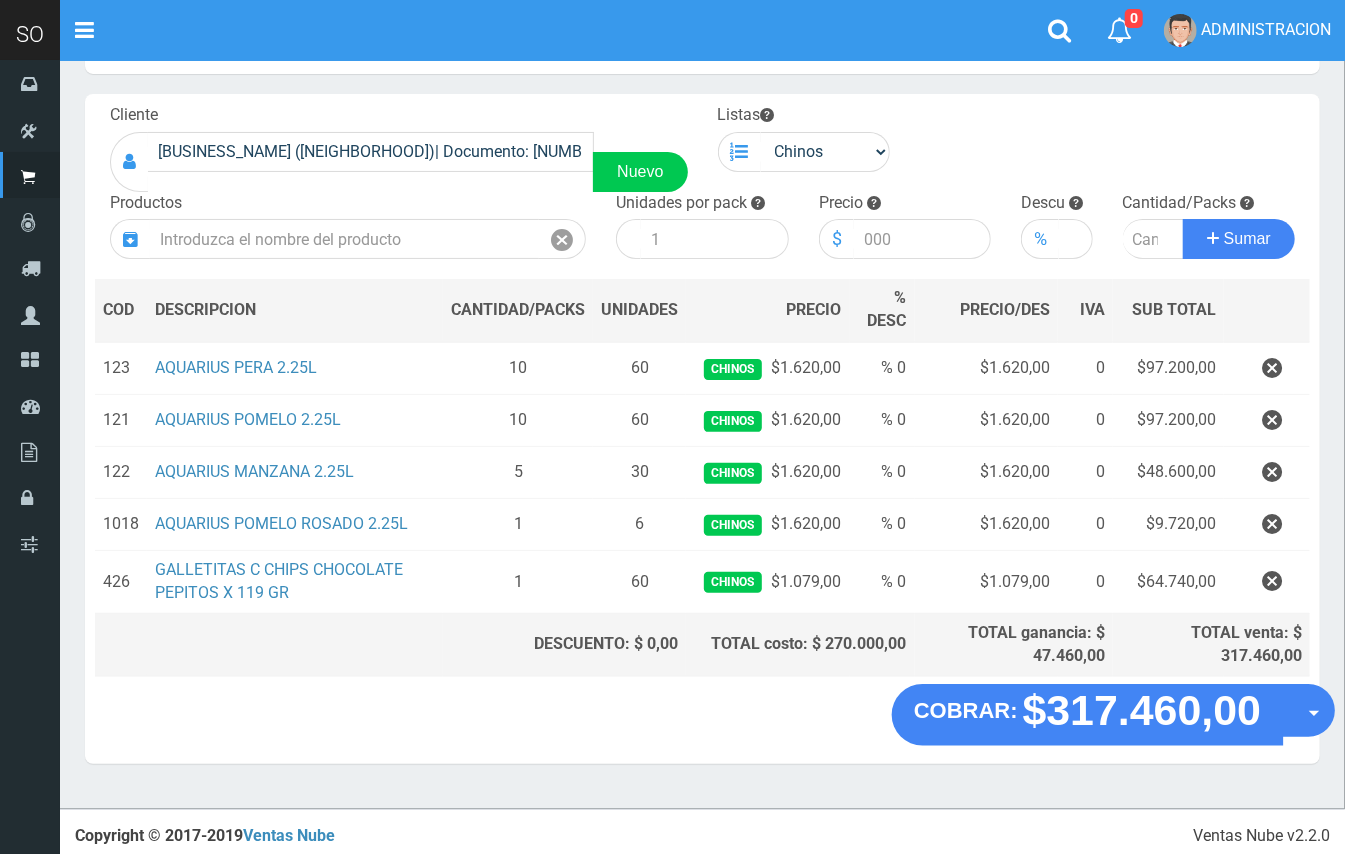 click on "Opciones" at bounding box center (1308, 711) 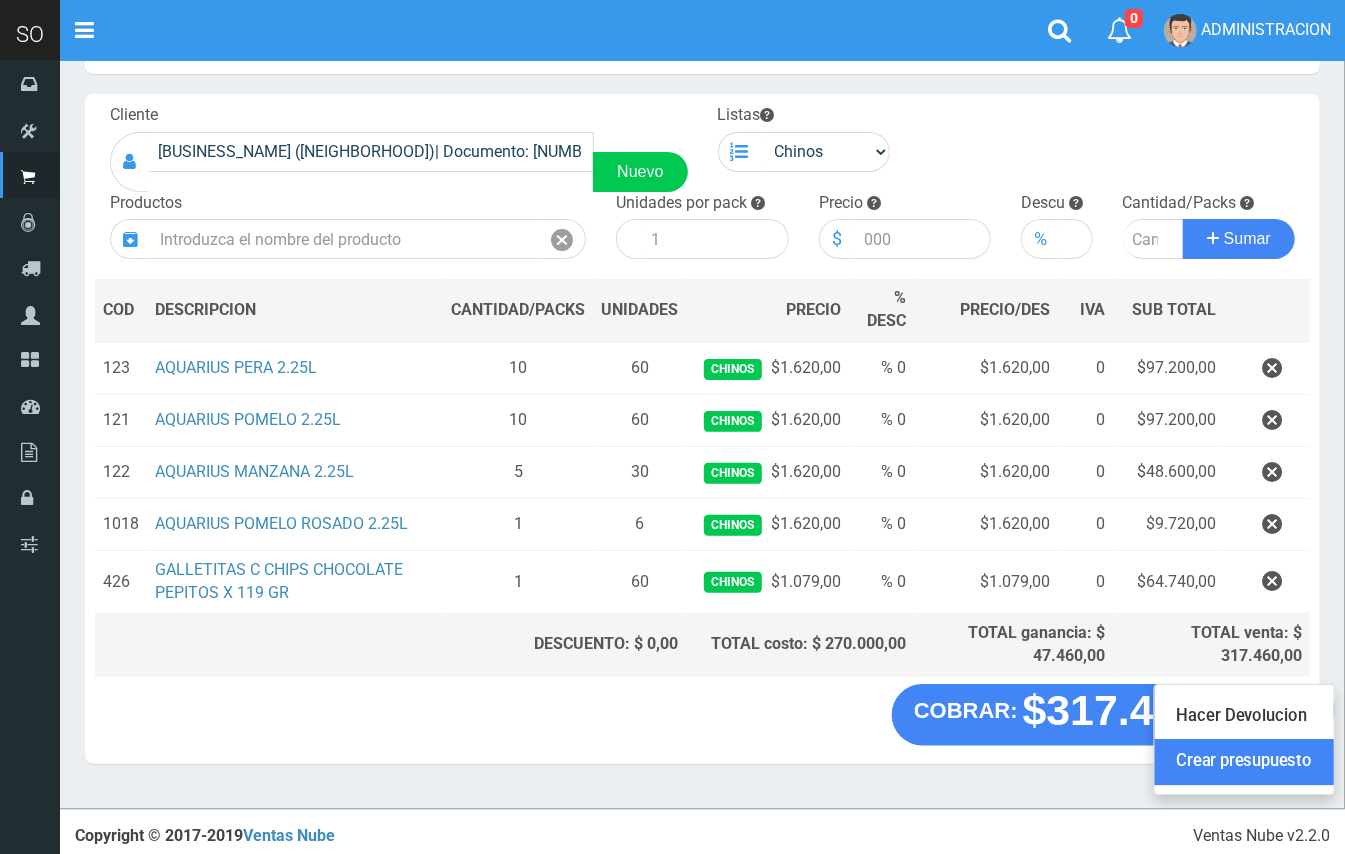 click on "Crear presupuesto" at bounding box center (1244, 763) 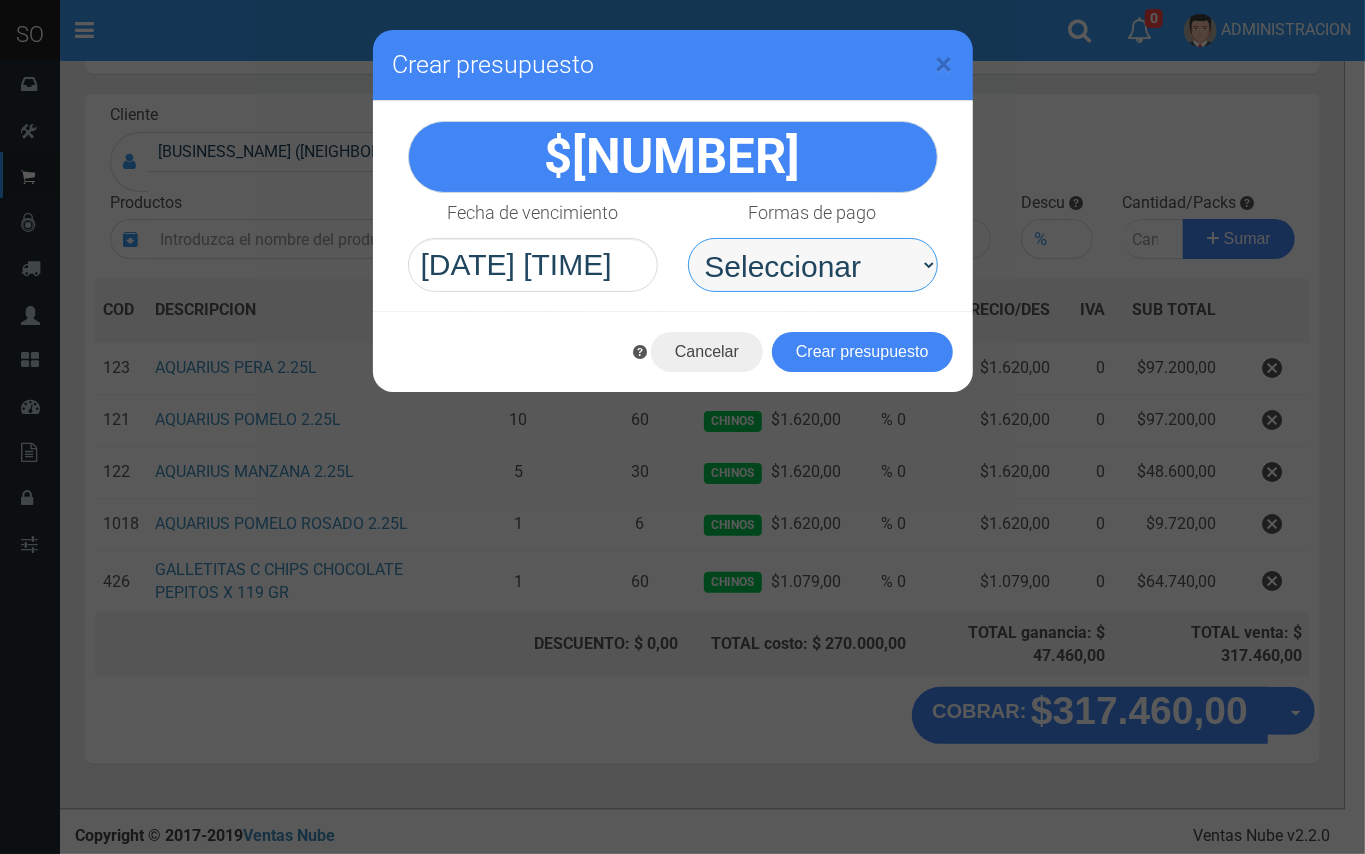 click on "Seleccionar
Efectivo
Tarjeta de Crédito
Depósito
Débito" at bounding box center (813, 265) 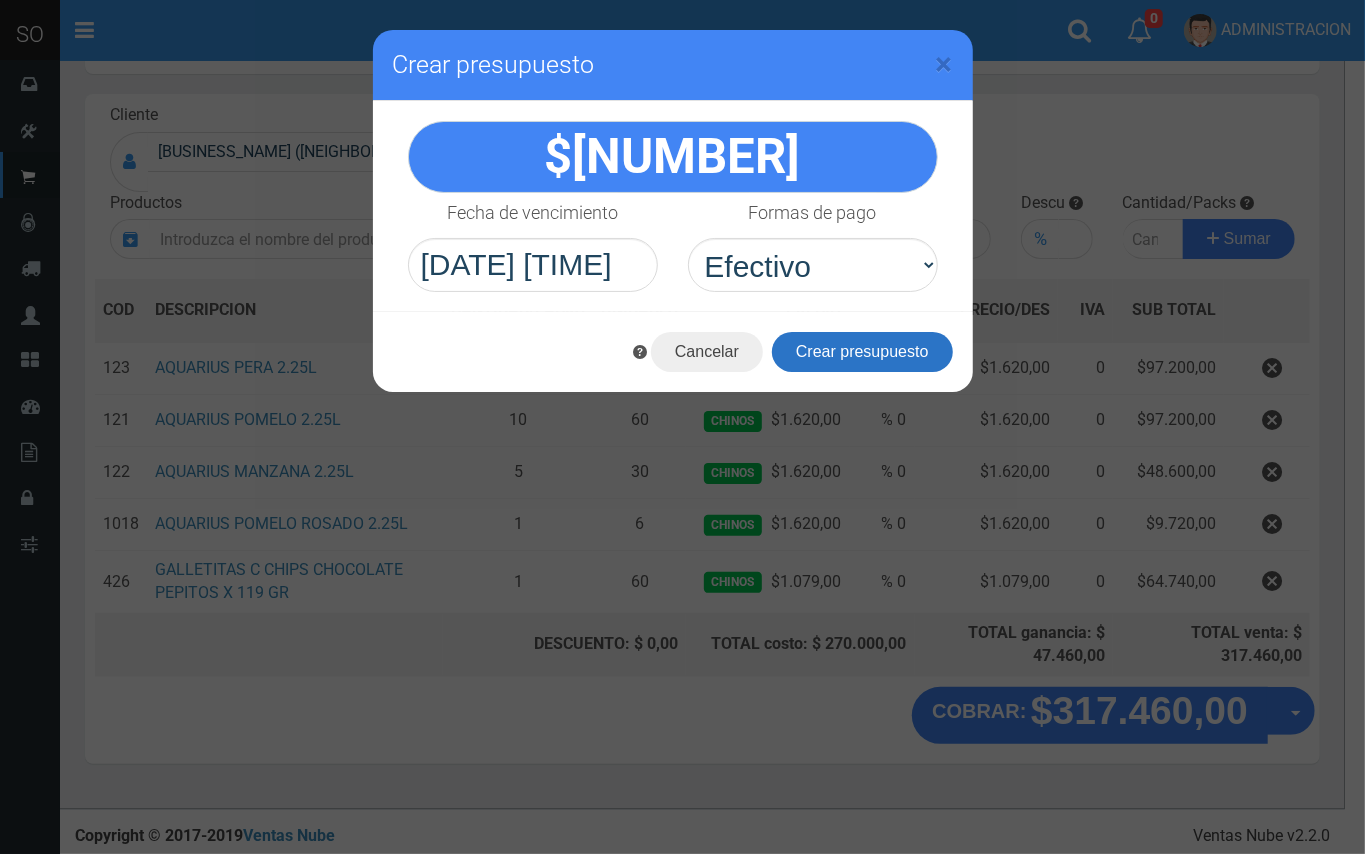 click on "Crear presupuesto" at bounding box center (862, 352) 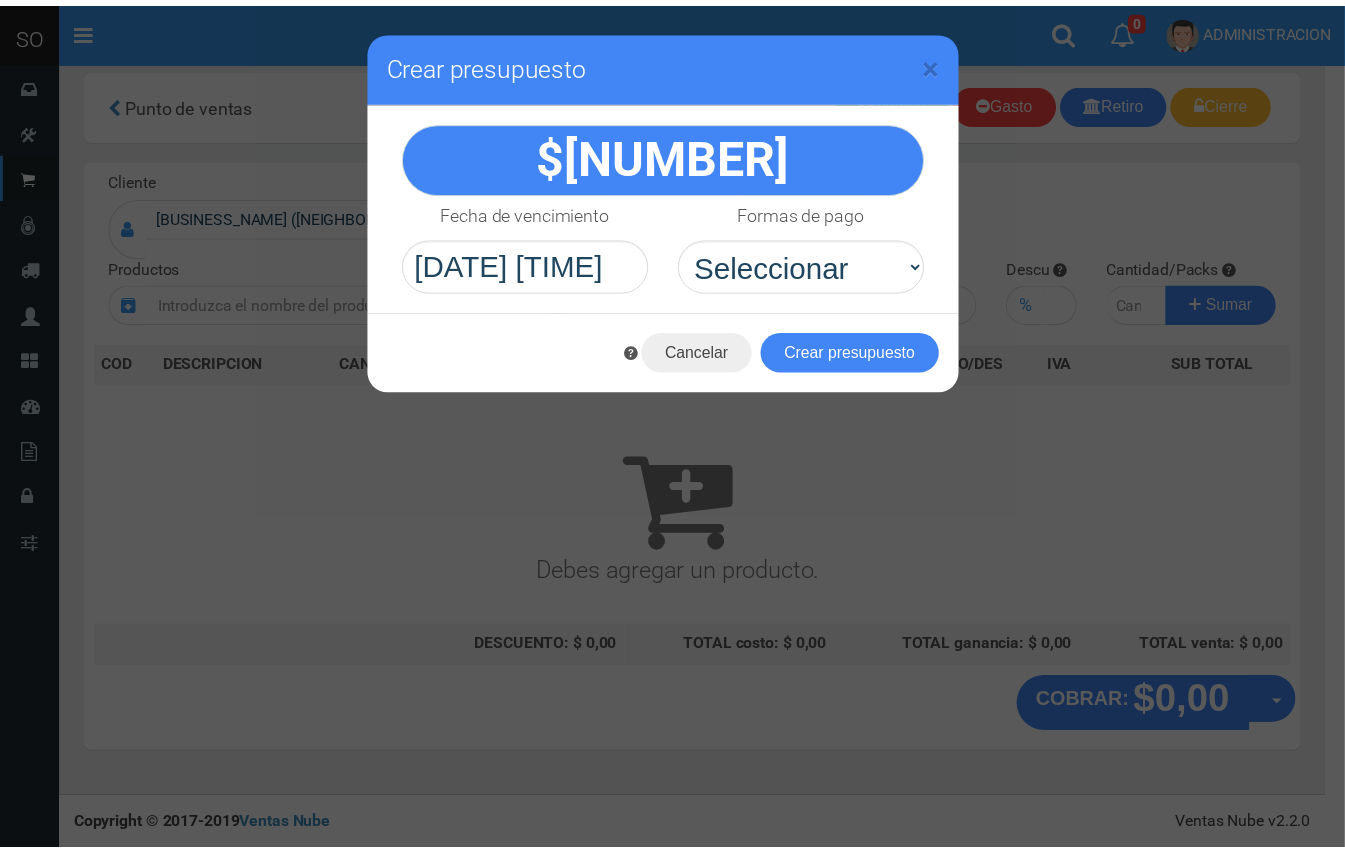 scroll, scrollTop: 6, scrollLeft: 0, axis: vertical 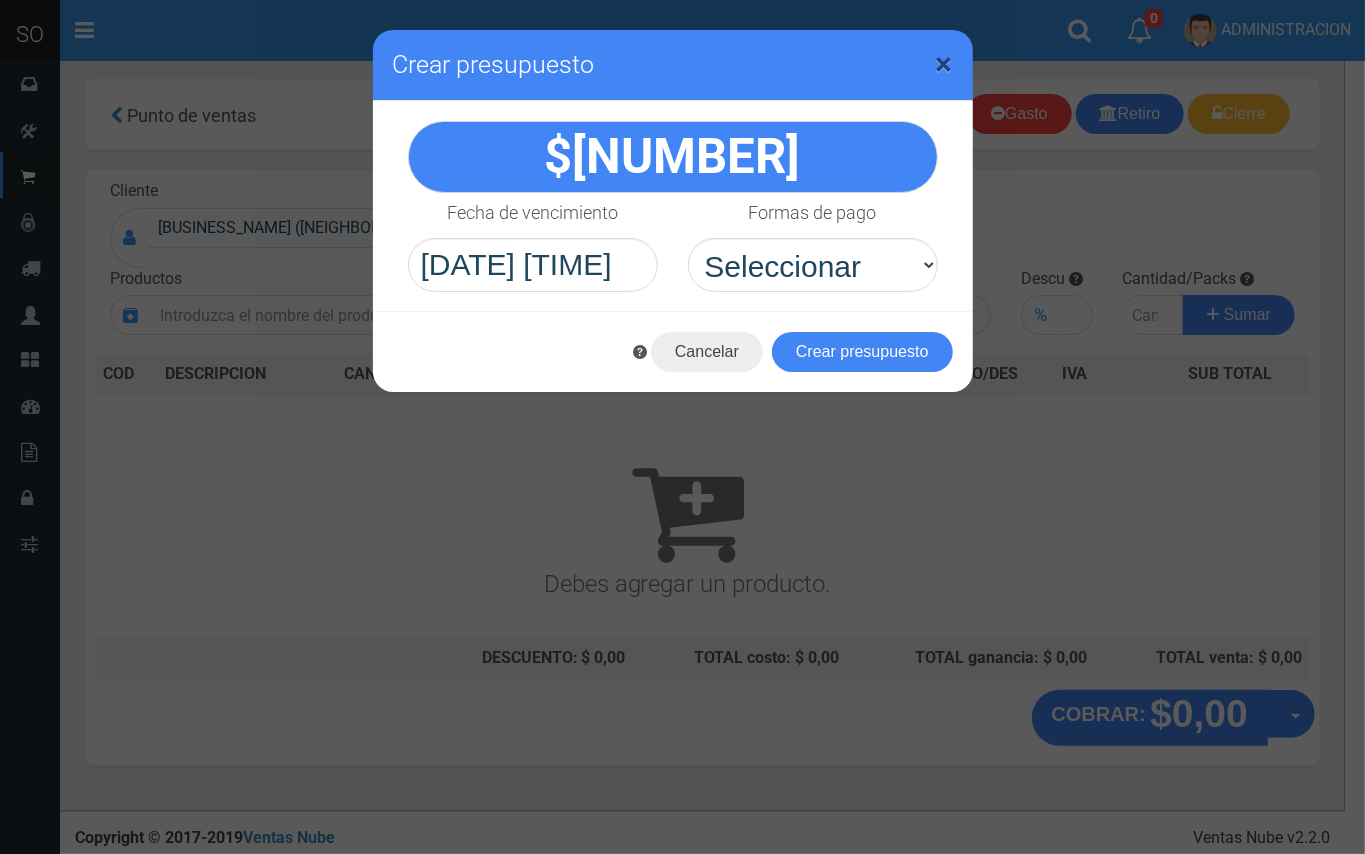 drag, startPoint x: 938, startPoint y: 68, endPoint x: 576, endPoint y: 64, distance: 362.0221 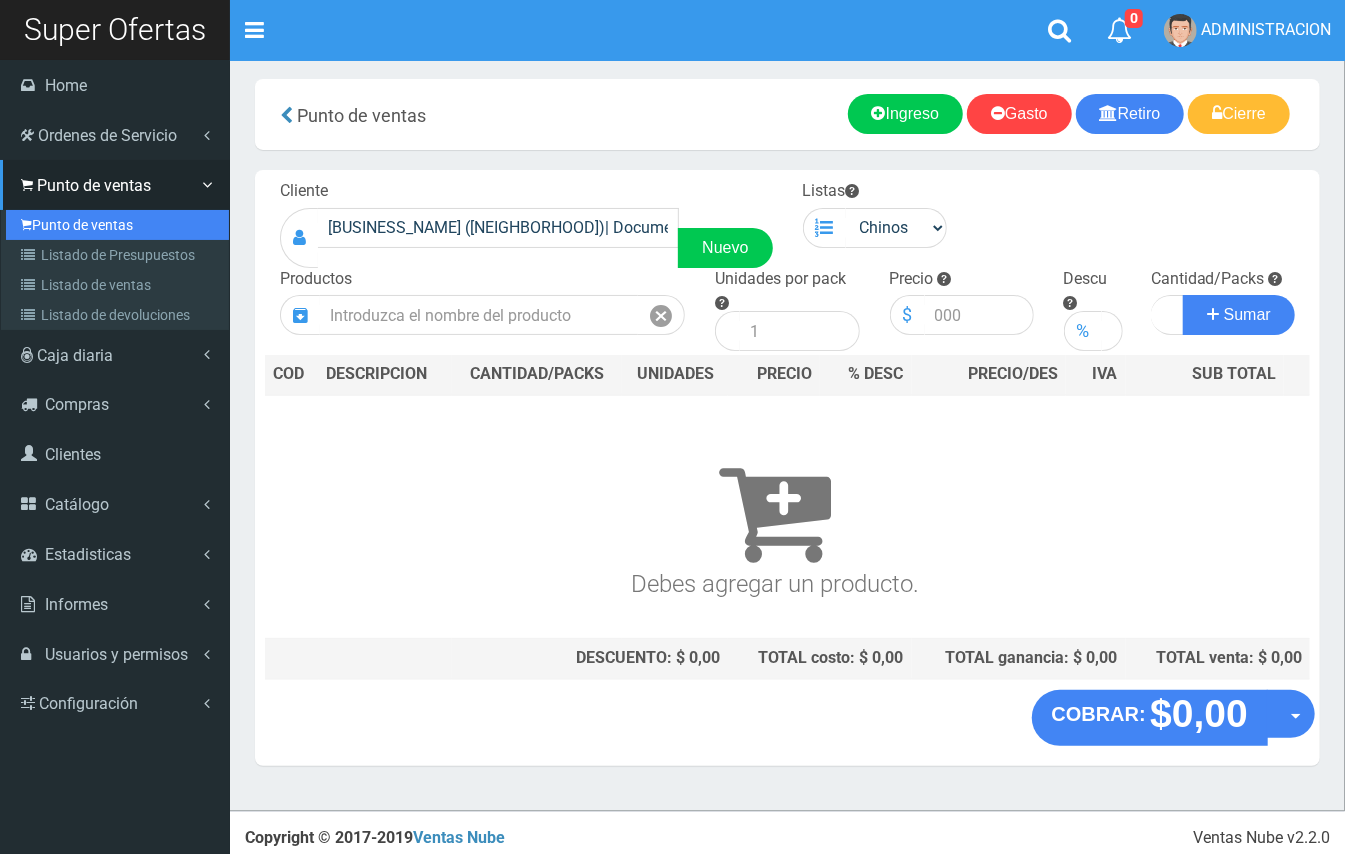 click on "Punto de ventas" at bounding box center [117, 225] 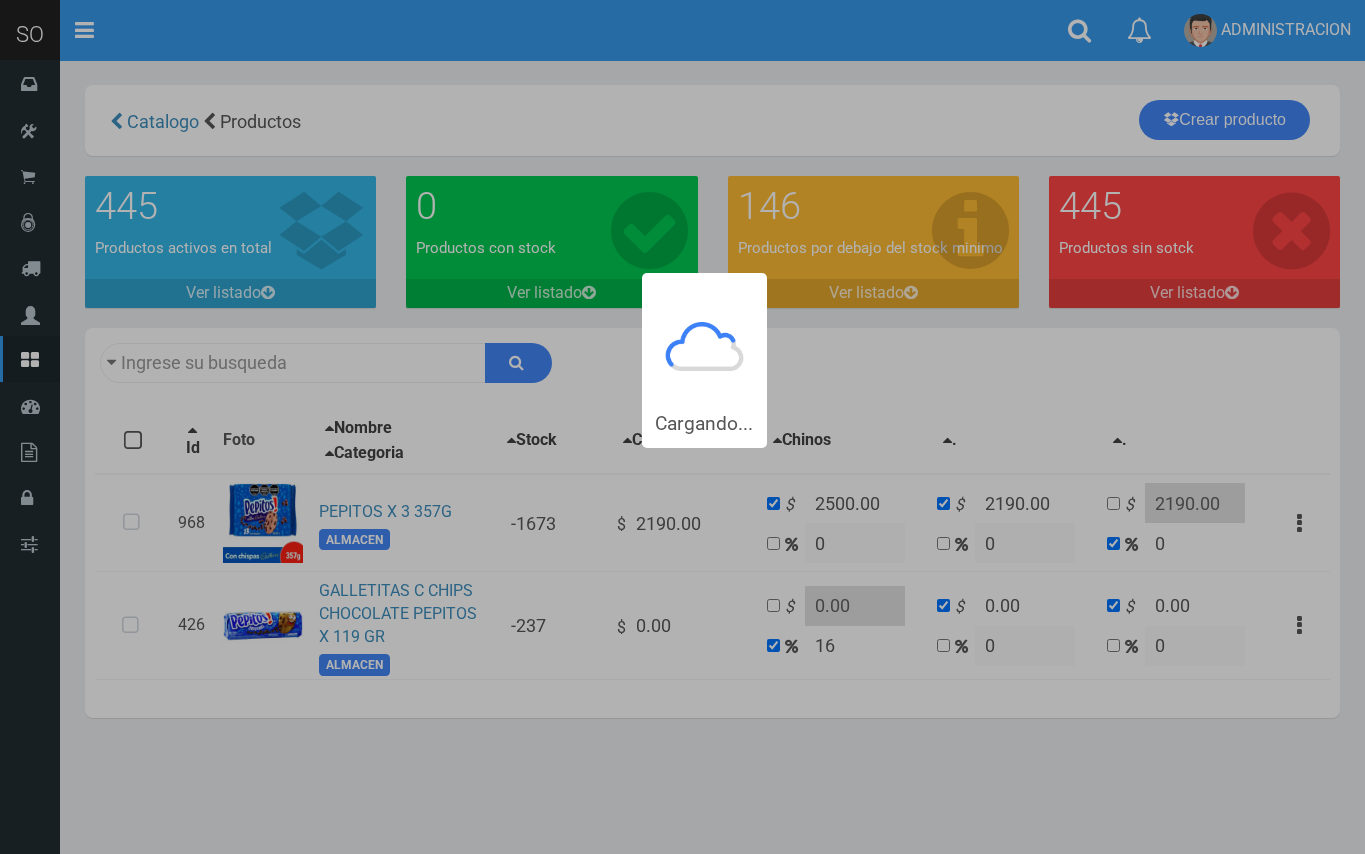 scroll, scrollTop: 0, scrollLeft: 0, axis: both 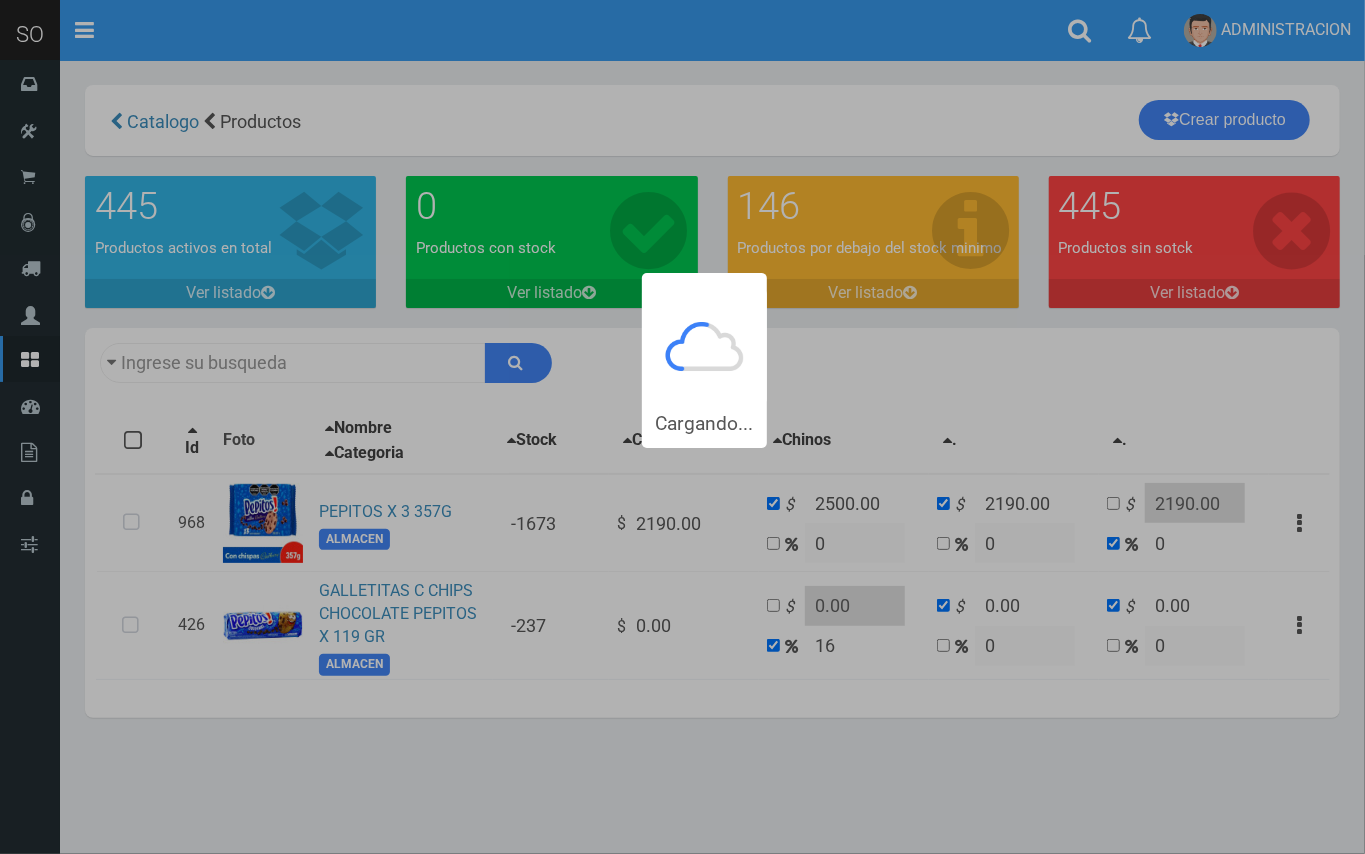 type on "pepit" 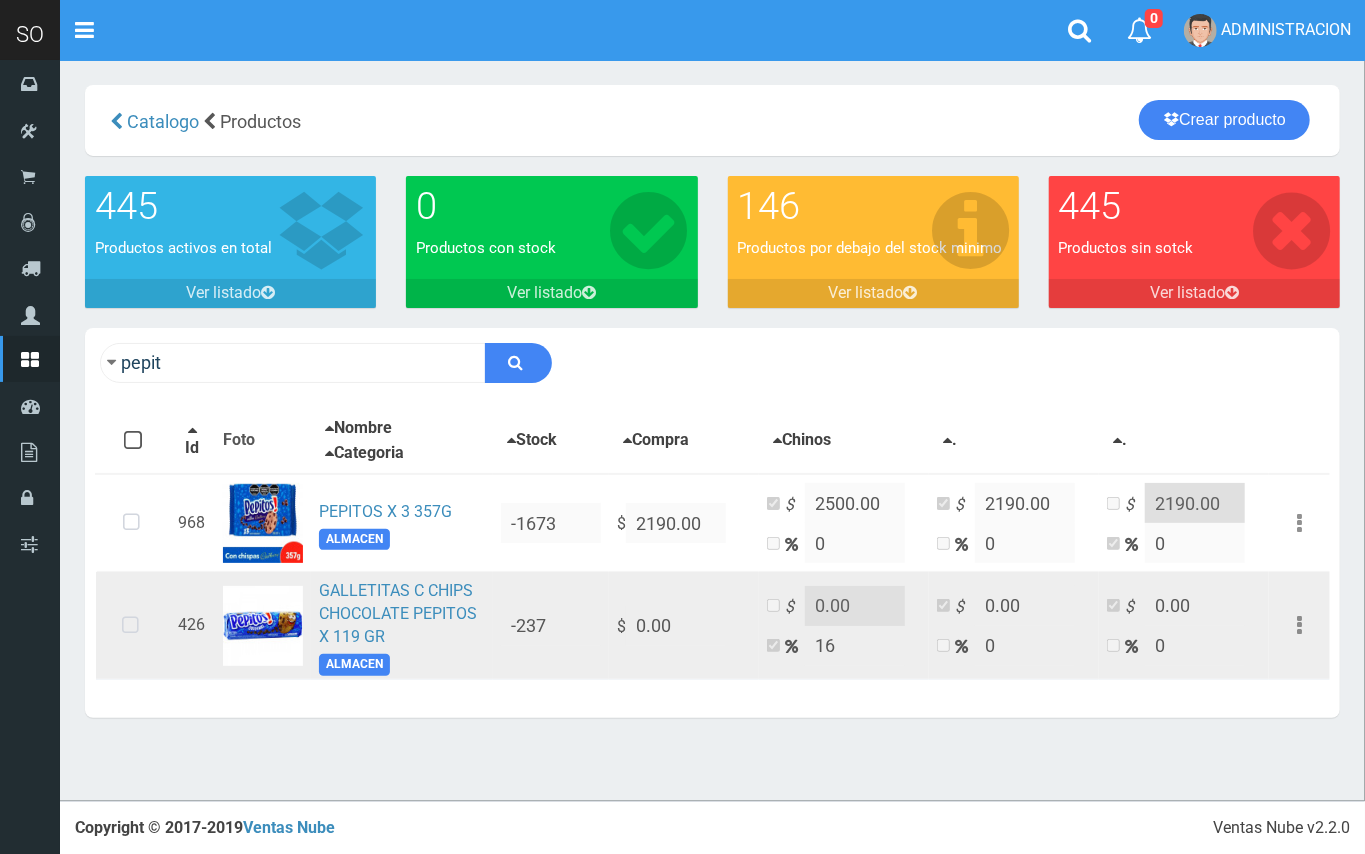 click at bounding box center (130, 626) 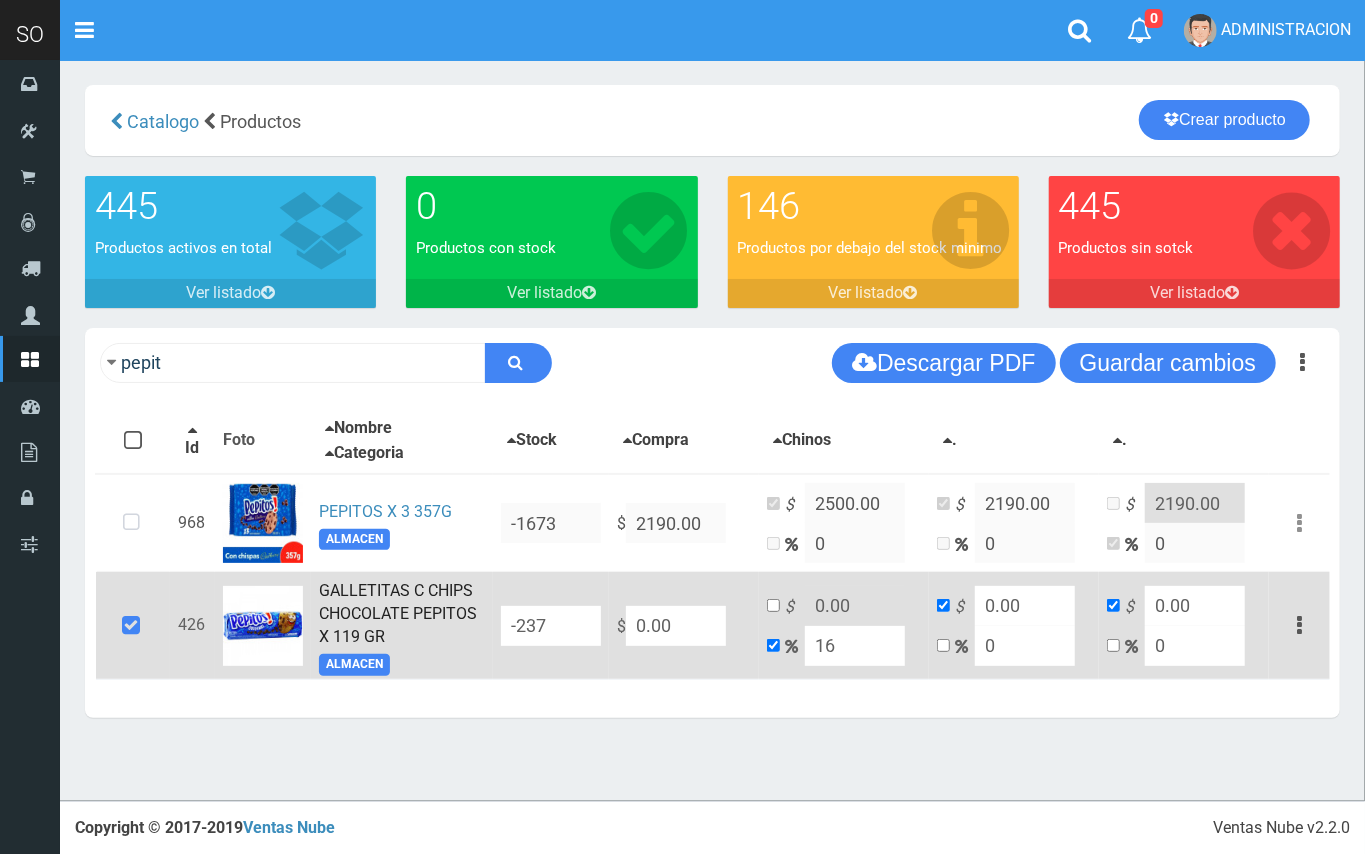 click on "GALLETITAS C CHIPS CHOCOLATE PEPITOS X 119 GR" at bounding box center (398, 613) 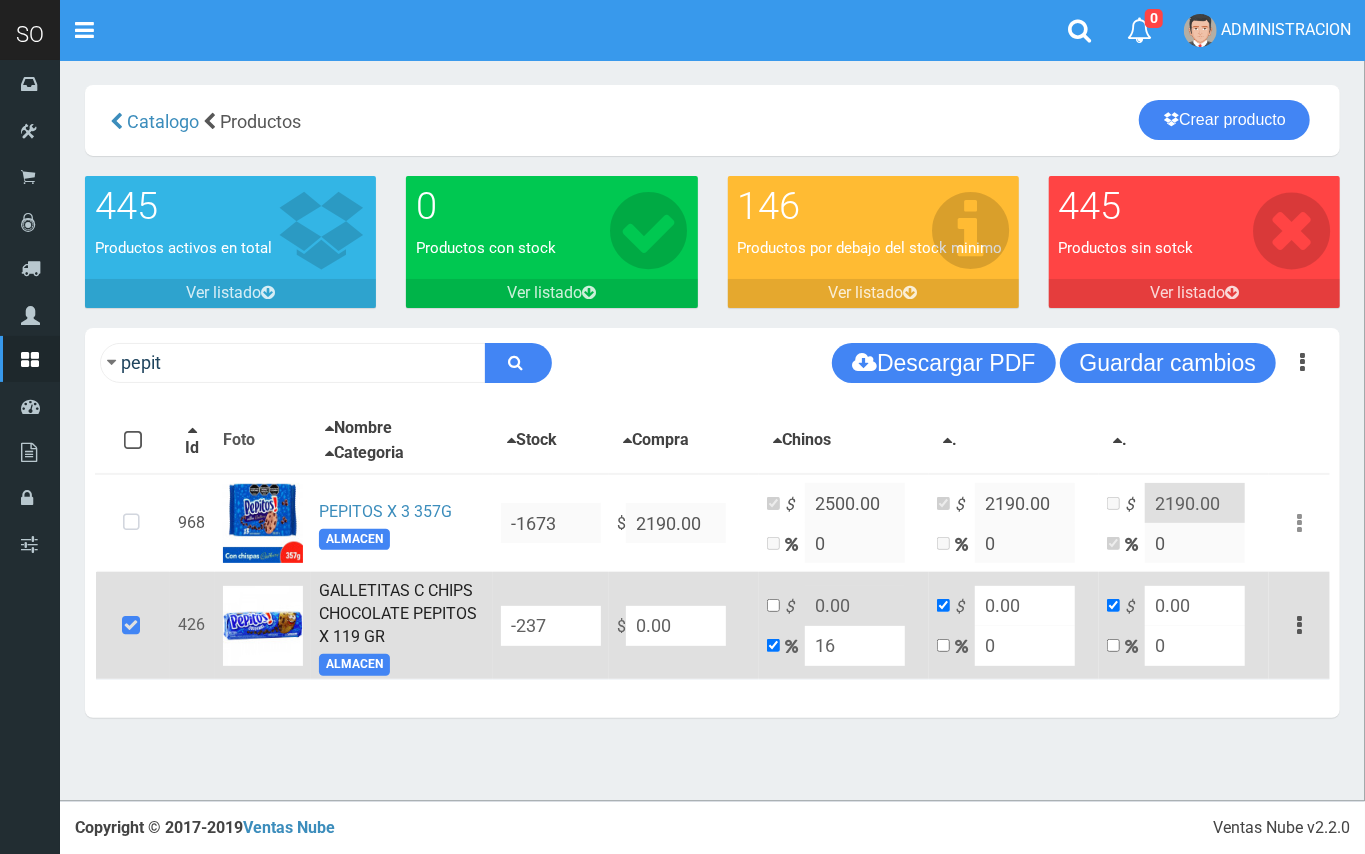 drag, startPoint x: 668, startPoint y: 630, endPoint x: 621, endPoint y: 622, distance: 47.67599 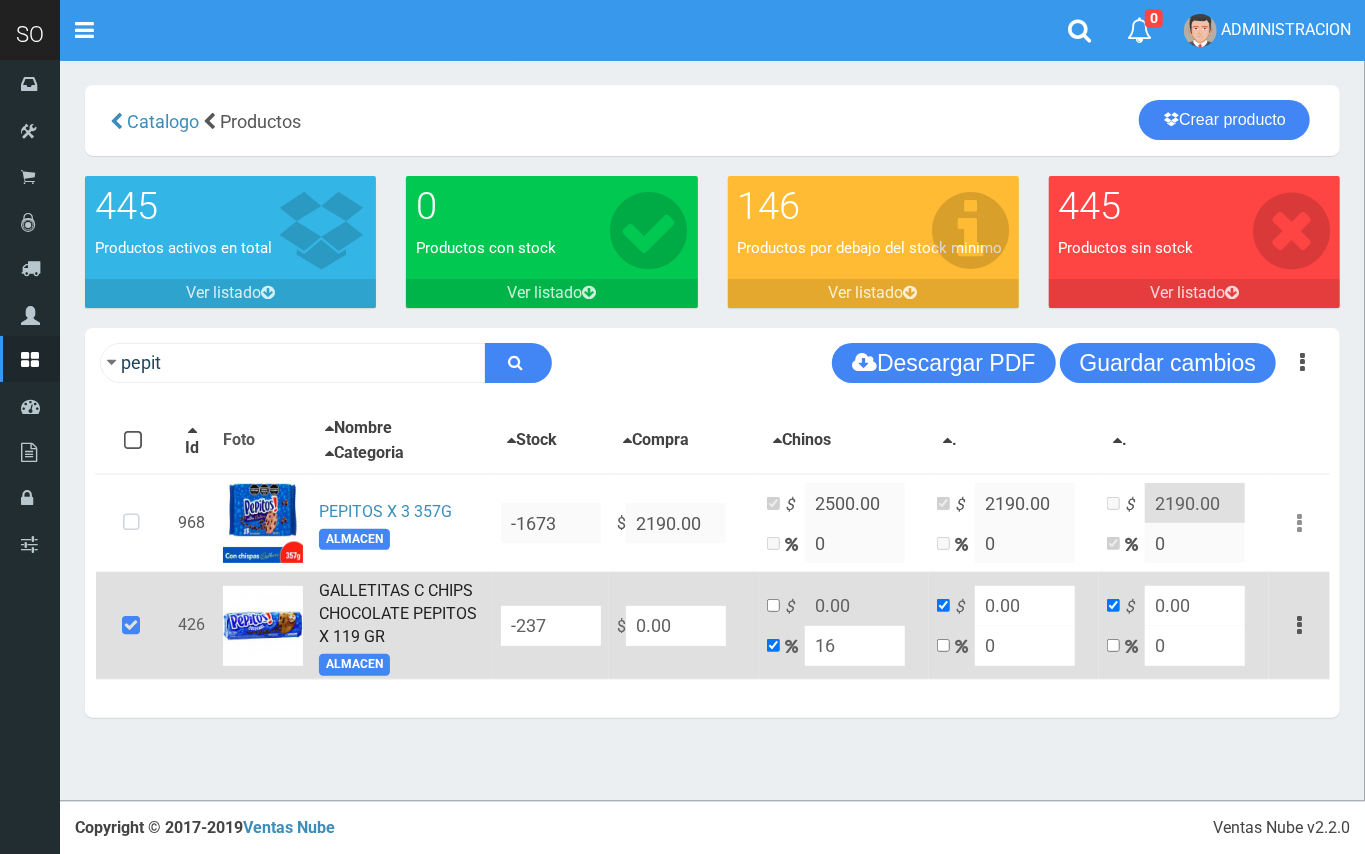 type on "1" 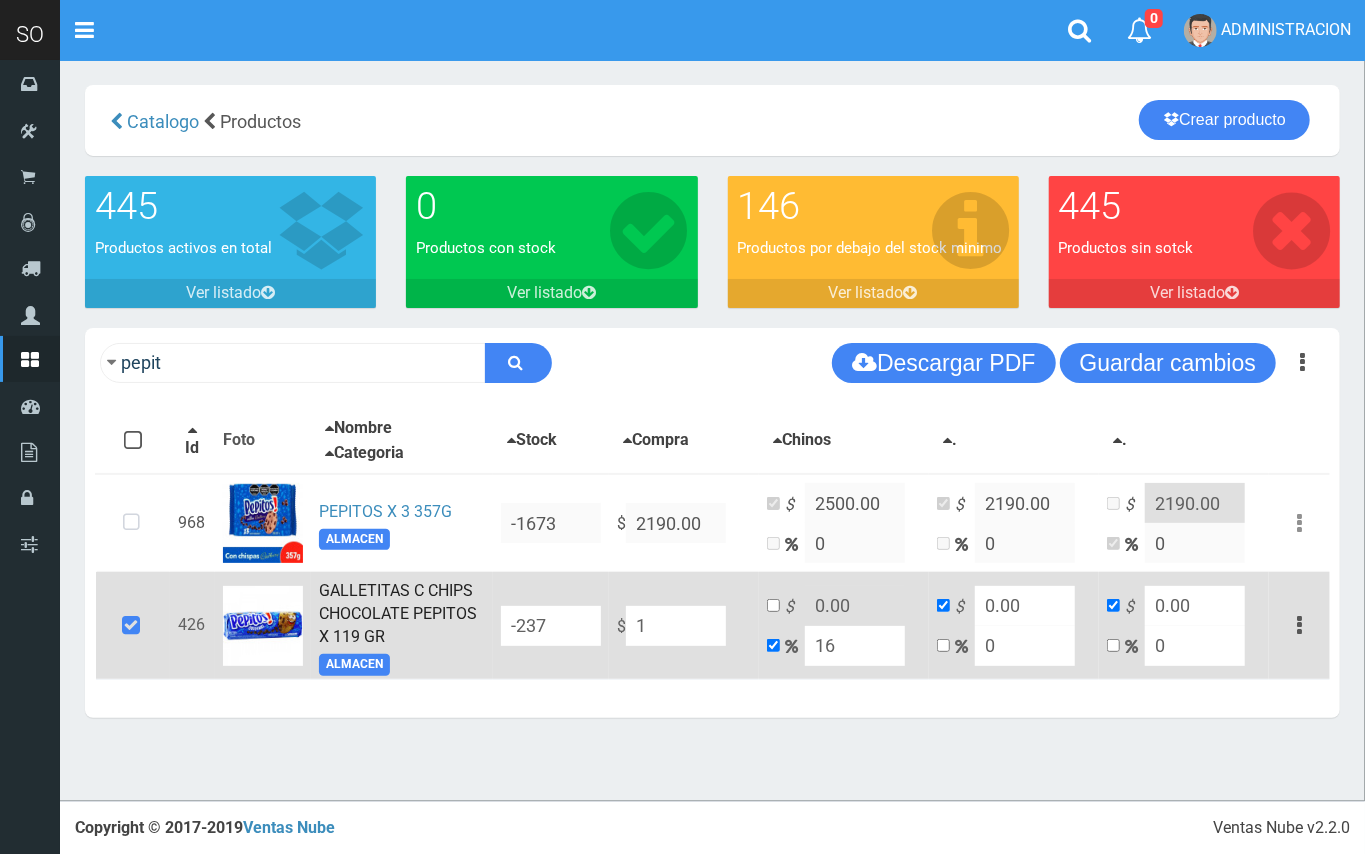 type on "1.16" 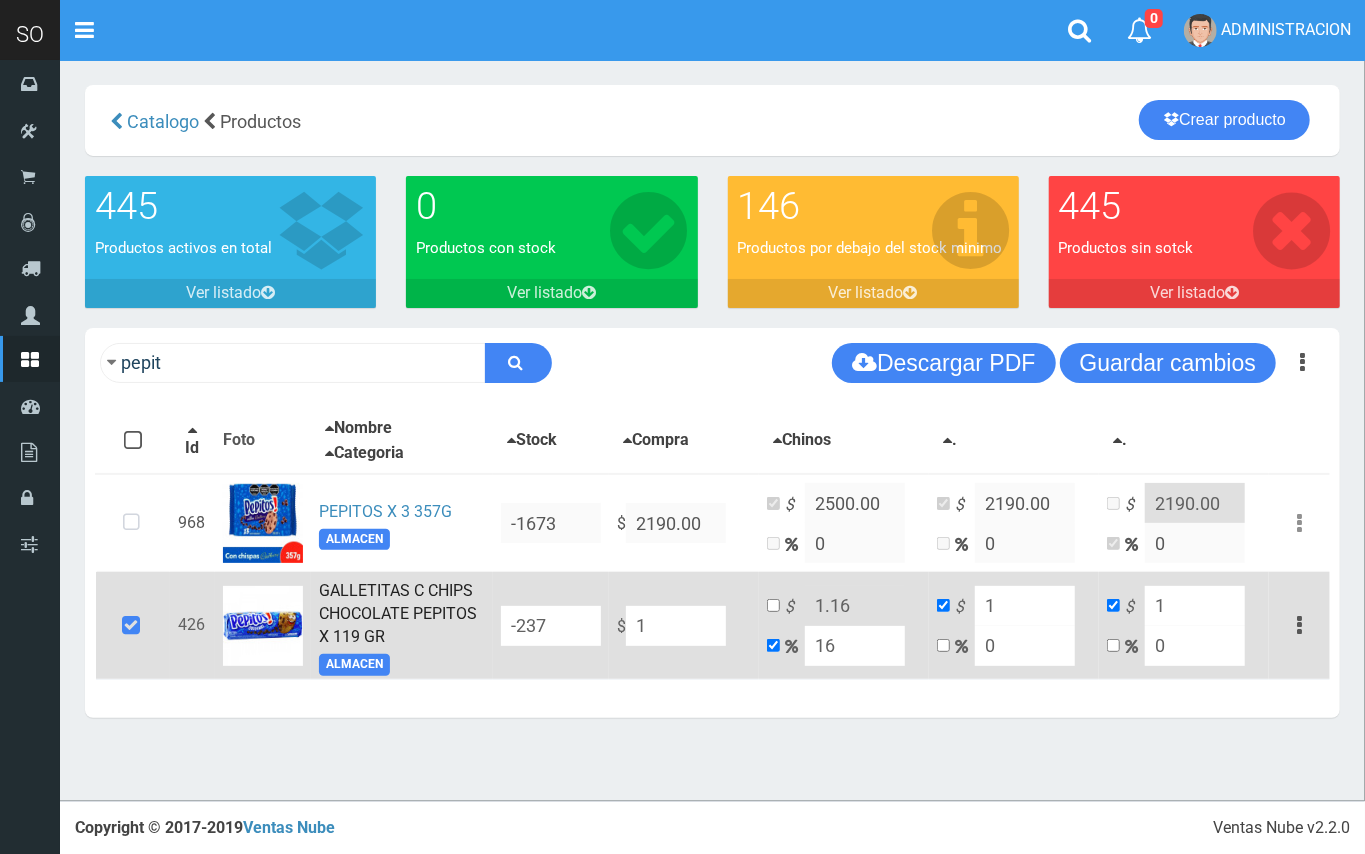 type on "10" 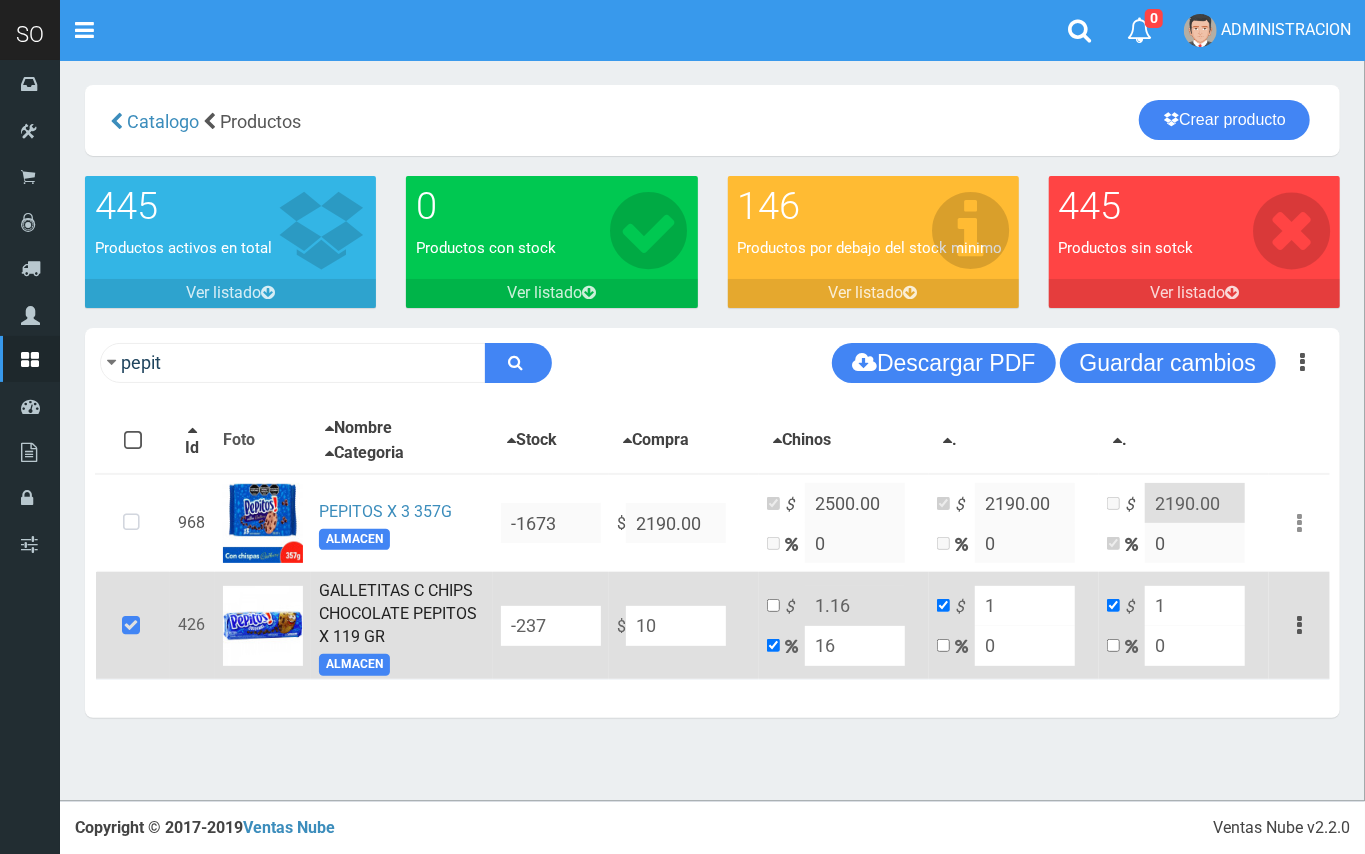 type on "11.6" 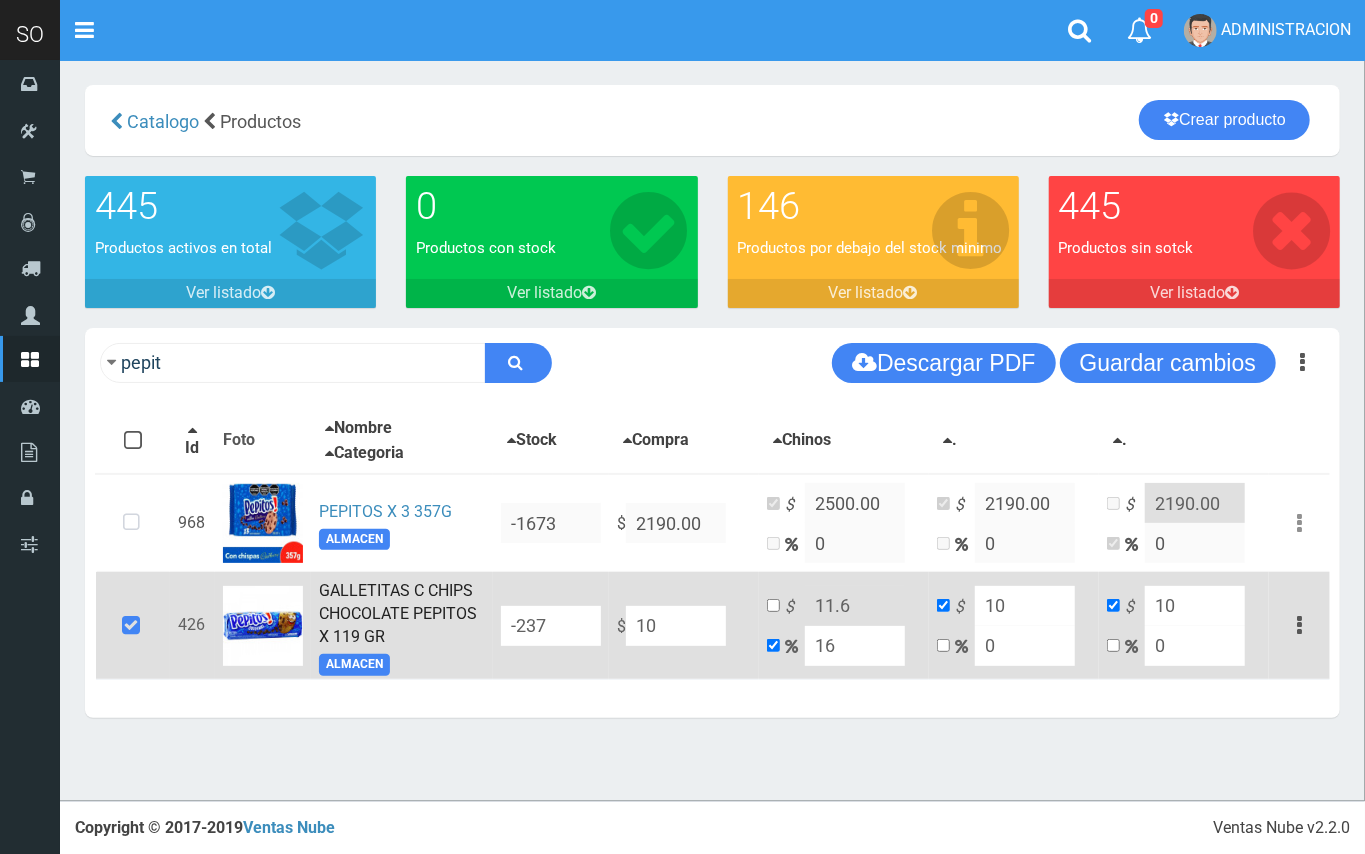 type on "103" 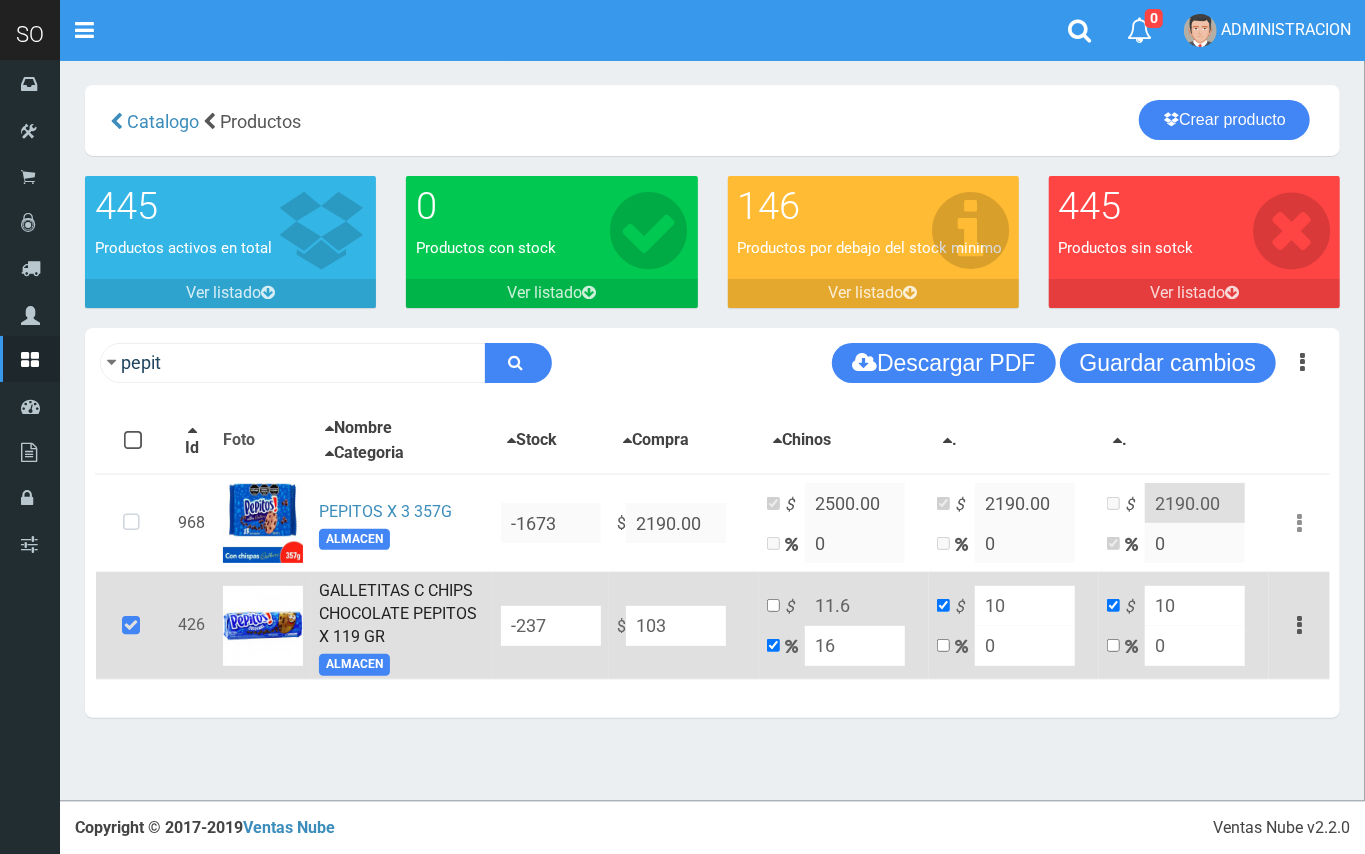 type on "119.48" 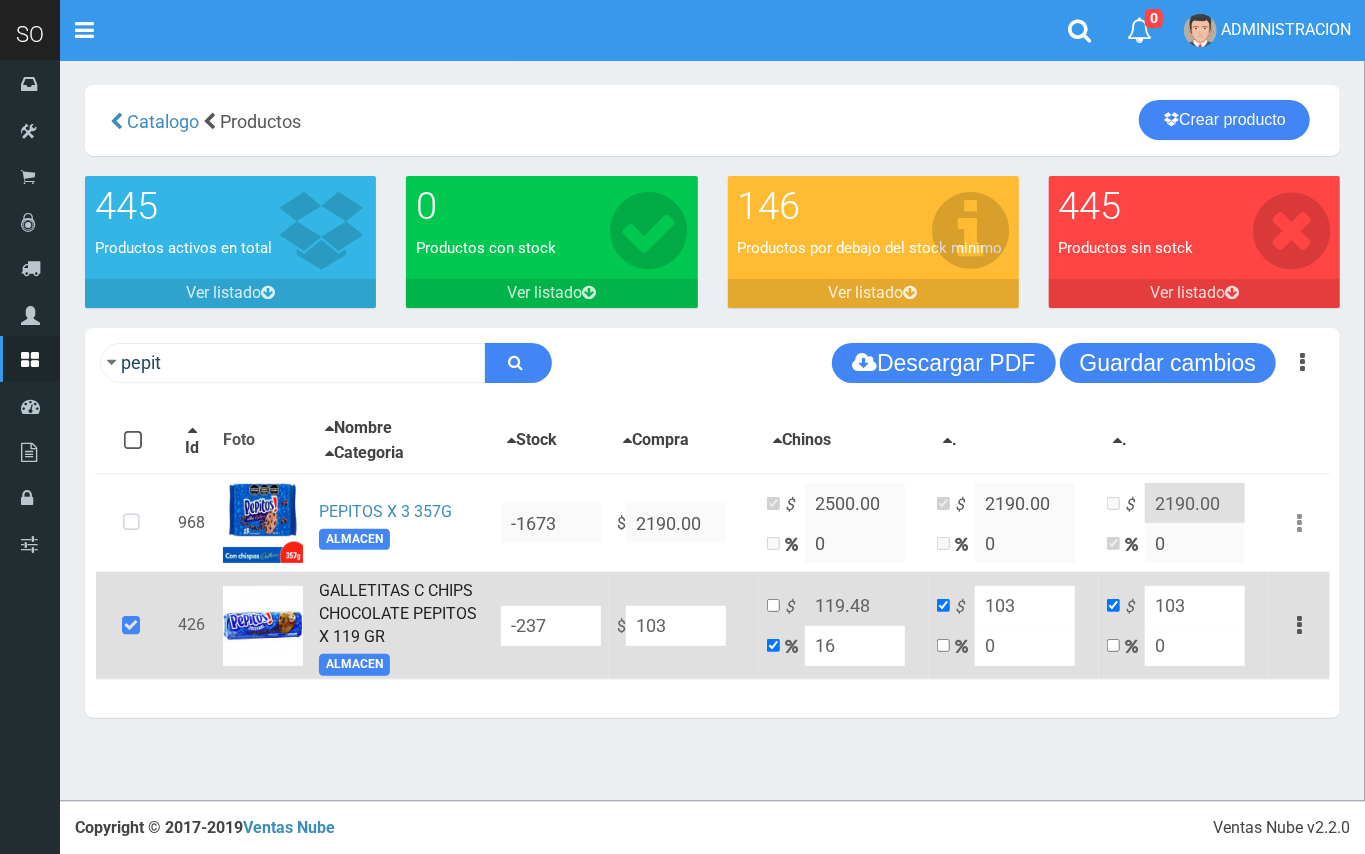 type on "1034" 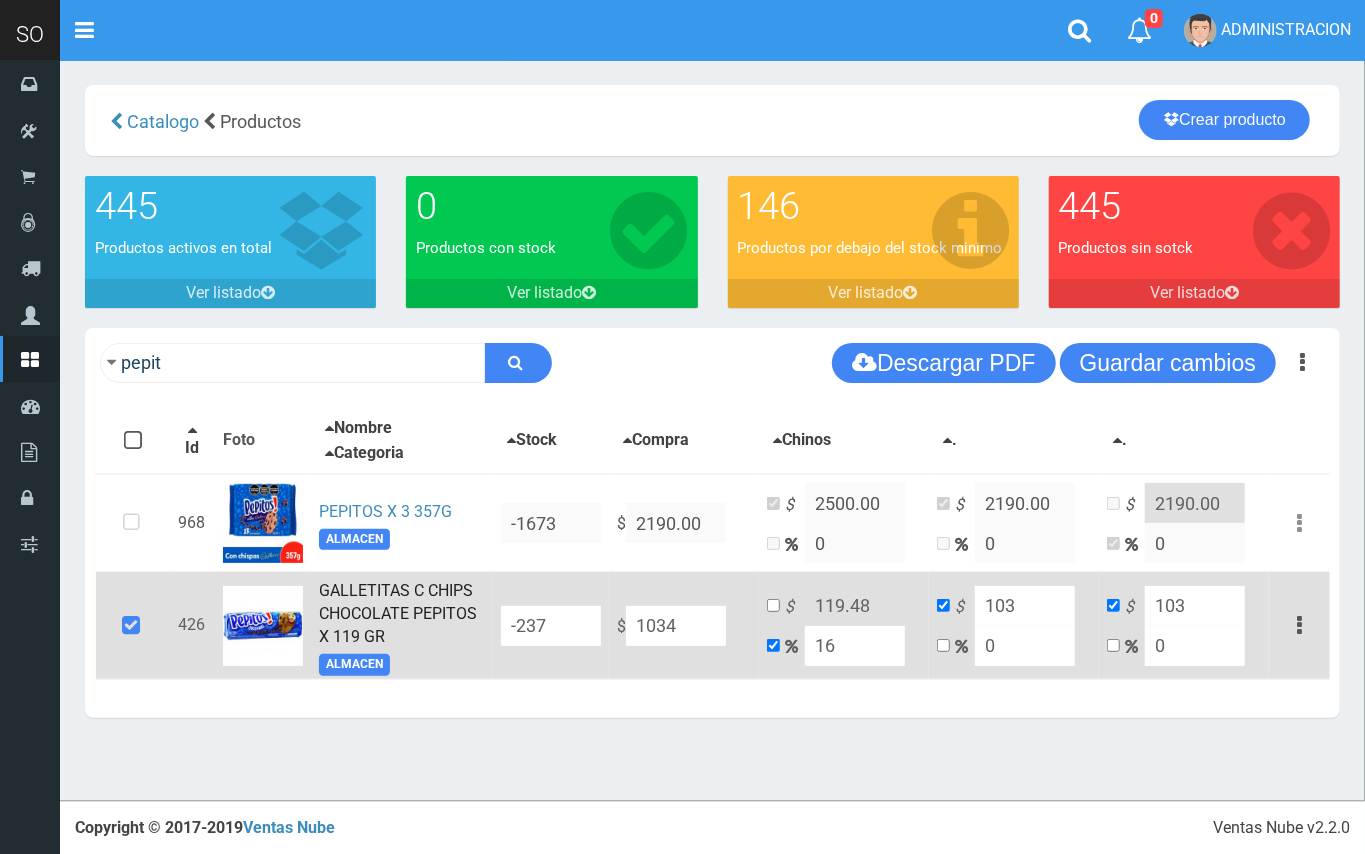 type on "1199.44" 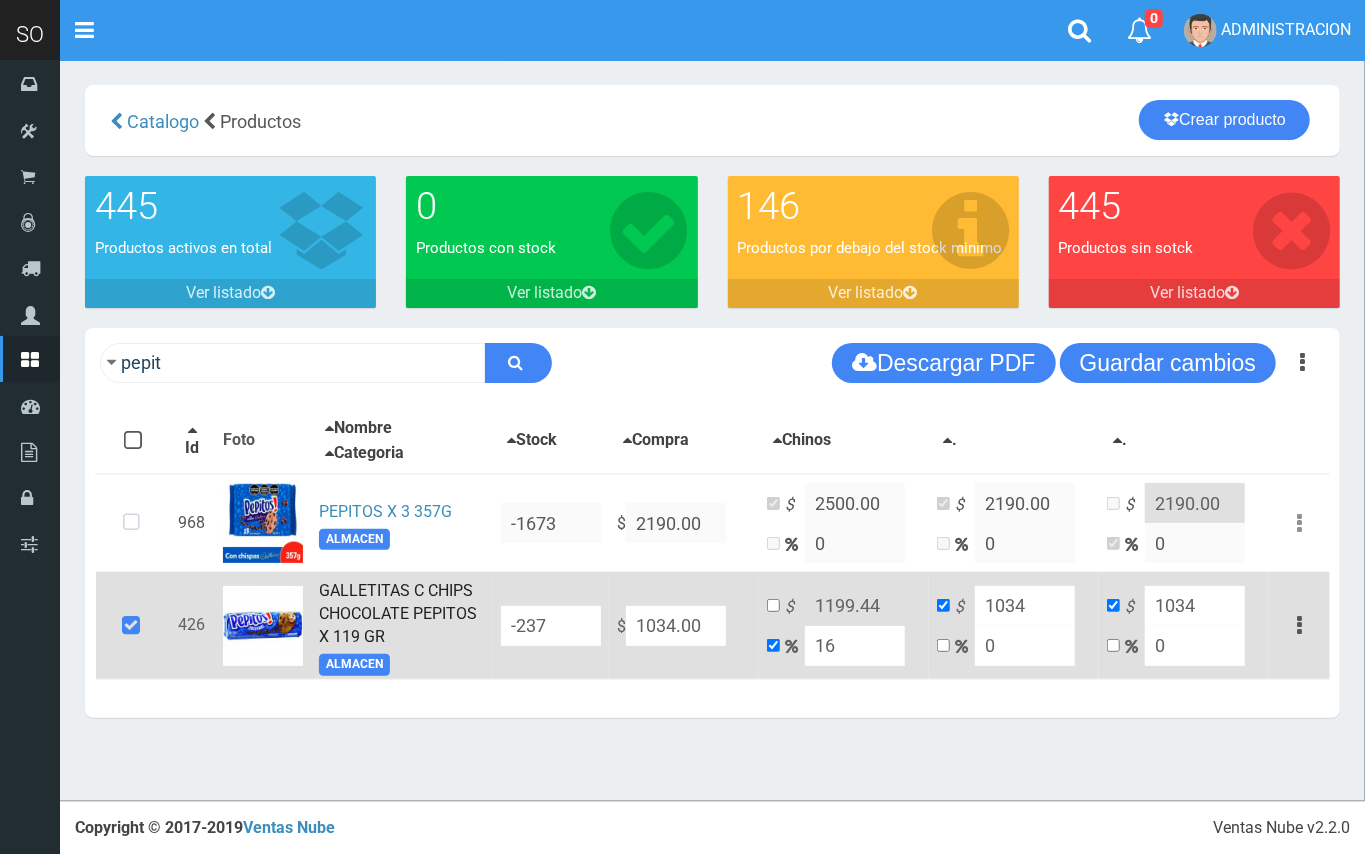 type on "1034.00" 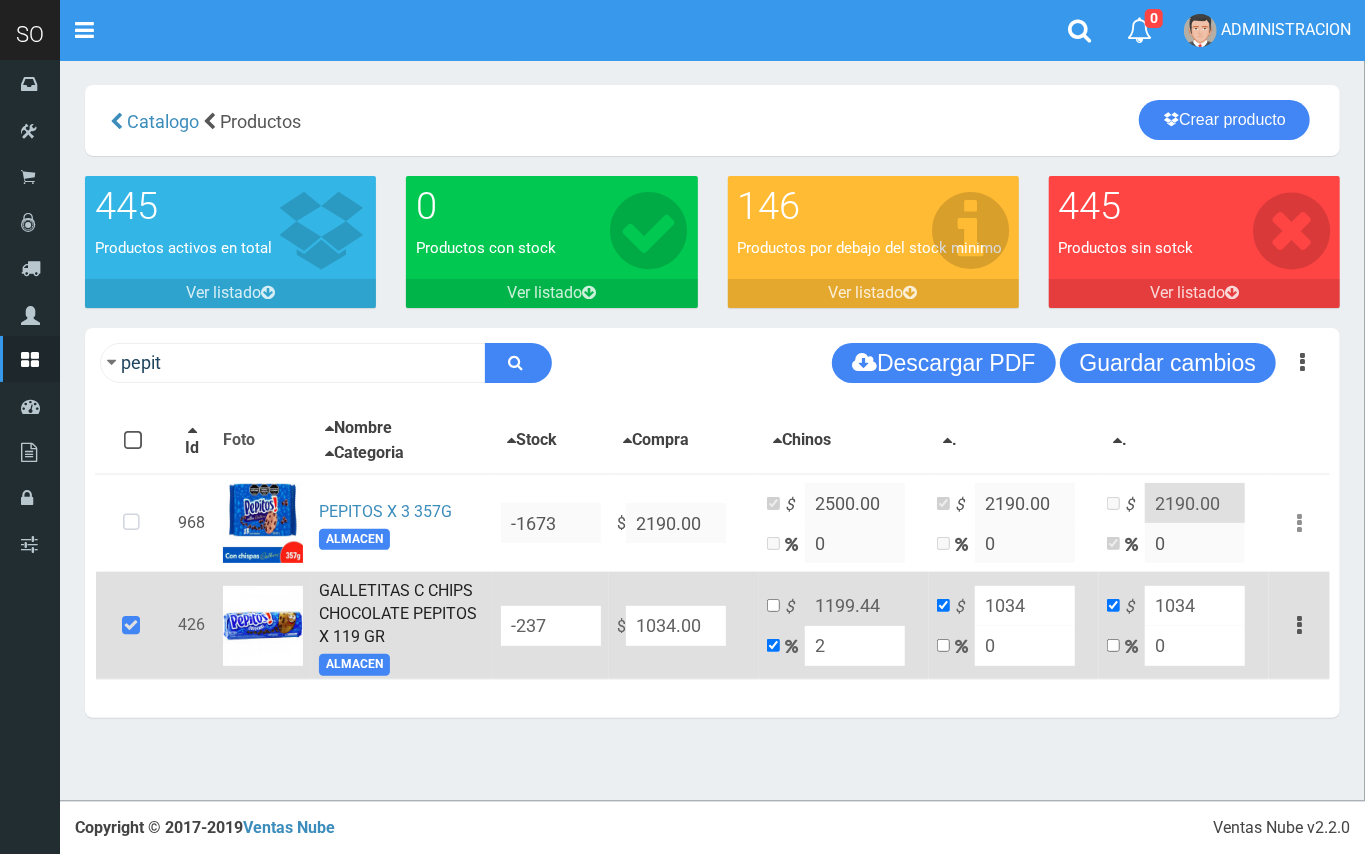 type on "1054.68" 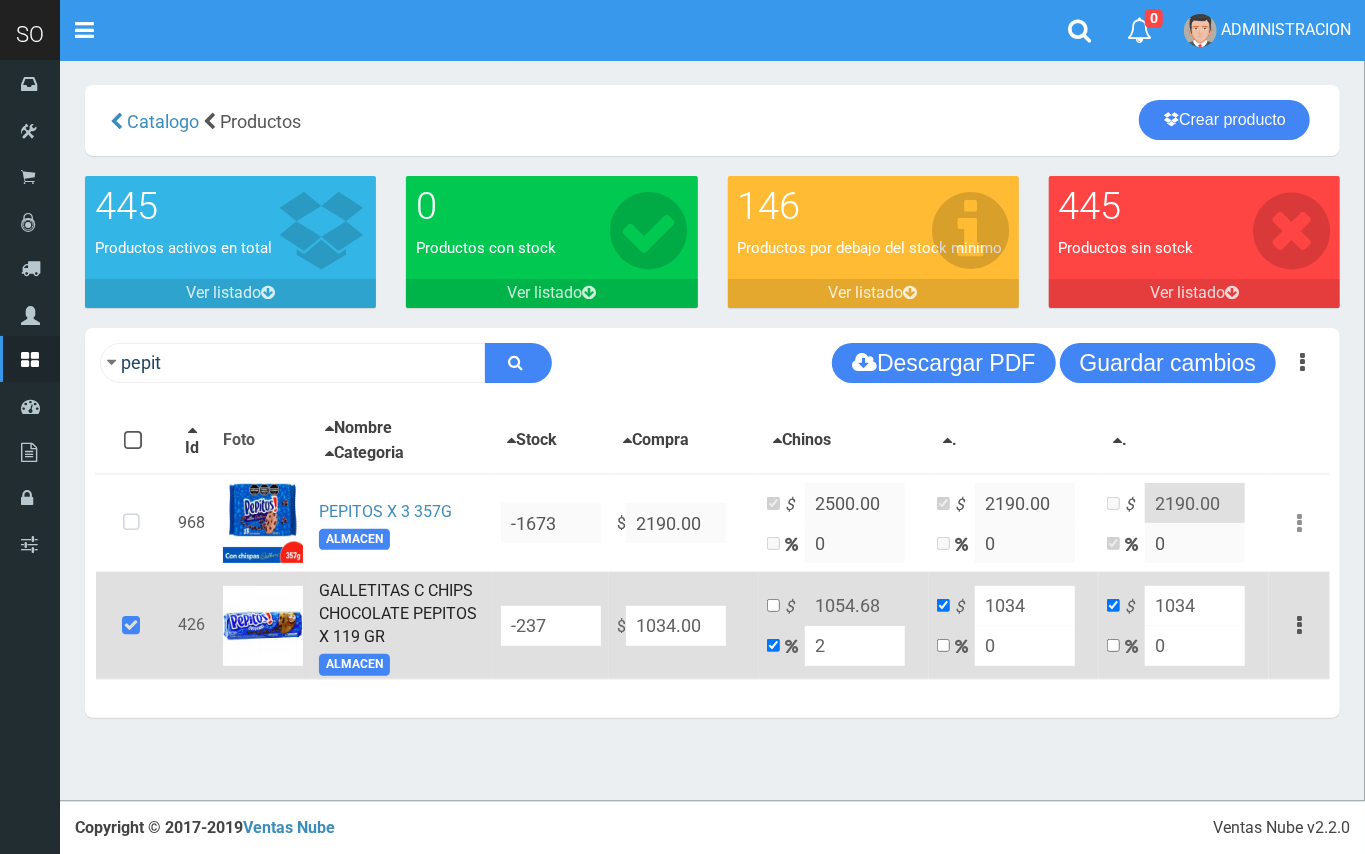 type on "20" 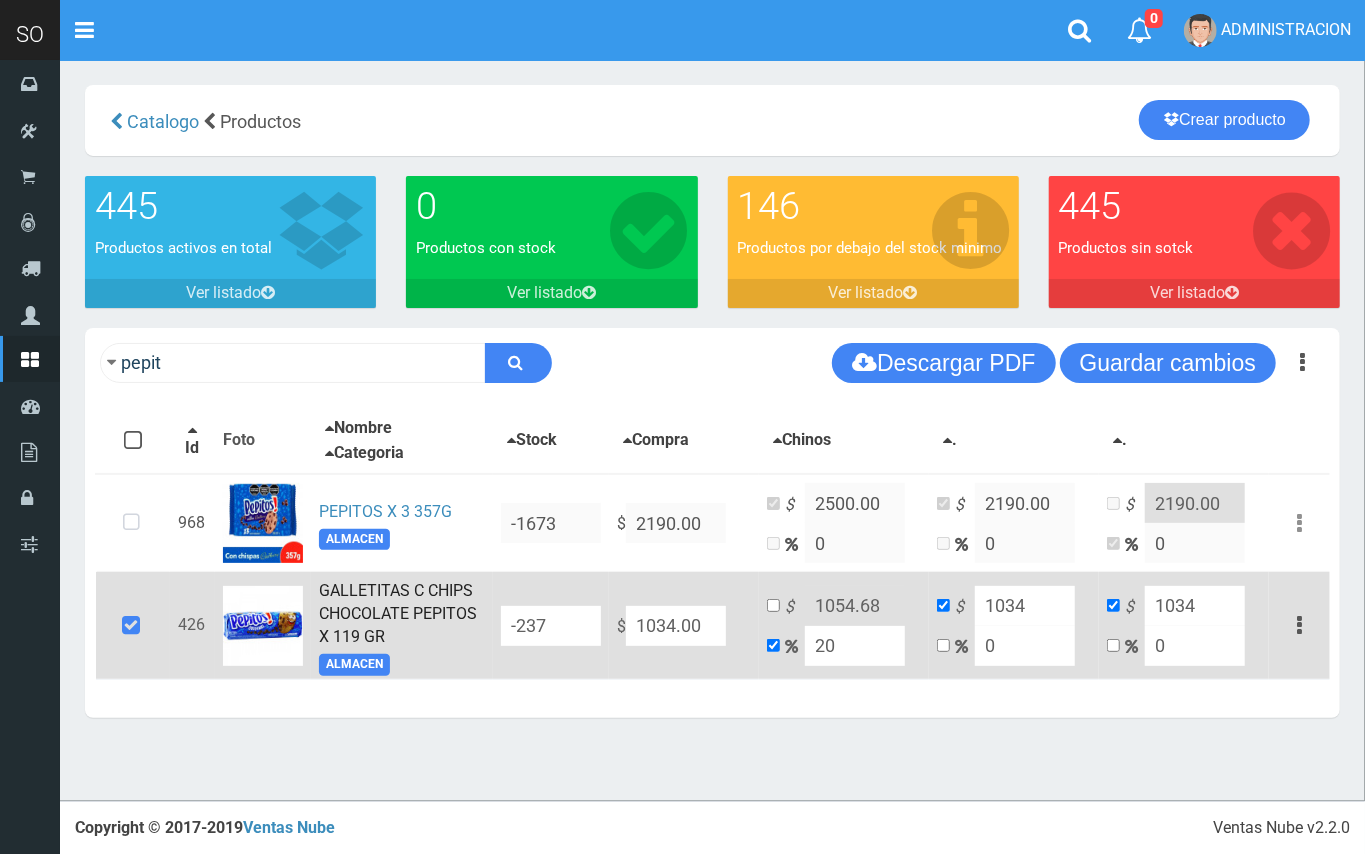 type on "1240.8" 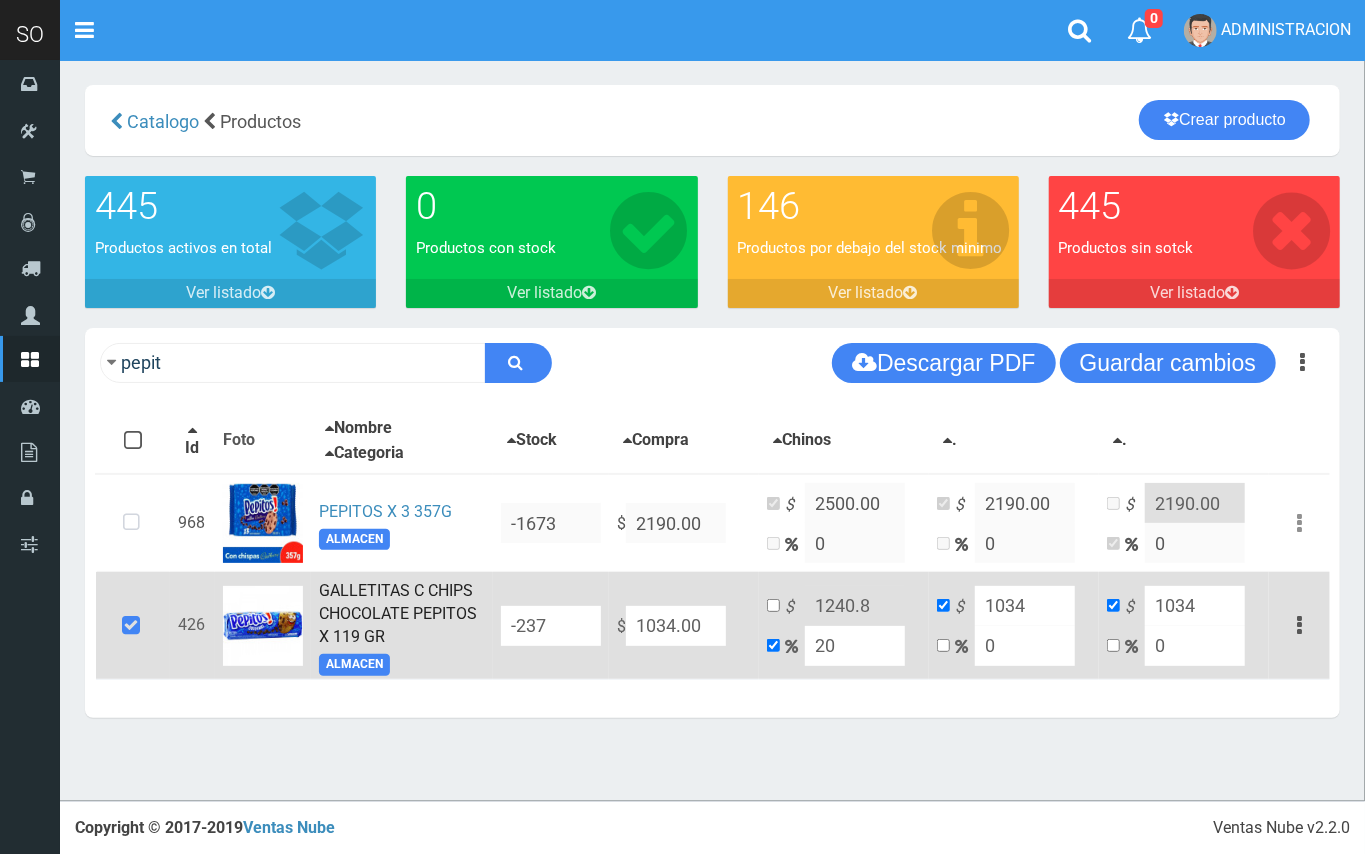 type on "20" 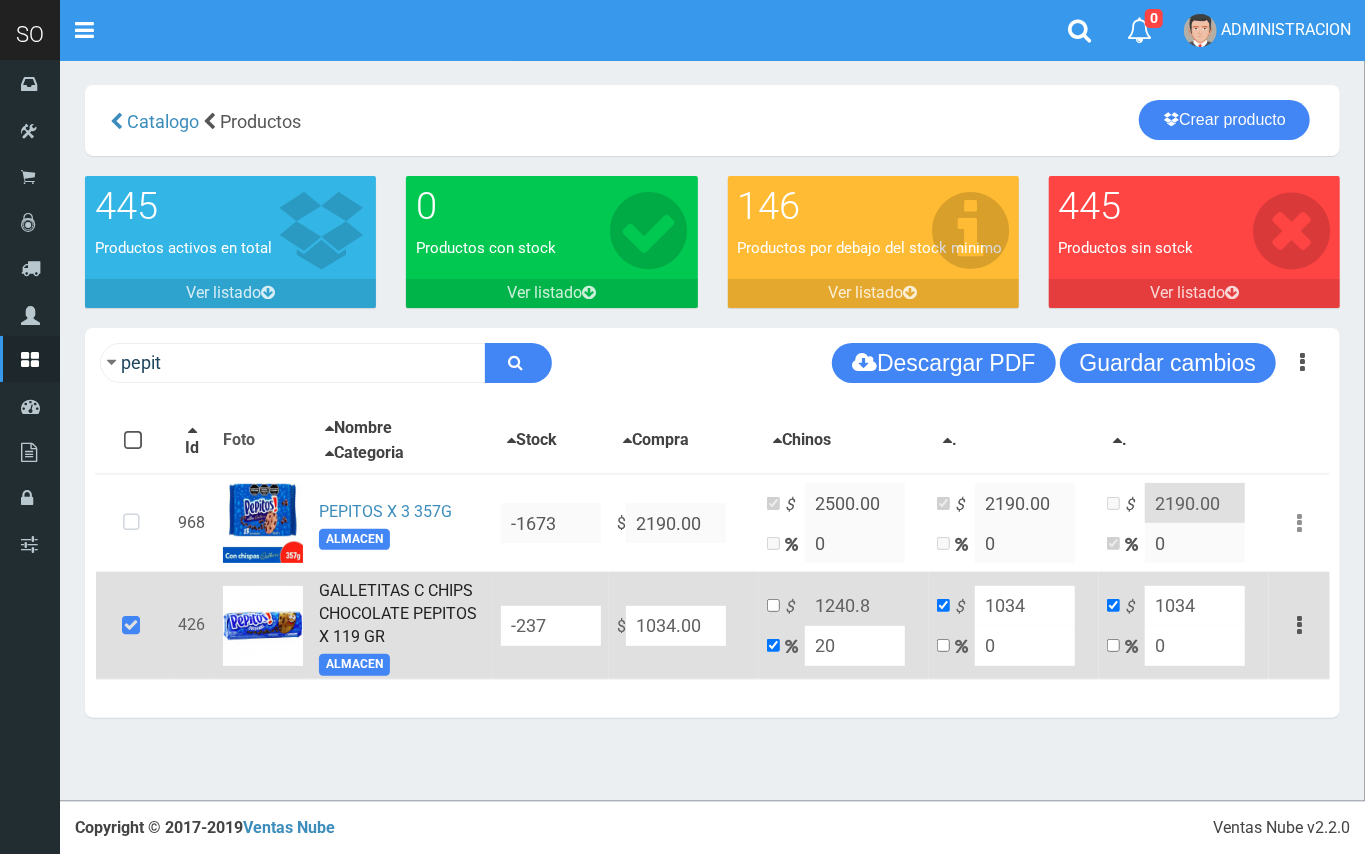 type on "9" 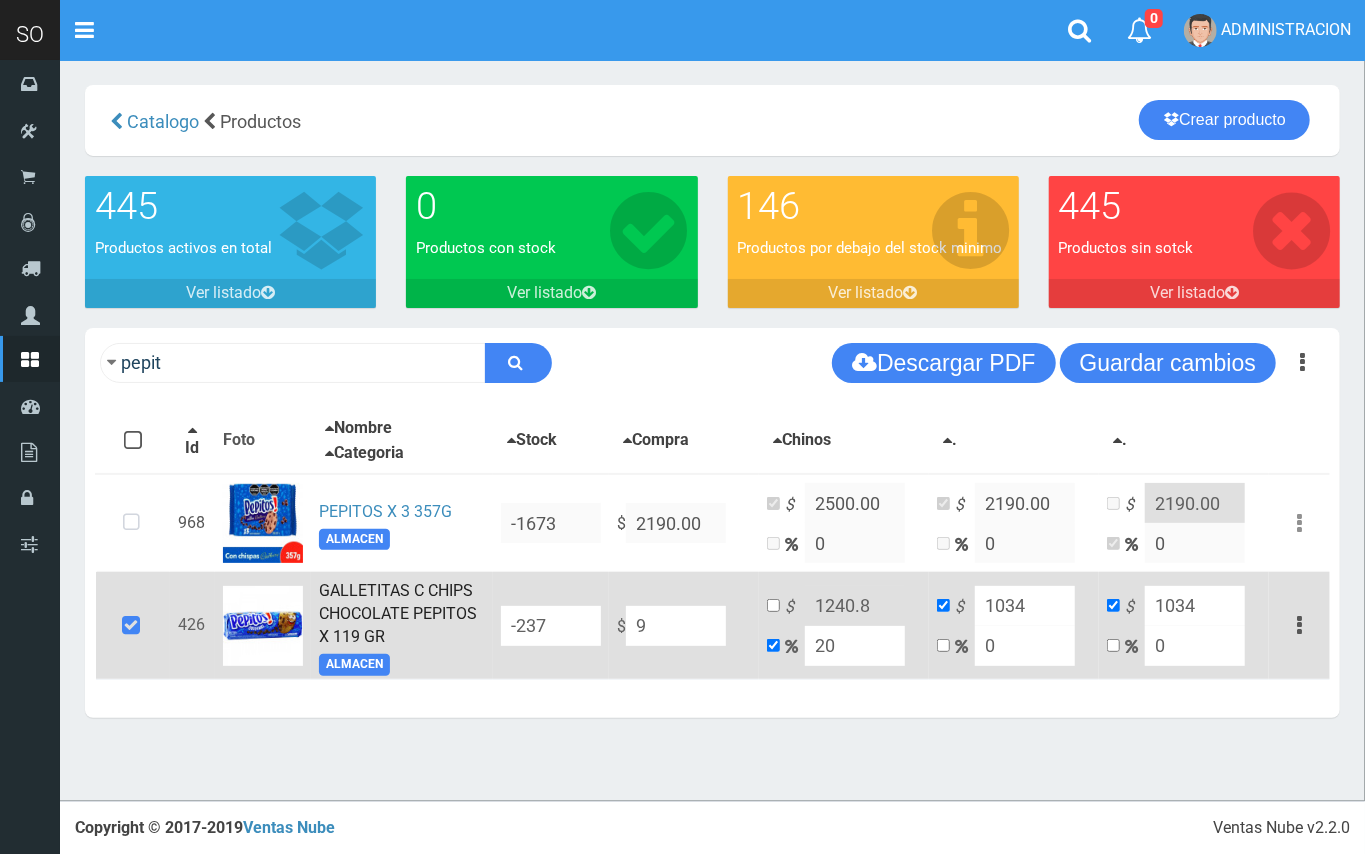 type on "10.8" 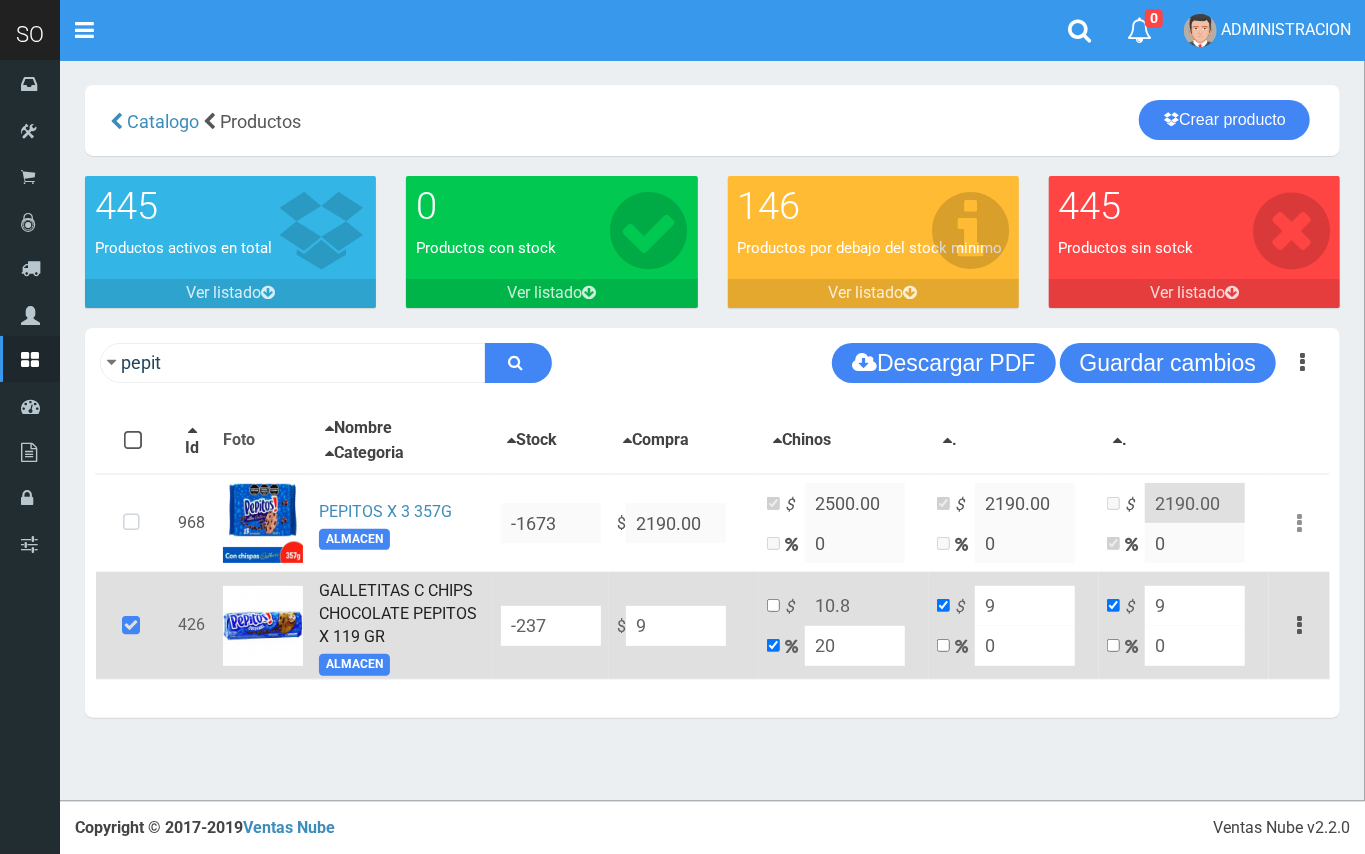 type on "99" 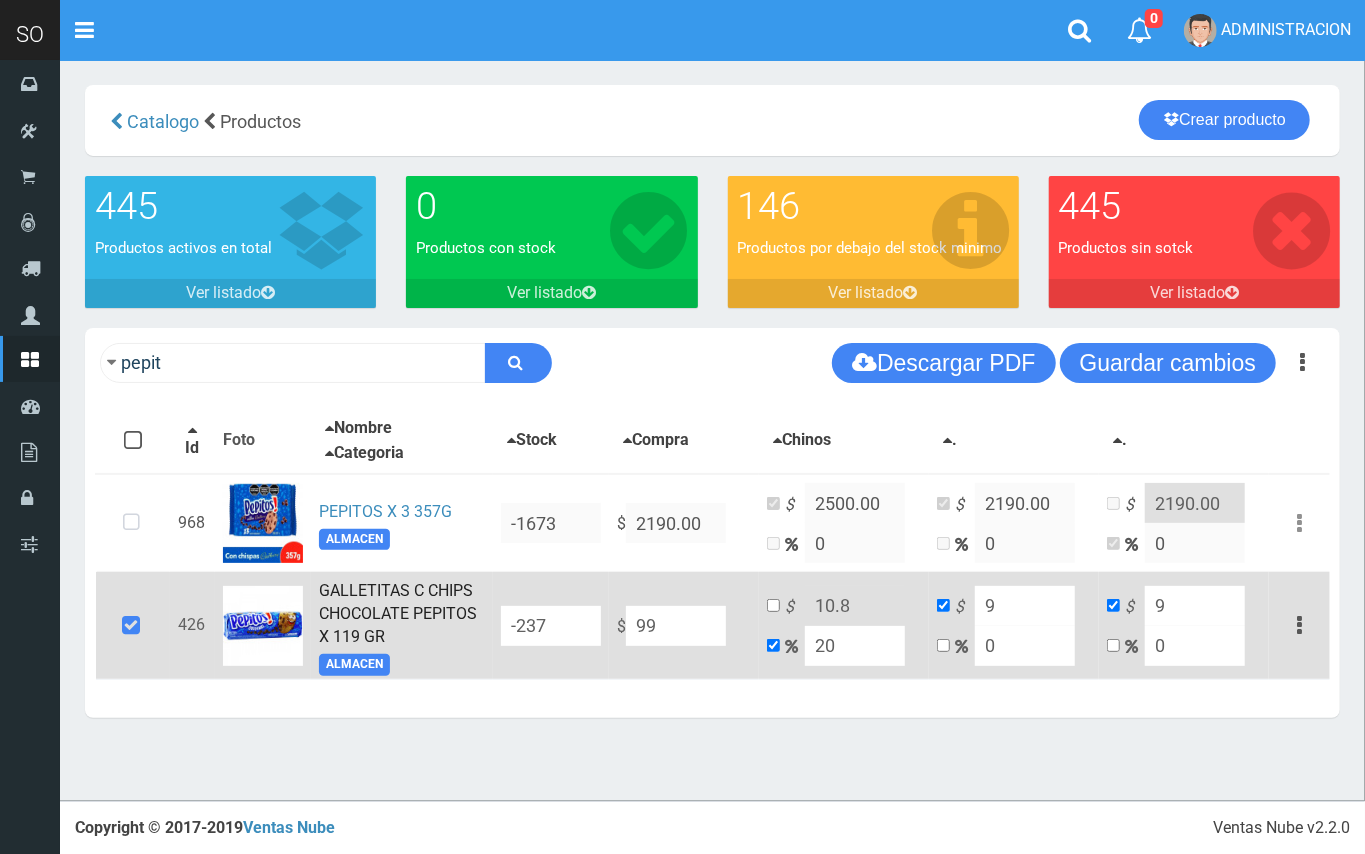 type on "118.8" 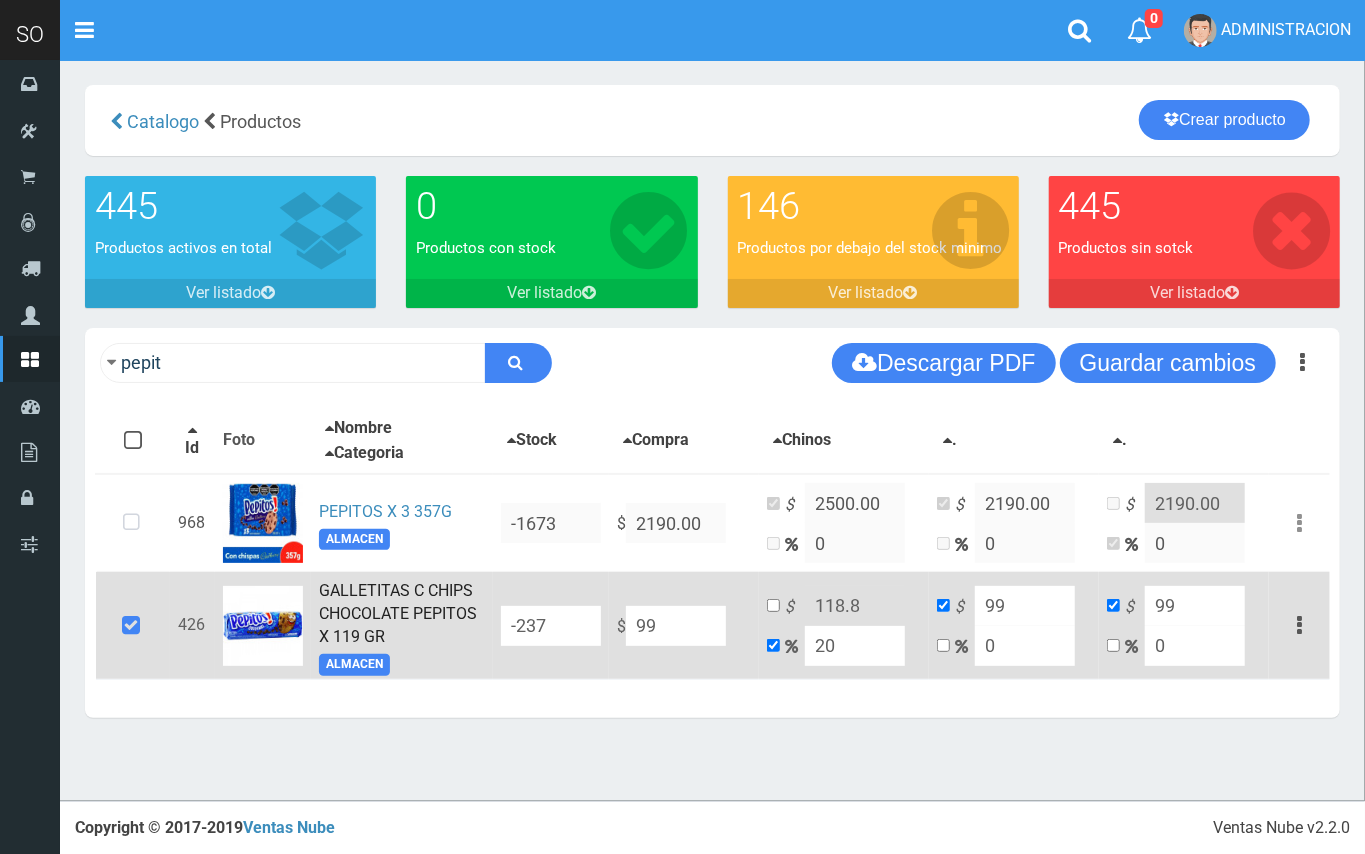 type on "990" 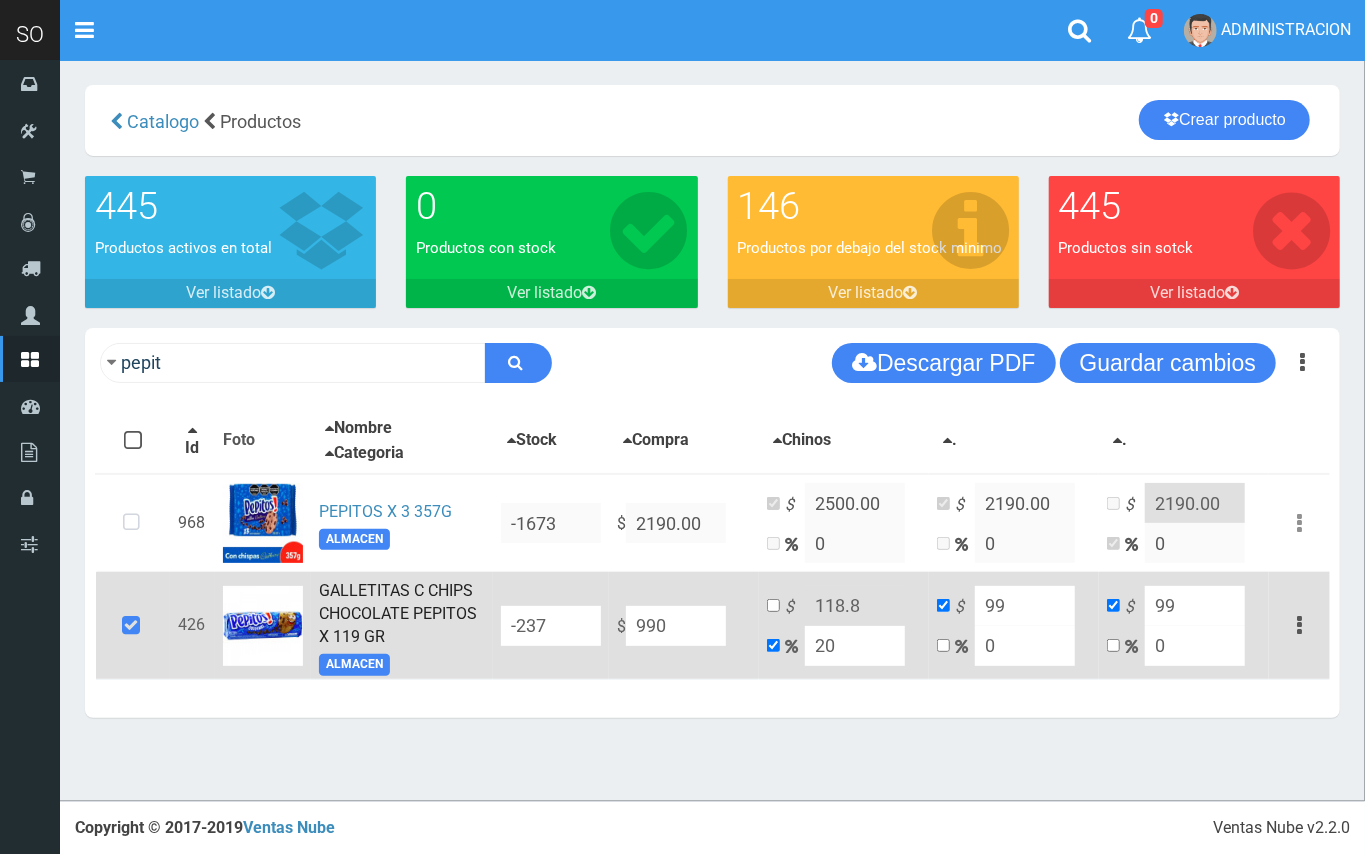 type on "1188" 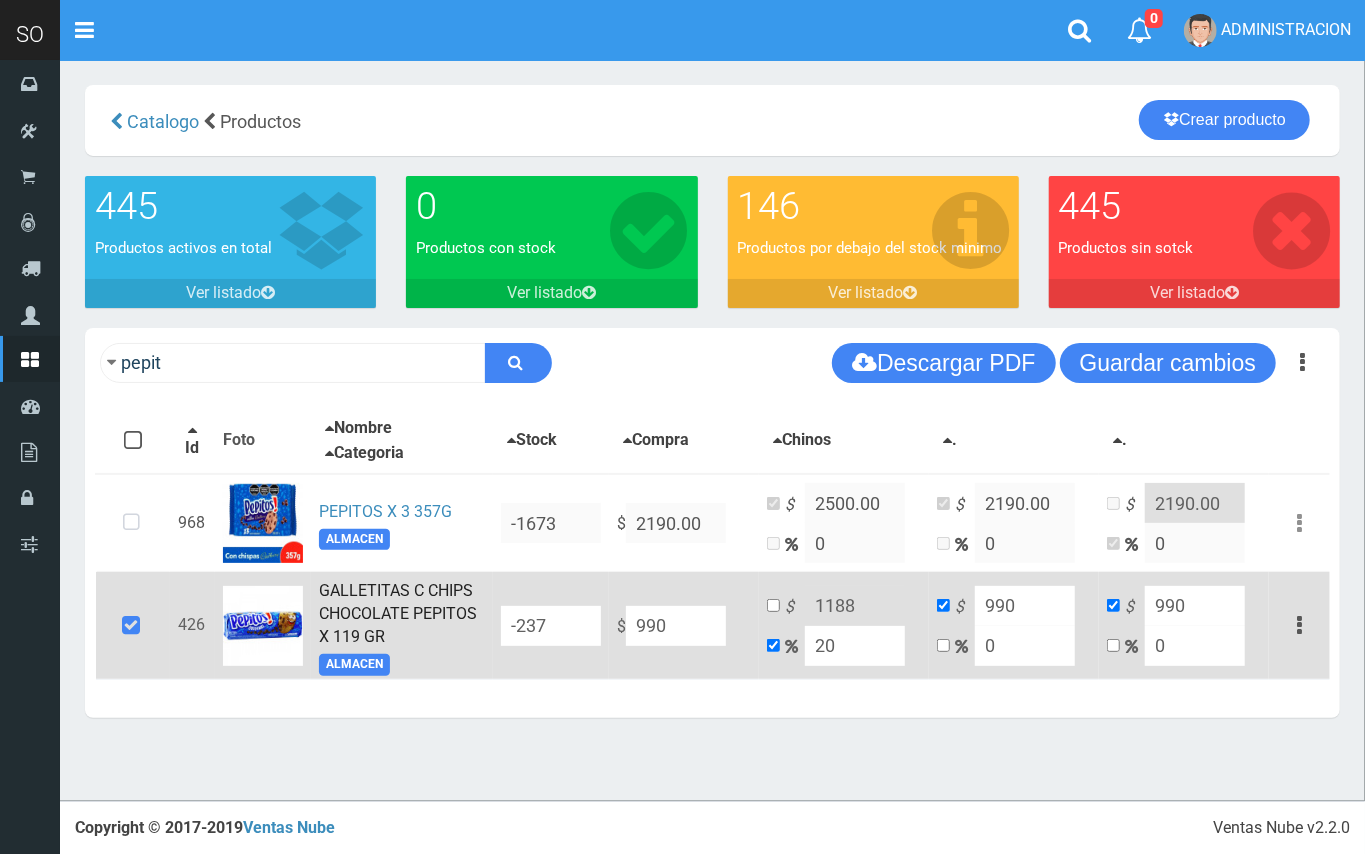 type on "990" 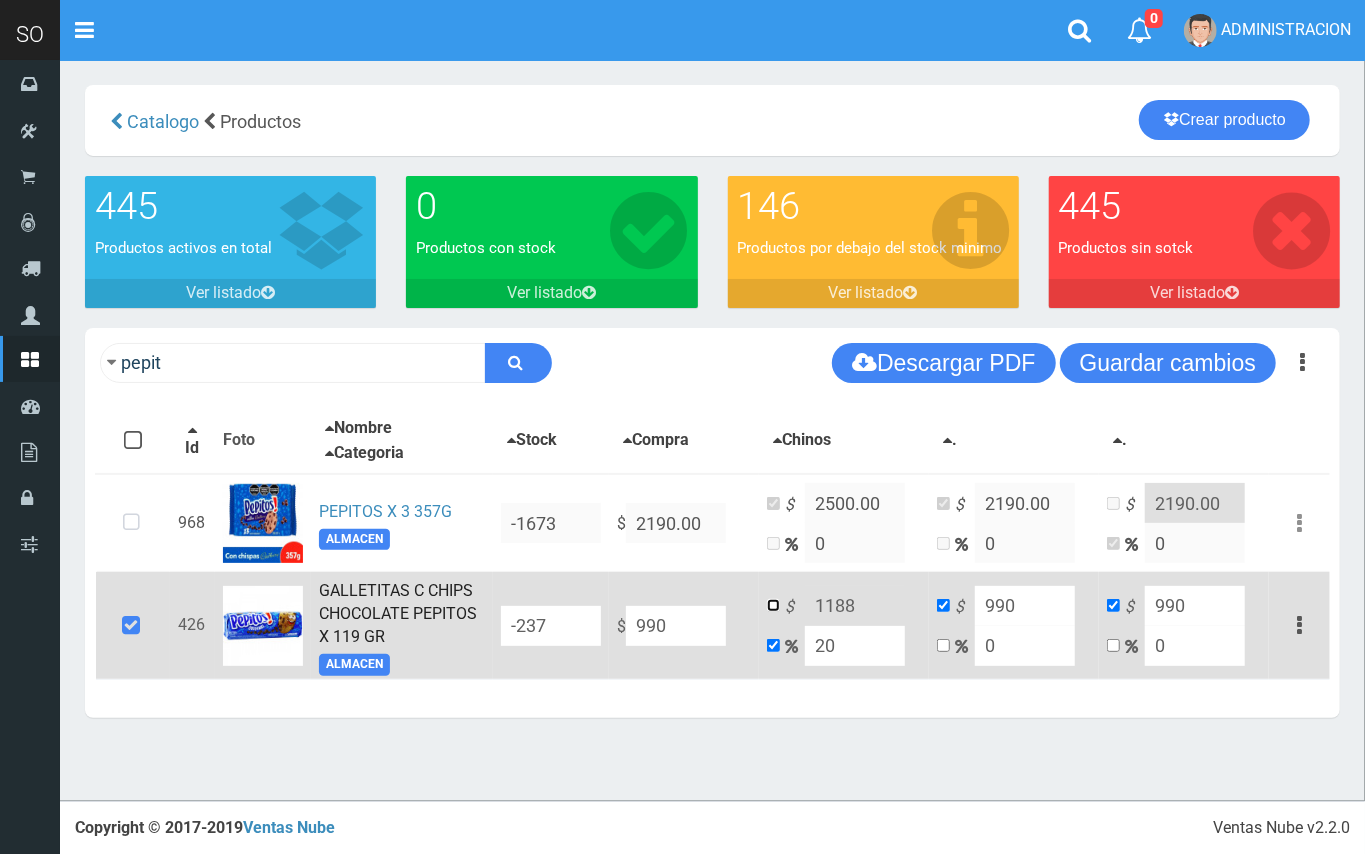 click at bounding box center (773, 605) 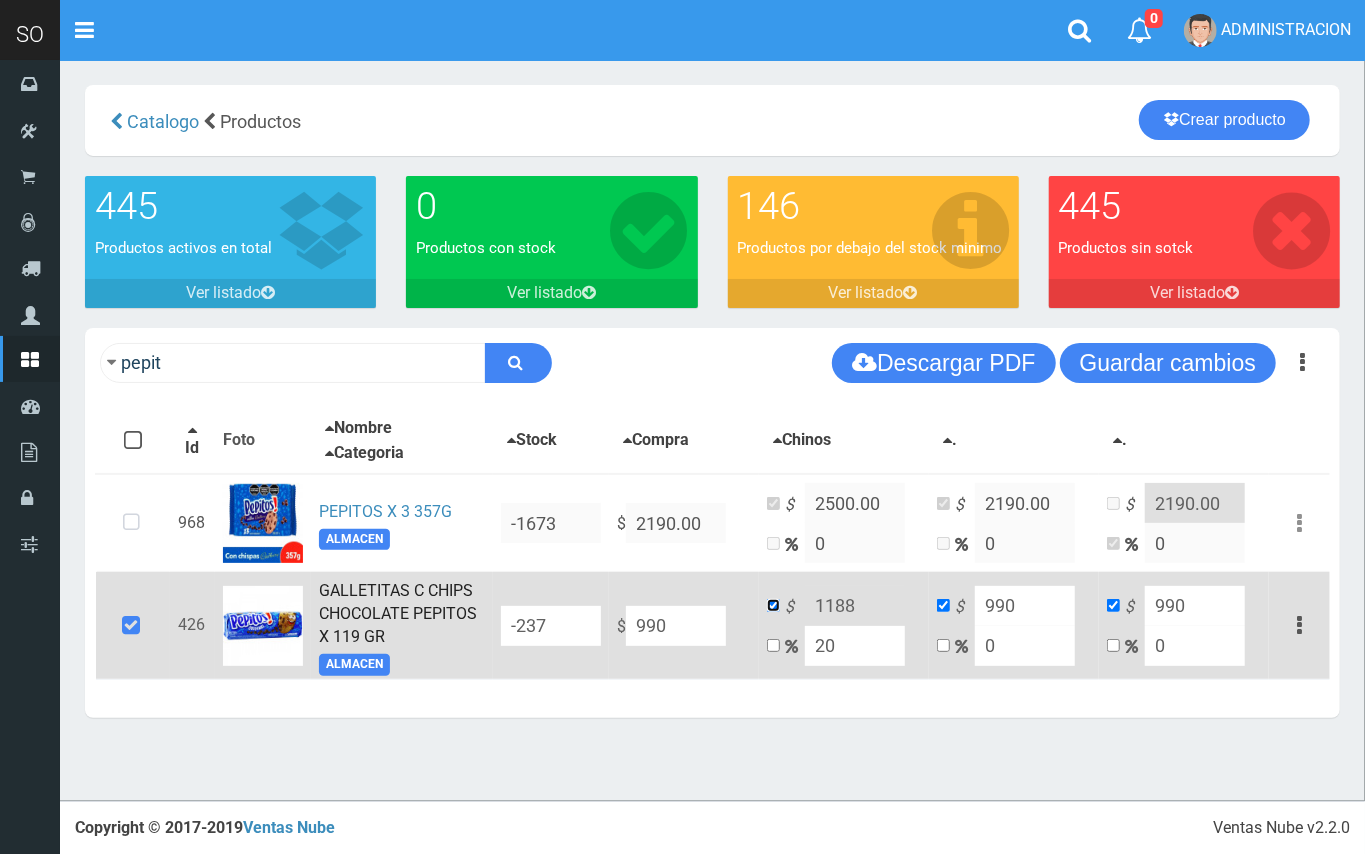 checkbox on "false" 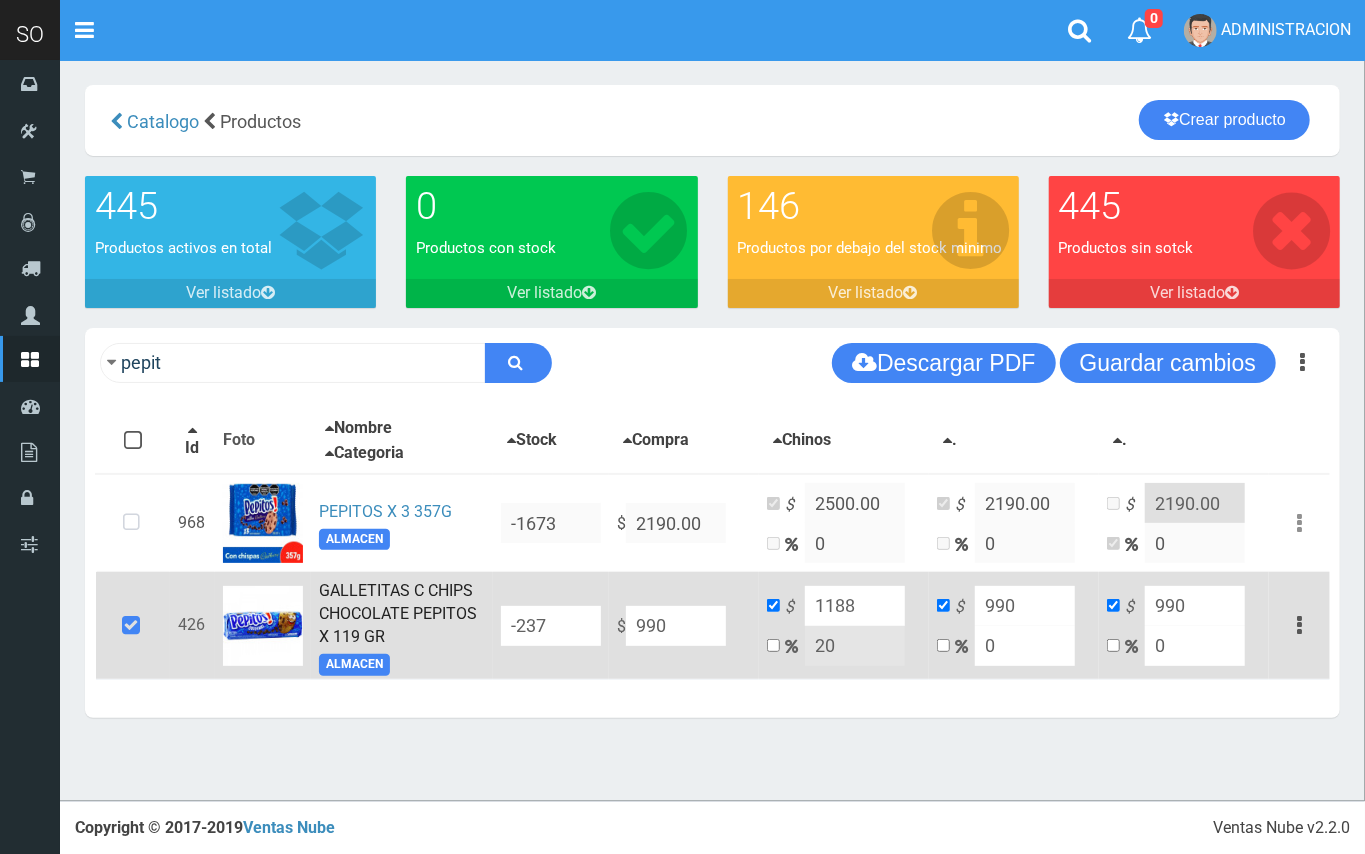 drag, startPoint x: 866, startPoint y: 602, endPoint x: 829, endPoint y: 596, distance: 37.48333 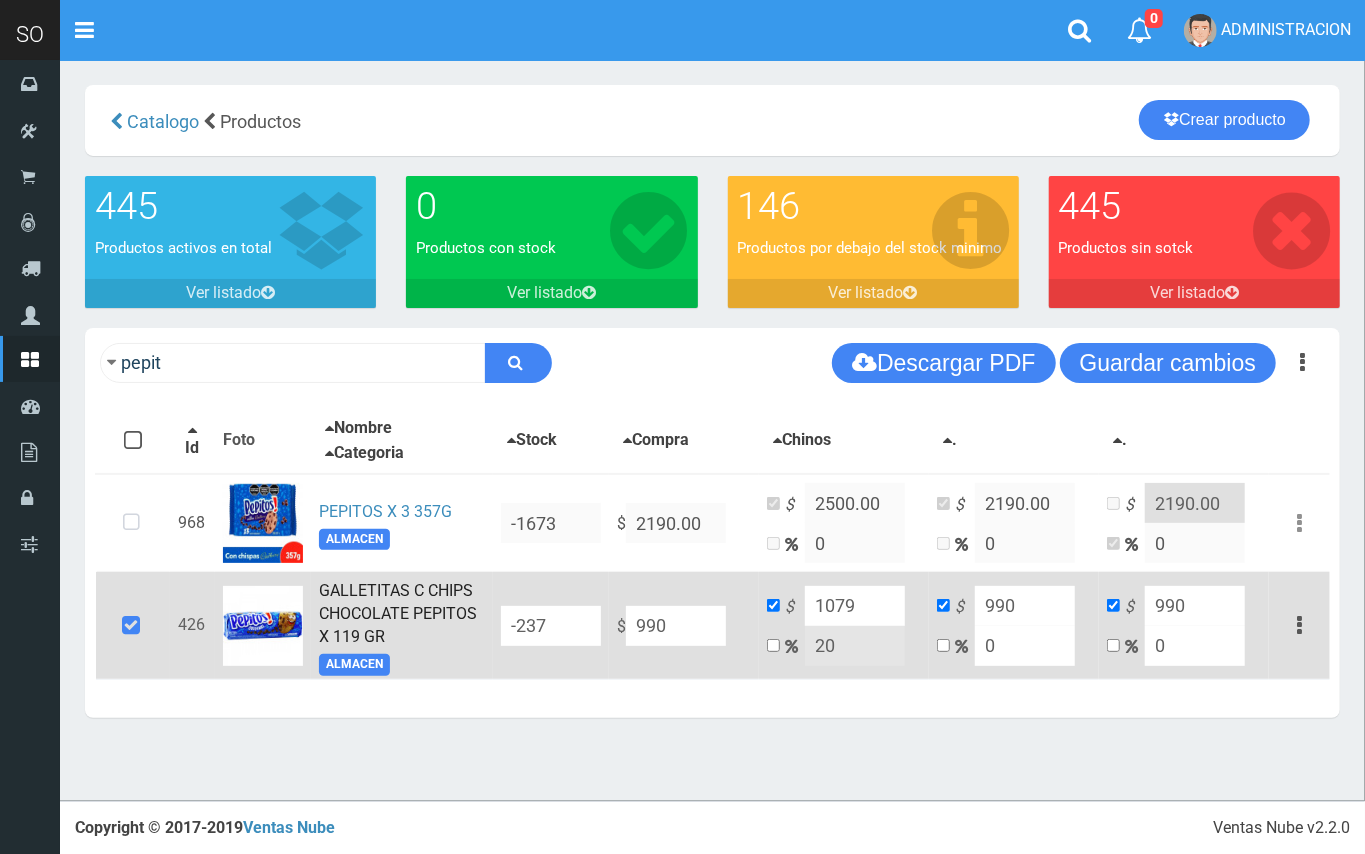 type on "1079" 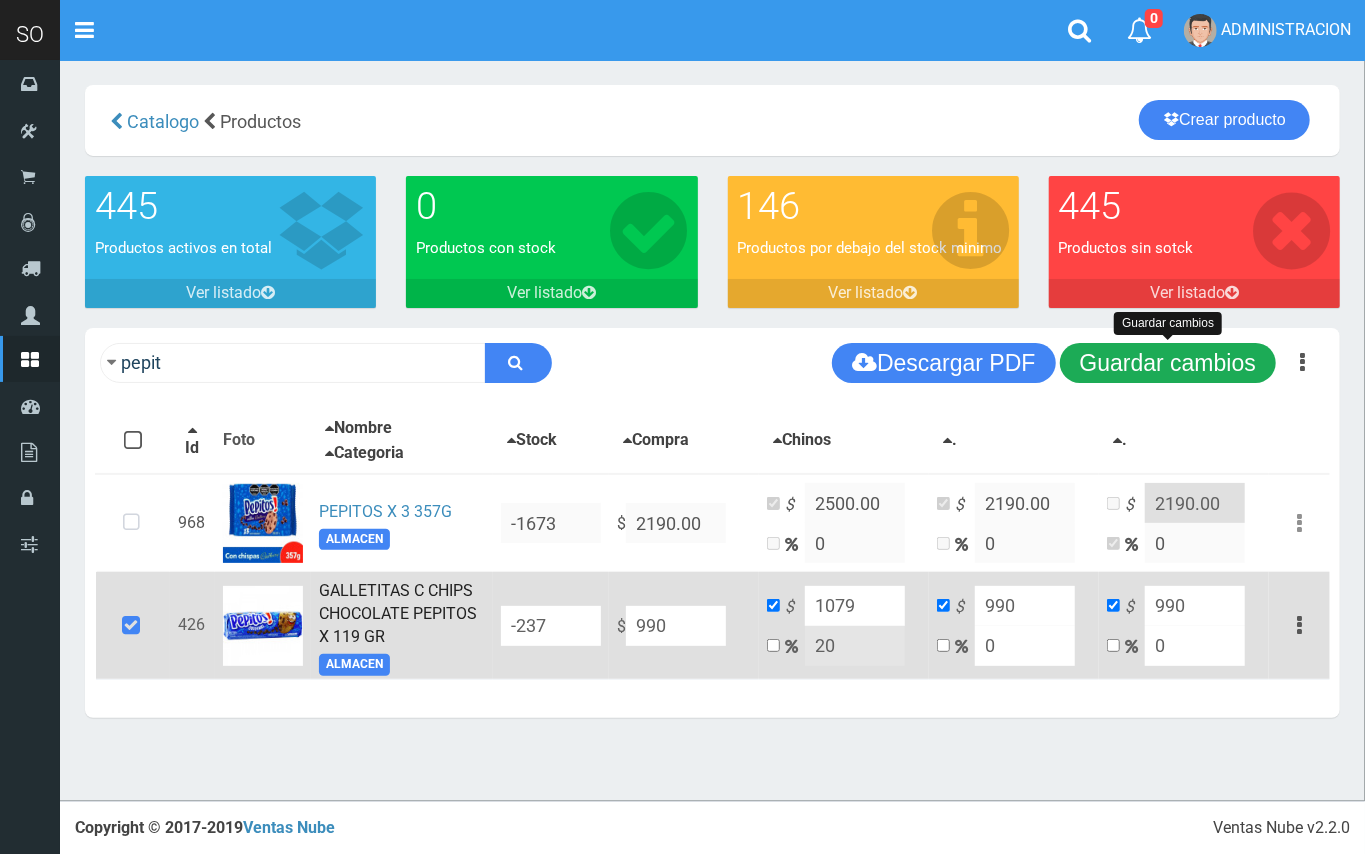 click on "Guardar cambios" at bounding box center [1168, 363] 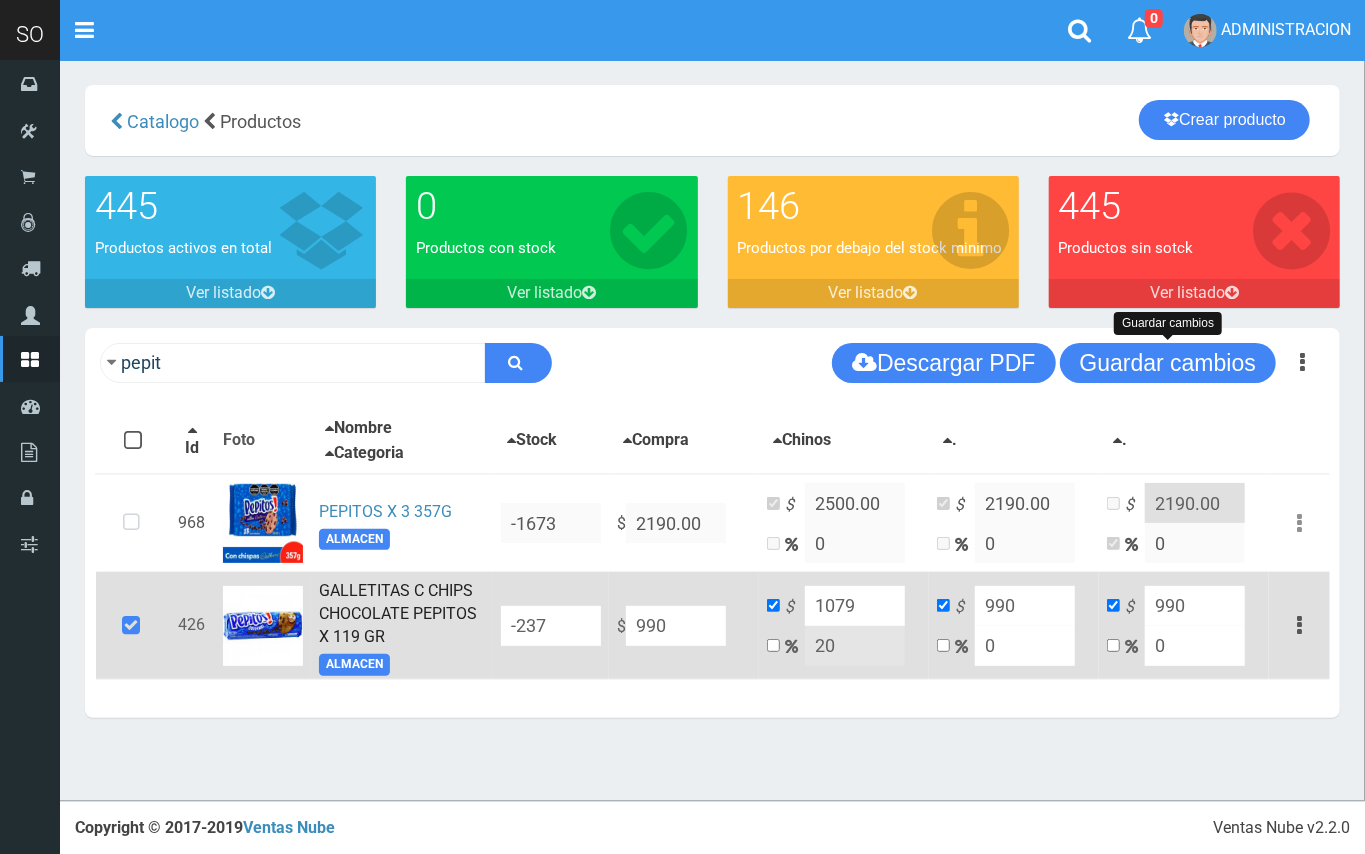 click on "Guardar cambios" at bounding box center (1168, 363) 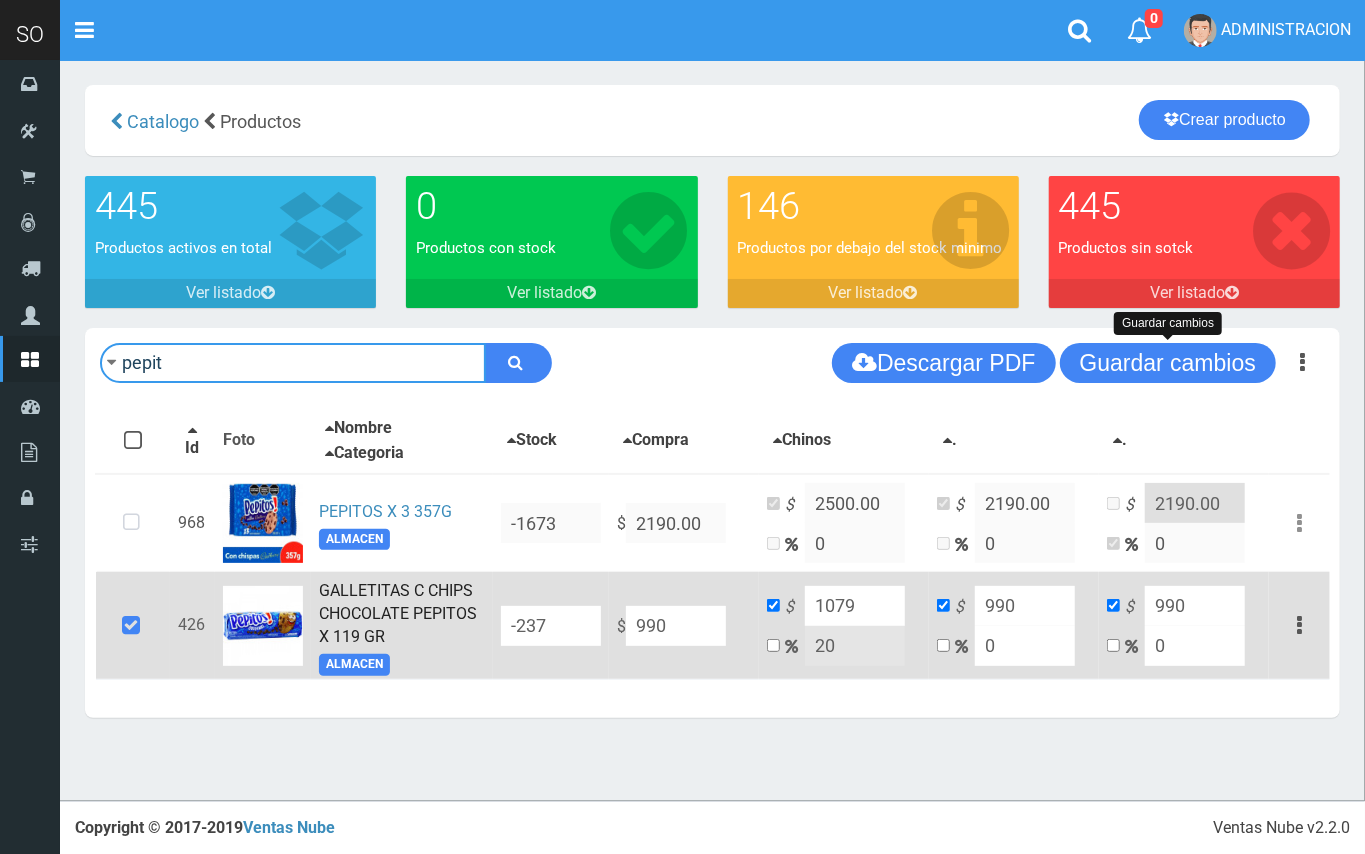click on "pepit" at bounding box center [293, 363] 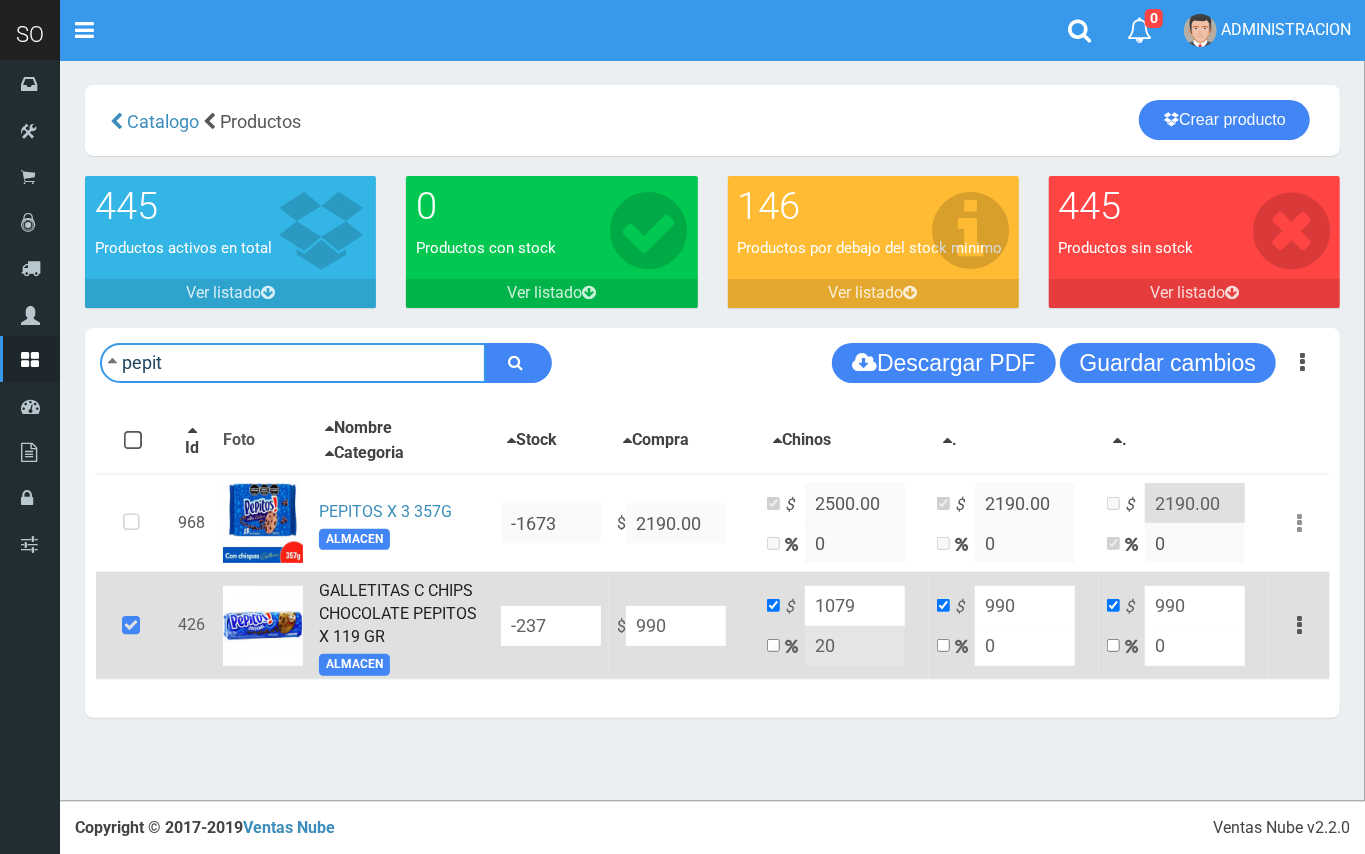 click on "pepit" at bounding box center (293, 363) 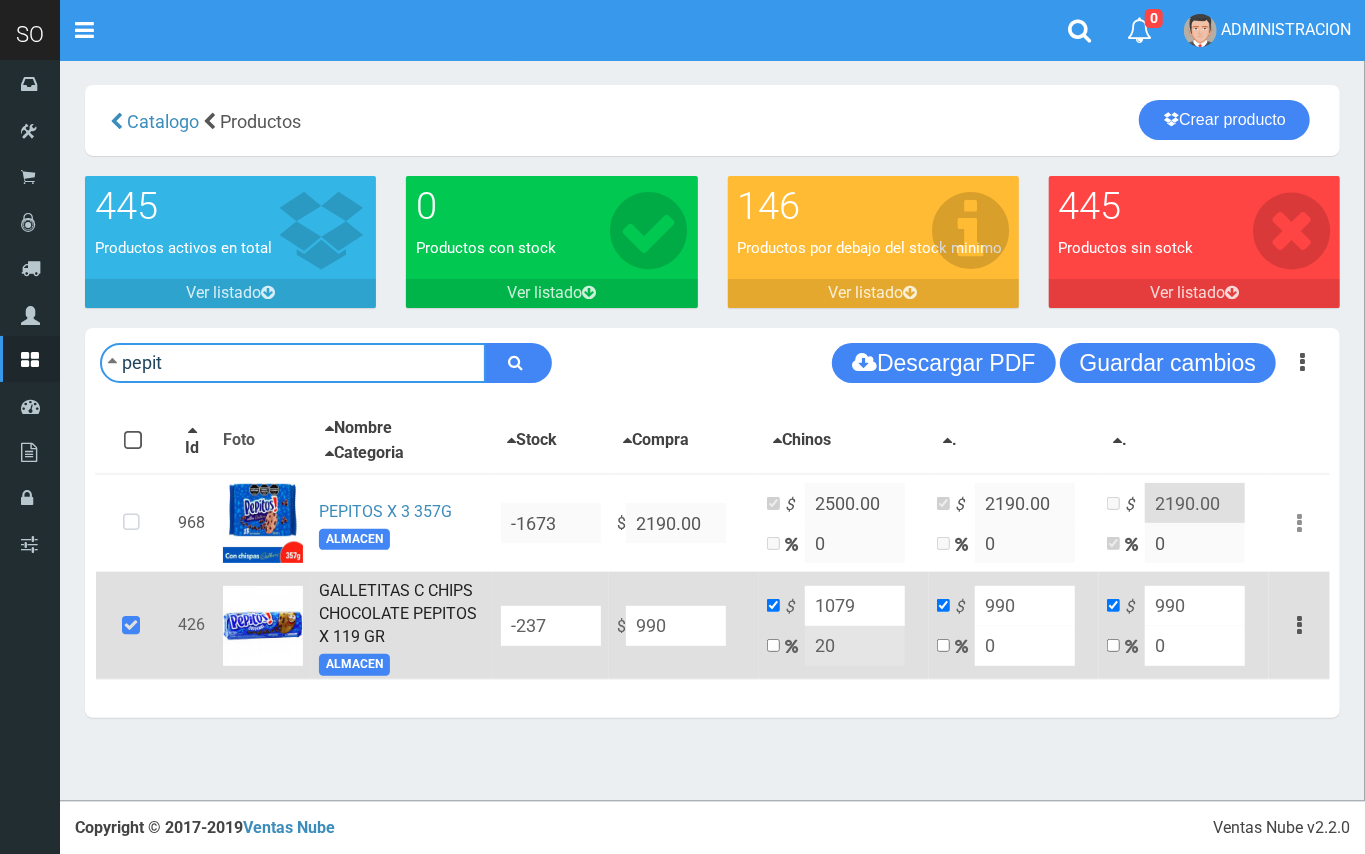 click on "pepit" at bounding box center [293, 363] 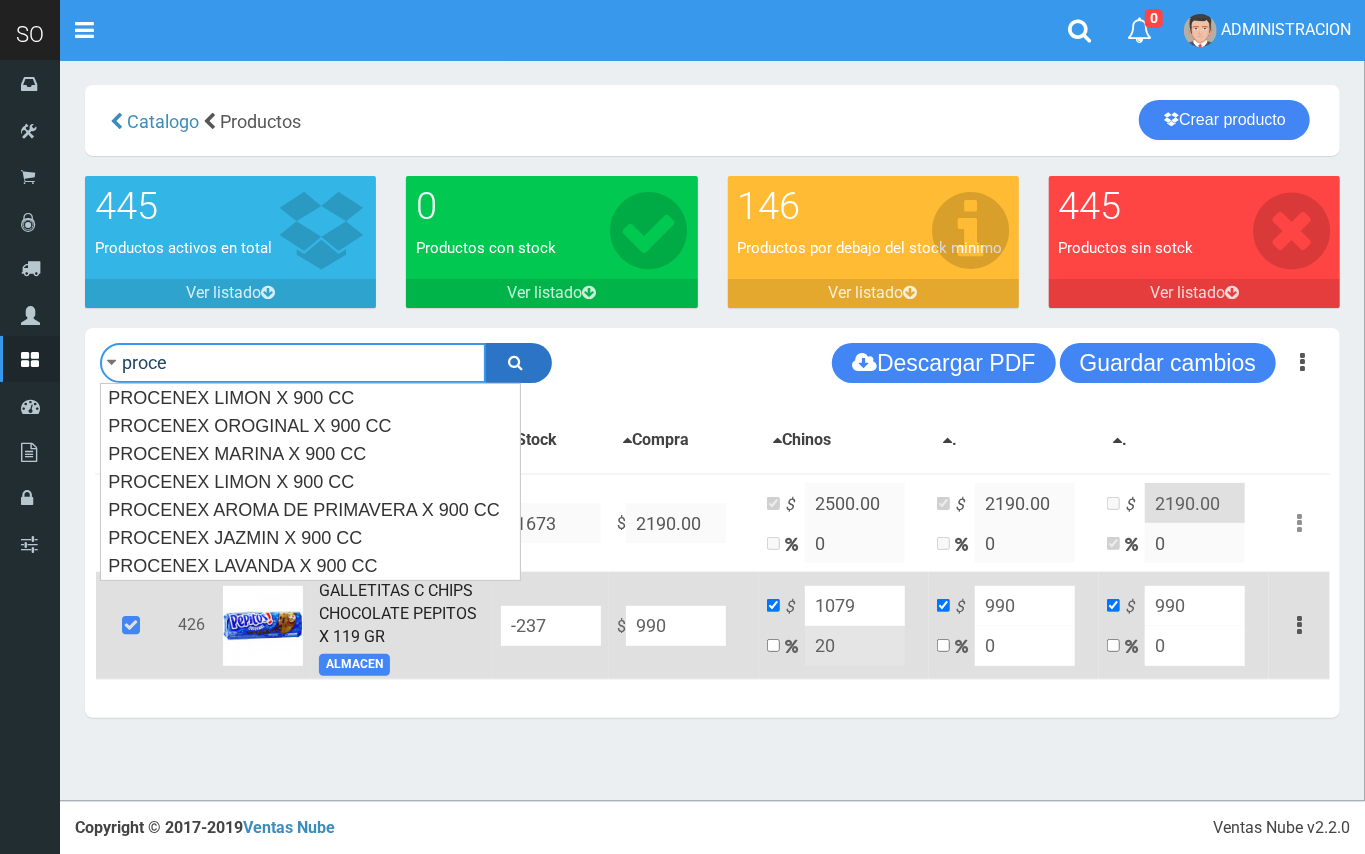 type on "proce" 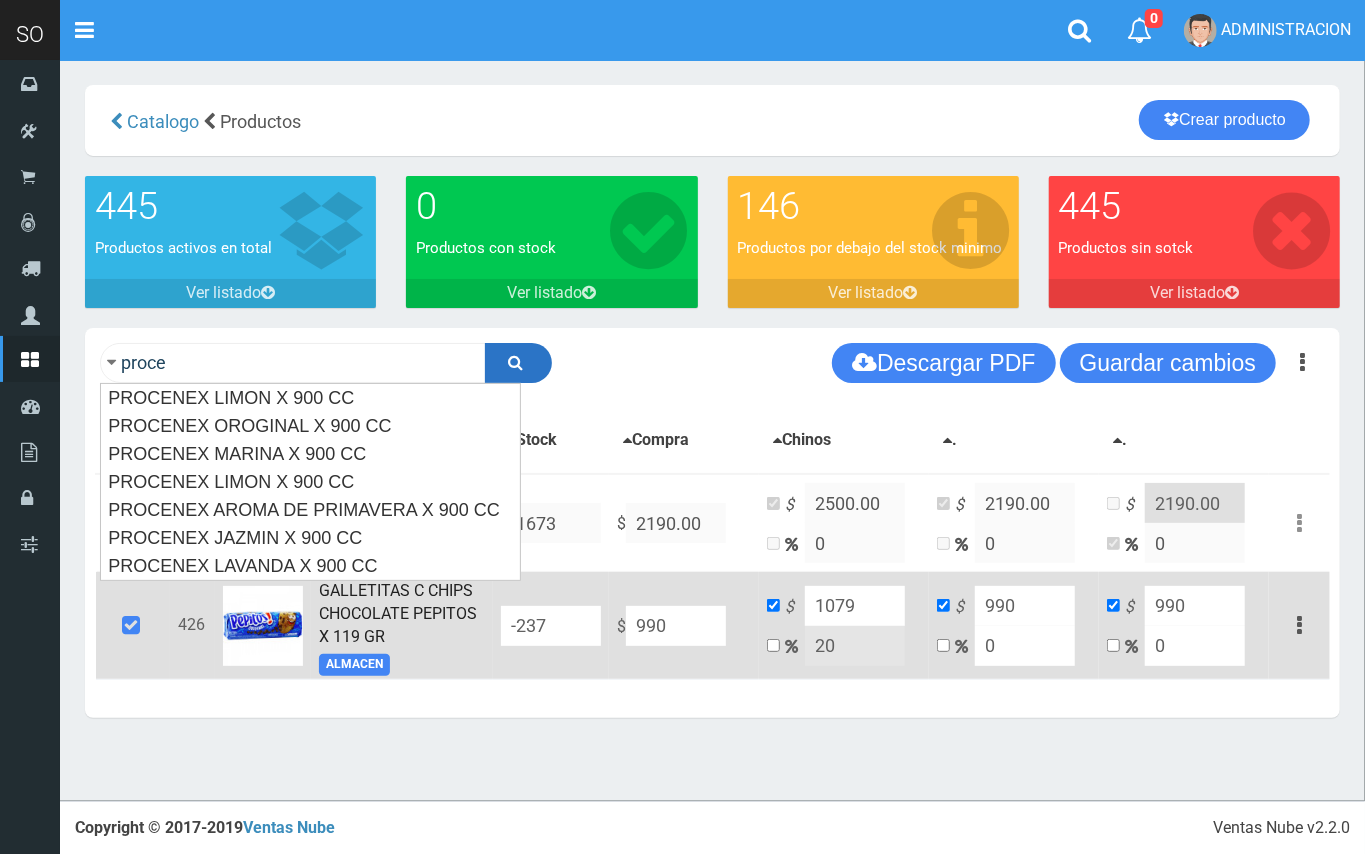 click at bounding box center [518, 363] 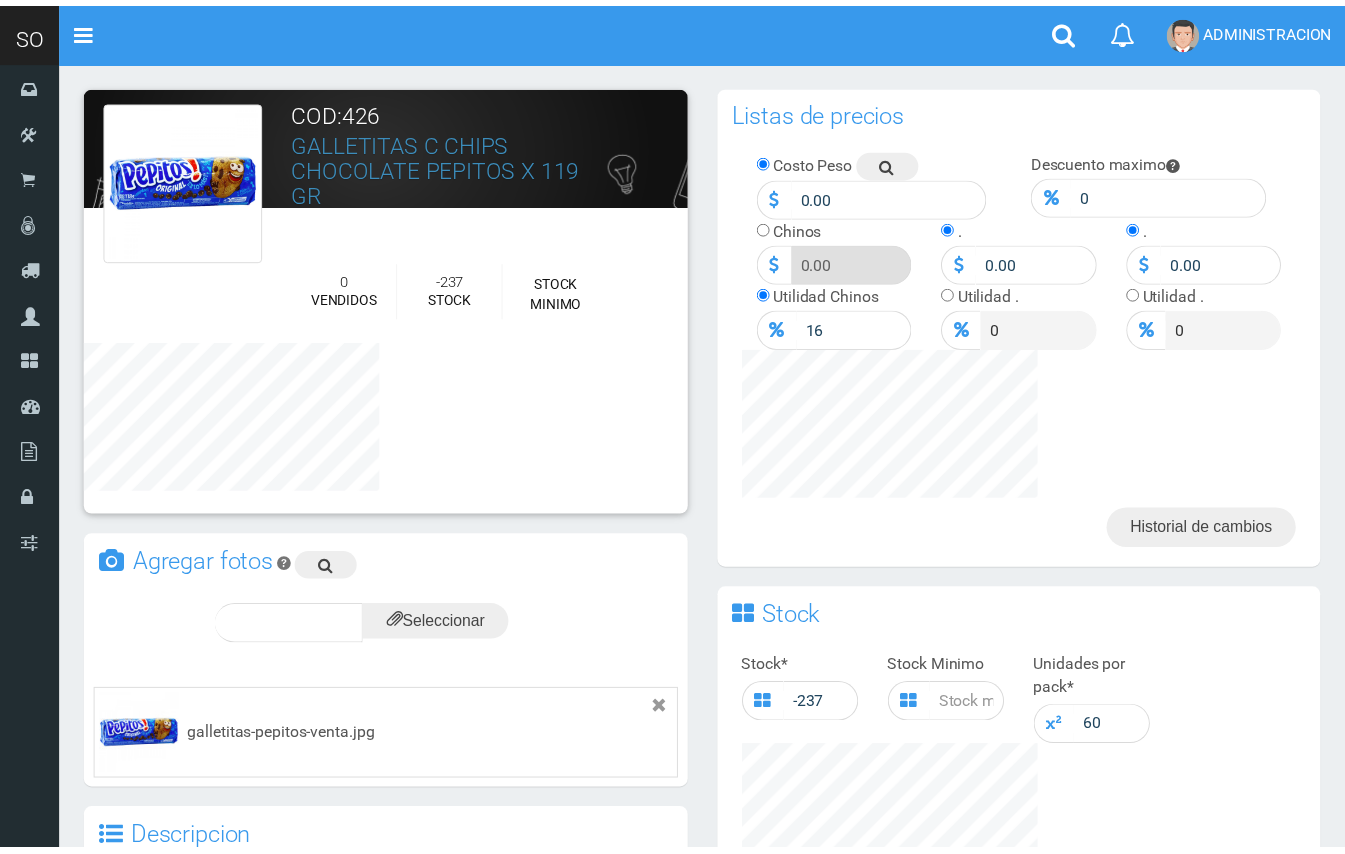 scroll, scrollTop: 0, scrollLeft: 0, axis: both 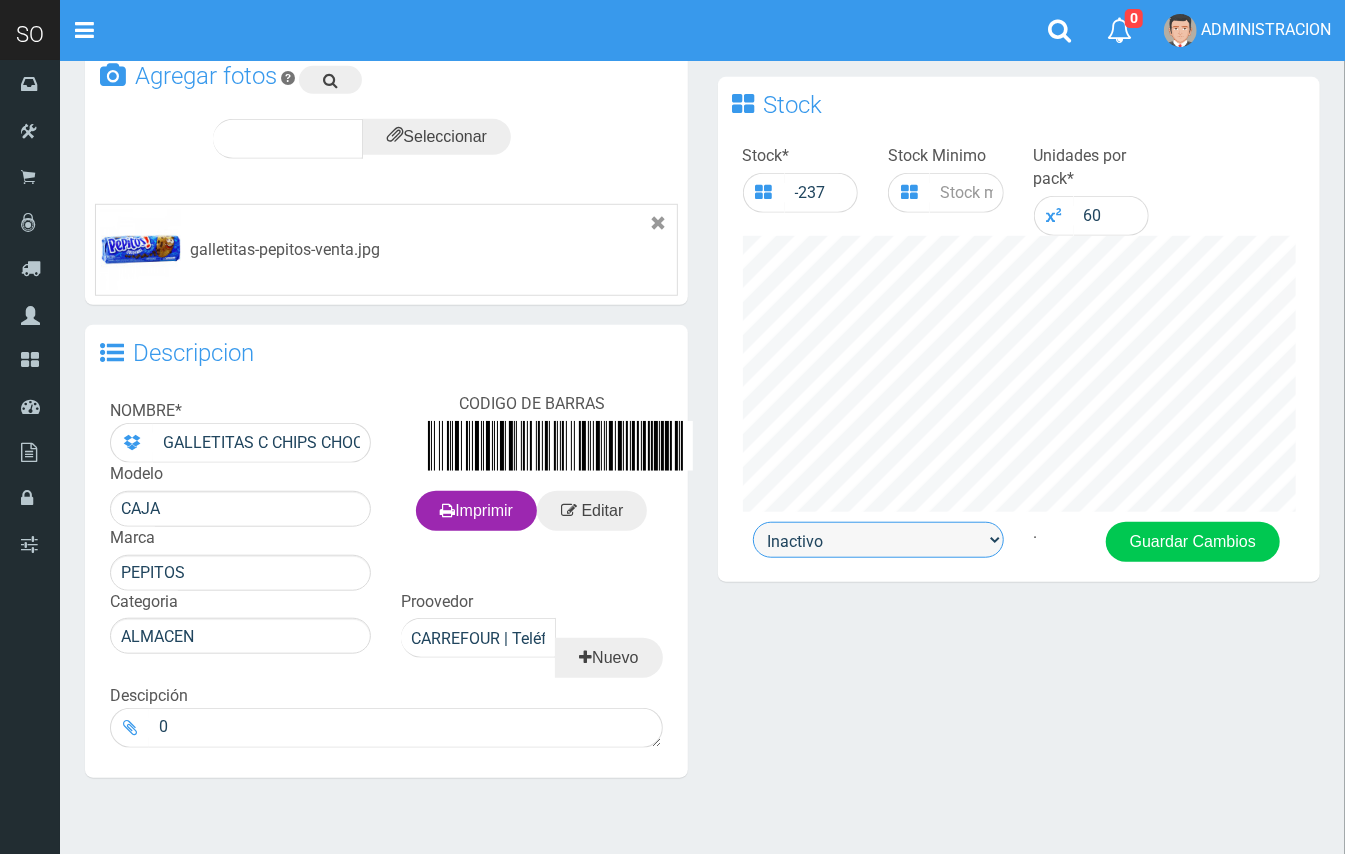 click on "Activo
Inactivo" at bounding box center [878, 540] 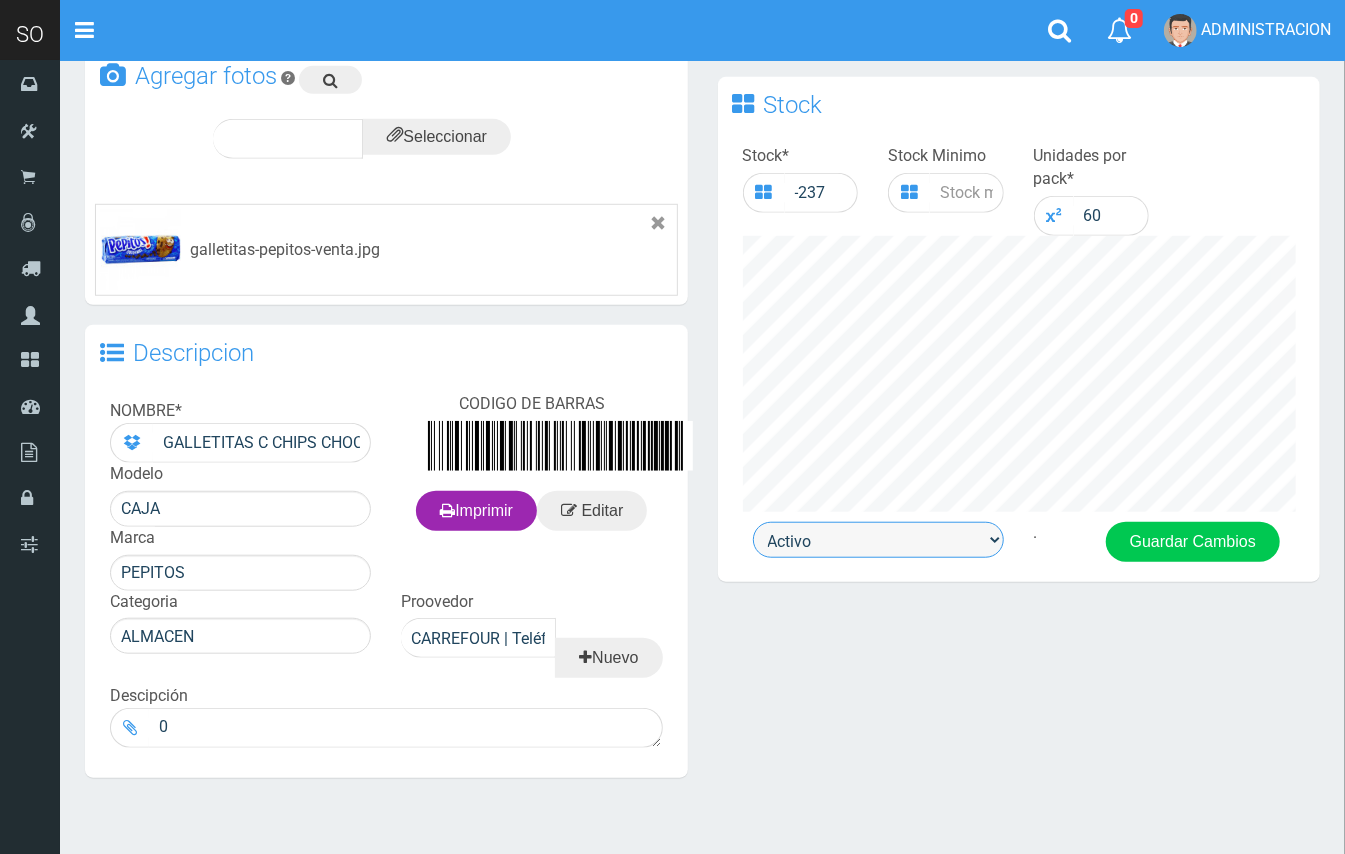 click on "Activo
Inactivo" at bounding box center (878, 540) 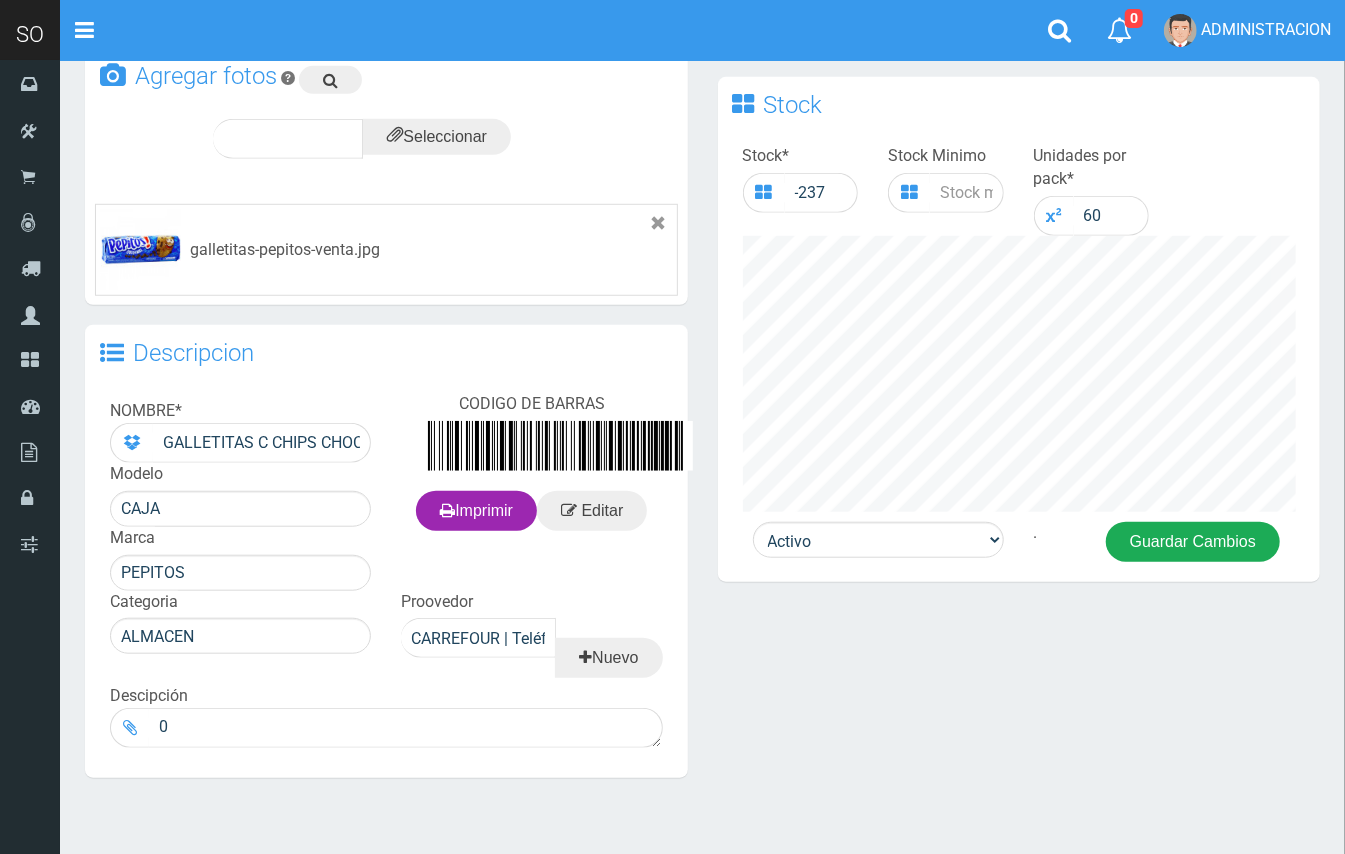 click on "Guardar Cambios" at bounding box center (1193, 542) 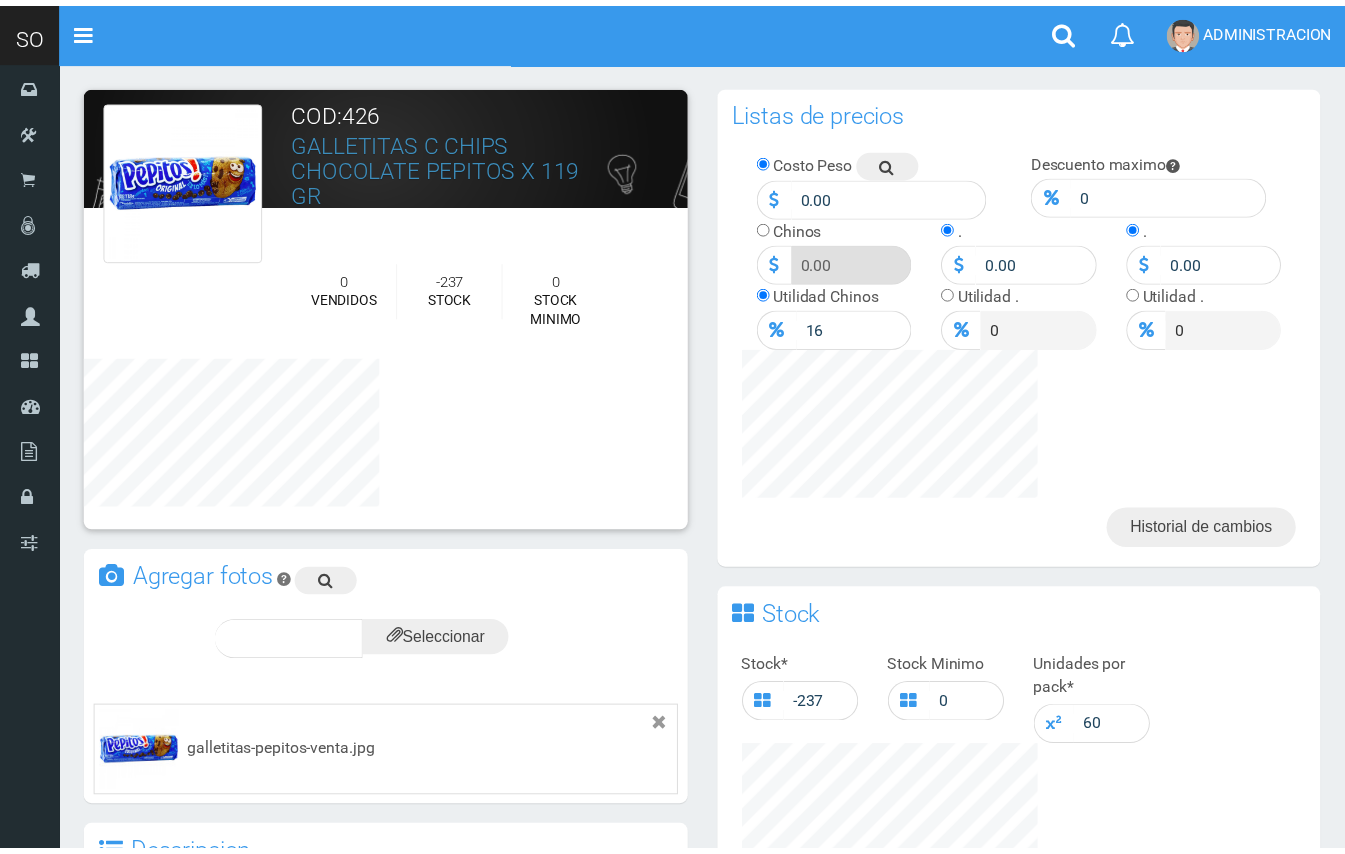 scroll, scrollTop: 0, scrollLeft: 0, axis: both 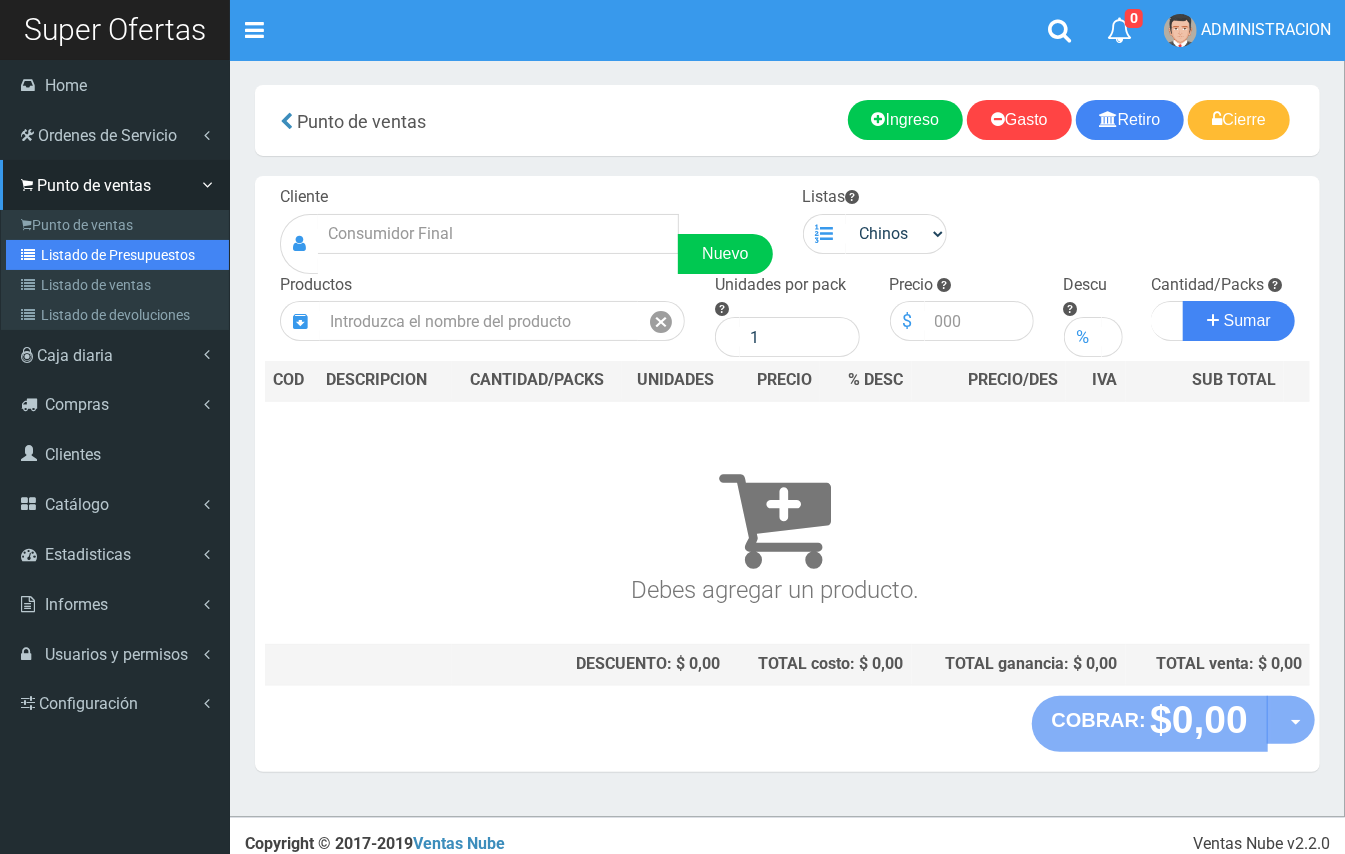 click on "Listado de Presupuestos" at bounding box center [117, 255] 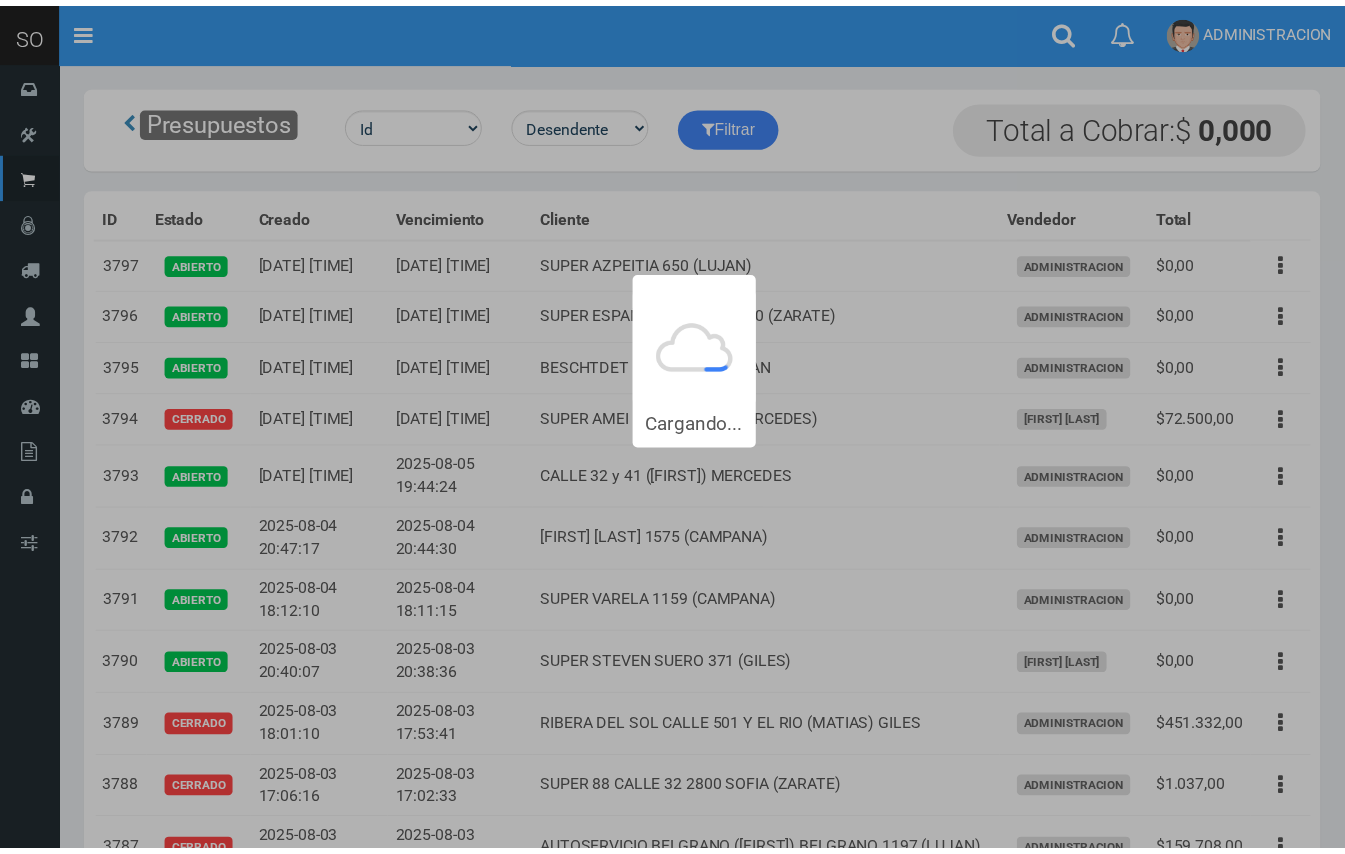 scroll, scrollTop: 0, scrollLeft: 0, axis: both 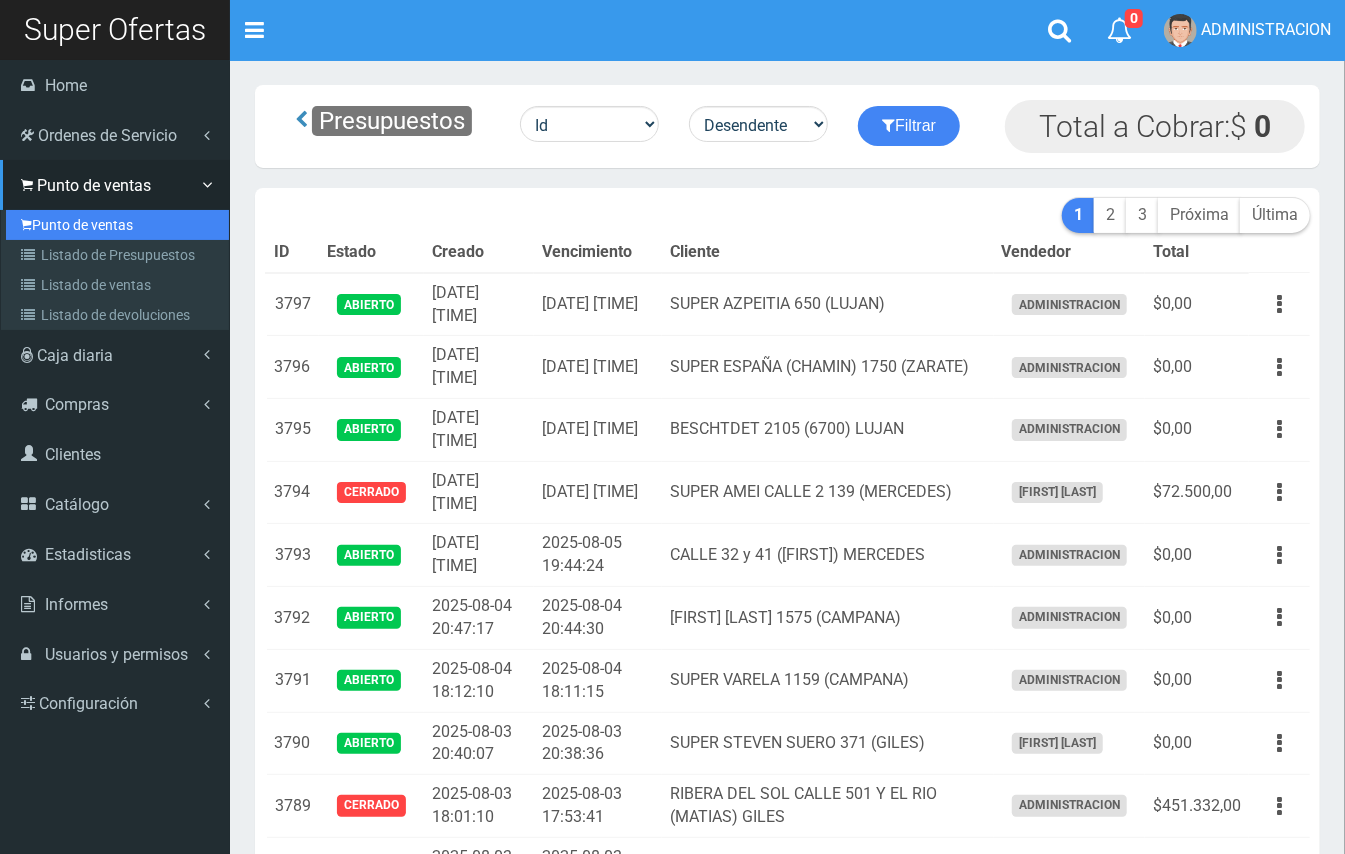 click on "Punto de ventas" at bounding box center [117, 225] 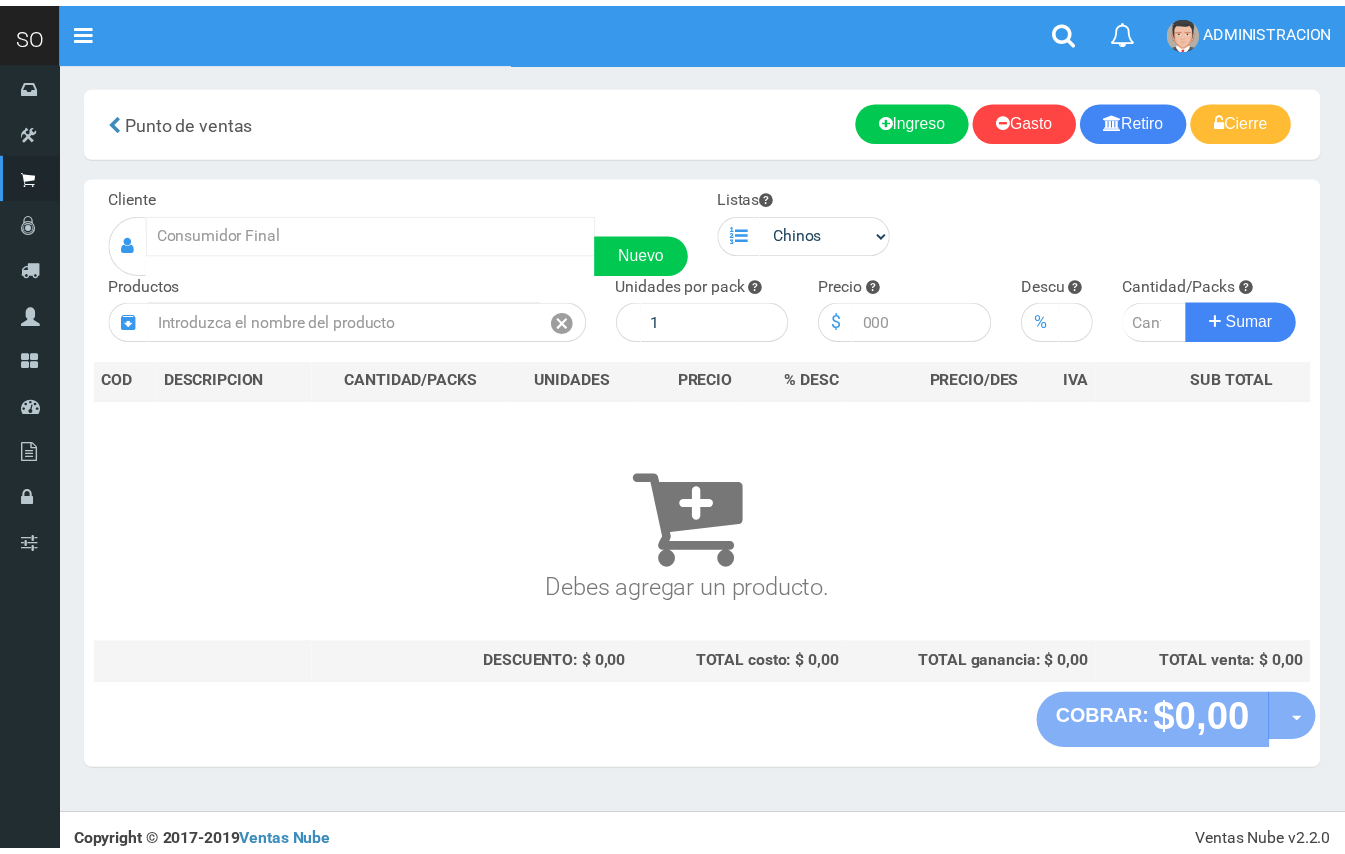 scroll, scrollTop: 0, scrollLeft: 0, axis: both 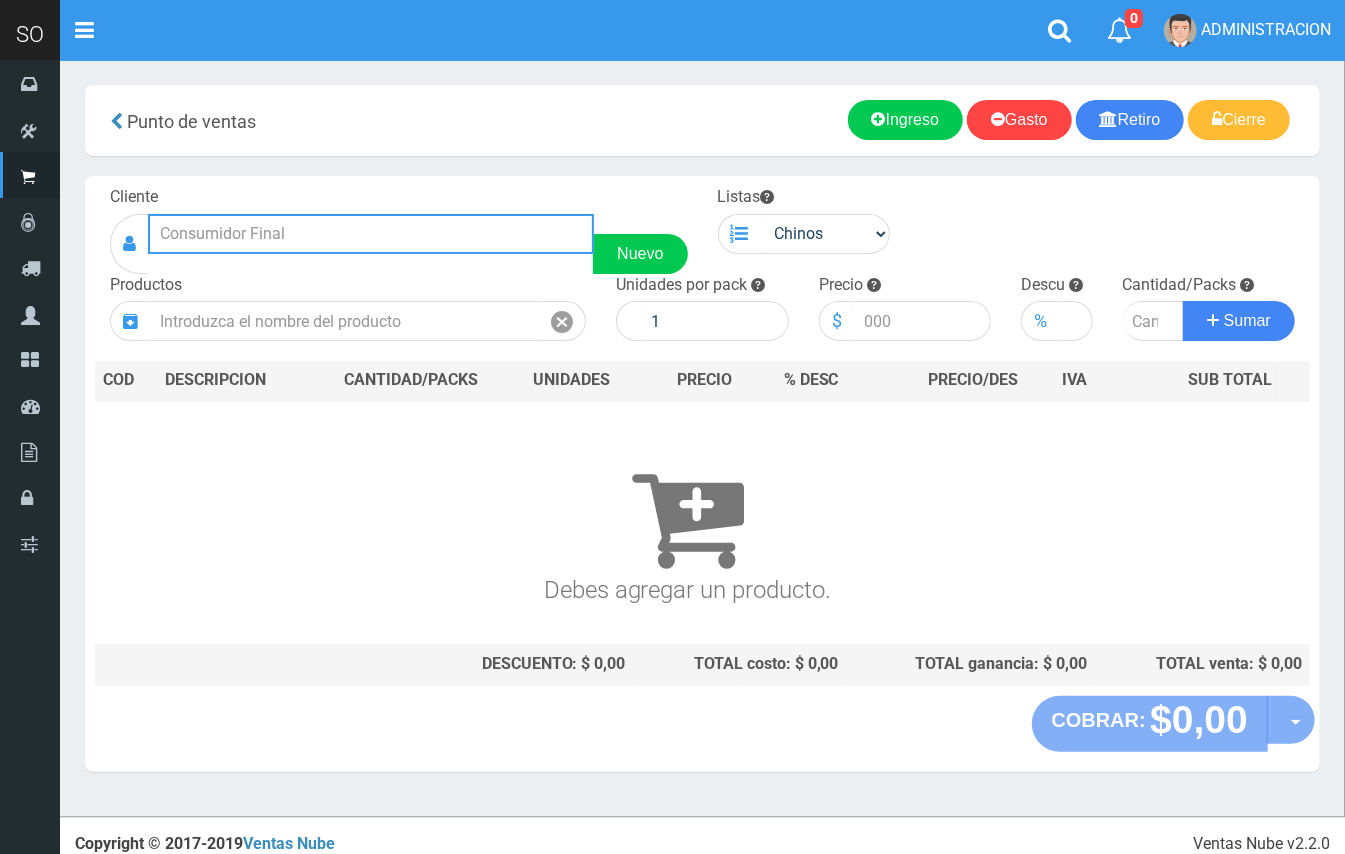 click at bounding box center (371, 234) 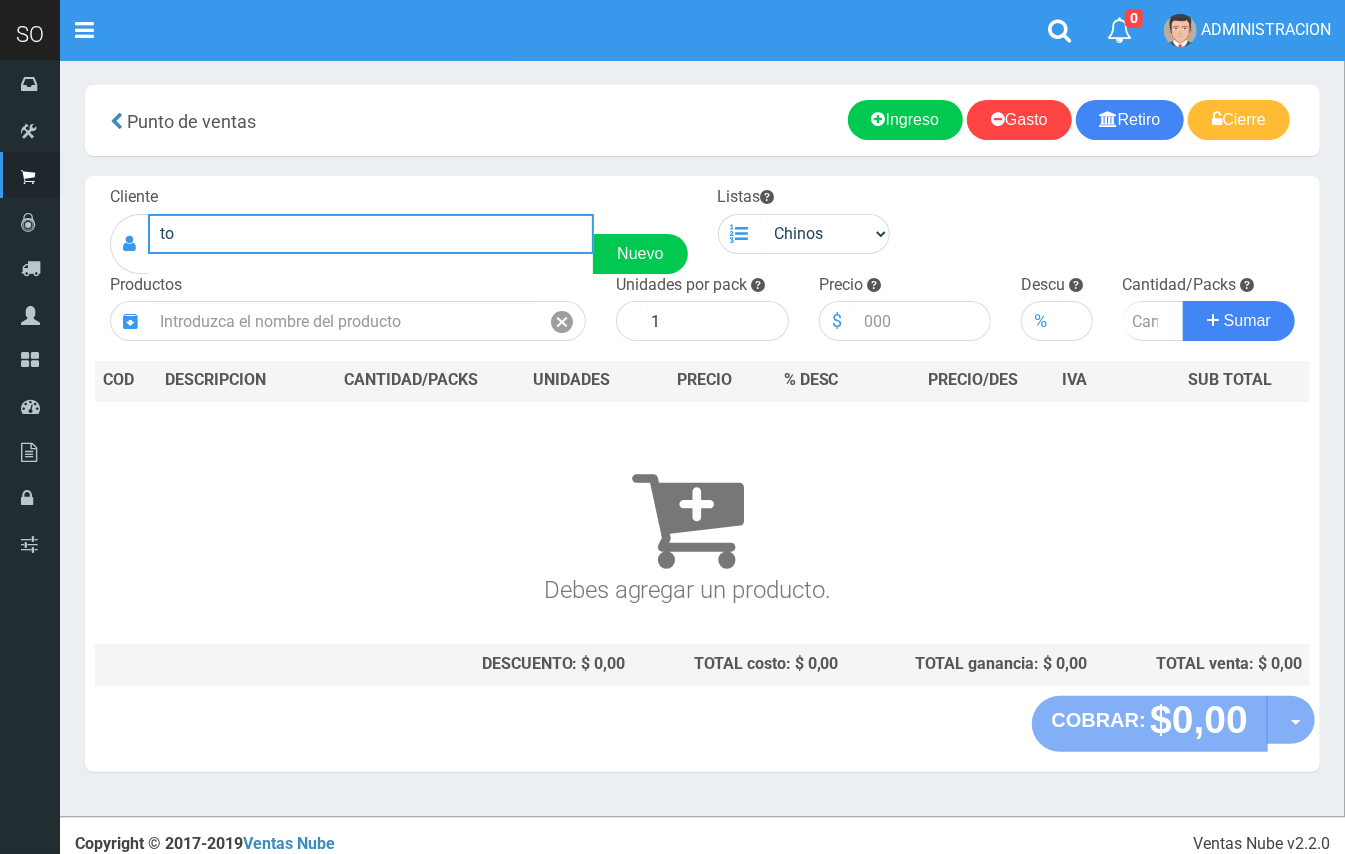 type on "t" 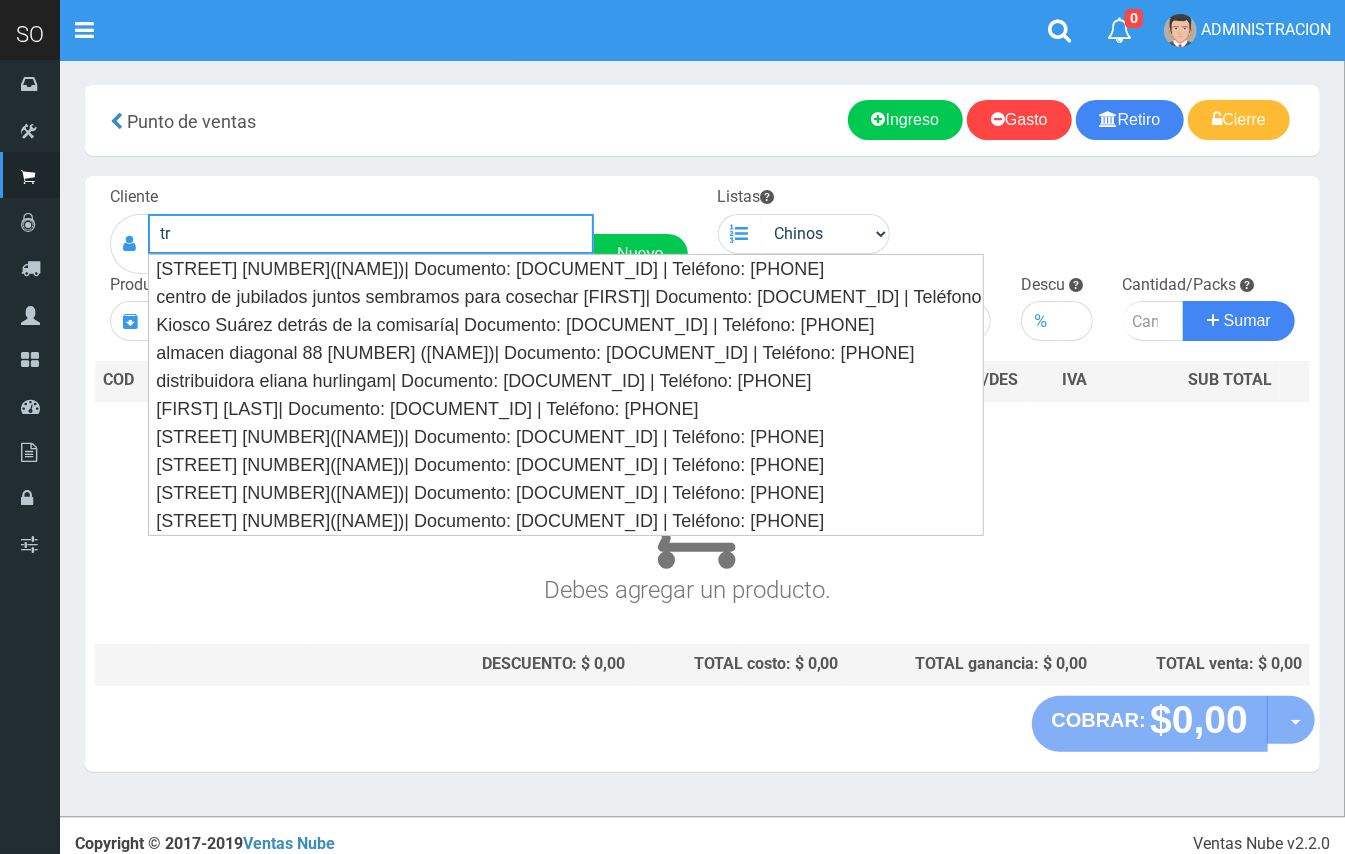 type on "t" 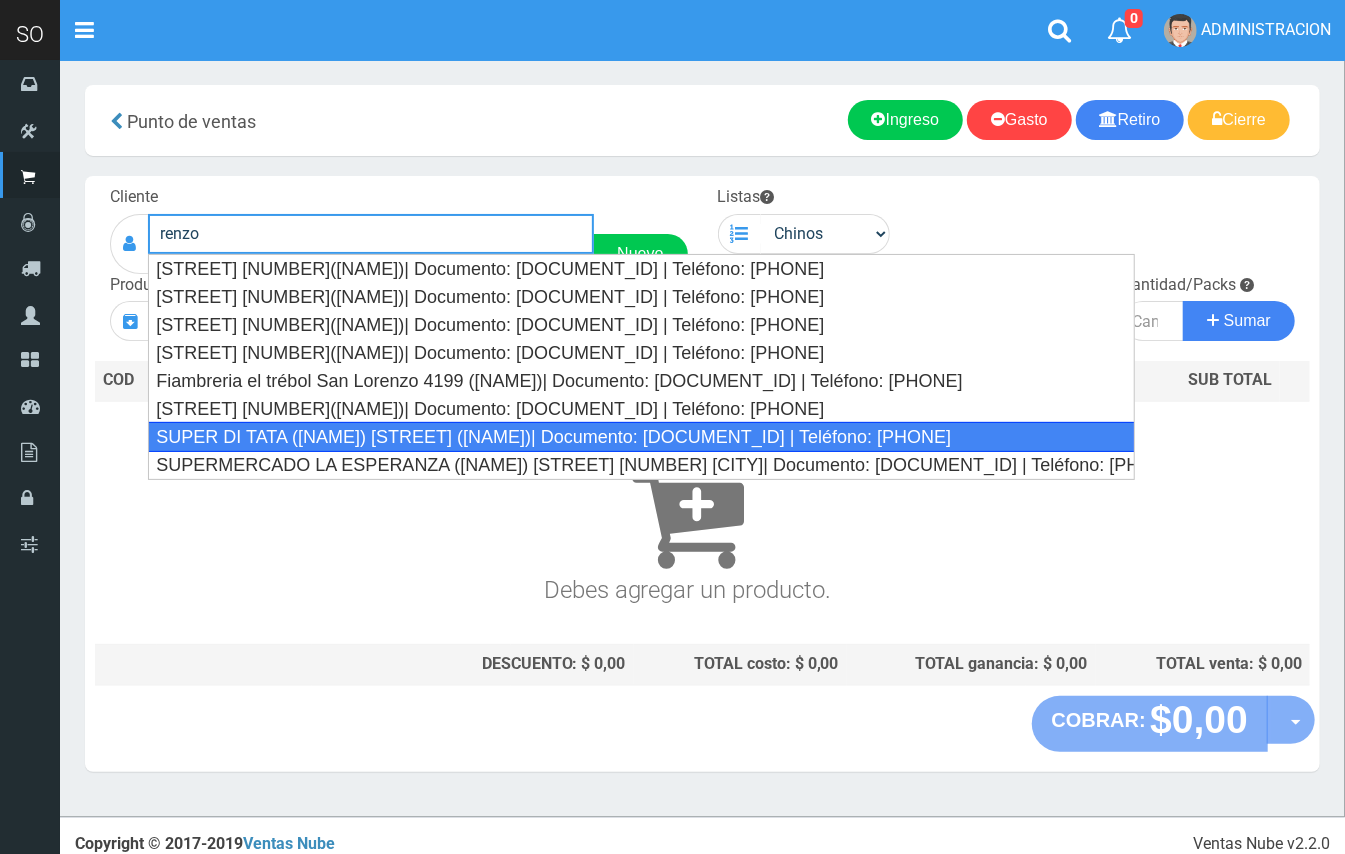 drag, startPoint x: 380, startPoint y: 430, endPoint x: 569, endPoint y: 378, distance: 196.02296 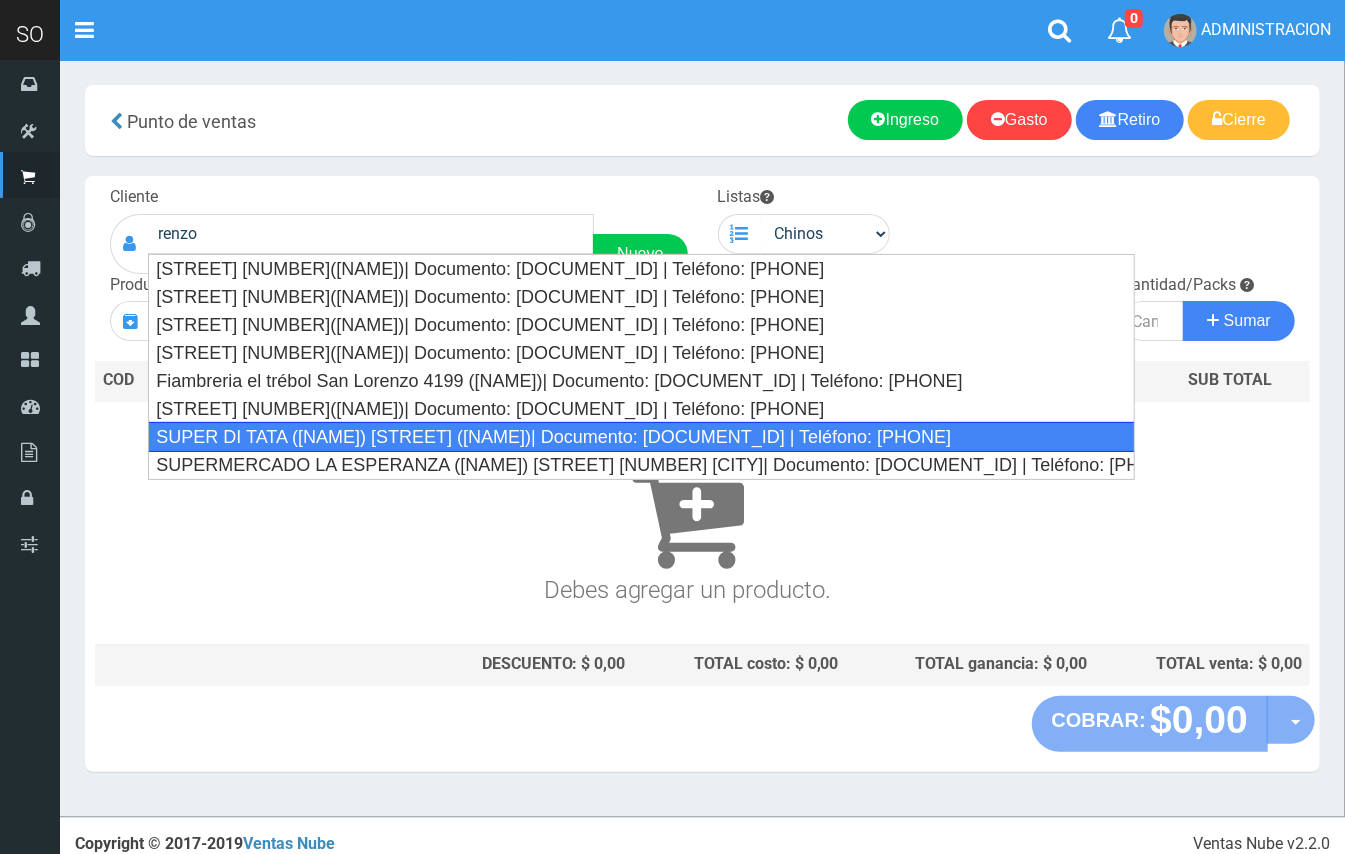 type on "SUPER DI TATA (RENZO) MITRE 1364 (GILES)| Documento: 27861786176 | Teléfono:" 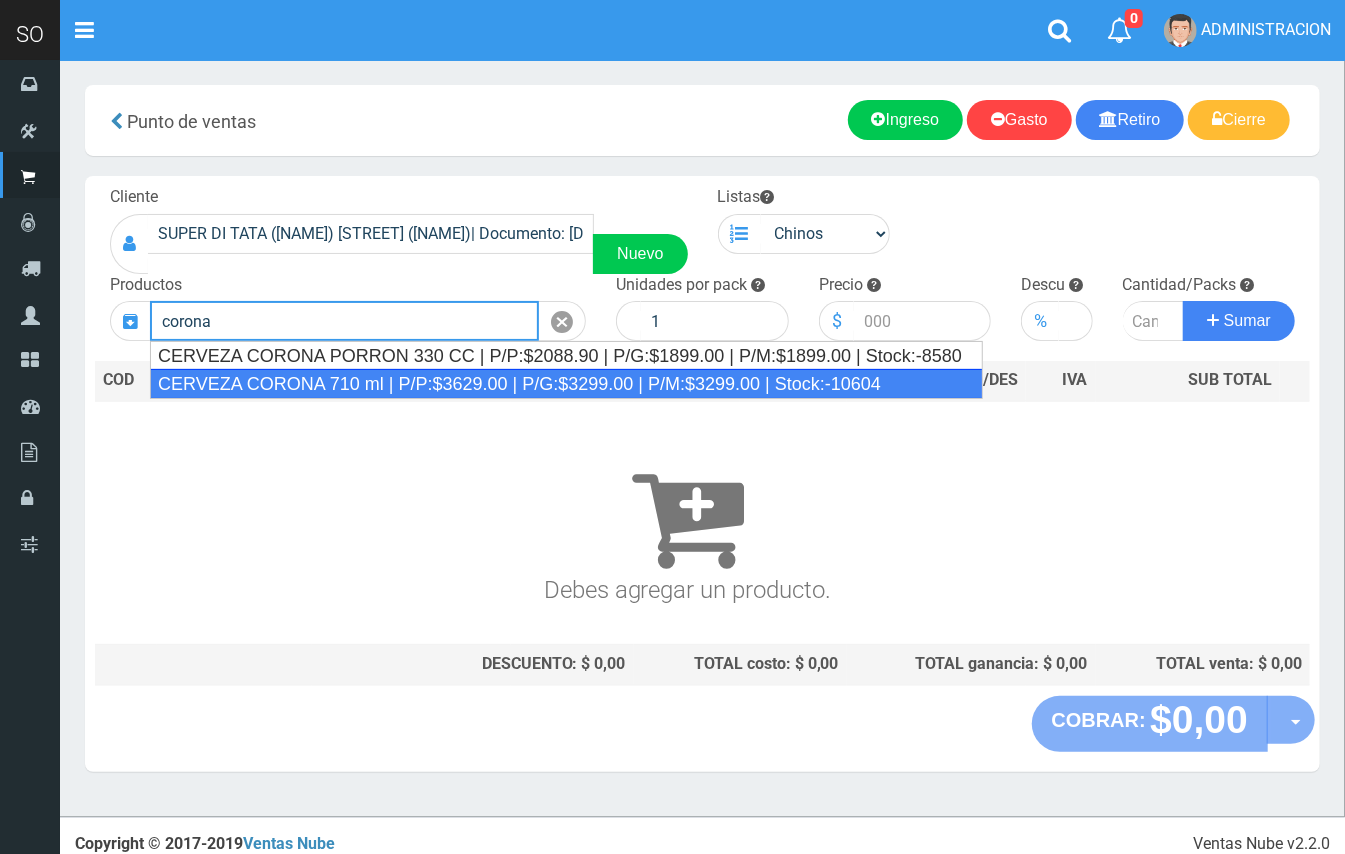 click on "CERVEZA CORONA 710 ml | P/P:$3629.00 | P/G:$3299.00 | P/M:$3299.00 | Stock:-10604" at bounding box center (566, 384) 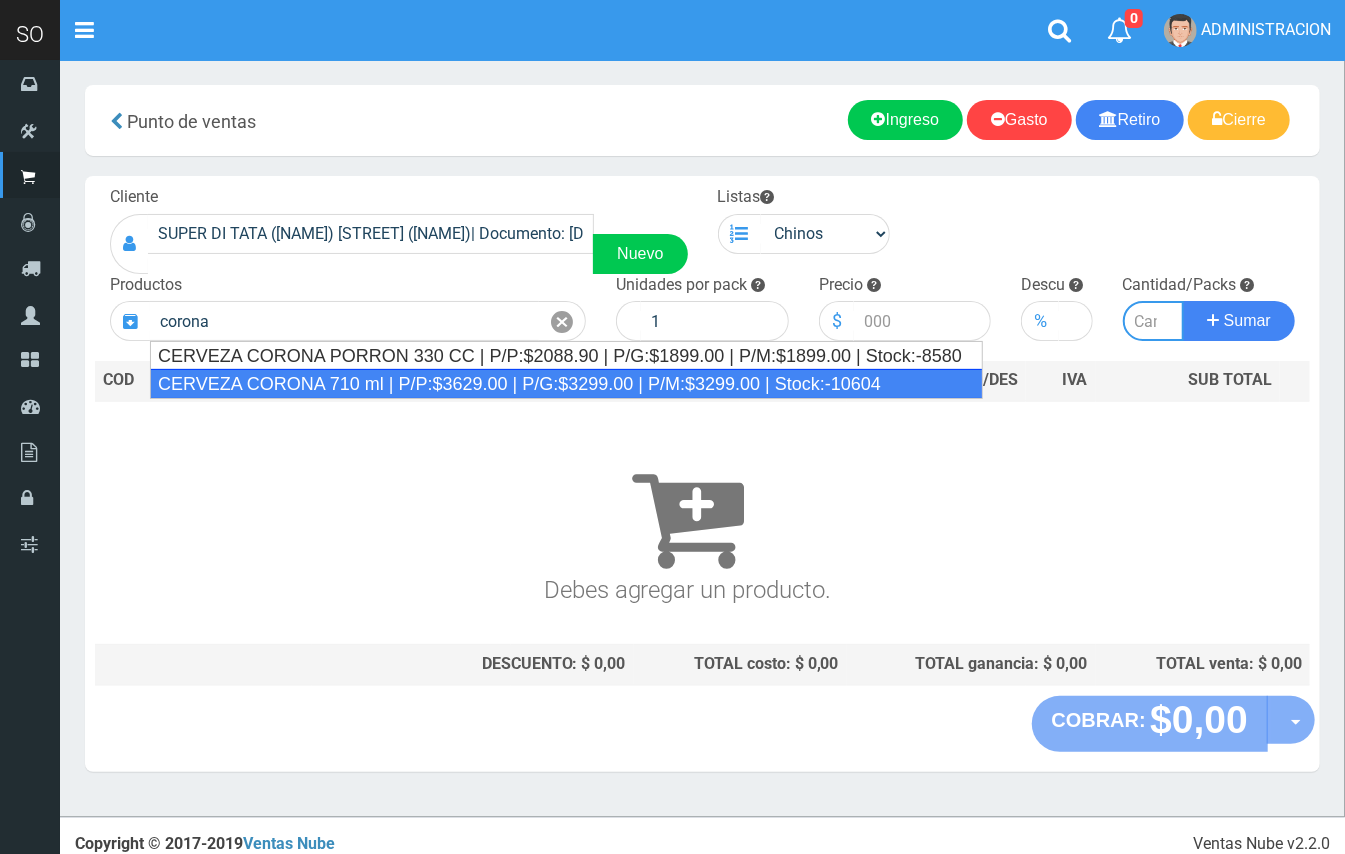 type on "CERVEZA CORONA 710 ml | P/P:$3629.00 | P/G:$3299.00 | P/M:$3299.00 | Stock:-10604" 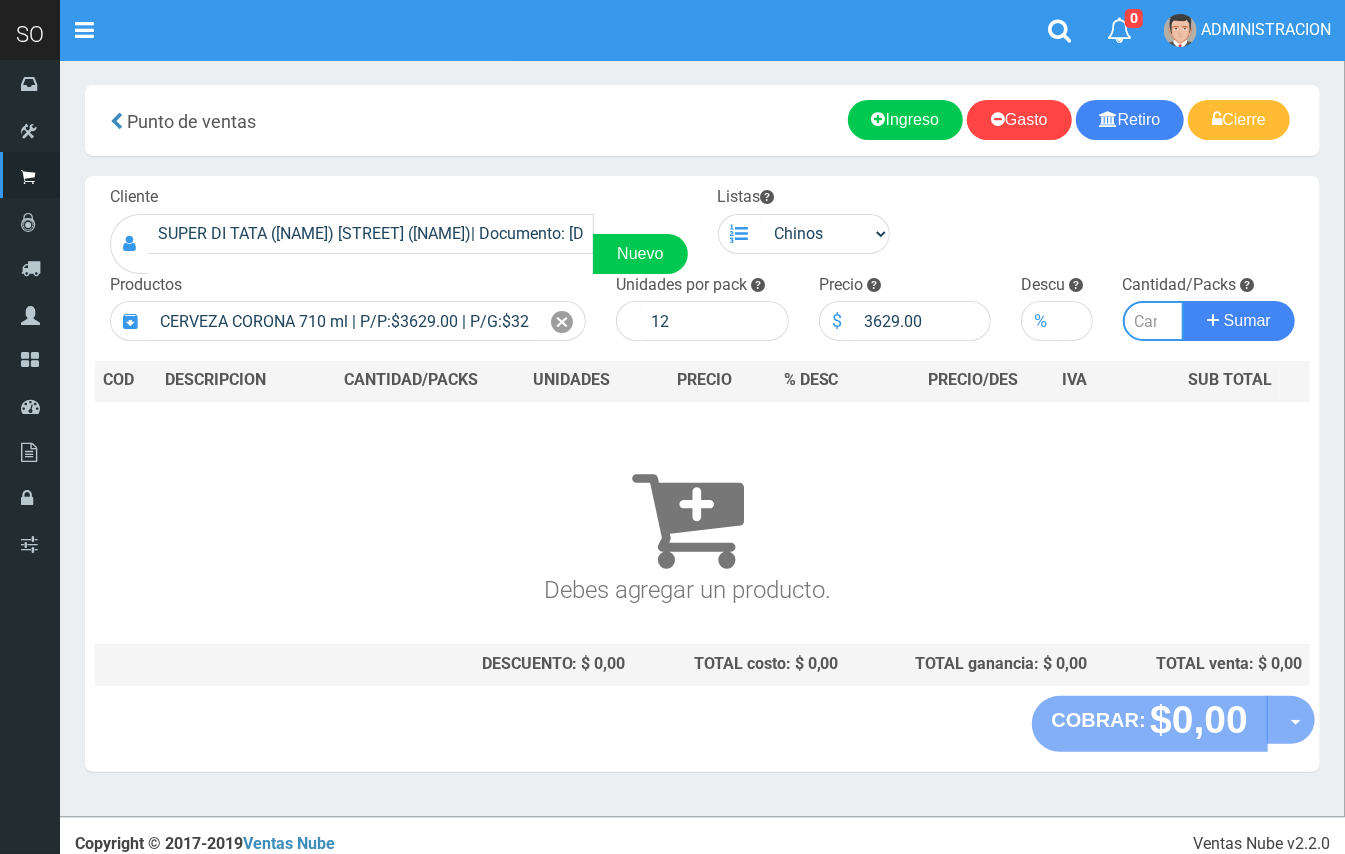 click at bounding box center (1154, 321) 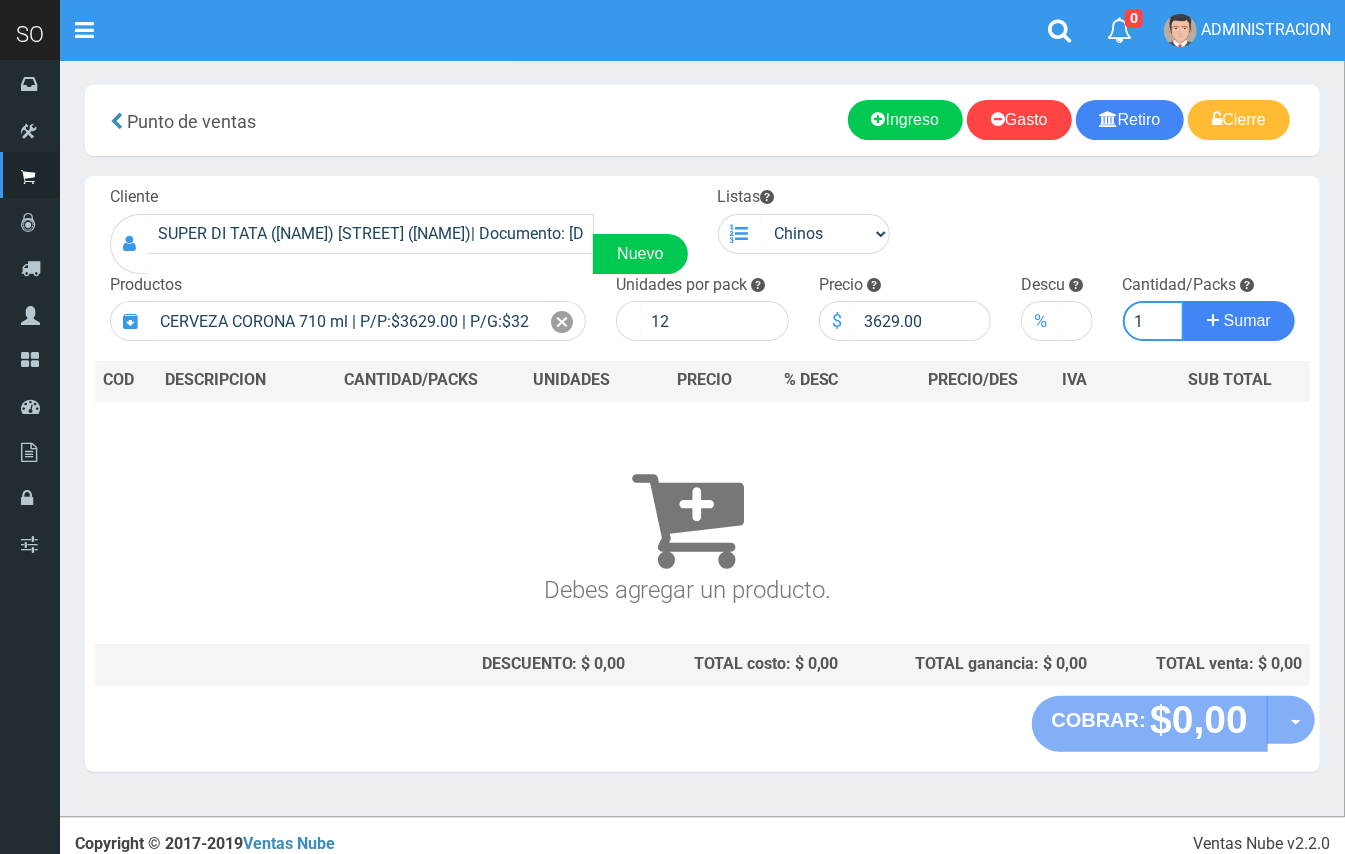type on "1" 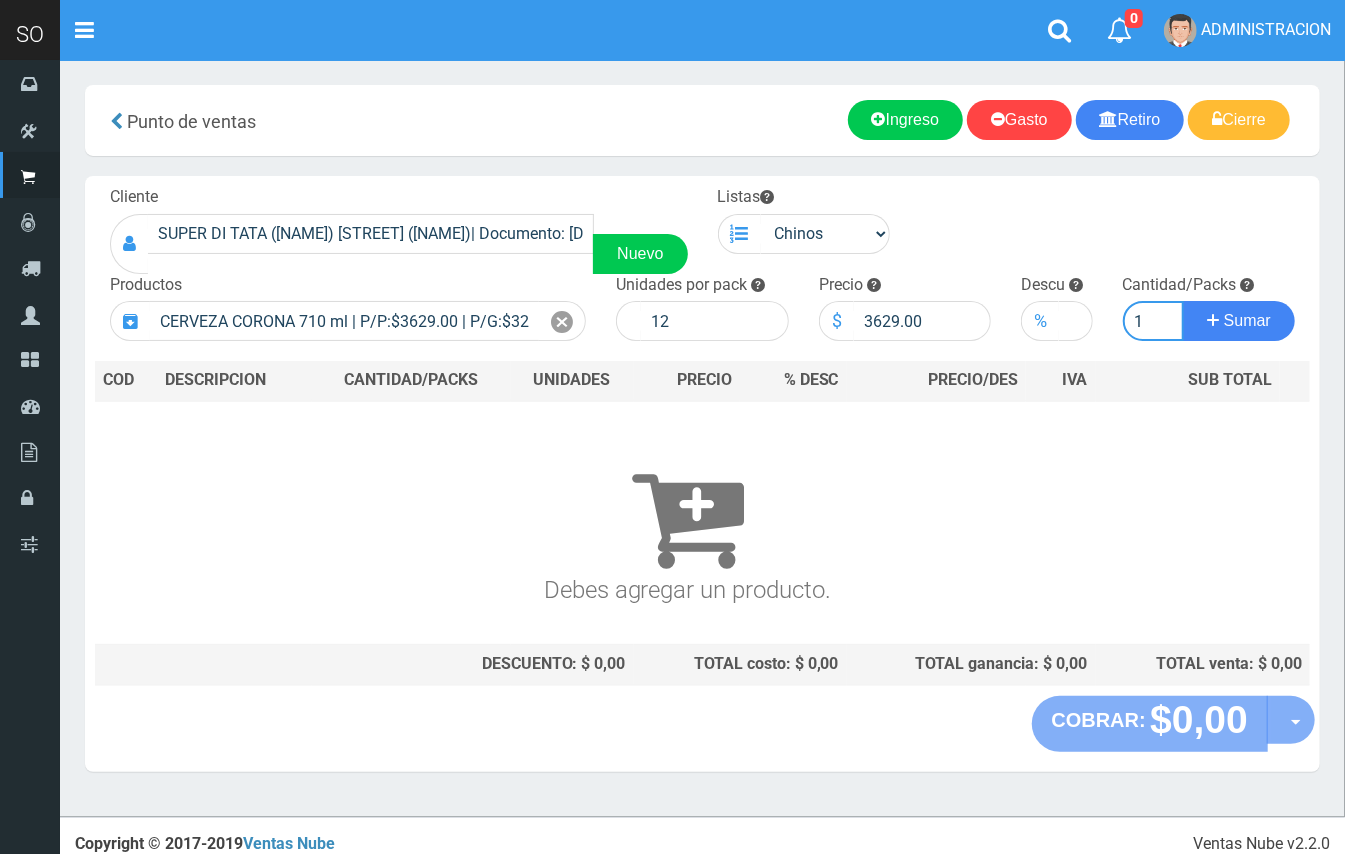 click on "Sumar" at bounding box center [1239, 321] 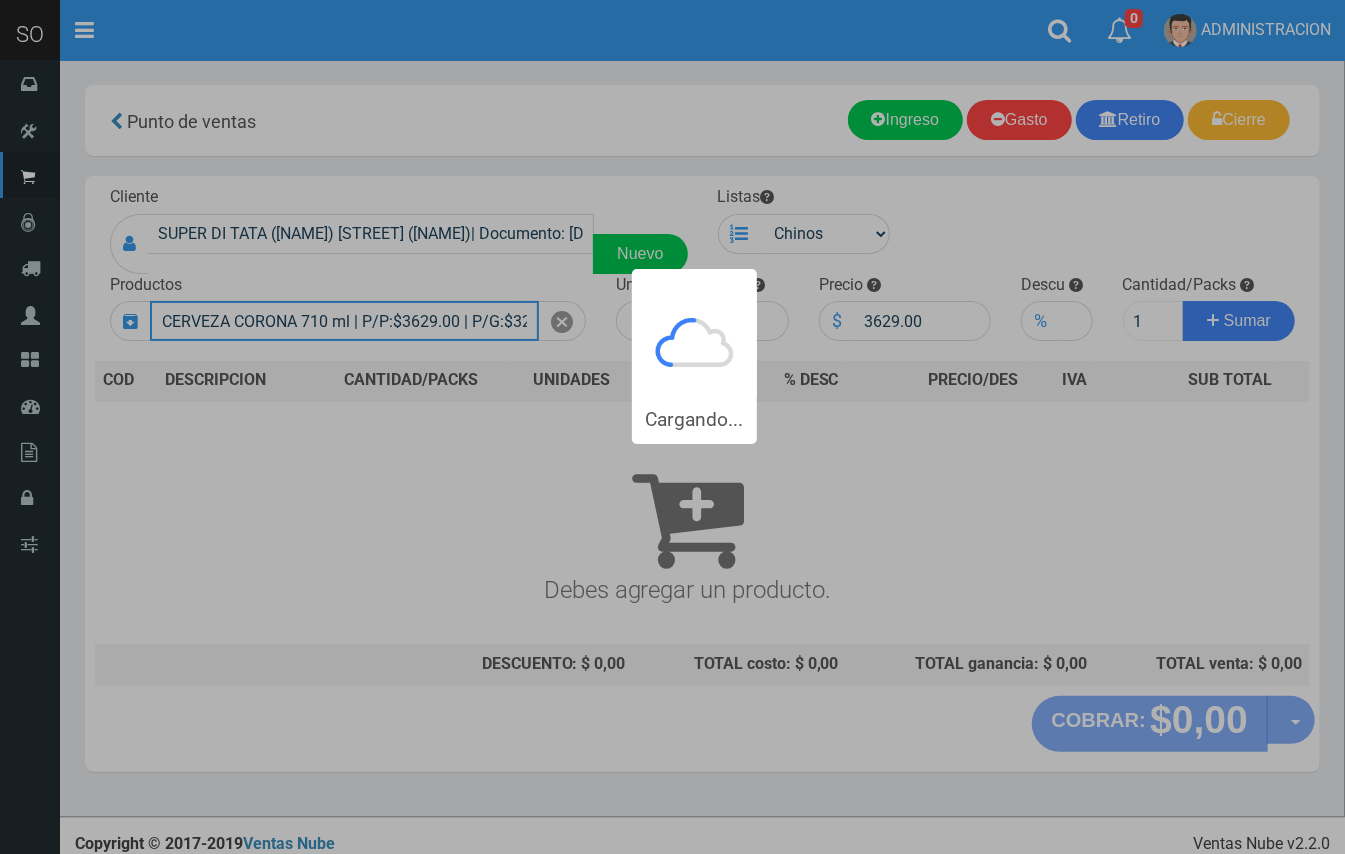 type 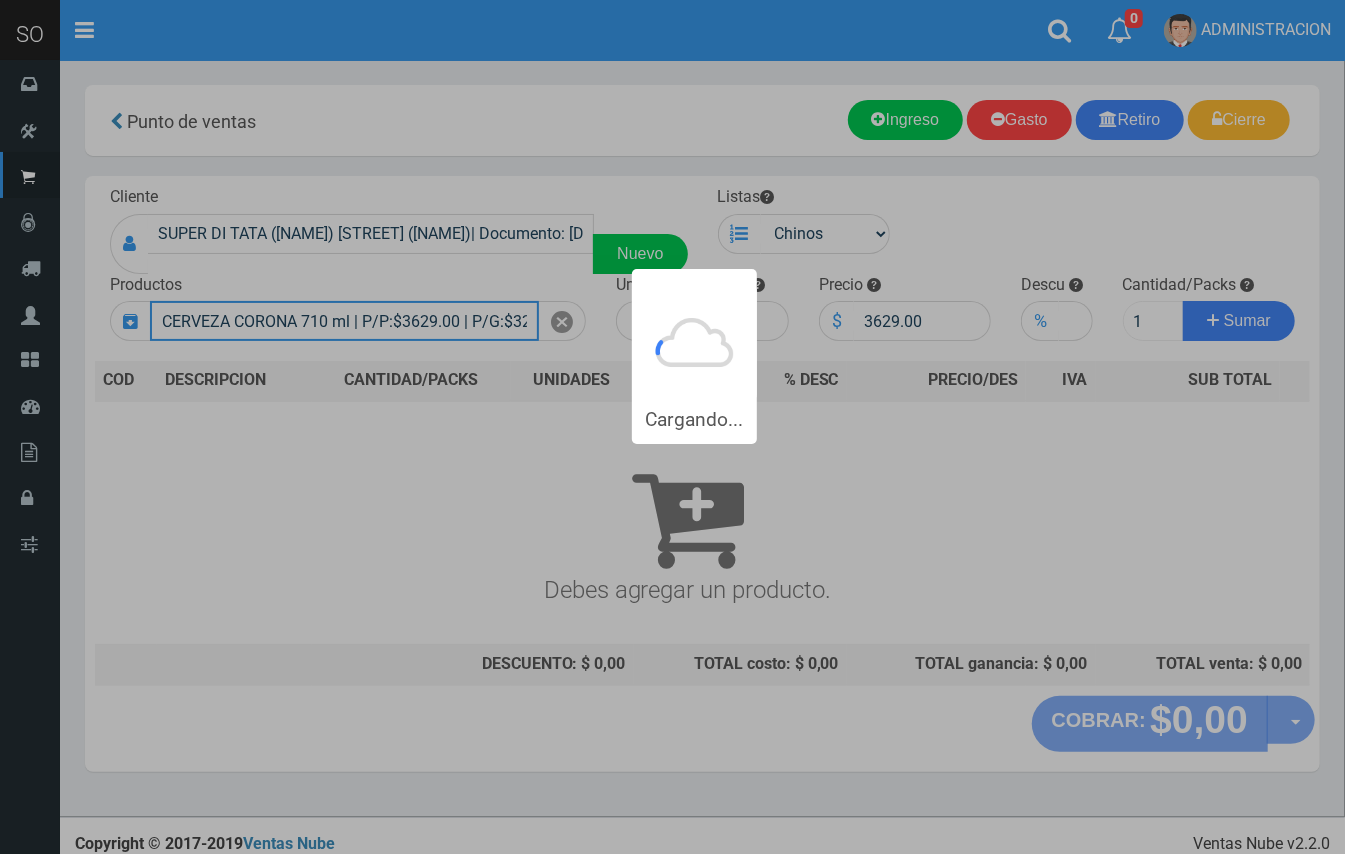 type 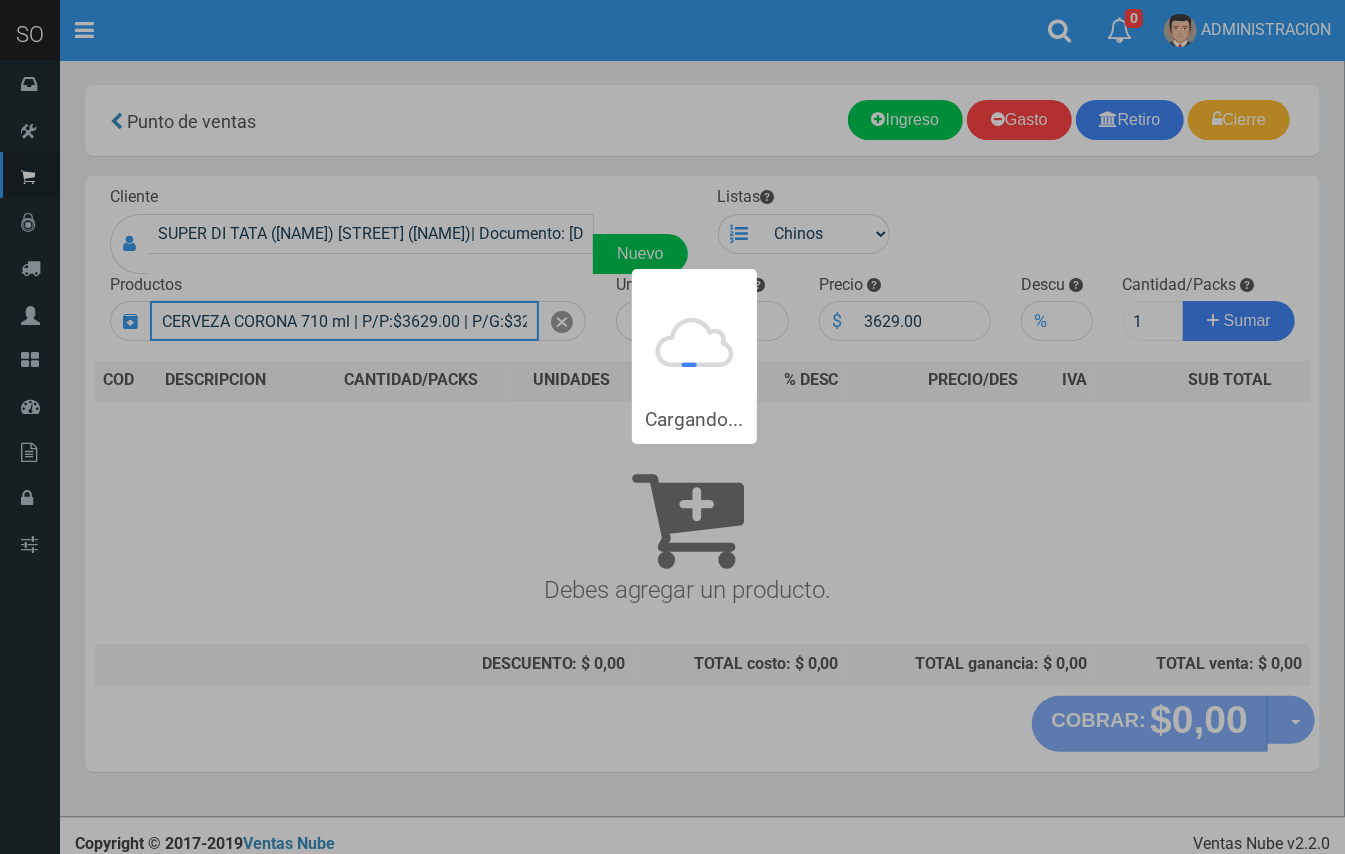 type 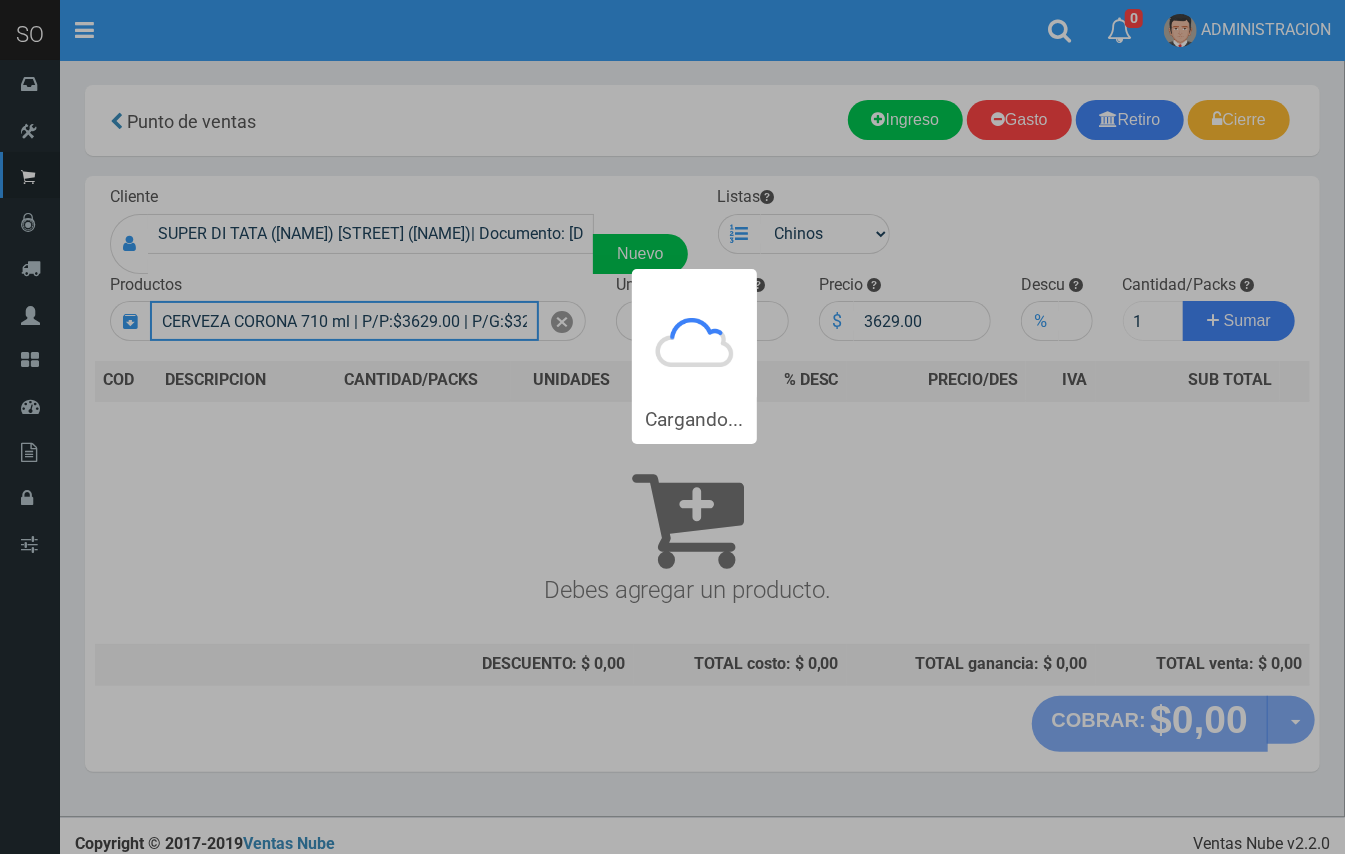 type 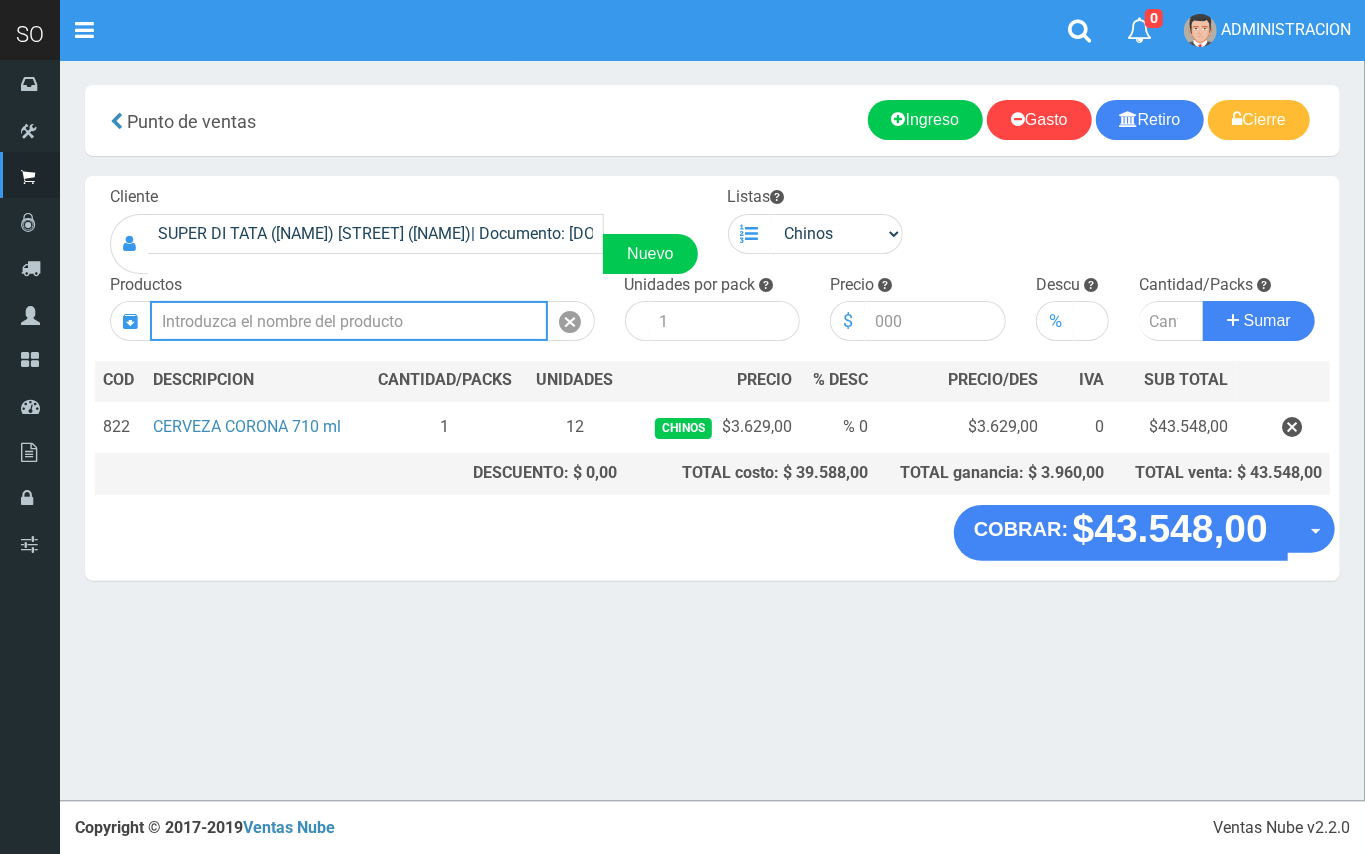 click at bounding box center [349, 321] 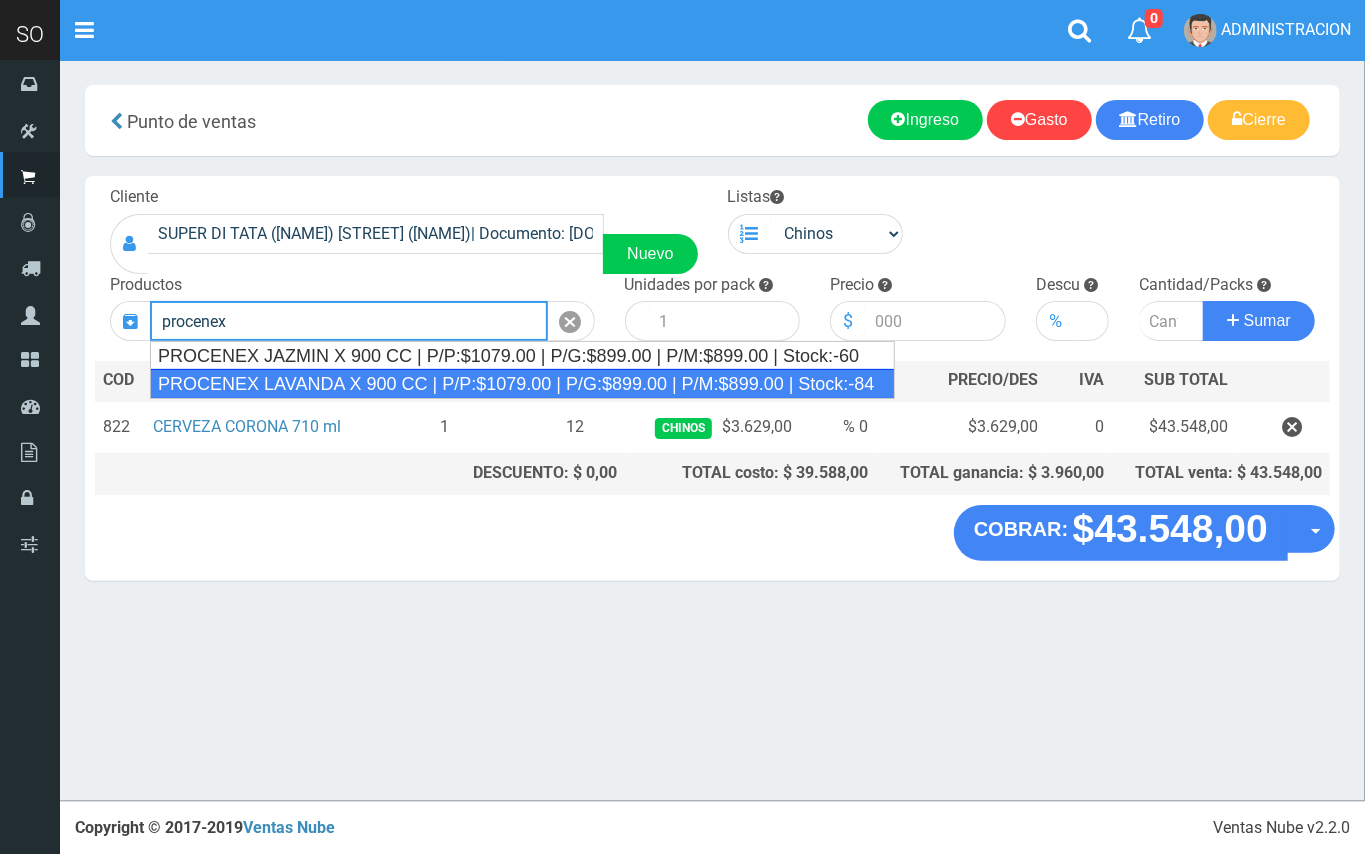 click on "PROCENEX LAVANDA  X 900 CC | P/P:$1079.00 | P/G:$899.00 | P/M:$899.00 | Stock:-84" at bounding box center [522, 384] 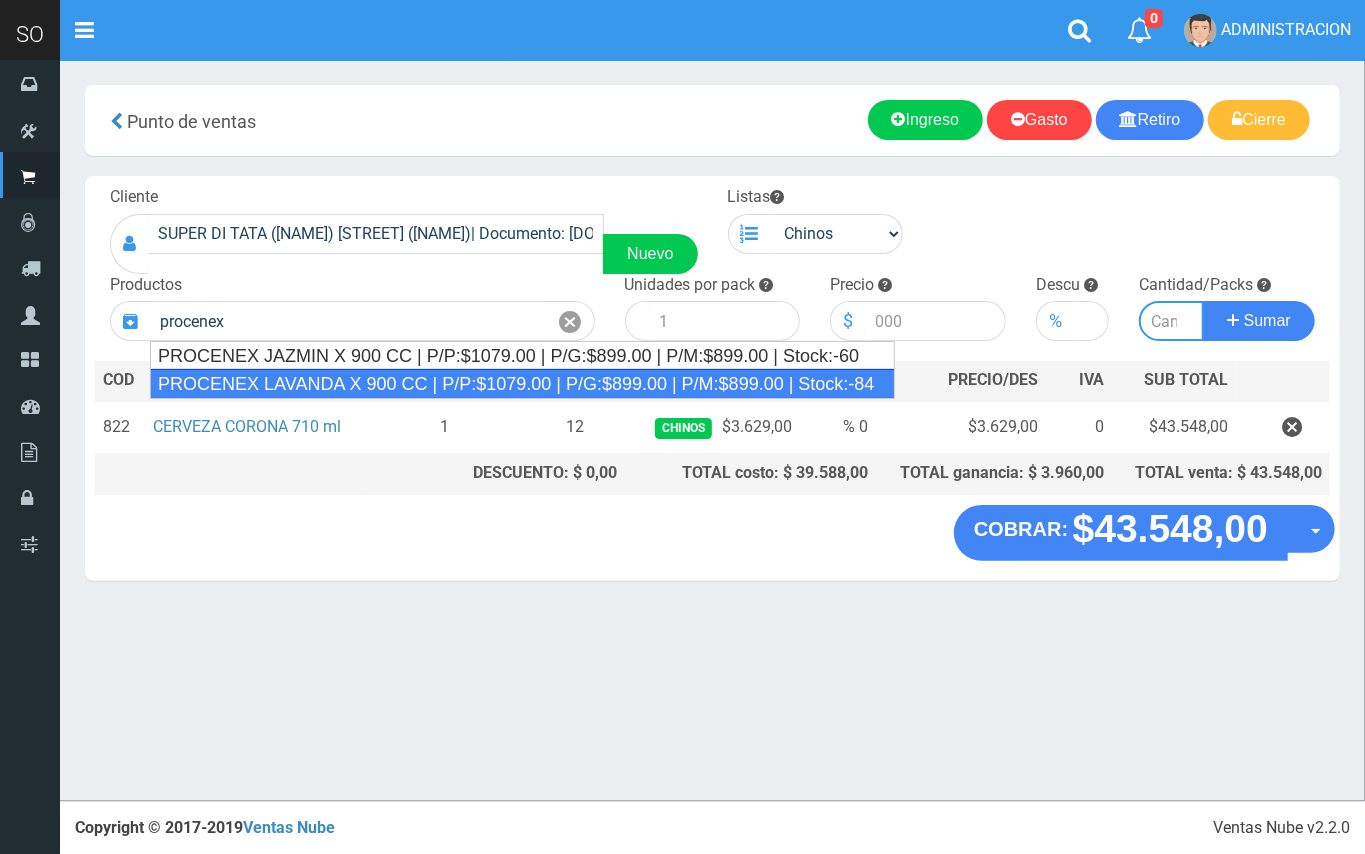 type on "PROCENEX LAVANDA  X 900 CC | P/P:$1079.00 | P/G:$899.00 | P/M:$899.00 | Stock:-84" 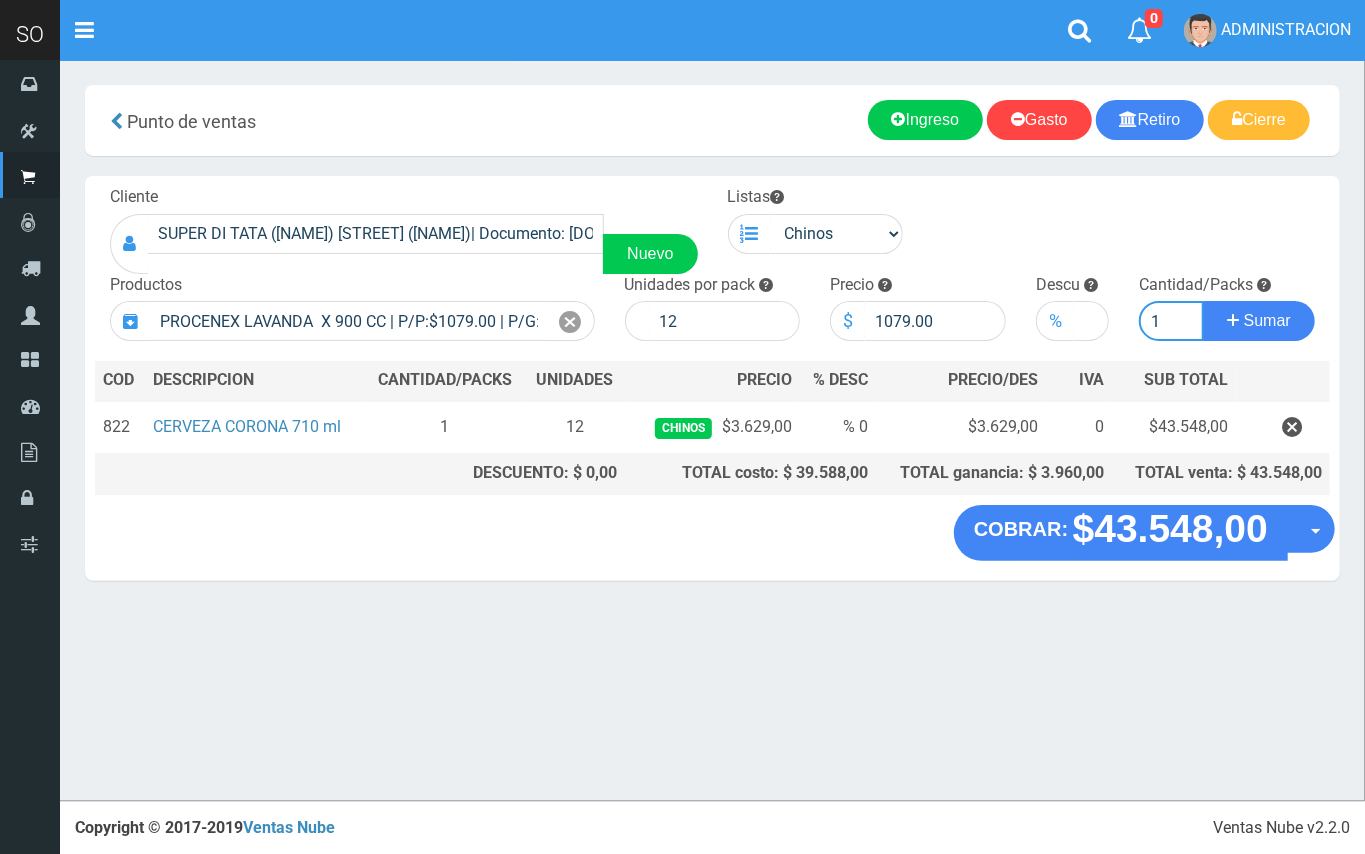 type on "1" 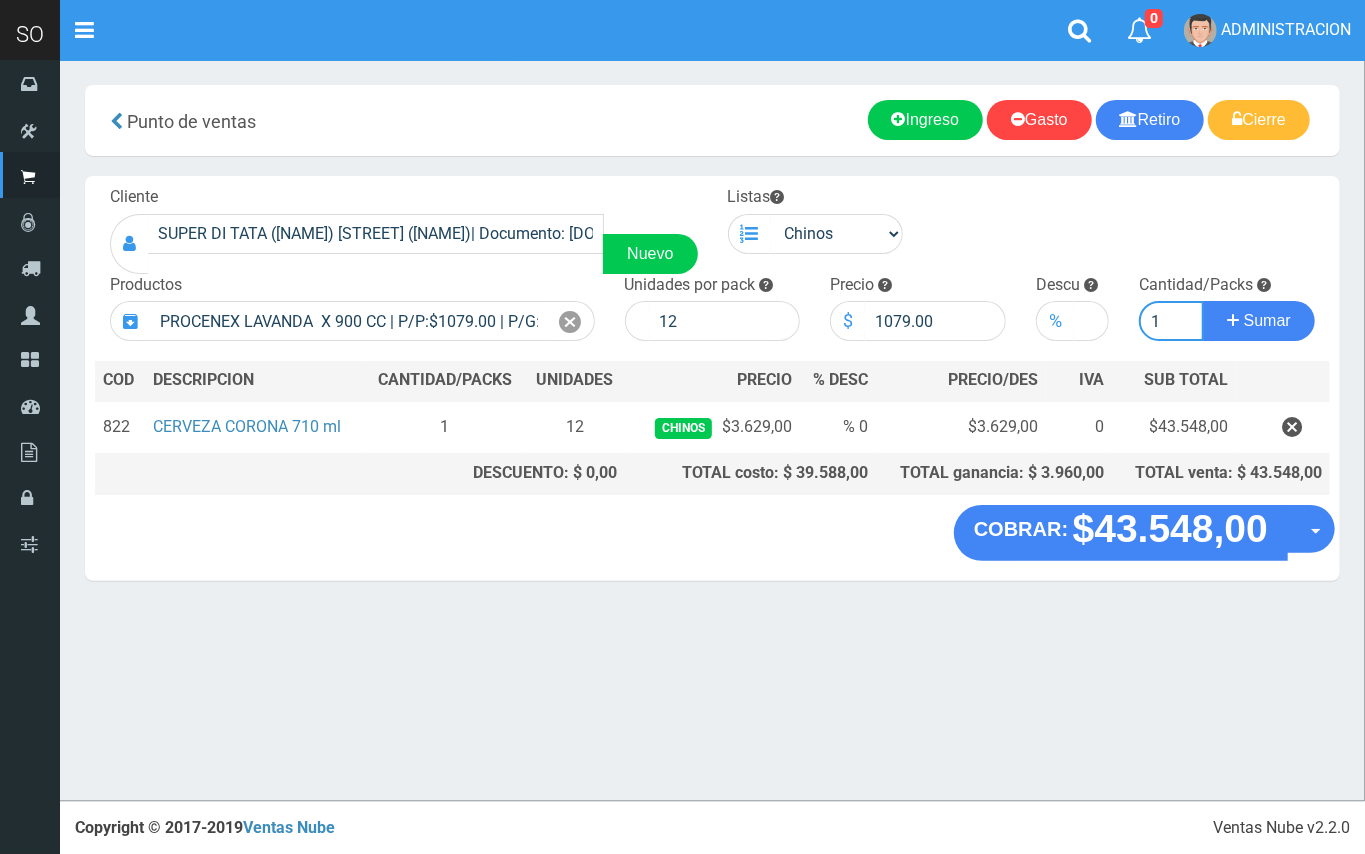 click on "Sumar" at bounding box center (1259, 321) 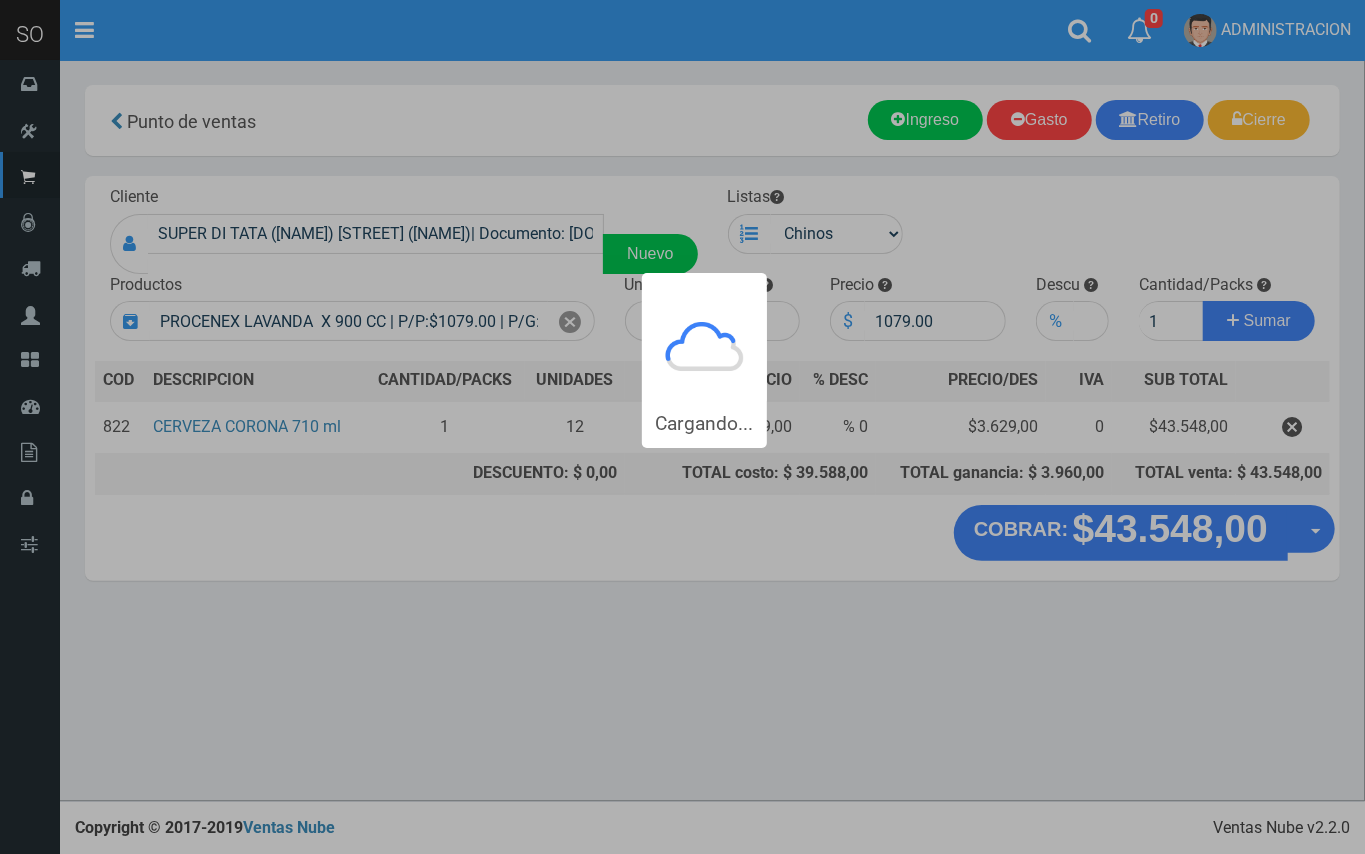 type 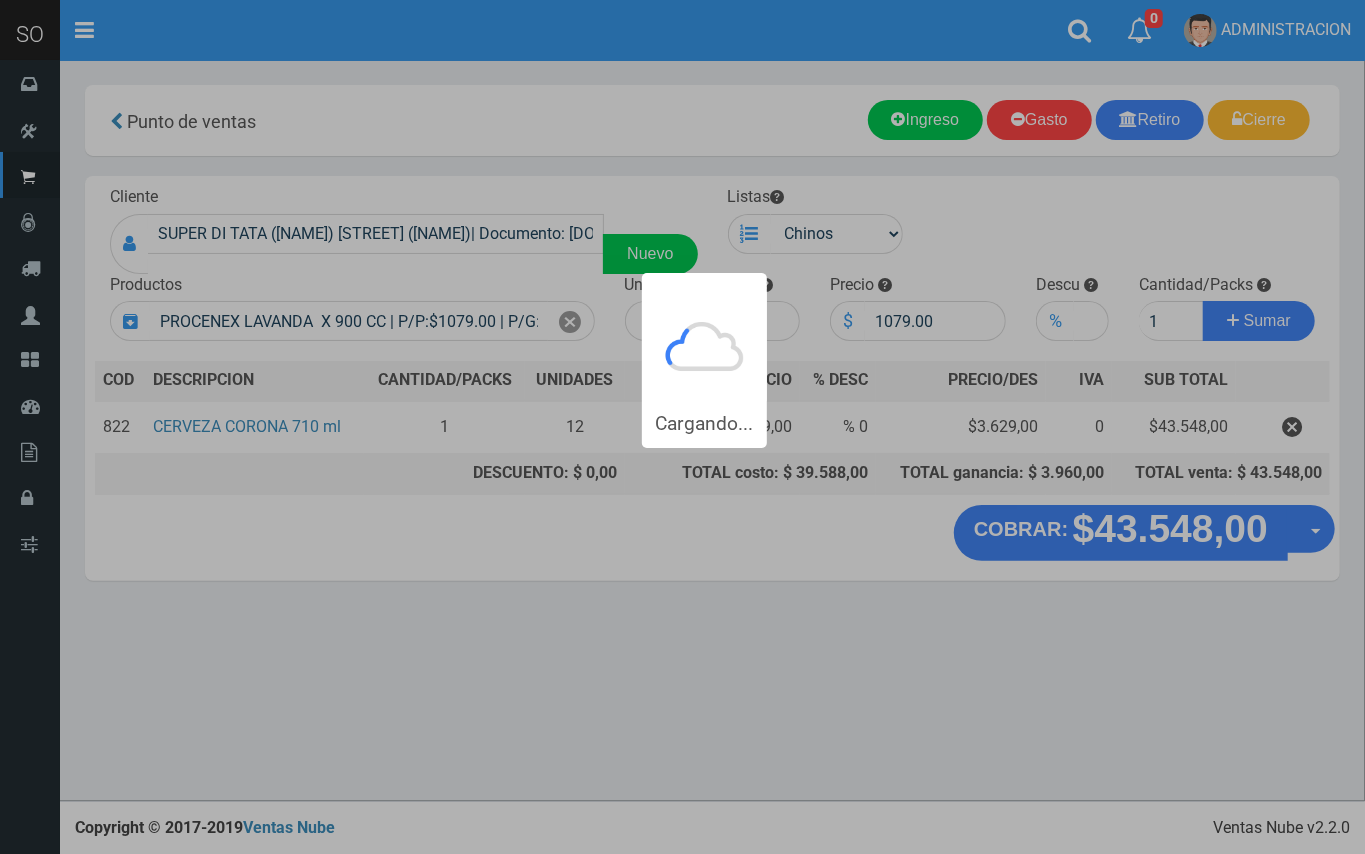 type 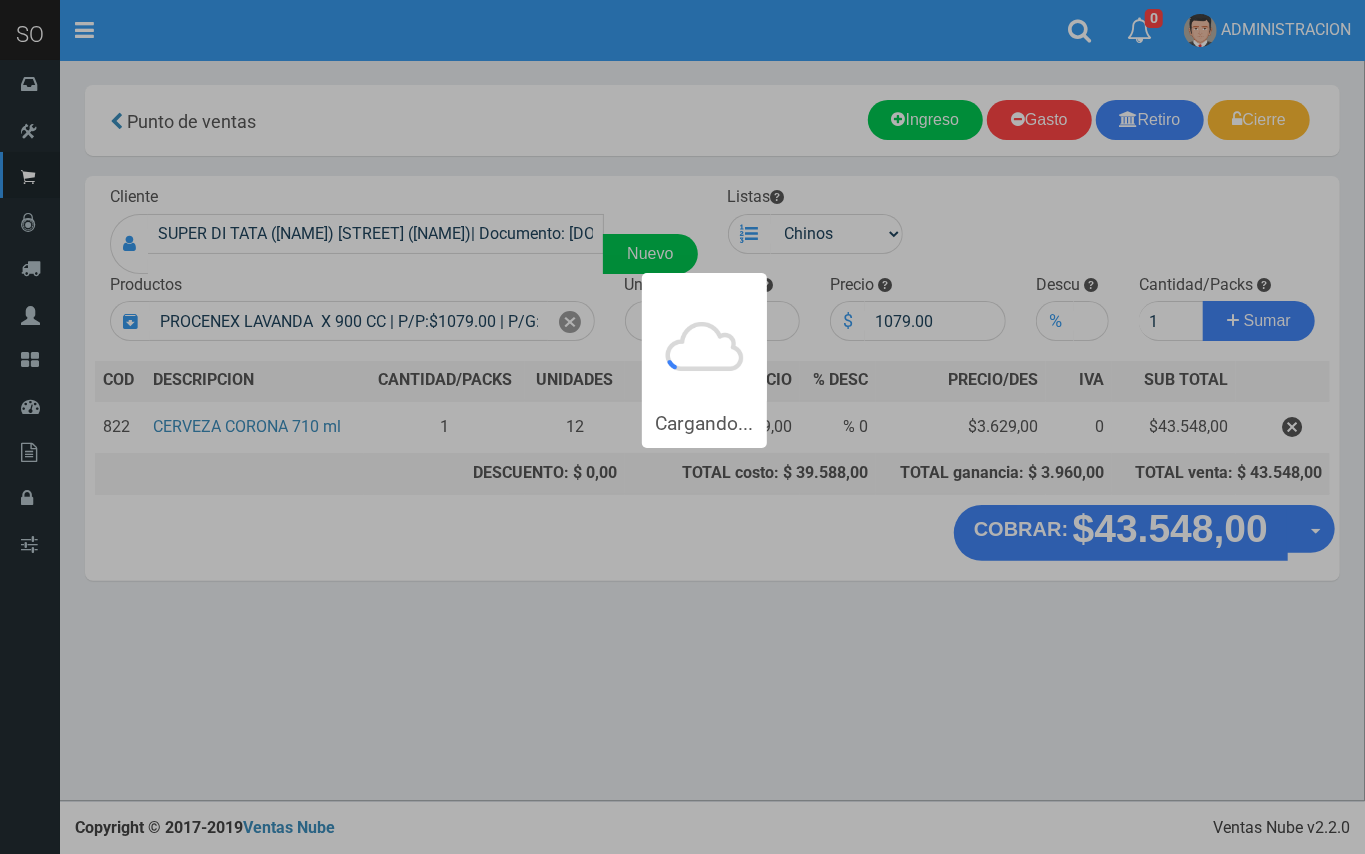 type 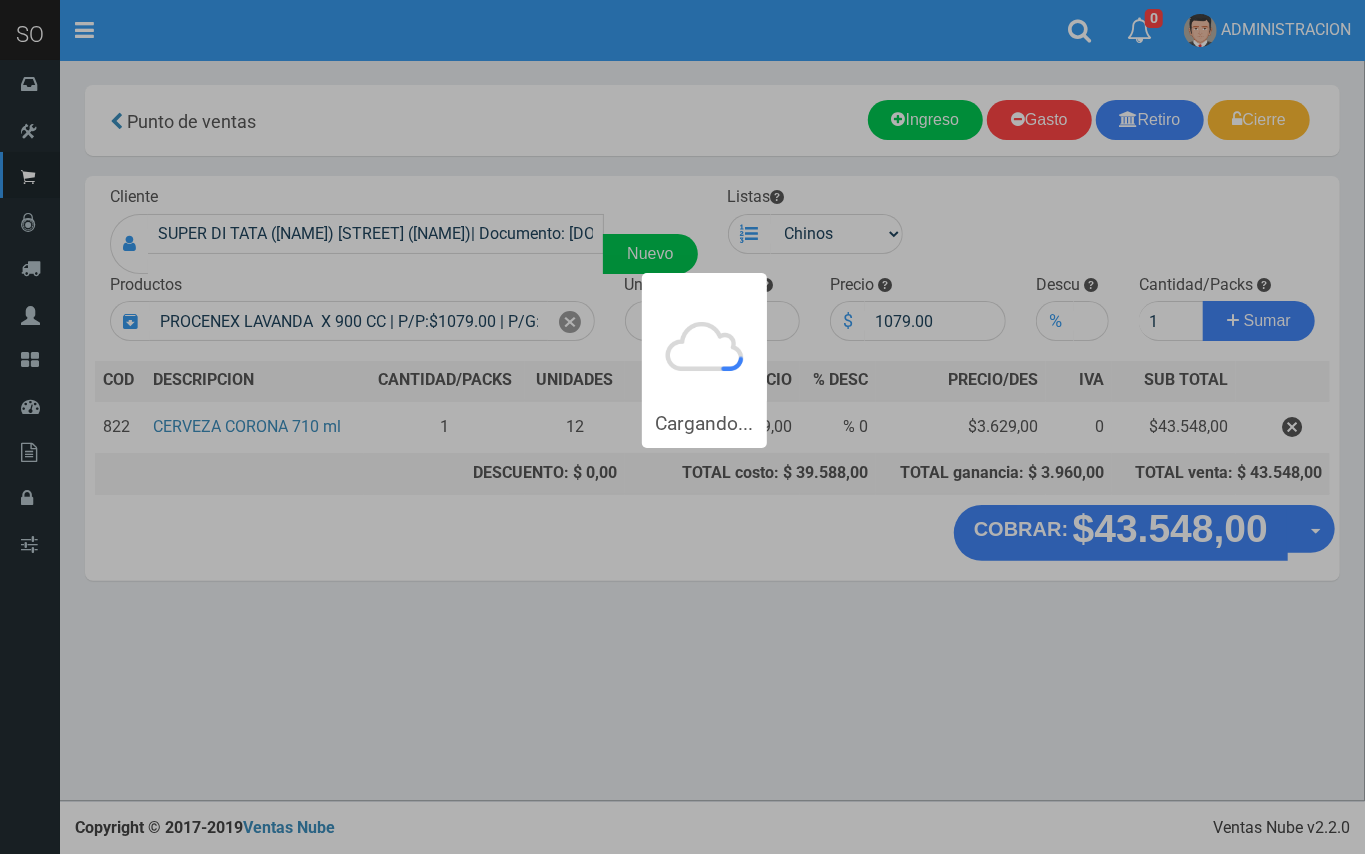 type 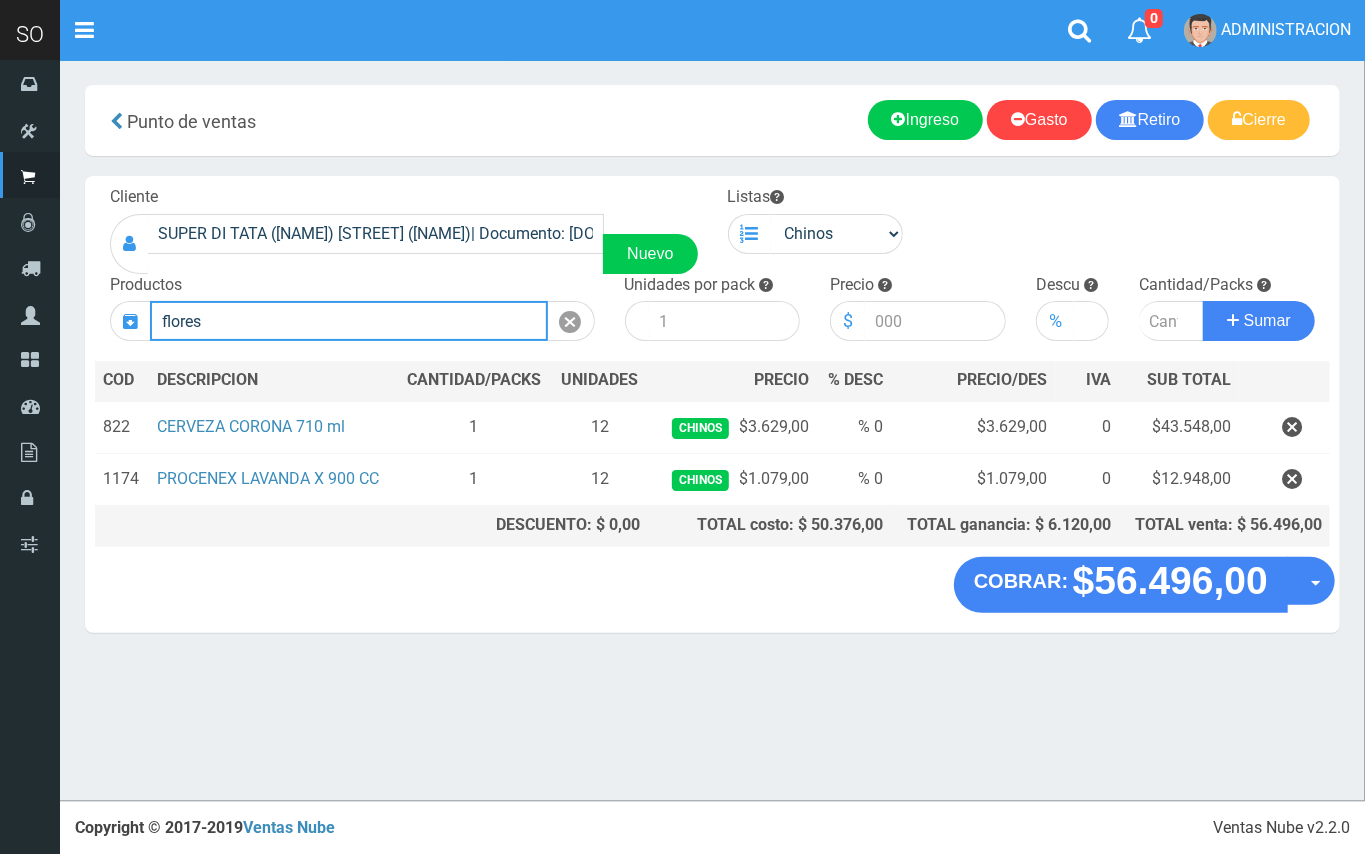 drag, startPoint x: 269, startPoint y: 316, endPoint x: 68, endPoint y: 316, distance: 201 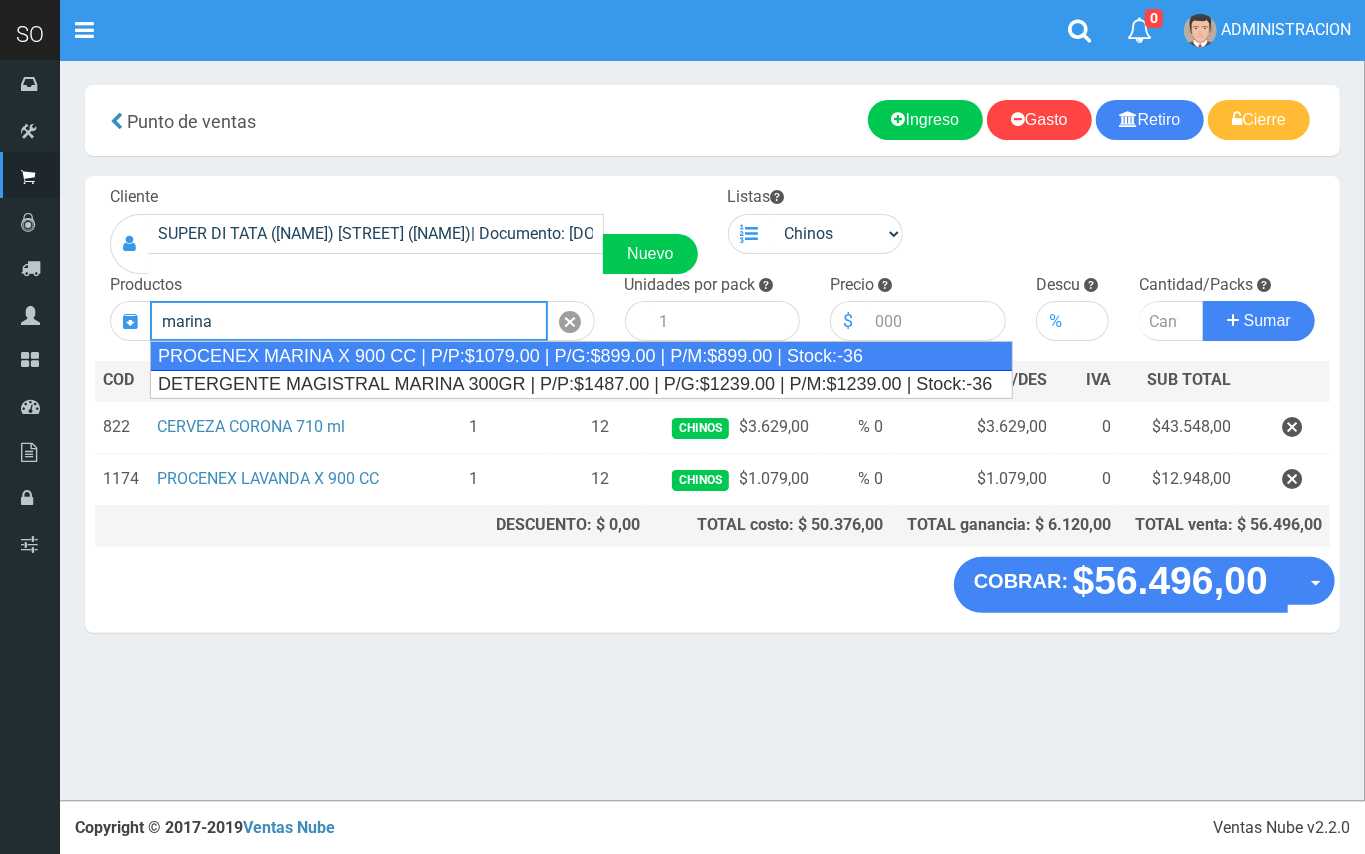 click on "PROCENEX MARINA X 900 CC | P/P:$1079.00 | P/G:$899.00 | P/M:$899.00 | Stock:-36" at bounding box center (581, 356) 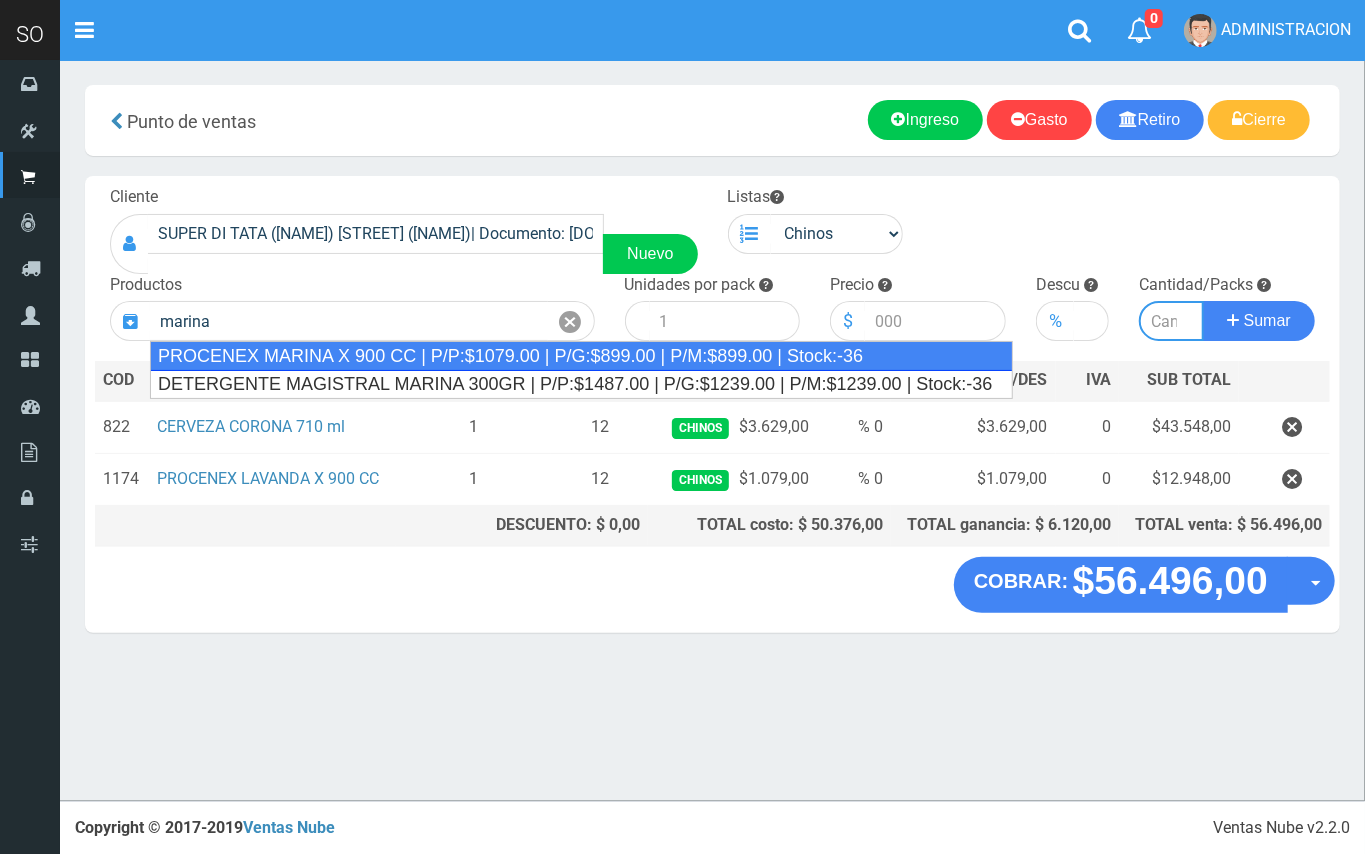 type on "PROCENEX MARINA X 900 CC | P/P:$1079.00 | P/G:$899.00 | P/M:$899.00 | Stock:-36" 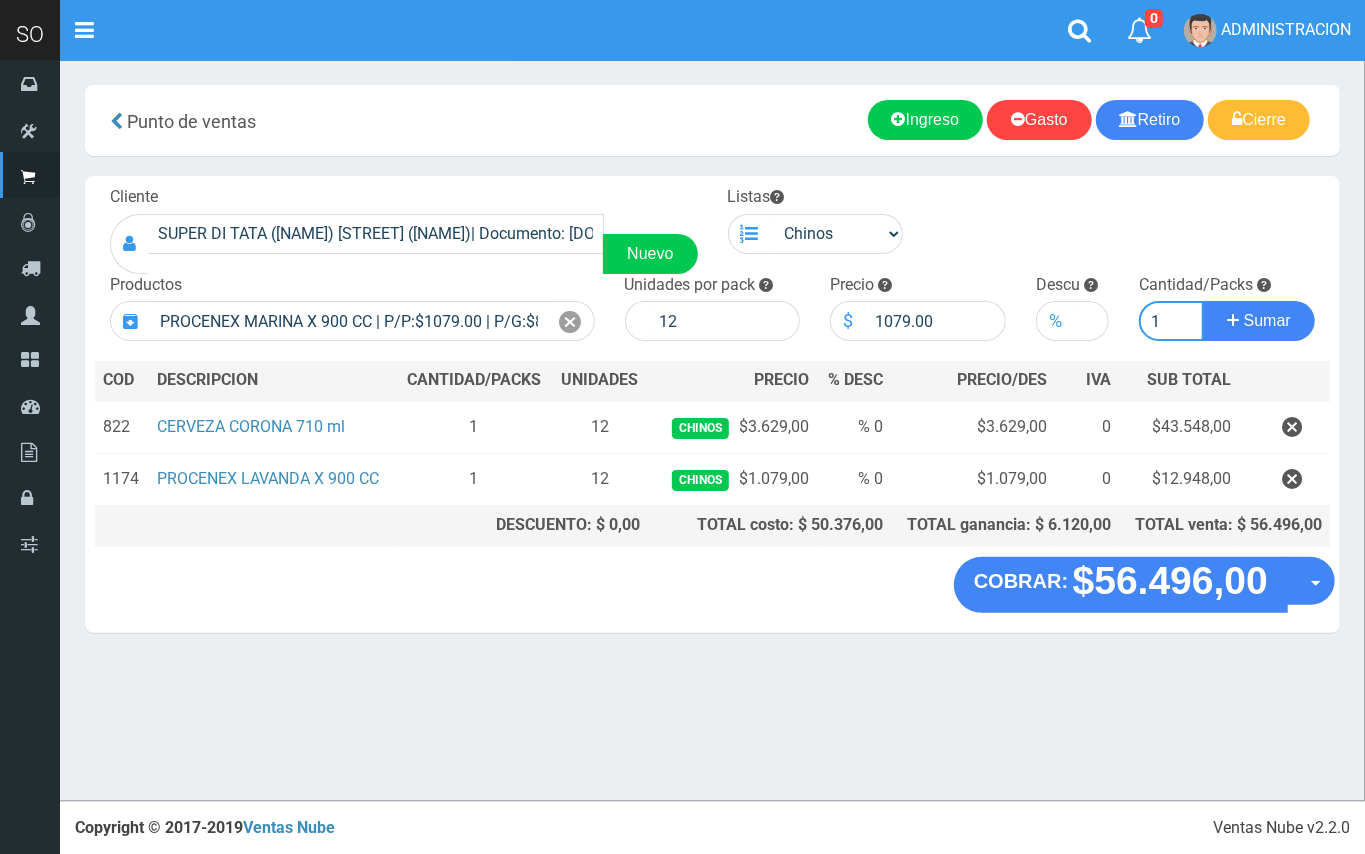 type on "1" 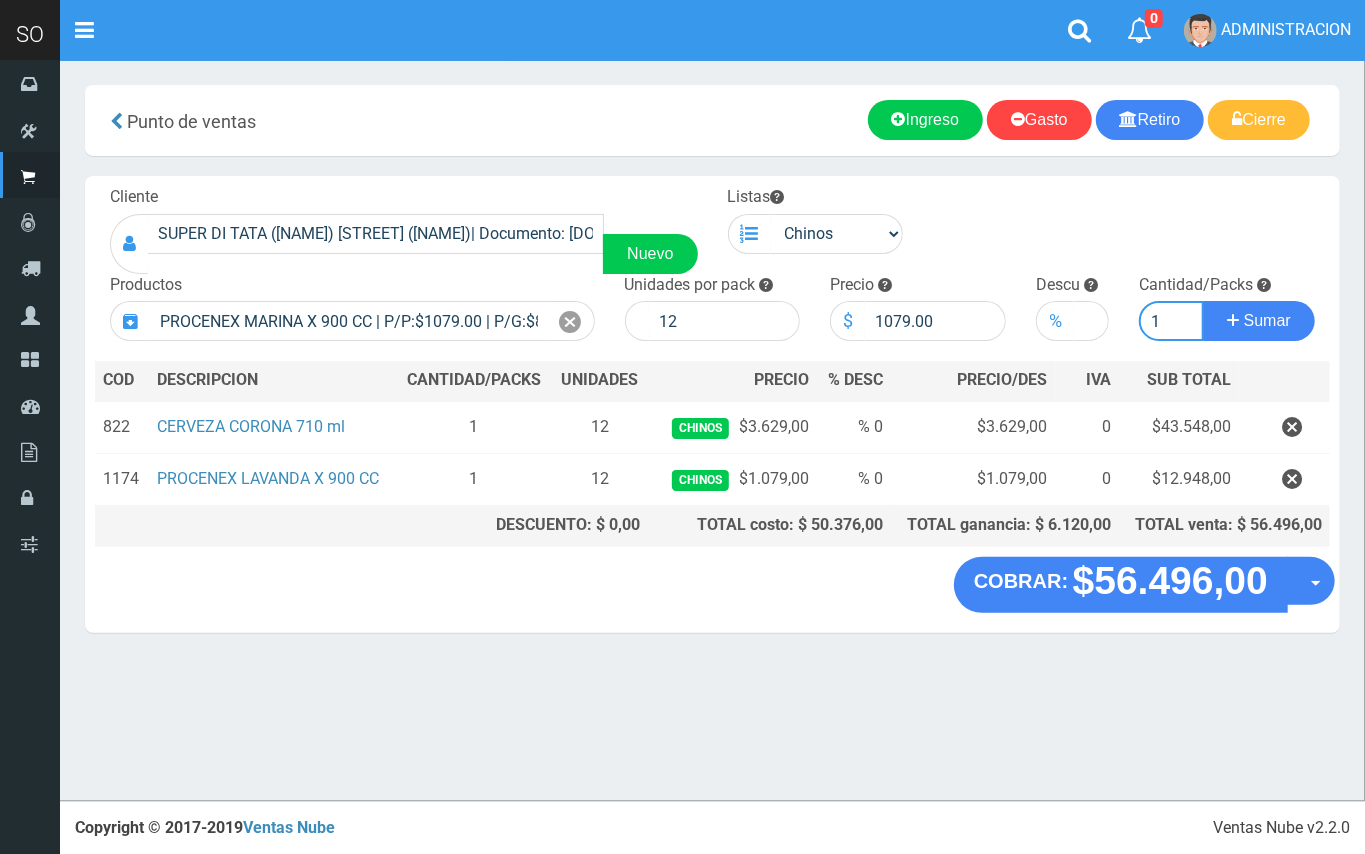 click on "Sumar" at bounding box center [1259, 321] 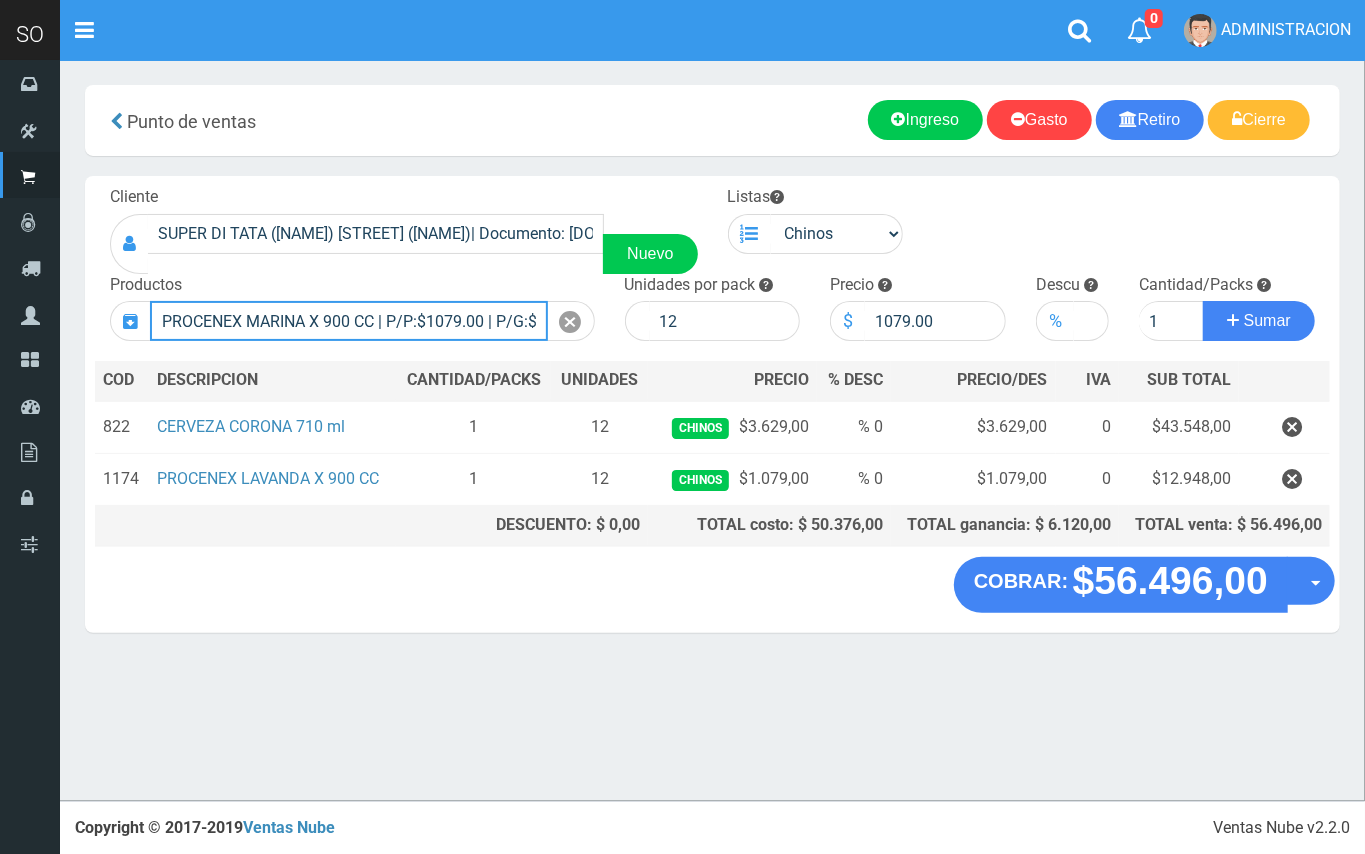 type 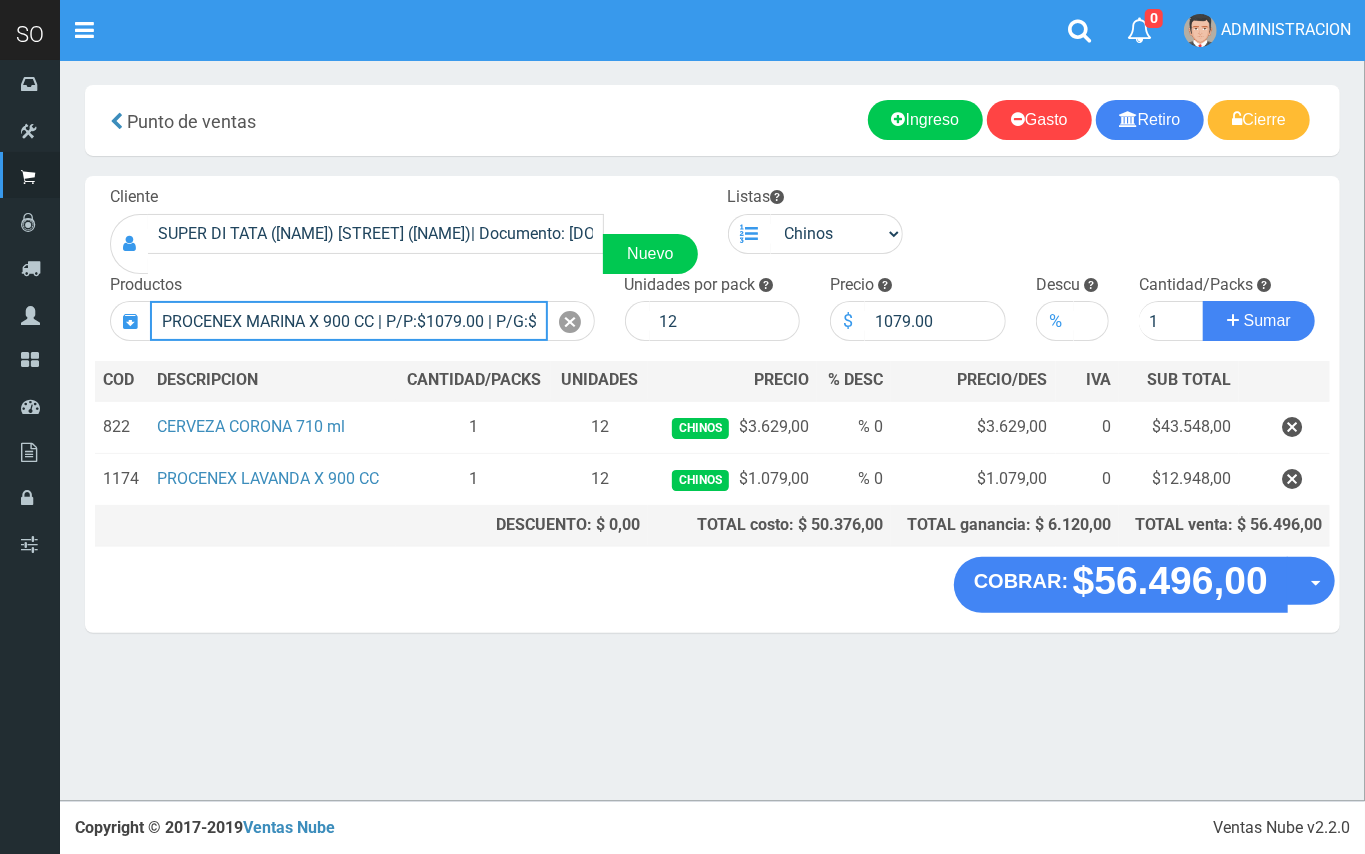 type 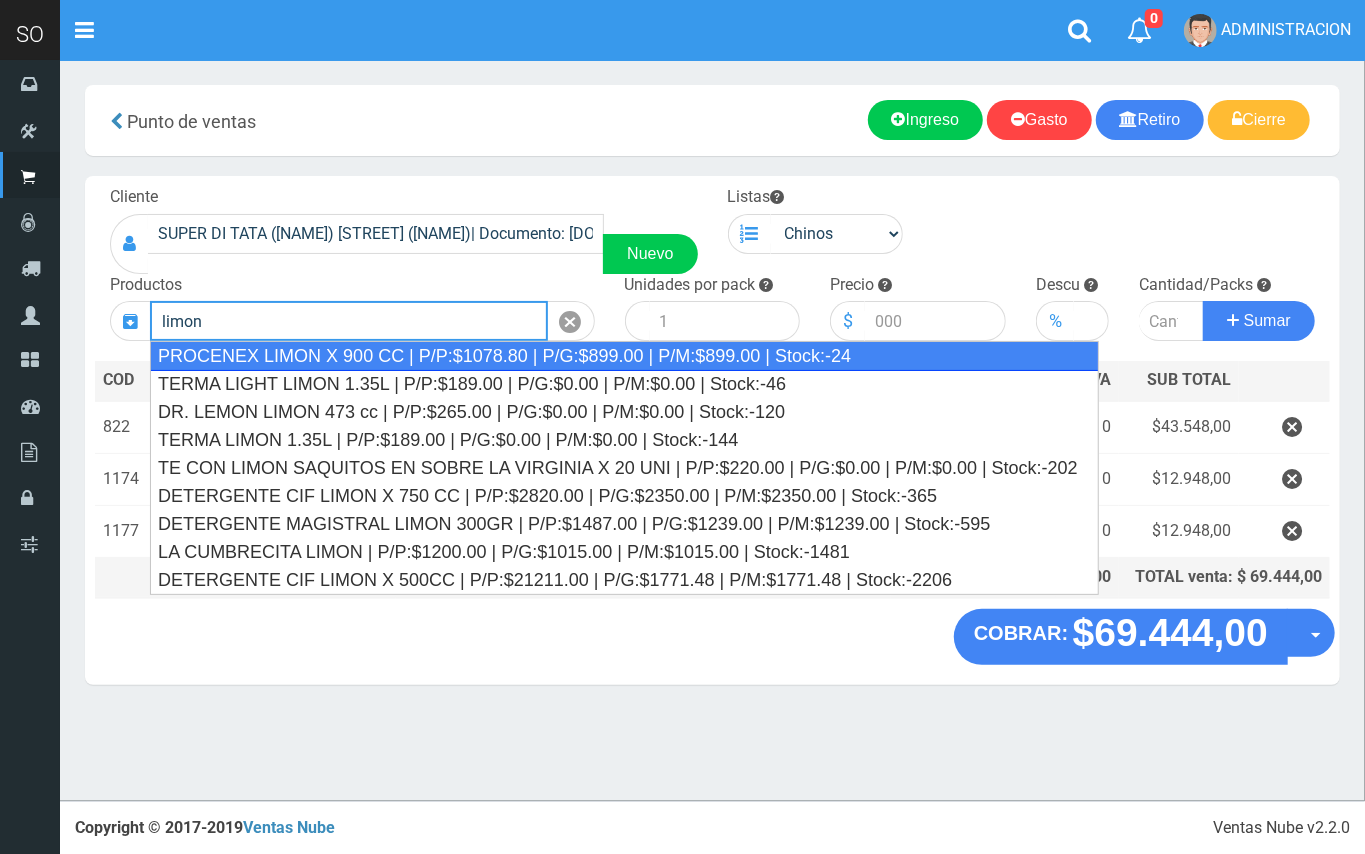 click on "PROCENEX LIMON X 900 CC | P/P:$1078.80 | P/G:$899.00 | P/M:$899.00 | Stock:-24" at bounding box center [624, 356] 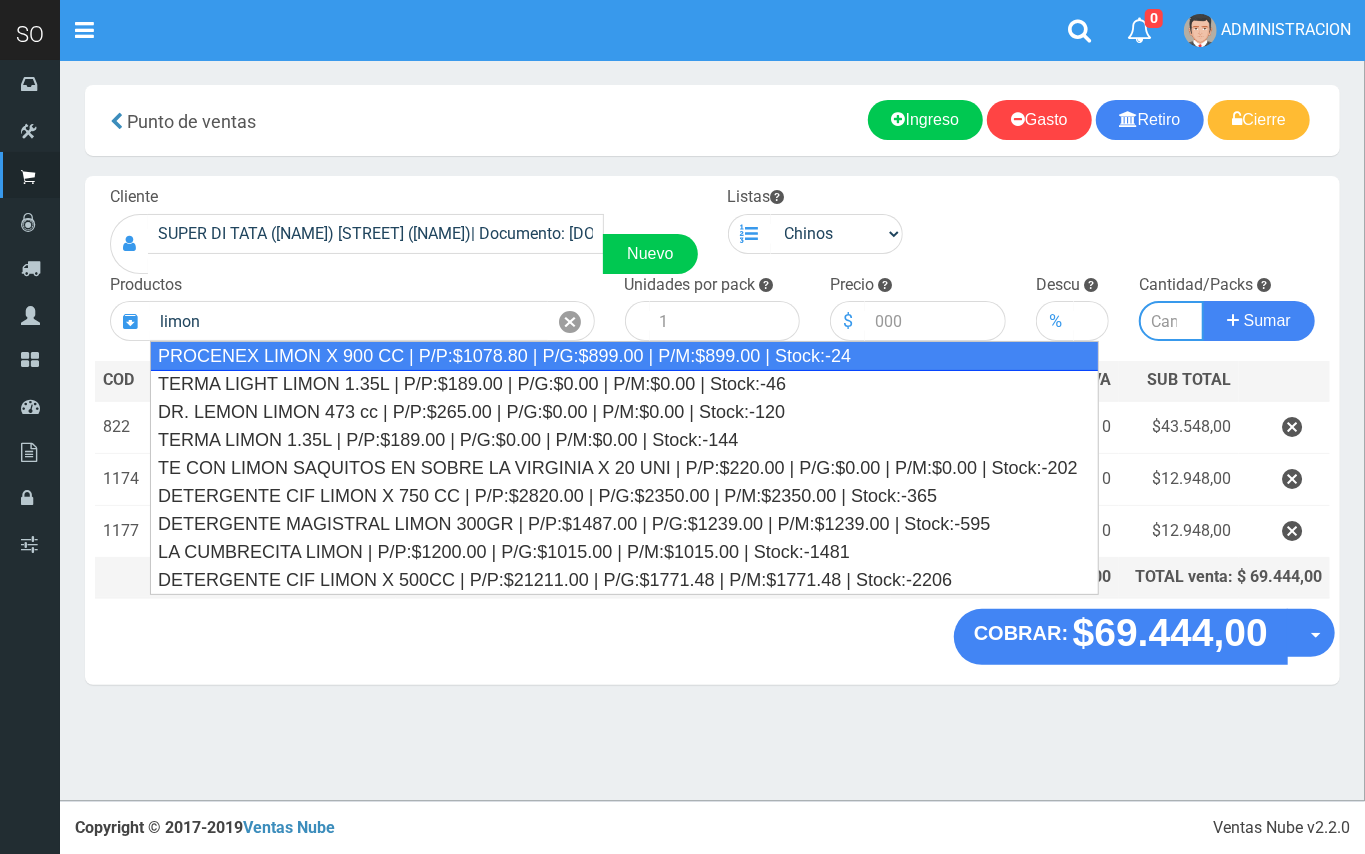 type on "PROCENEX LIMON X 900 CC | P/P:$1078.80 | P/G:$899.00 | P/M:$899.00 | Stock:-24" 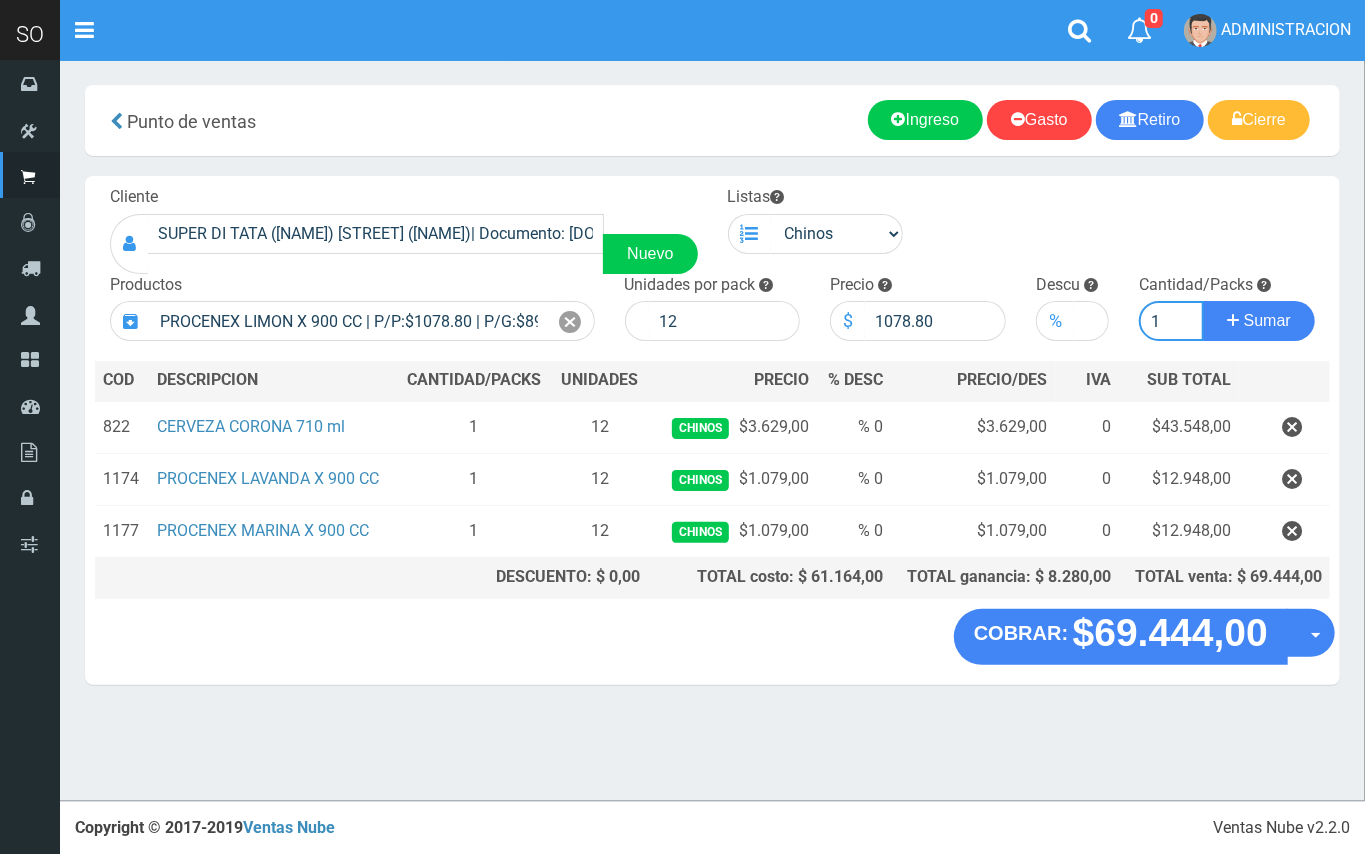 type on "1" 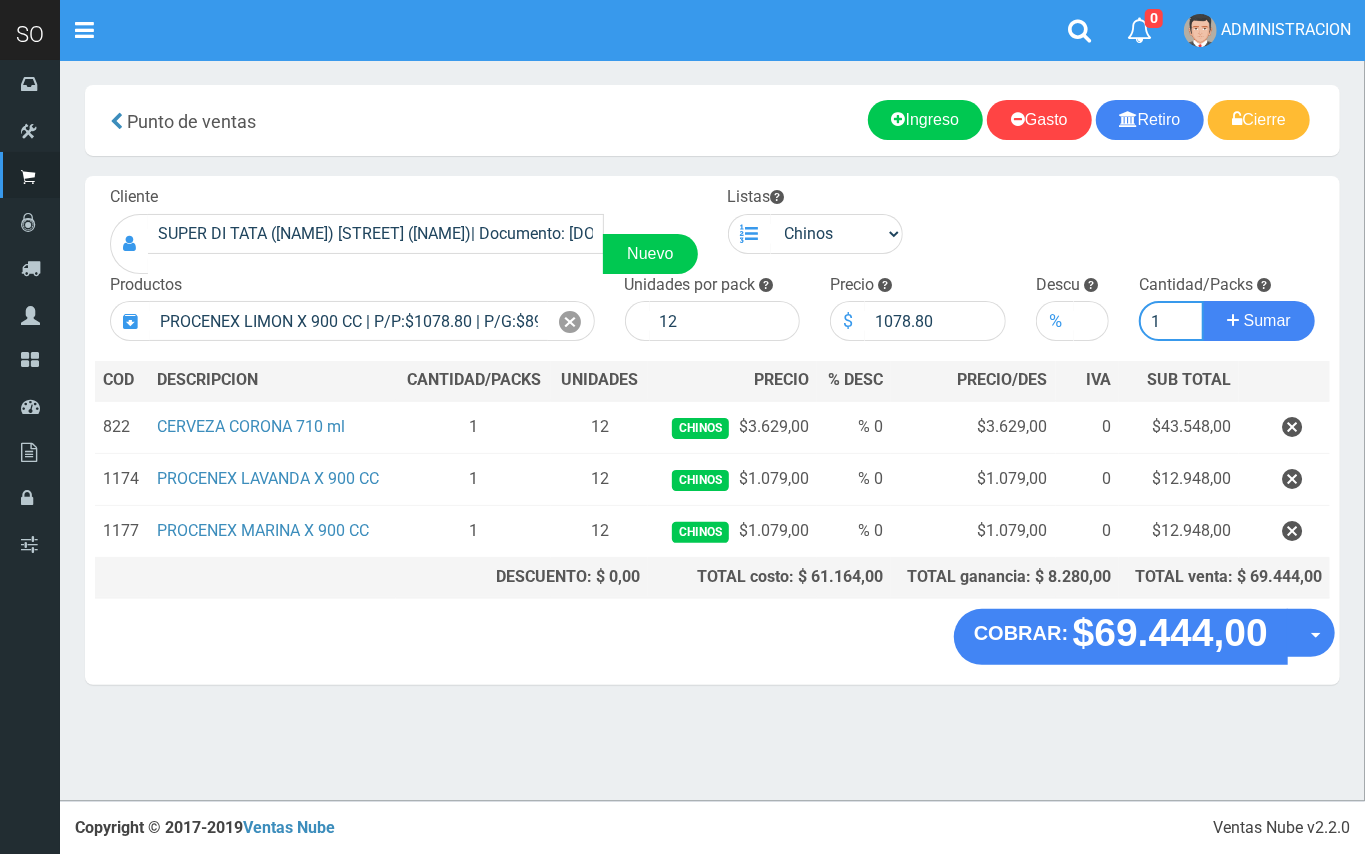 click on "Sumar" at bounding box center (1259, 321) 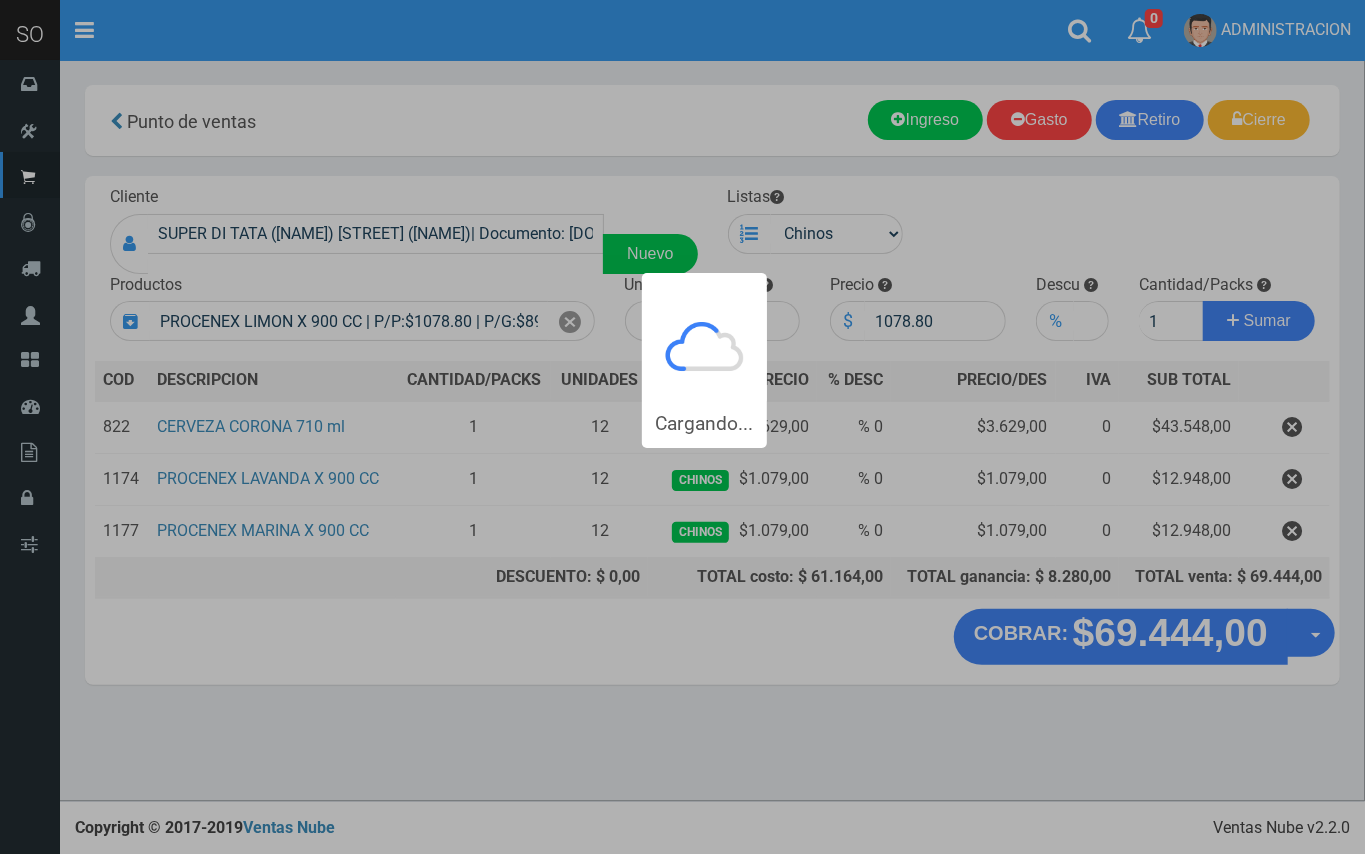 type 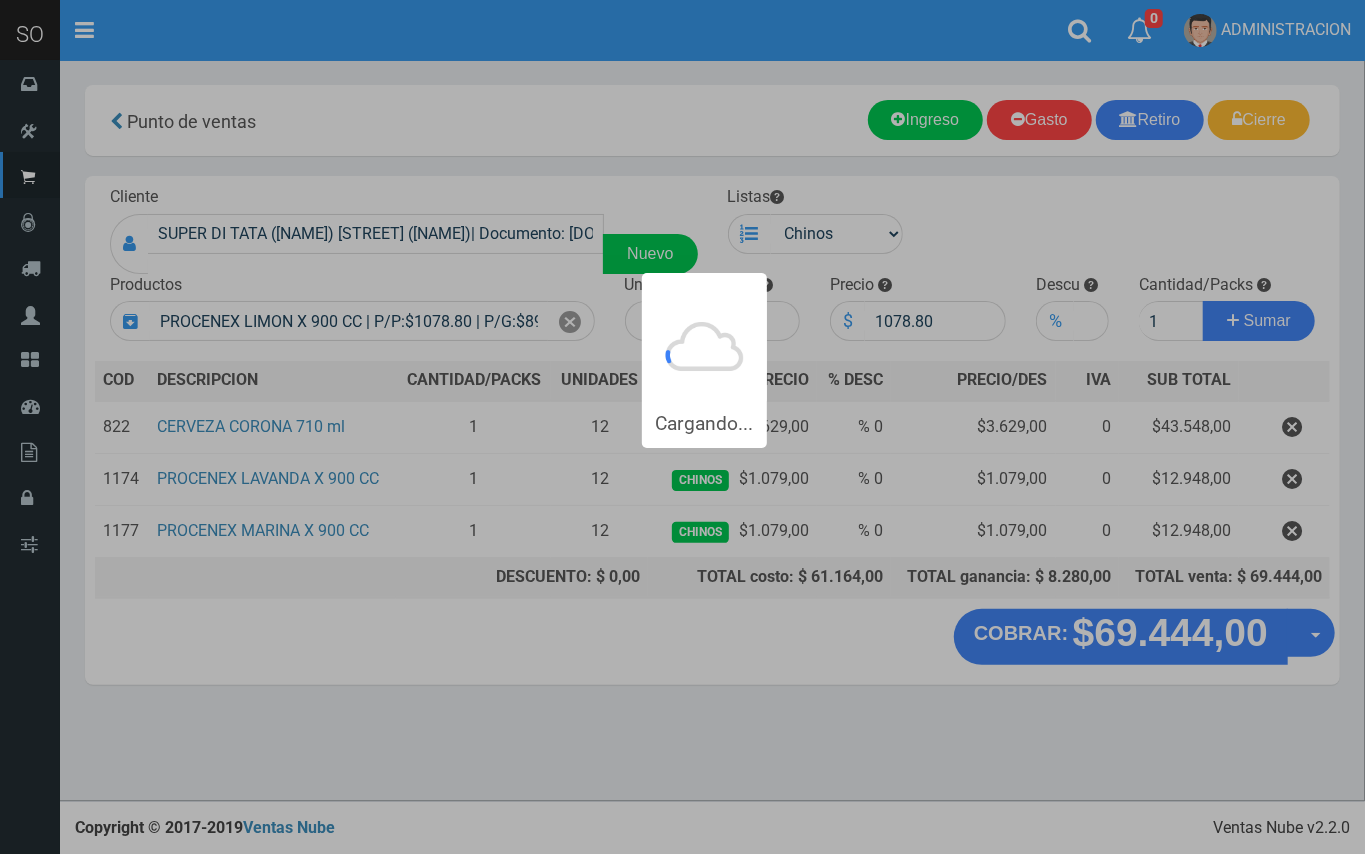 type 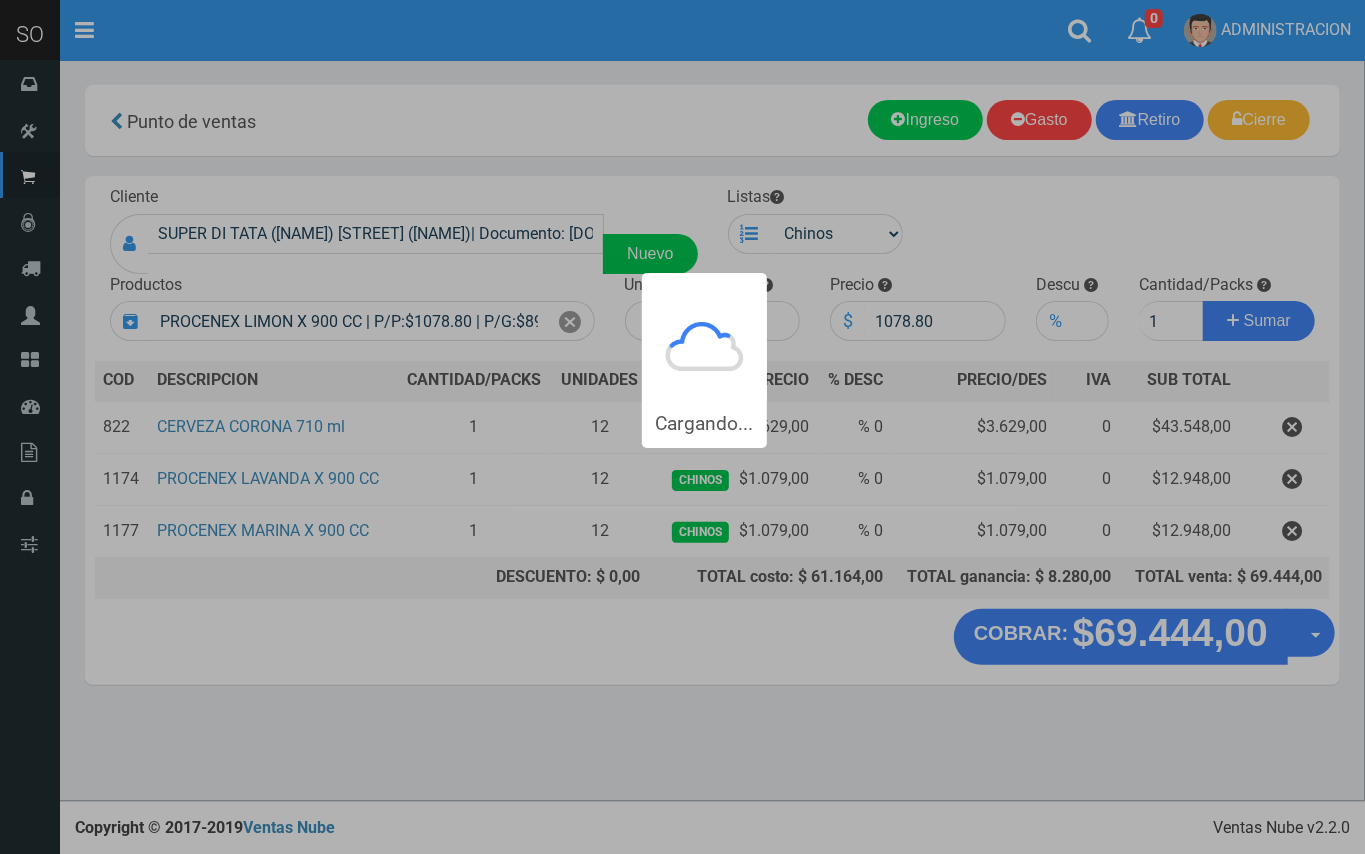 type 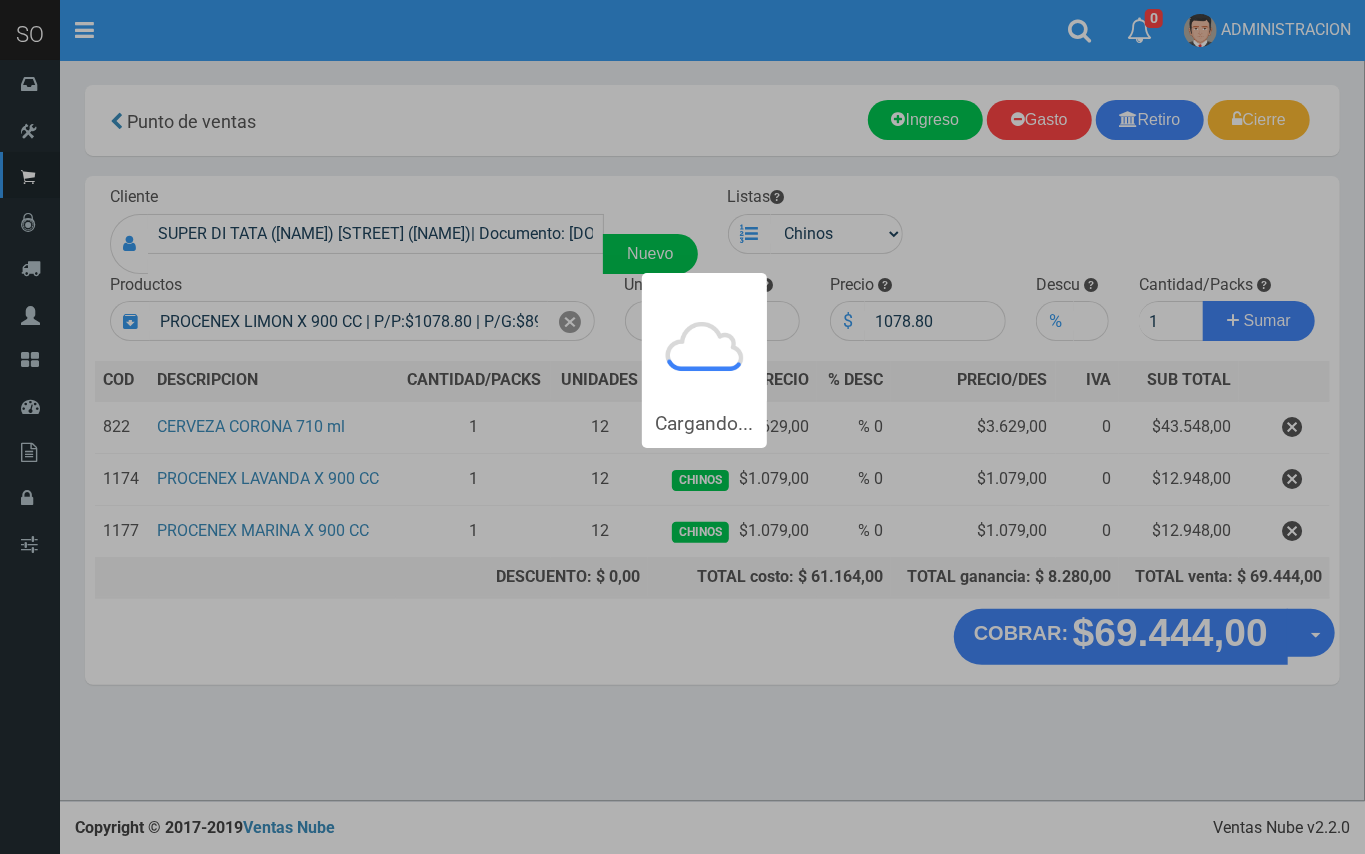 type 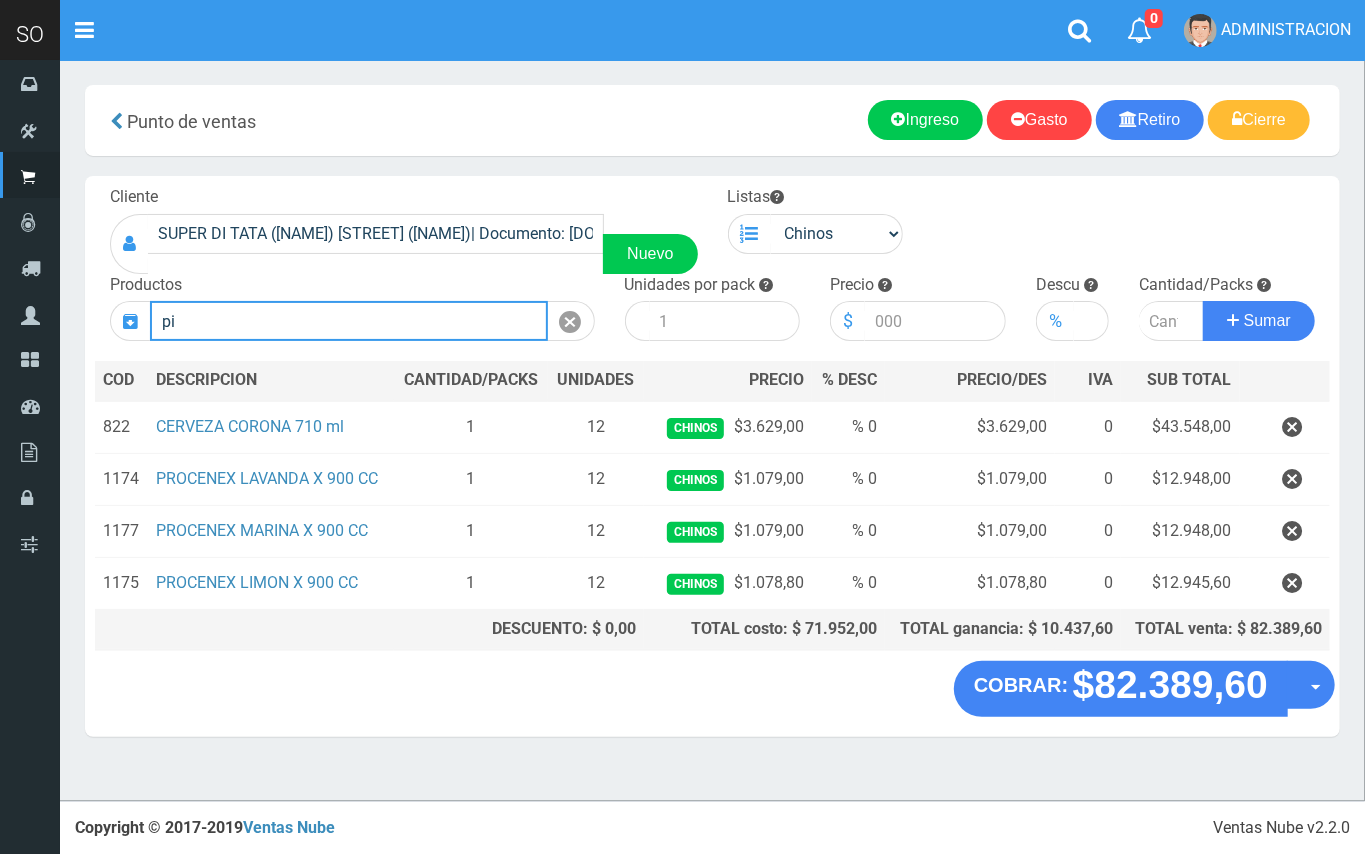 type on "p" 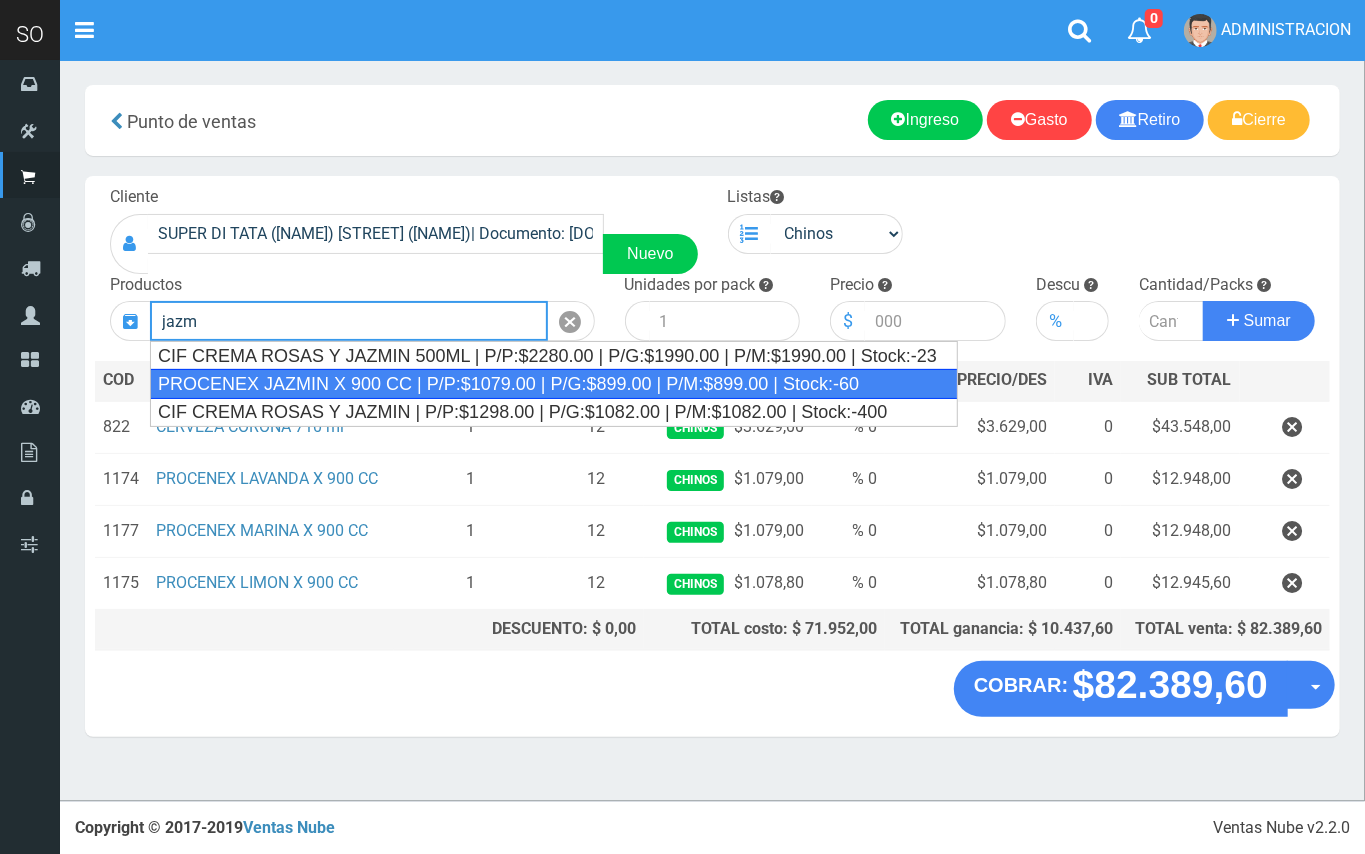 click on "PROCENEX  JAZMIN  X 900 CC | P/P:$1079.00 | P/G:$899.00 | P/M:$899.00 | Stock:-60" at bounding box center [554, 384] 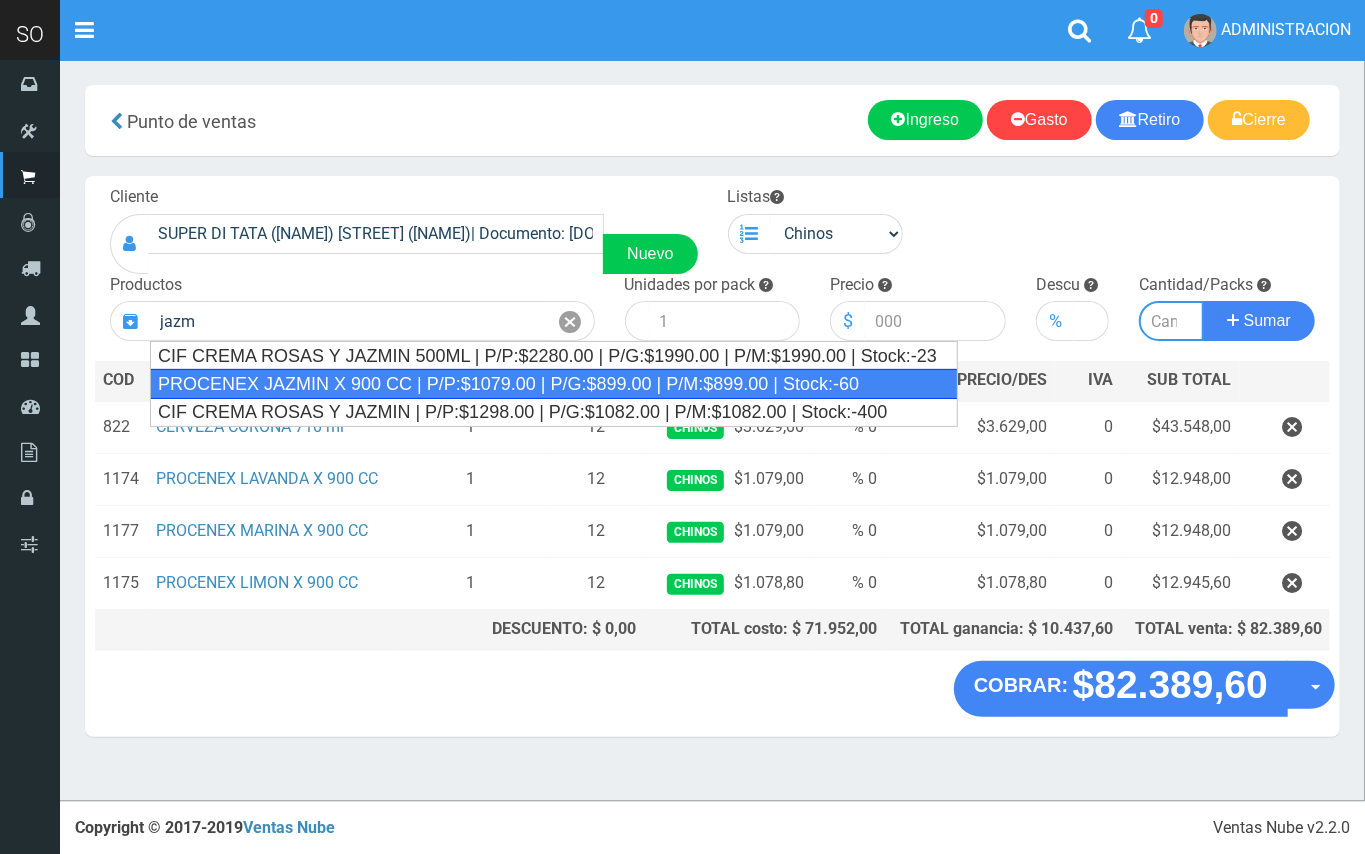 type on "PROCENEX  JAZMIN  X 900 CC | P/P:$1079.00 | P/G:$899.00 | P/M:$899.00 | Stock:-60" 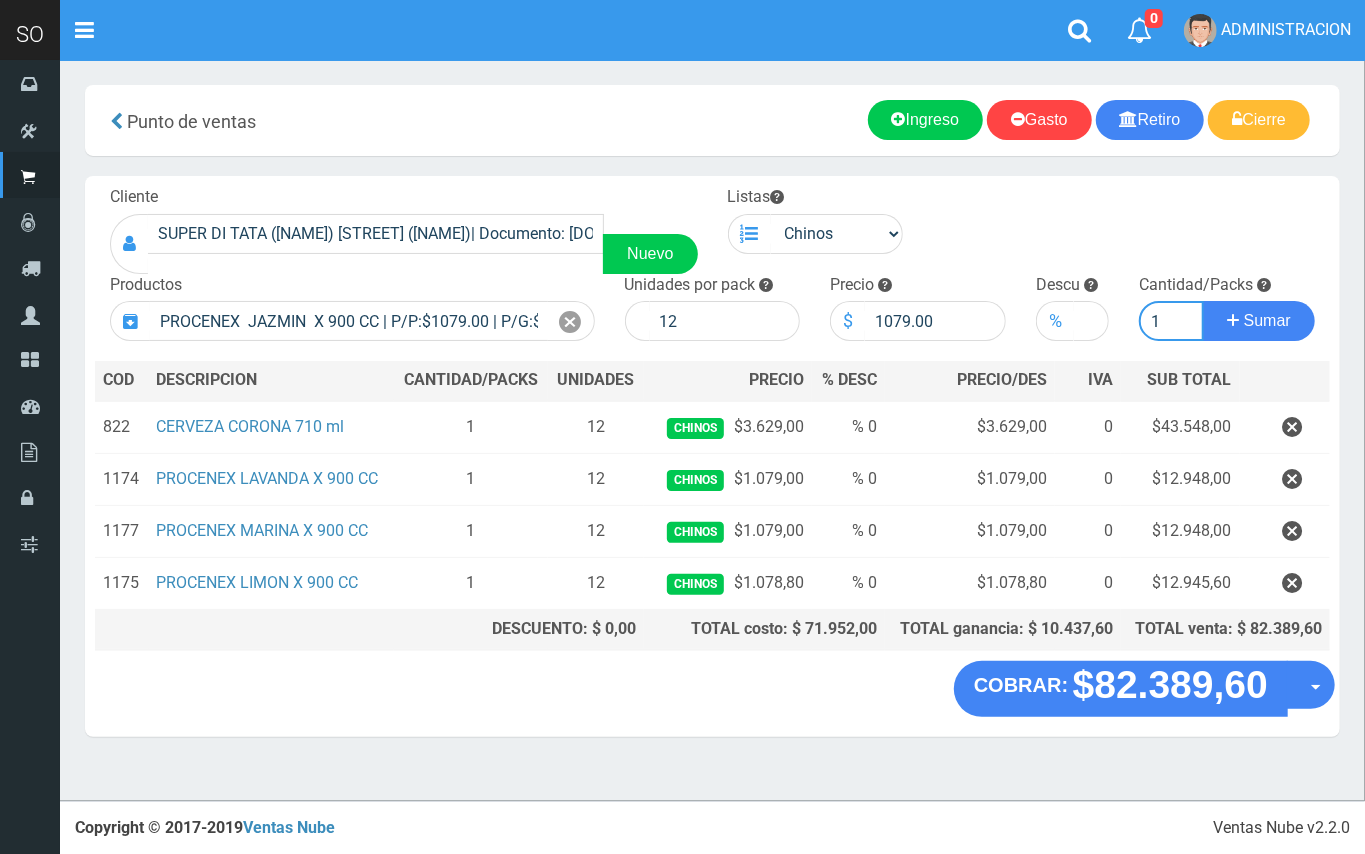 type on "1" 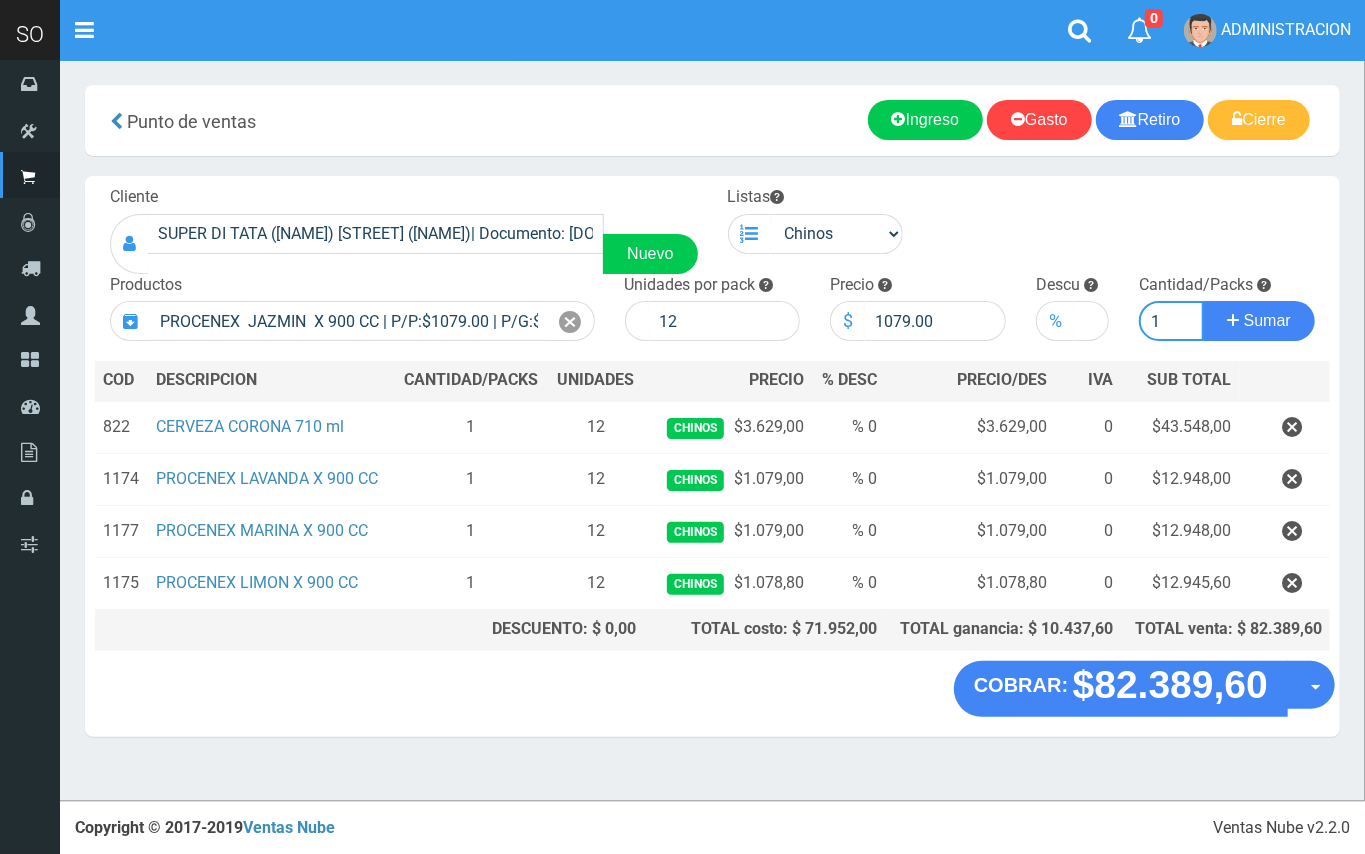 click on "Sumar" at bounding box center (1259, 321) 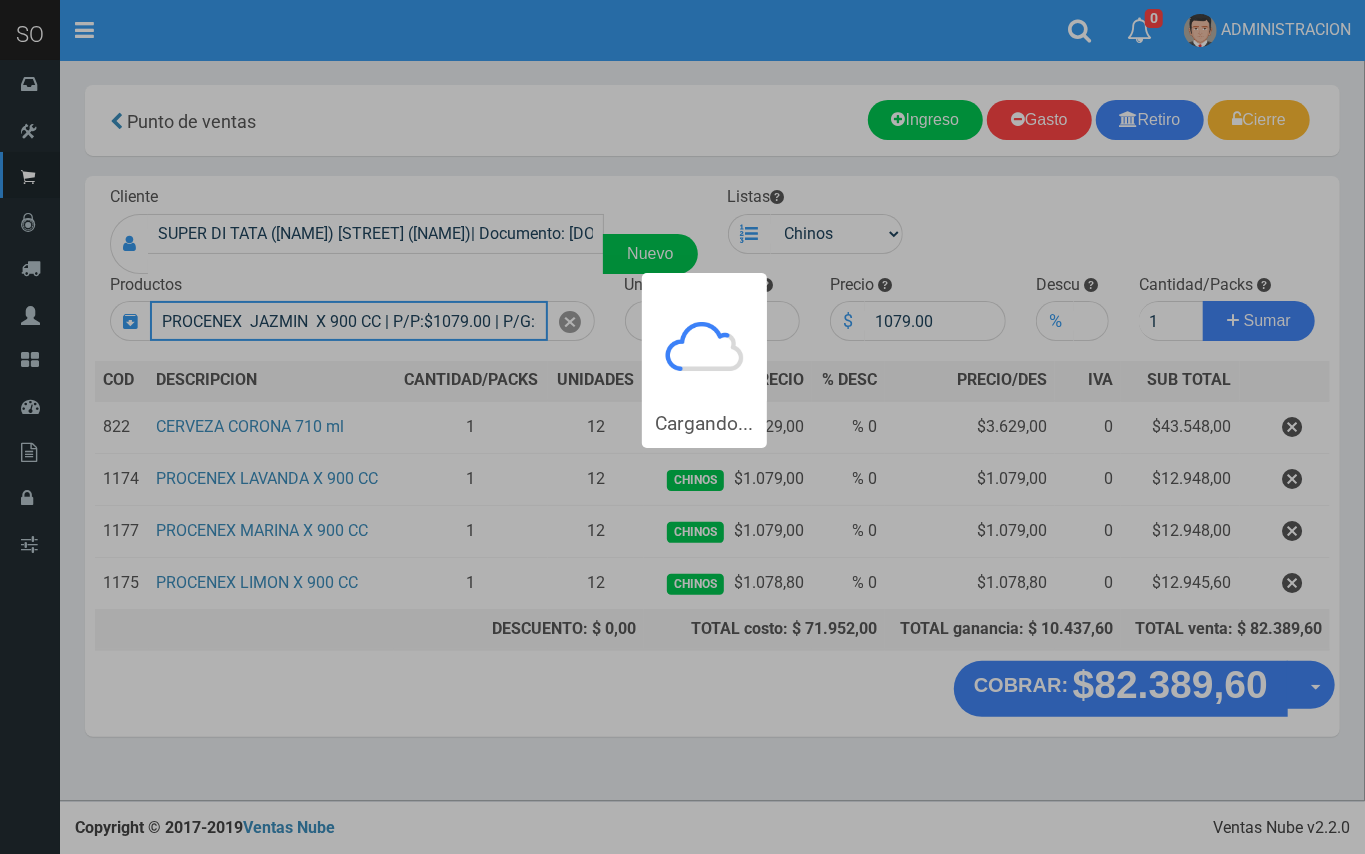 type 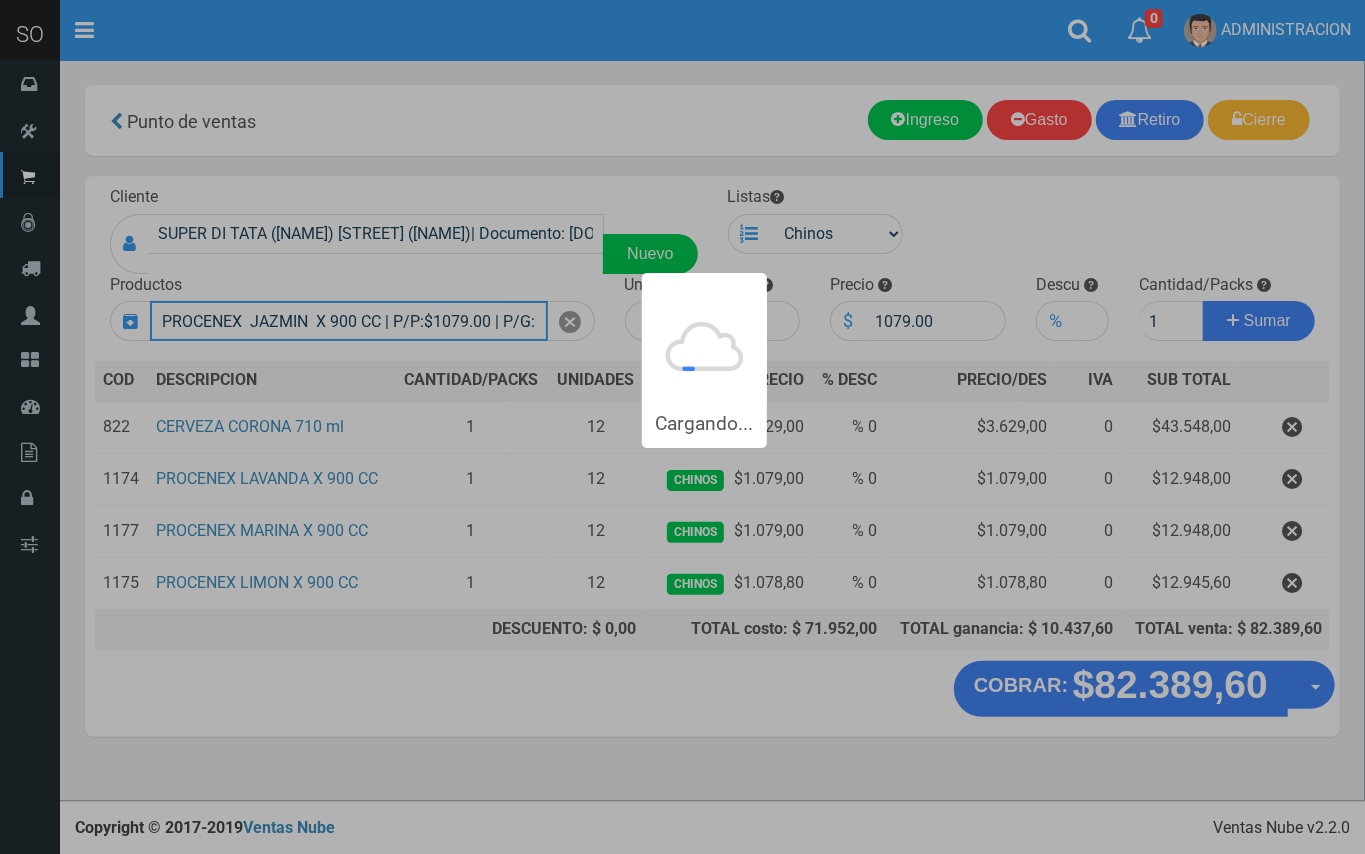 type 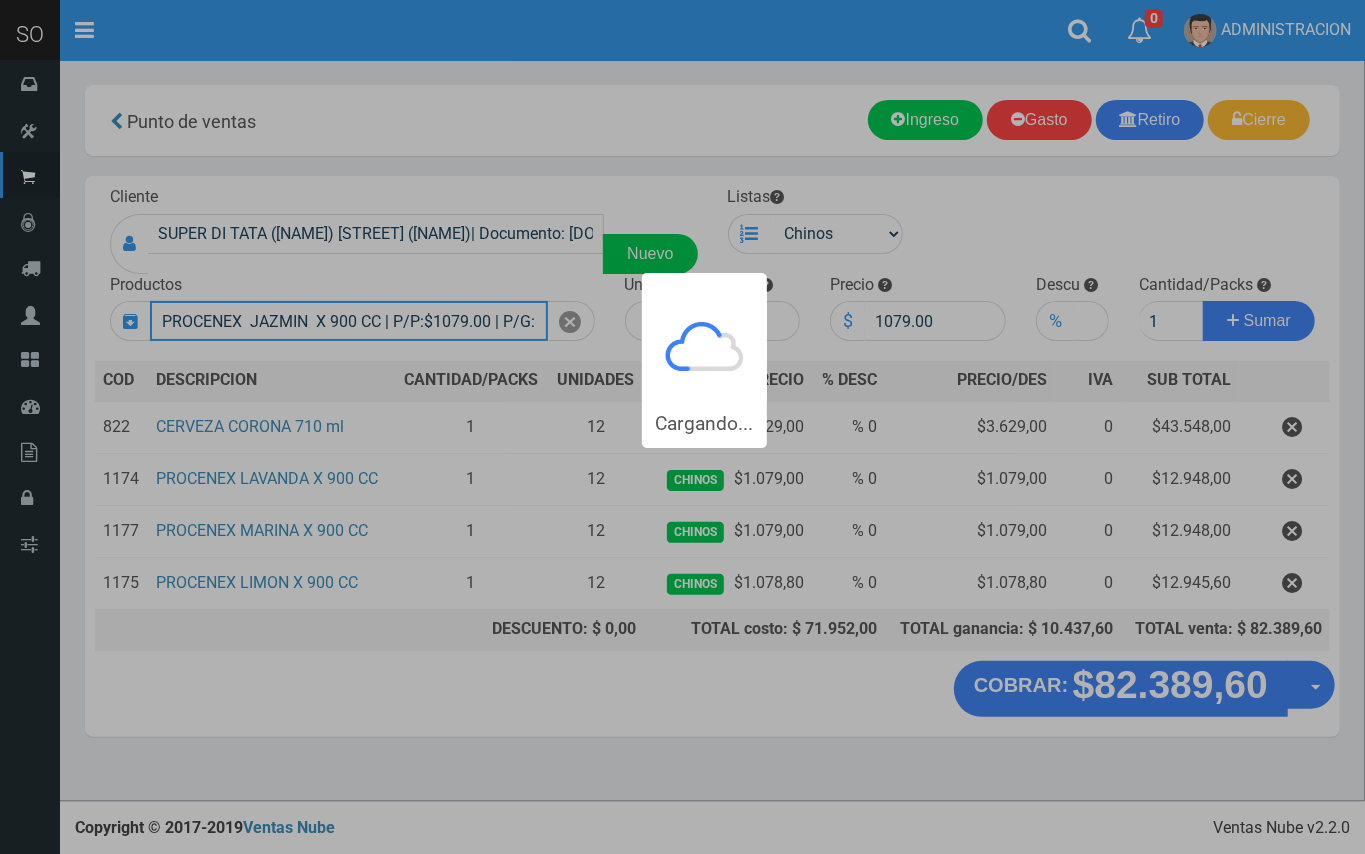 type 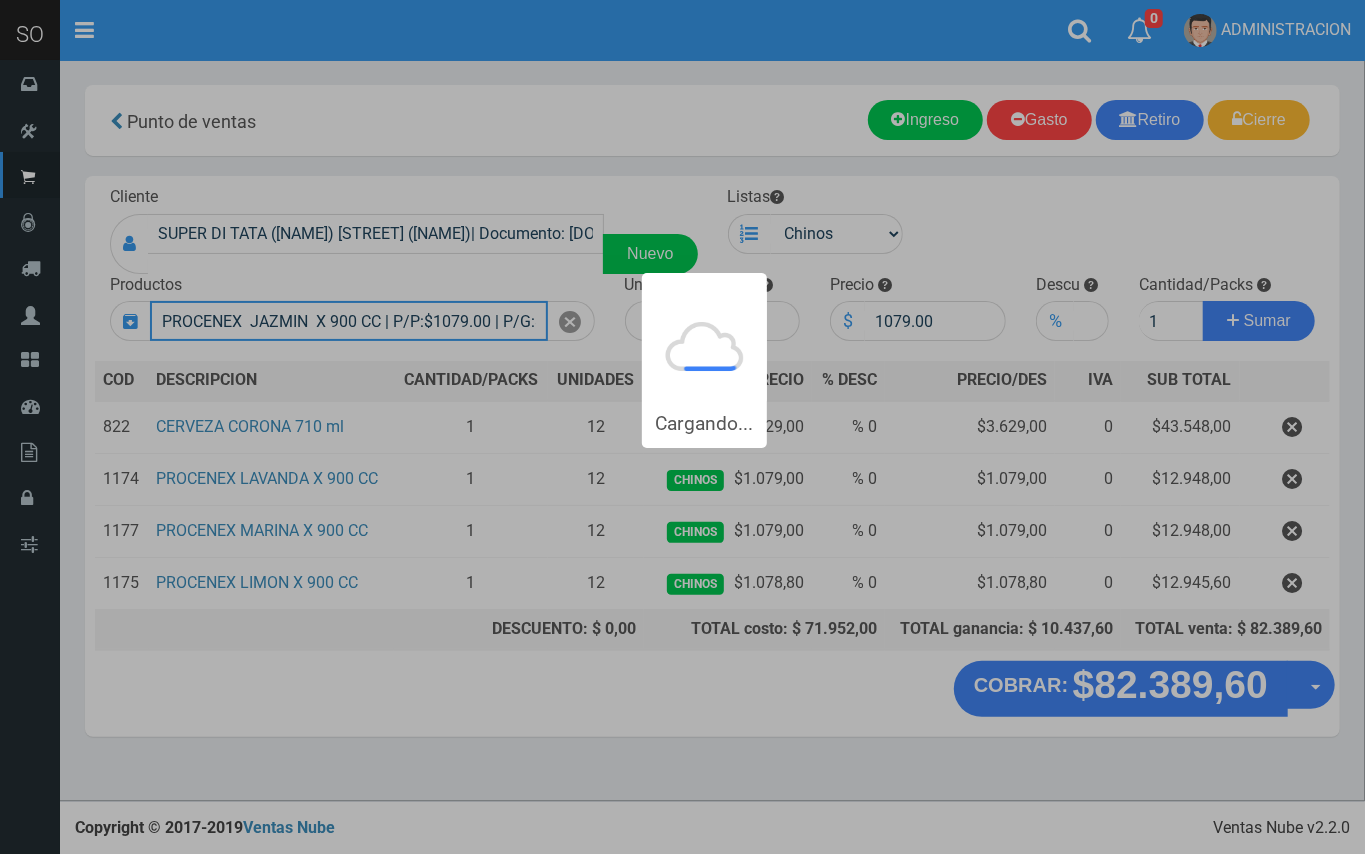 type 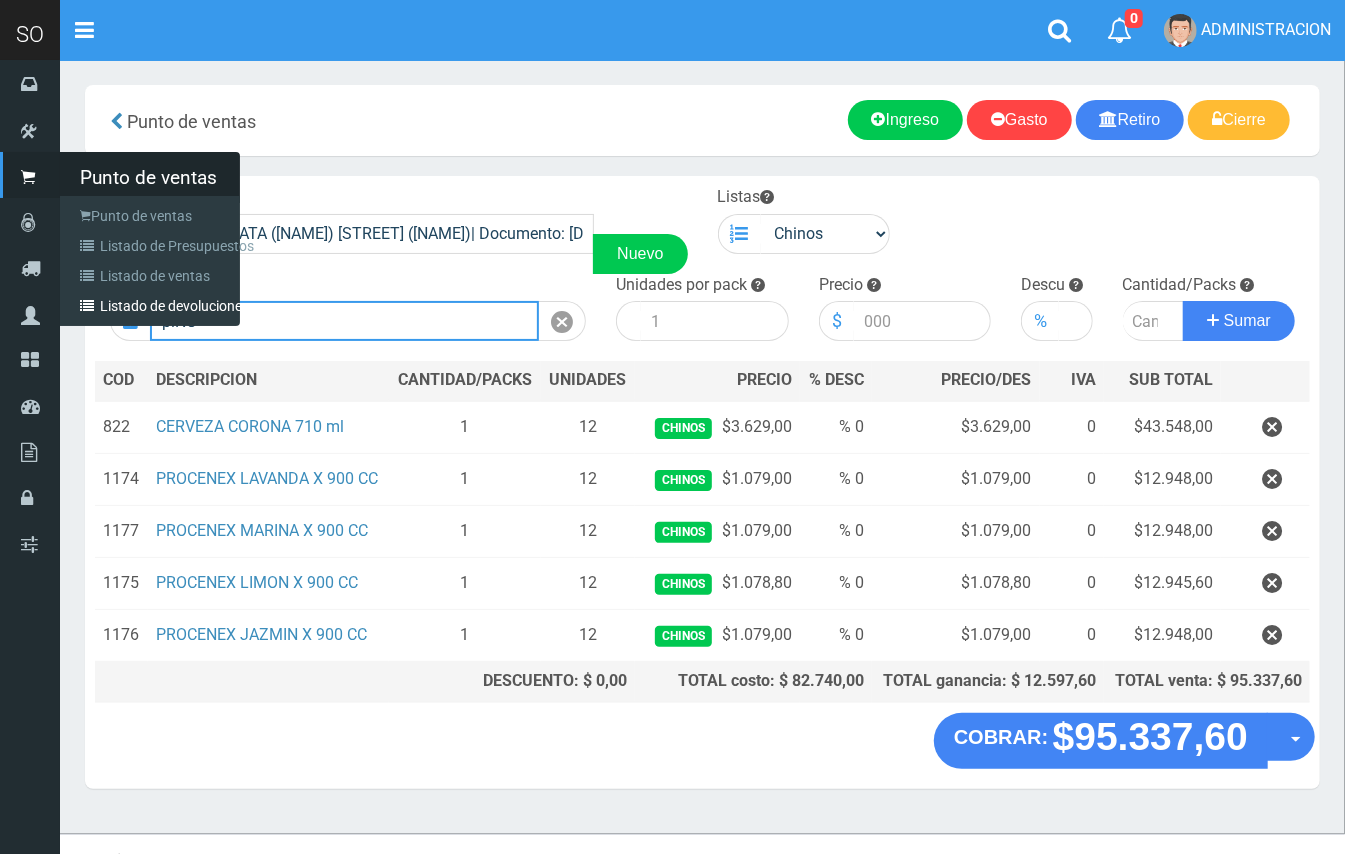 drag, startPoint x: 277, startPoint y: 309, endPoint x: 22, endPoint y: 313, distance: 255.03137 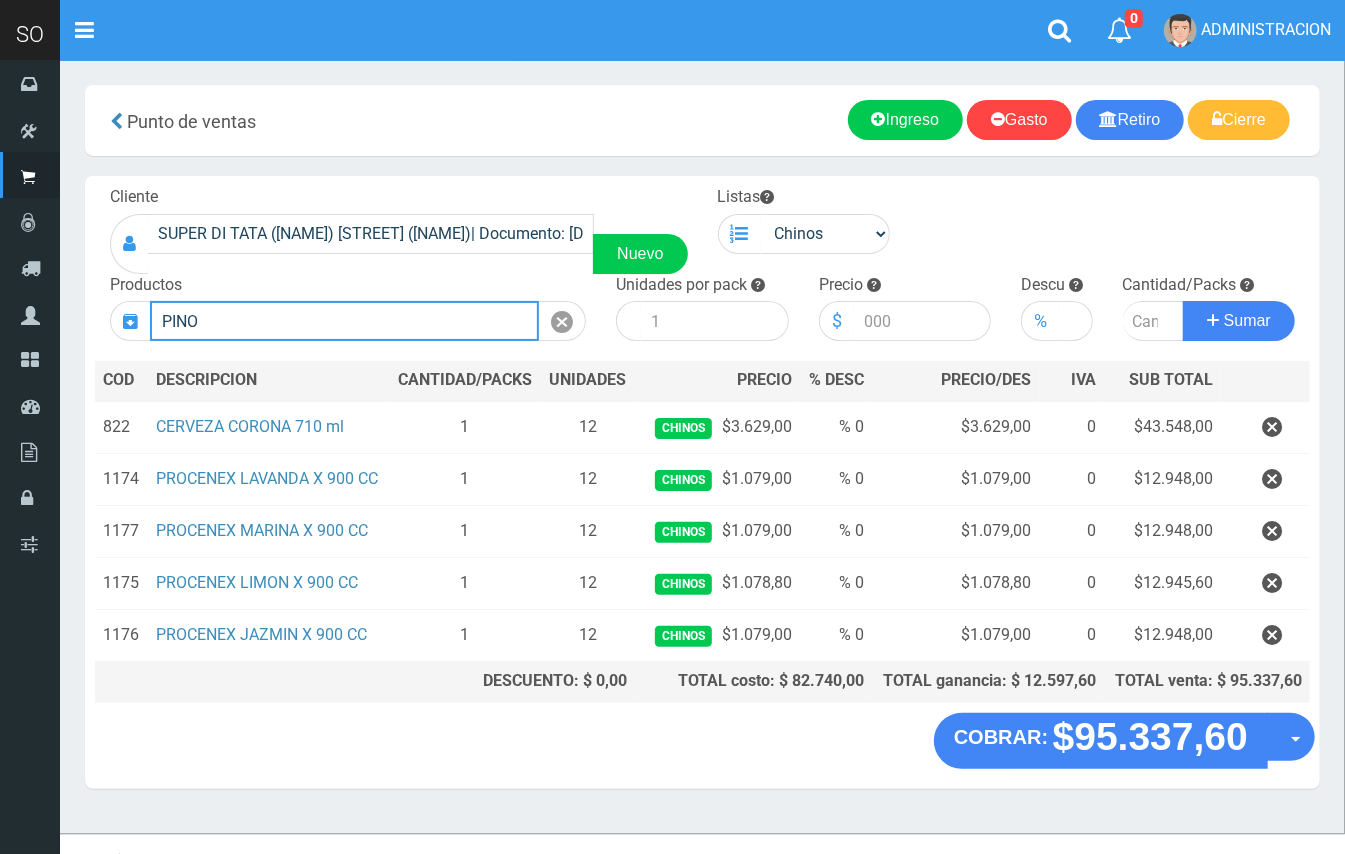 drag, startPoint x: 354, startPoint y: 317, endPoint x: 92, endPoint y: 337, distance: 262.76224 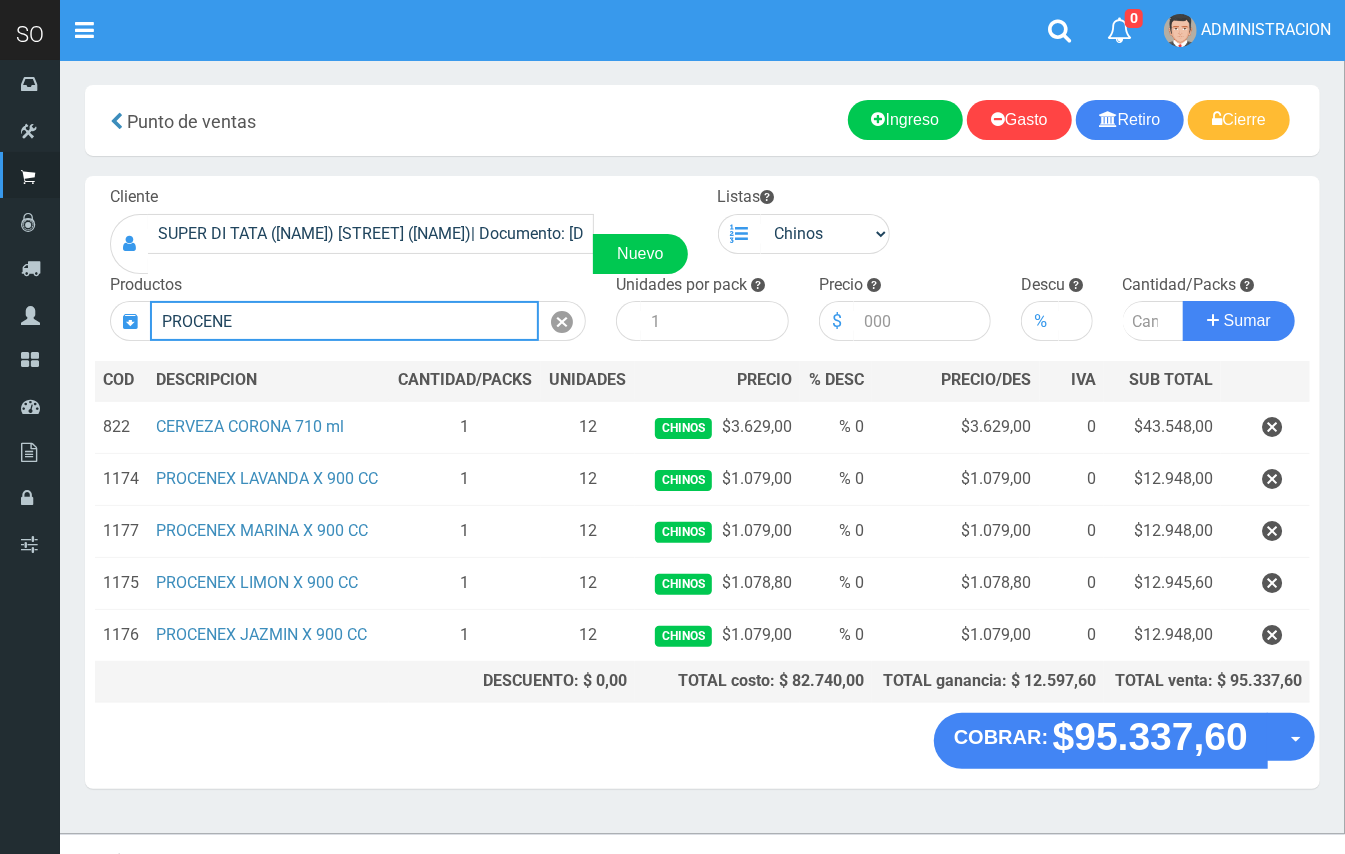 drag, startPoint x: 300, startPoint y: 316, endPoint x: 93, endPoint y: 306, distance: 207.24141 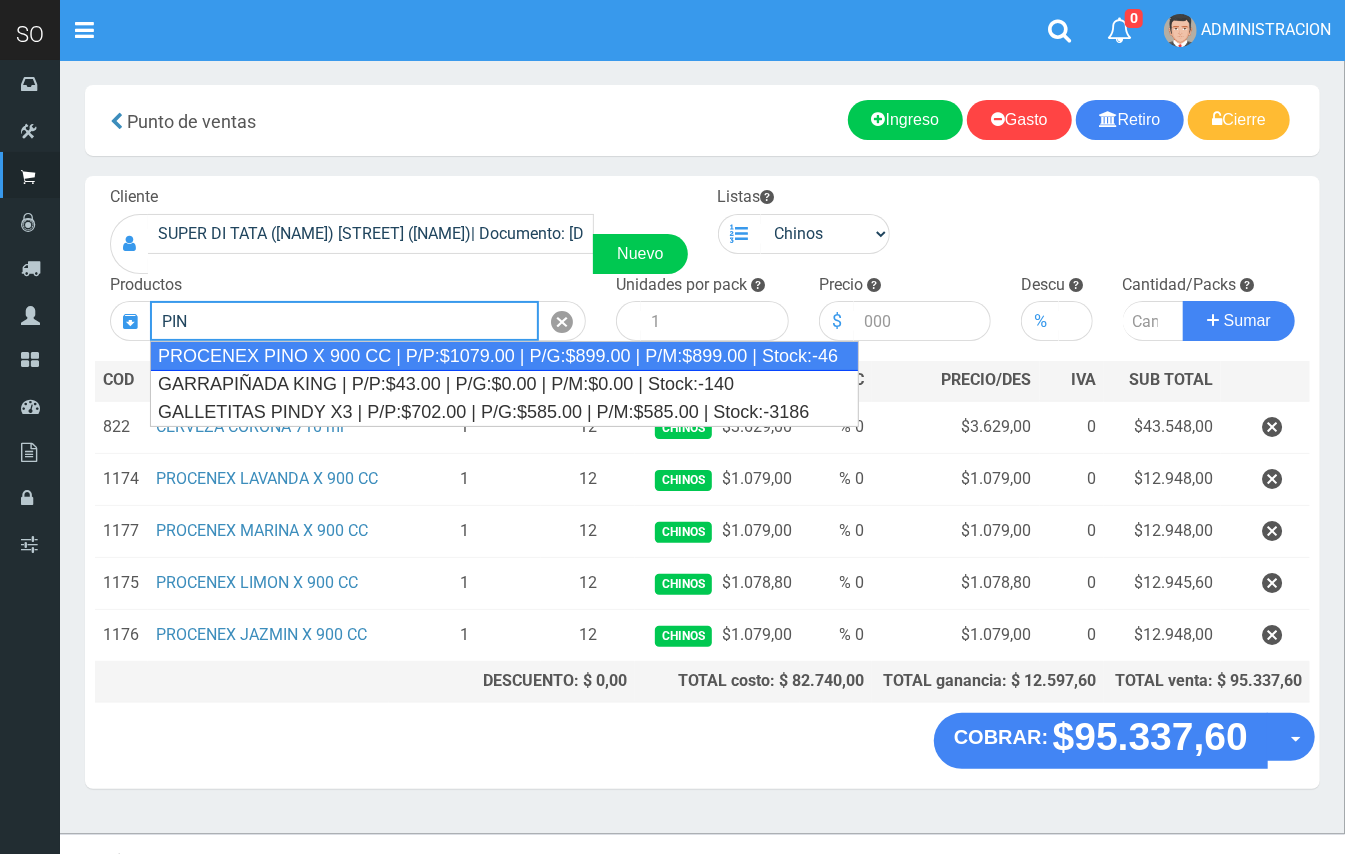 click on "PROCENEX PINO X 900 CC | P/P:$1079.00 | P/G:$899.00 | P/M:$899.00 | Stock:-46" at bounding box center (504, 356) 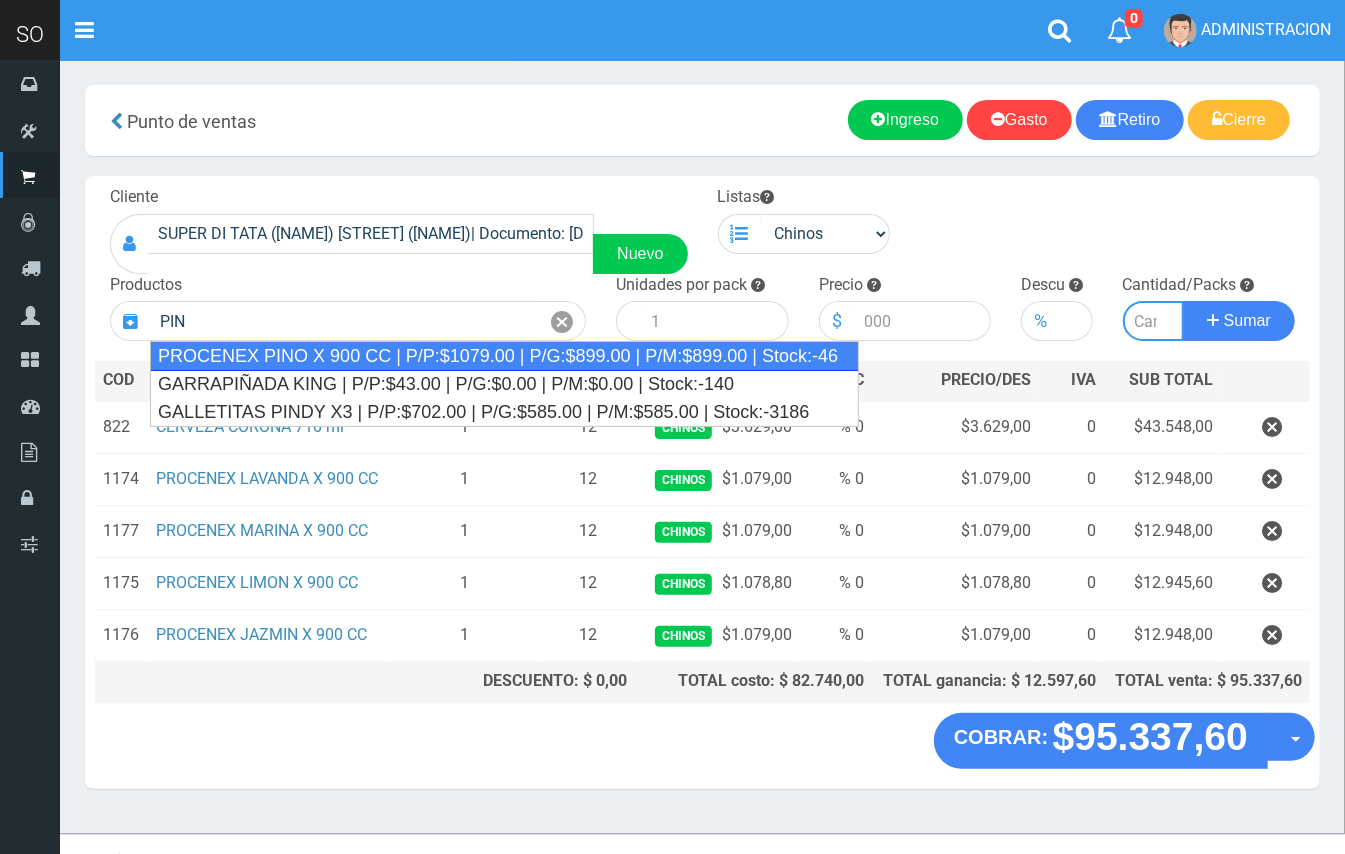 type on "PROCENEX PINO X 900 CC | P/P:$1079.00 | P/G:$899.00 | P/M:$899.00 | Stock:-46" 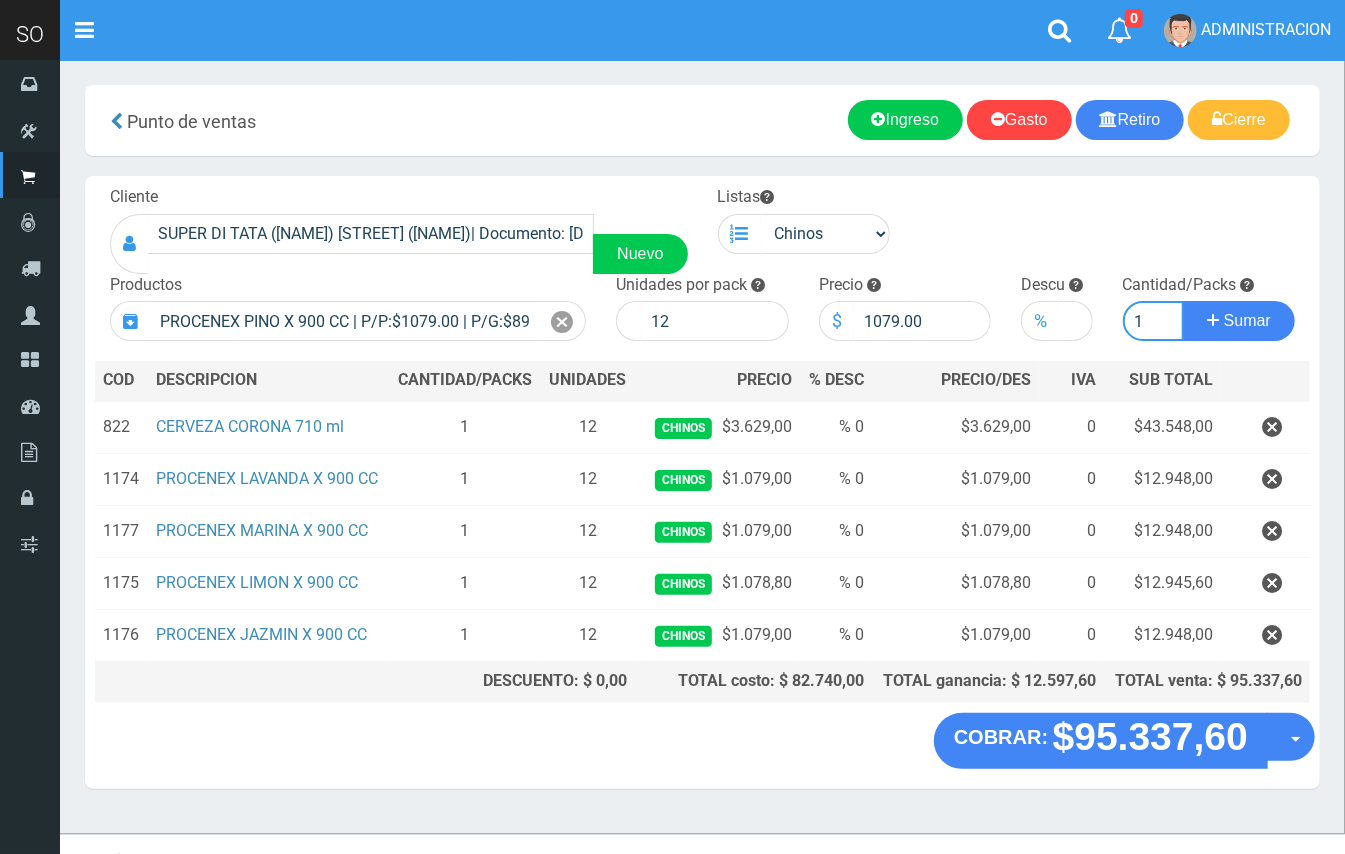 type on "1" 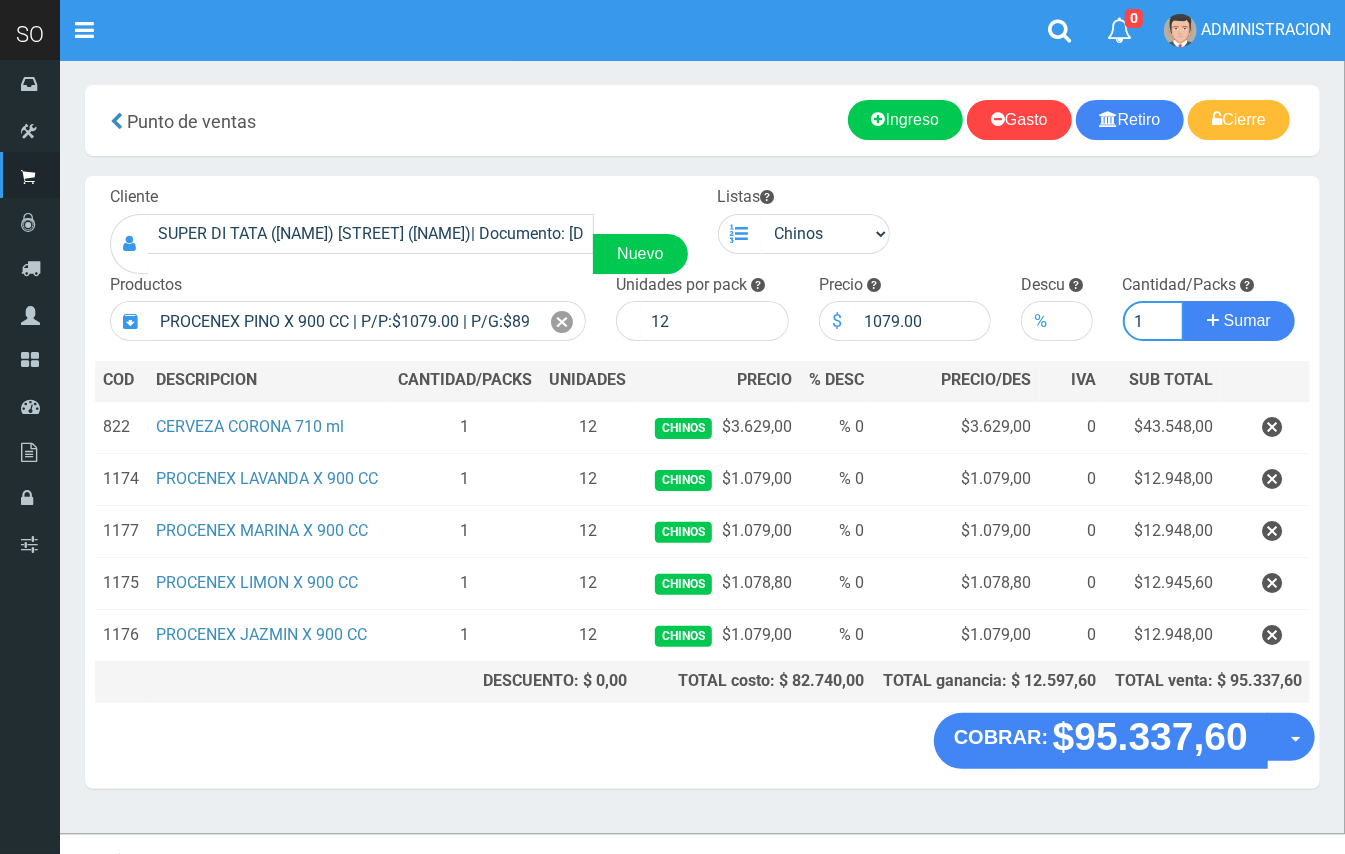 click on "Sumar" at bounding box center (1239, 321) 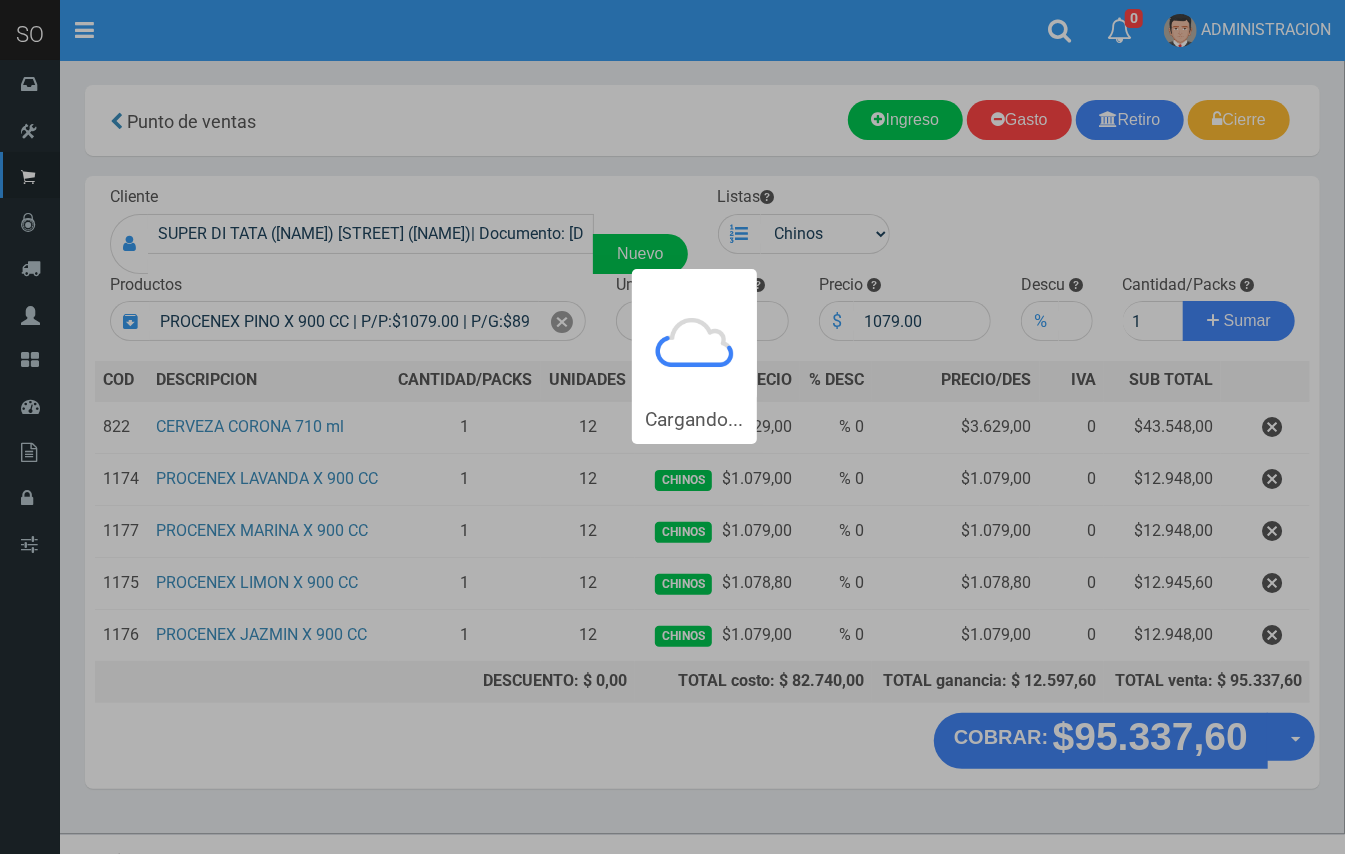 type 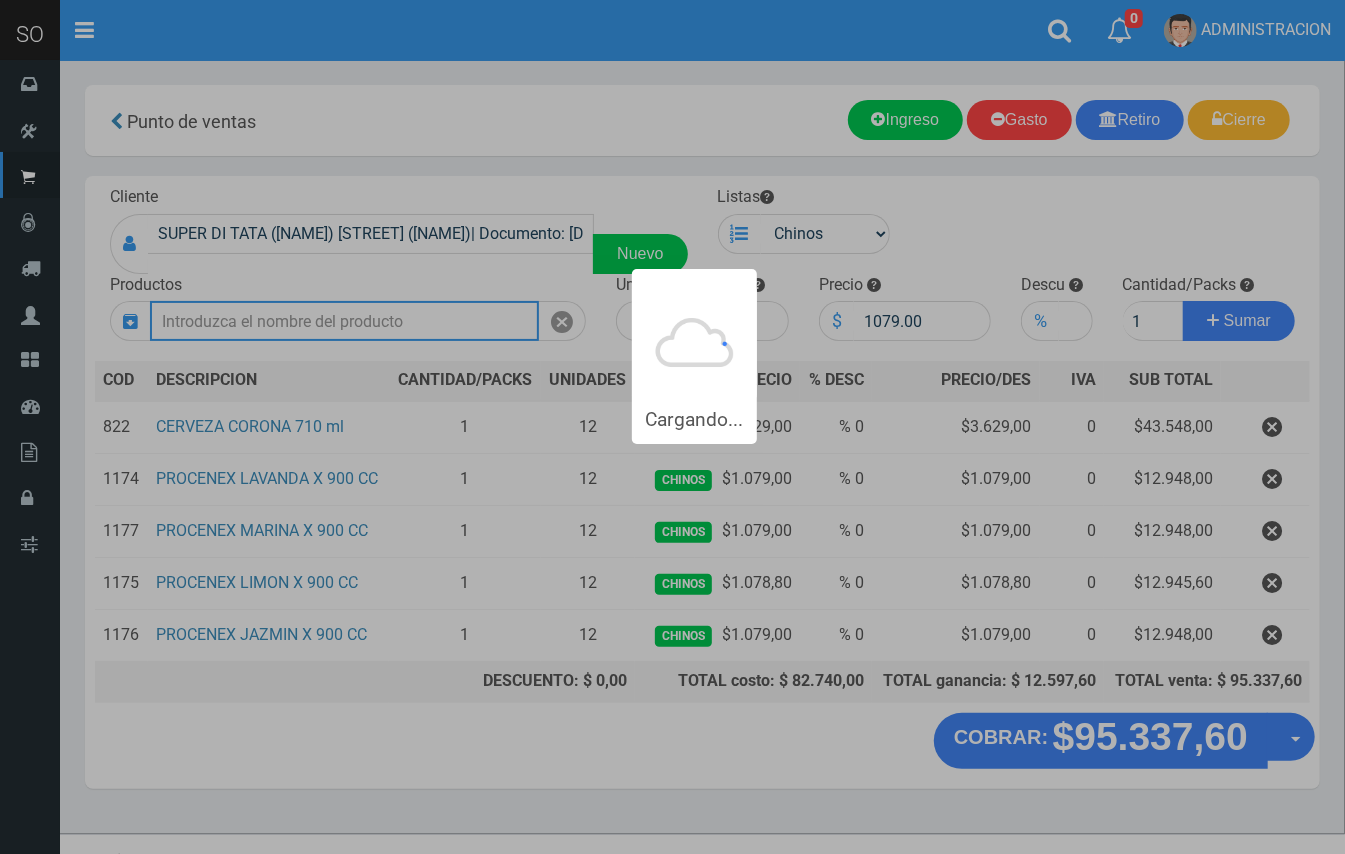 type 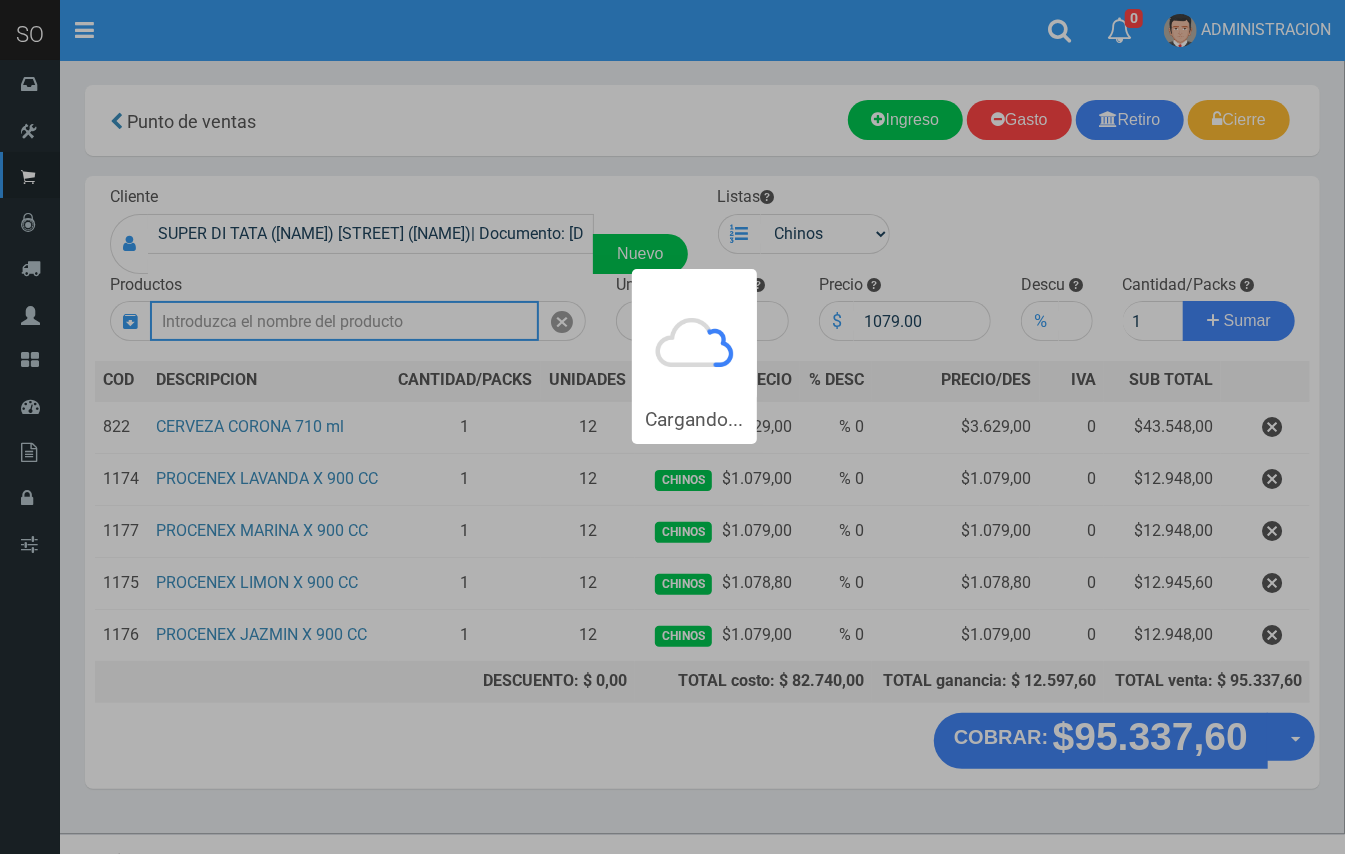 type 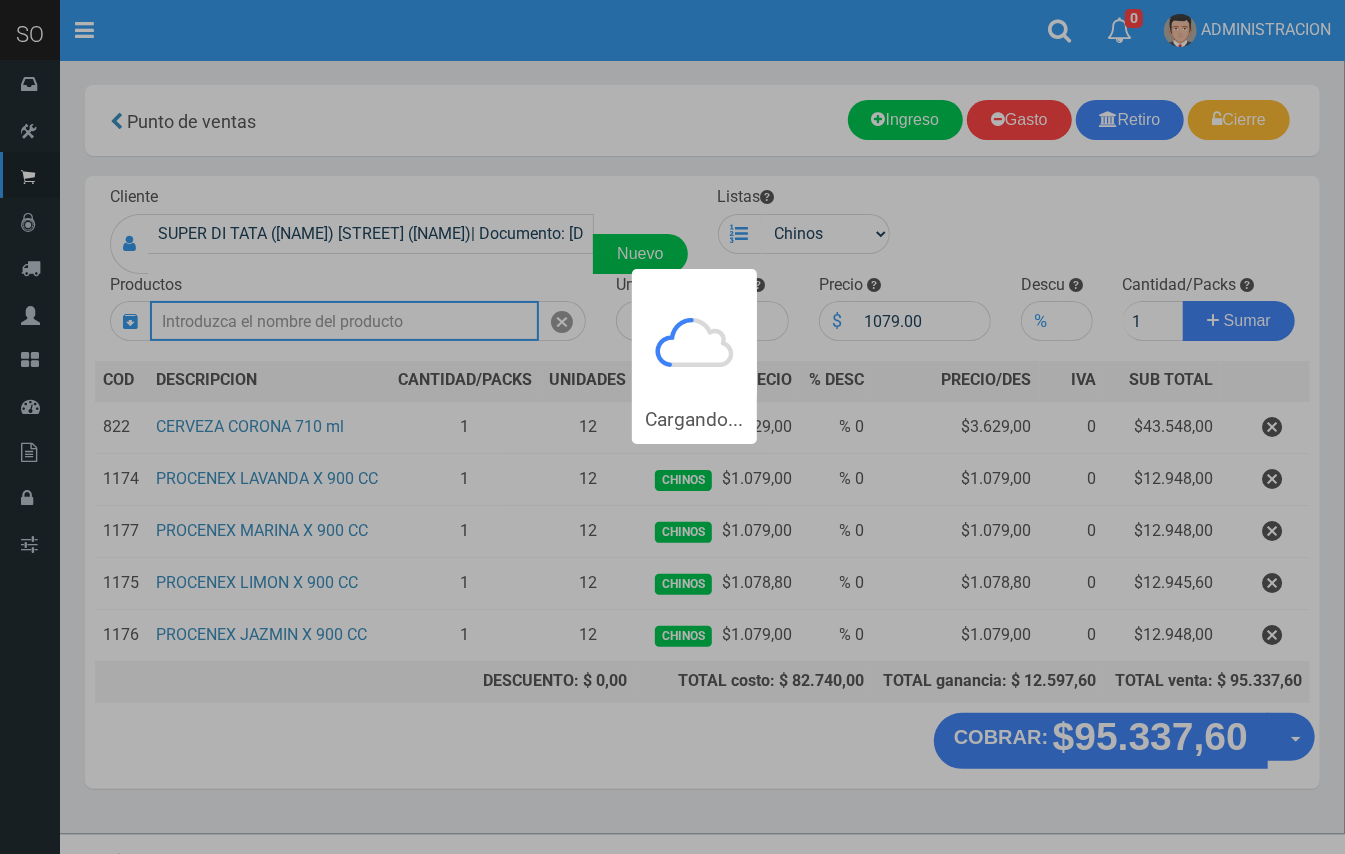 type 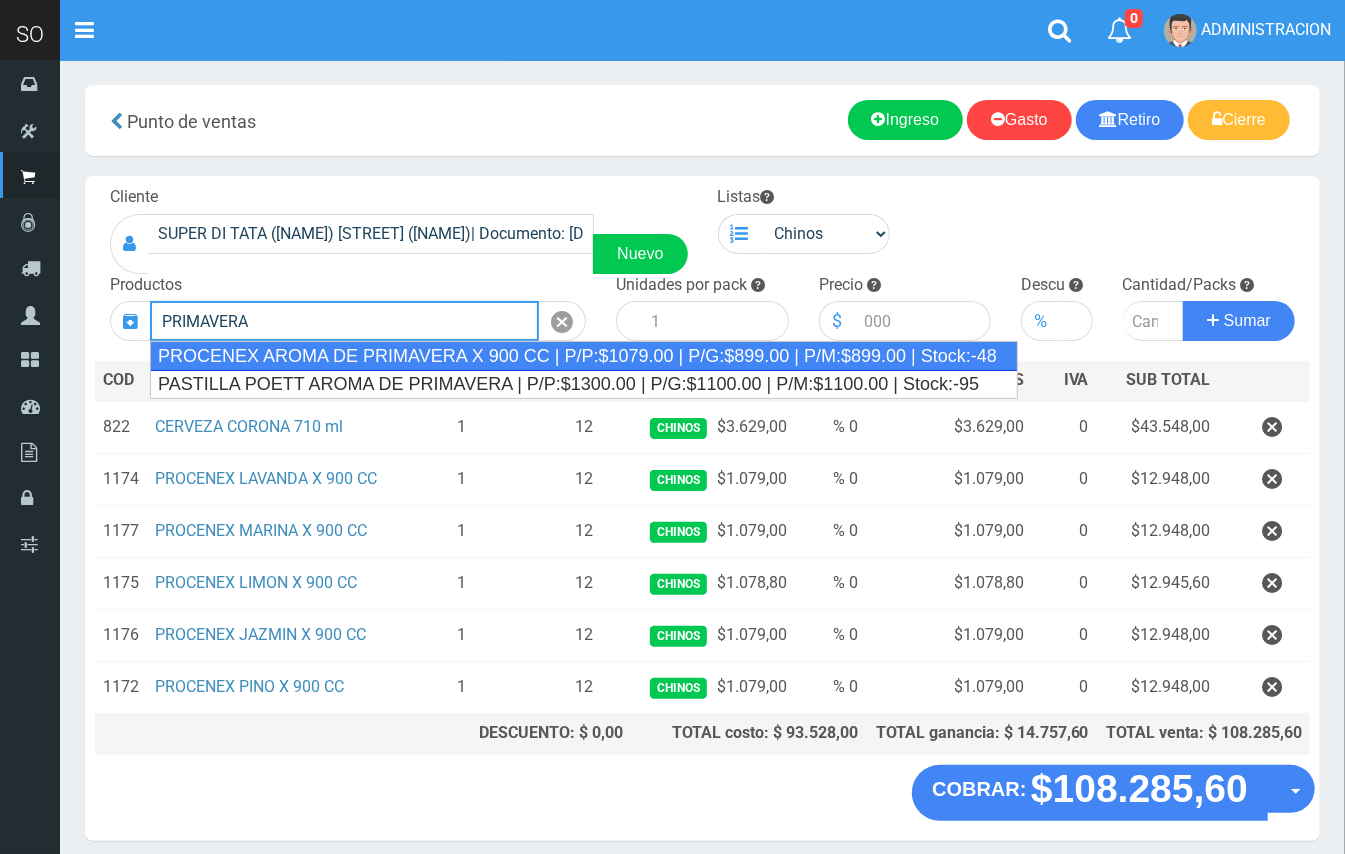click on "PROCENEX AROMA DE PRIMAVERA  X 900 CC | P/P:$1079.00 | P/G:$899.00 | P/M:$899.00 | Stock:-48" at bounding box center (584, 356) 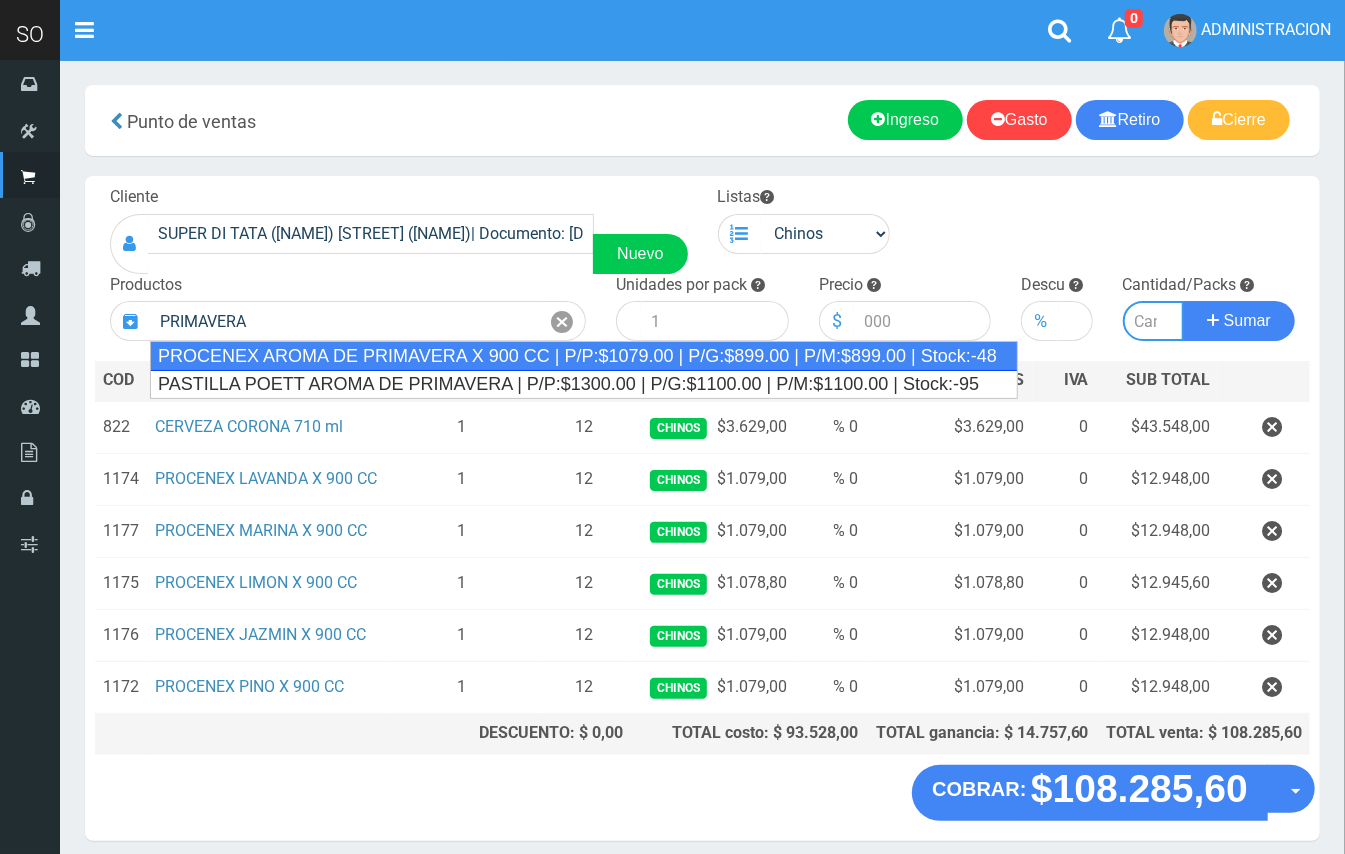 type on "PROCENEX AROMA DE PRIMAVERA  X 900 CC | P/P:$1079.00 | P/G:$899.00 | P/M:$899.00 | Stock:-48" 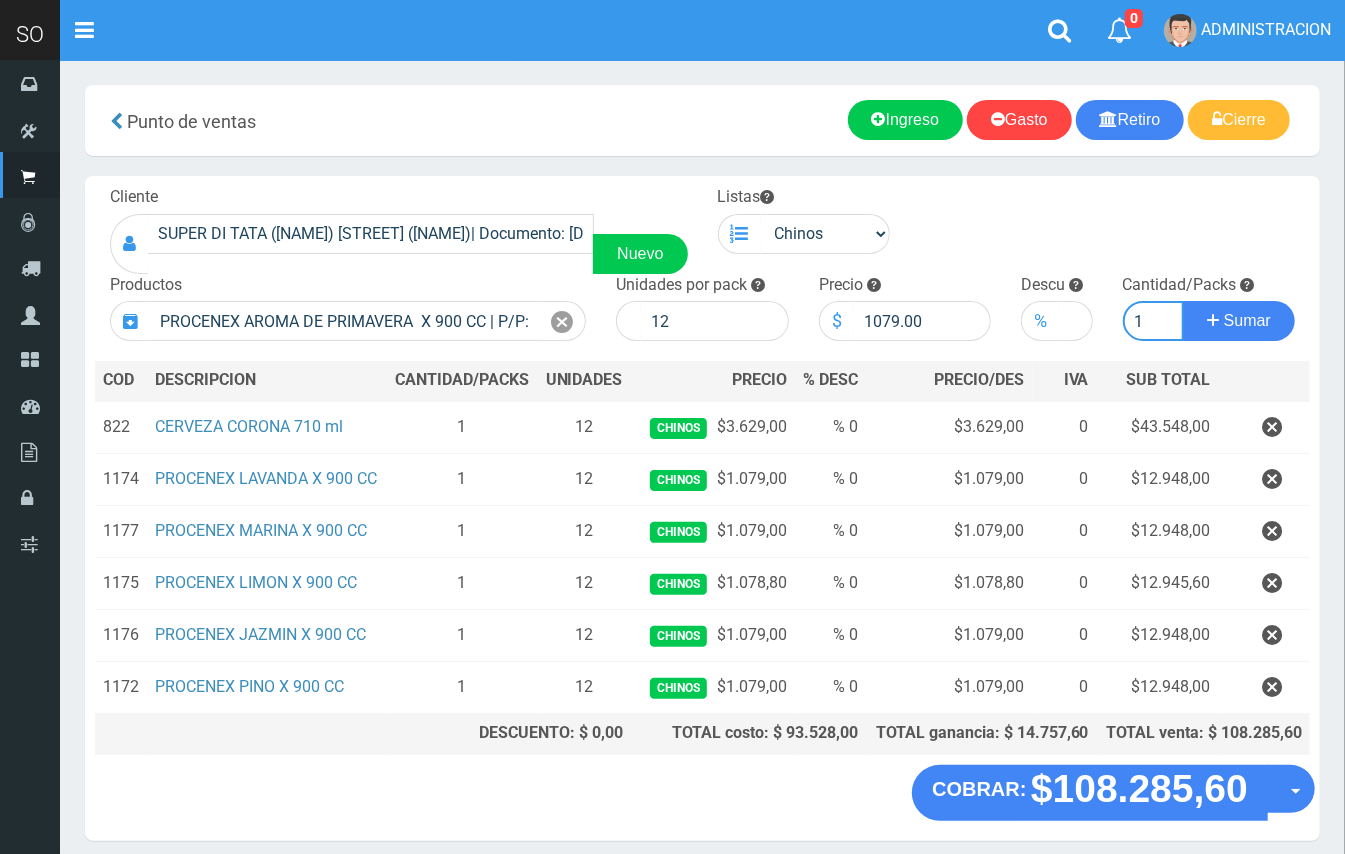 type on "1" 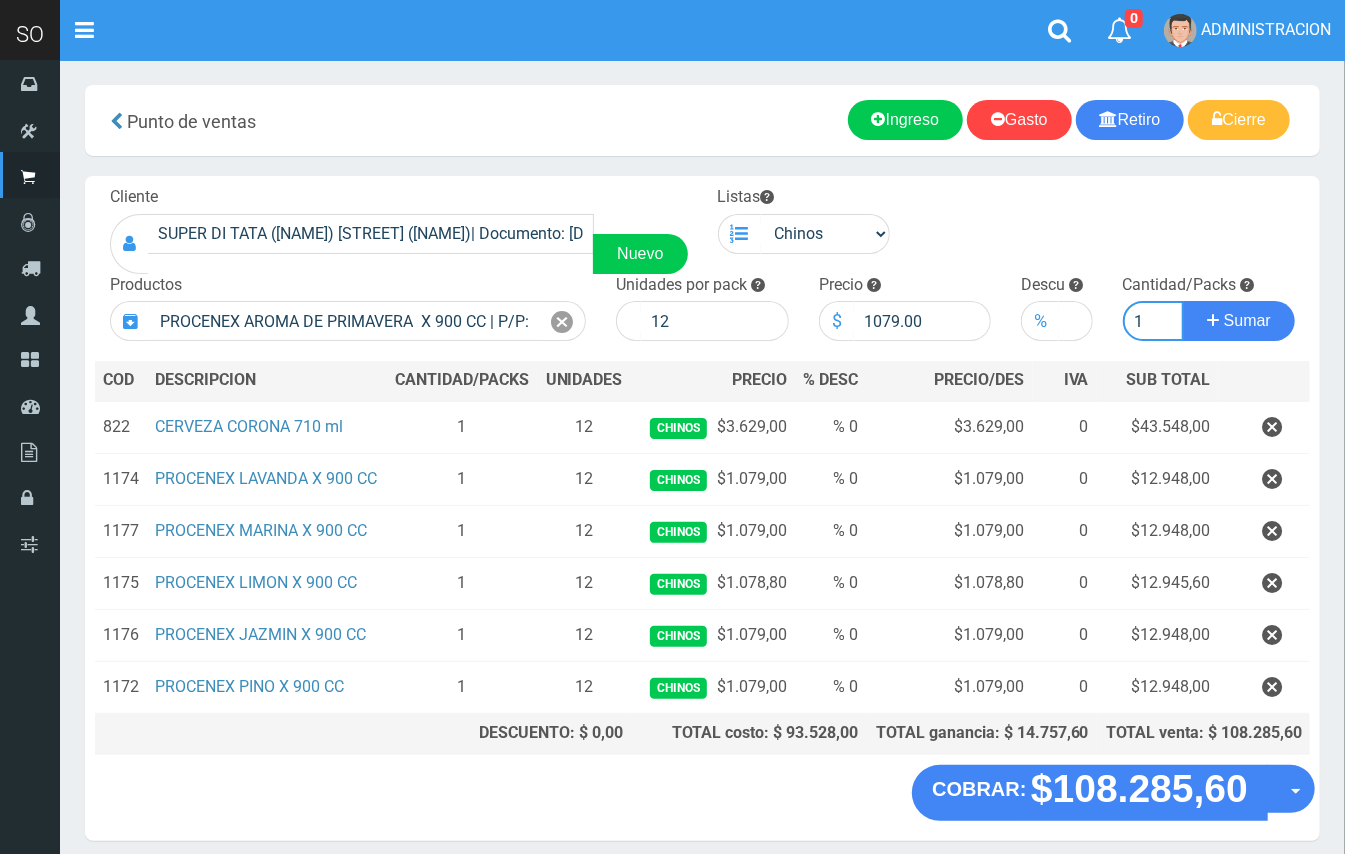 click on "Sumar" at bounding box center (1239, 321) 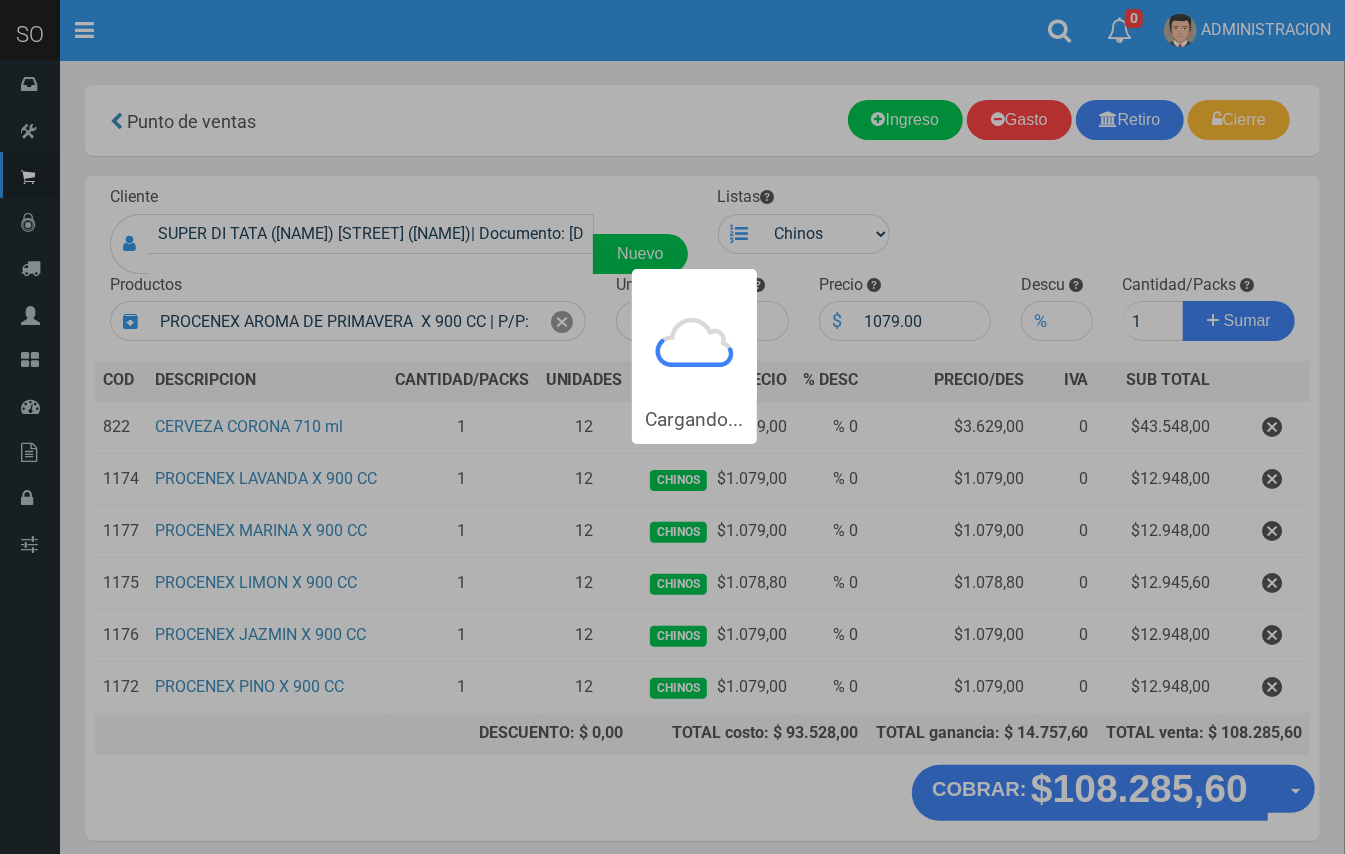 type 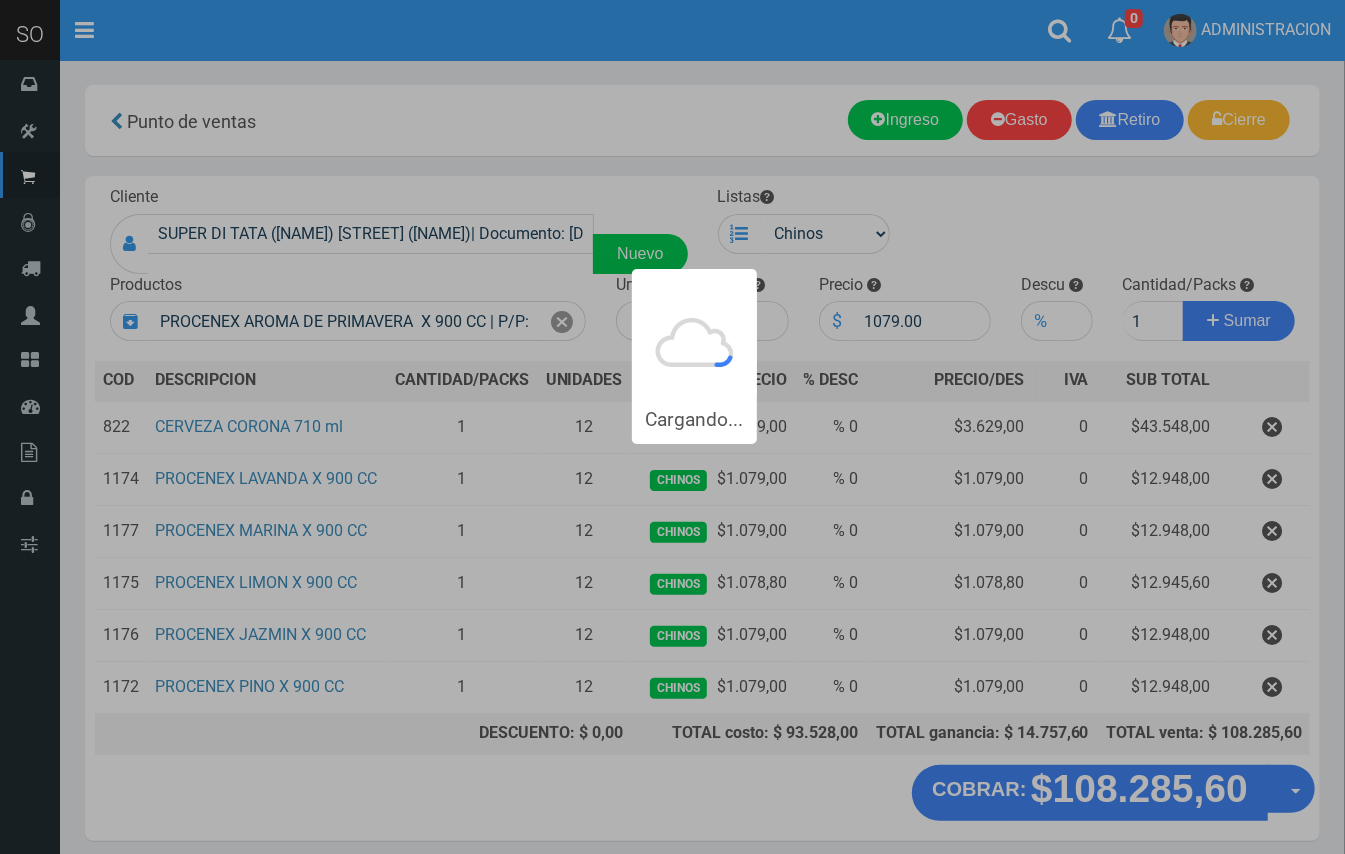 type 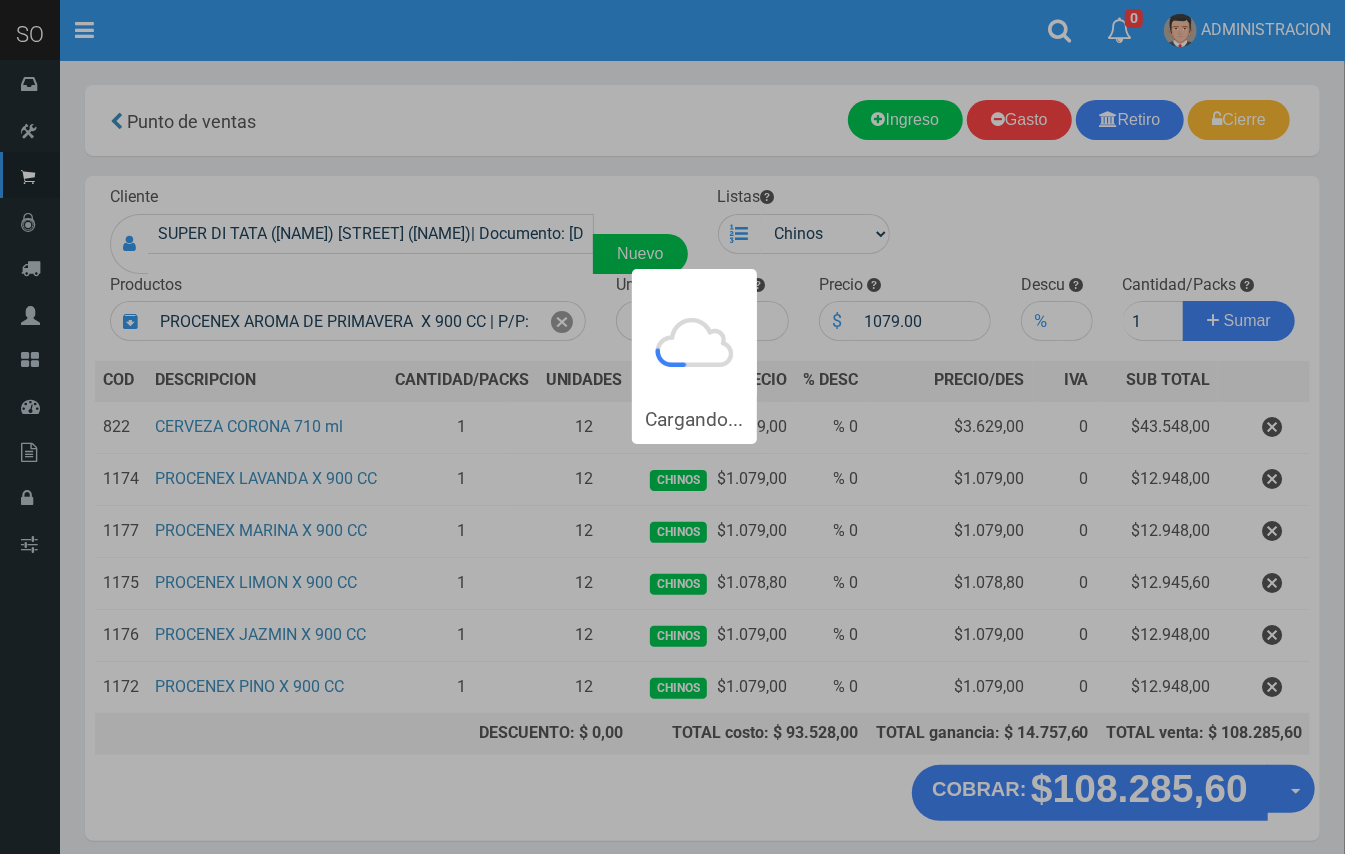 type 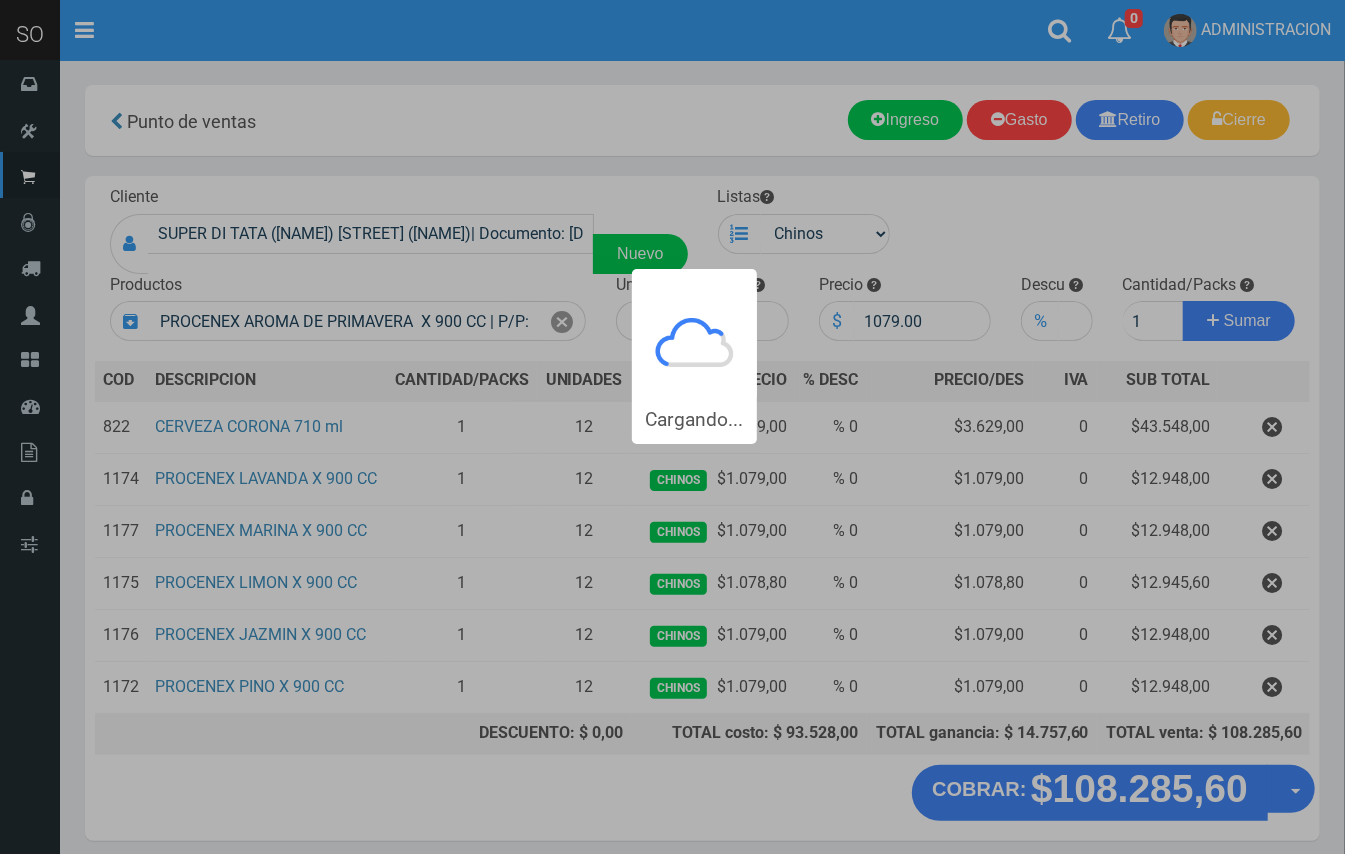 type 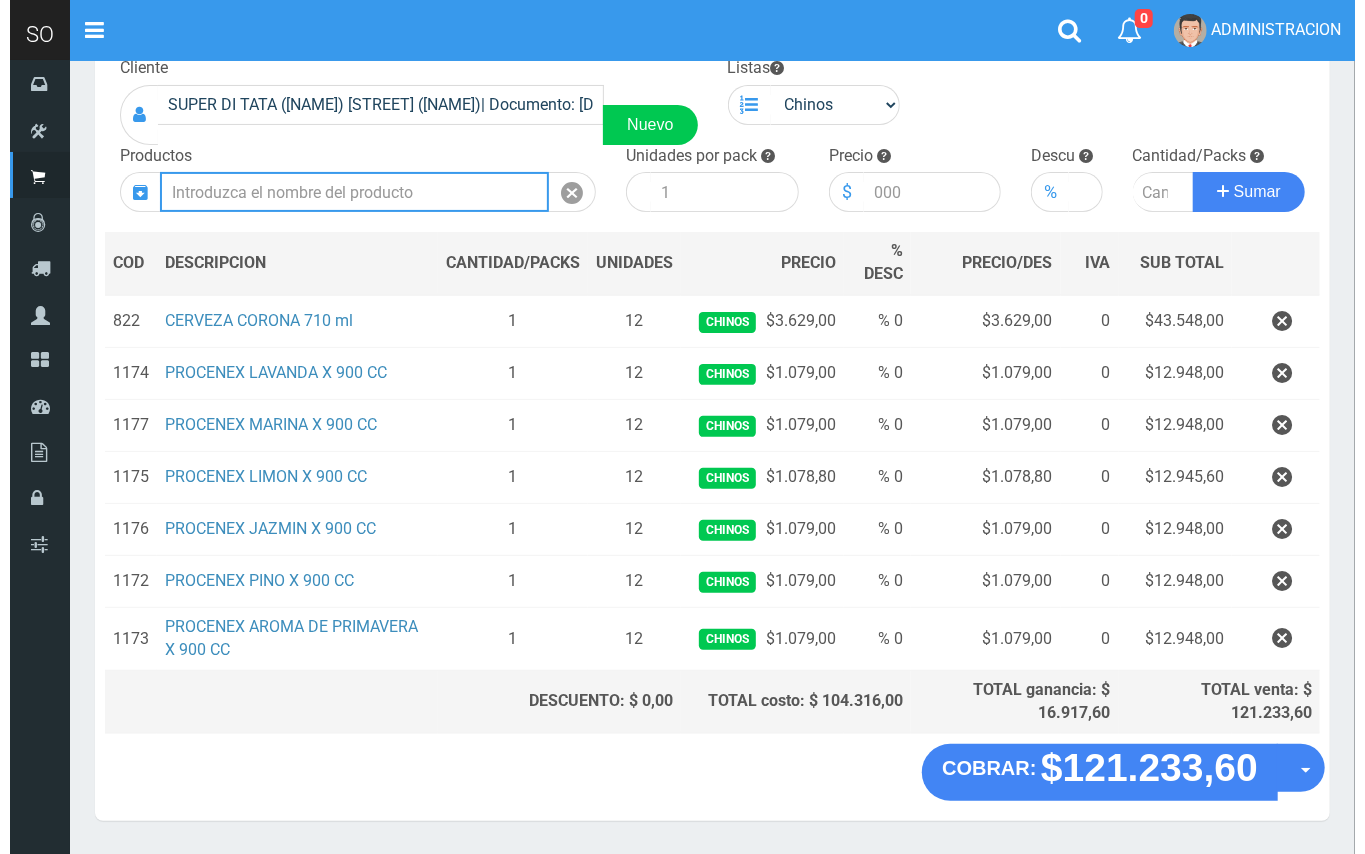scroll, scrollTop: 186, scrollLeft: 0, axis: vertical 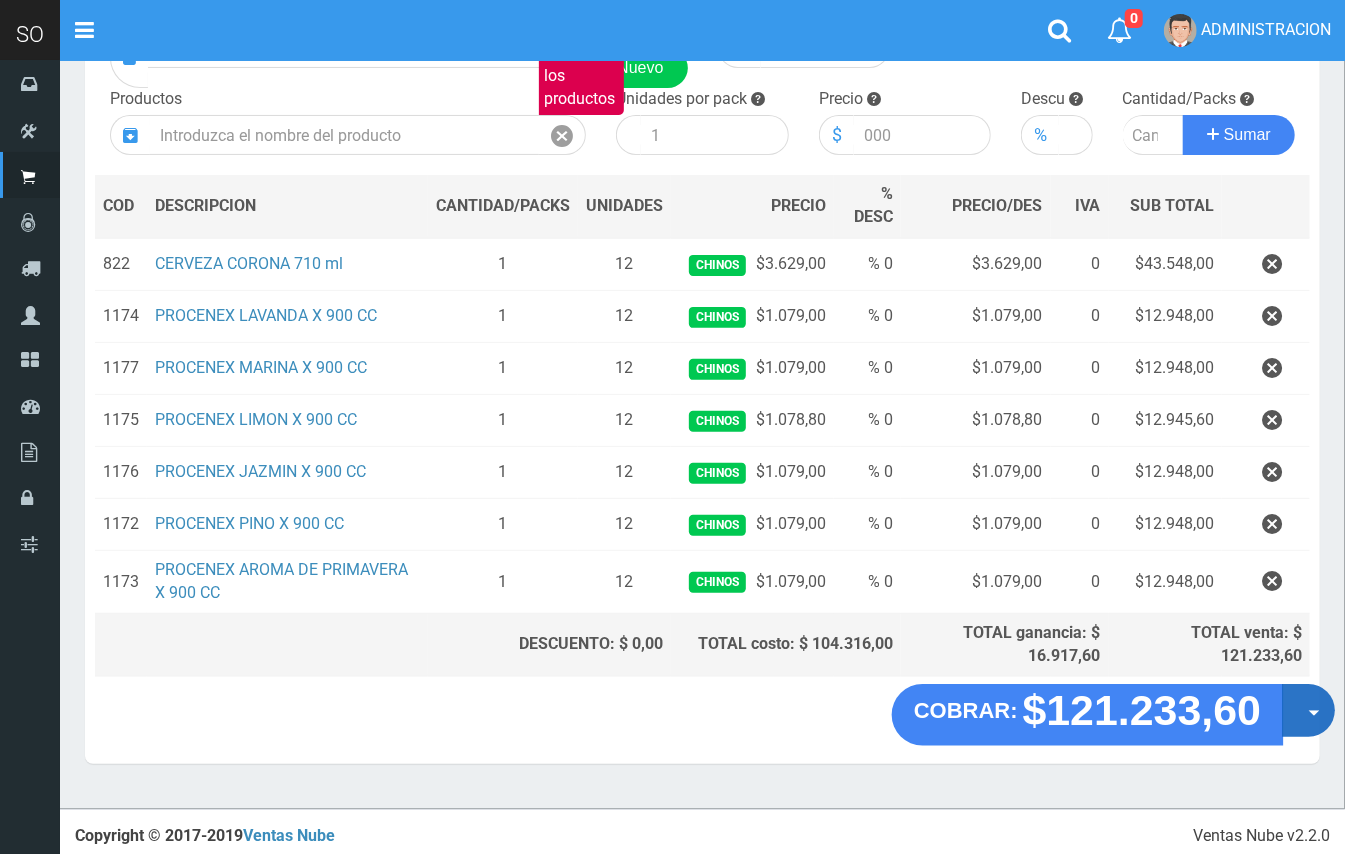 click on "Opciones" at bounding box center [1308, 711] 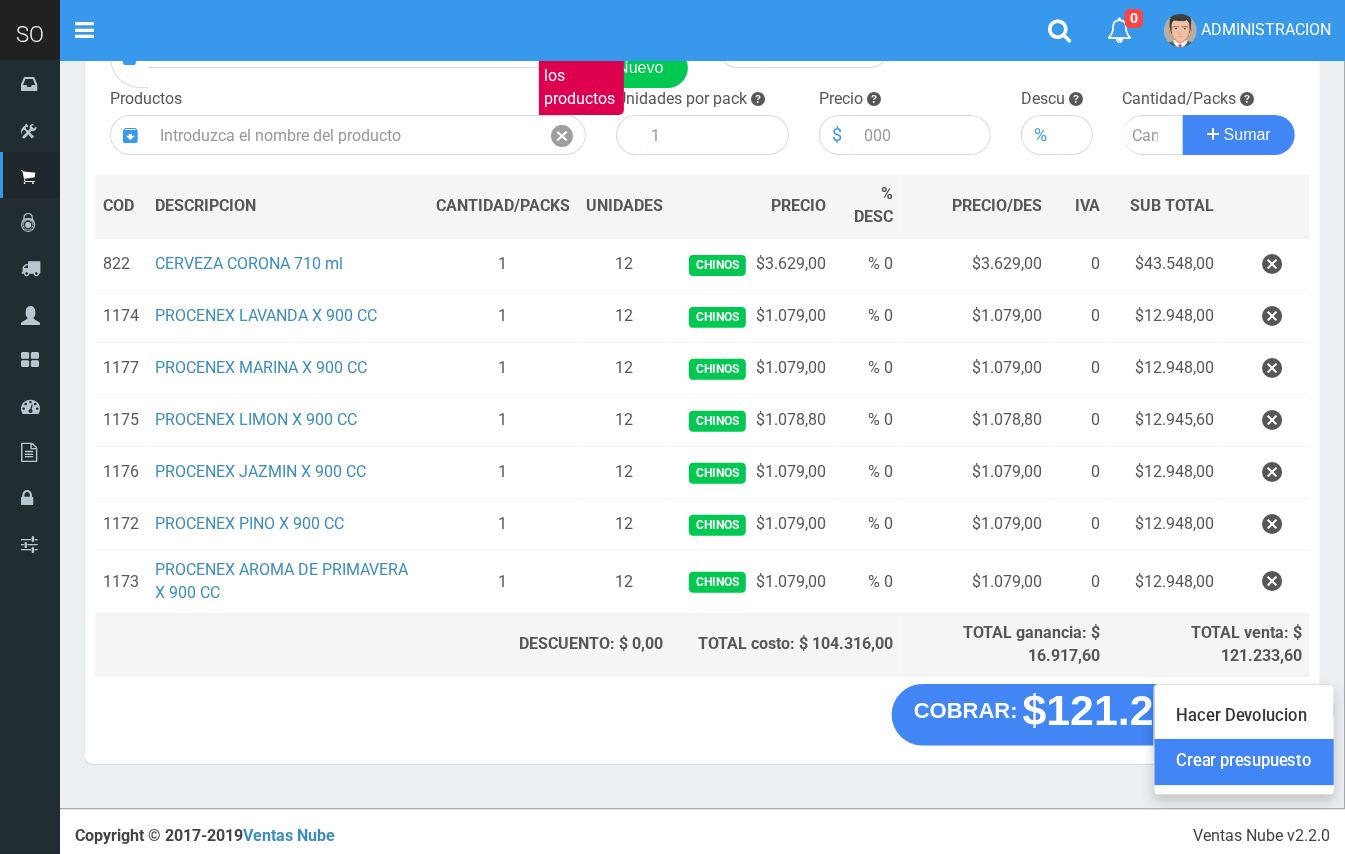 click on "Crear presupuesto" at bounding box center [1244, 763] 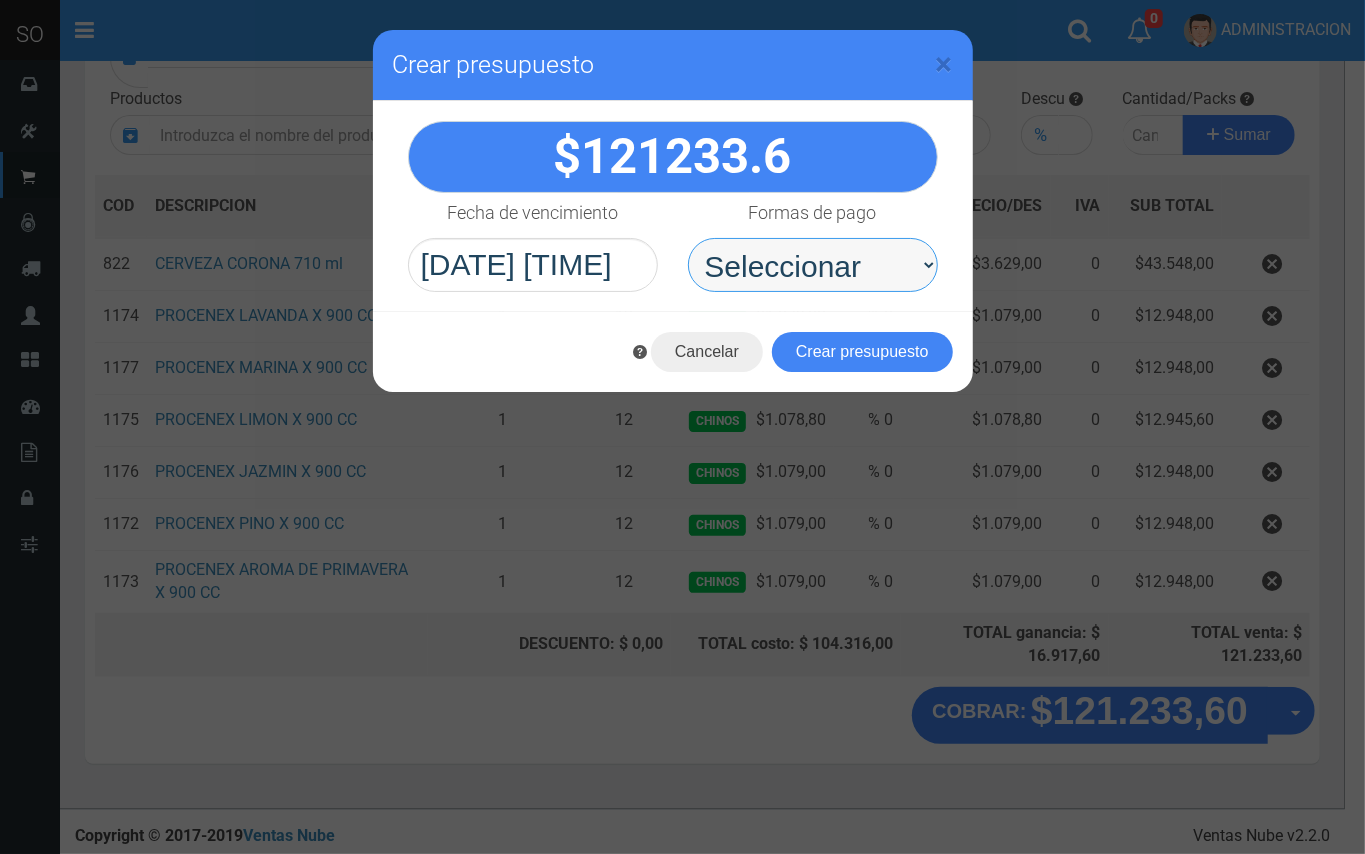 drag, startPoint x: 733, startPoint y: 265, endPoint x: 733, endPoint y: 290, distance: 25 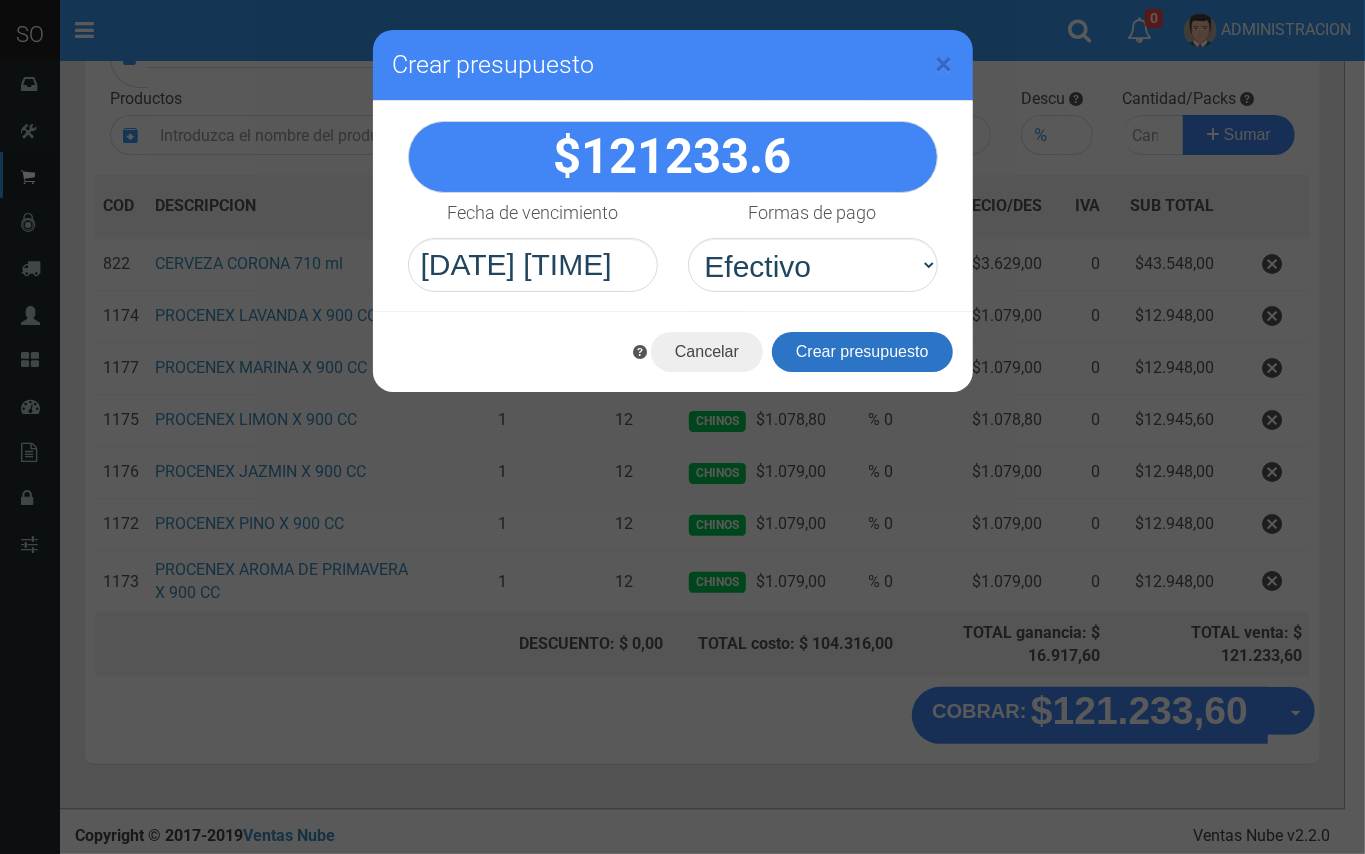 click on "Crear presupuesto" at bounding box center [862, 352] 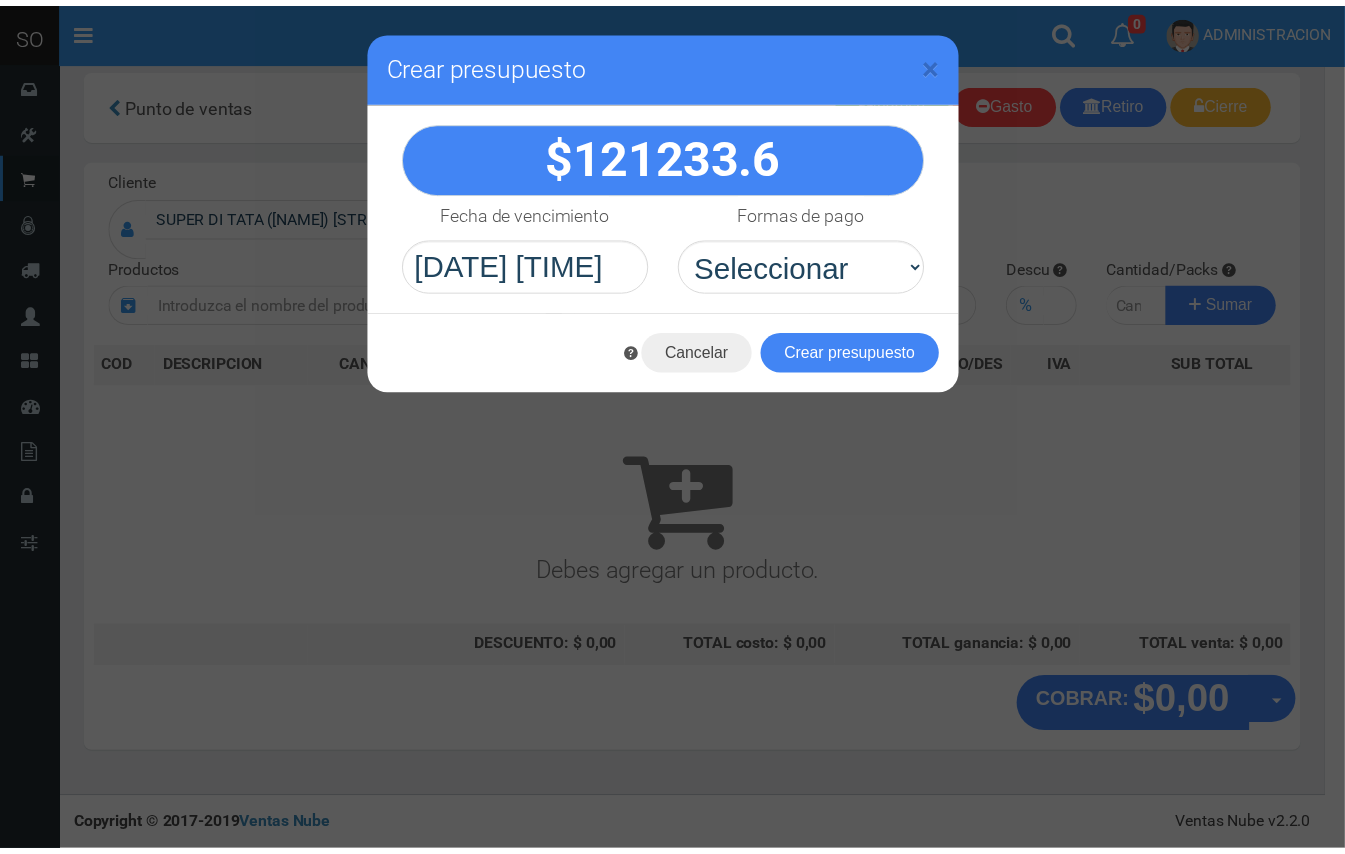 scroll, scrollTop: 6, scrollLeft: 0, axis: vertical 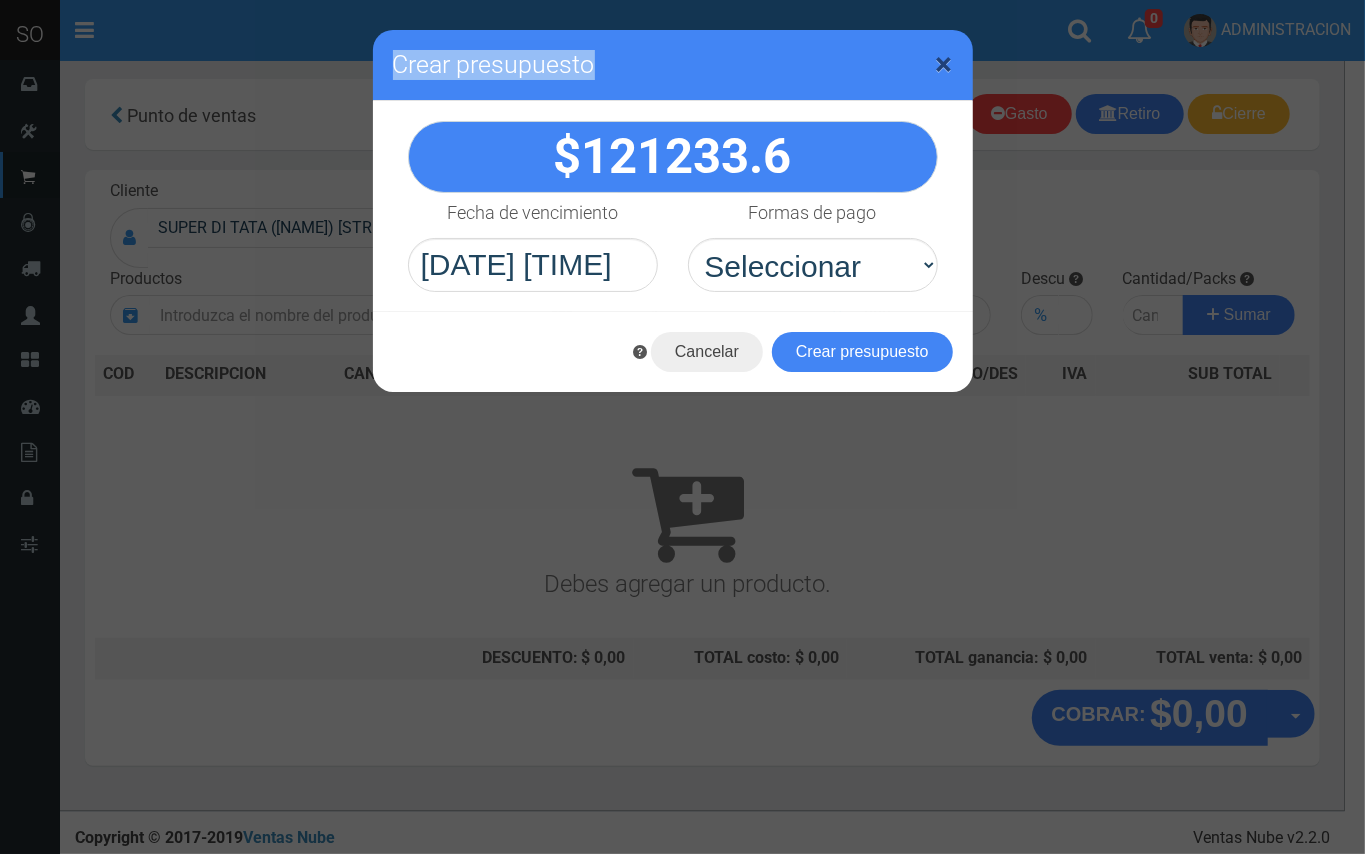 click on "×
Crear presupuesto" at bounding box center (673, 65) 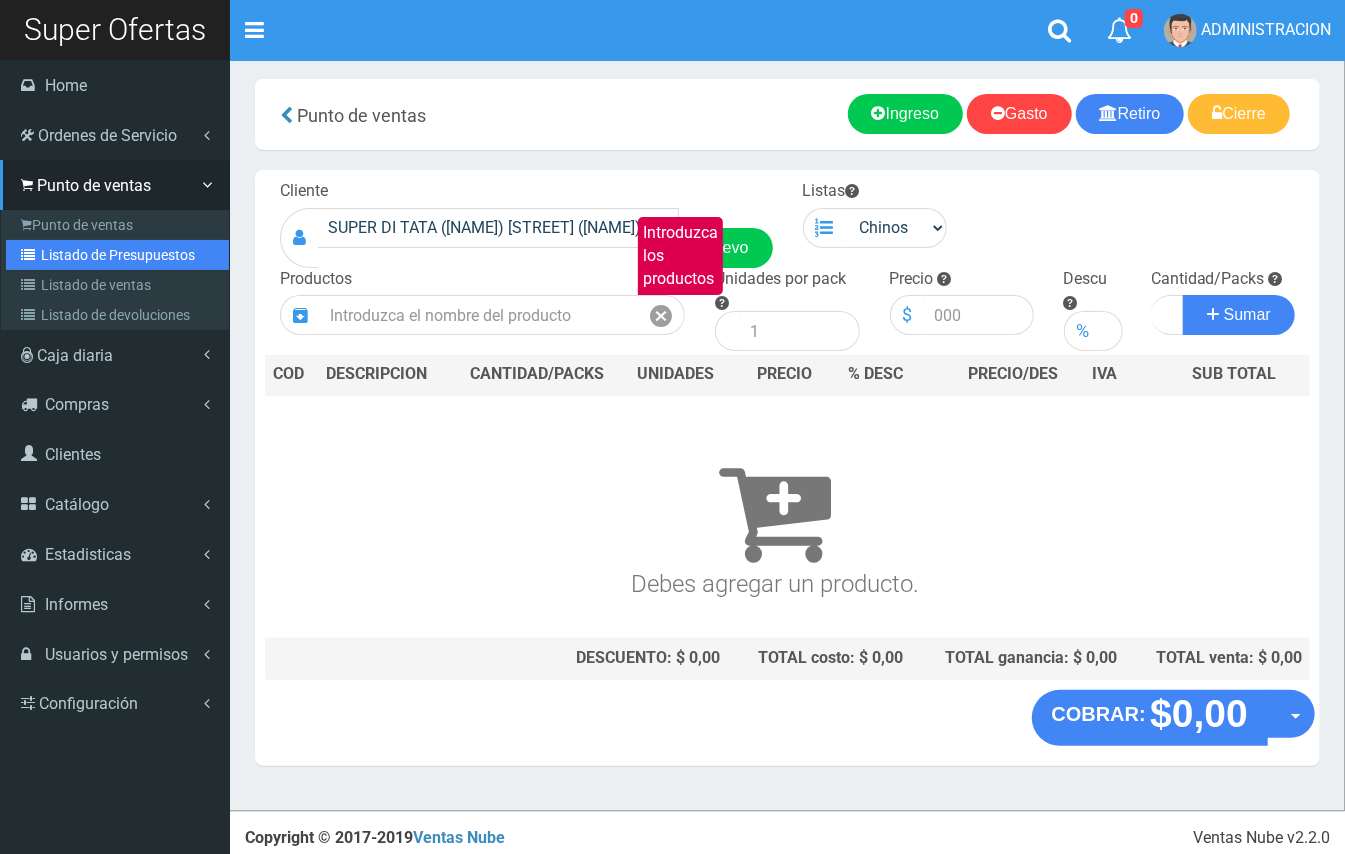 click on "Listado de Presupuestos" at bounding box center (117, 255) 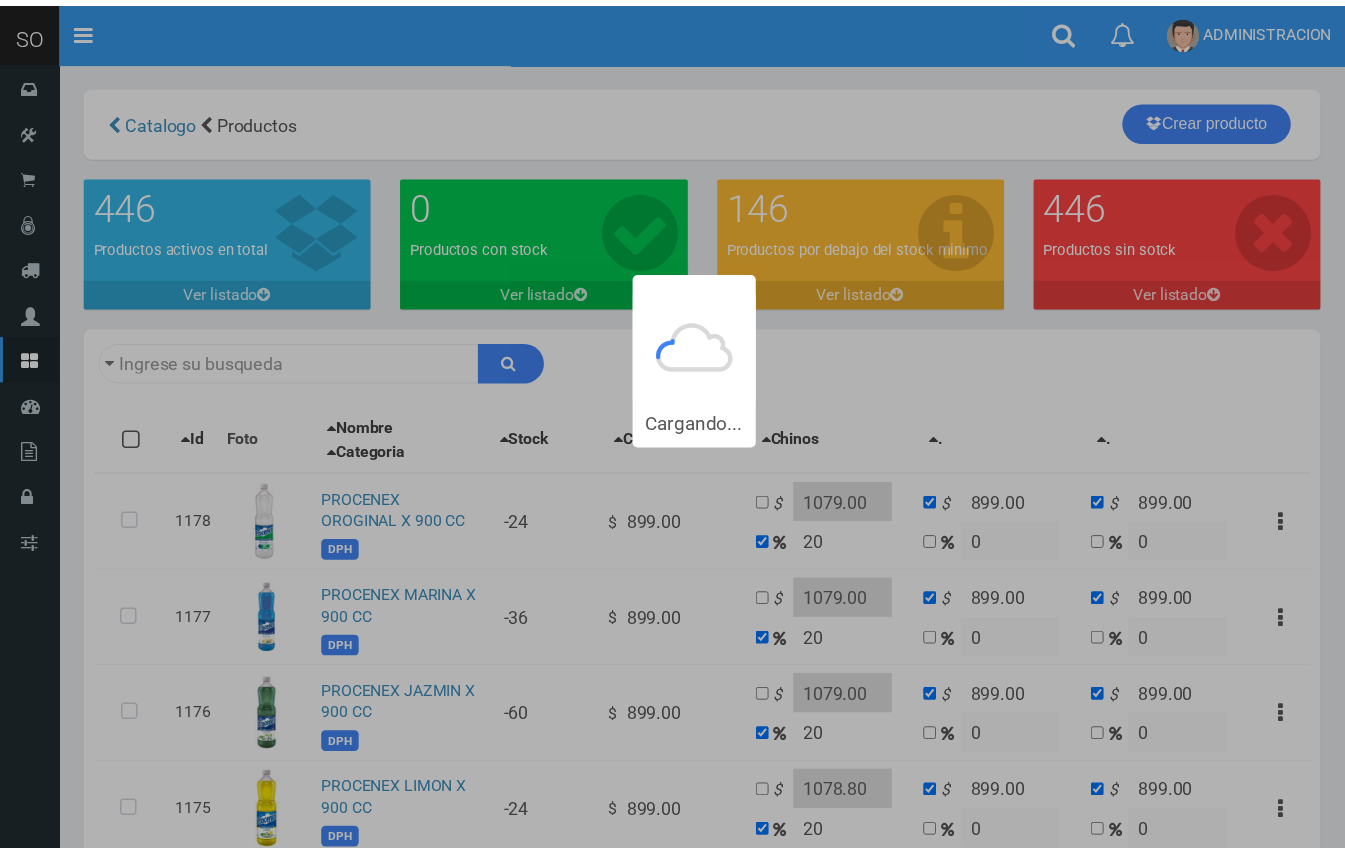 scroll, scrollTop: 0, scrollLeft: 0, axis: both 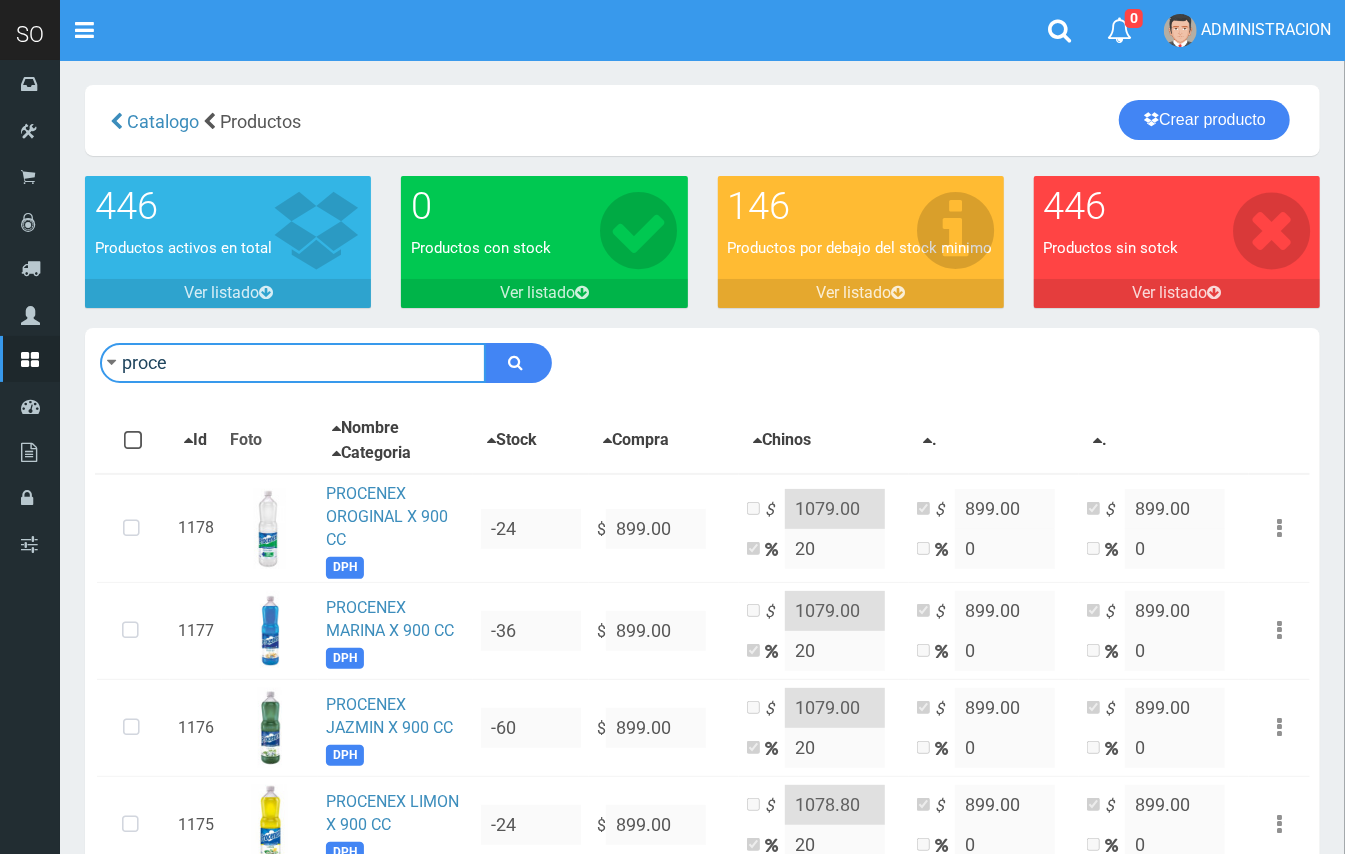 drag, startPoint x: 73, startPoint y: 357, endPoint x: 84, endPoint y: 361, distance: 11.7046995 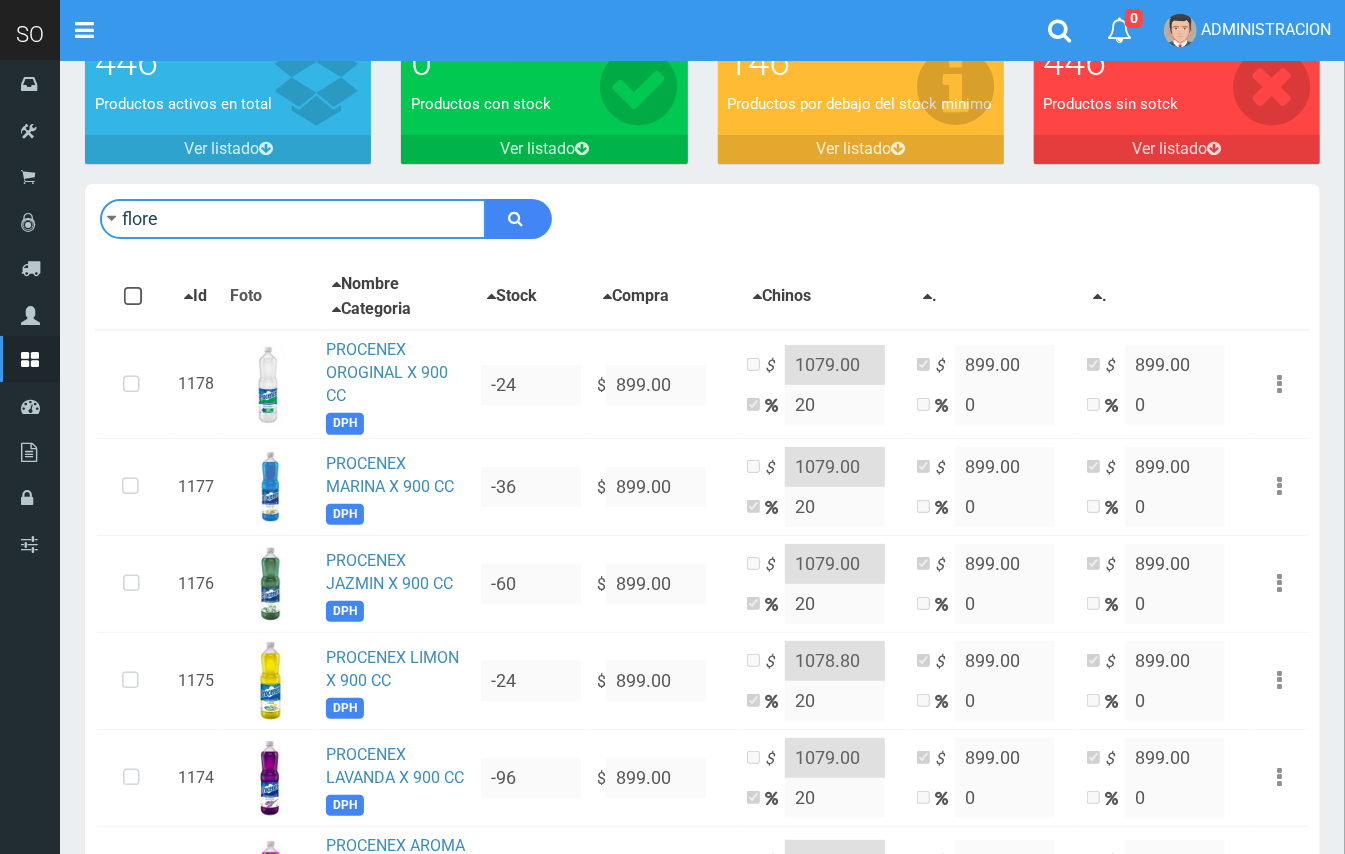 scroll, scrollTop: 148, scrollLeft: 0, axis: vertical 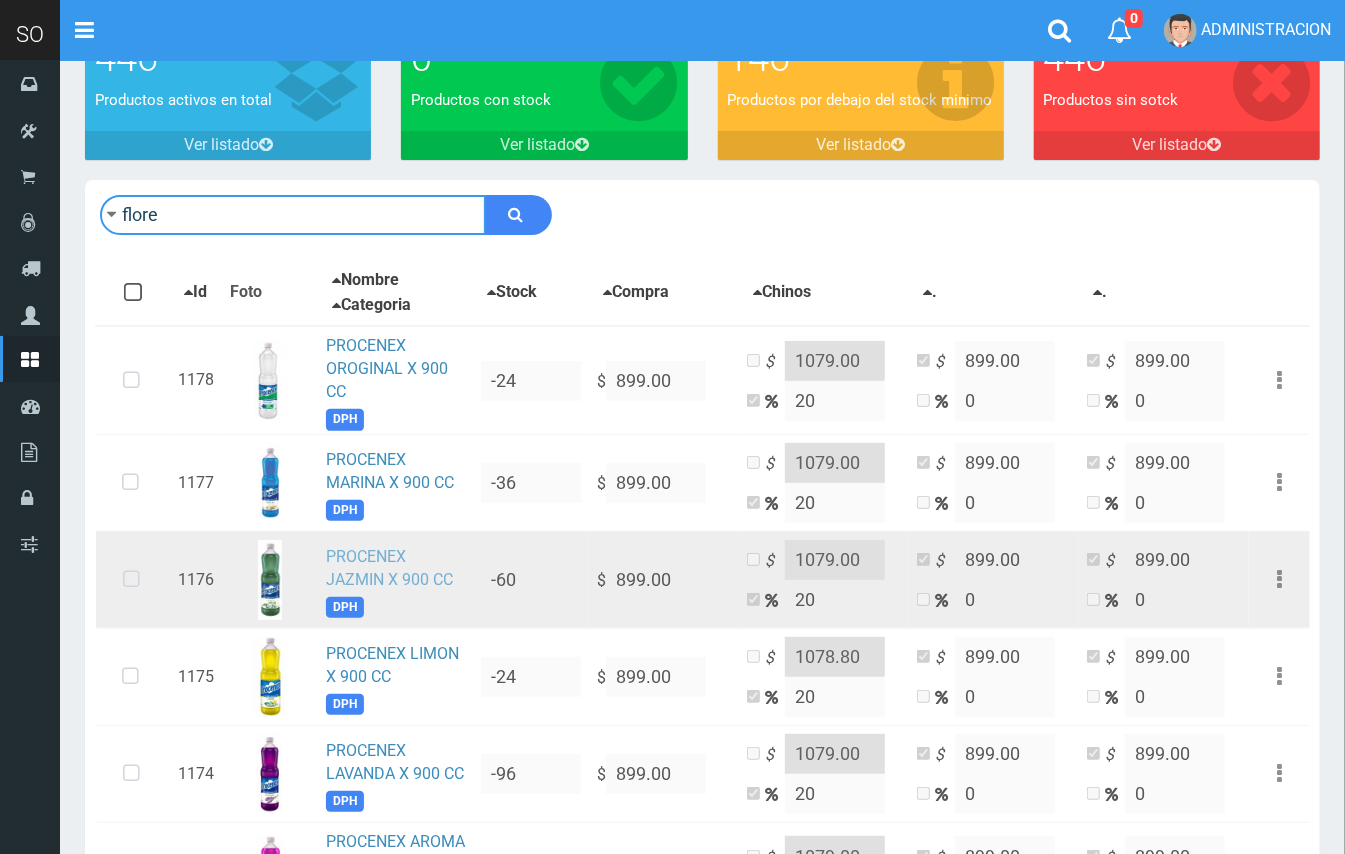 type on "flore" 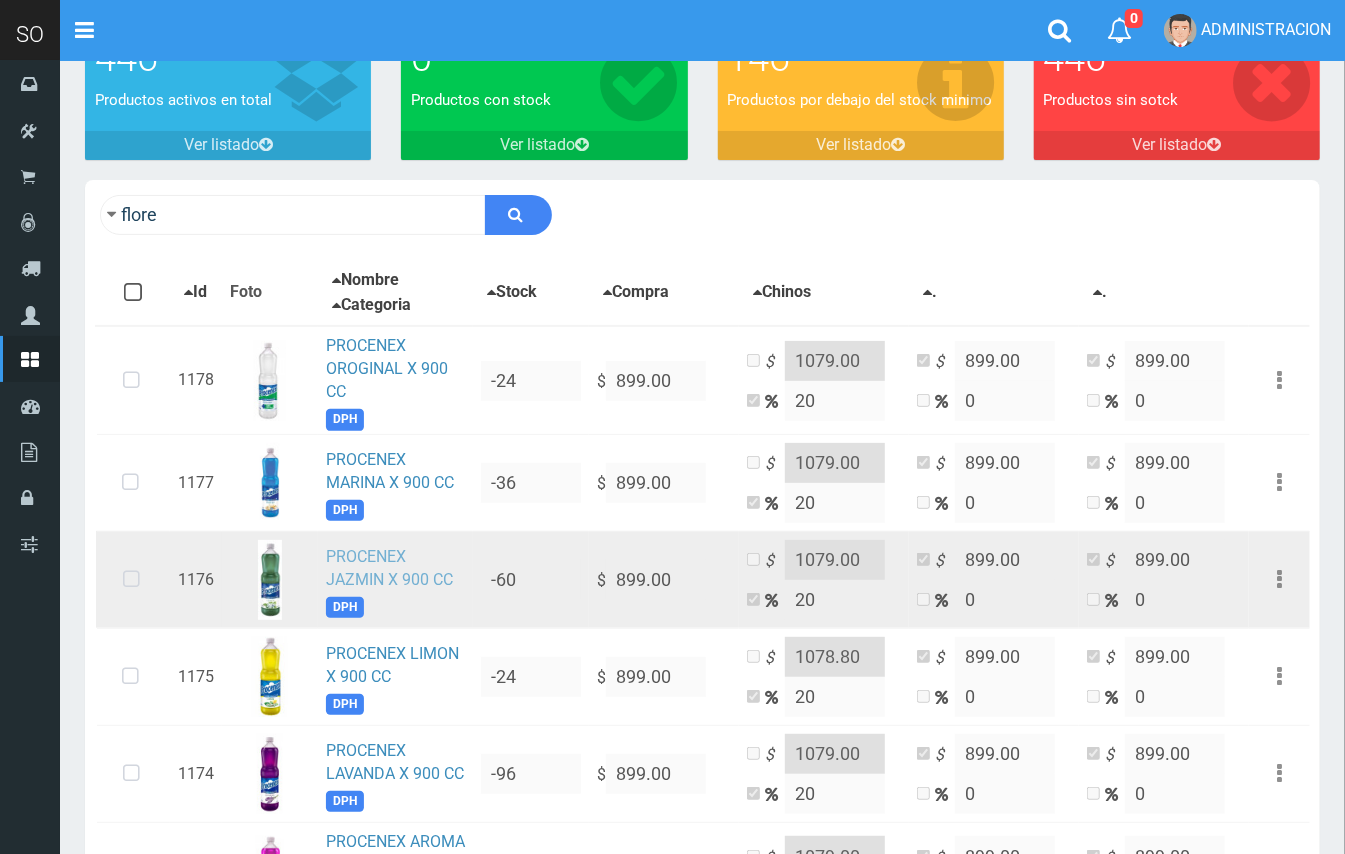 click on "PROCENEX  JAZMIN  X 900 CC" at bounding box center (389, 568) 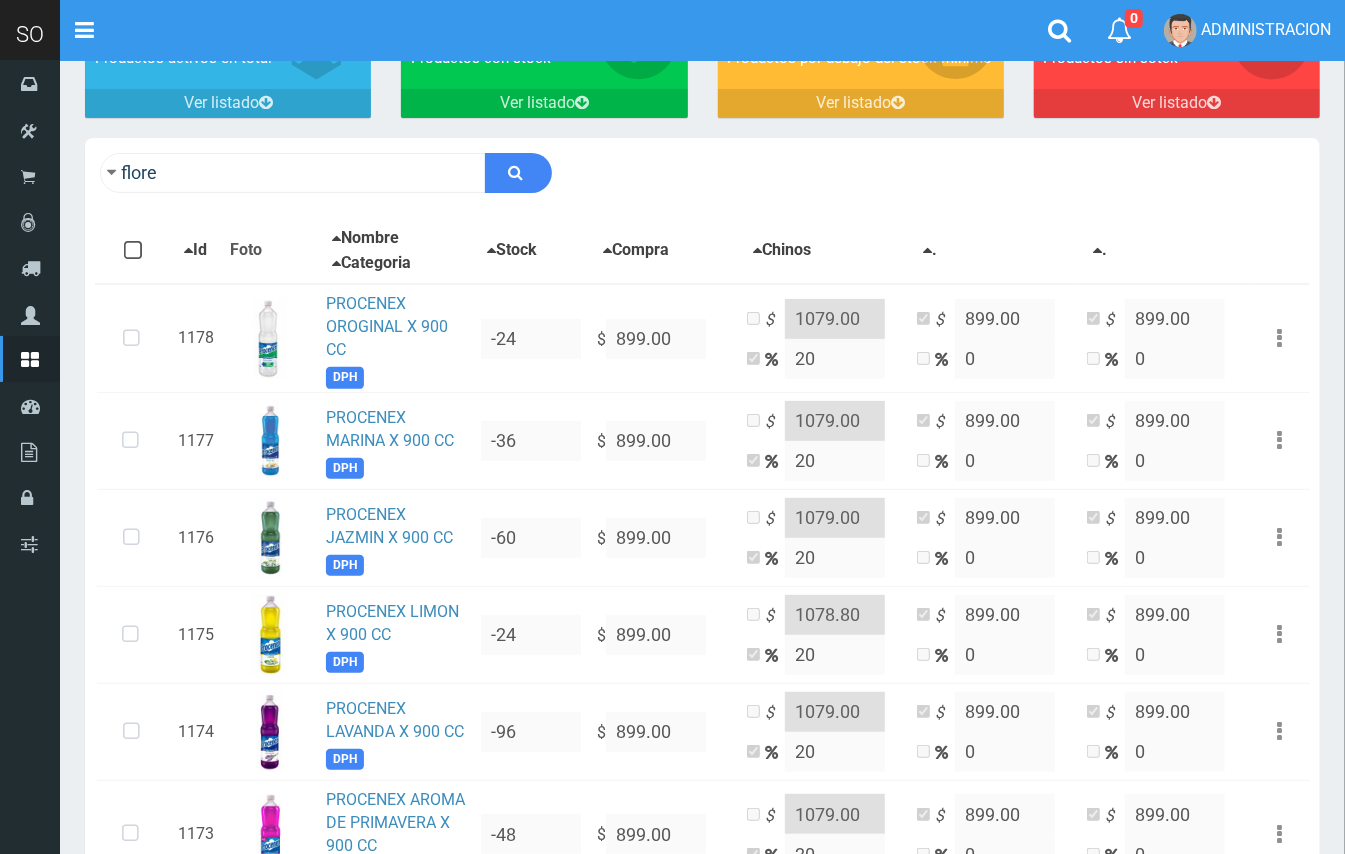 scroll, scrollTop: 85, scrollLeft: 0, axis: vertical 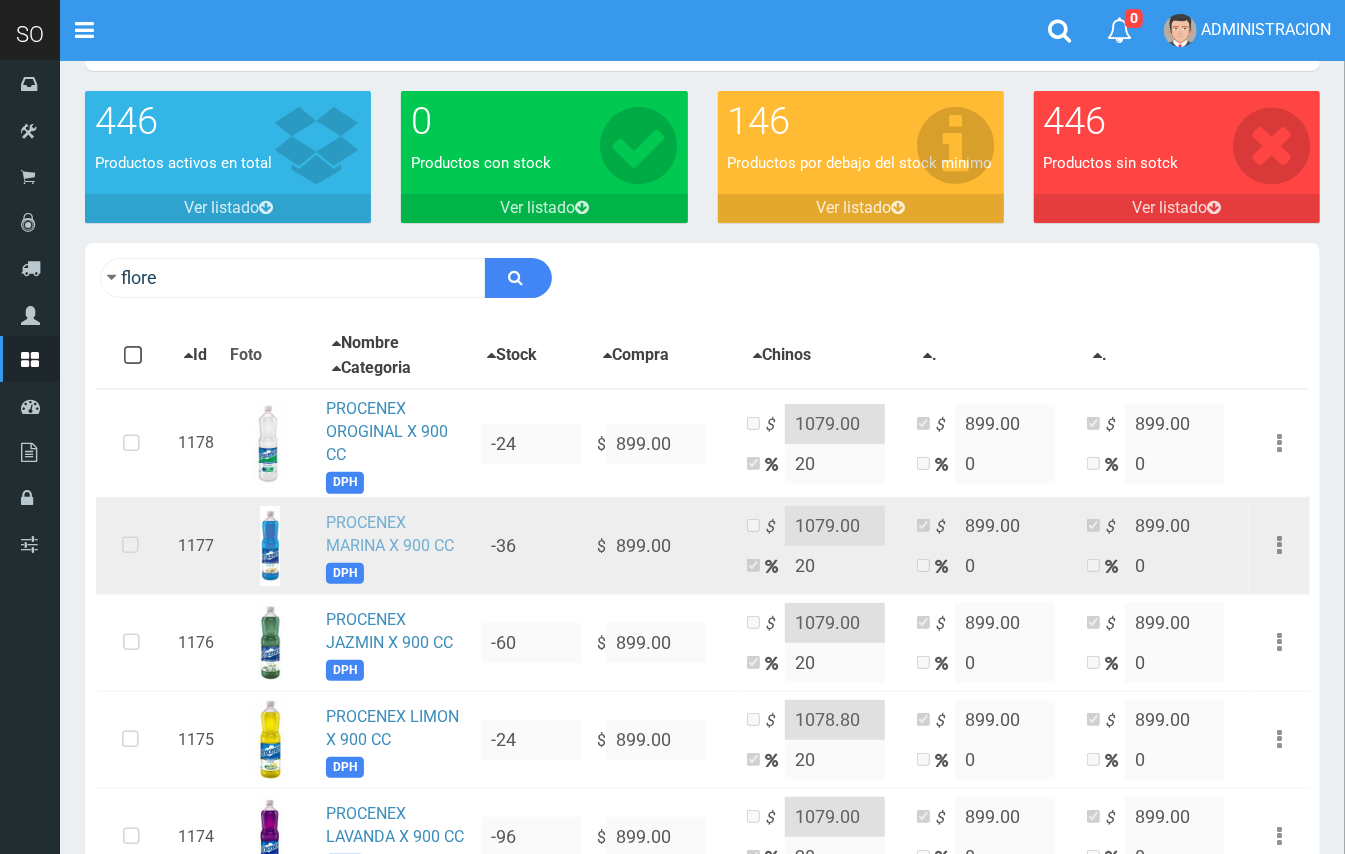 click on "PROCENEX MARINA X 900 CC" at bounding box center (390, 534) 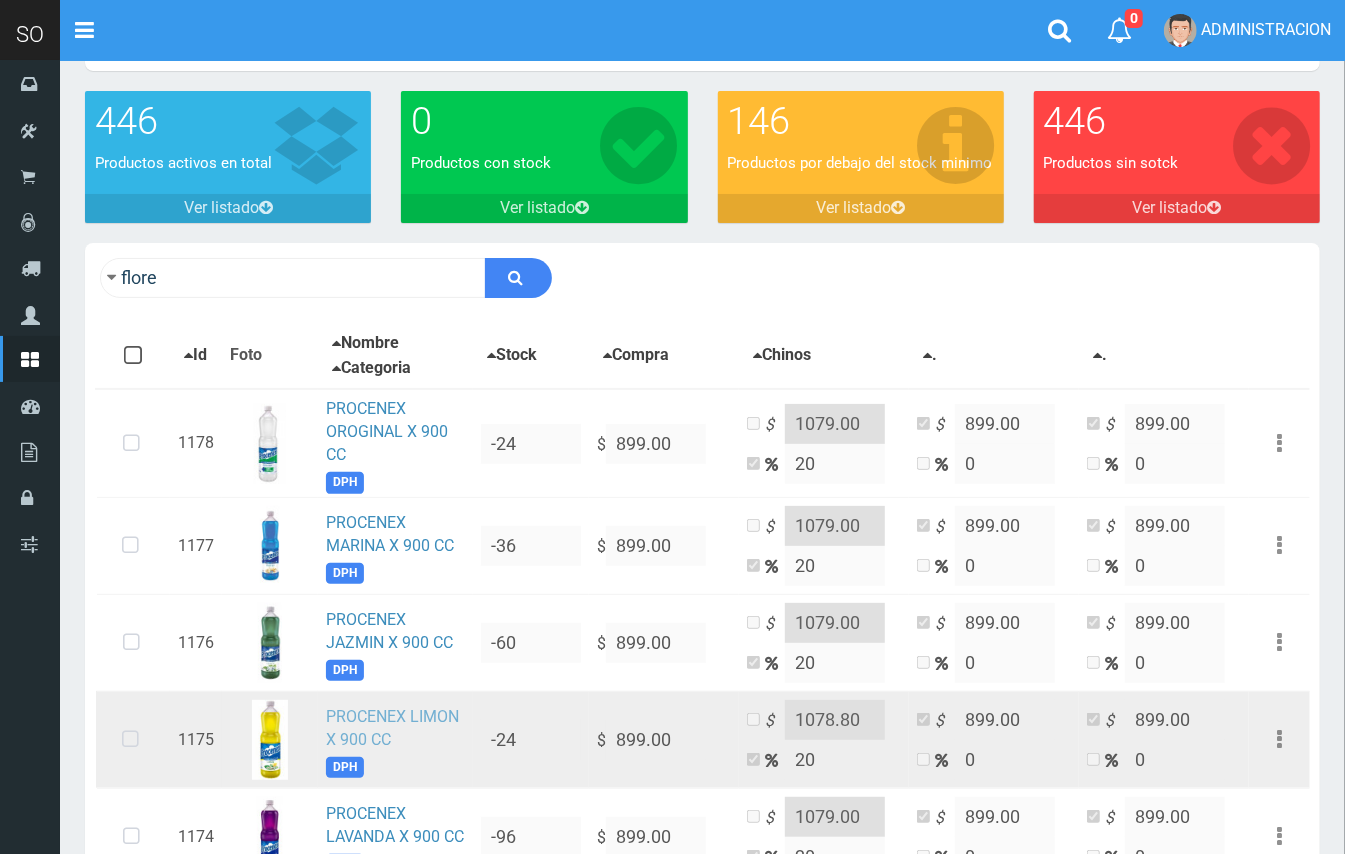 click on "PROCENEX LIMON X 900 CC" at bounding box center (392, 728) 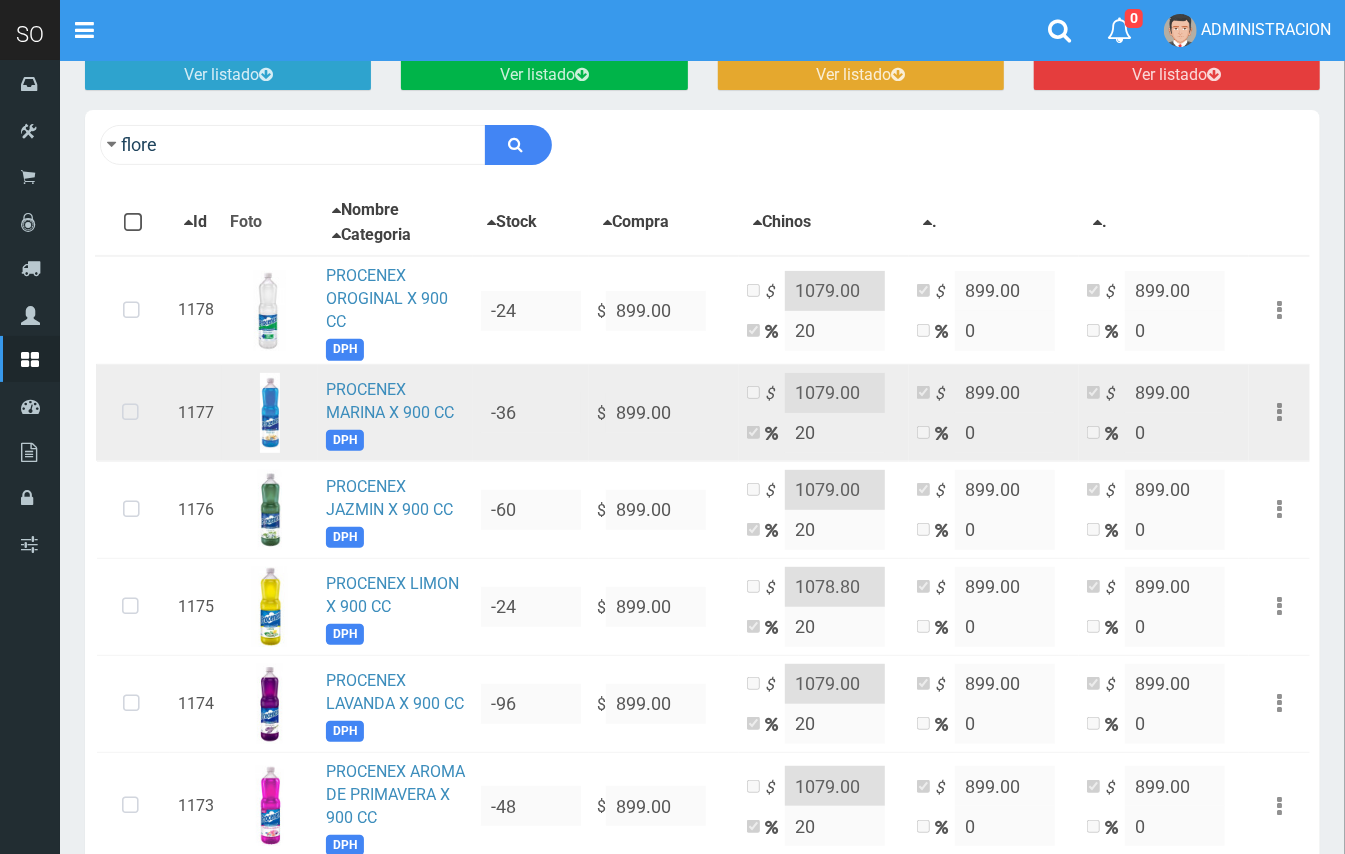 scroll, scrollTop: 220, scrollLeft: 0, axis: vertical 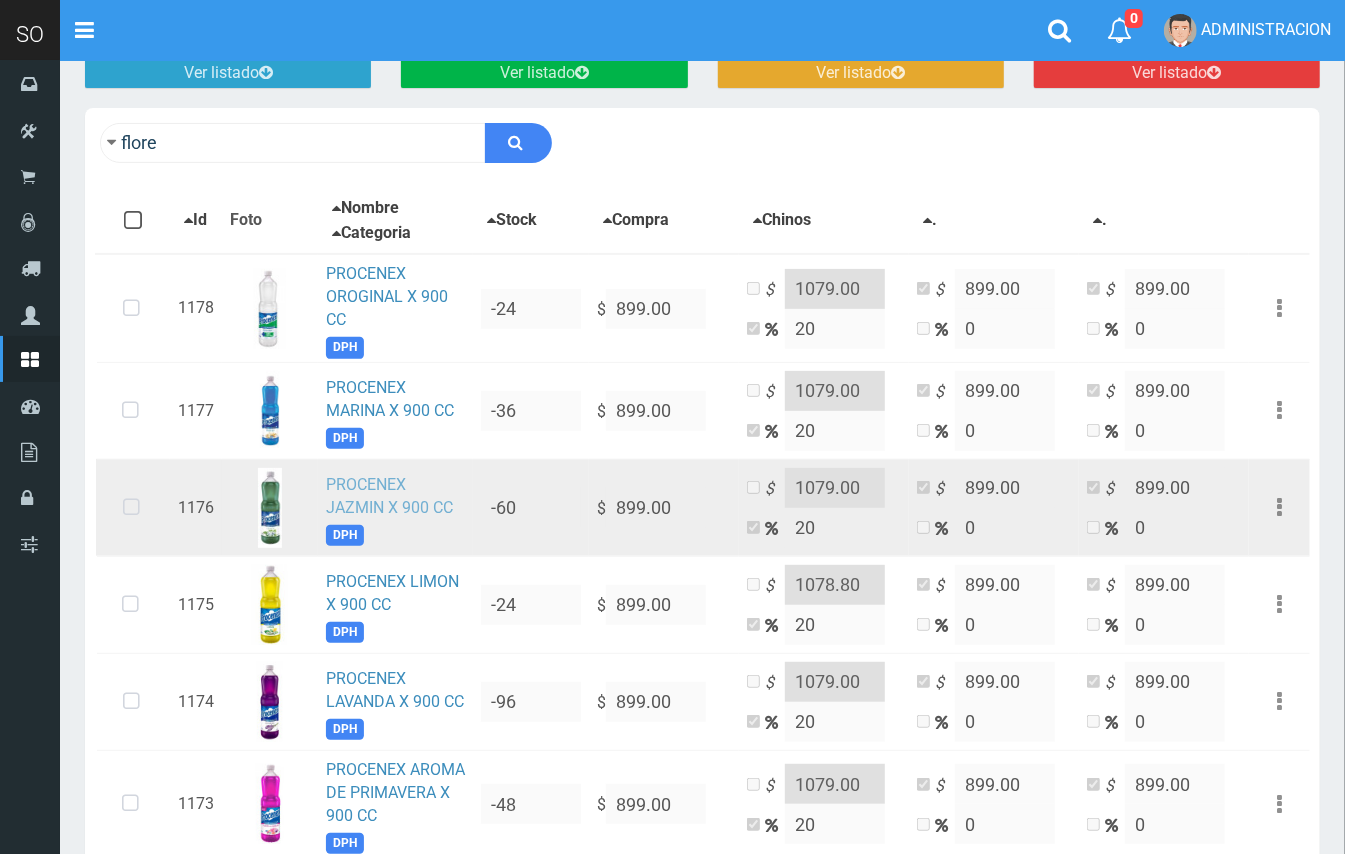 click on "PROCENEX  JAZMIN  X 900 CC" at bounding box center [389, 496] 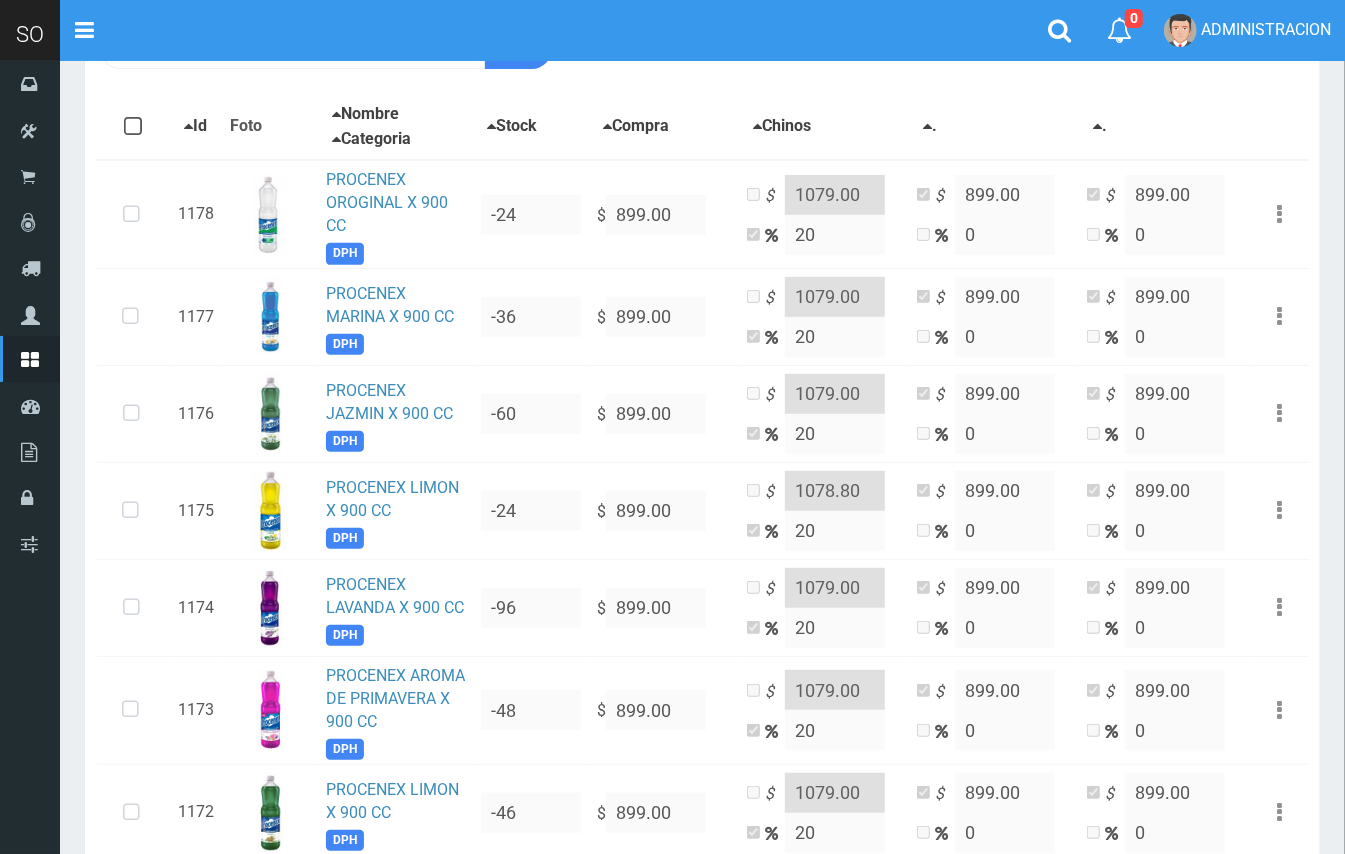 scroll, scrollTop: 288, scrollLeft: 0, axis: vertical 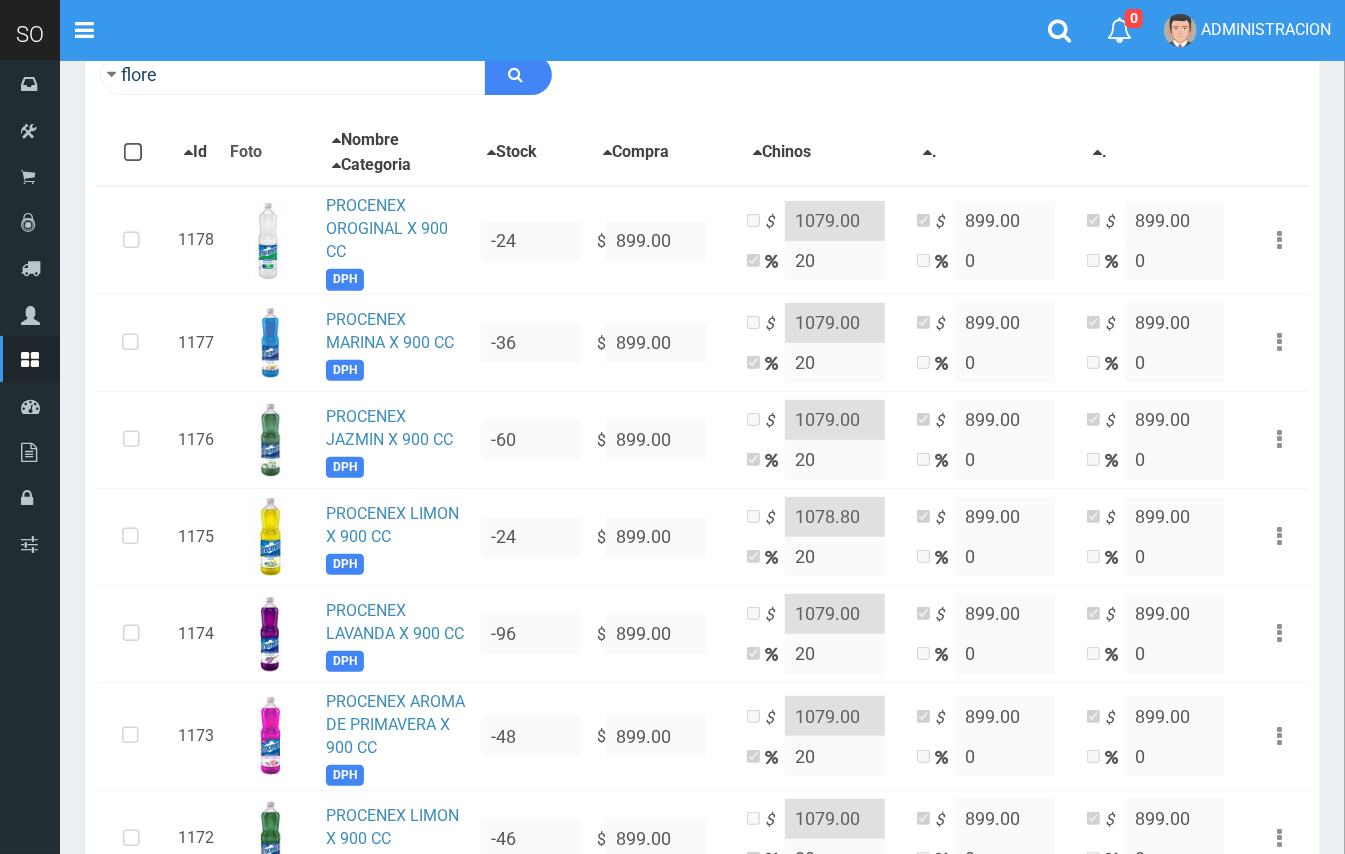 drag, startPoint x: 1342, startPoint y: 274, endPoint x: 1337, endPoint y: 446, distance: 172.07266 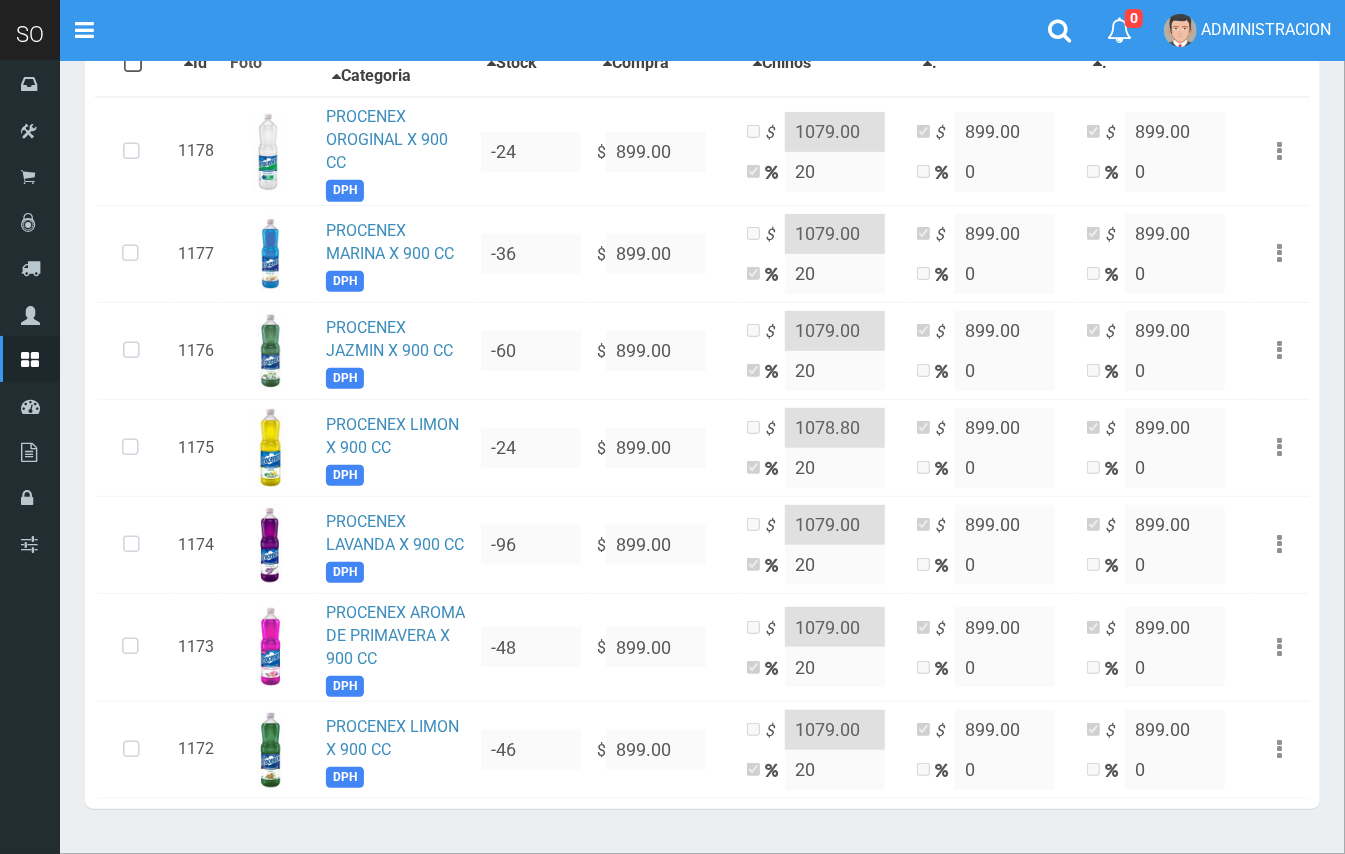 scroll, scrollTop: 369, scrollLeft: 0, axis: vertical 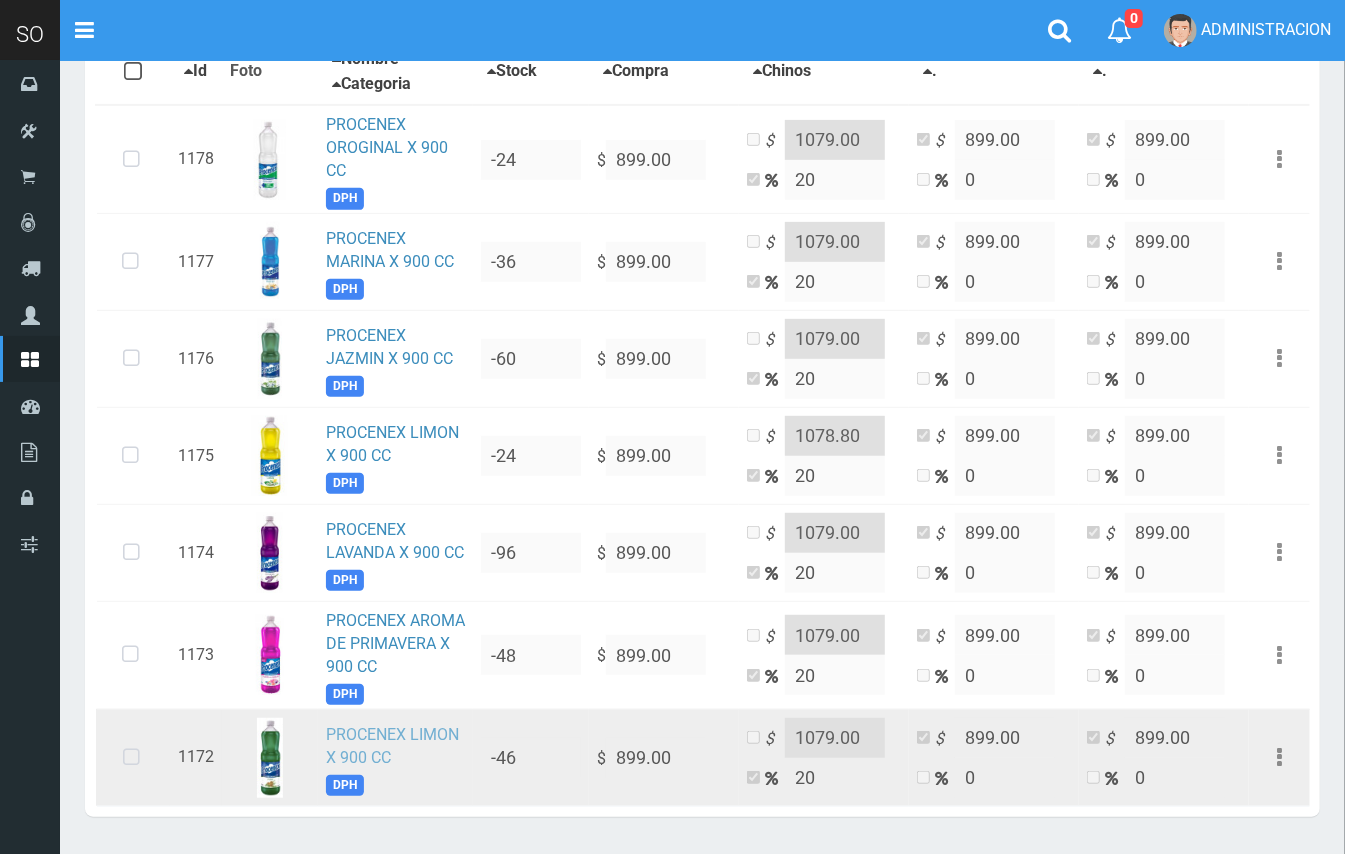 click on "PROCENEX LIMON X 900 CC" at bounding box center [392, 746] 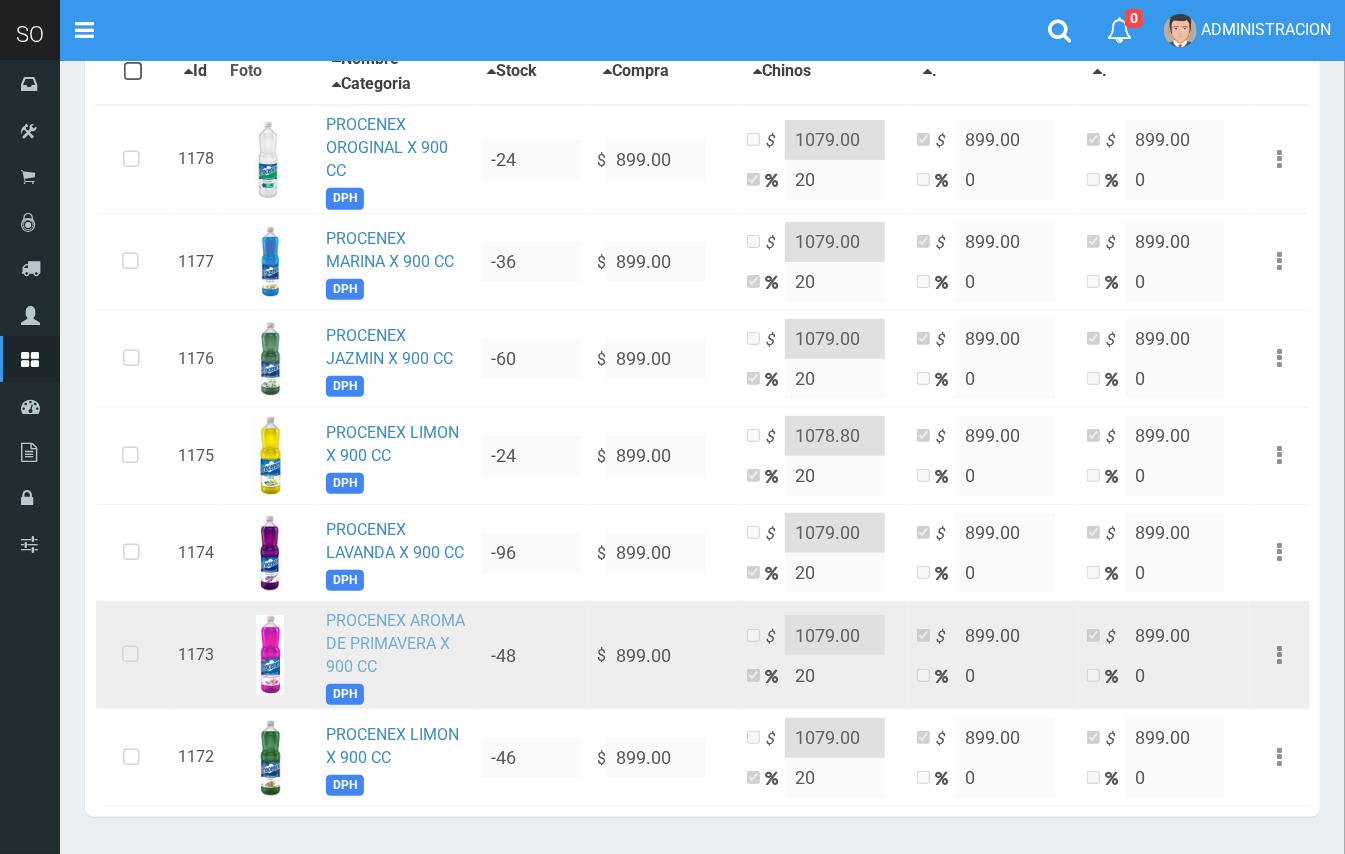 click on "PROCENEX AROMA DE PRIMAVERA  X 900 CC" at bounding box center (395, 643) 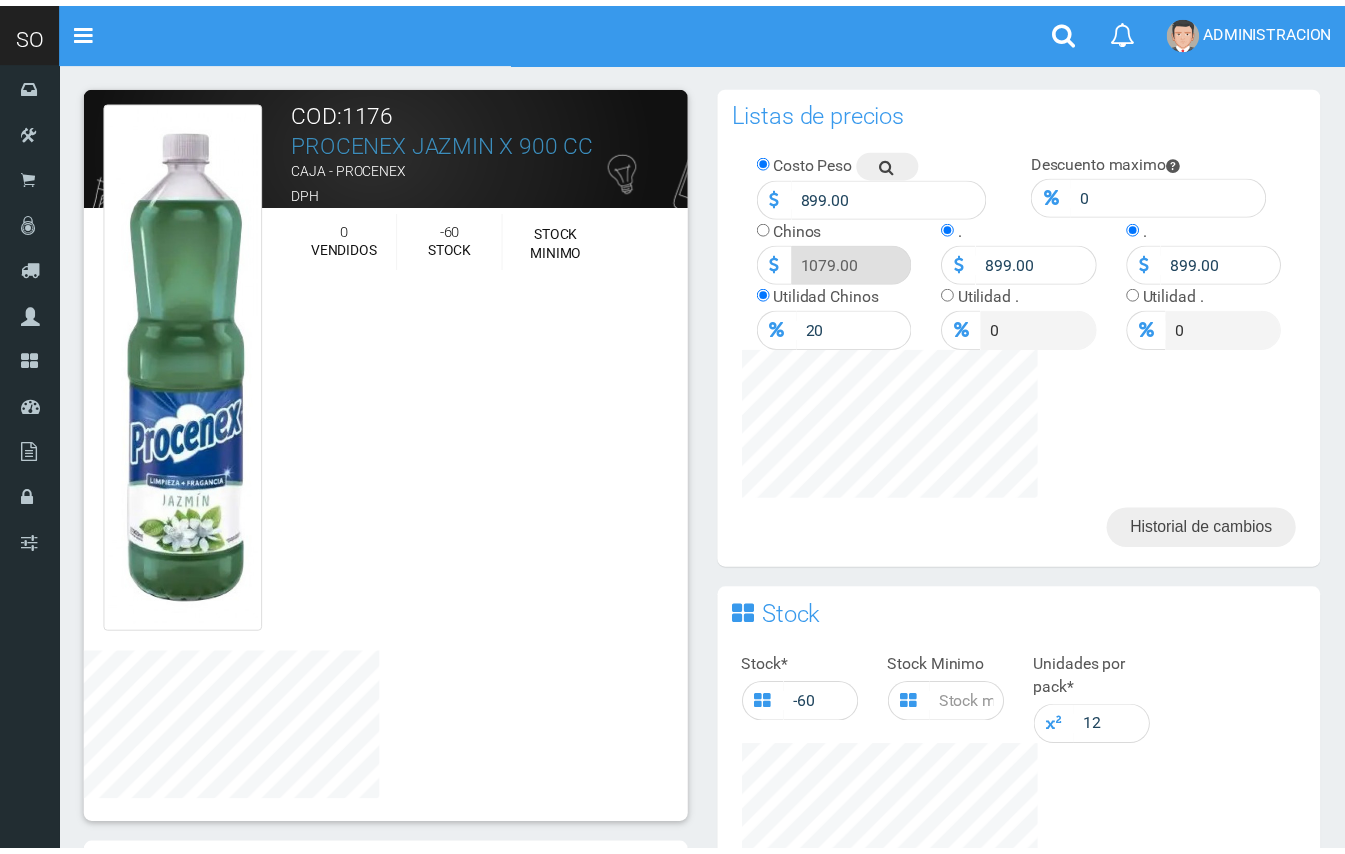 scroll, scrollTop: 0, scrollLeft: 0, axis: both 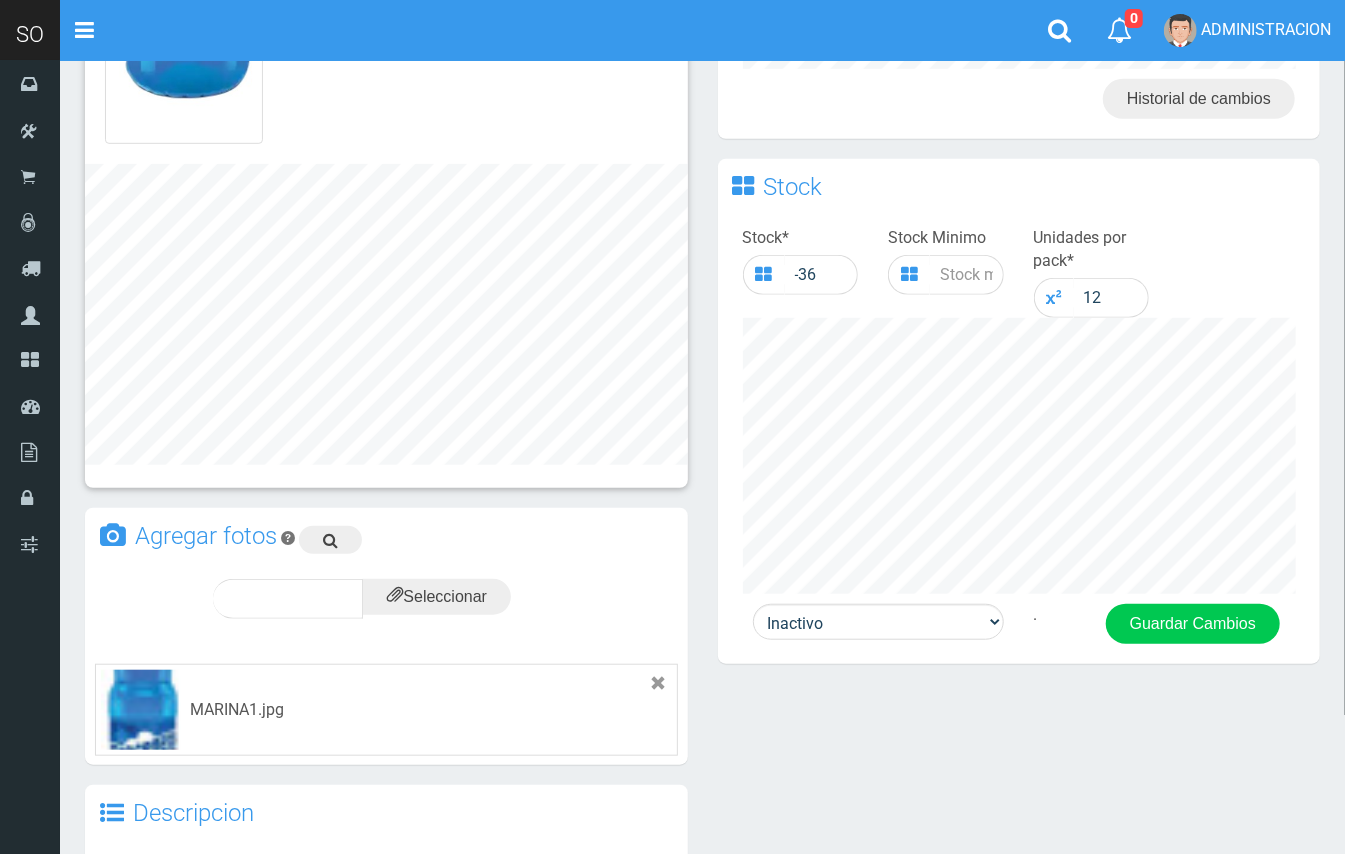click on "Activo
Inactivo
.
Guardar Cambios" at bounding box center [1019, 634] 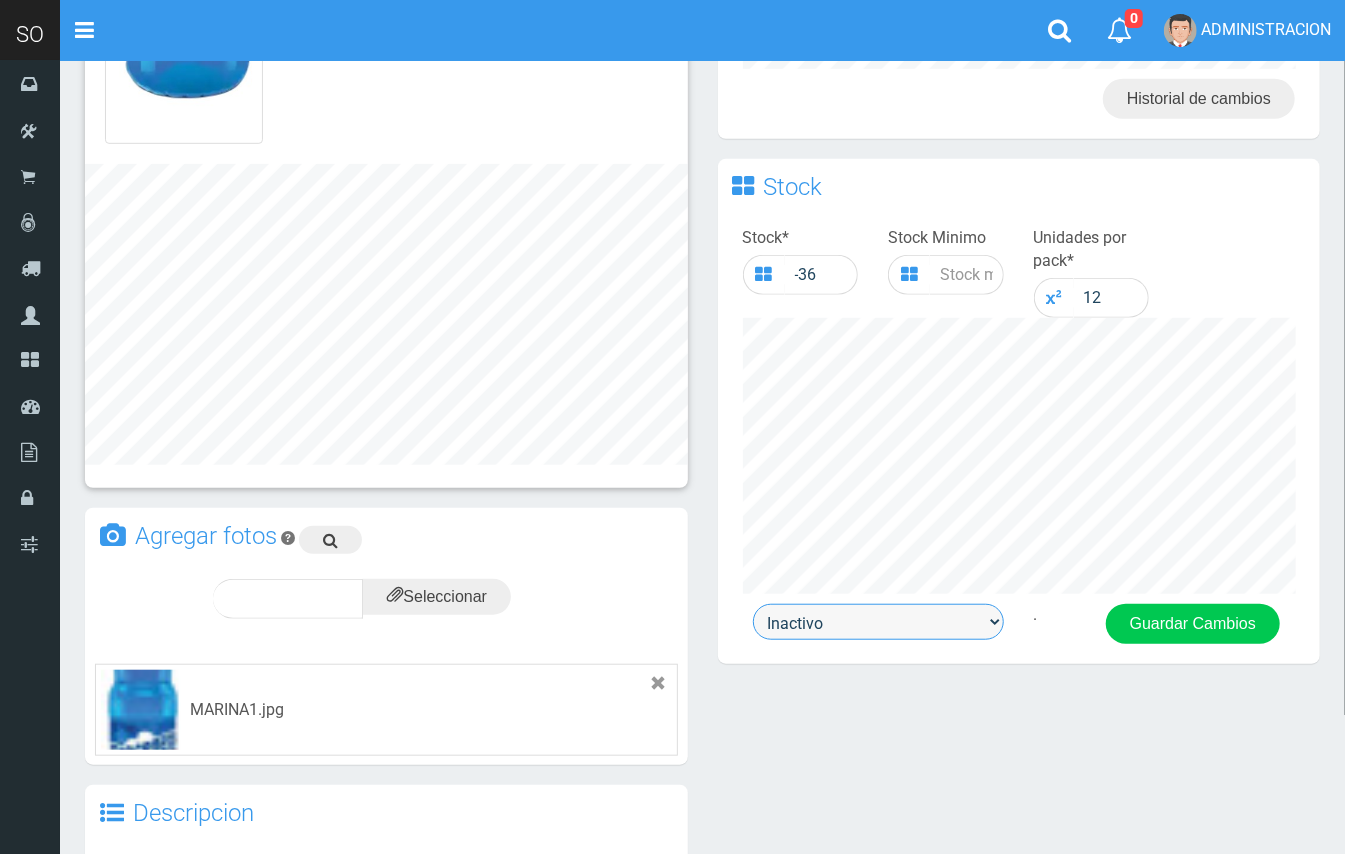 click on "Activo
Inactivo" at bounding box center (878, 622) 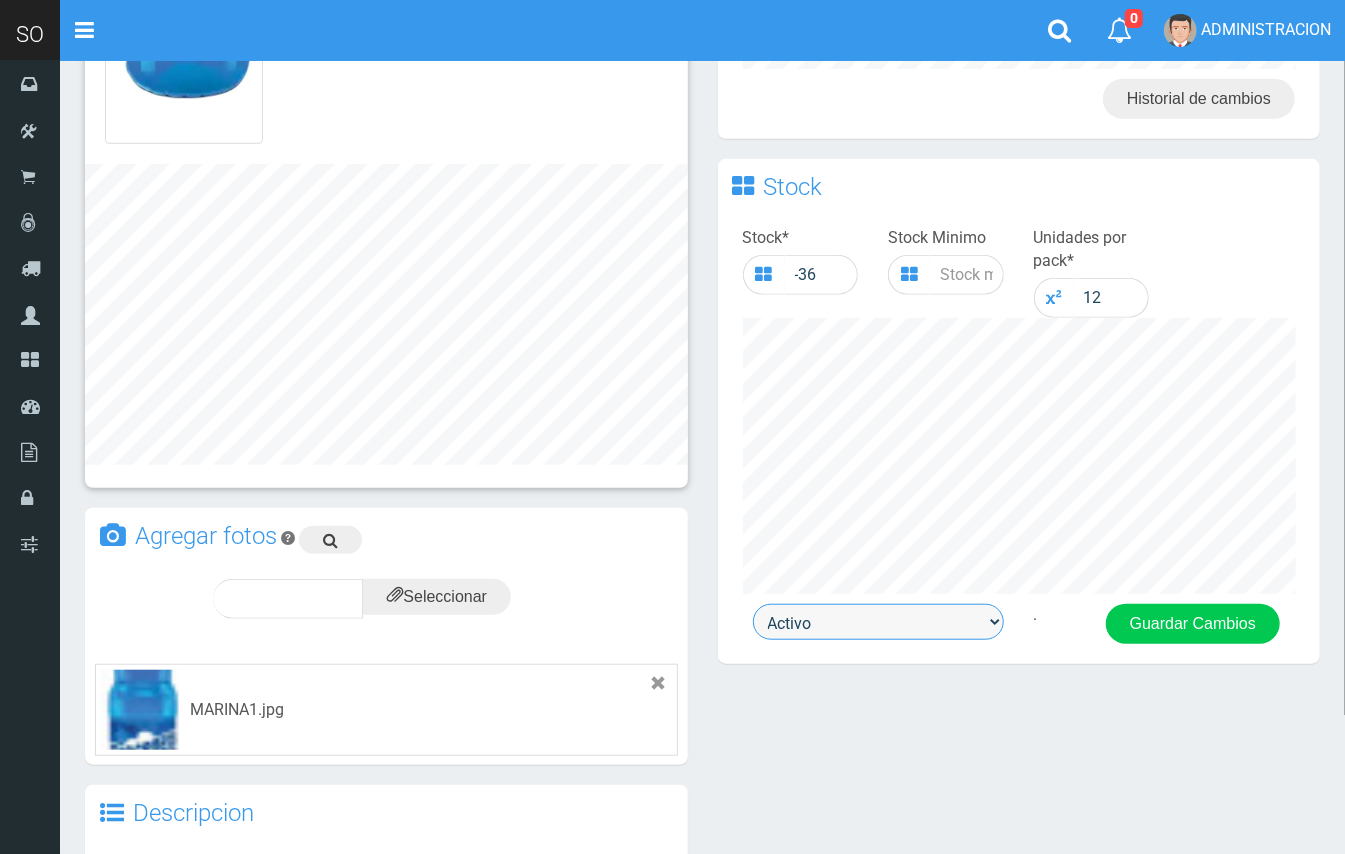 click on "Activo
Inactivo" at bounding box center (878, 622) 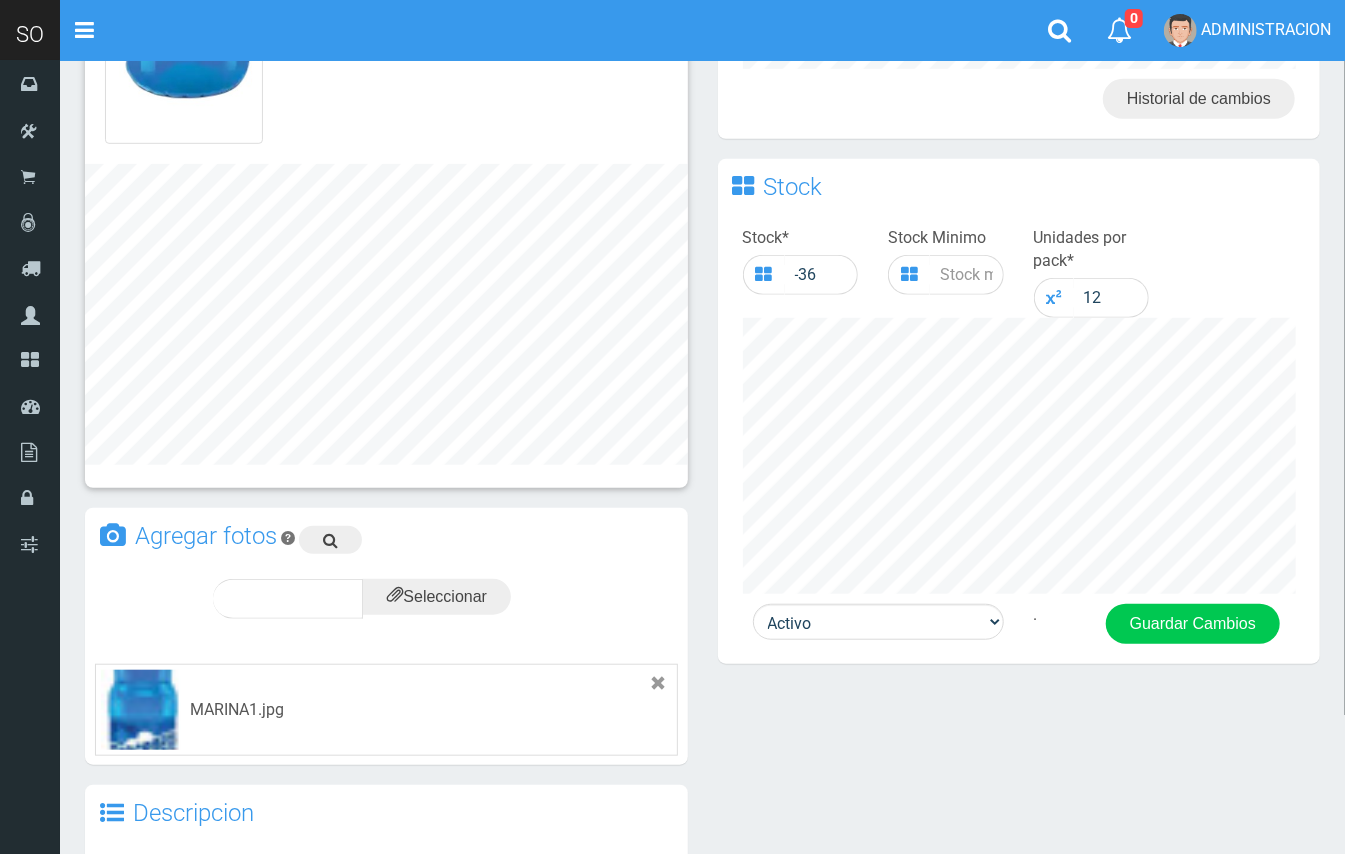 click on "Stock  *
-36
Stock Minimo
Unidades por pack  *
12" at bounding box center (1019, 410) 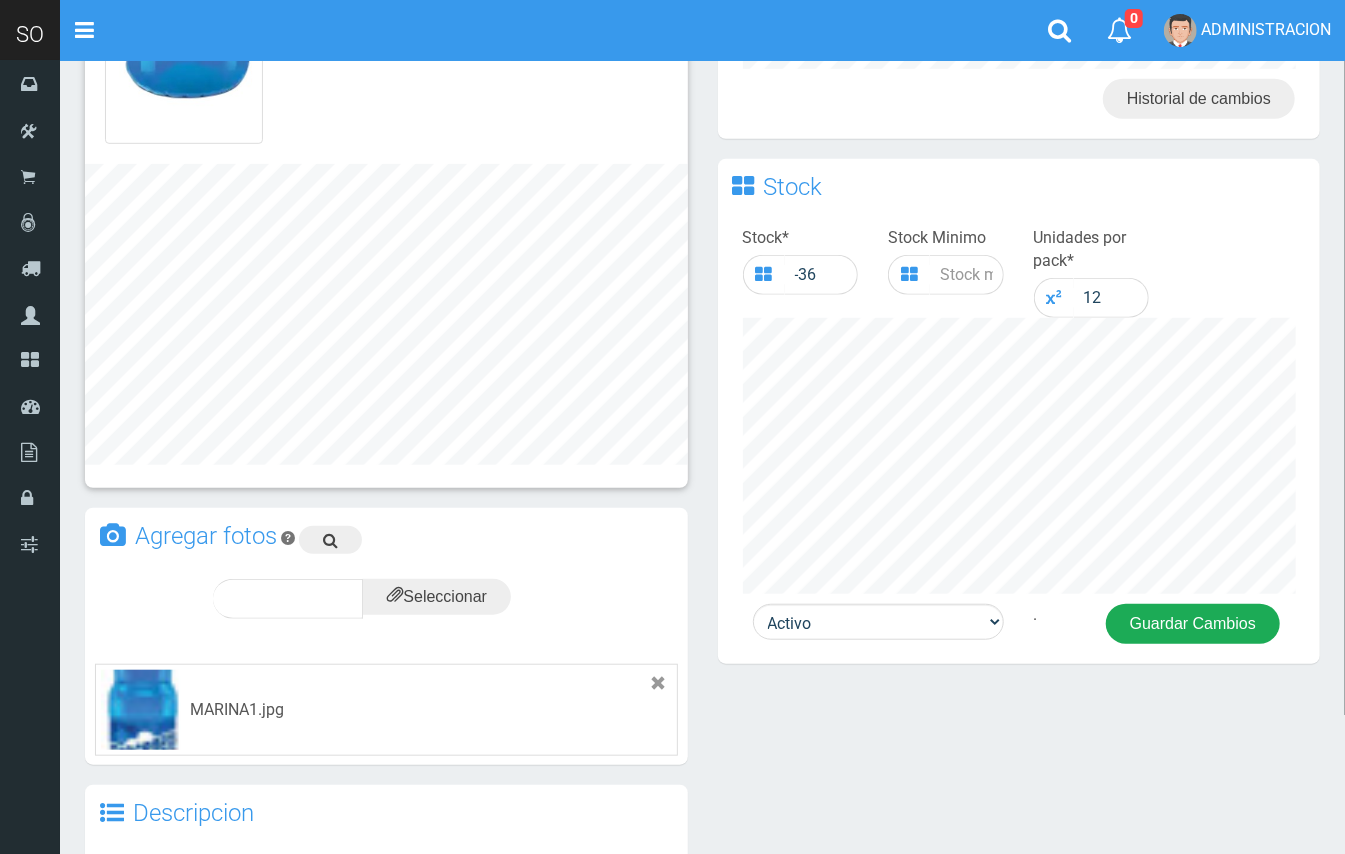 click on "Guardar Cambios" at bounding box center [1193, 624] 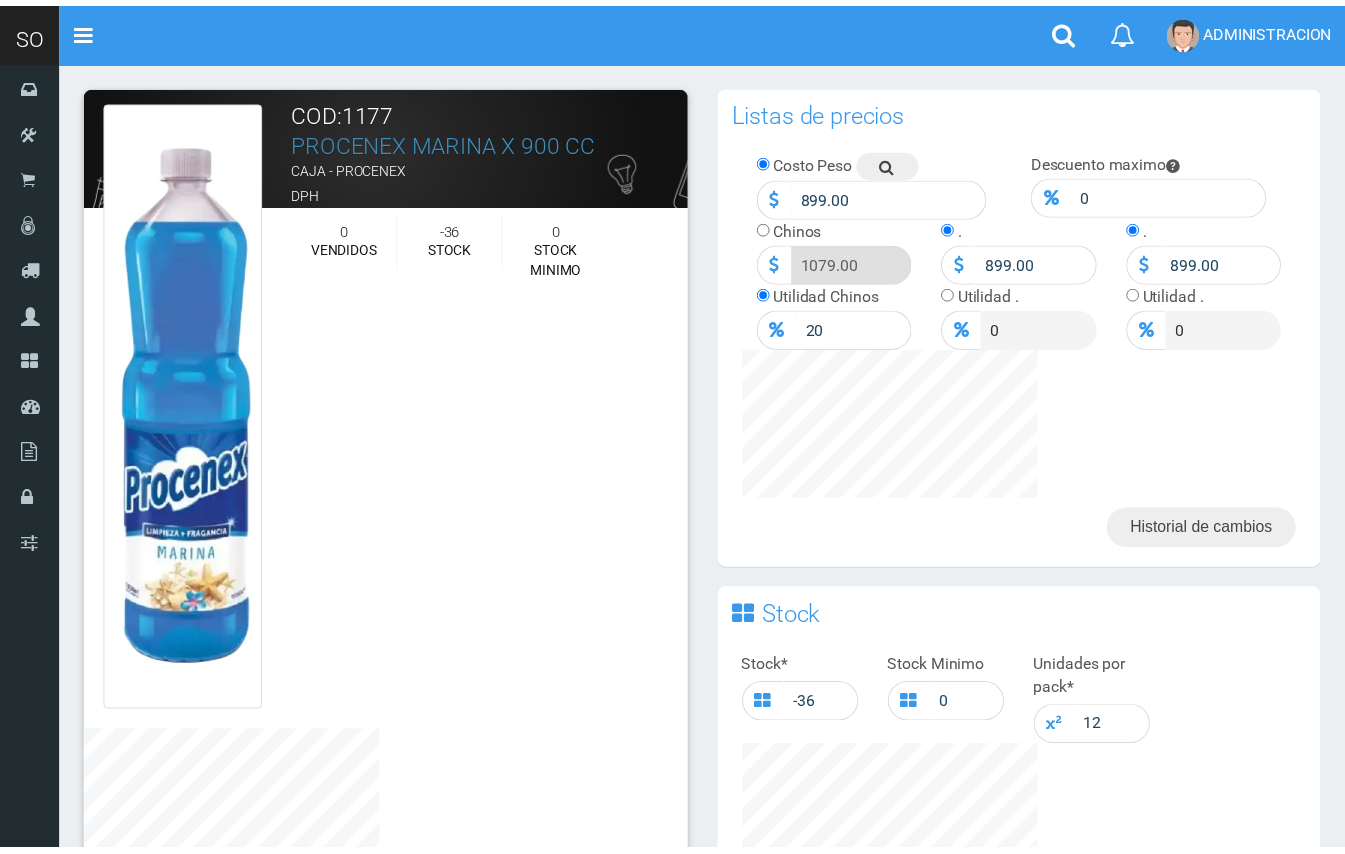 scroll, scrollTop: 0, scrollLeft: 0, axis: both 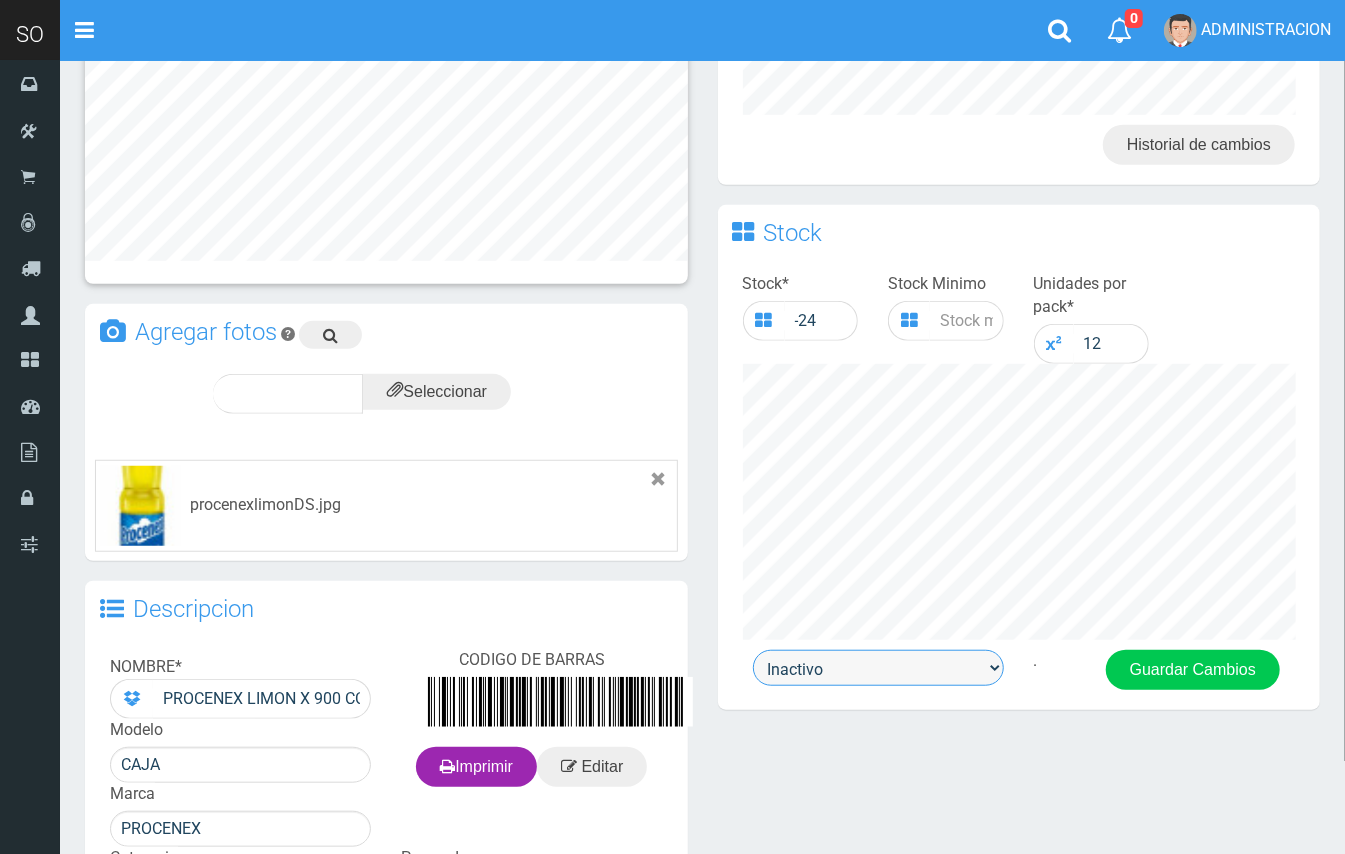 click on "Activo
Inactivo" at bounding box center [878, 668] 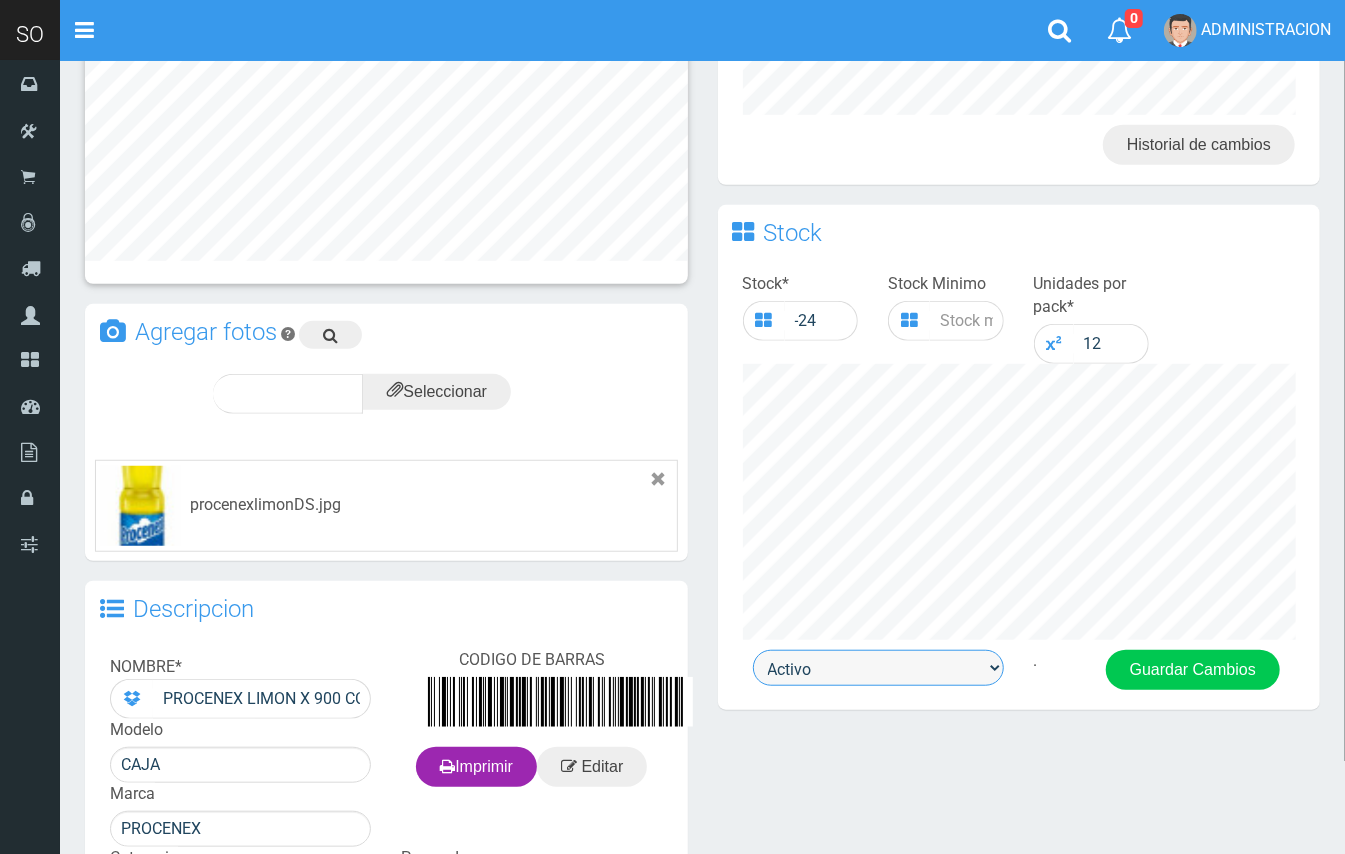 click on "Activo
Inactivo" at bounding box center (878, 668) 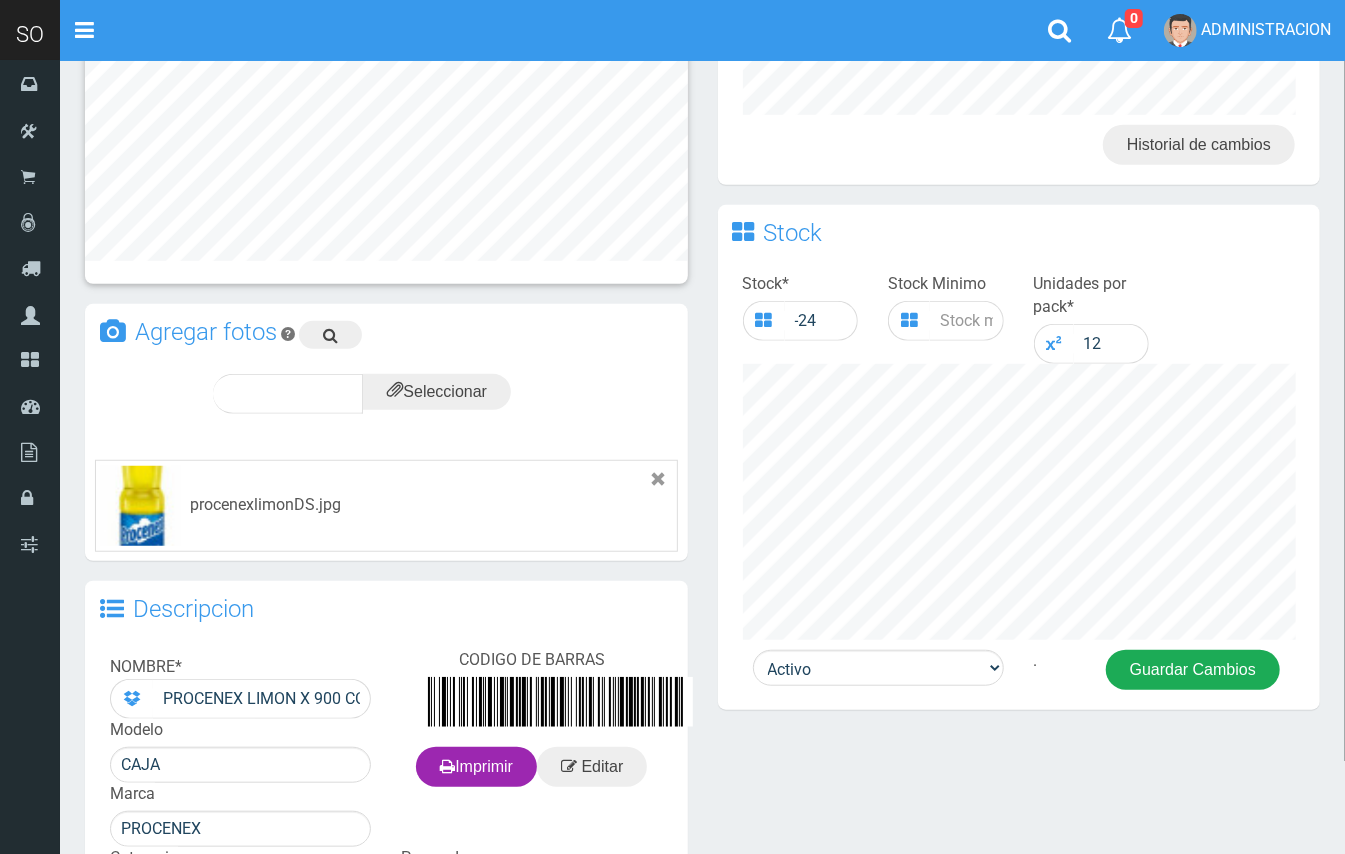 click on "Guardar Cambios" at bounding box center (1193, 670) 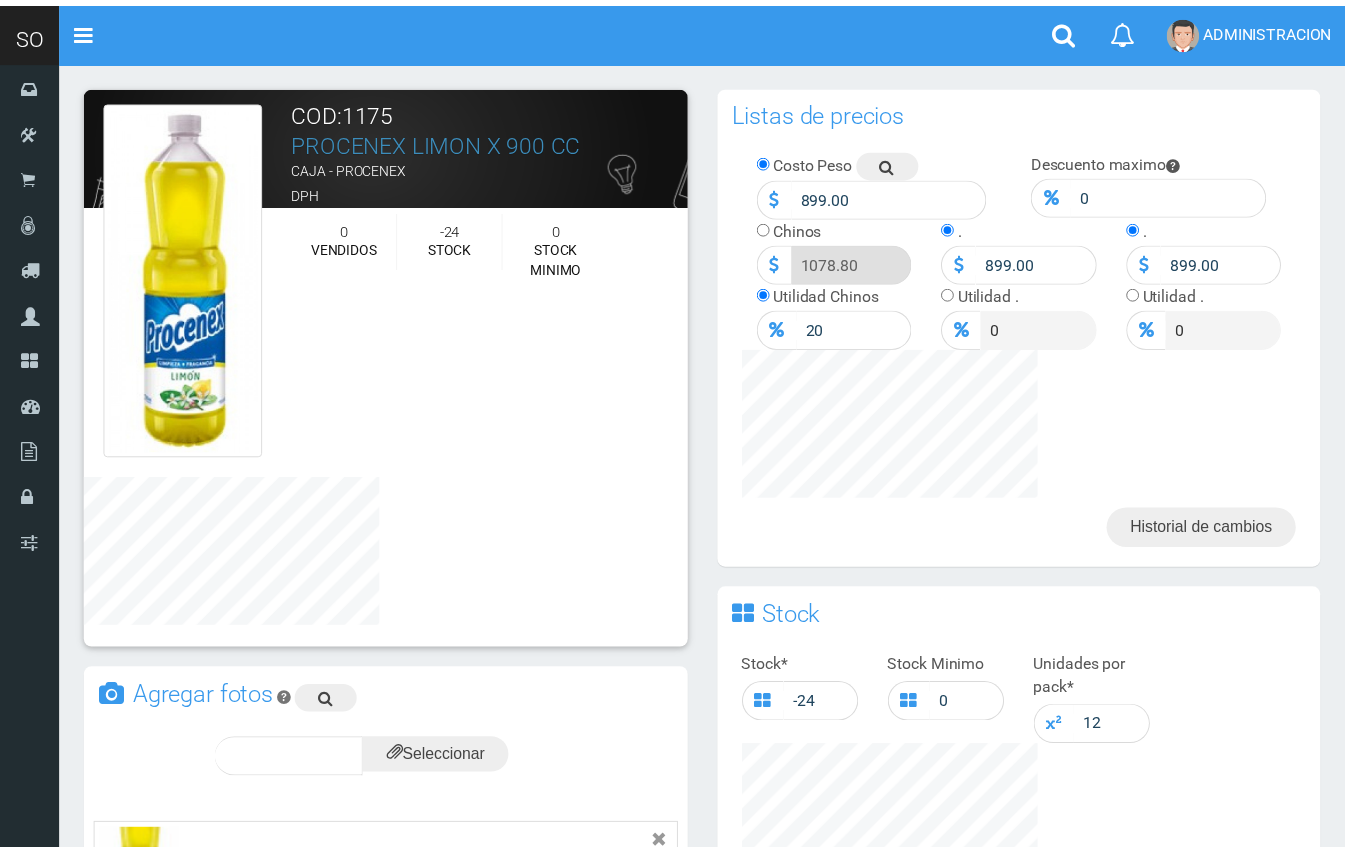 scroll, scrollTop: 0, scrollLeft: 0, axis: both 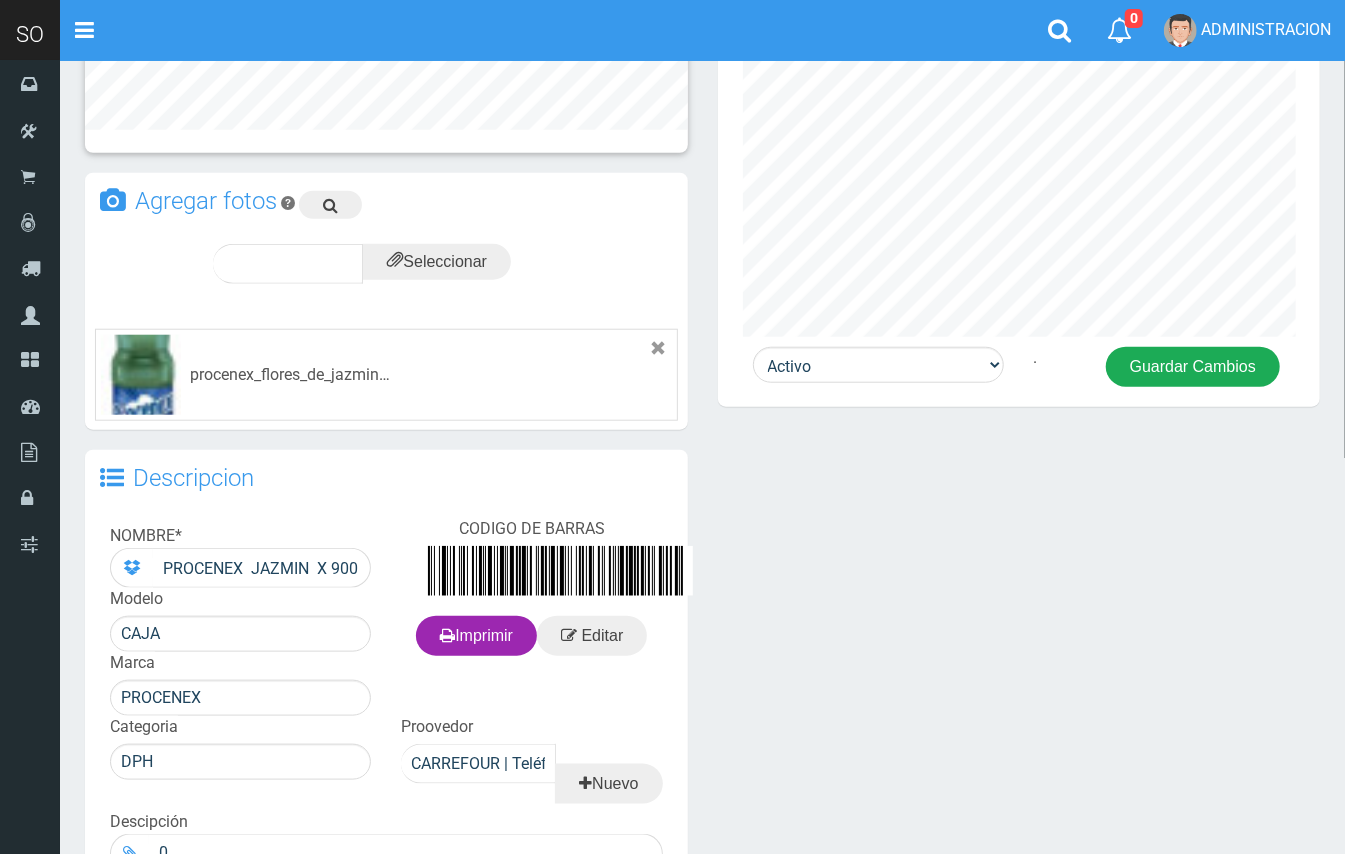 click on "Guardar Cambios" at bounding box center (1193, 367) 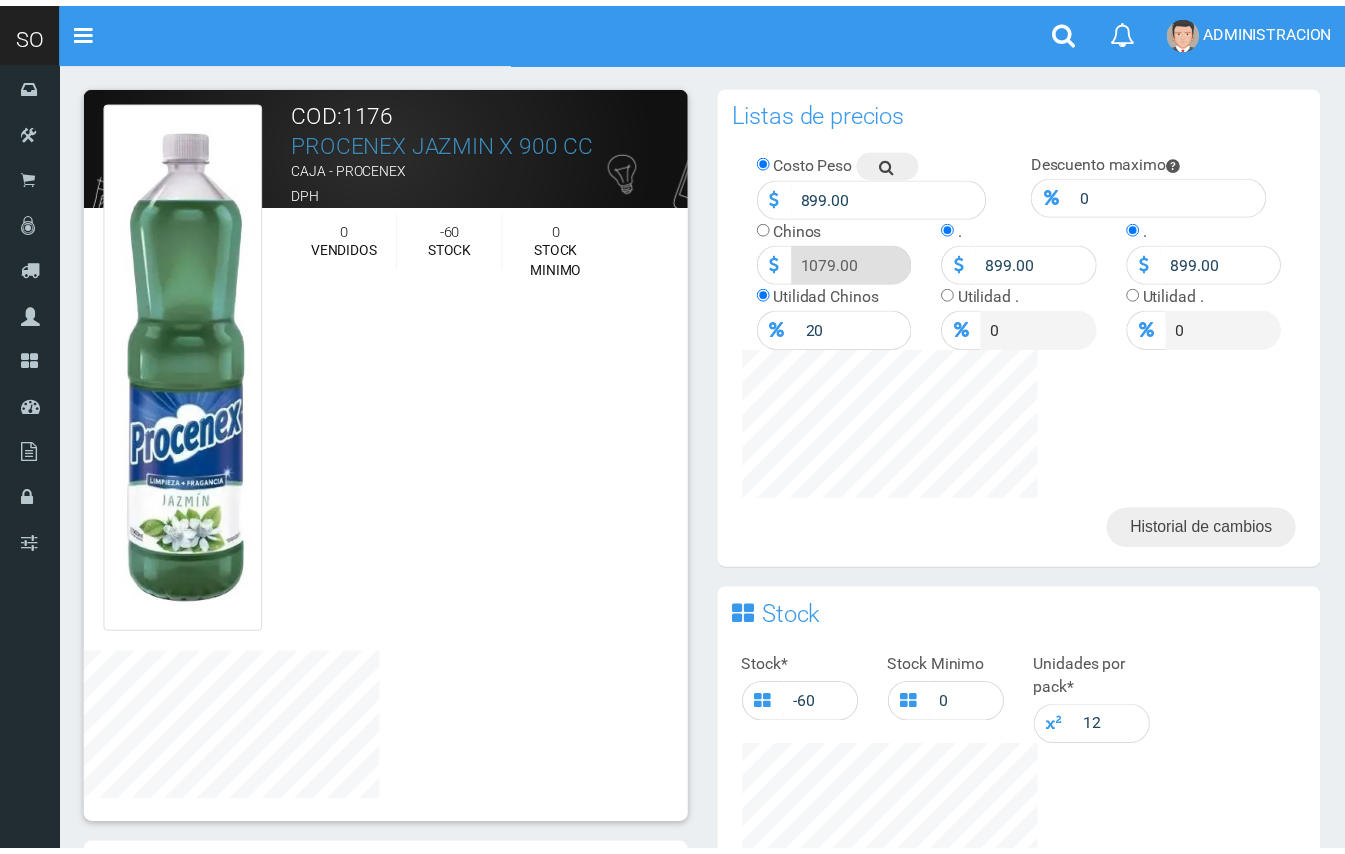 scroll, scrollTop: 0, scrollLeft: 0, axis: both 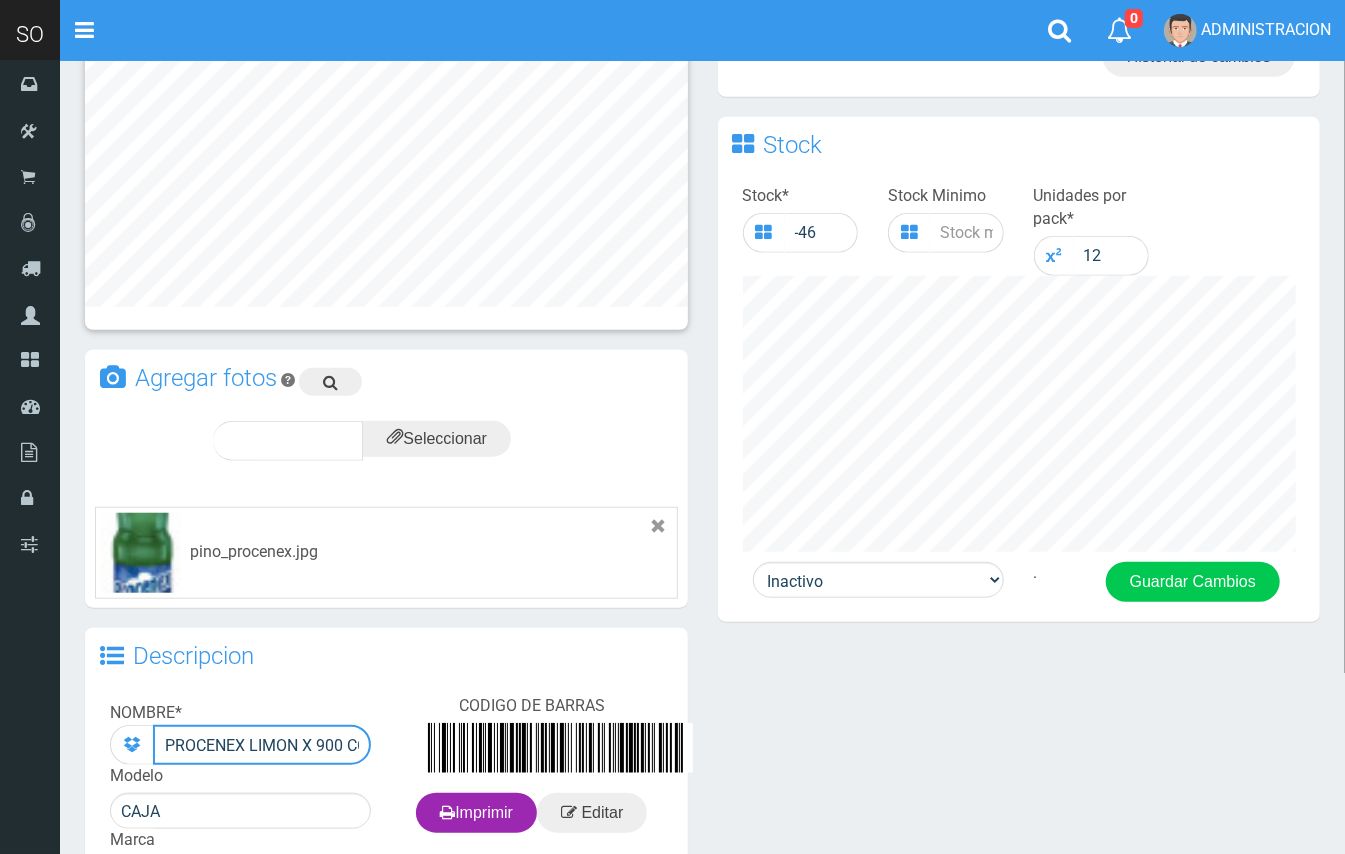 drag, startPoint x: 298, startPoint y: 733, endPoint x: 246, endPoint y: 728, distance: 52.23983 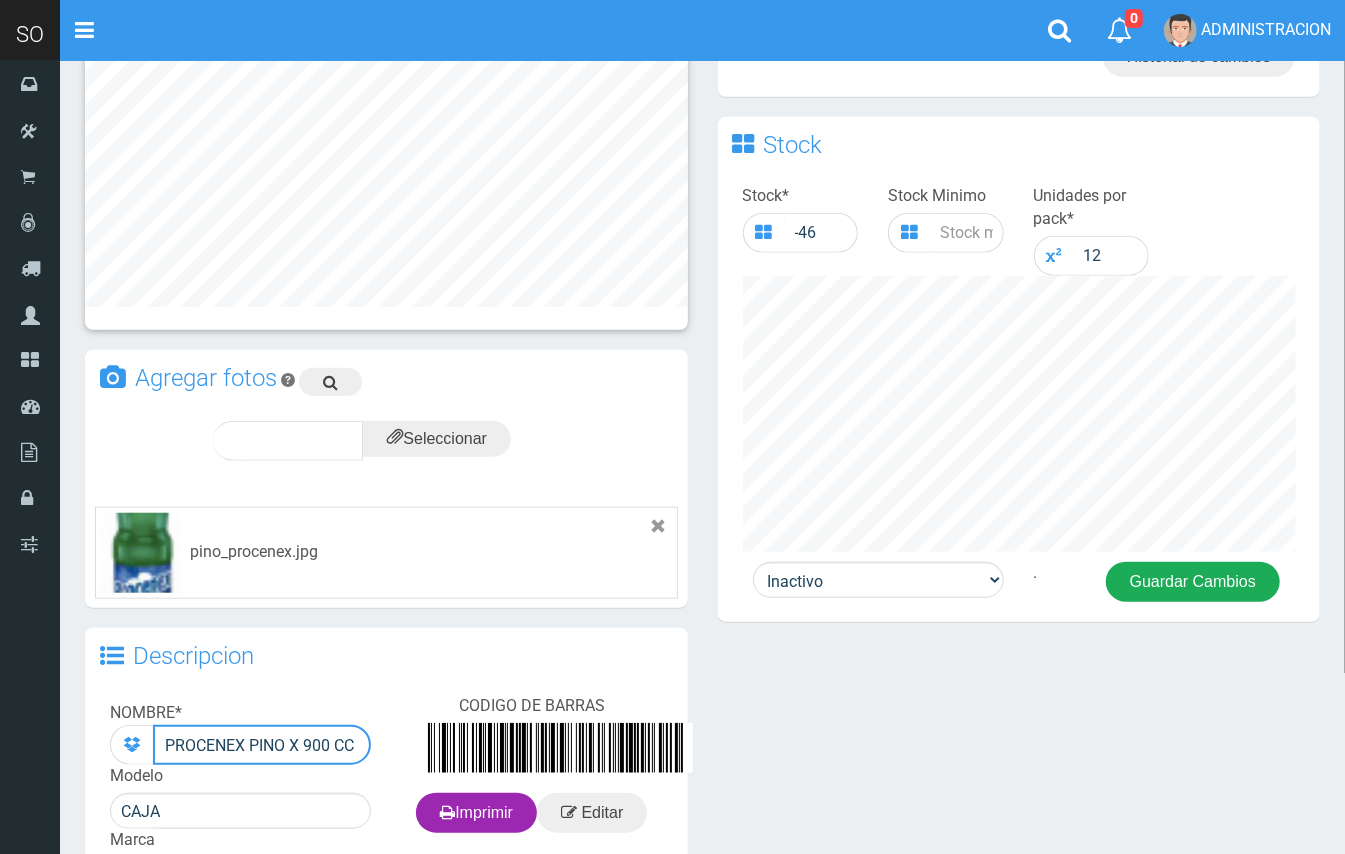 type on "PROCENEX PINO X 900 CC" 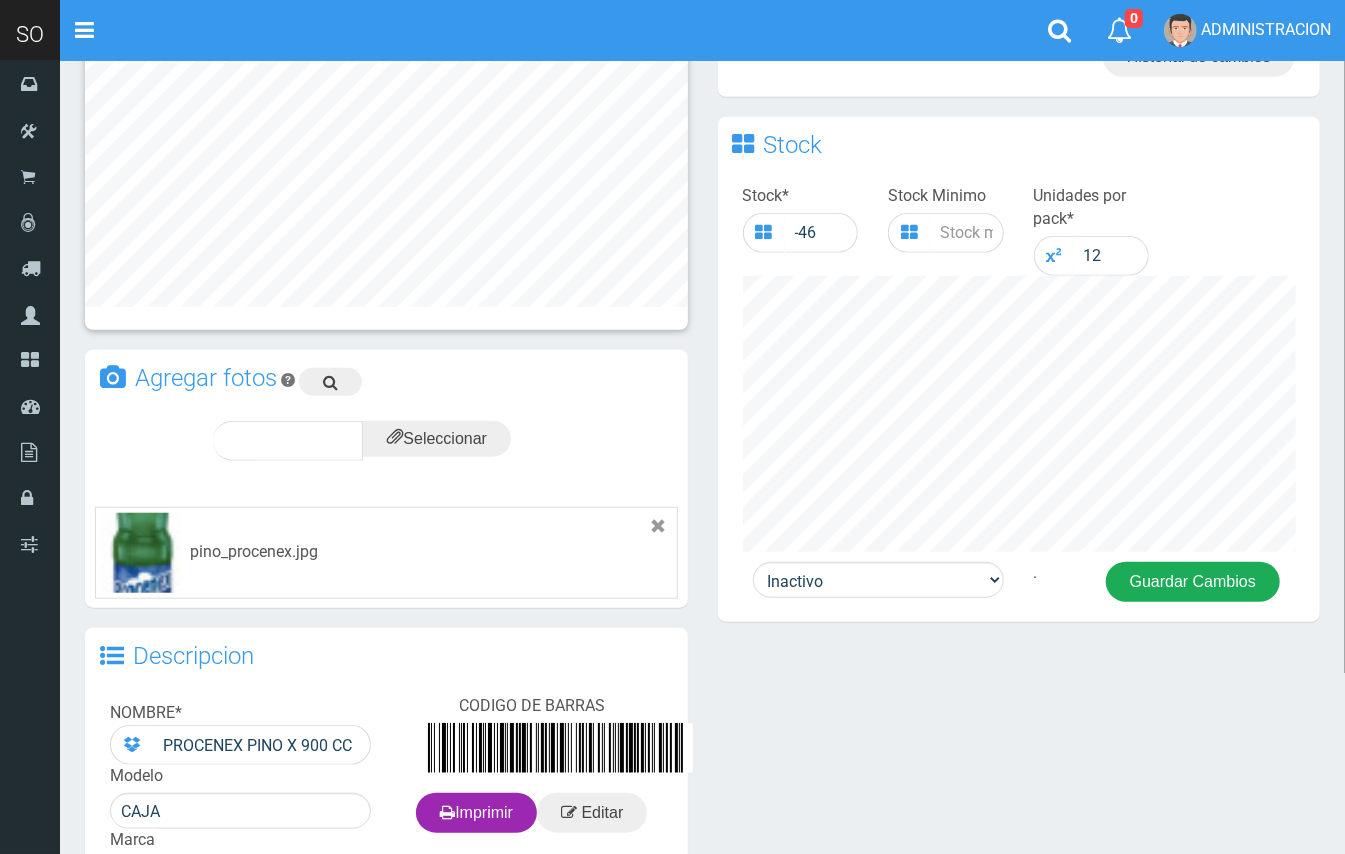 click on "Guardar Cambios" at bounding box center [1193, 582] 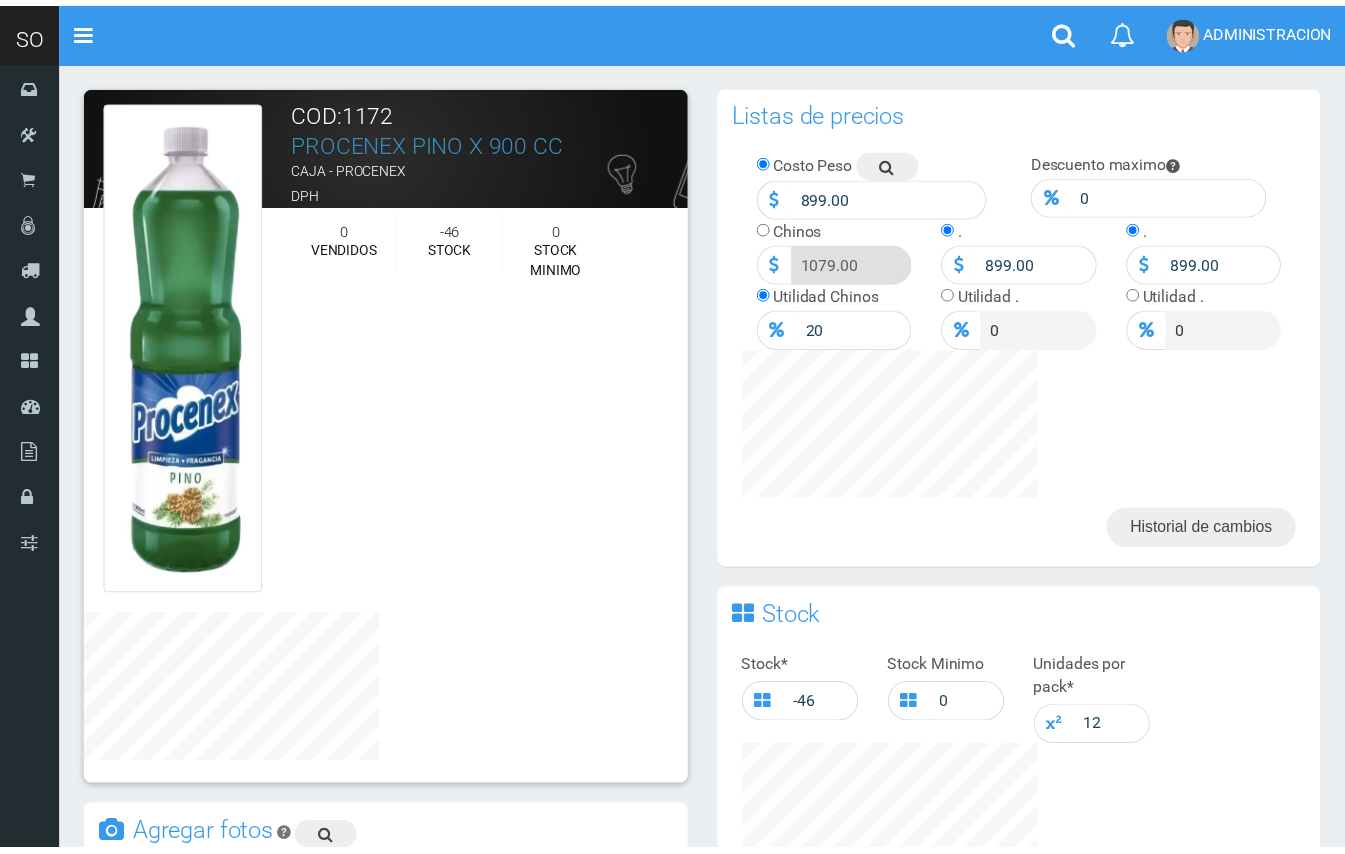 scroll, scrollTop: 0, scrollLeft: 0, axis: both 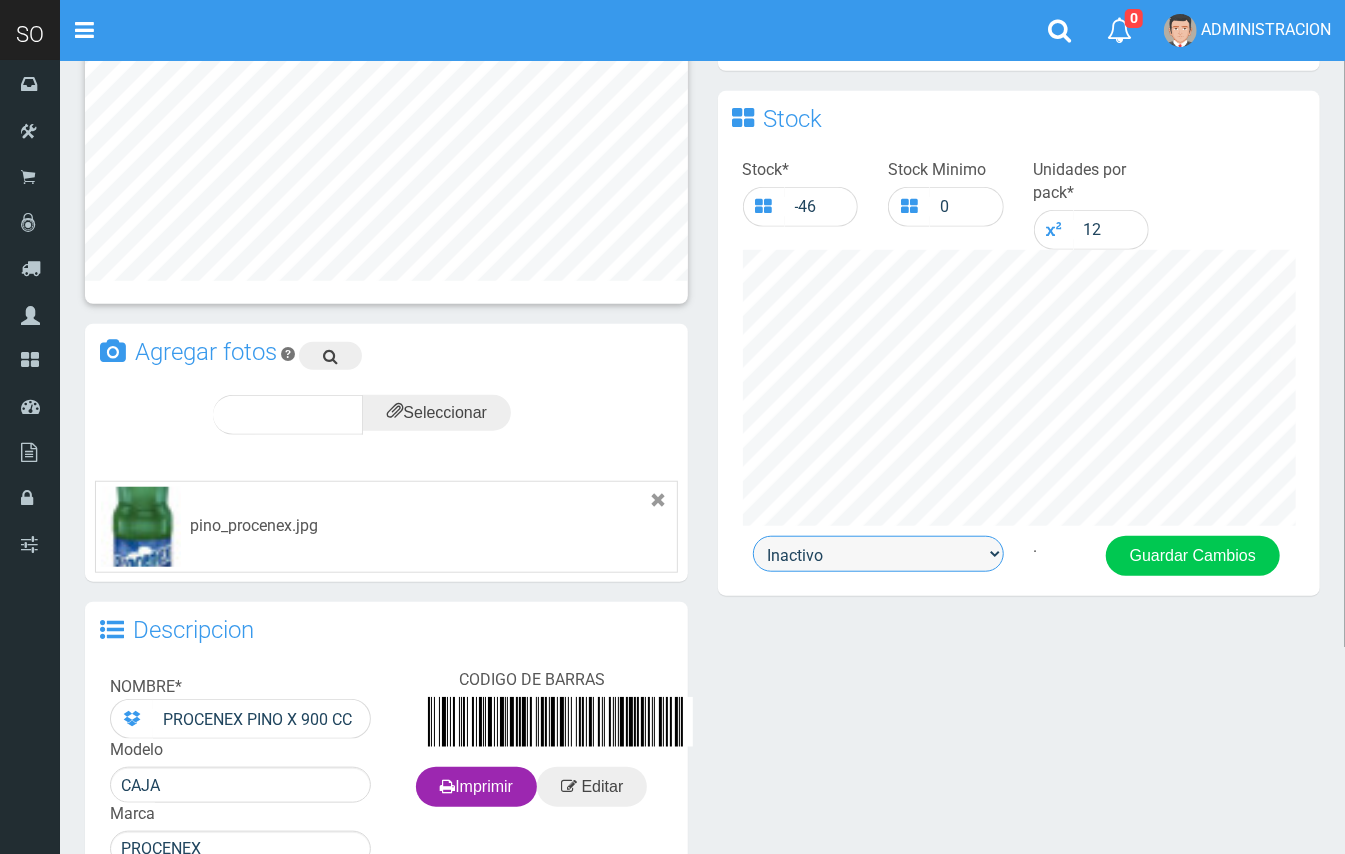 click on "Activo
Inactivo" at bounding box center (878, 554) 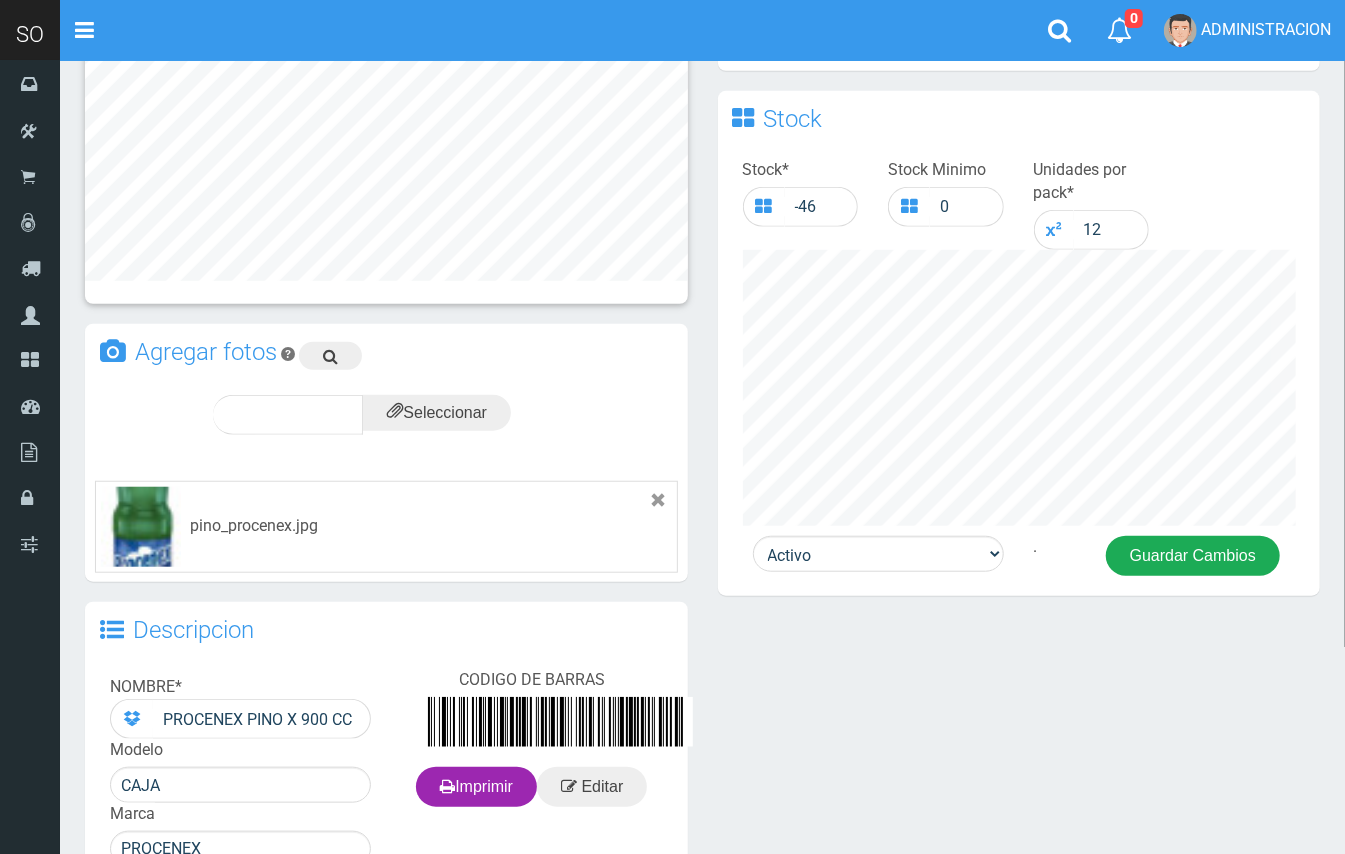click on "Guardar Cambios" at bounding box center (1193, 556) 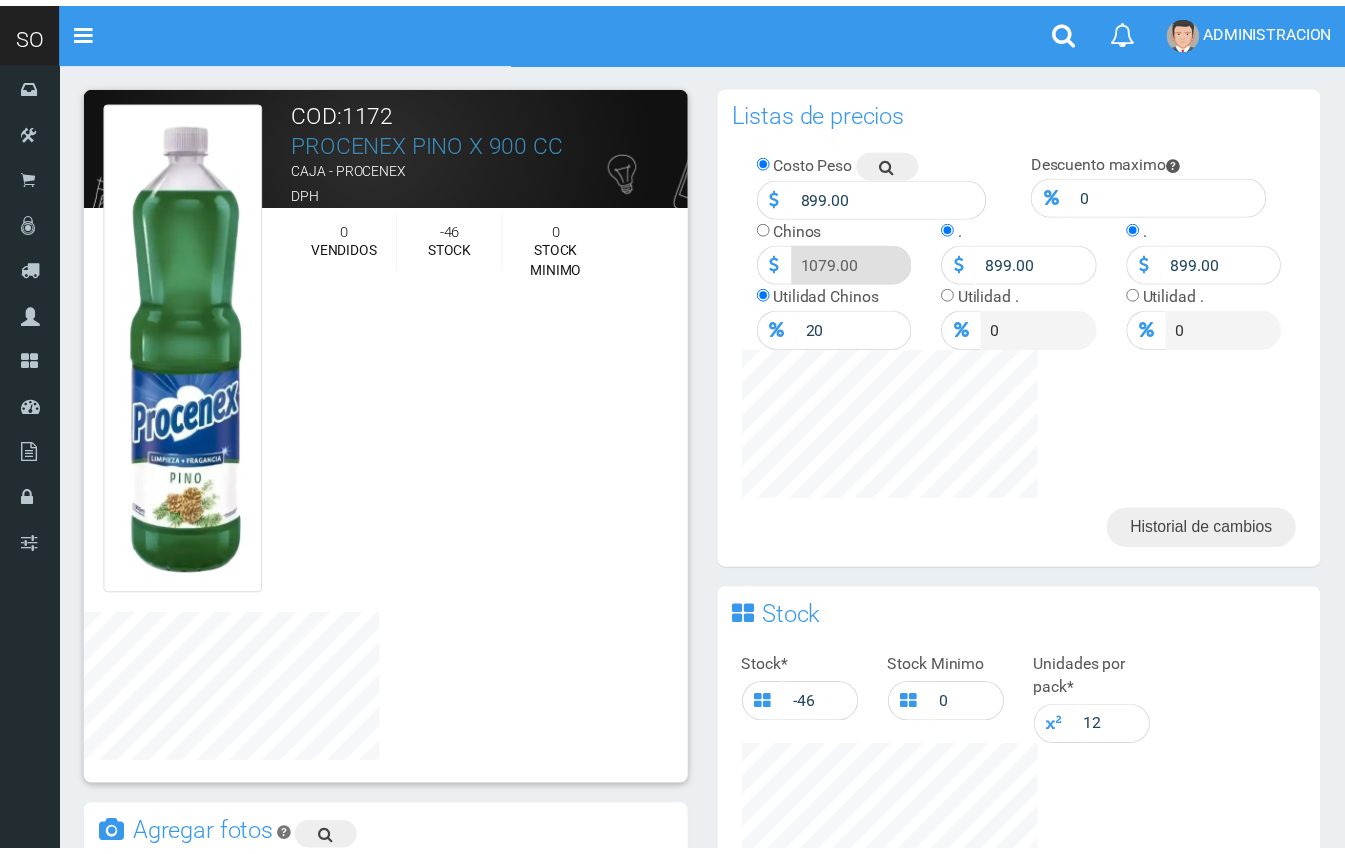 scroll, scrollTop: 0, scrollLeft: 0, axis: both 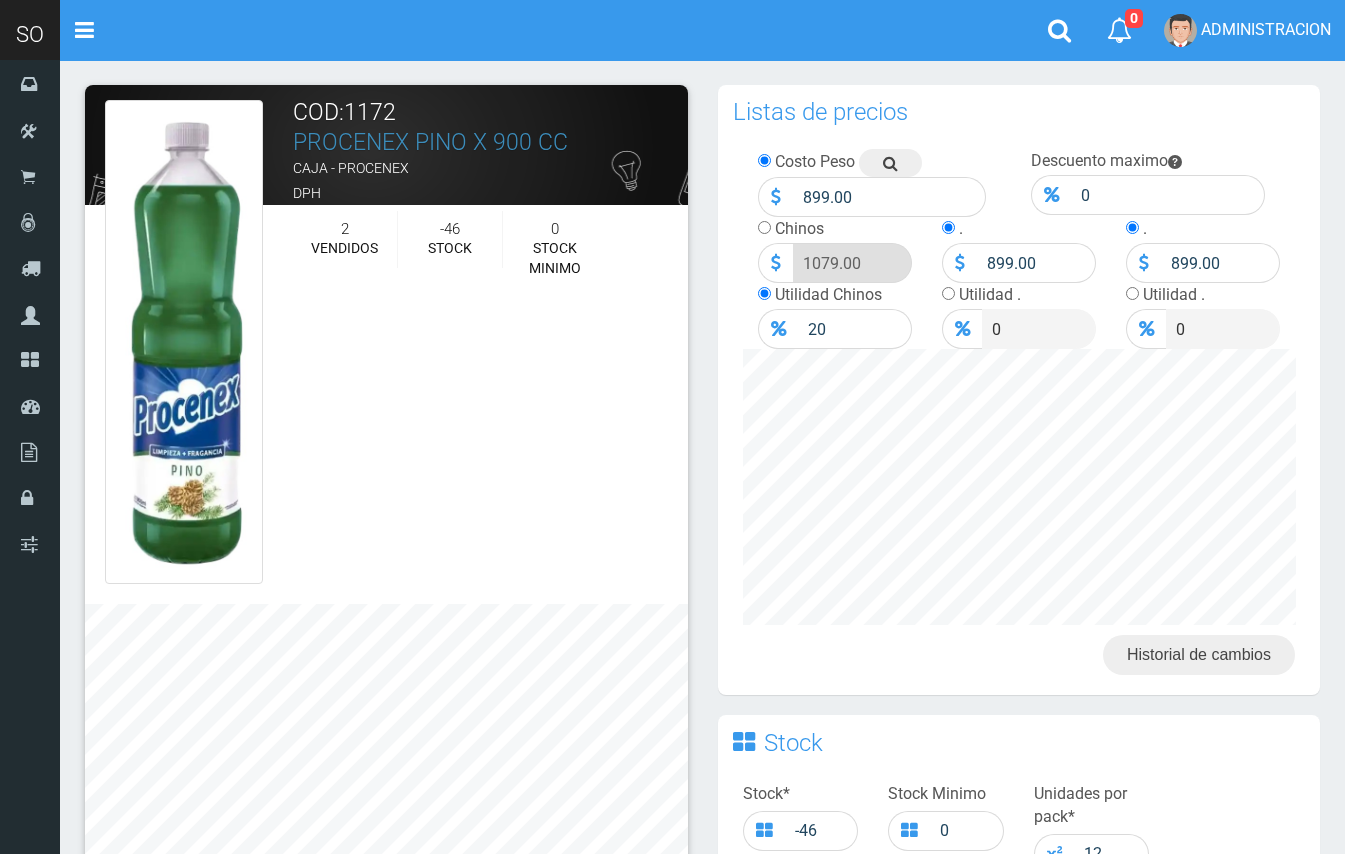 select on "0" 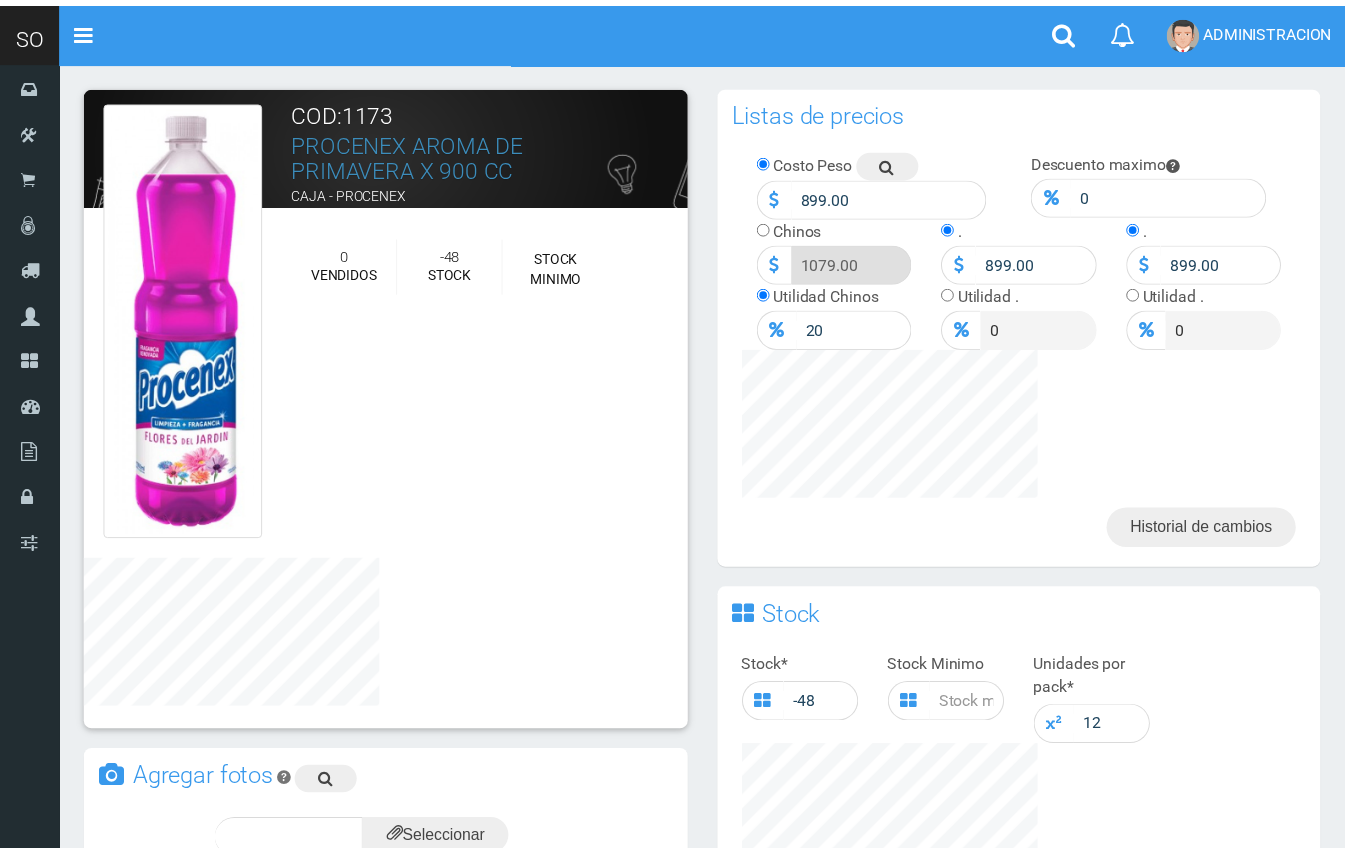 scroll, scrollTop: 0, scrollLeft: 0, axis: both 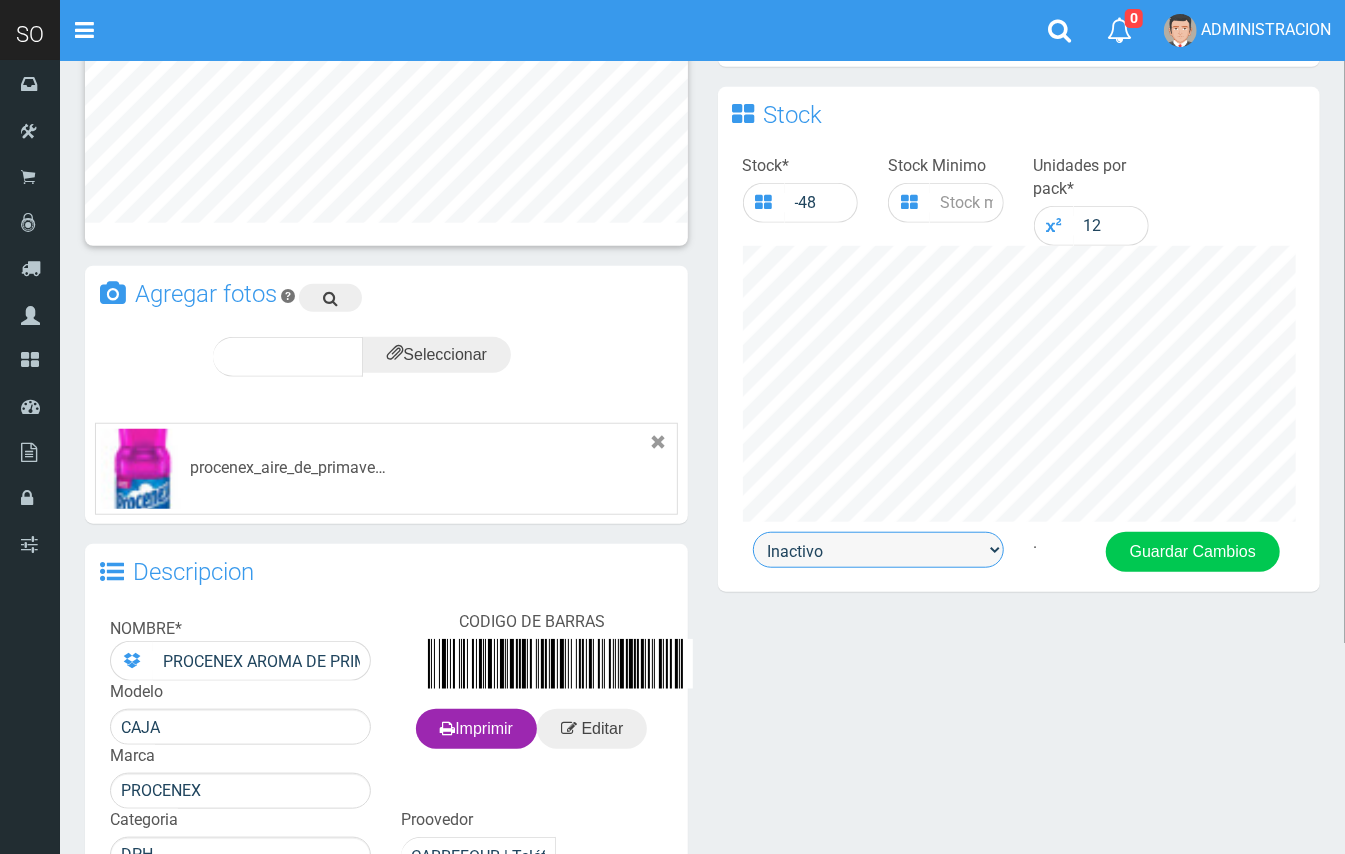 click on "Activo
Inactivo" at bounding box center (878, 550) 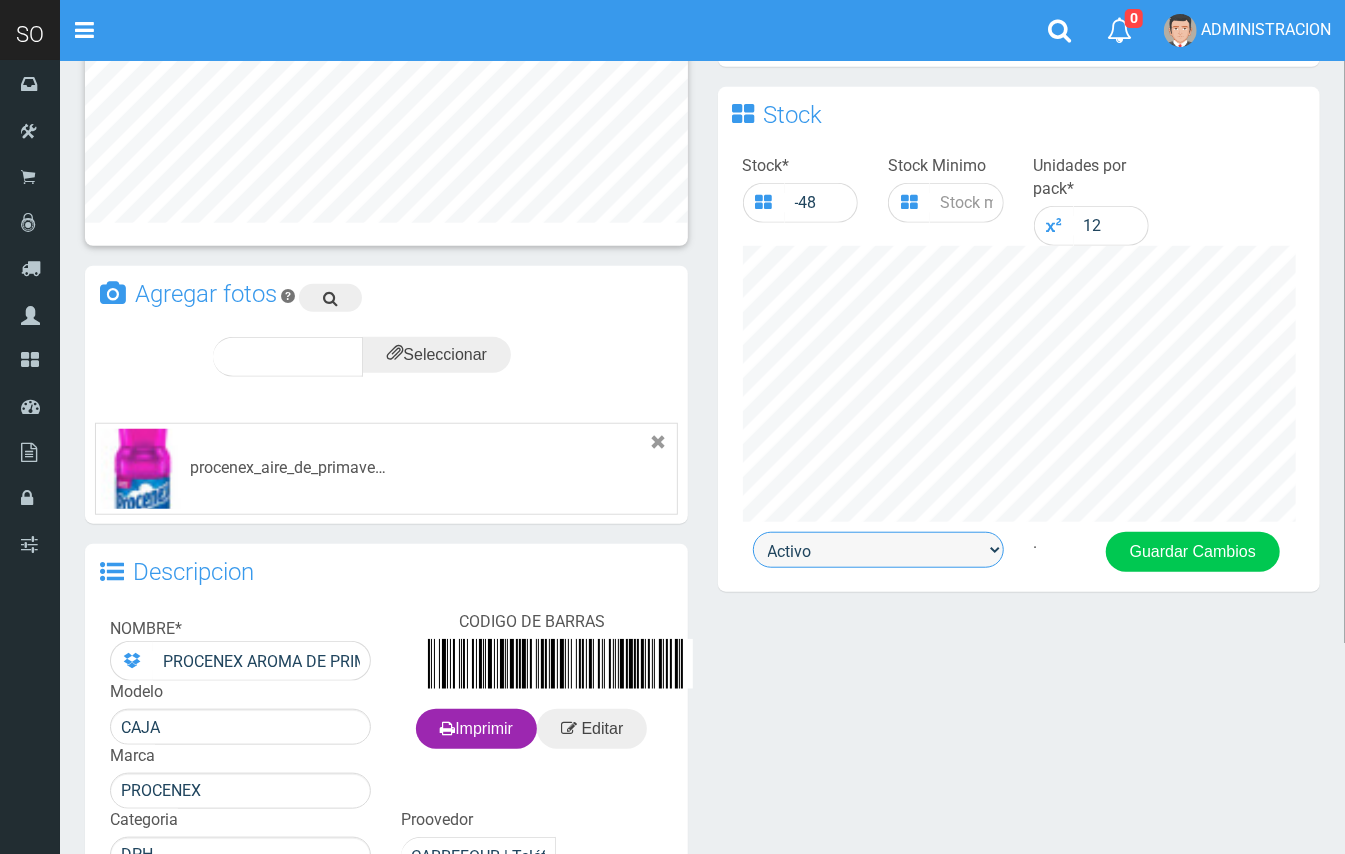 click on "Activo
Inactivo" at bounding box center [878, 550] 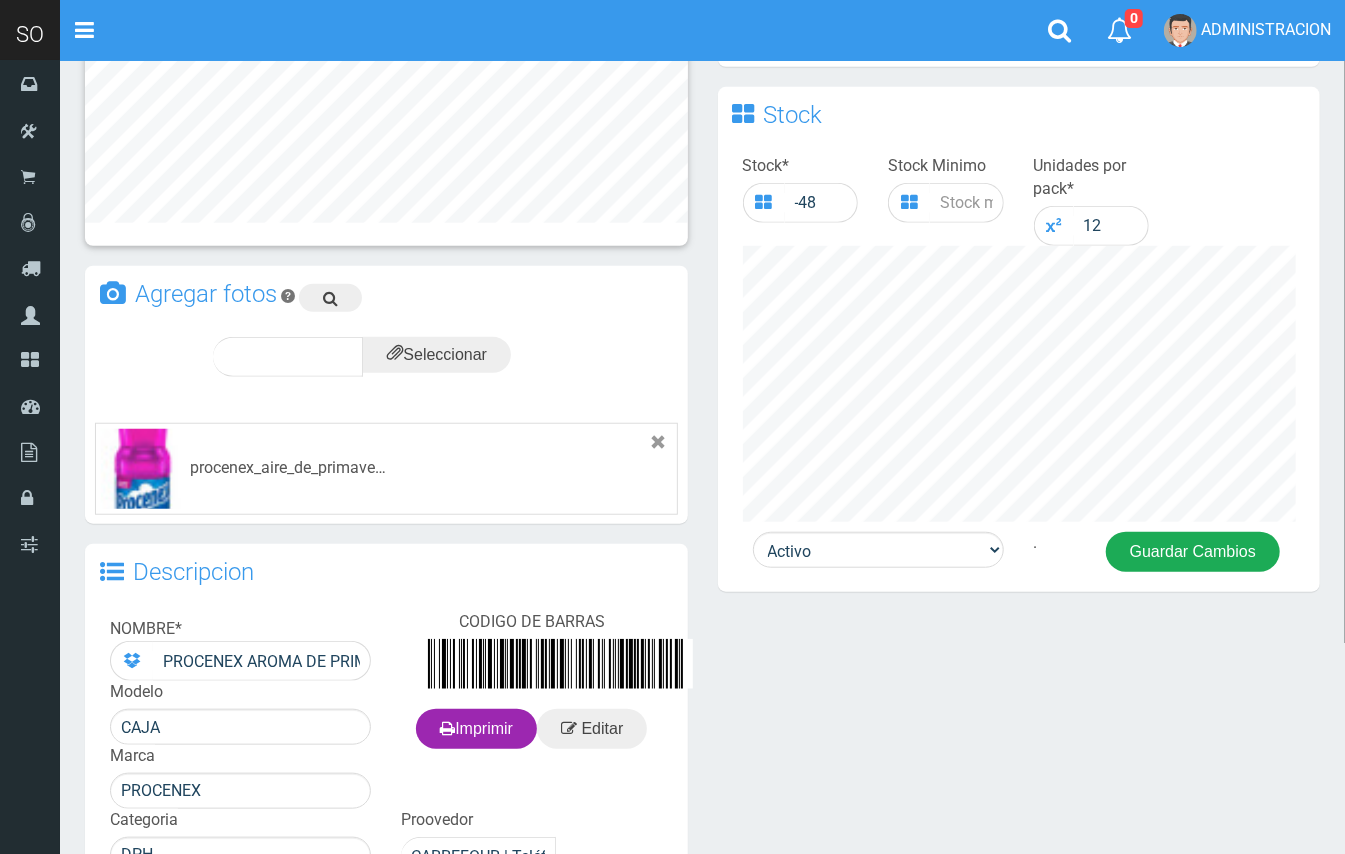 click on "Guardar Cambios" at bounding box center [1193, 552] 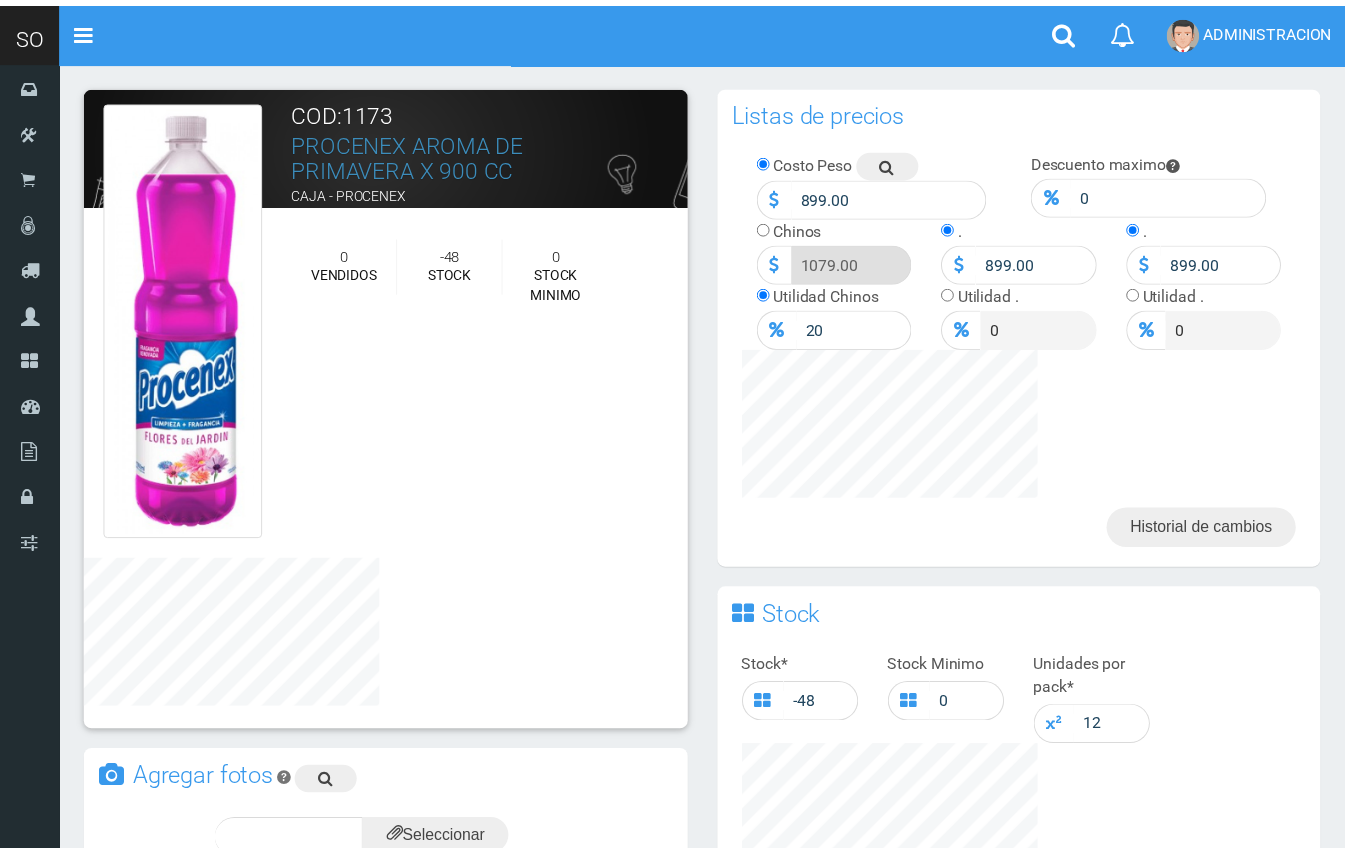 scroll, scrollTop: 0, scrollLeft: 0, axis: both 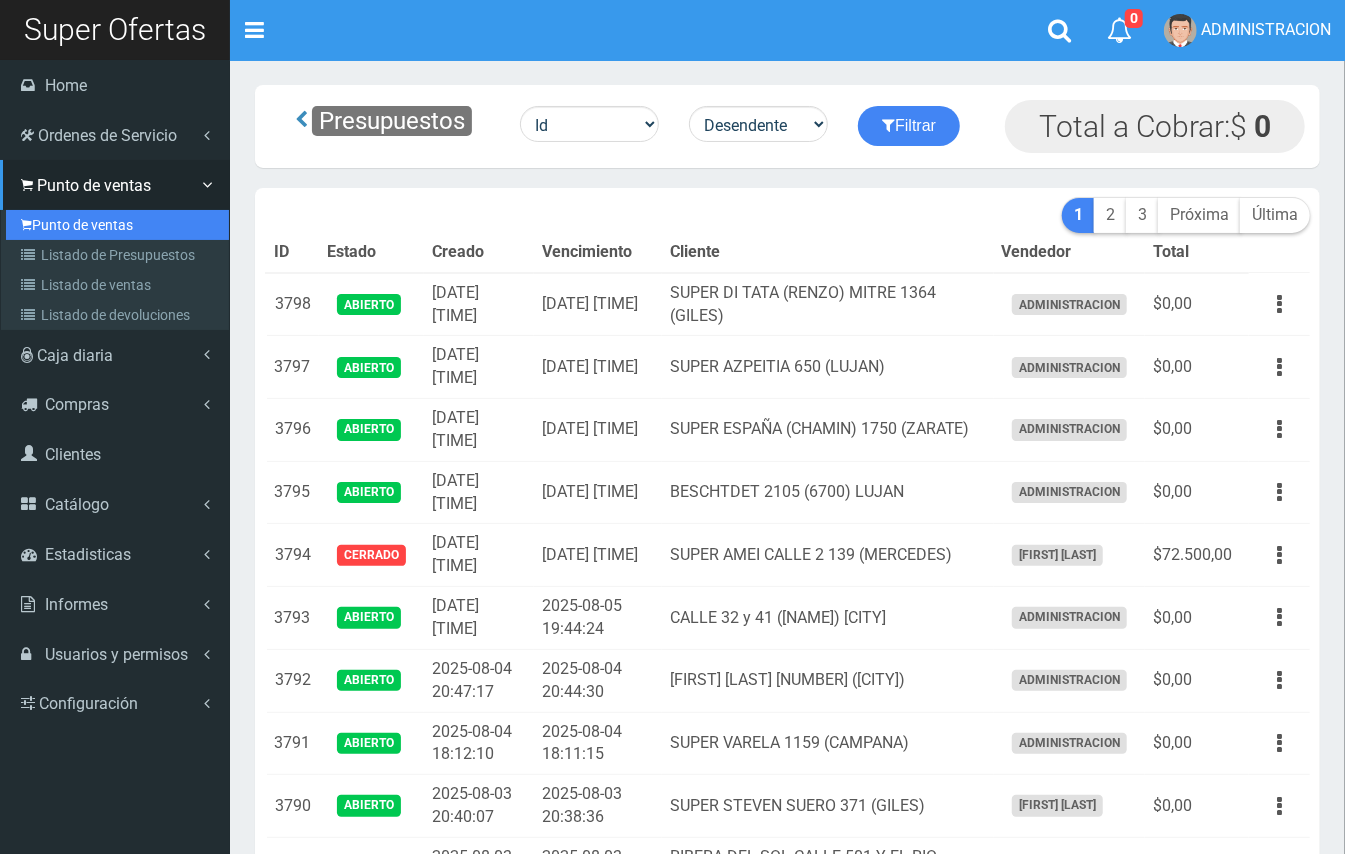 click on "Punto de ventas" at bounding box center (117, 225) 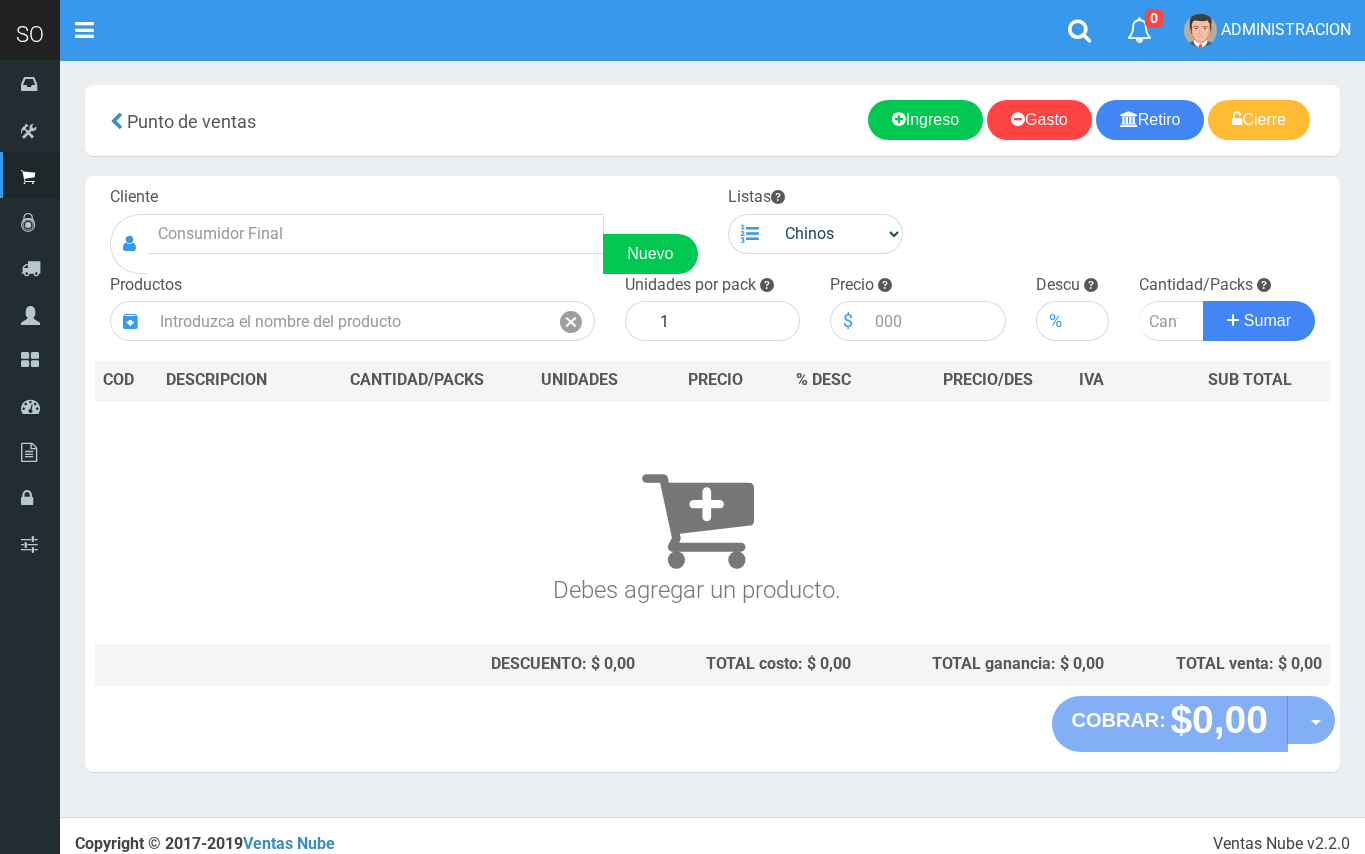 scroll, scrollTop: 0, scrollLeft: 0, axis: both 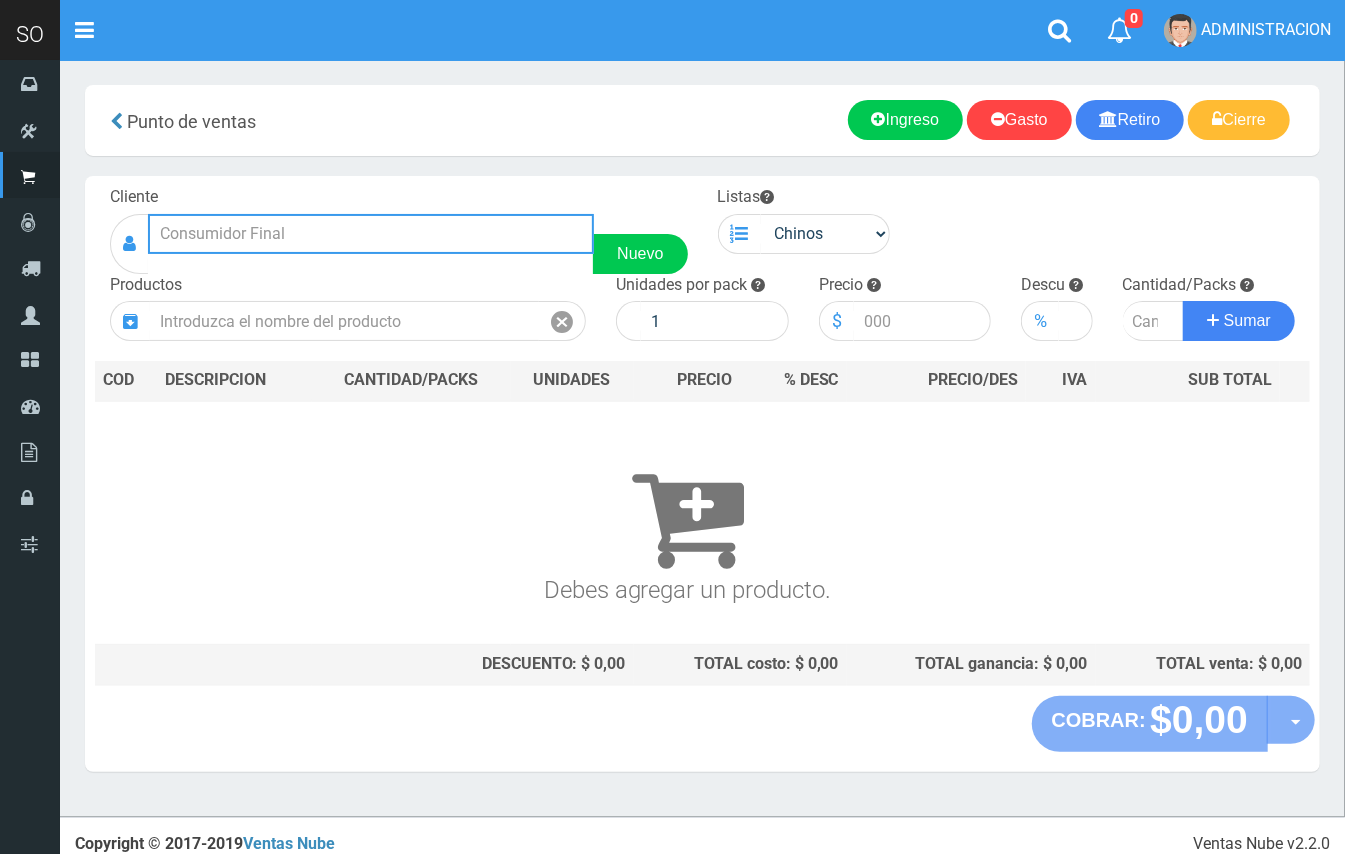 click at bounding box center [371, 234] 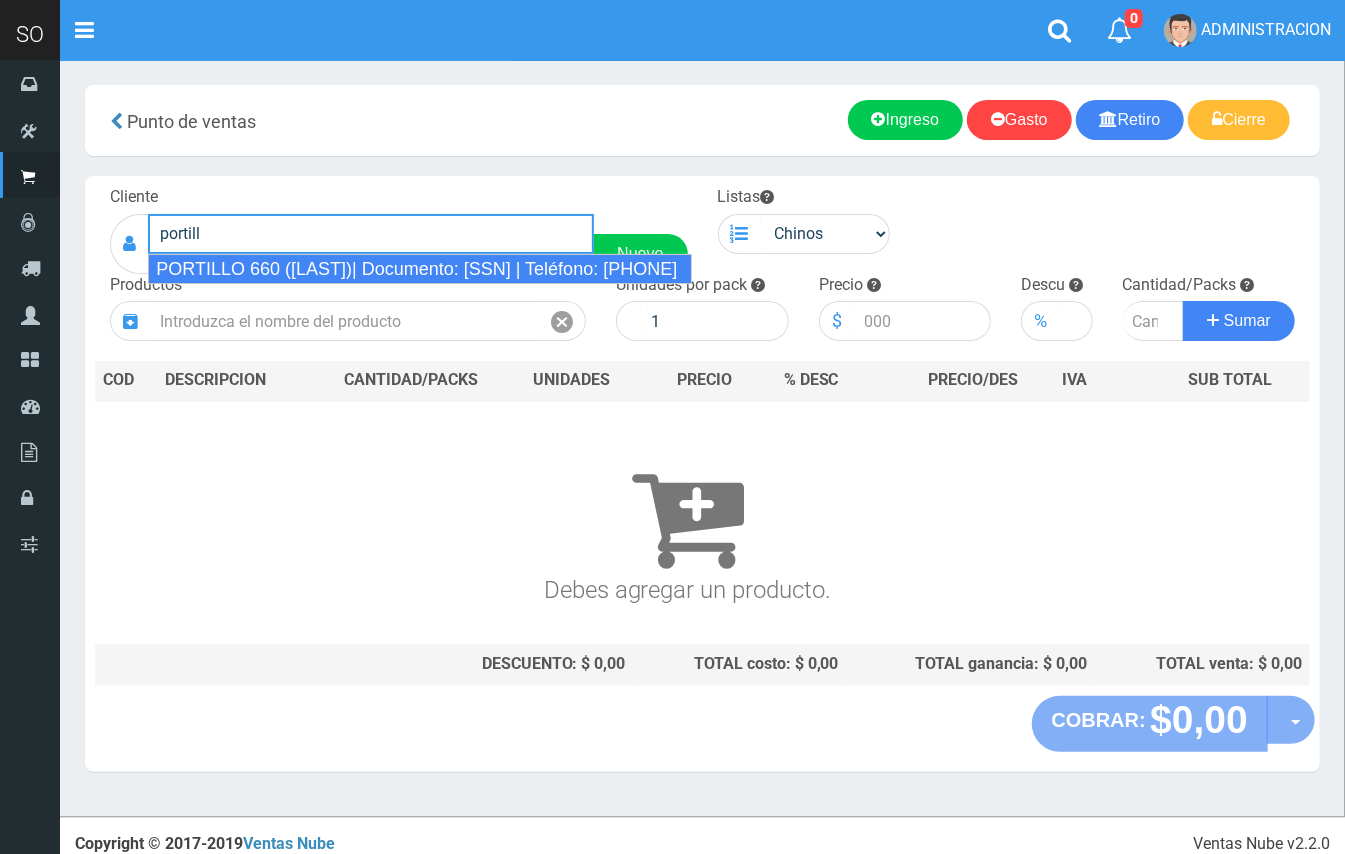 drag, startPoint x: 244, startPoint y: 274, endPoint x: 746, endPoint y: 168, distance: 513.0692 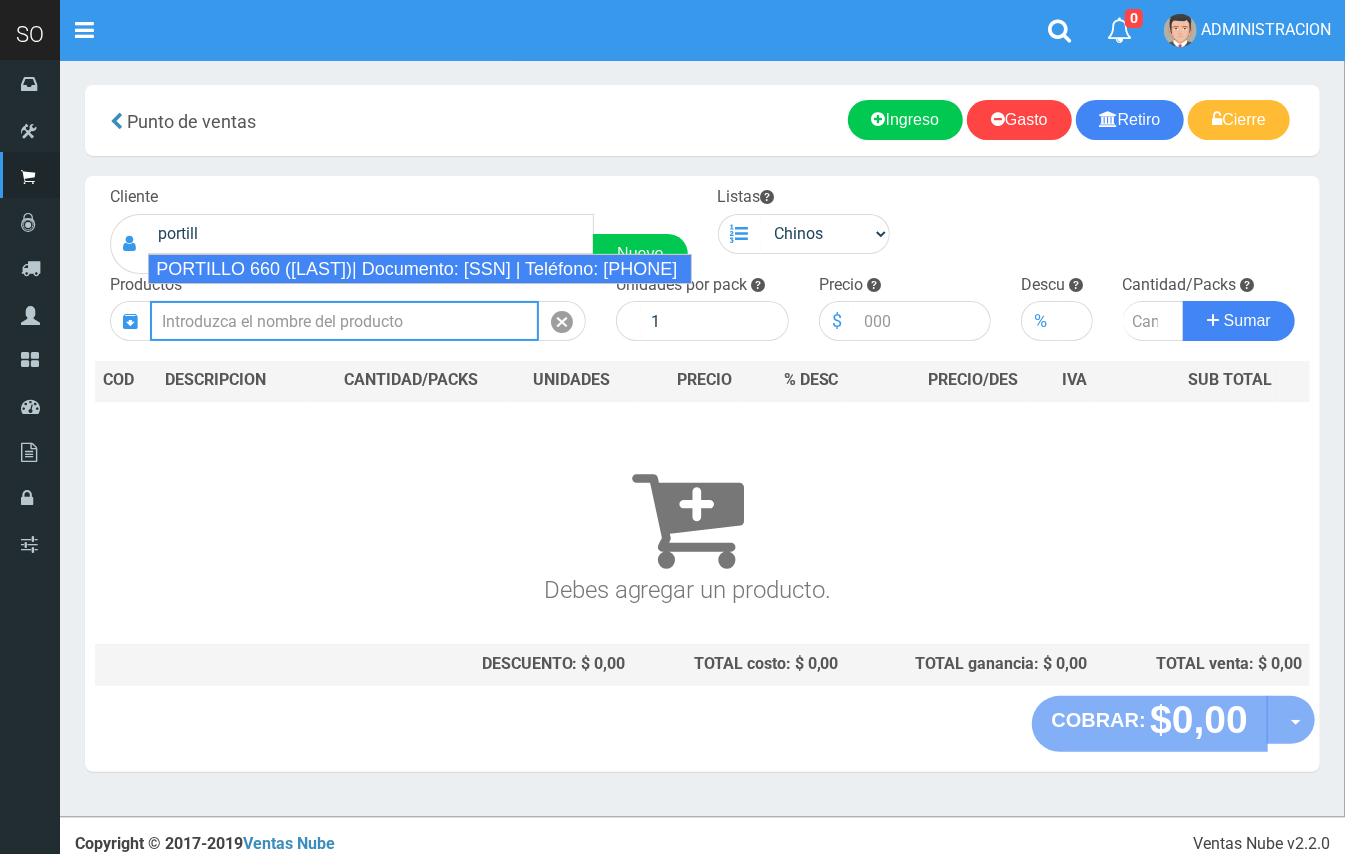 type on "PORTILLO 660 (MATHEU)| Documento: 5458745556 | Teléfono:" 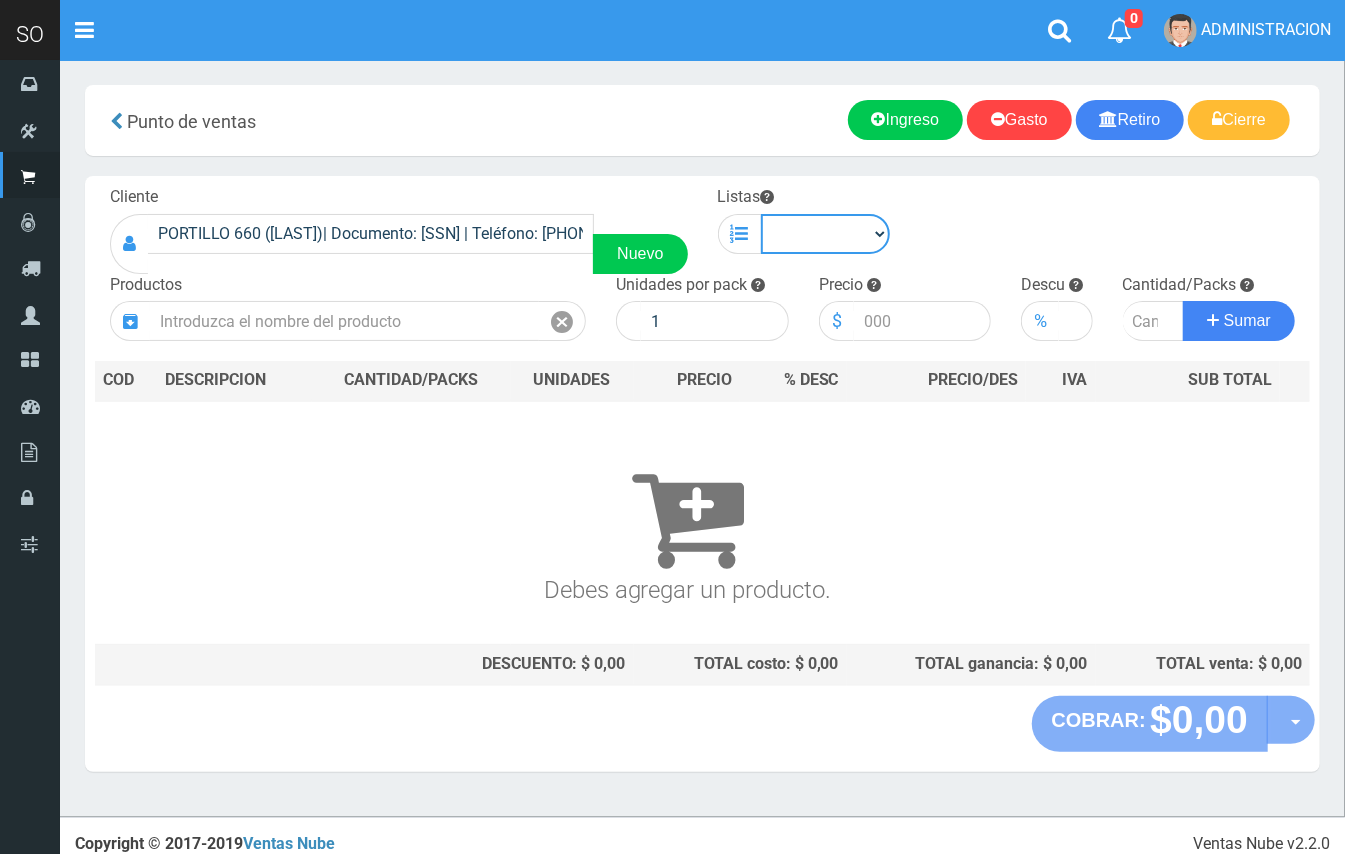 drag, startPoint x: 865, startPoint y: 217, endPoint x: 860, endPoint y: 232, distance: 15.811388 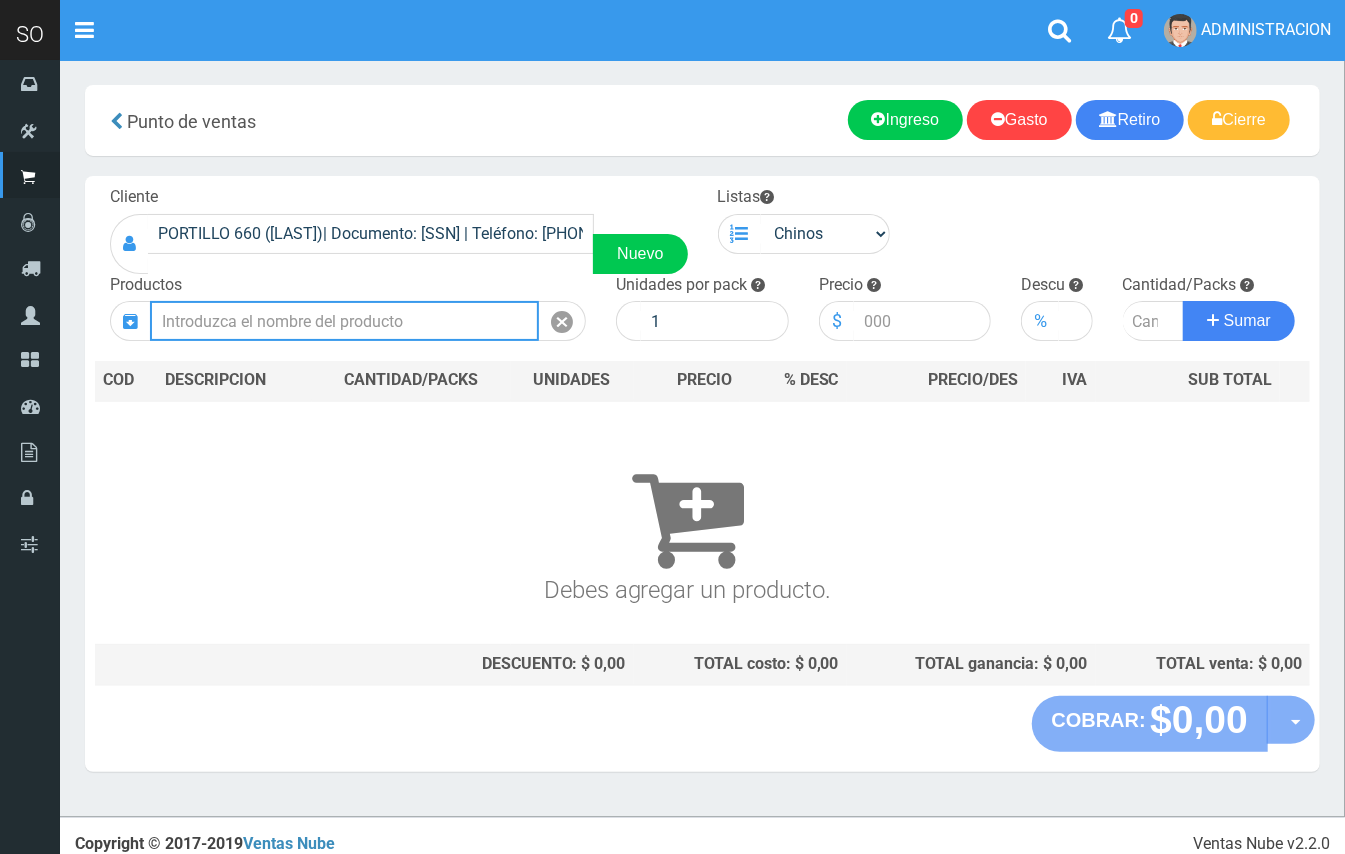 click at bounding box center [344, 321] 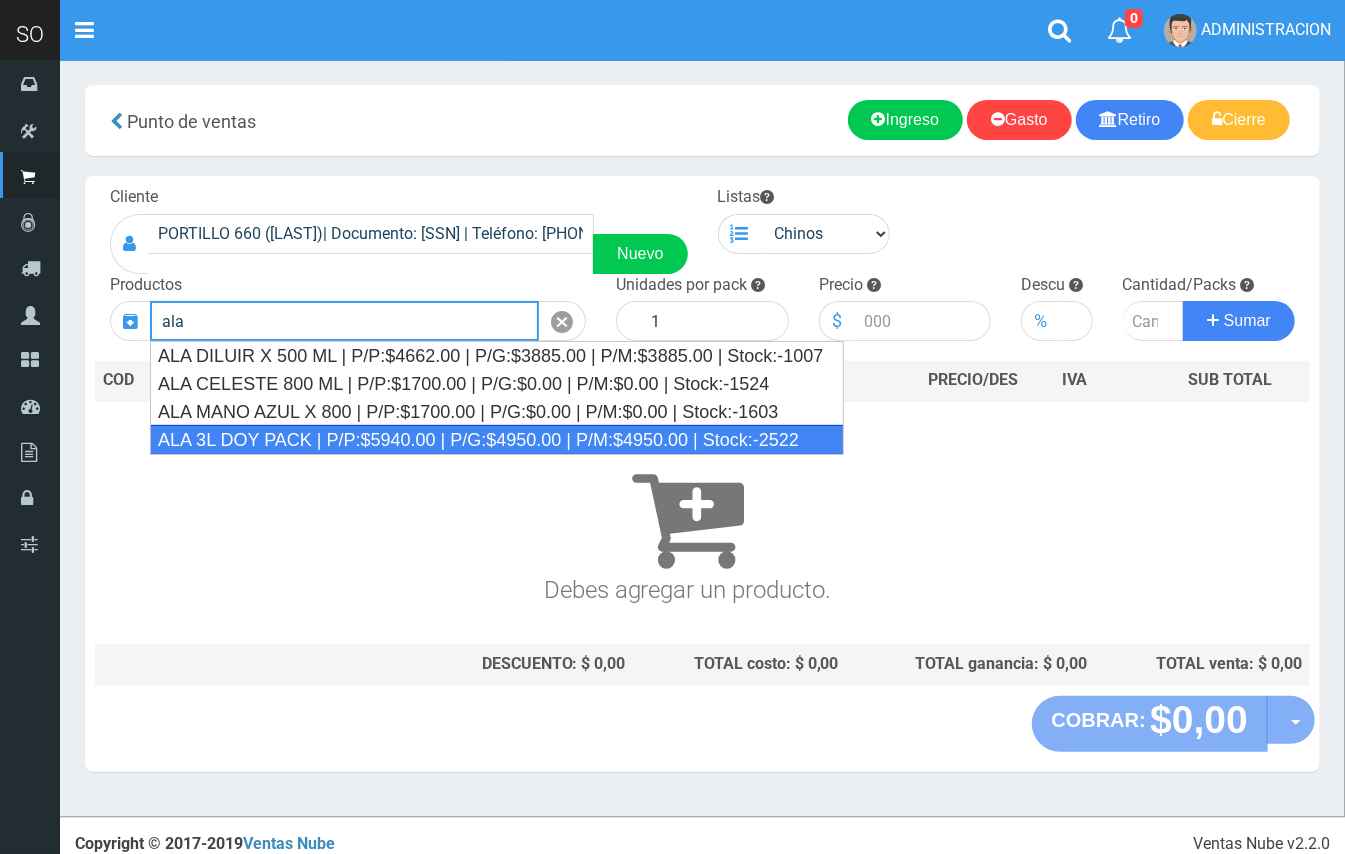 click on "ALA 3L DOY PACK | P/P:$5940.00 | P/G:$4950.00 | P/M:$4950.00 | Stock:-2522" at bounding box center [497, 440] 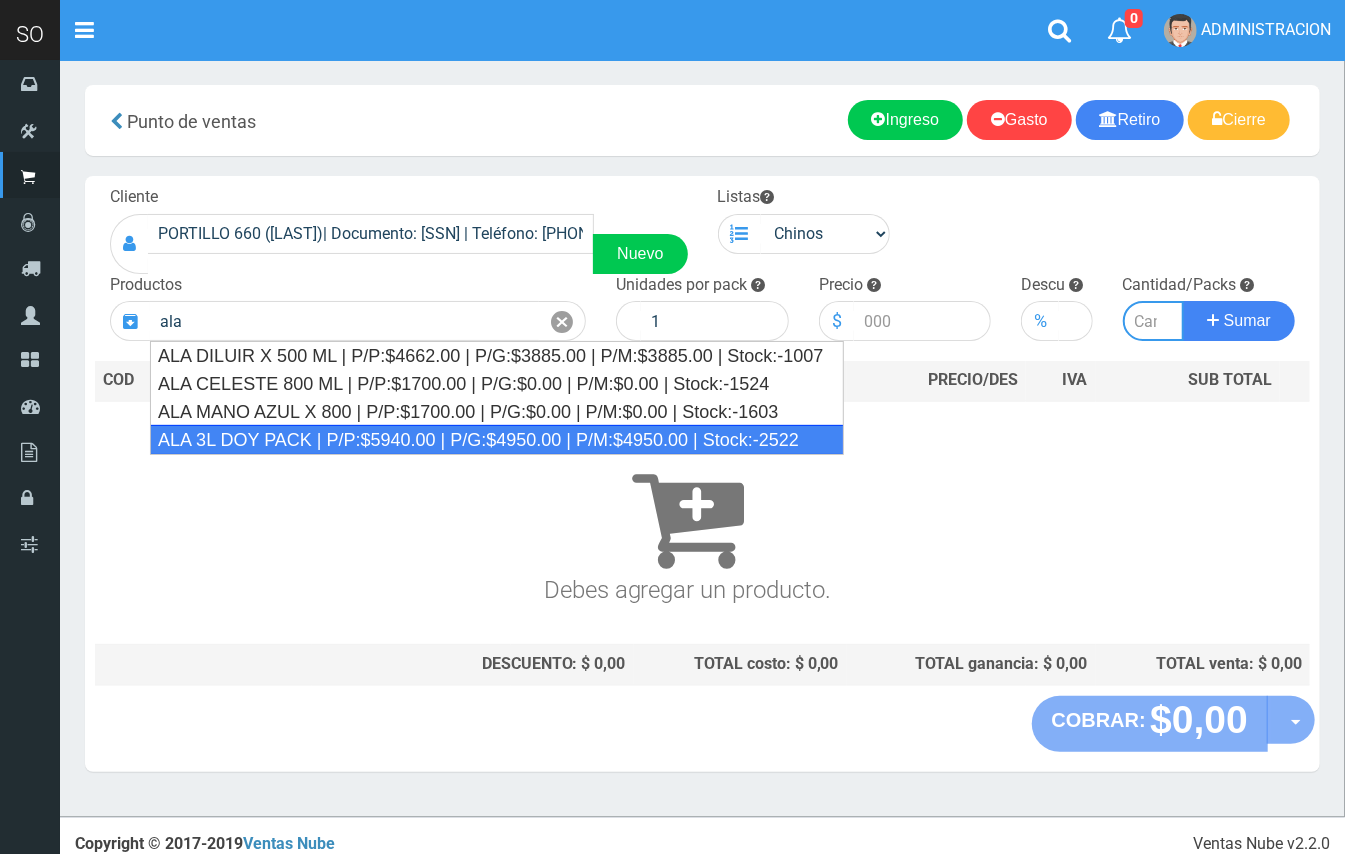 type on "ALA 3L DOY PACK | P/P:$5940.00 | P/G:$4950.00 | P/M:$4950.00 | Stock:-2522" 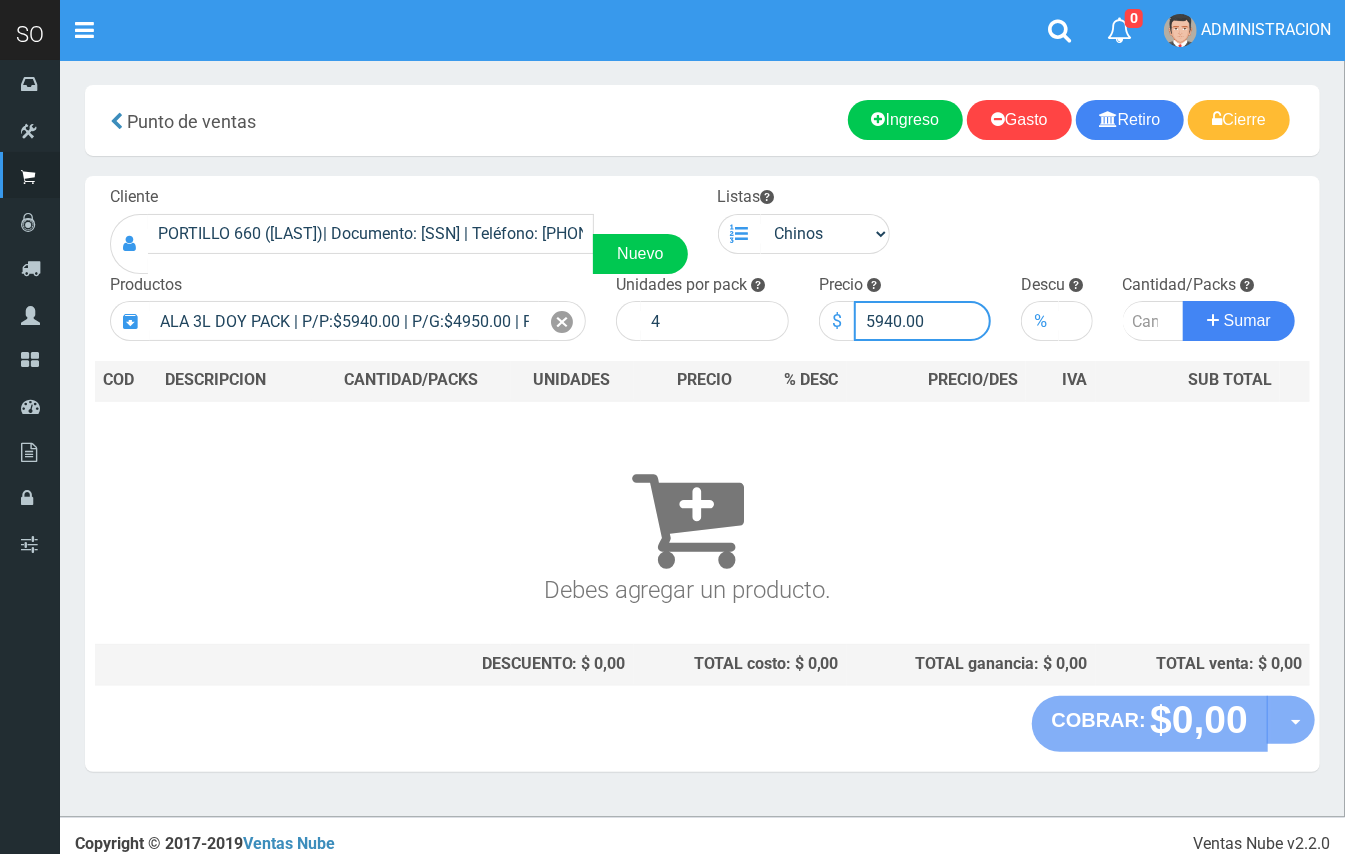 click on "5940.00" at bounding box center [923, 321] 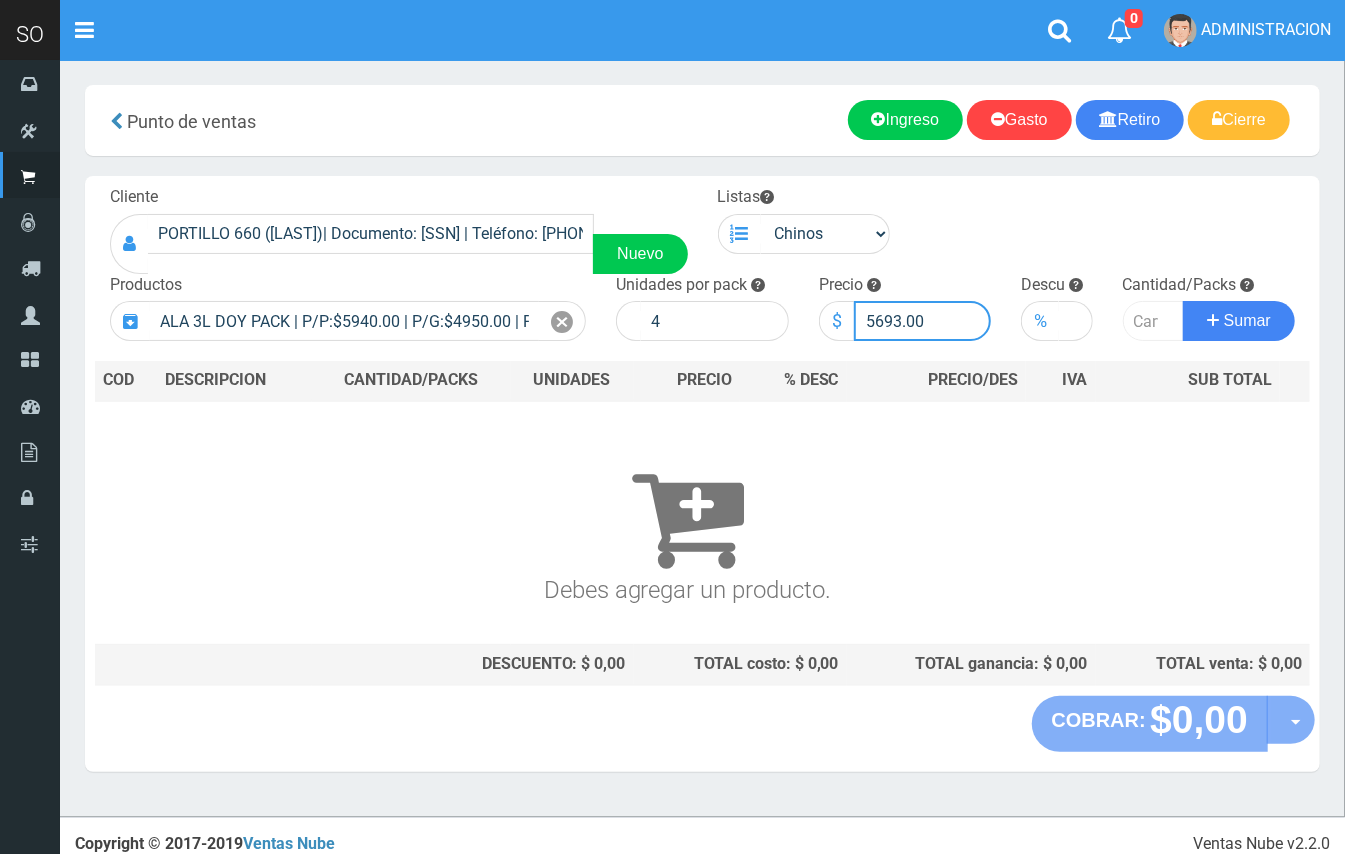 type on "5693.00" 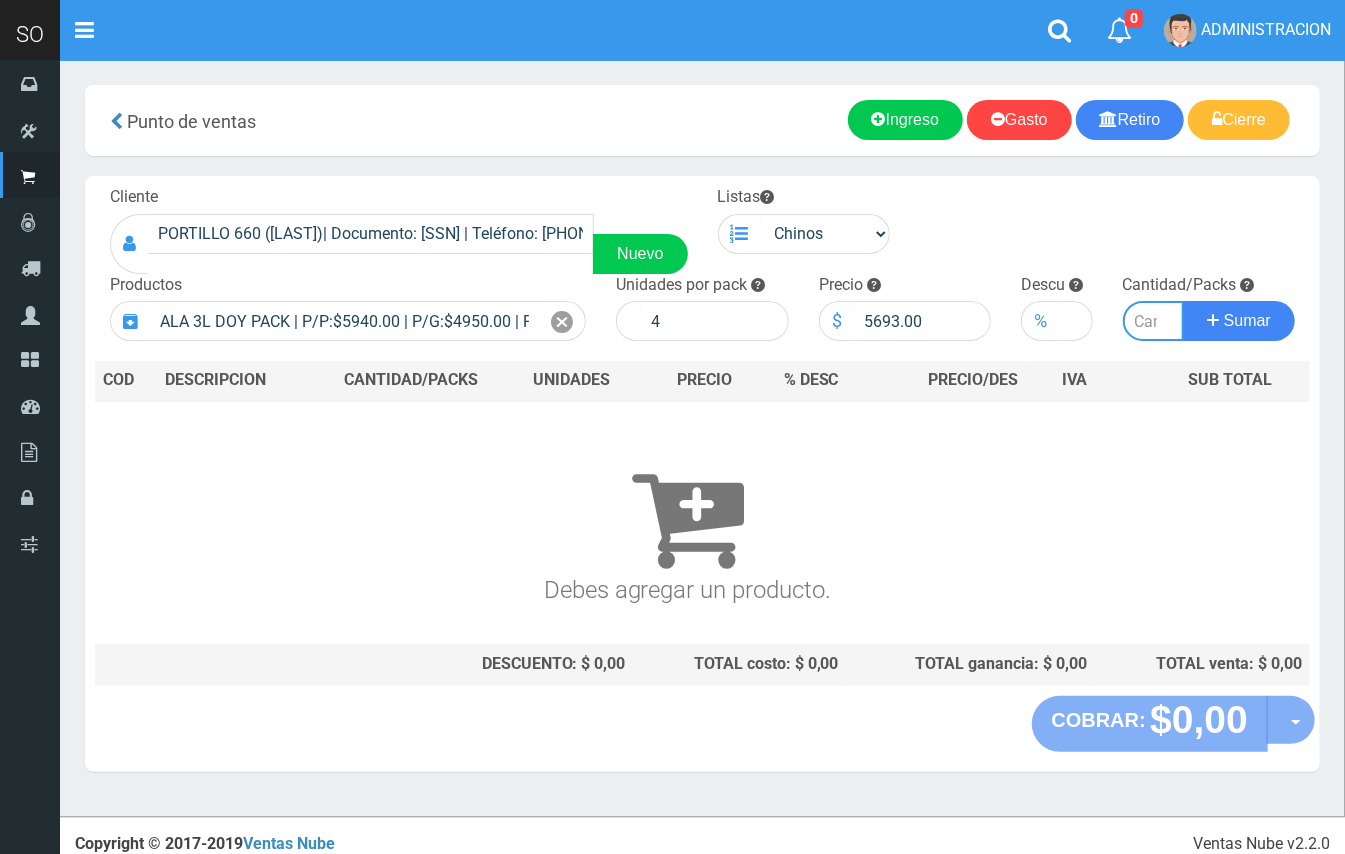 click at bounding box center (1154, 321) 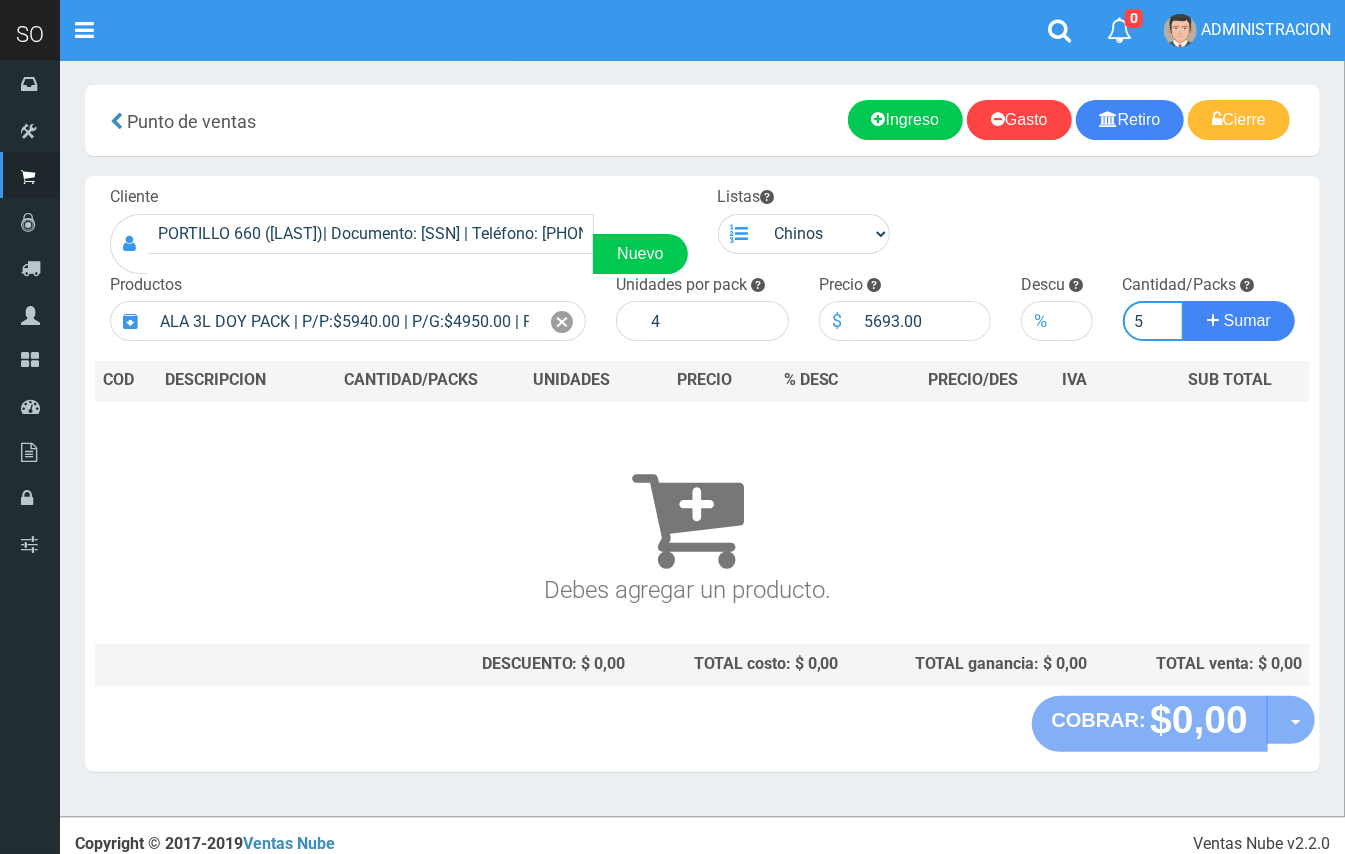 type on "5" 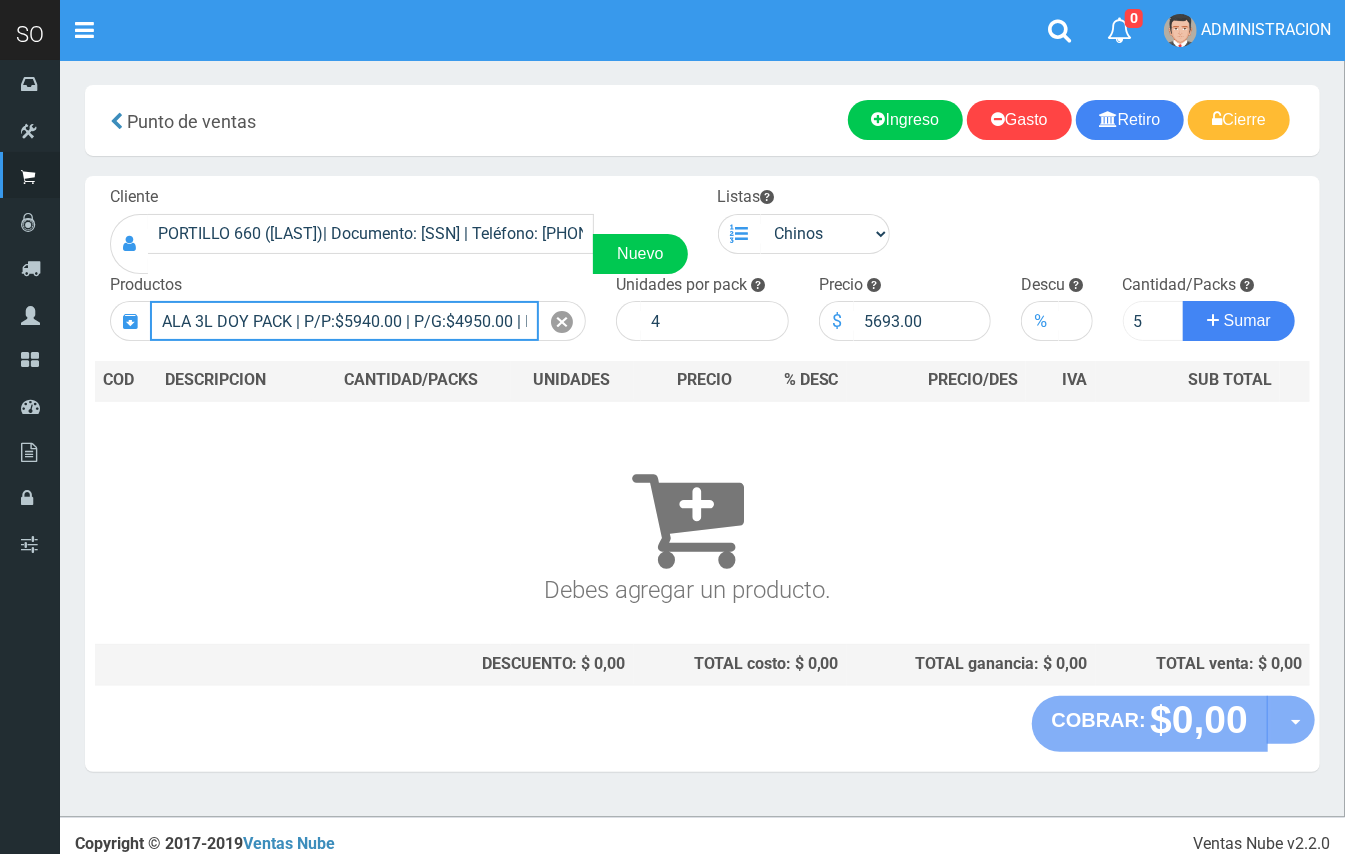 type 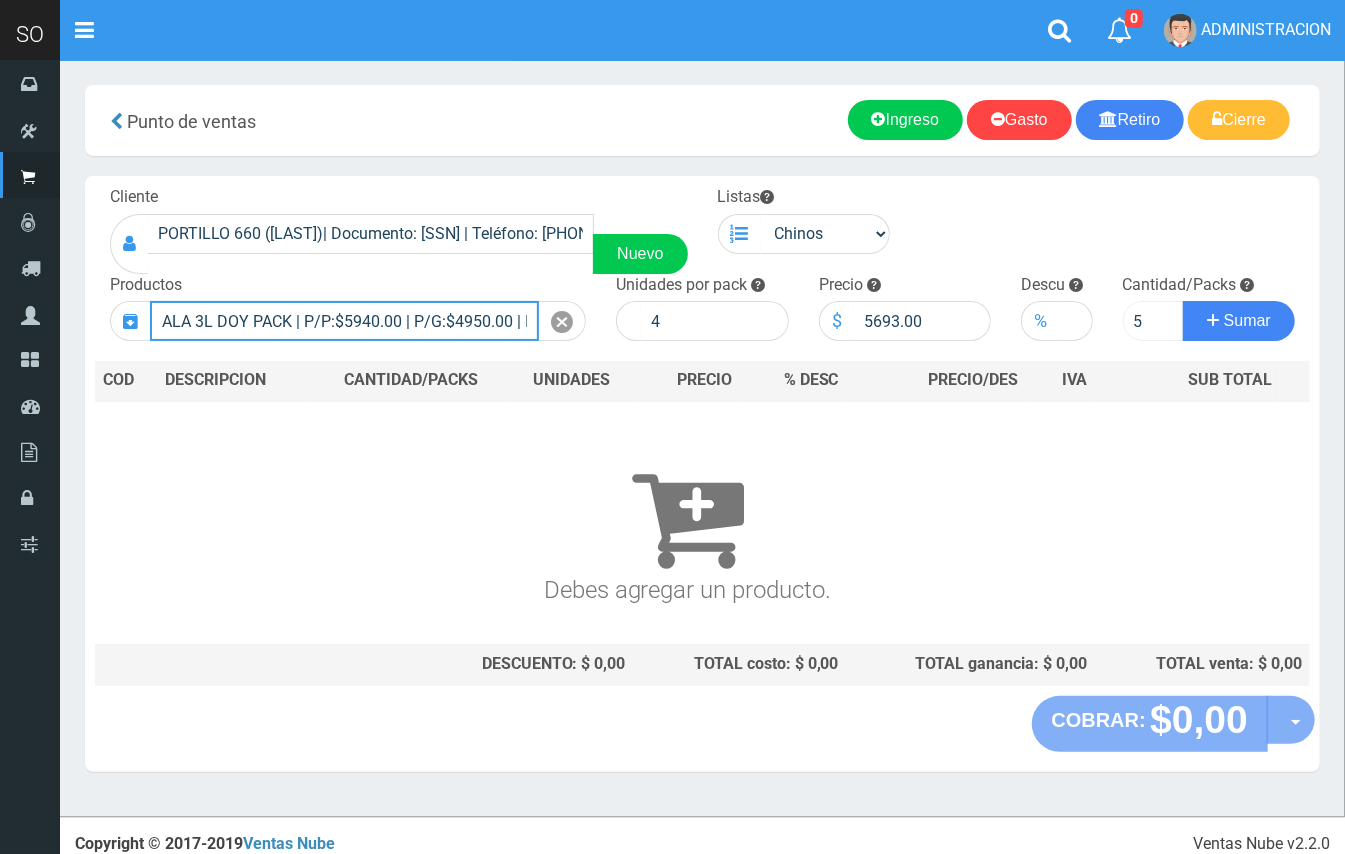 type 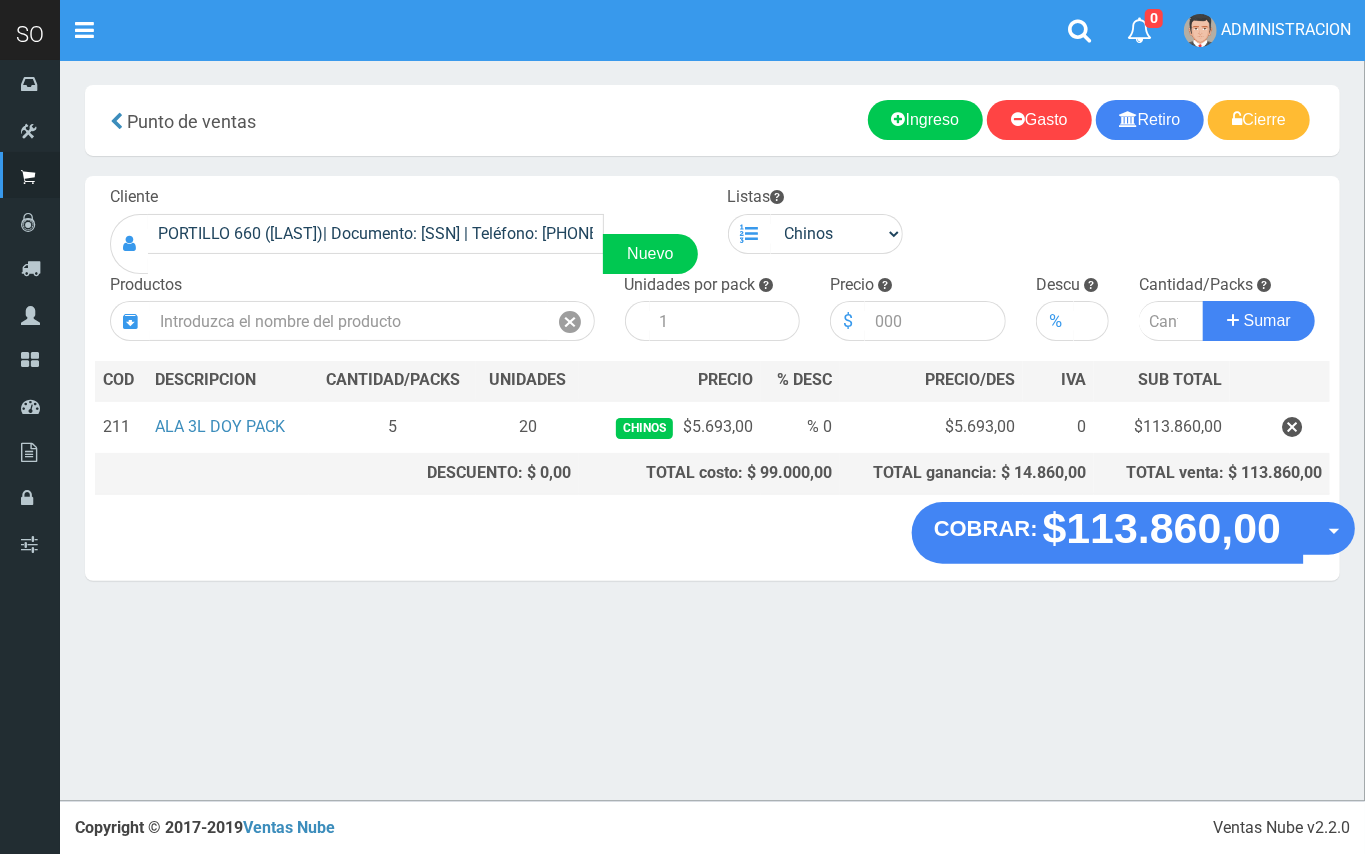drag, startPoint x: 1333, startPoint y: 538, endPoint x: 1326, endPoint y: 556, distance: 19.313208 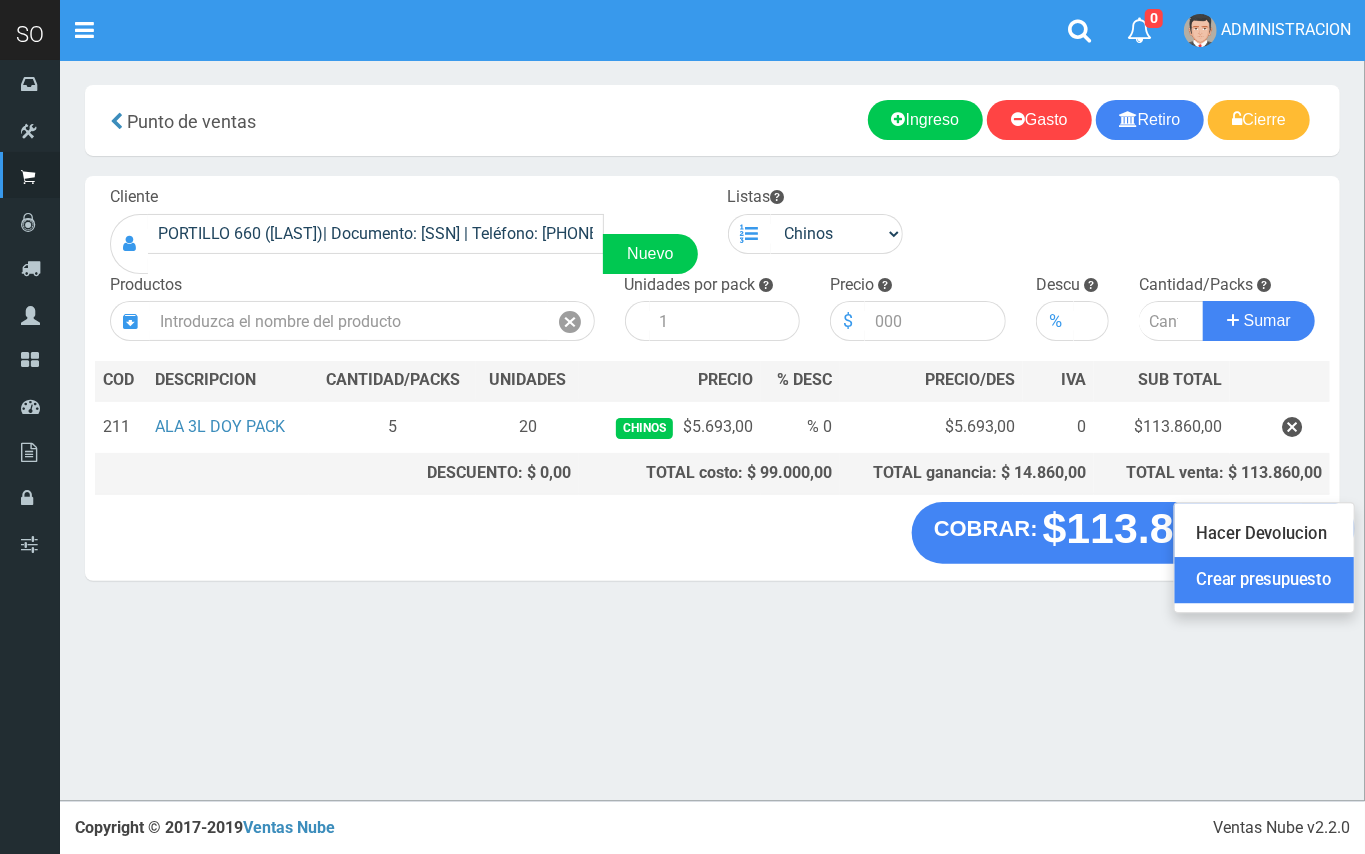 click on "Crear presupuesto" at bounding box center [1264, 581] 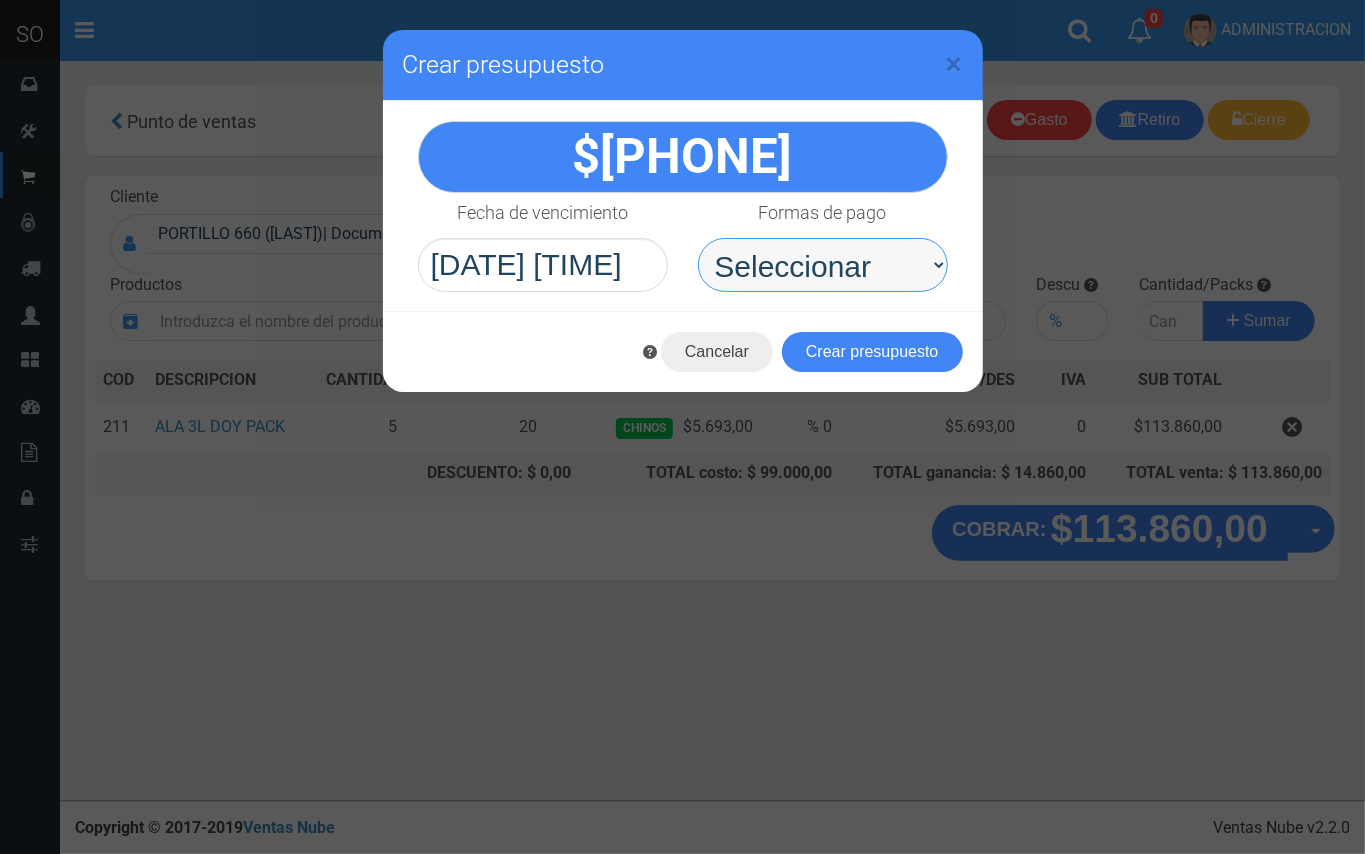 drag, startPoint x: 910, startPoint y: 261, endPoint x: 896, endPoint y: 292, distance: 34.0147 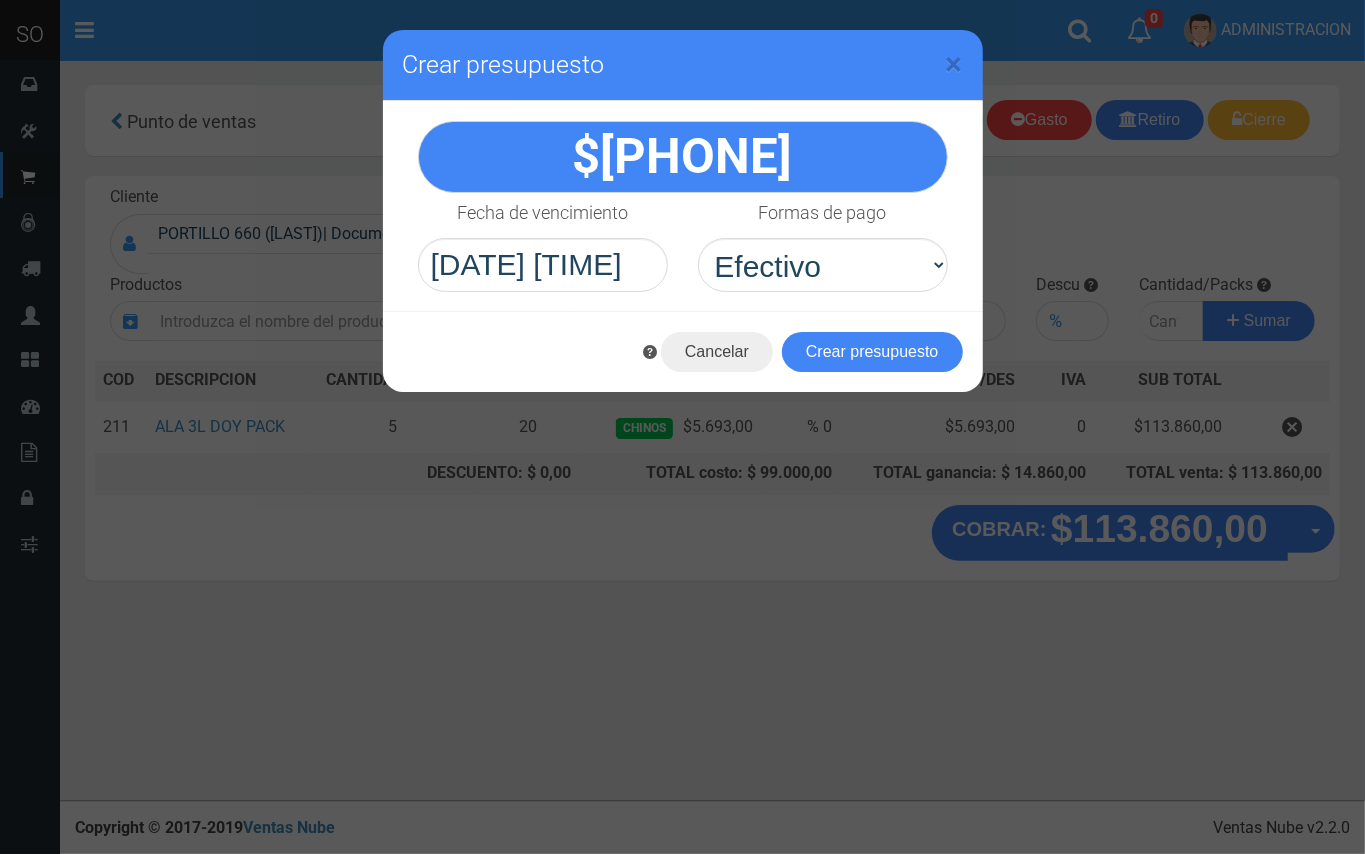 click on "Crear presupuesto" at bounding box center [872, 352] 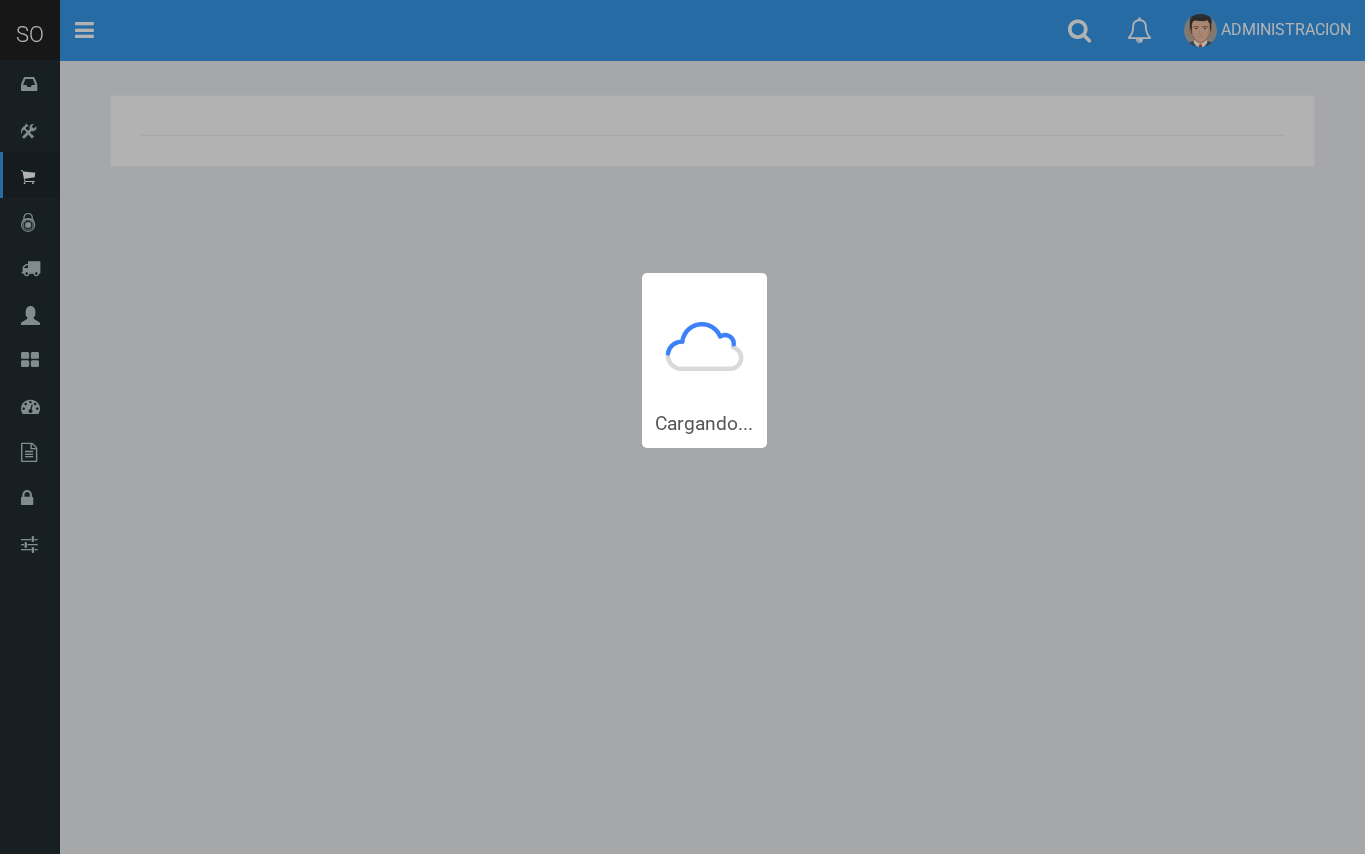 scroll, scrollTop: 0, scrollLeft: 0, axis: both 